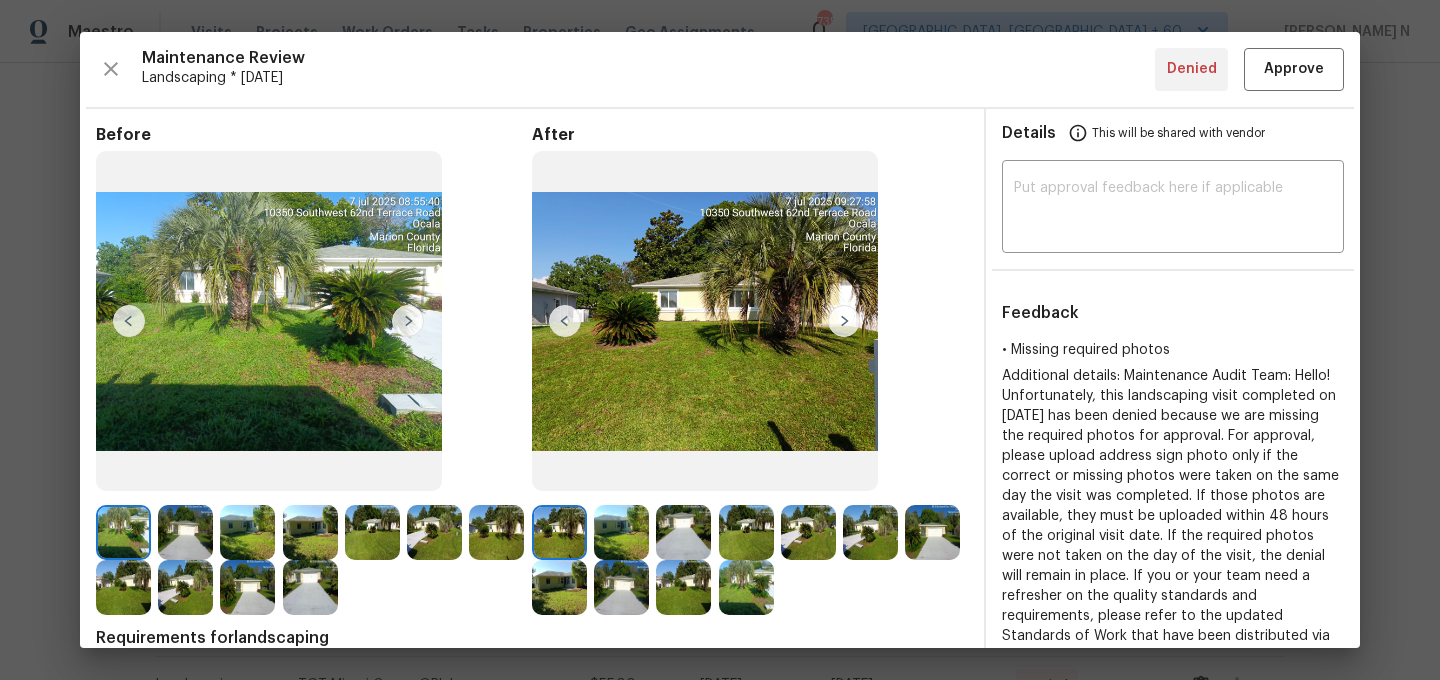 scroll, scrollTop: 0, scrollLeft: 0, axis: both 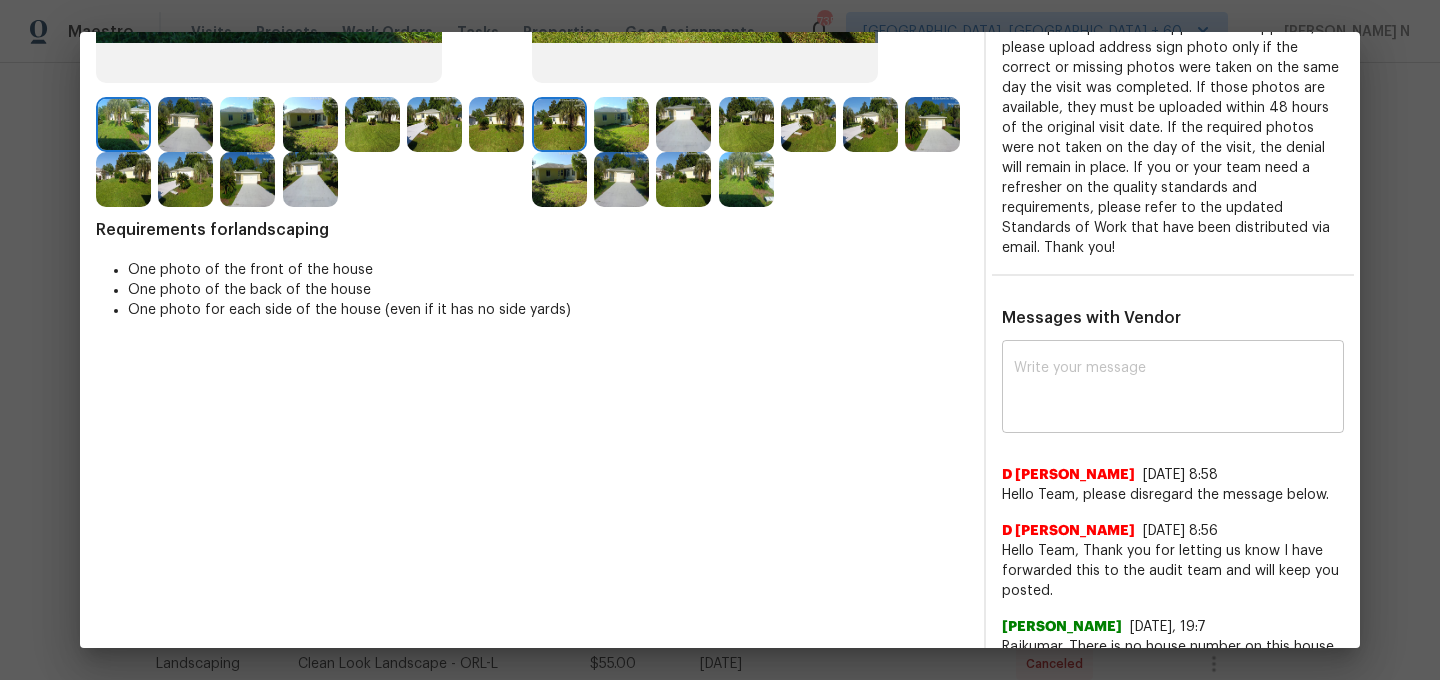 click at bounding box center (1173, 389) 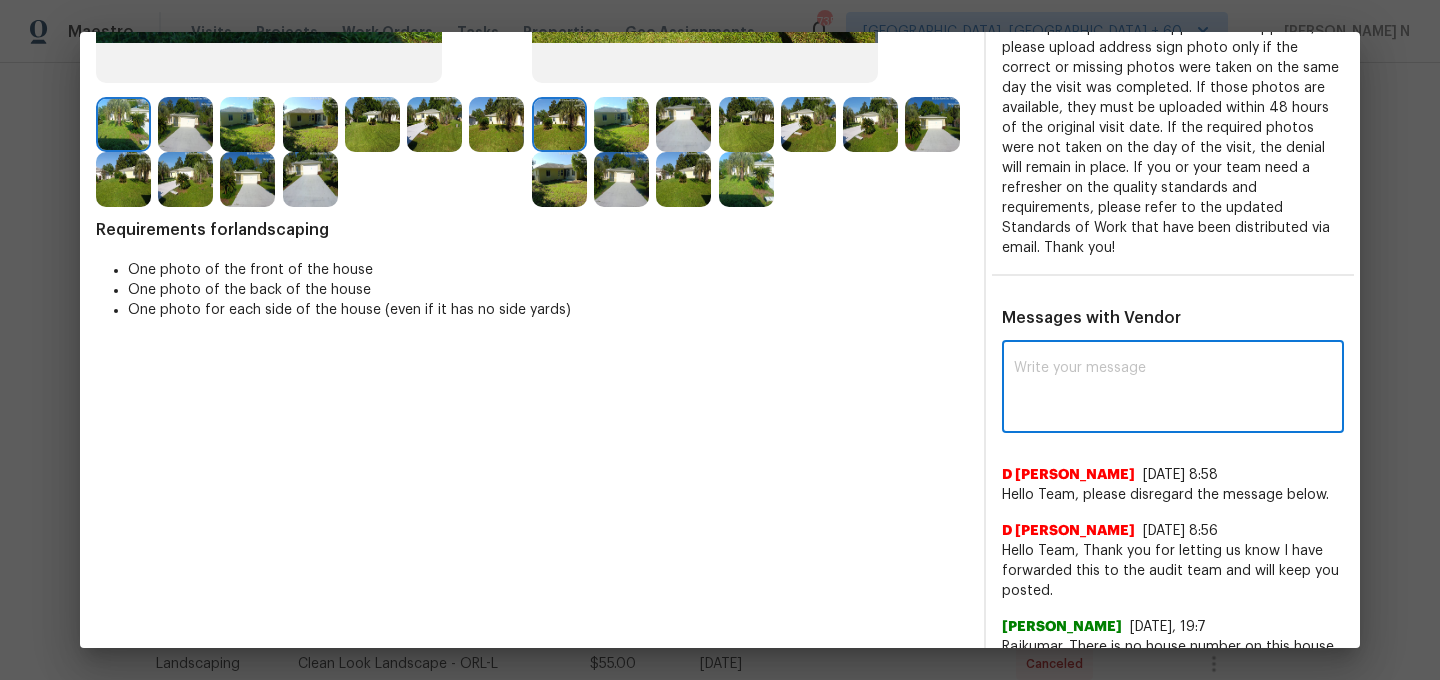 paste on "Maintenance Audit Team: Hello! Thank you for the feedback after further review this visit was approved." 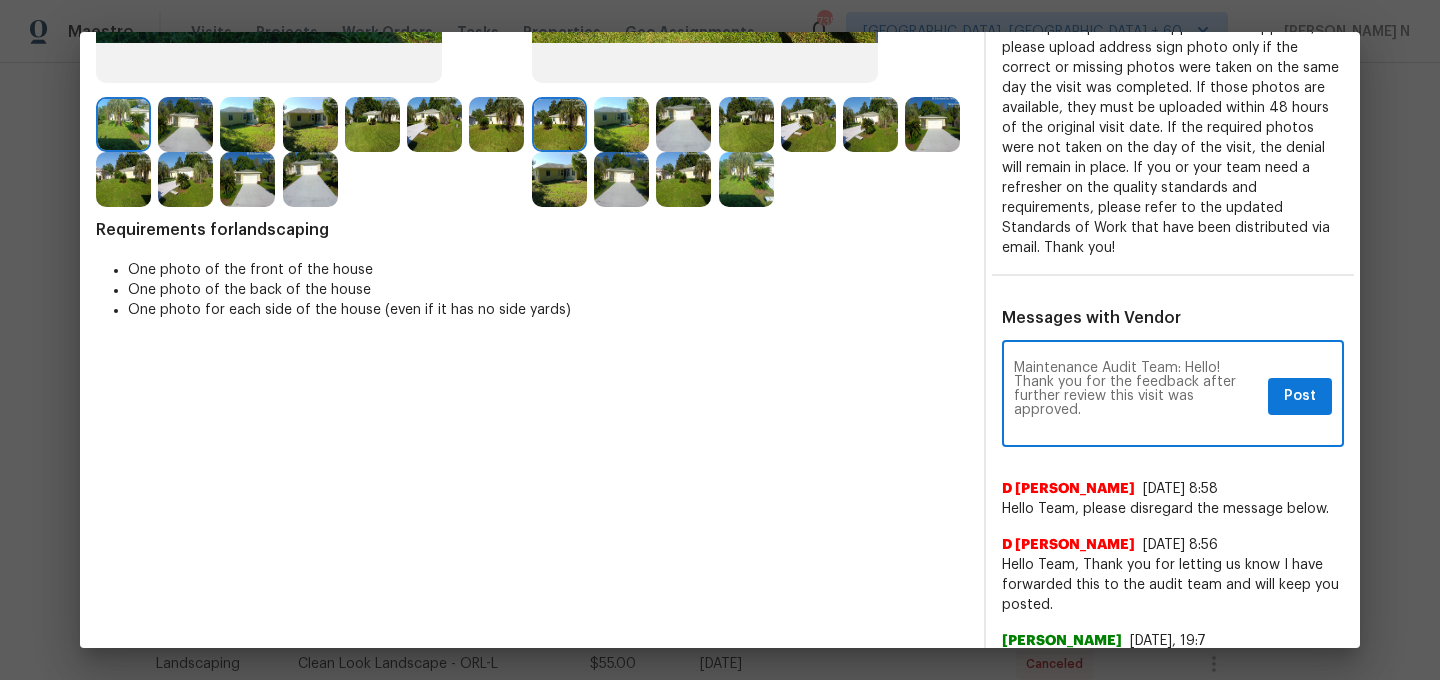 scroll, scrollTop: 0, scrollLeft: 0, axis: both 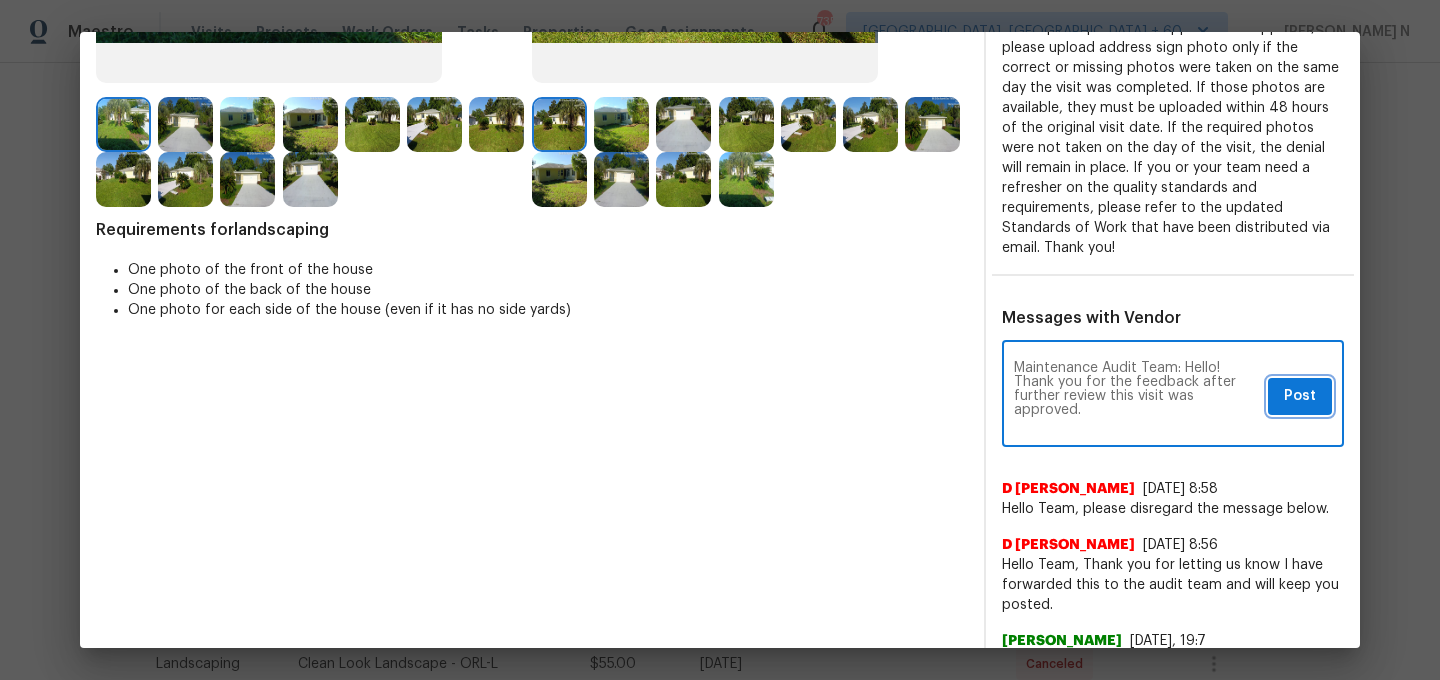 click on "Post" at bounding box center (1300, 396) 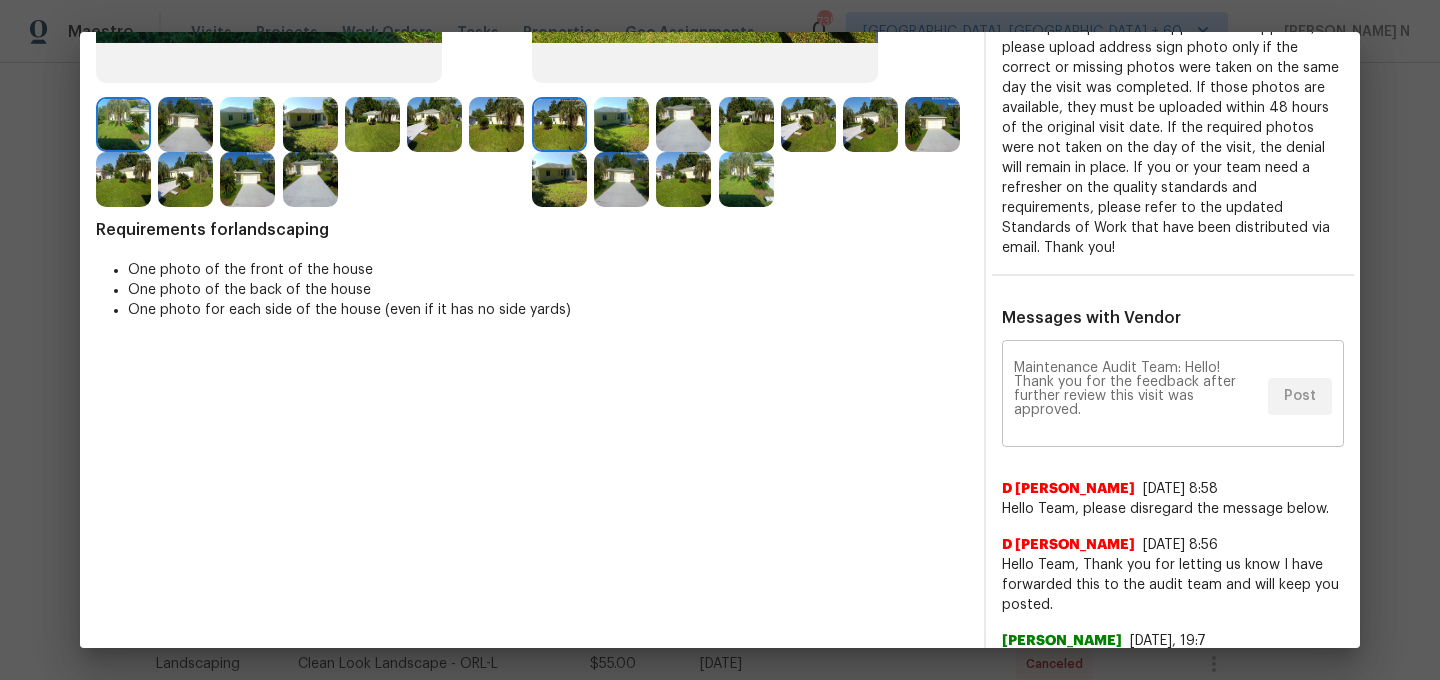 scroll, scrollTop: 0, scrollLeft: 0, axis: both 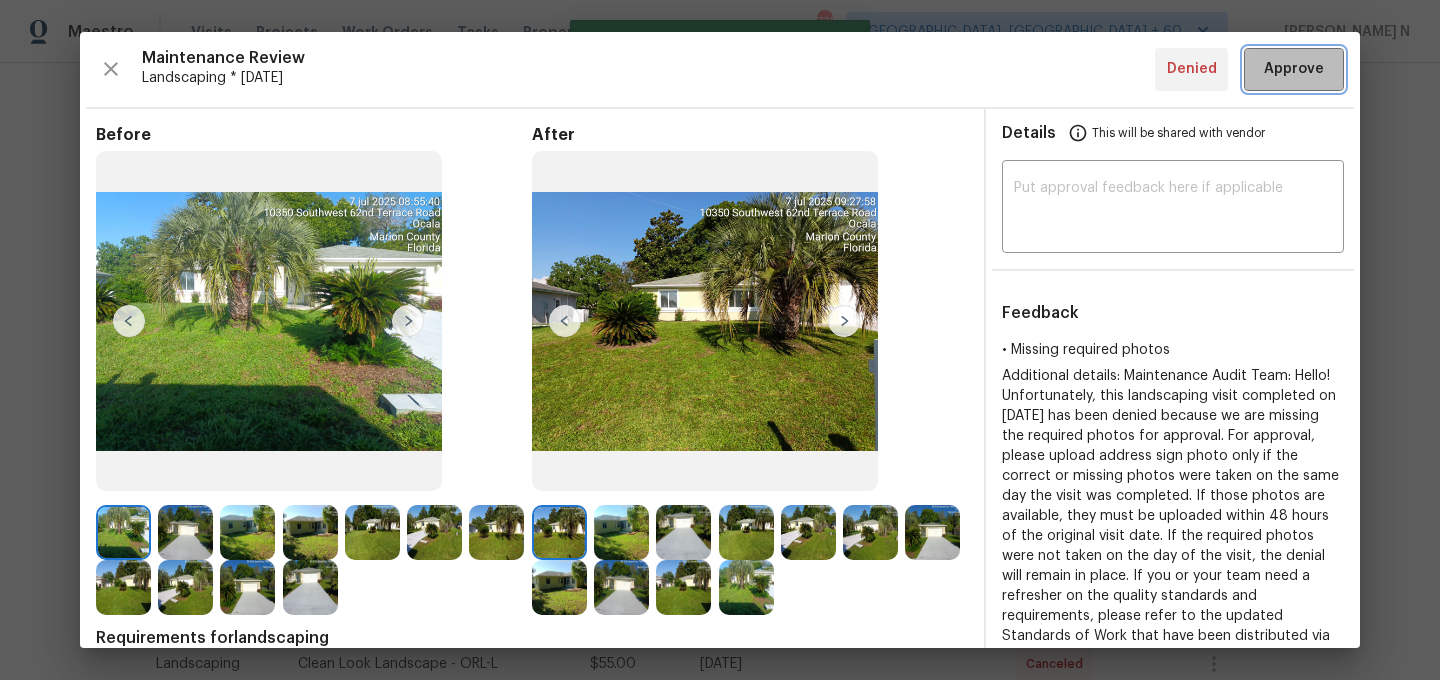click on "Approve" at bounding box center (1294, 69) 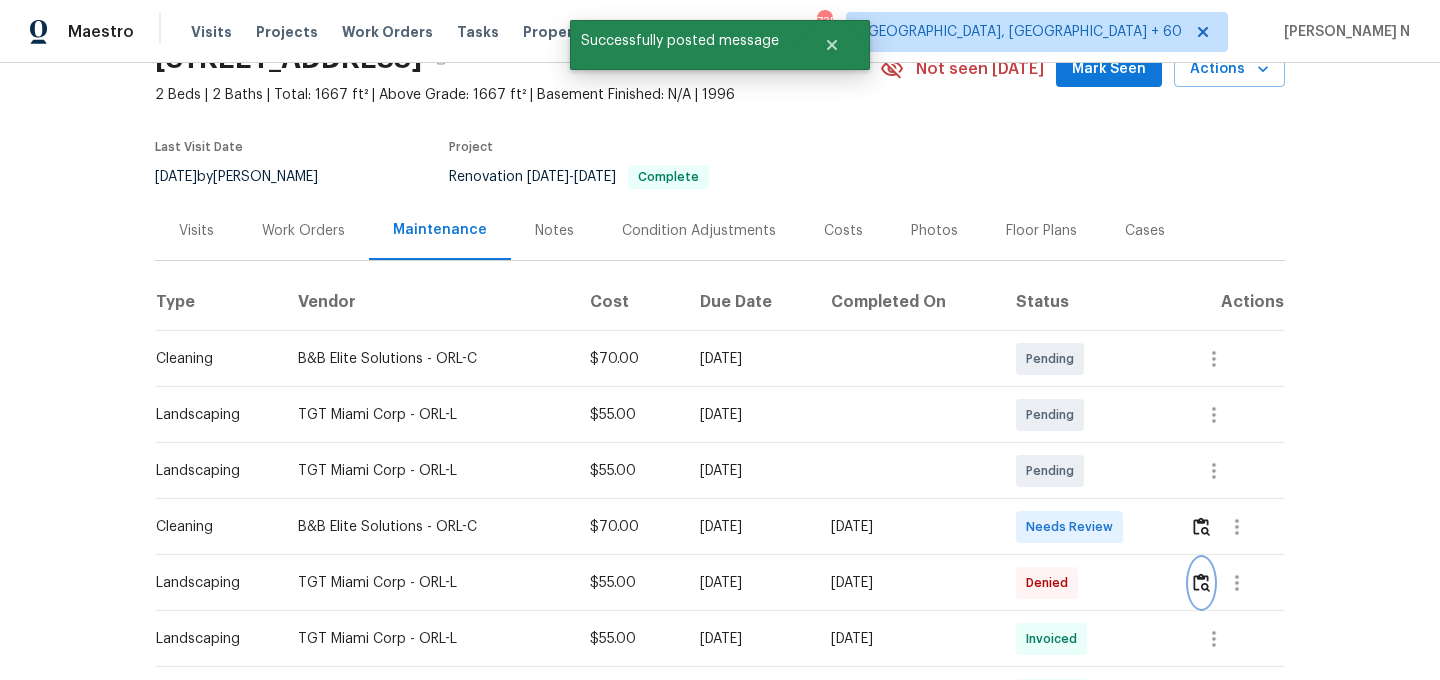 scroll, scrollTop: 0, scrollLeft: 0, axis: both 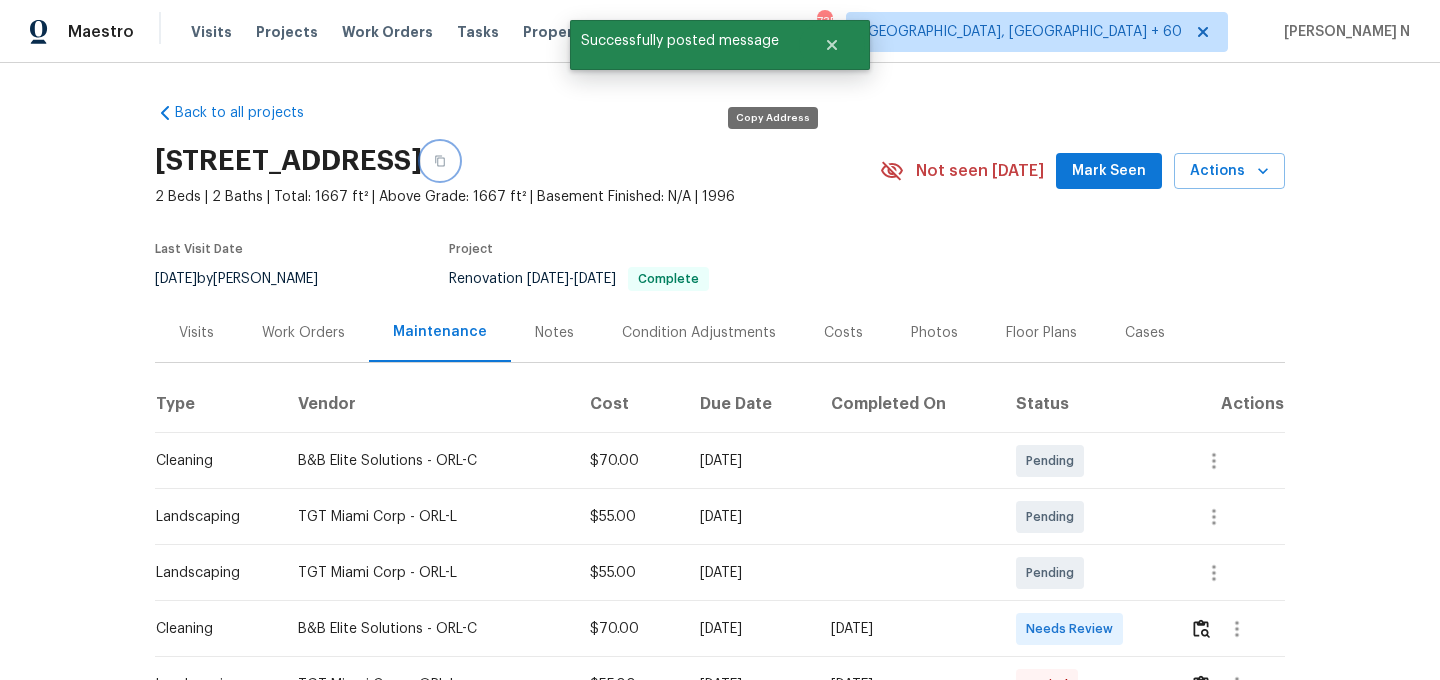 click at bounding box center [440, 161] 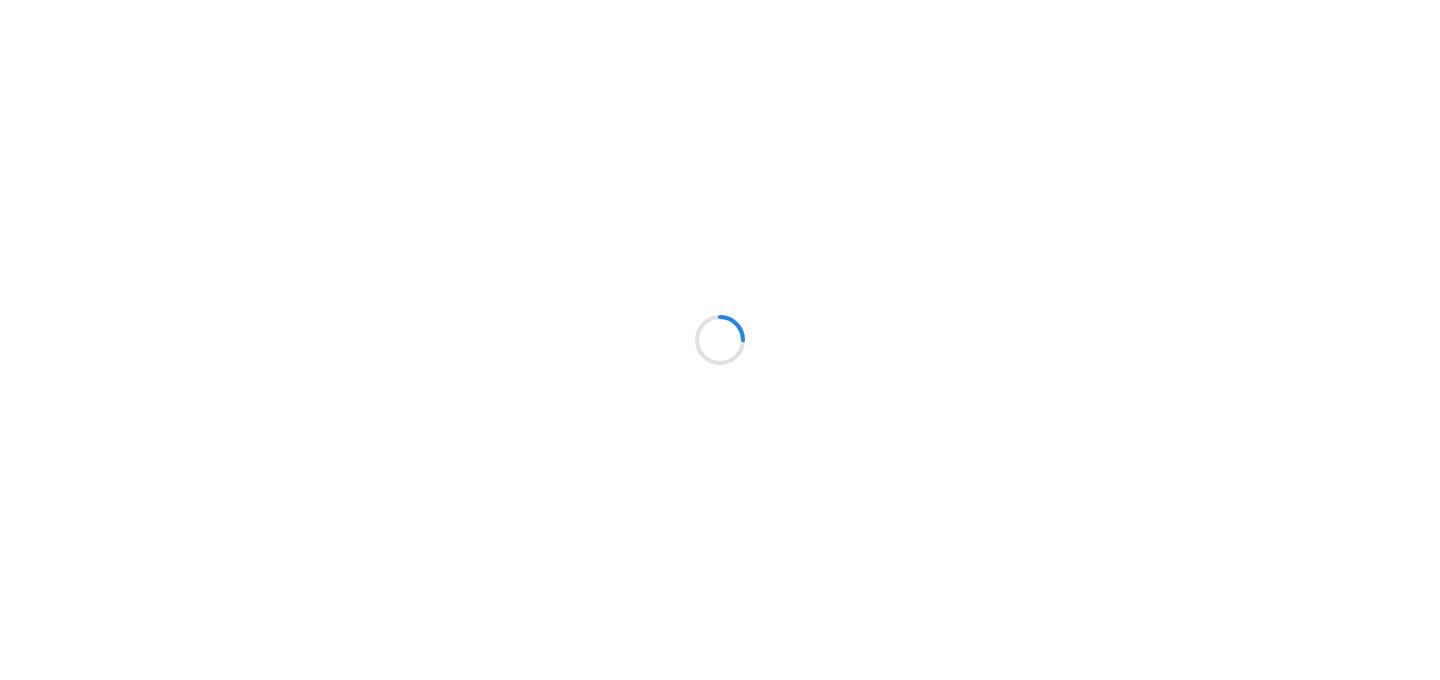 scroll, scrollTop: 0, scrollLeft: 0, axis: both 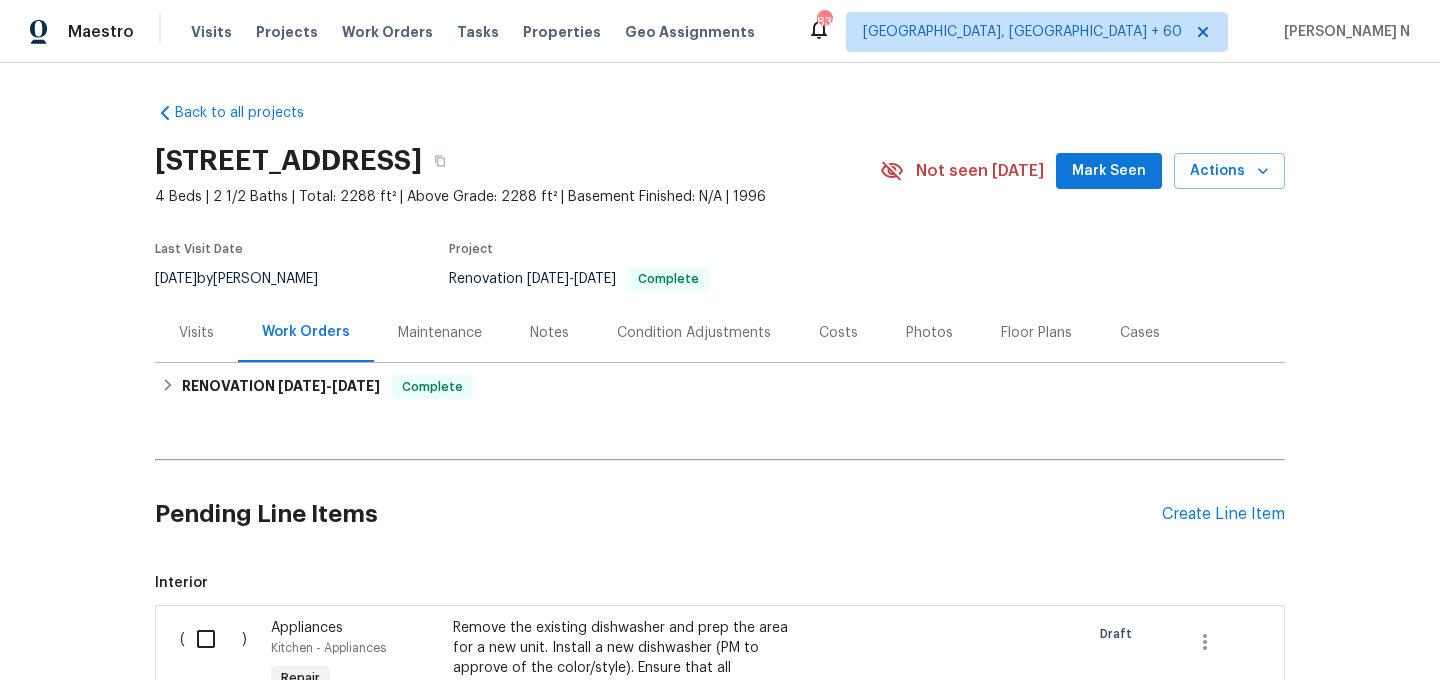 click on "Maintenance" at bounding box center (440, 333) 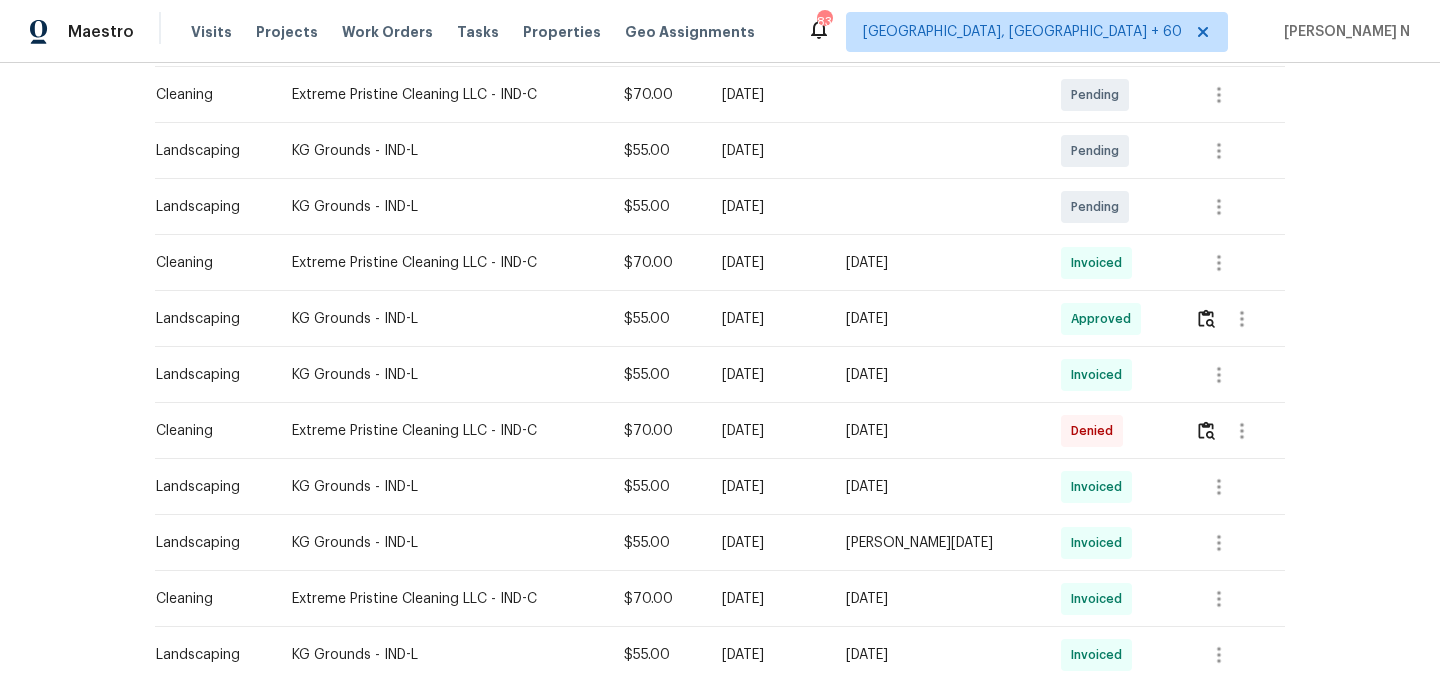 scroll, scrollTop: 456, scrollLeft: 0, axis: vertical 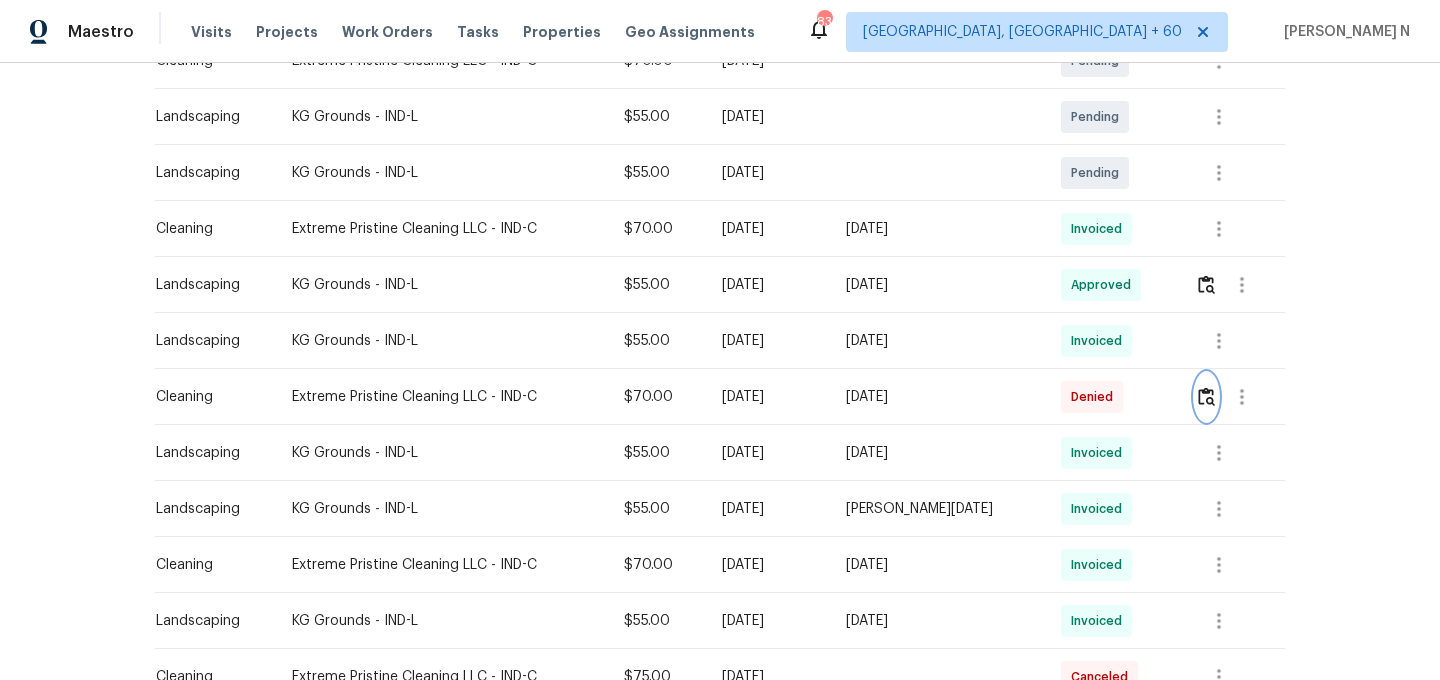click at bounding box center (1206, 396) 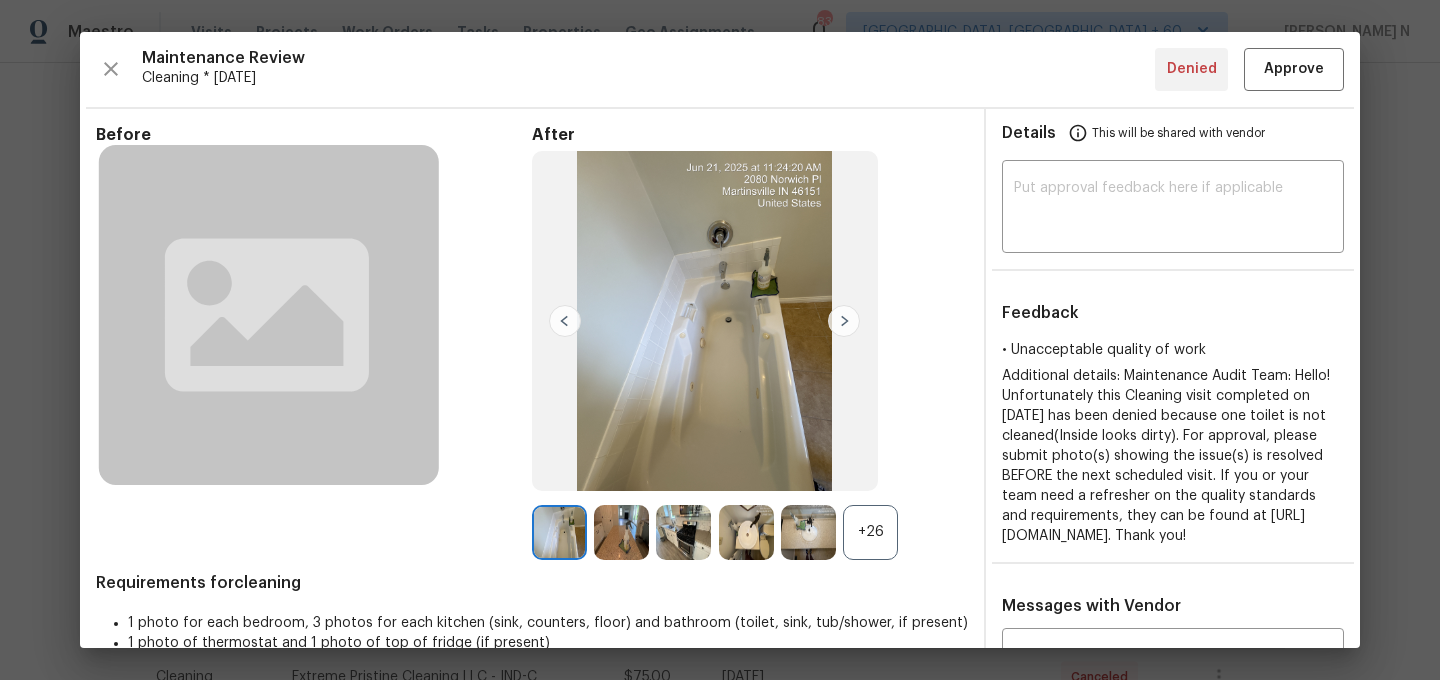 click on "+26" at bounding box center [870, 532] 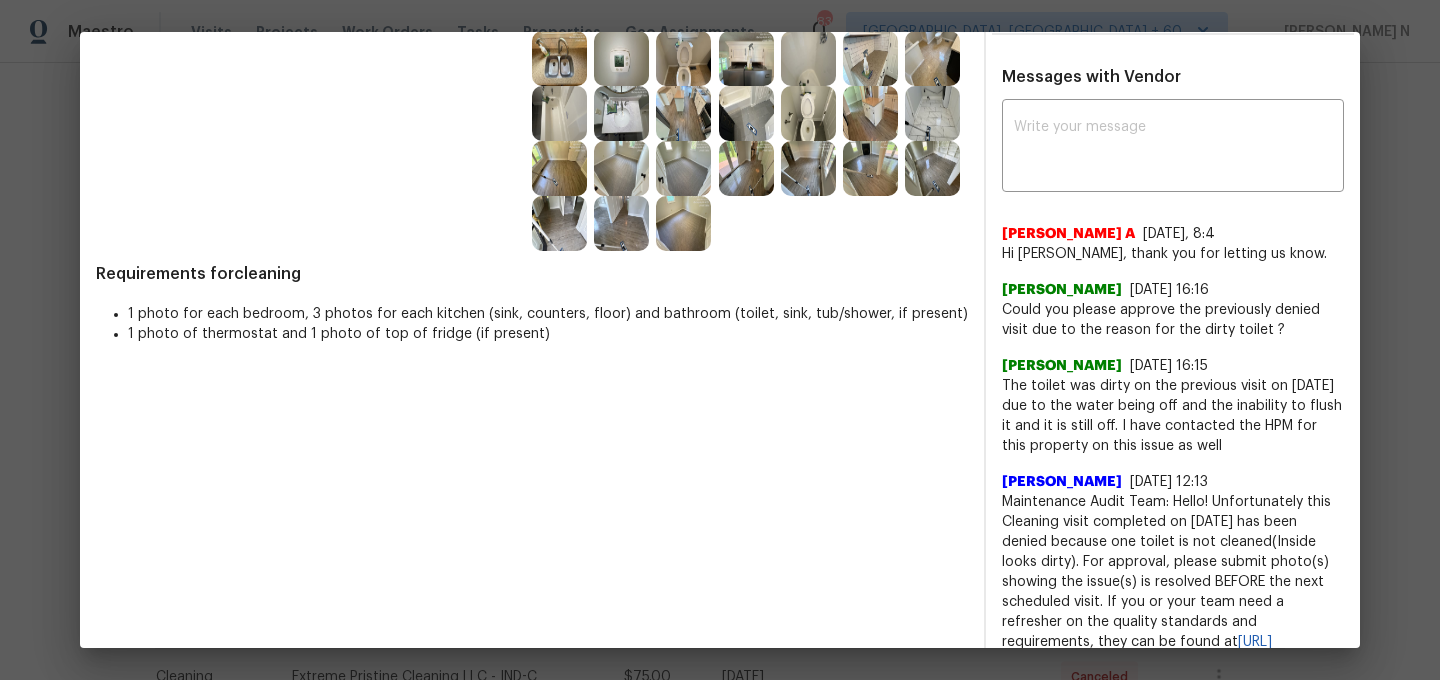 scroll, scrollTop: 498, scrollLeft: 0, axis: vertical 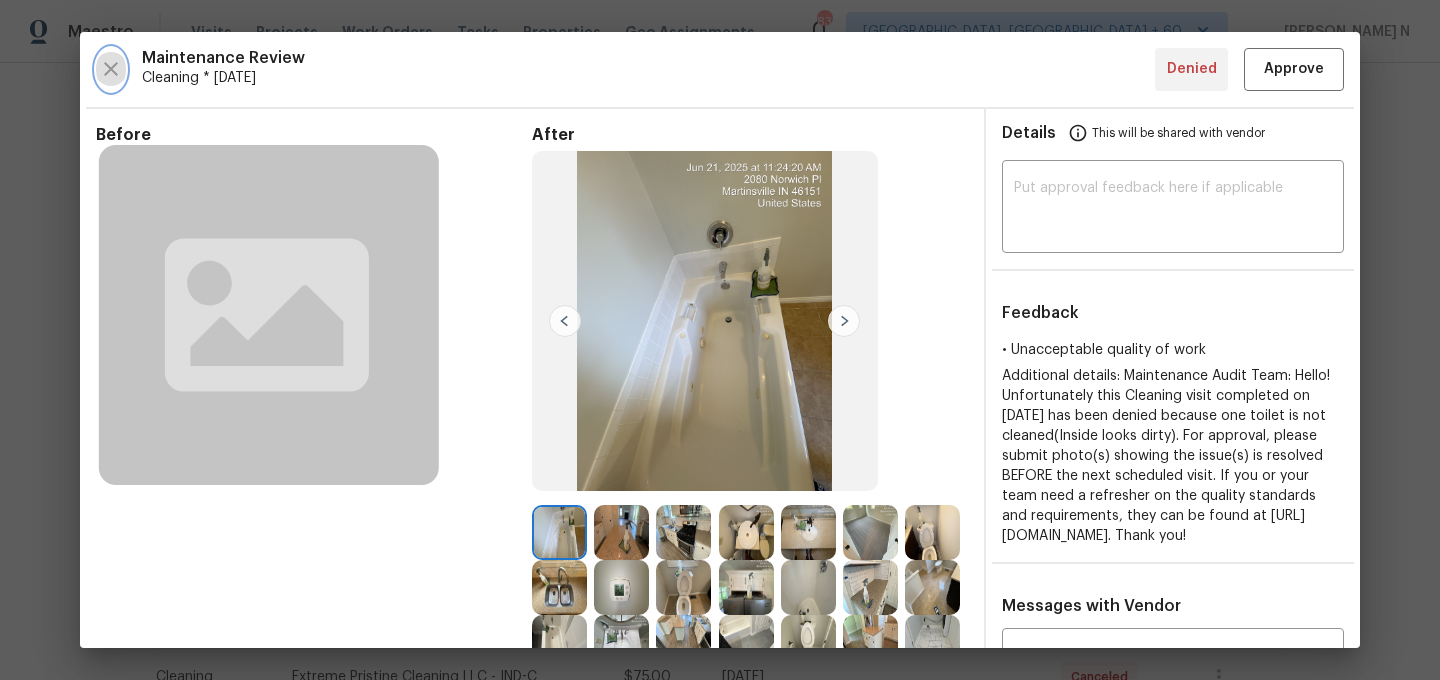 type 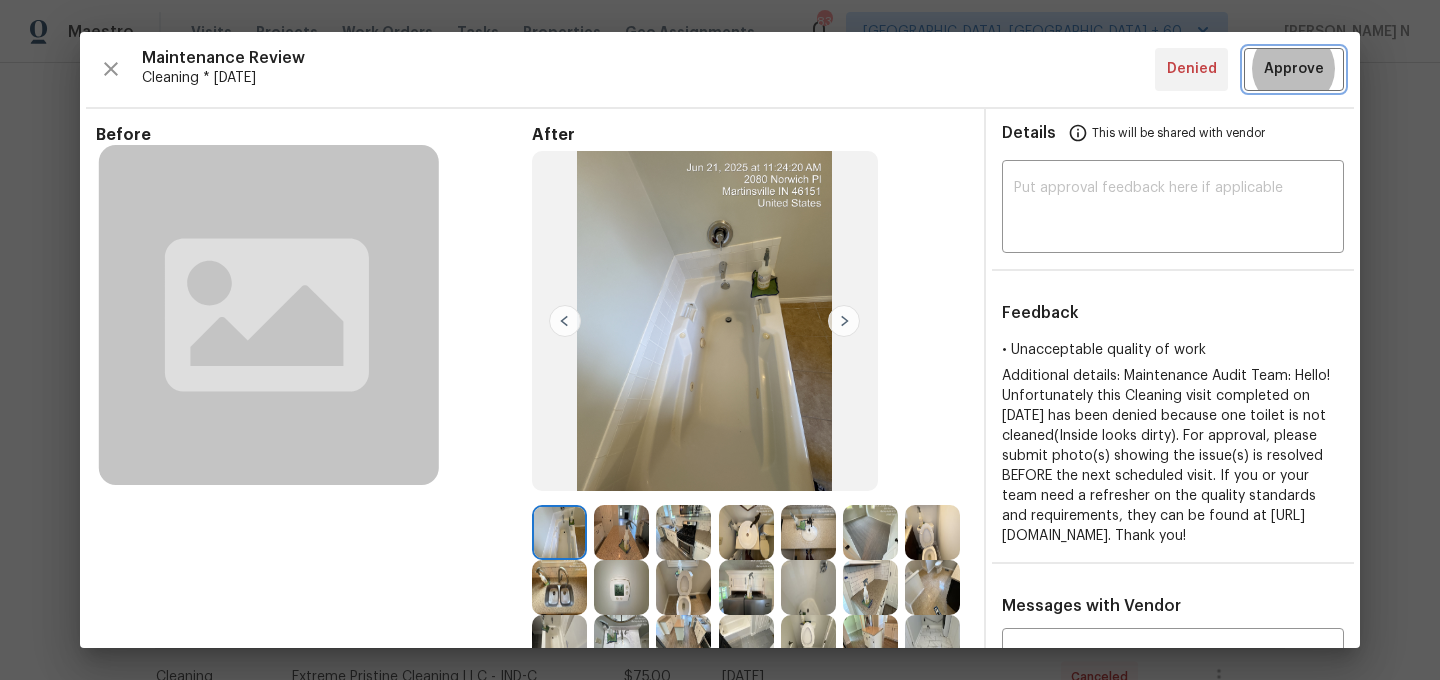 type 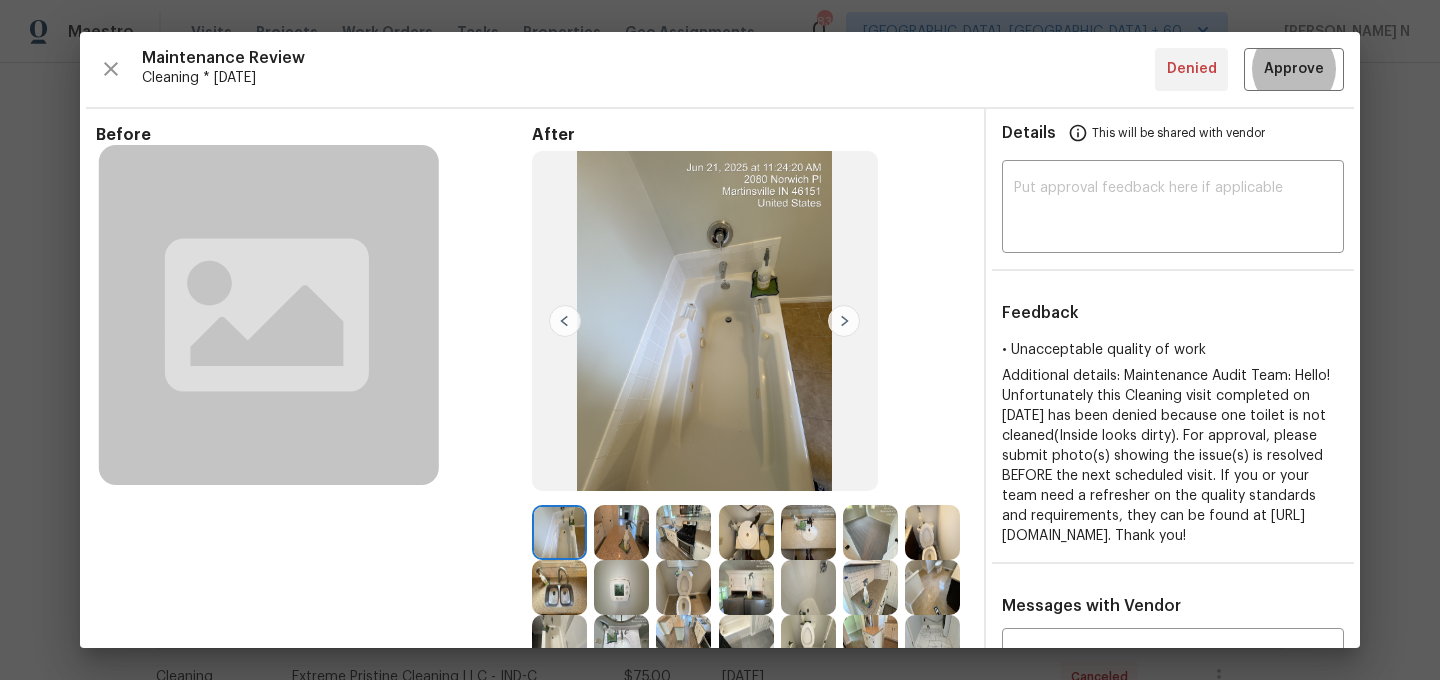 scroll, scrollTop: 740, scrollLeft: 0, axis: vertical 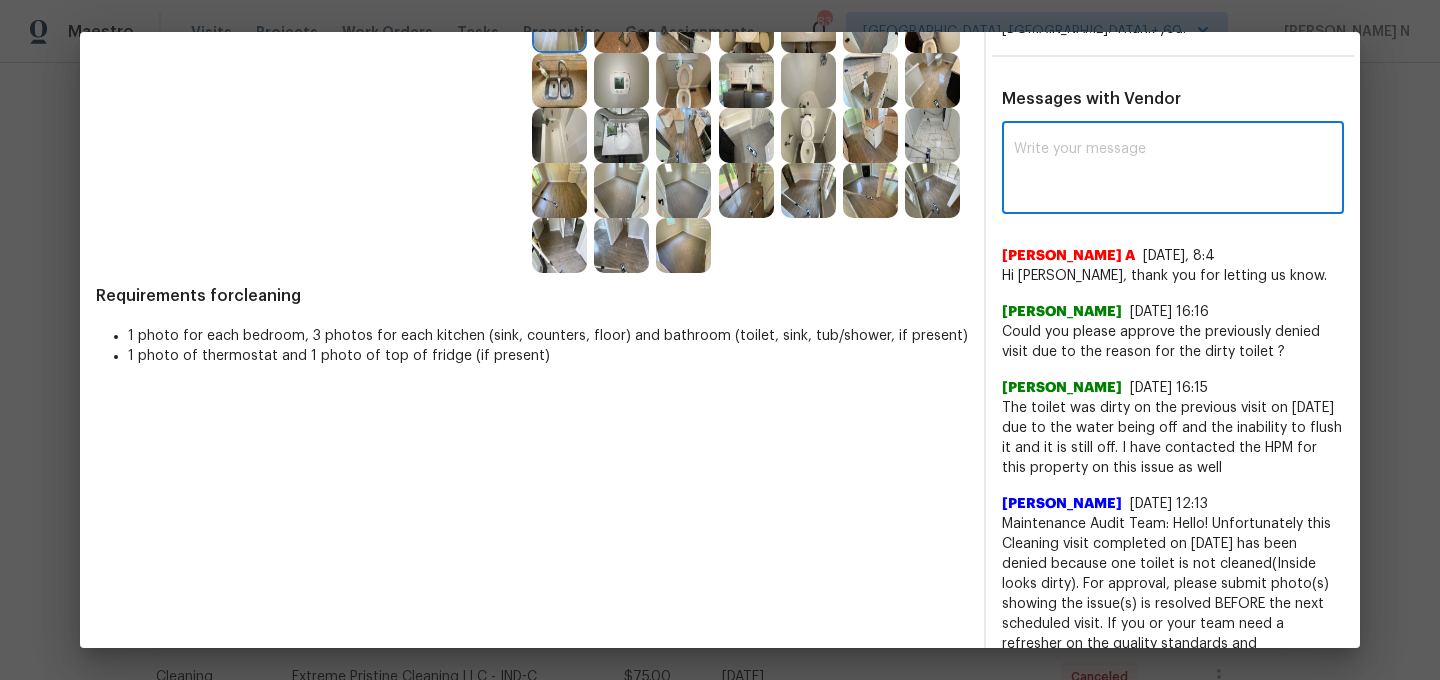 click at bounding box center (1173, 170) 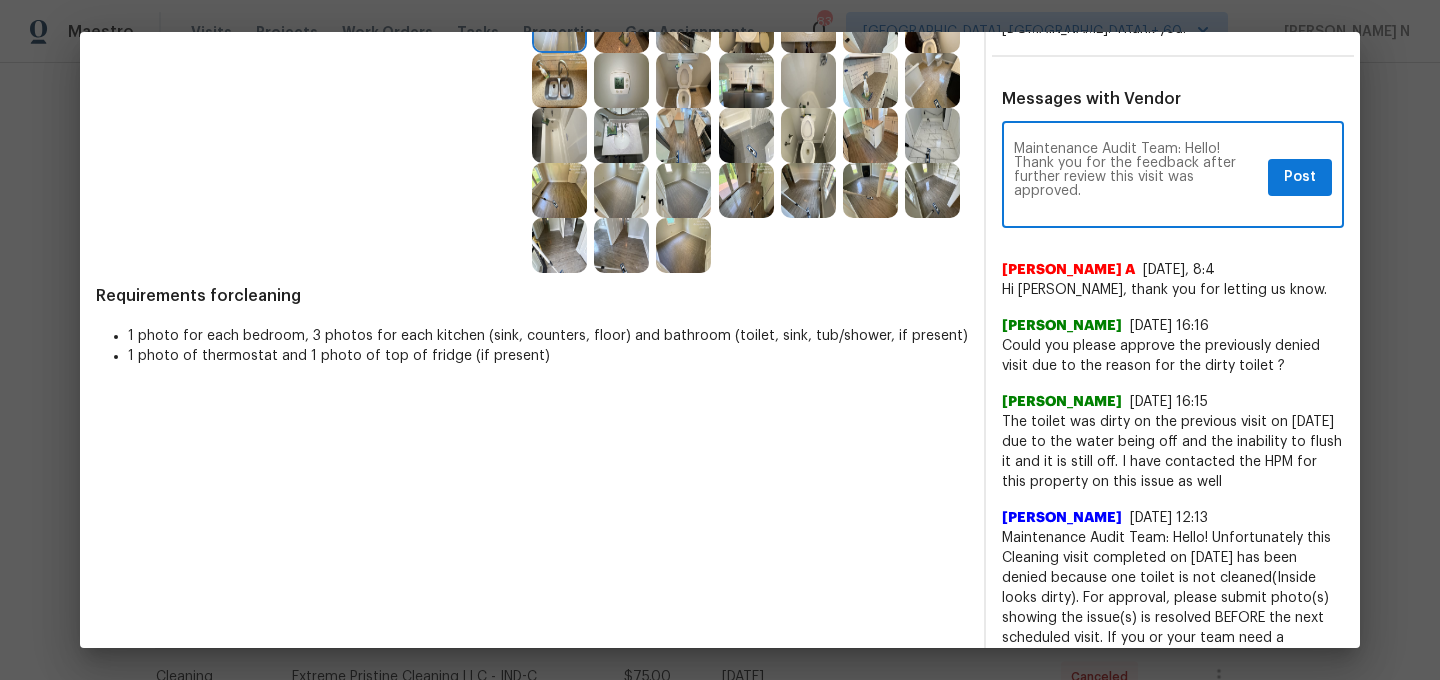 type on "Maintenance Audit Team: Hello! Thank you for the feedback after further review this visit was approved." 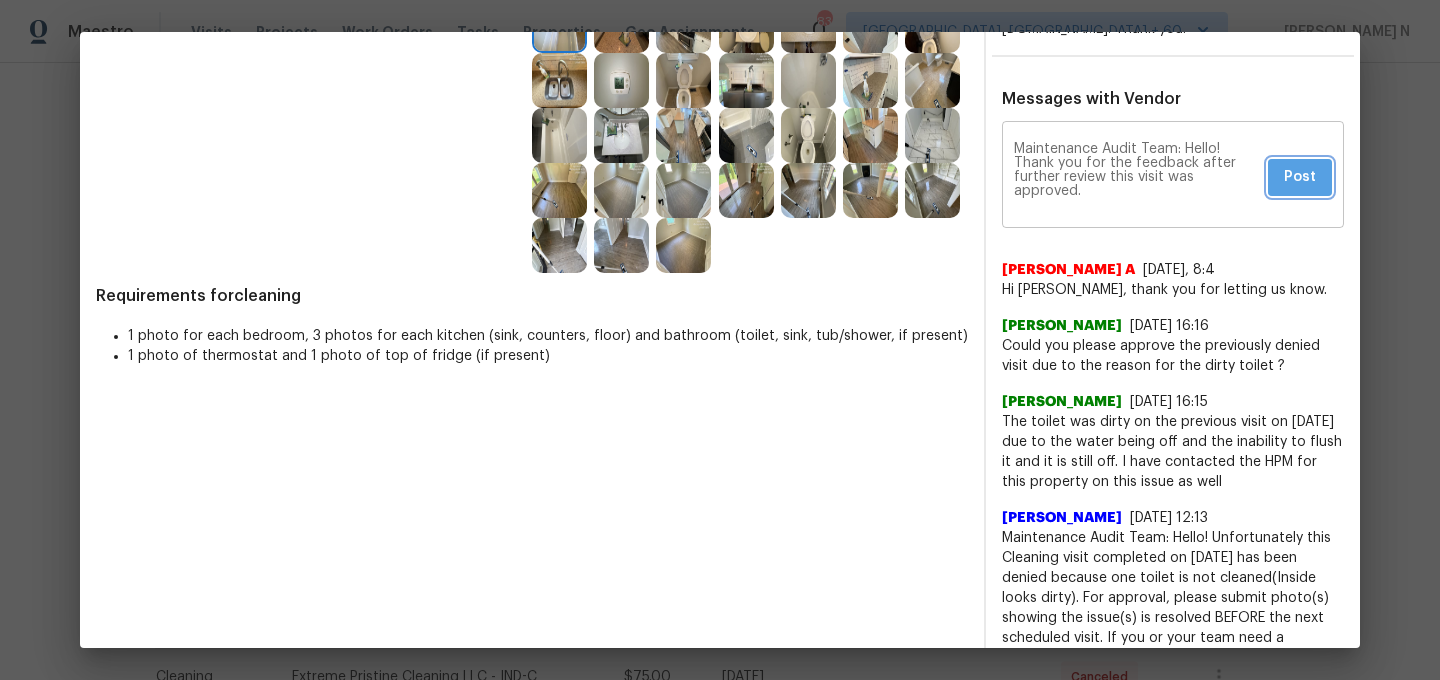 click on "Post" at bounding box center (1300, 177) 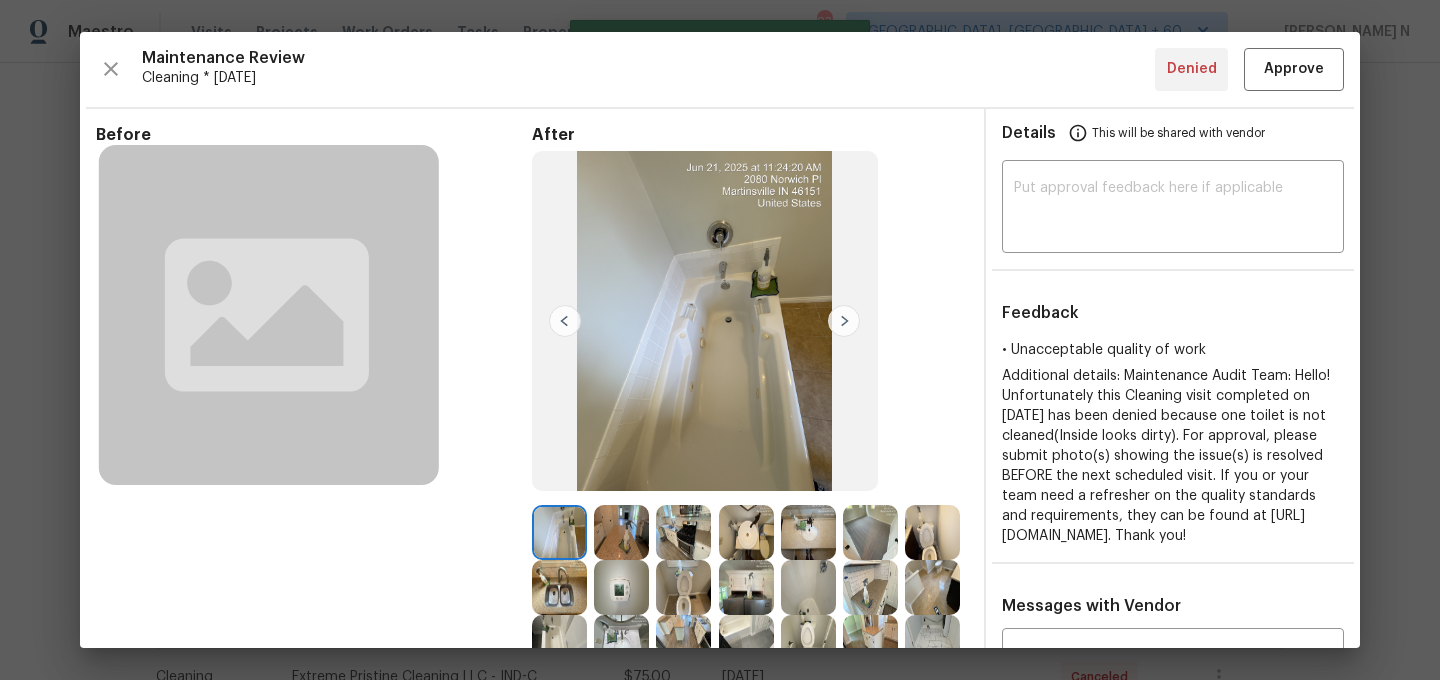 type 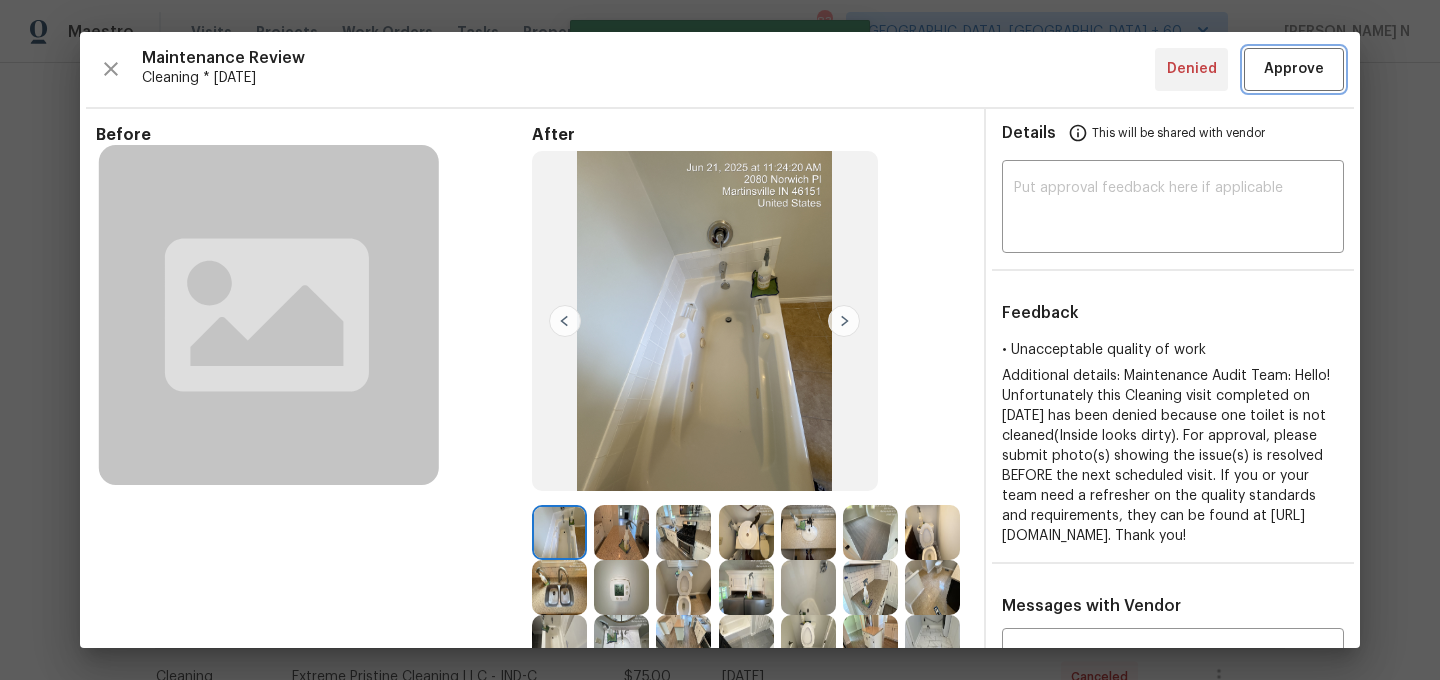 click on "Approve" at bounding box center (1294, 69) 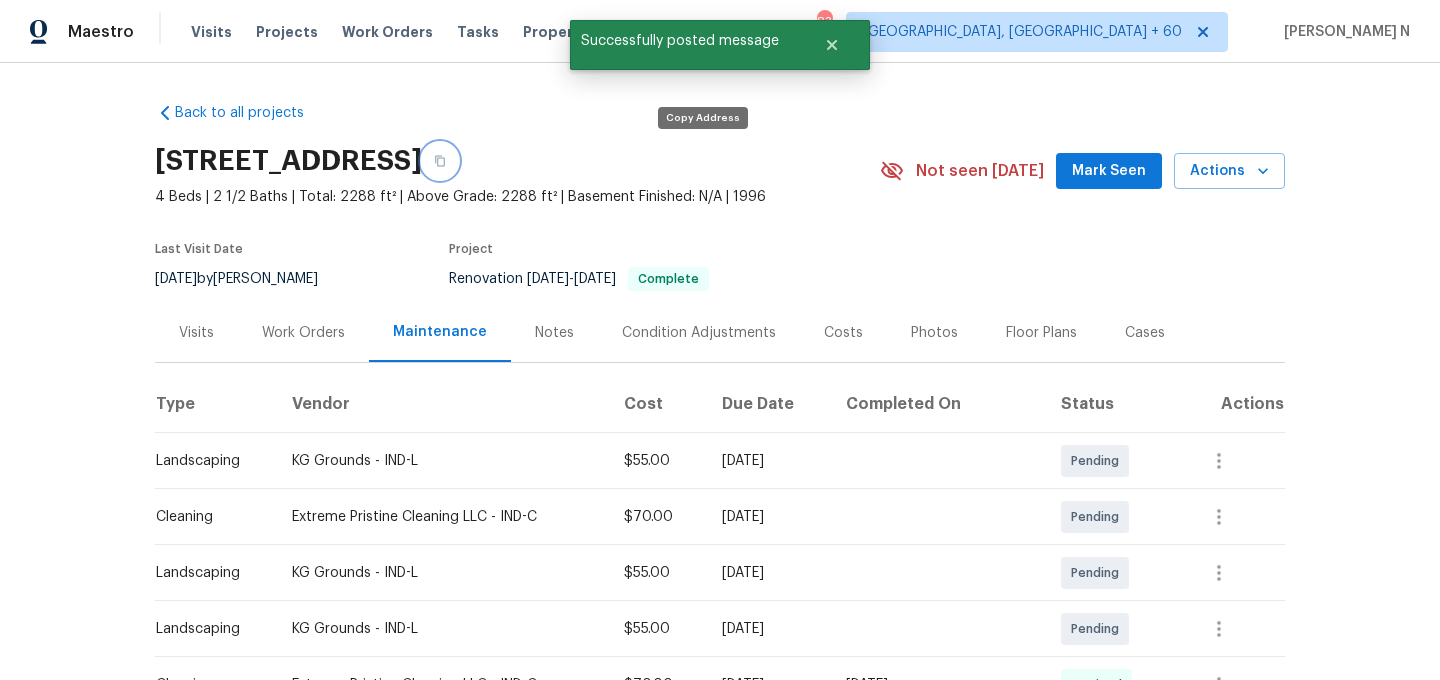 click at bounding box center (440, 161) 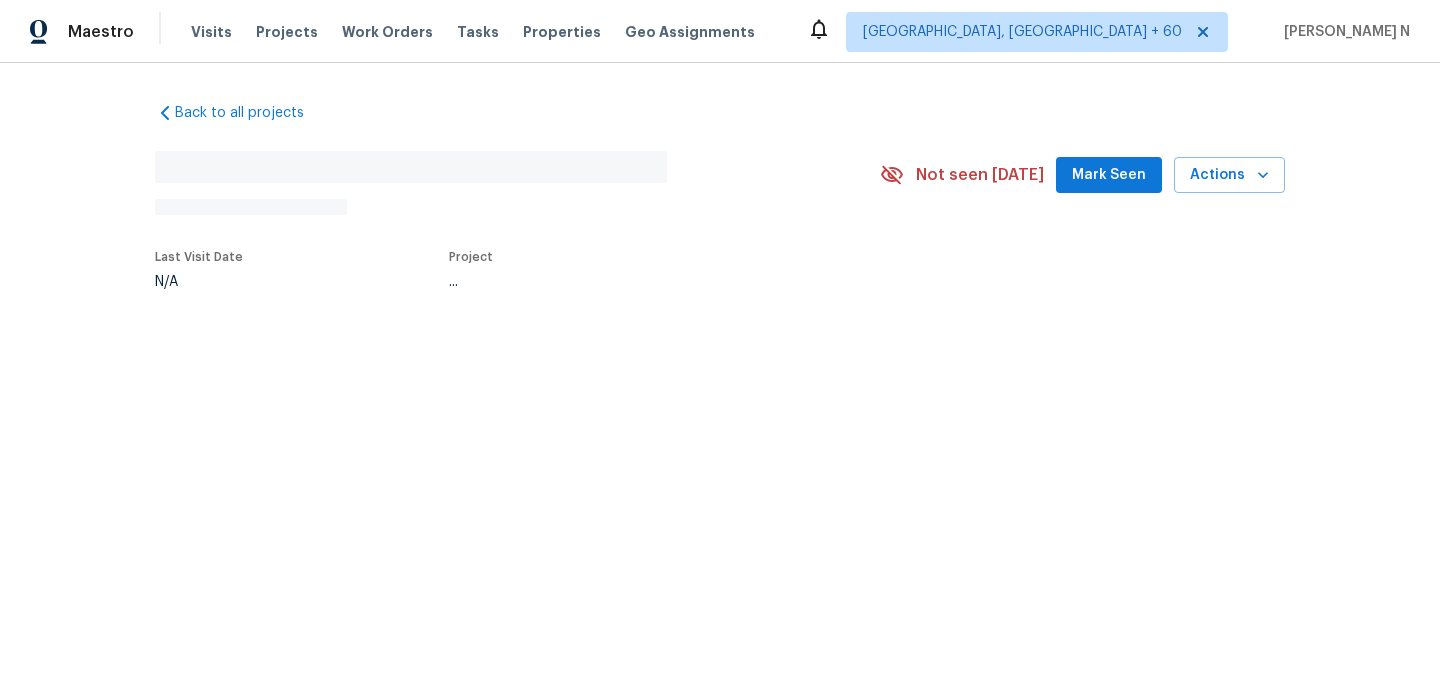 scroll, scrollTop: 0, scrollLeft: 0, axis: both 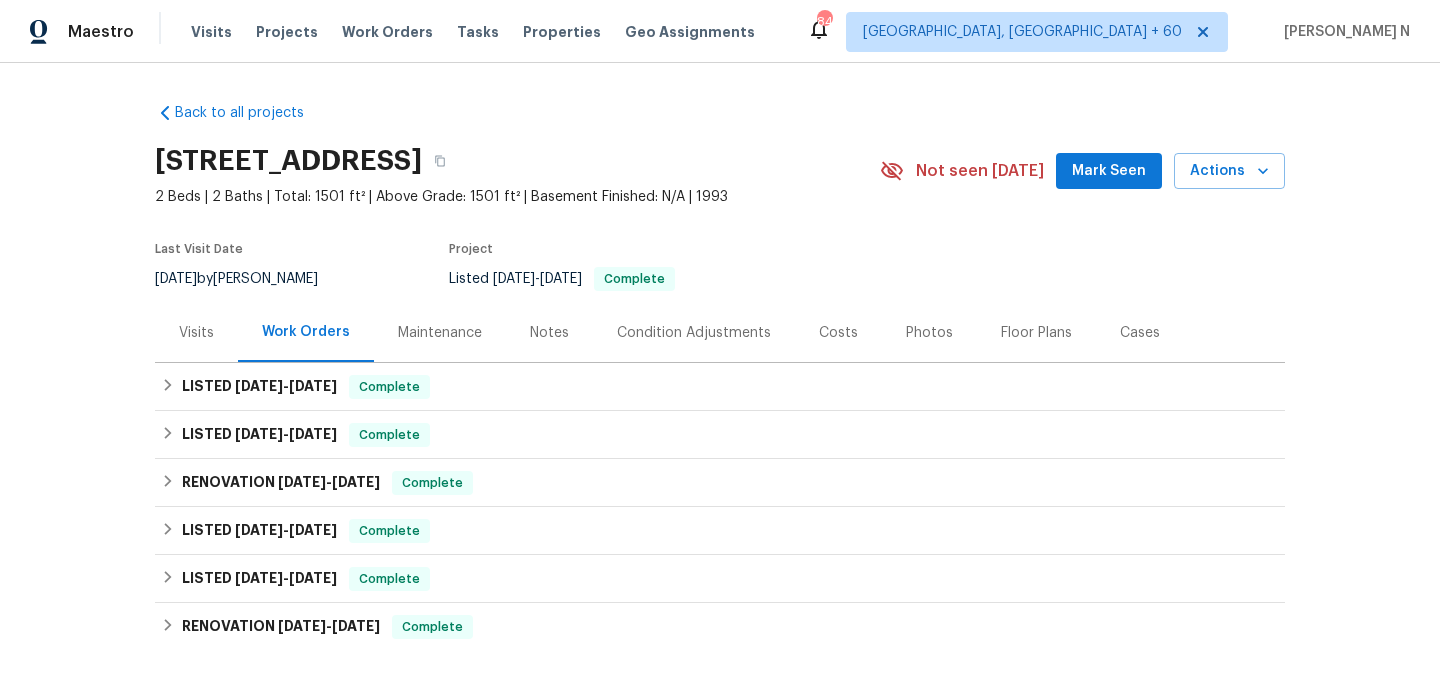 click on "Maintenance" at bounding box center (440, 333) 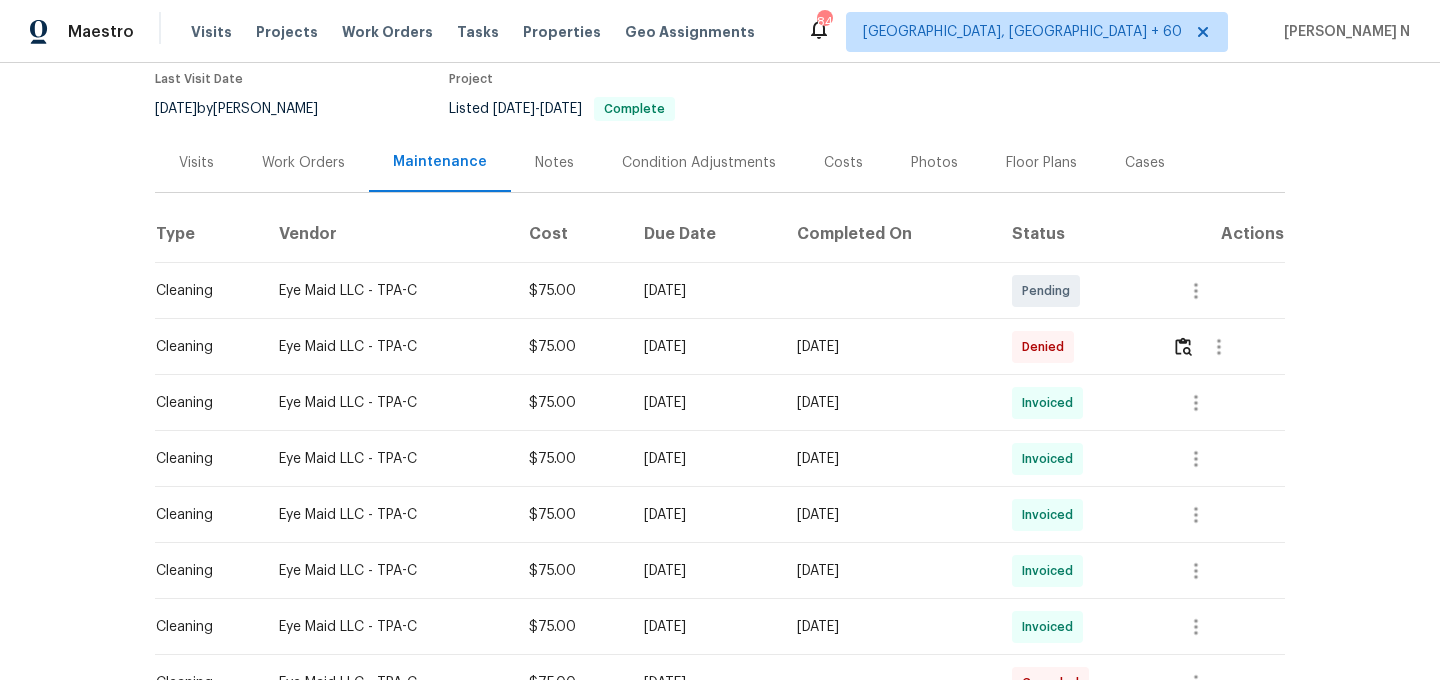 scroll, scrollTop: 167, scrollLeft: 0, axis: vertical 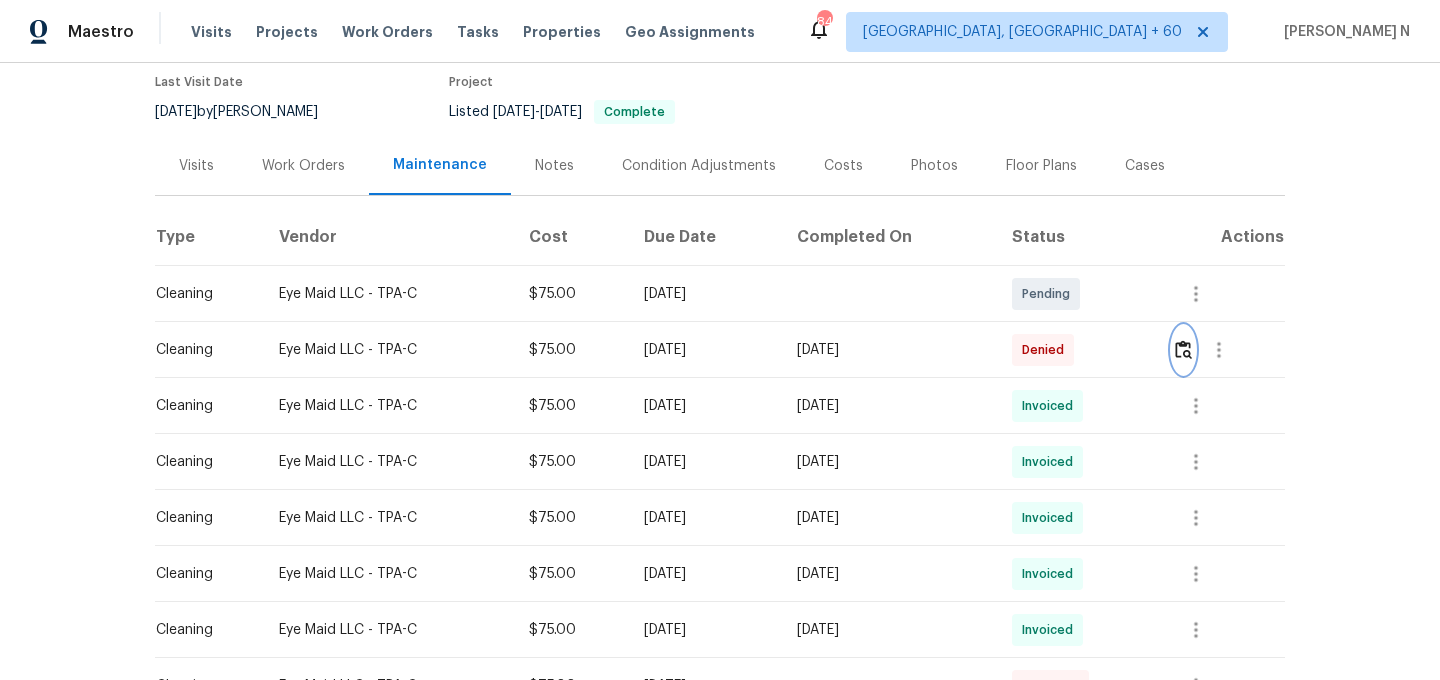 click at bounding box center (1183, 349) 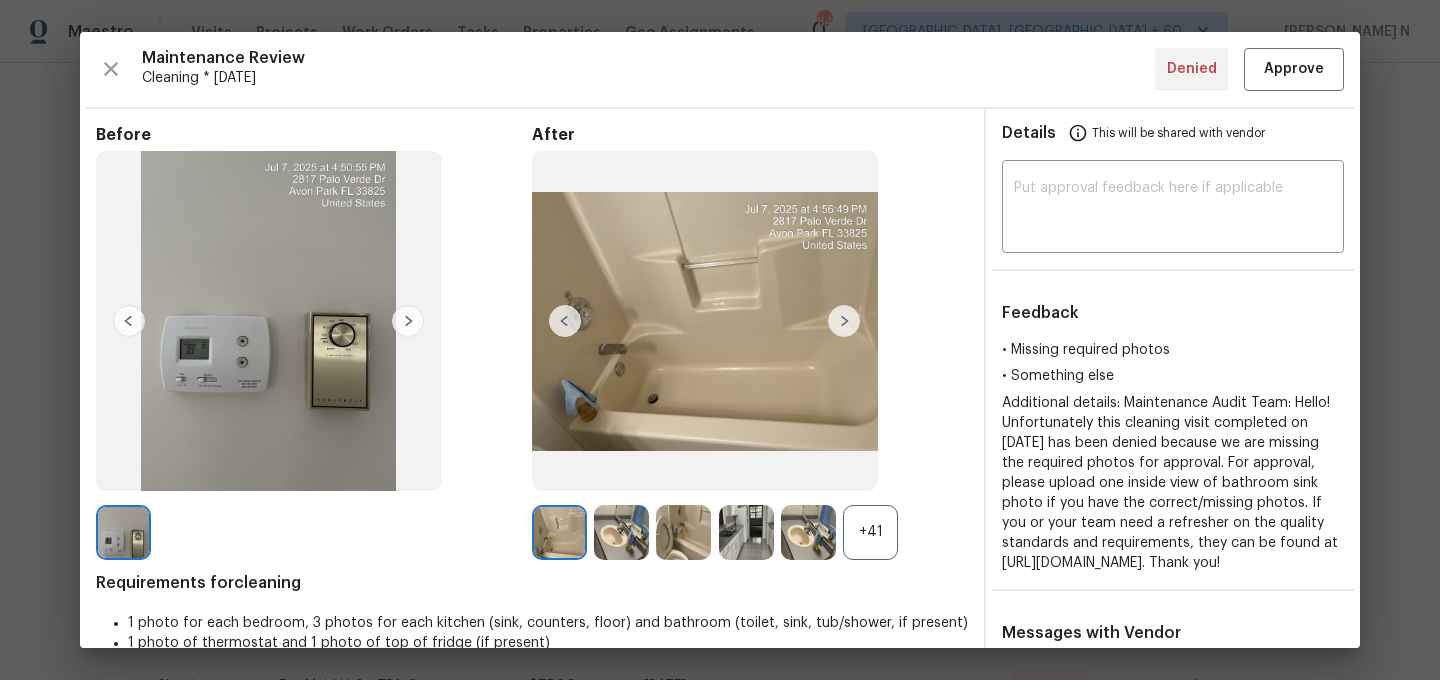 click on "After  +41" at bounding box center [750, 342] 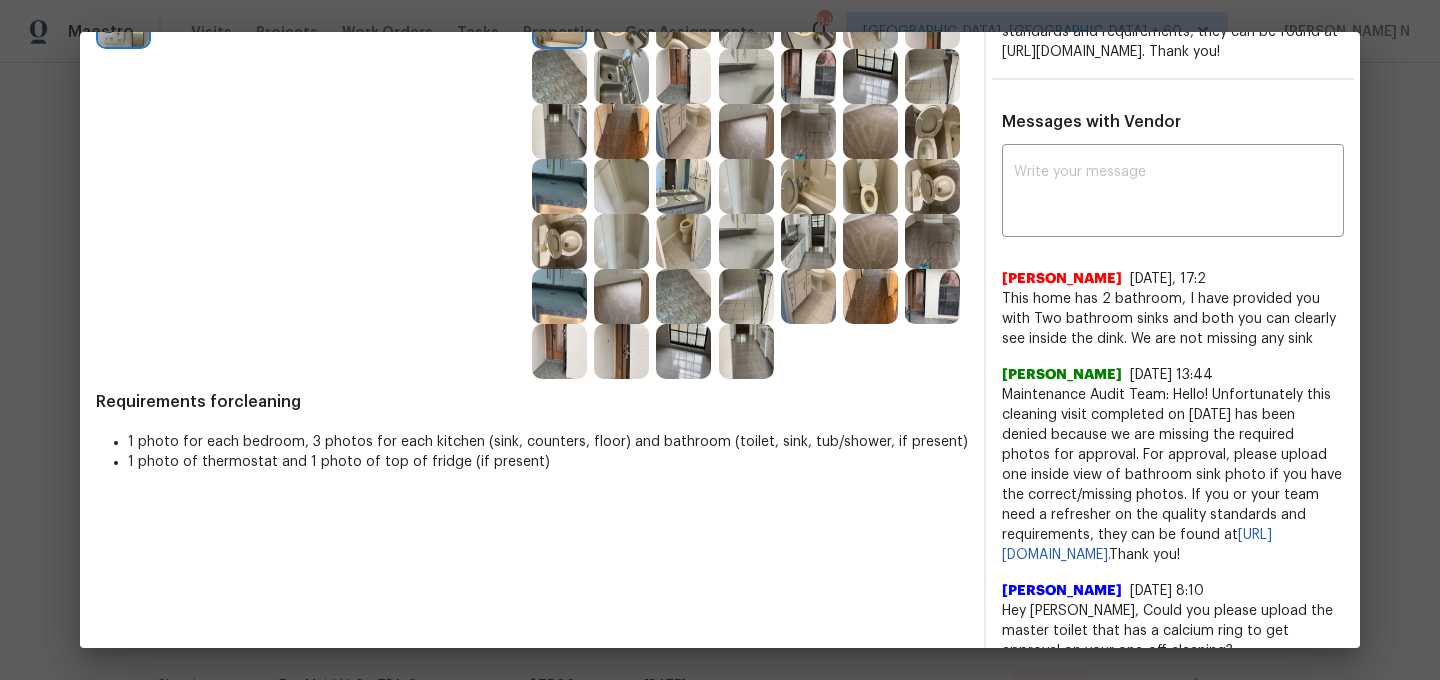 scroll, scrollTop: 542, scrollLeft: 0, axis: vertical 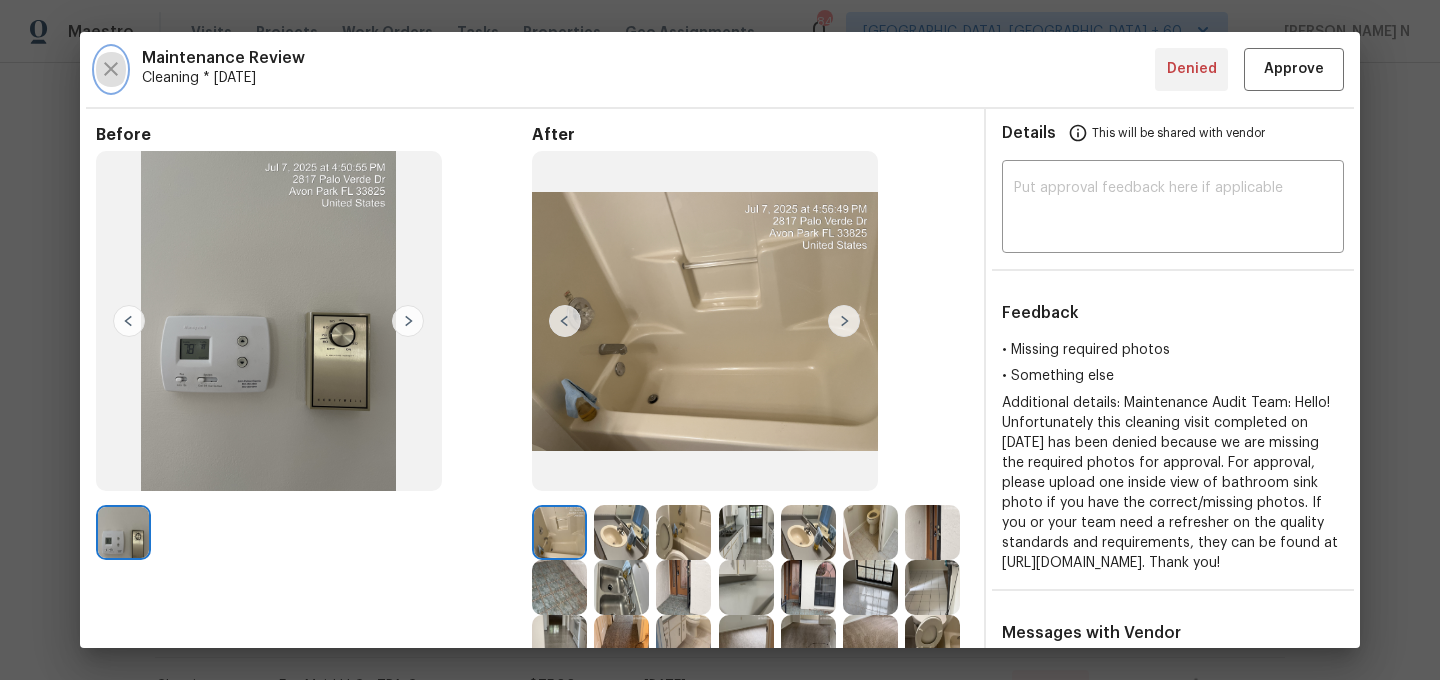 type 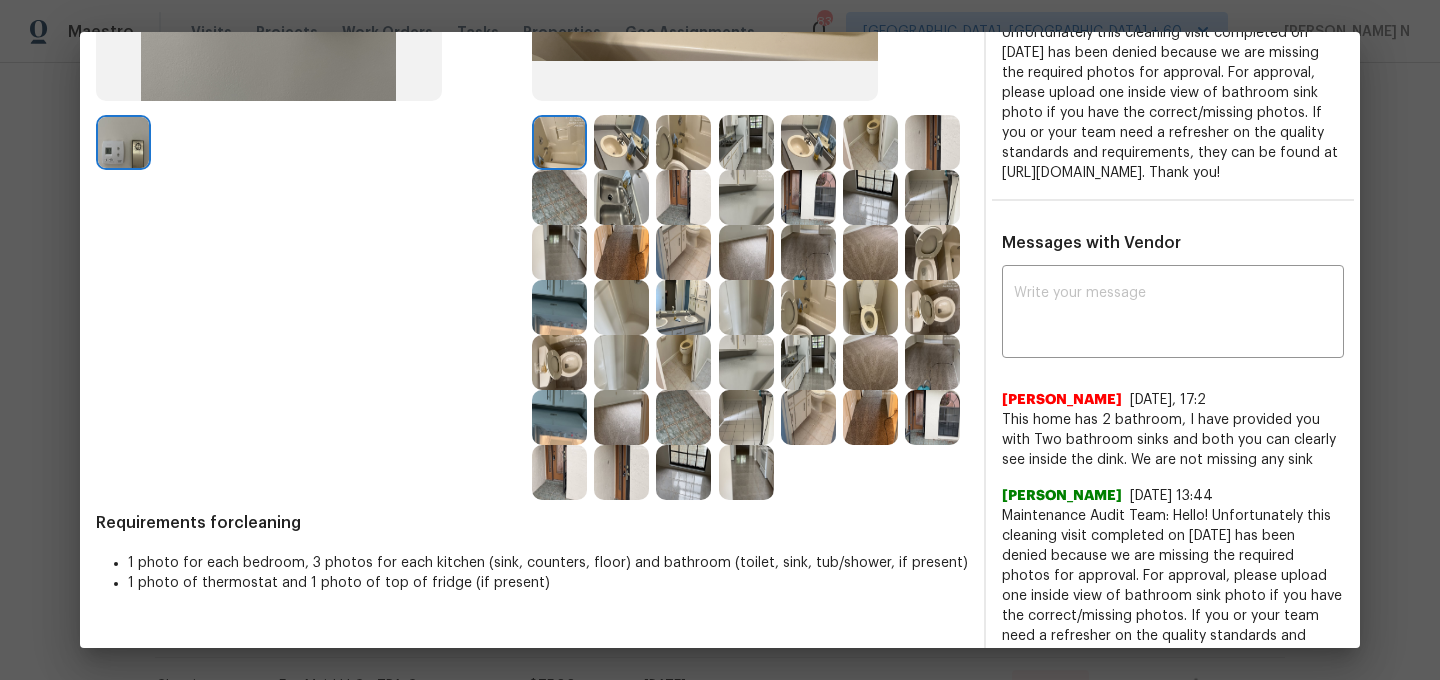 scroll, scrollTop: 409, scrollLeft: 0, axis: vertical 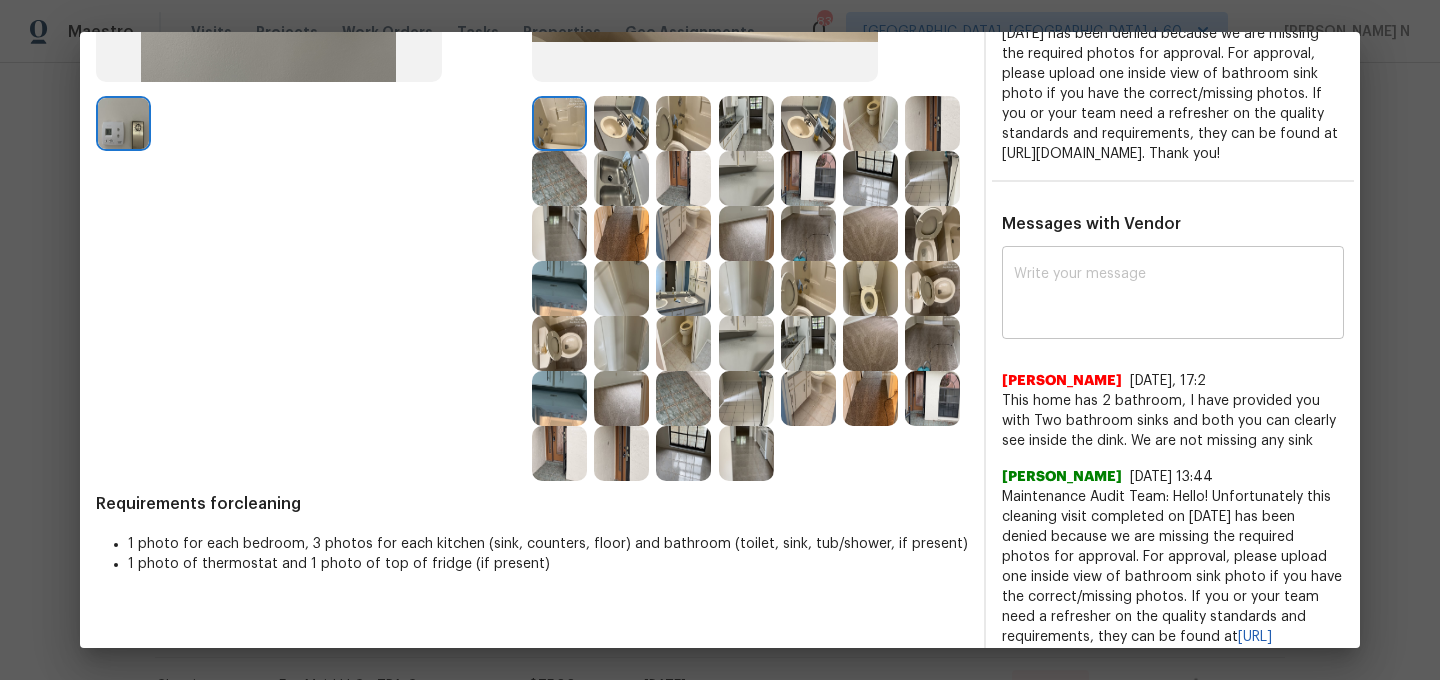 click on "x ​" at bounding box center (1173, 295) 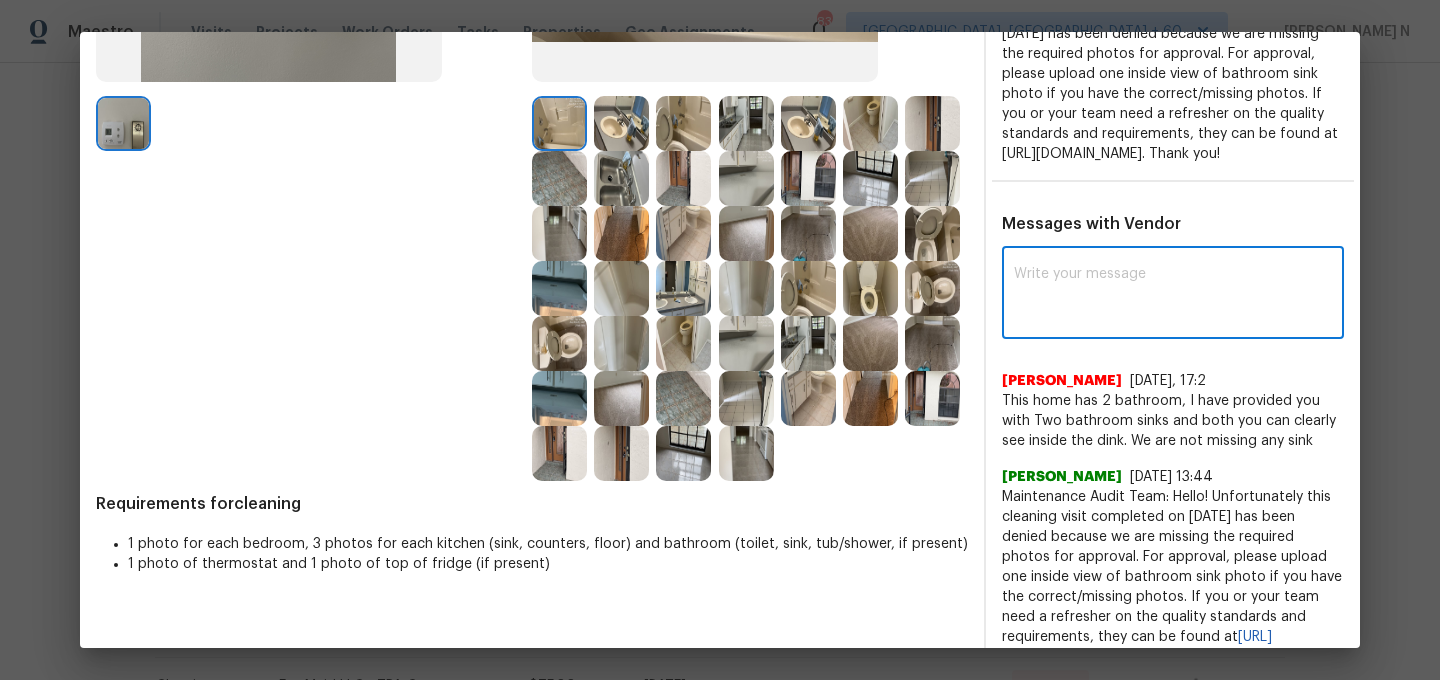 paste on "Maintenance Audit Team: Hello! Thank you for the feedback after further review this visit was approved." 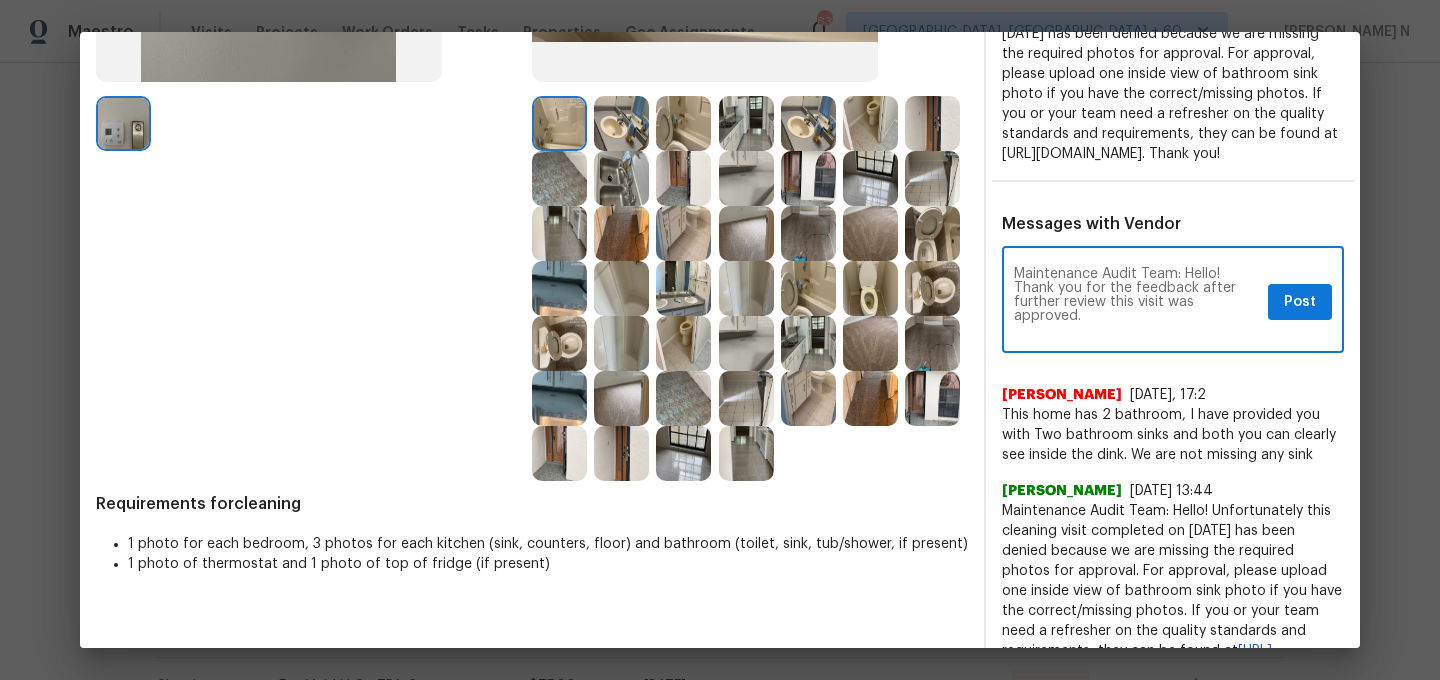 scroll, scrollTop: 56, scrollLeft: 0, axis: vertical 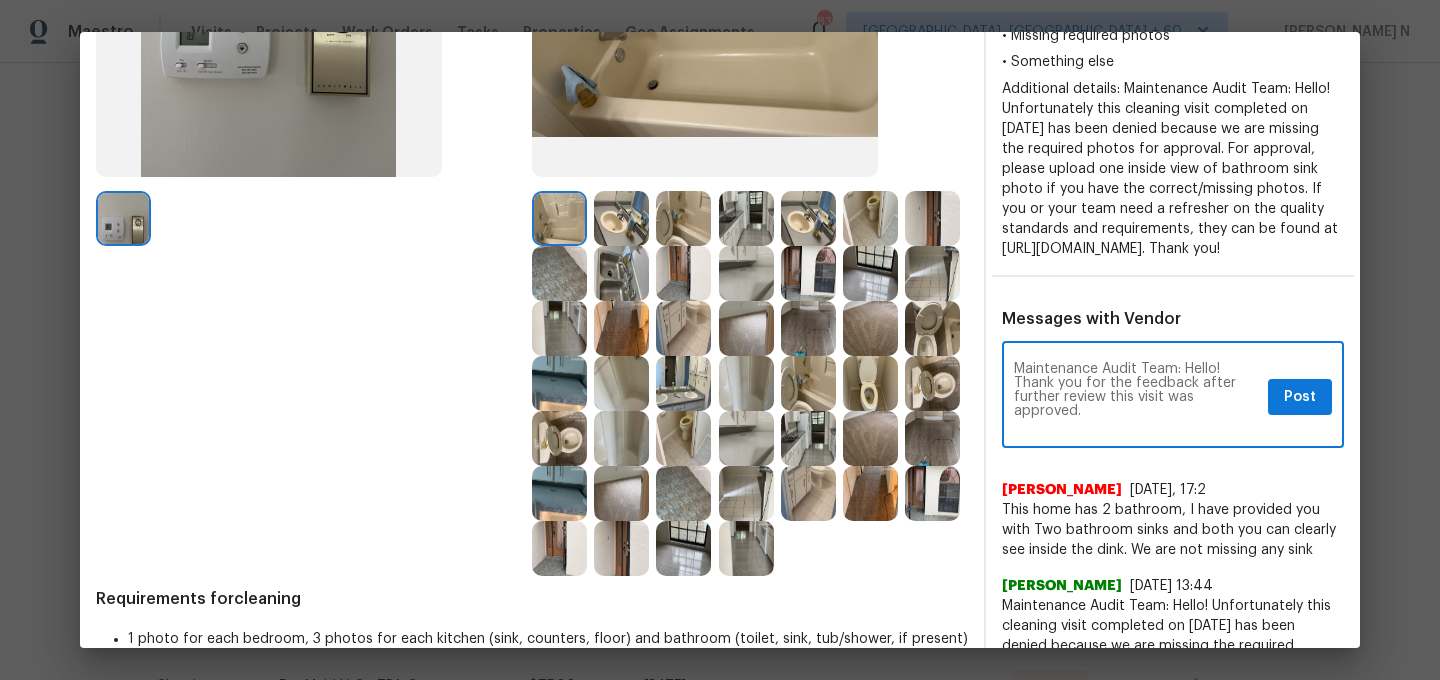 type on "Maintenance Audit Team: Hello! Thank you for the feedback after further review this visit was approved." 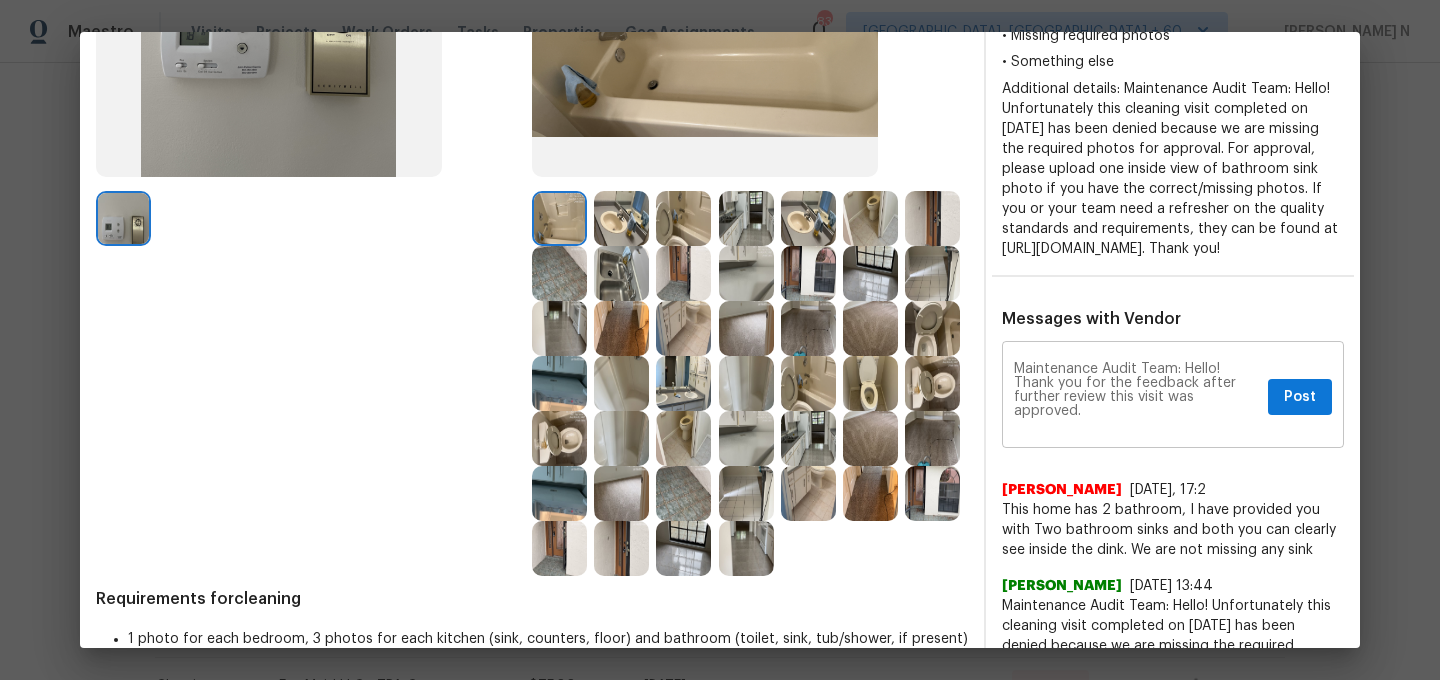 click on "Maintenance Audit Team: Hello! Thank you for the feedback after further review this visit was approved.
x Post ​" at bounding box center [1173, 397] 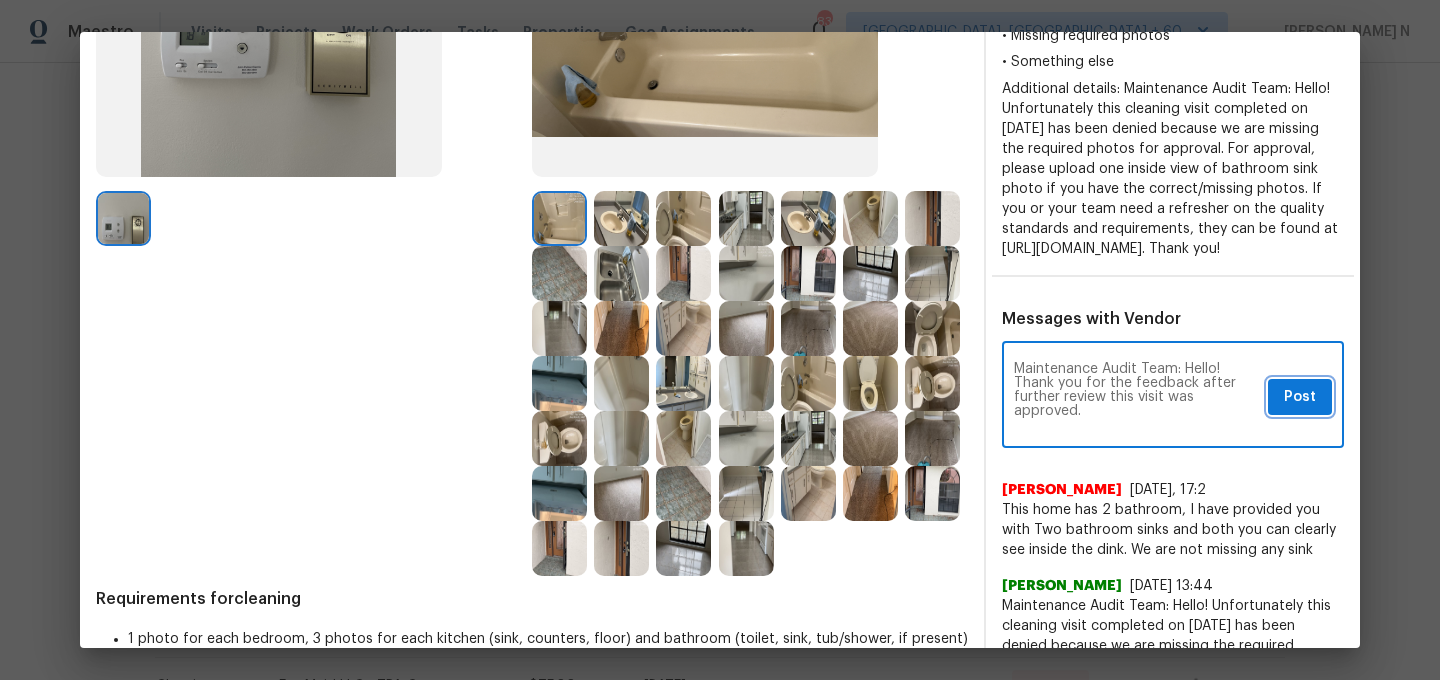 click on "Post" at bounding box center [1300, 397] 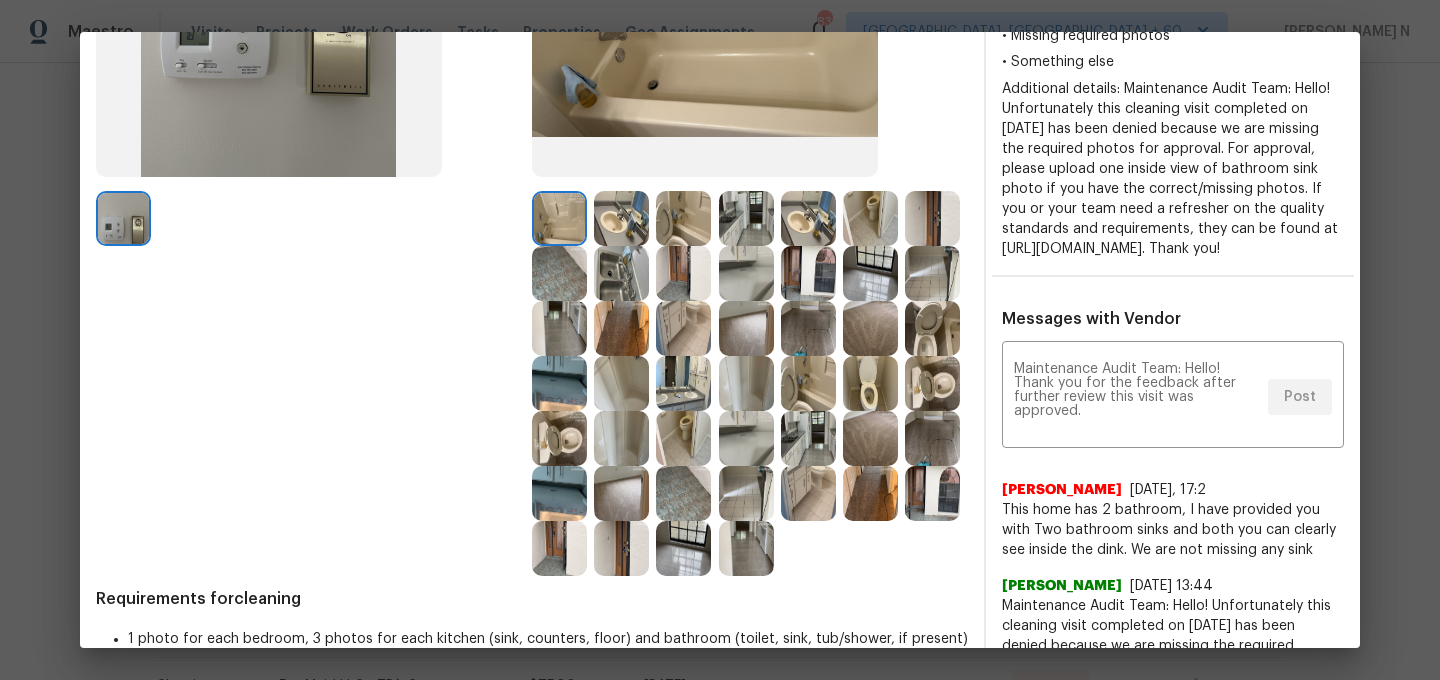 scroll, scrollTop: 0, scrollLeft: 0, axis: both 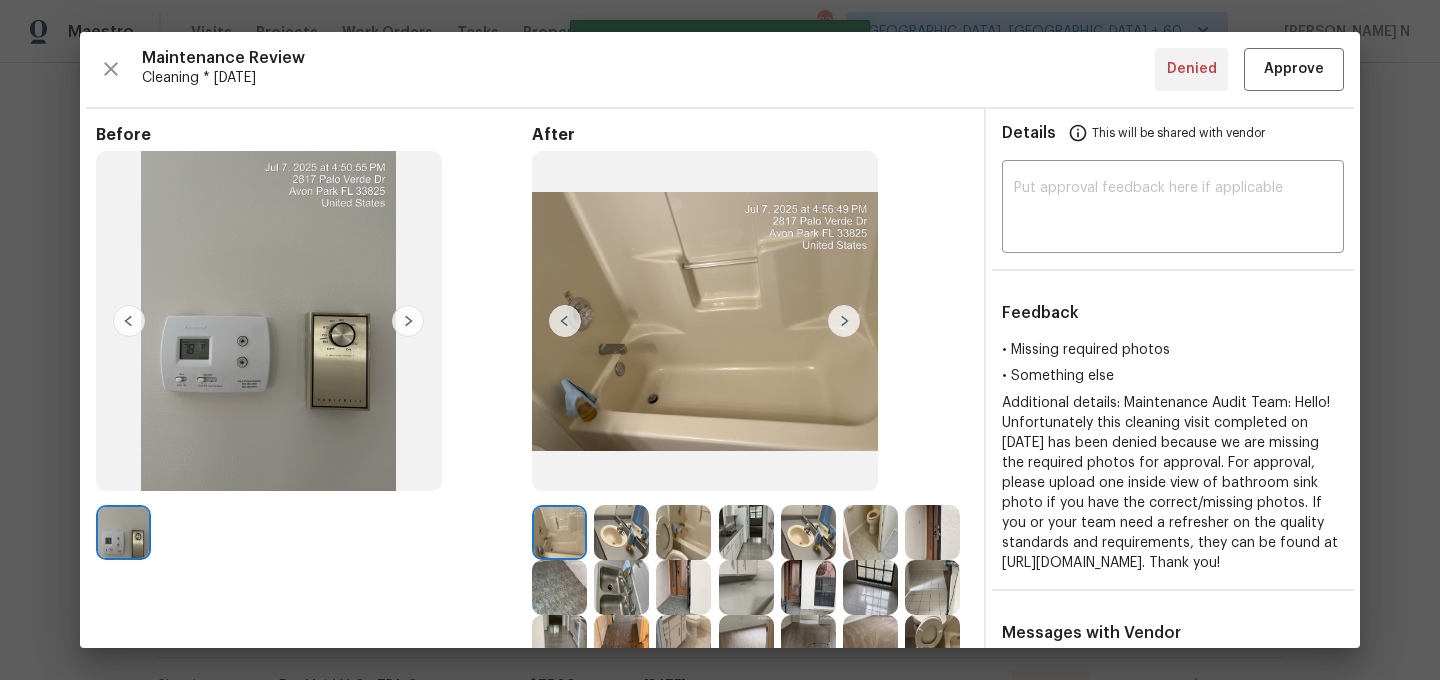 type 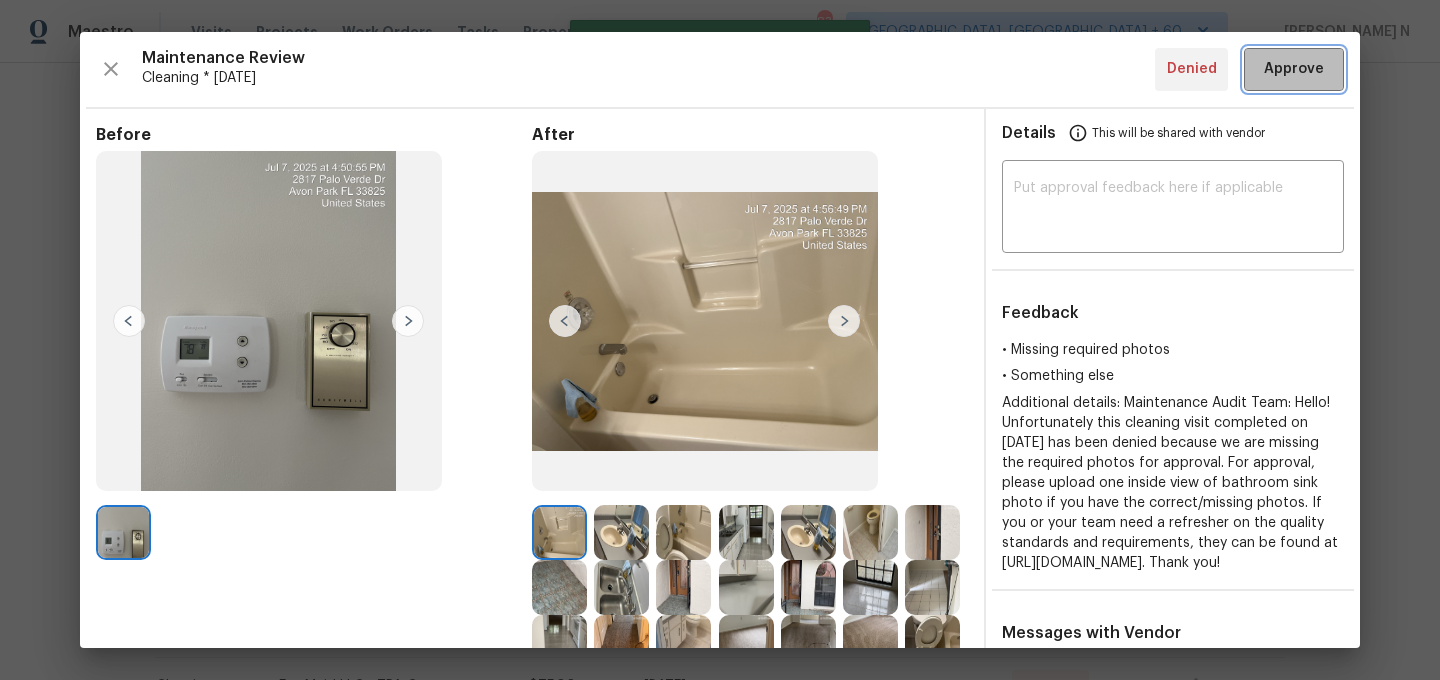click on "Approve" at bounding box center [1294, 69] 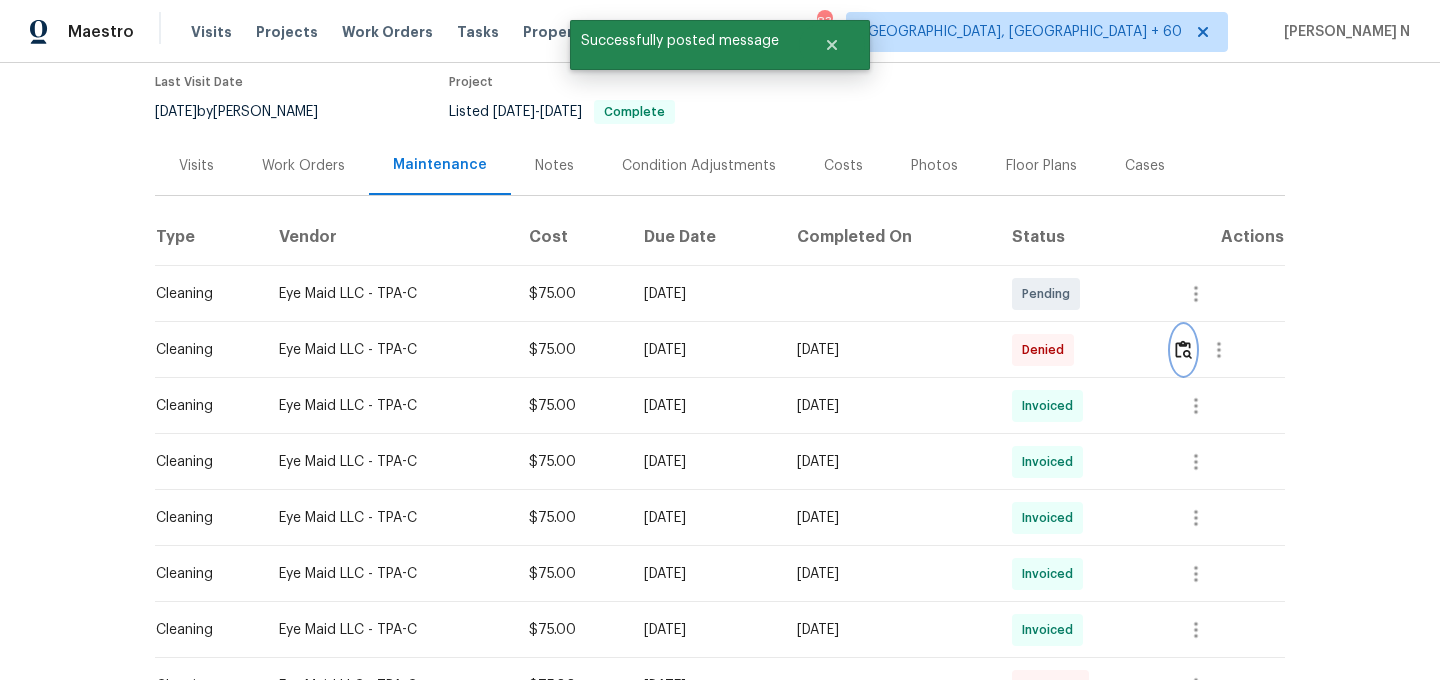 scroll, scrollTop: 0, scrollLeft: 0, axis: both 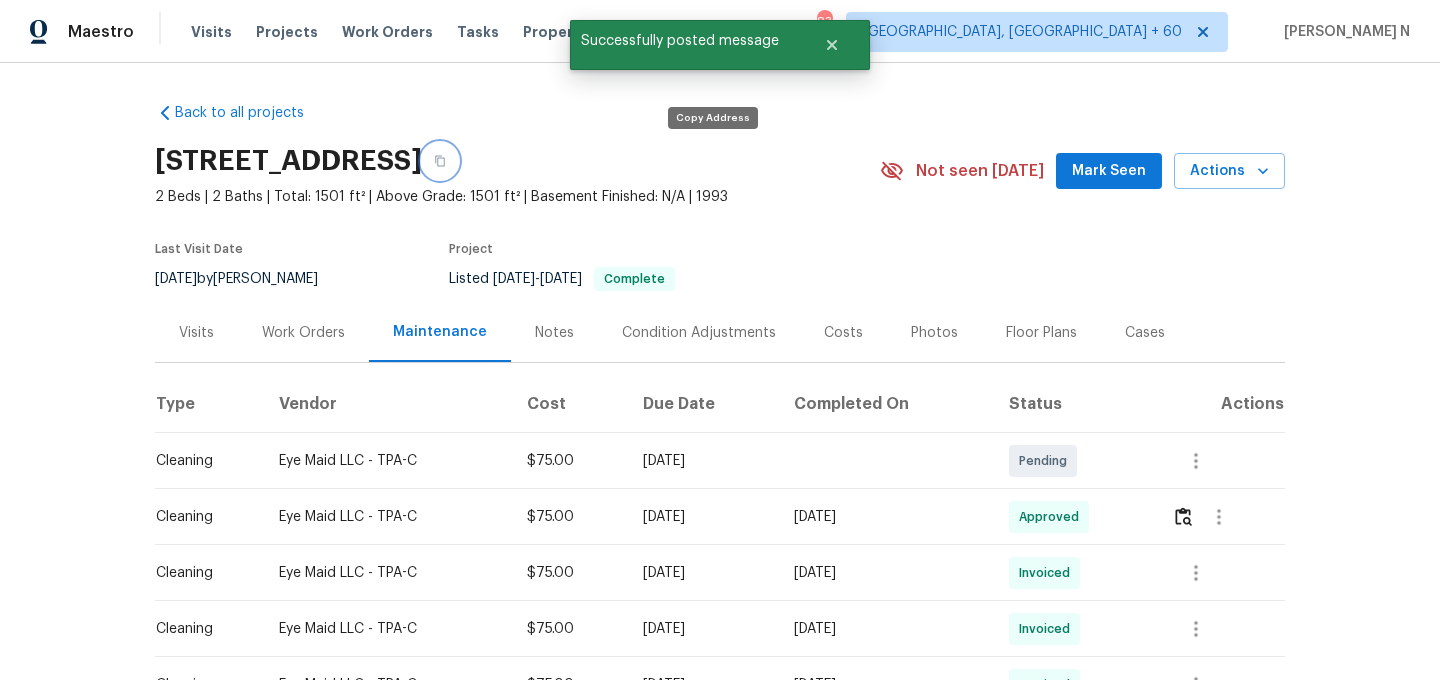 click at bounding box center [440, 161] 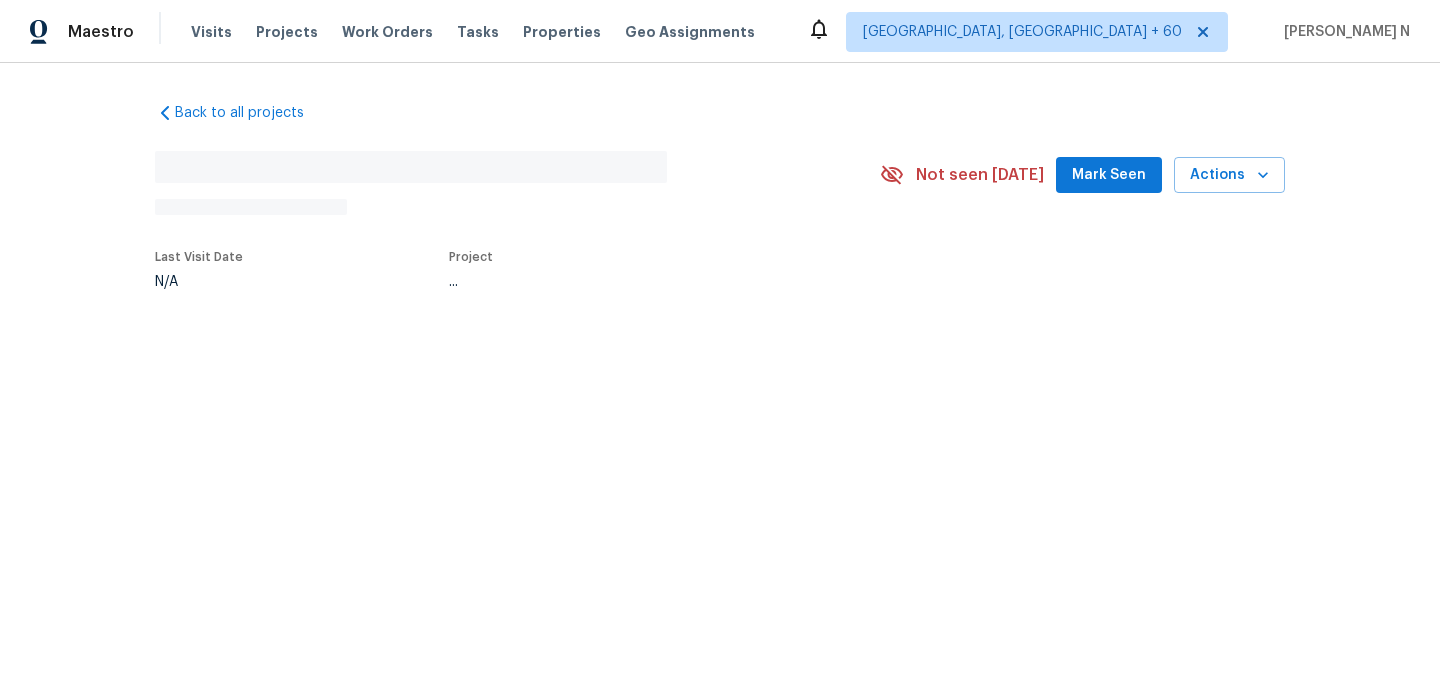scroll, scrollTop: 0, scrollLeft: 0, axis: both 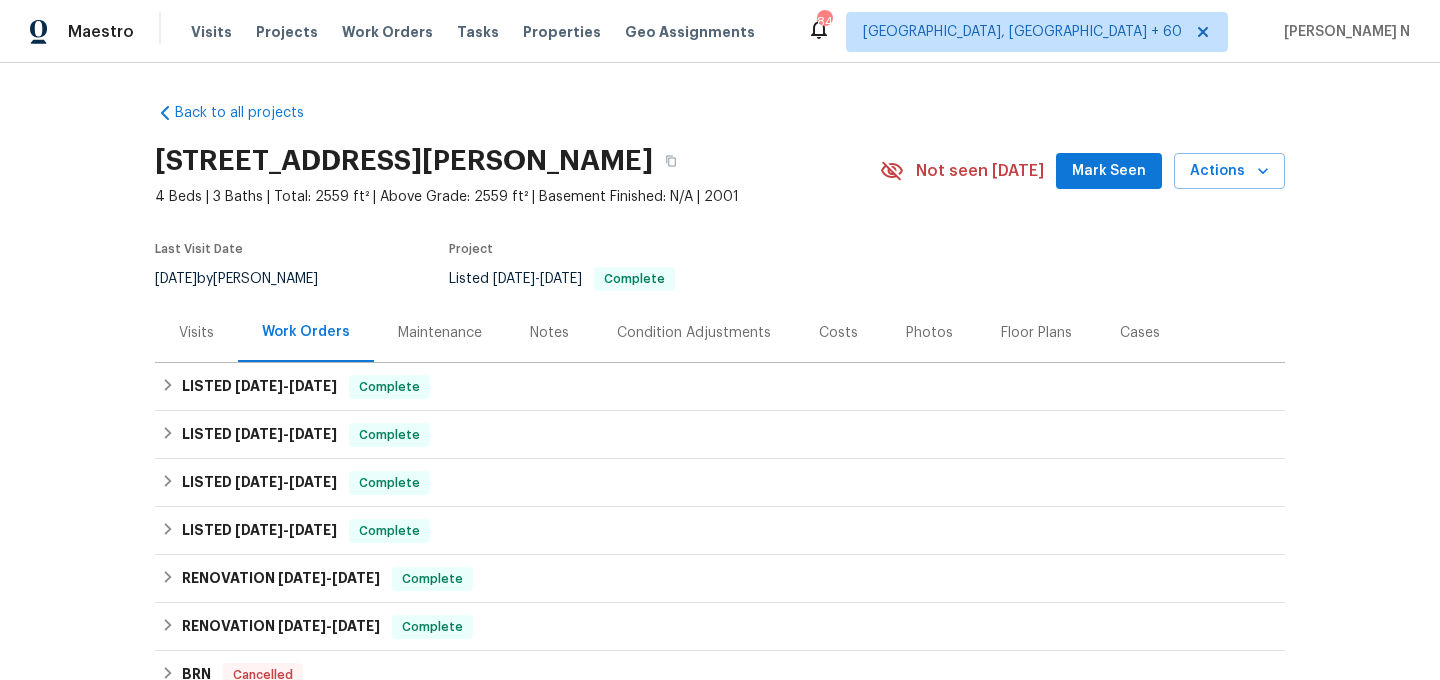 click on "Condition Adjustments" at bounding box center [694, 332] 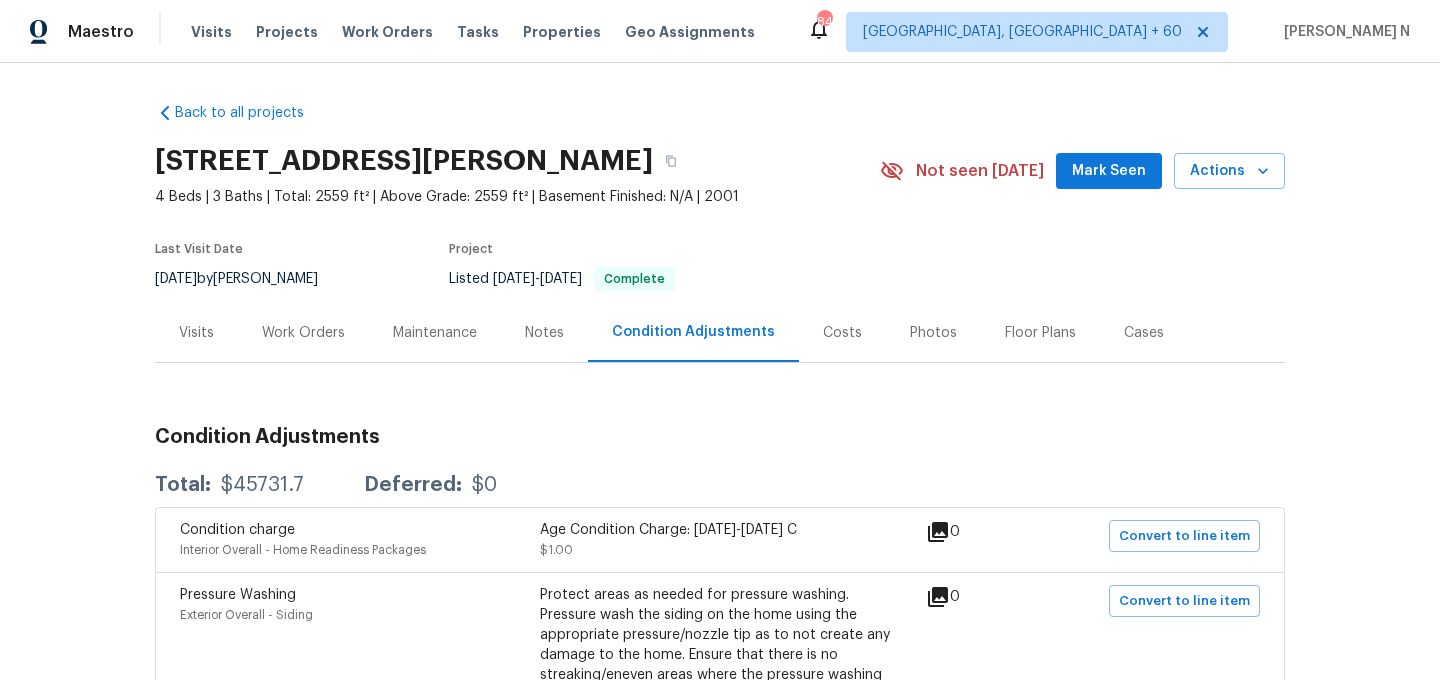 click on "Notes" at bounding box center (544, 332) 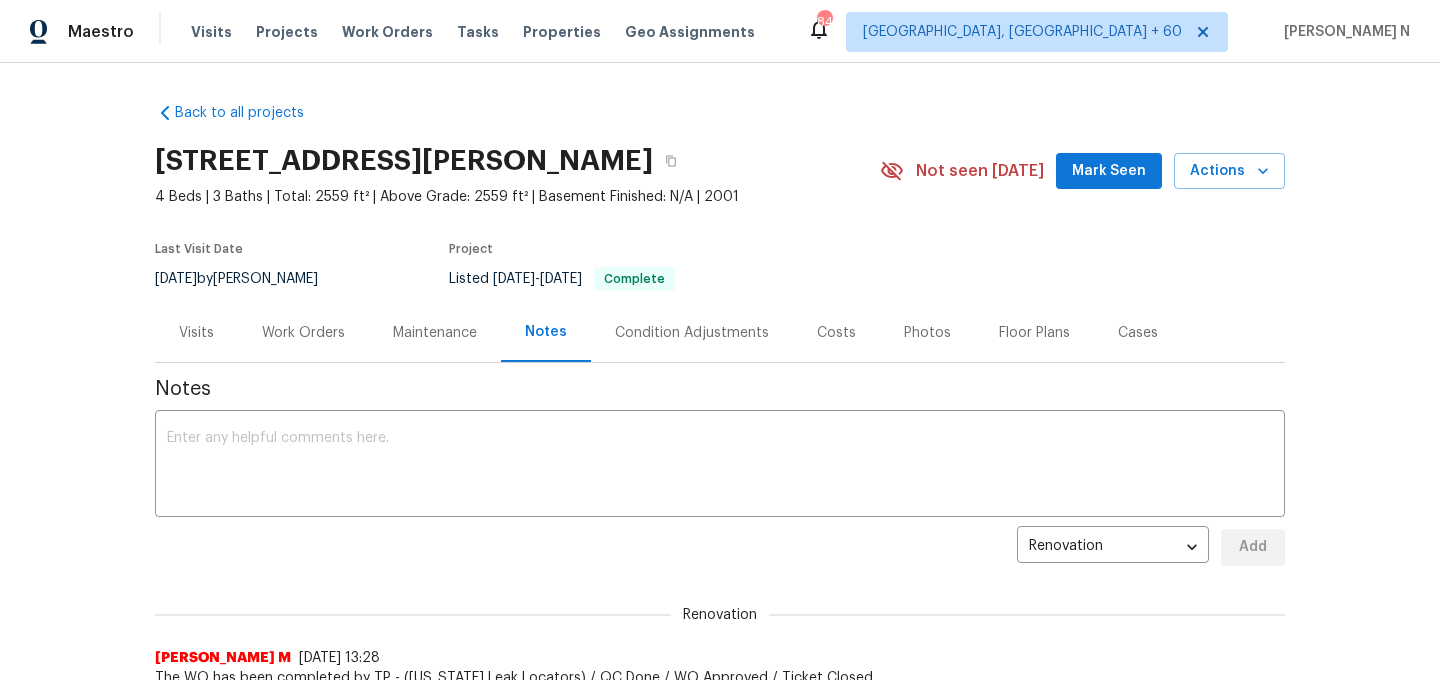 click on "Maintenance" at bounding box center (435, 333) 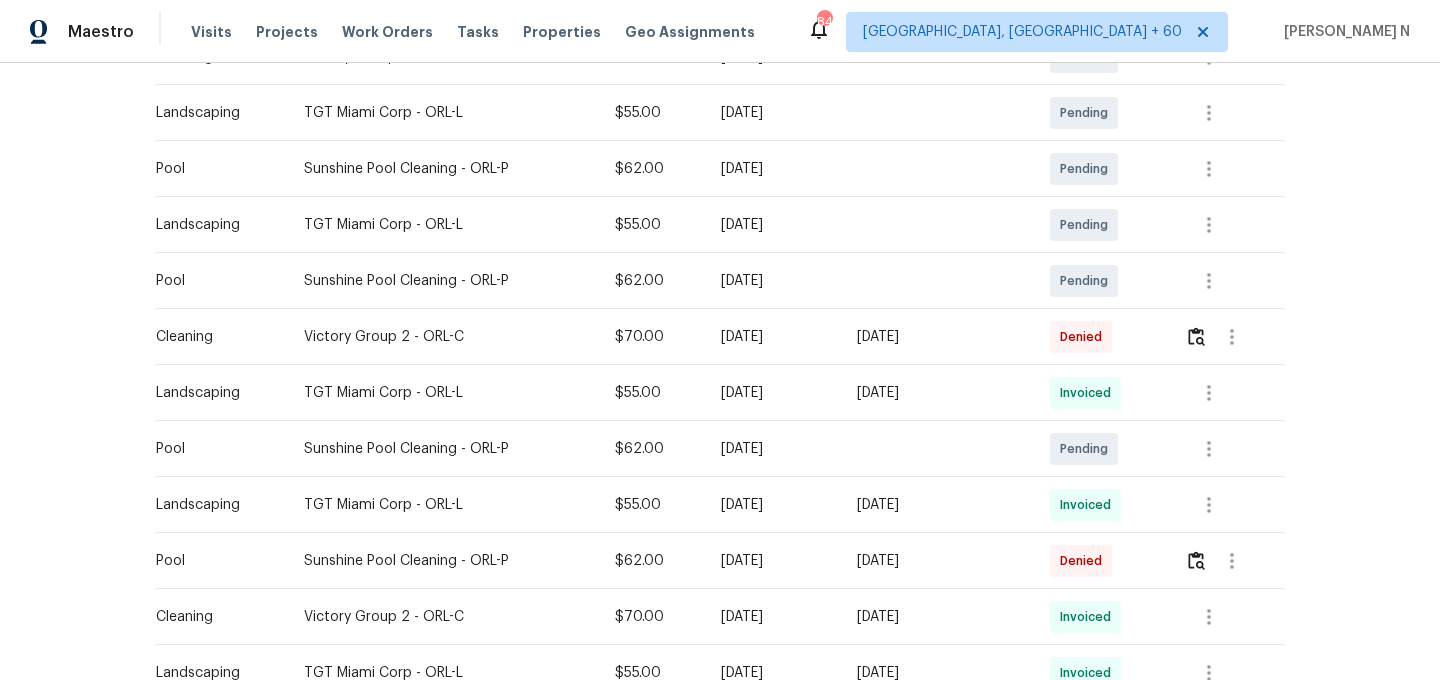 scroll, scrollTop: 421, scrollLeft: 0, axis: vertical 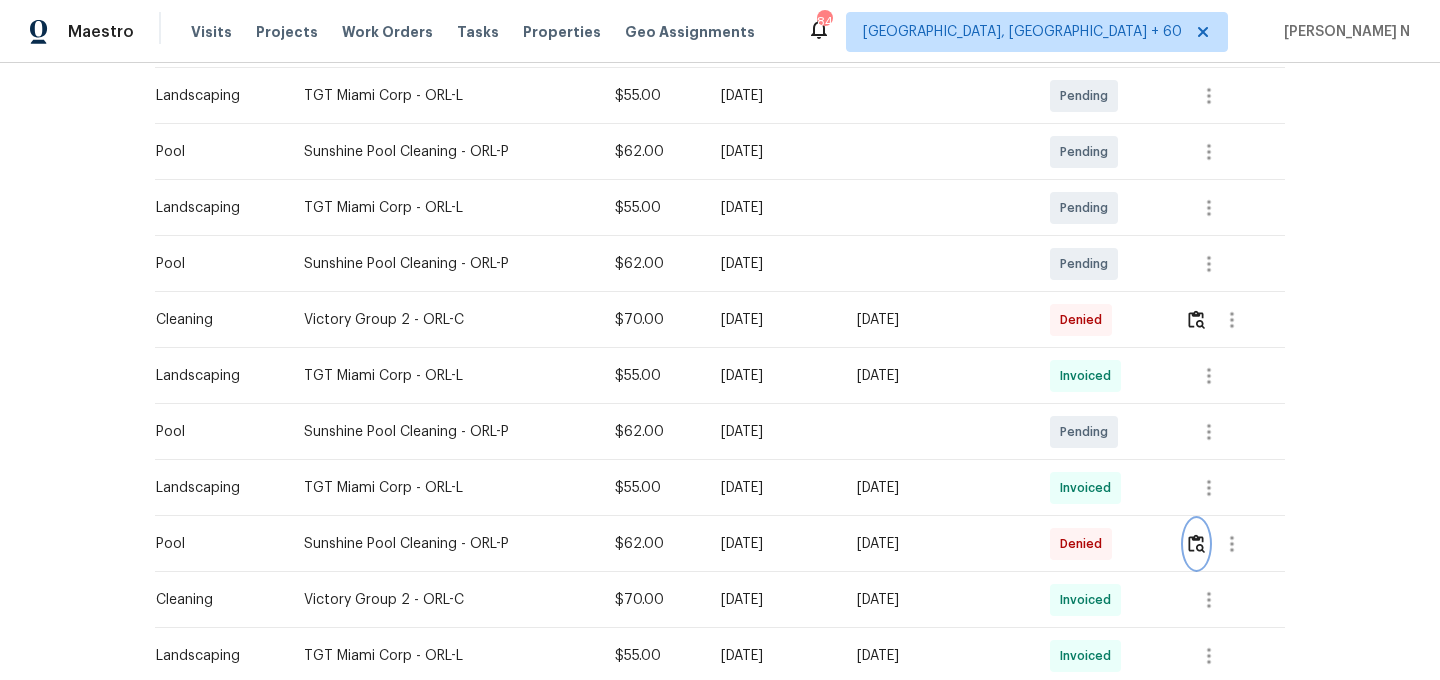 click at bounding box center [1196, 543] 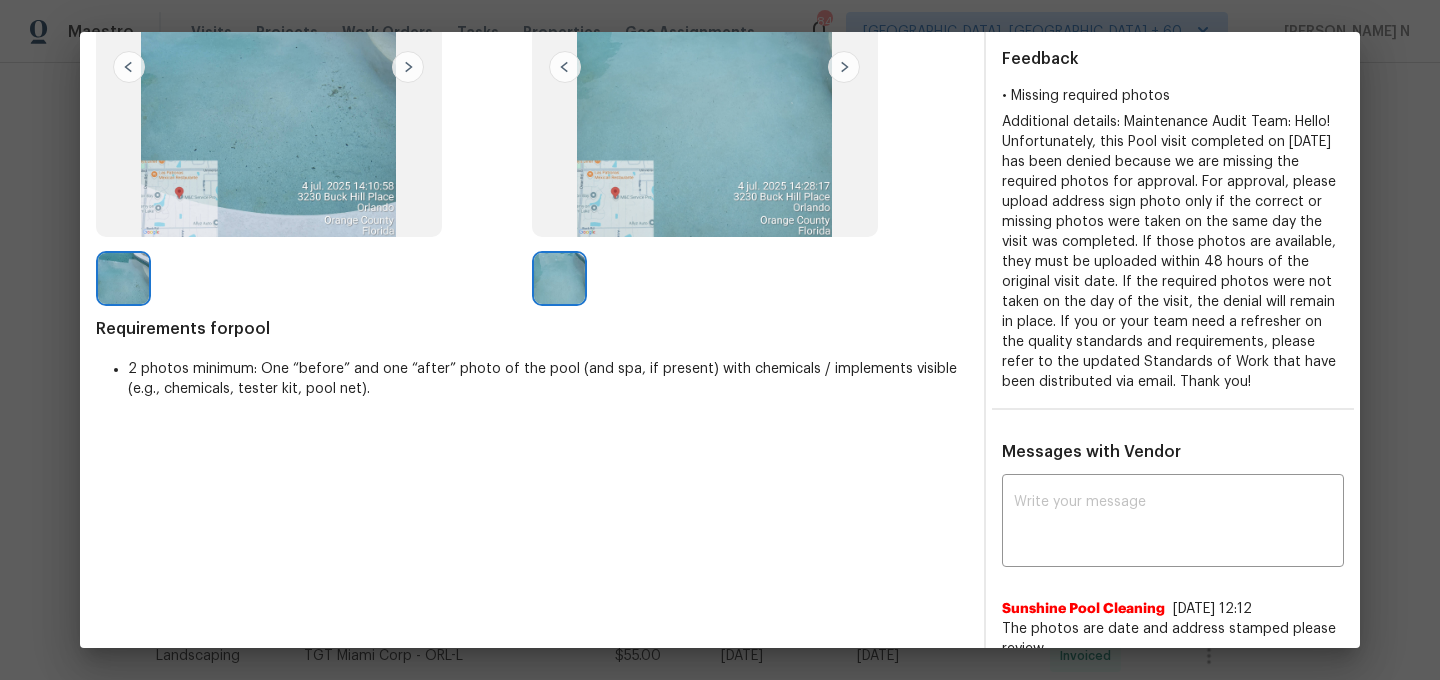 scroll, scrollTop: 179, scrollLeft: 0, axis: vertical 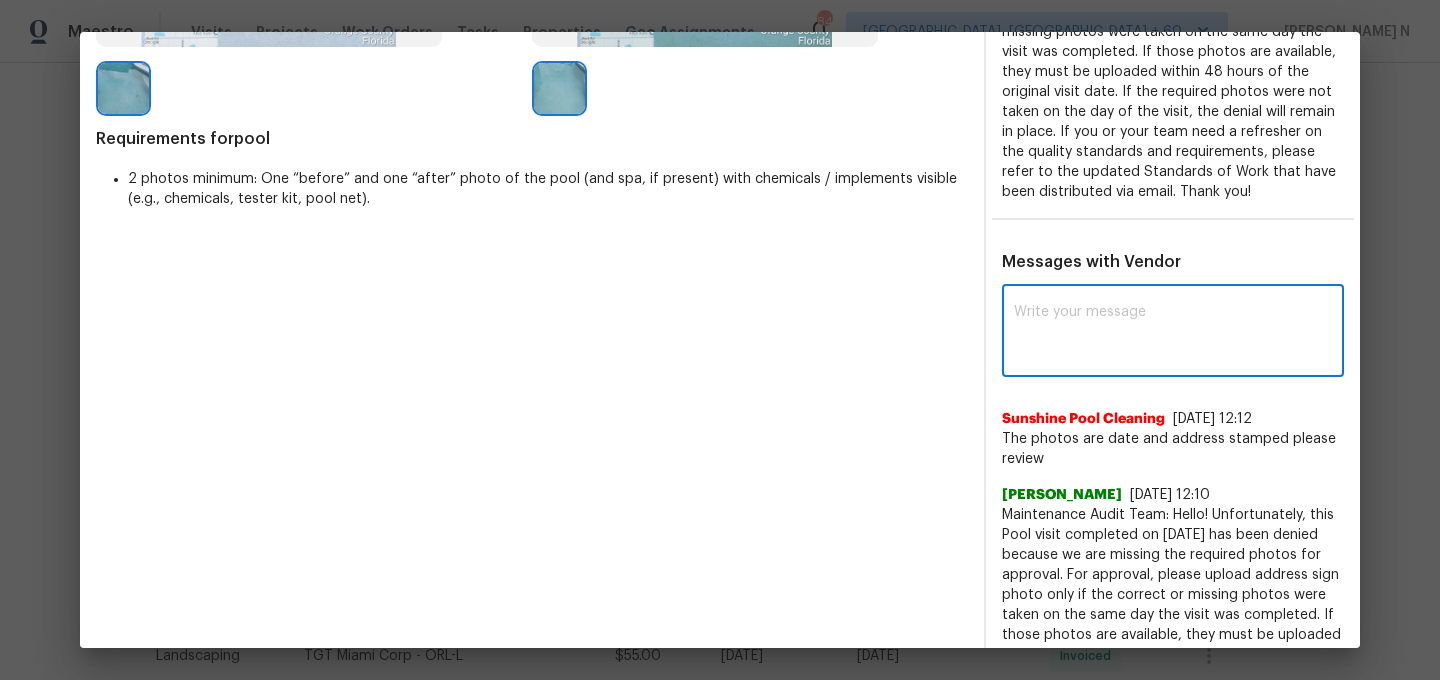 click at bounding box center (1173, 333) 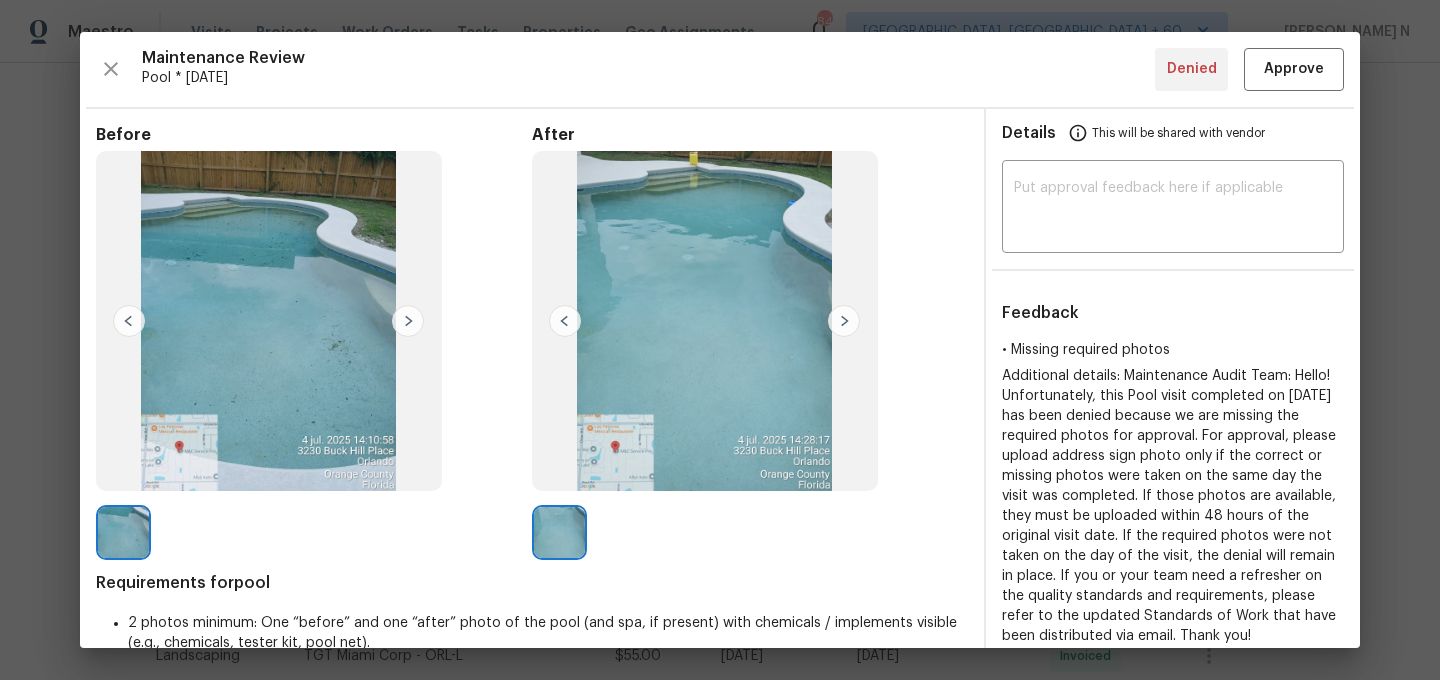 scroll, scrollTop: 418, scrollLeft: 0, axis: vertical 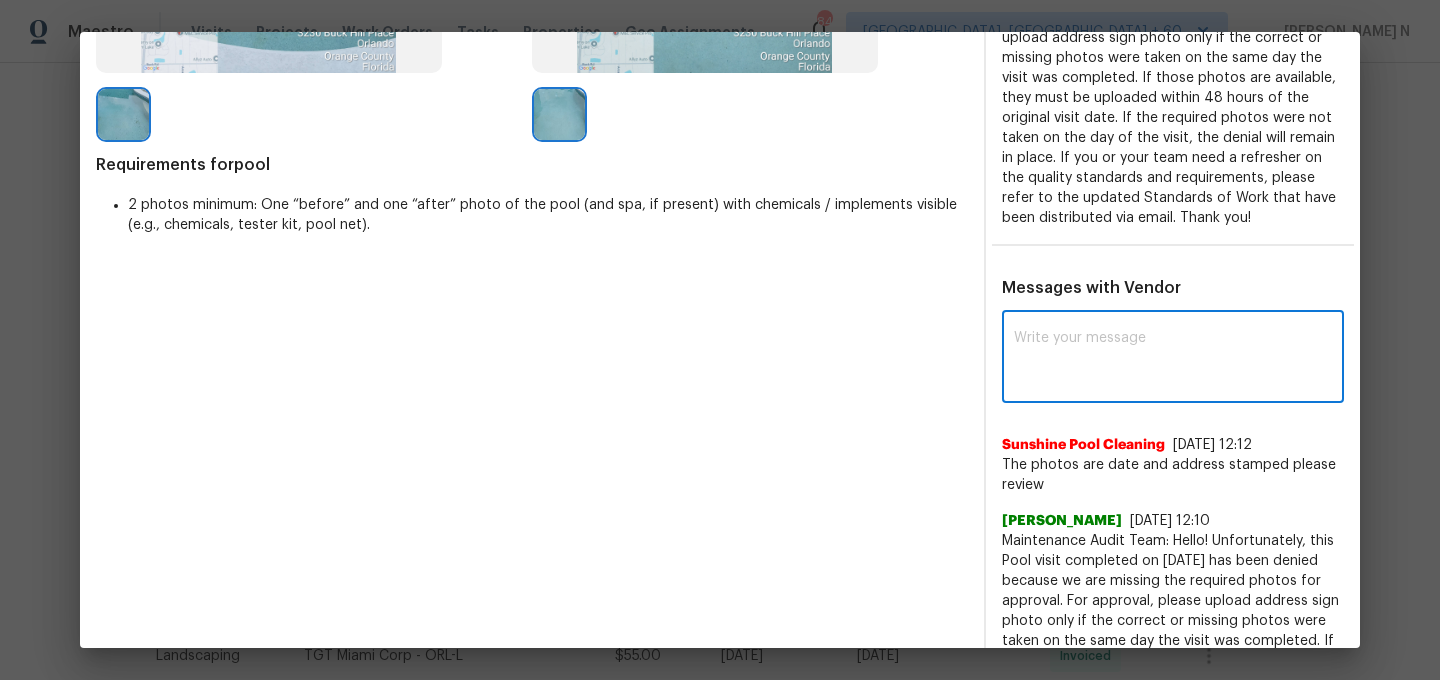 paste on "Maintenance Audit Team: Hello! Thank you for the feedback after further review this visit was approved." 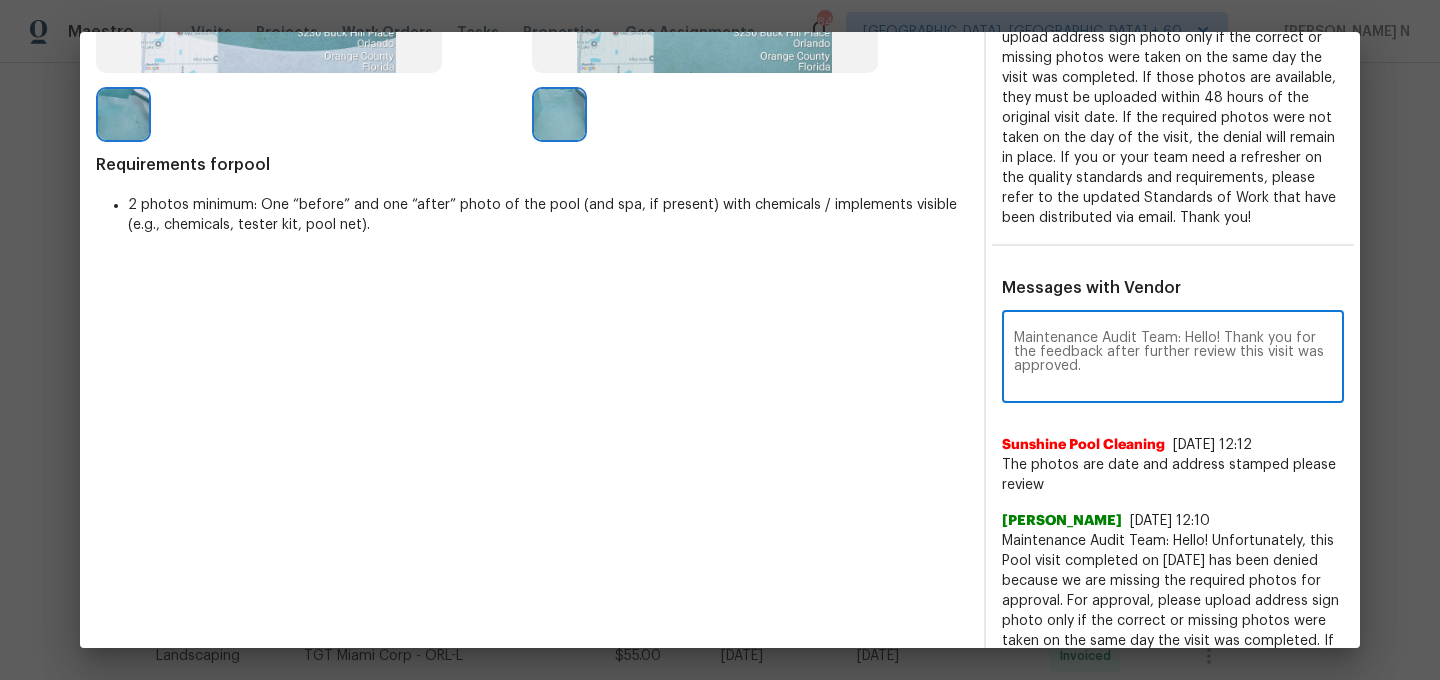 scroll, scrollTop: 56, scrollLeft: 0, axis: vertical 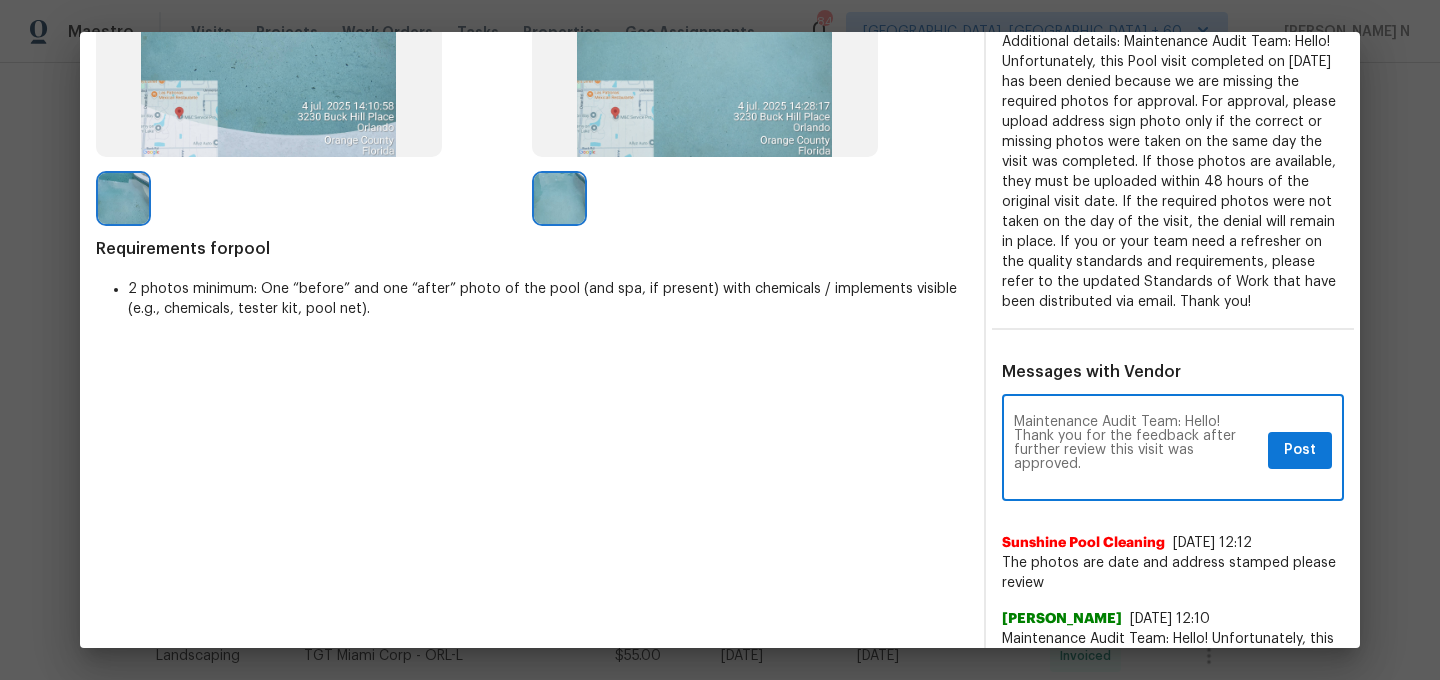 type on "Maintenance Audit Team: Hello! Thank you for the feedback after further review this visit was approved." 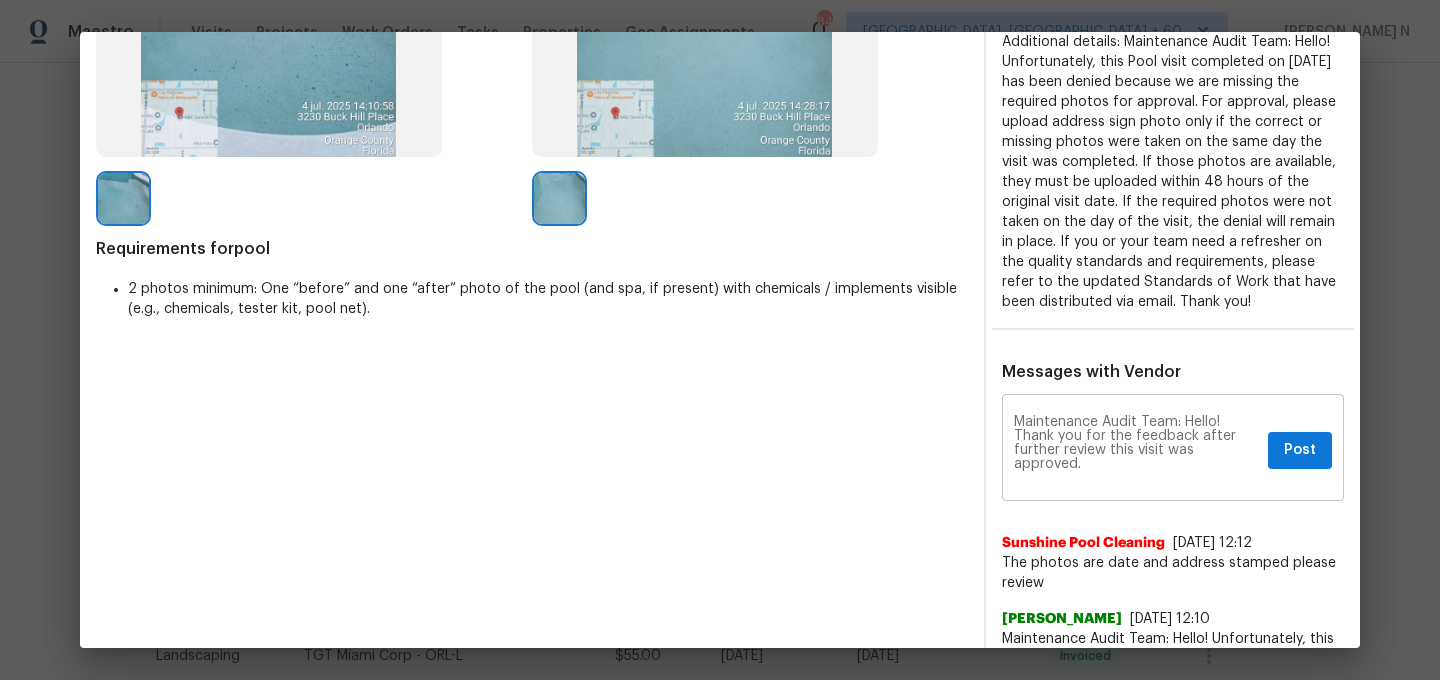 click on "Maintenance Audit Team: Hello! Thank you for the feedback after further review this visit was approved.
x Post ​" at bounding box center [1173, 450] 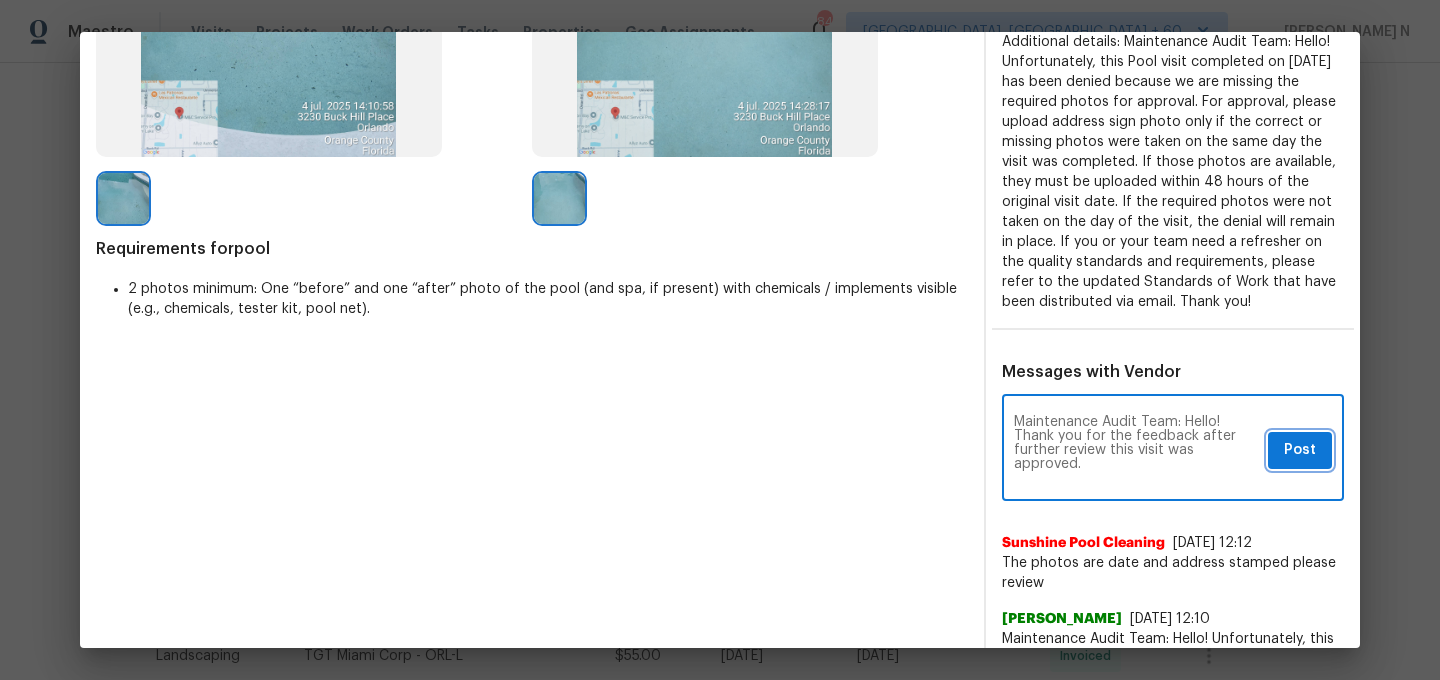click on "Post" at bounding box center [1300, 450] 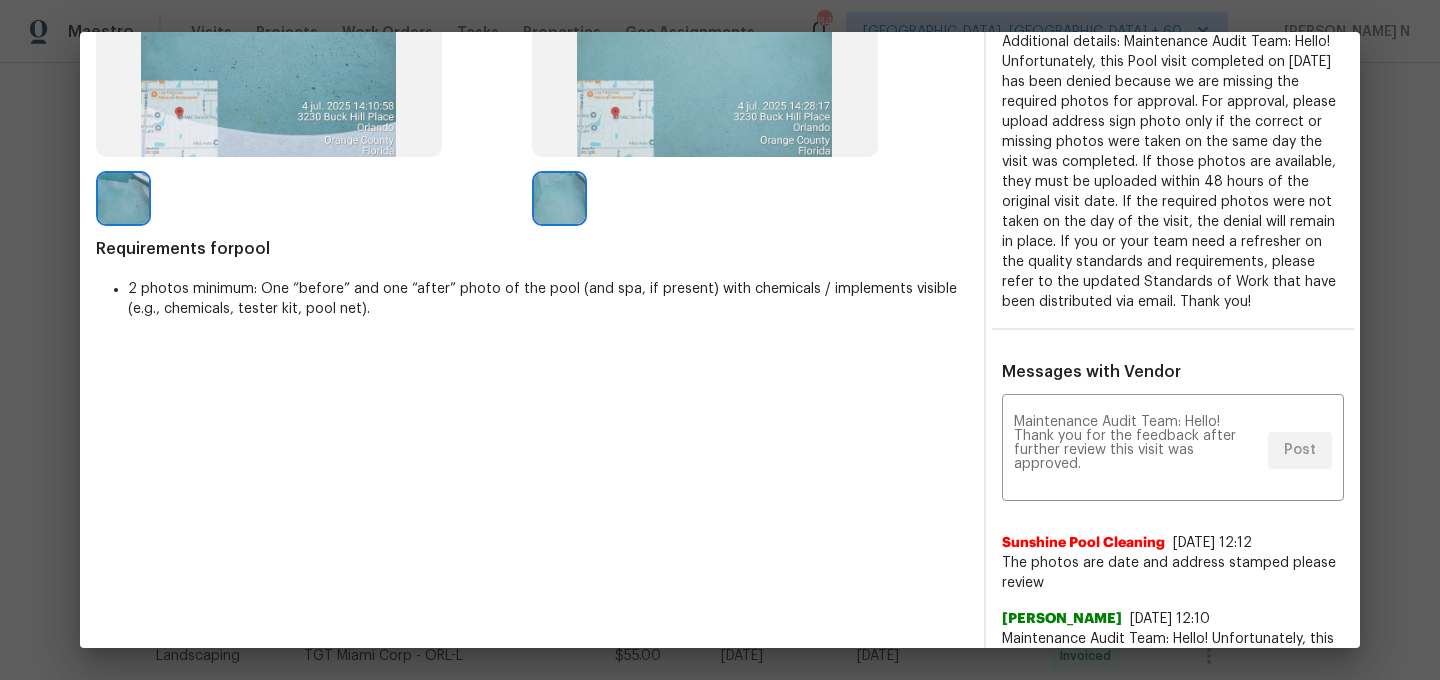 scroll, scrollTop: 0, scrollLeft: 0, axis: both 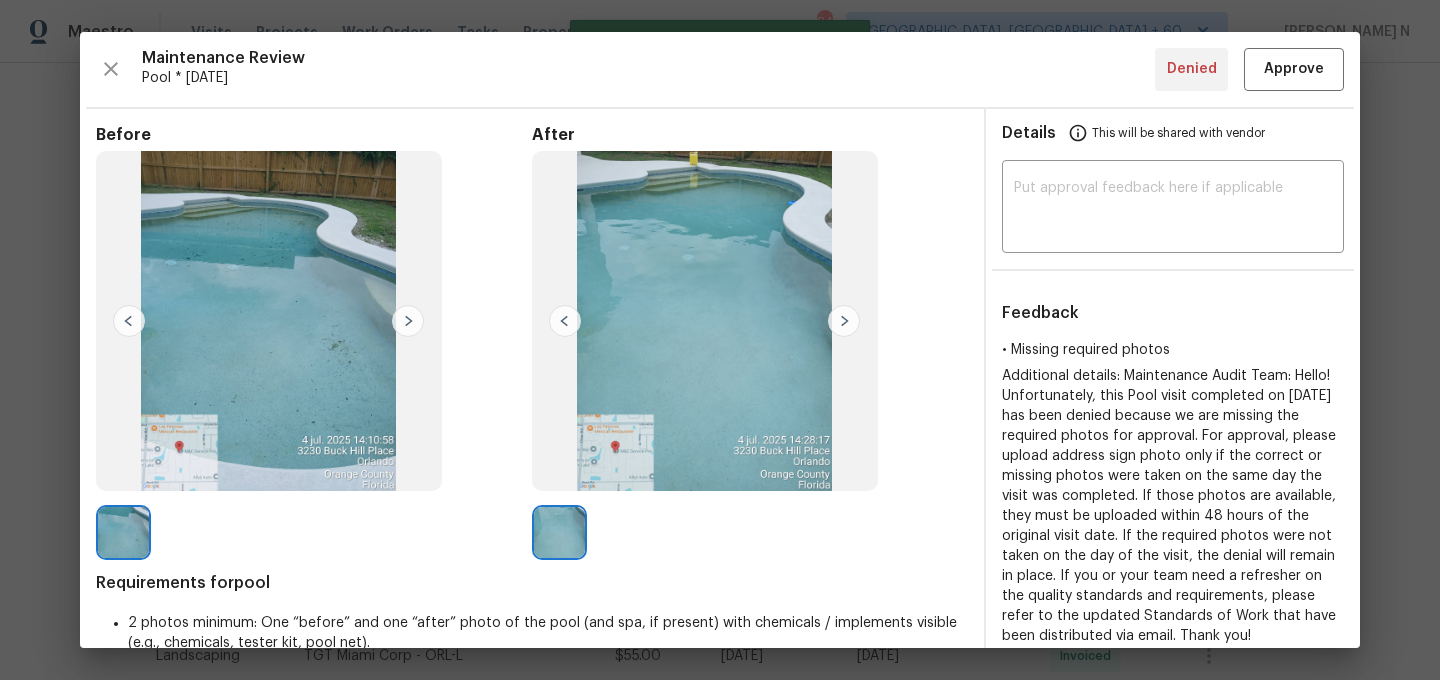 type 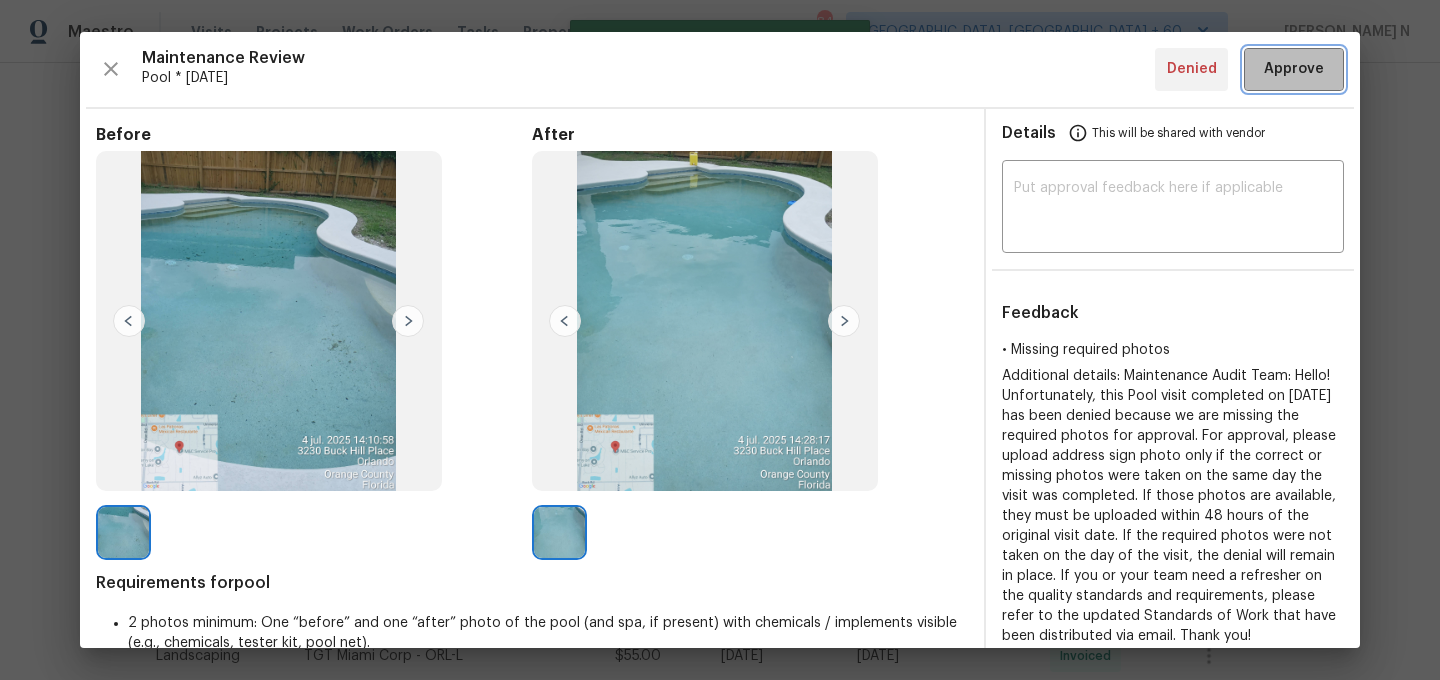 click on "Approve" at bounding box center (1294, 69) 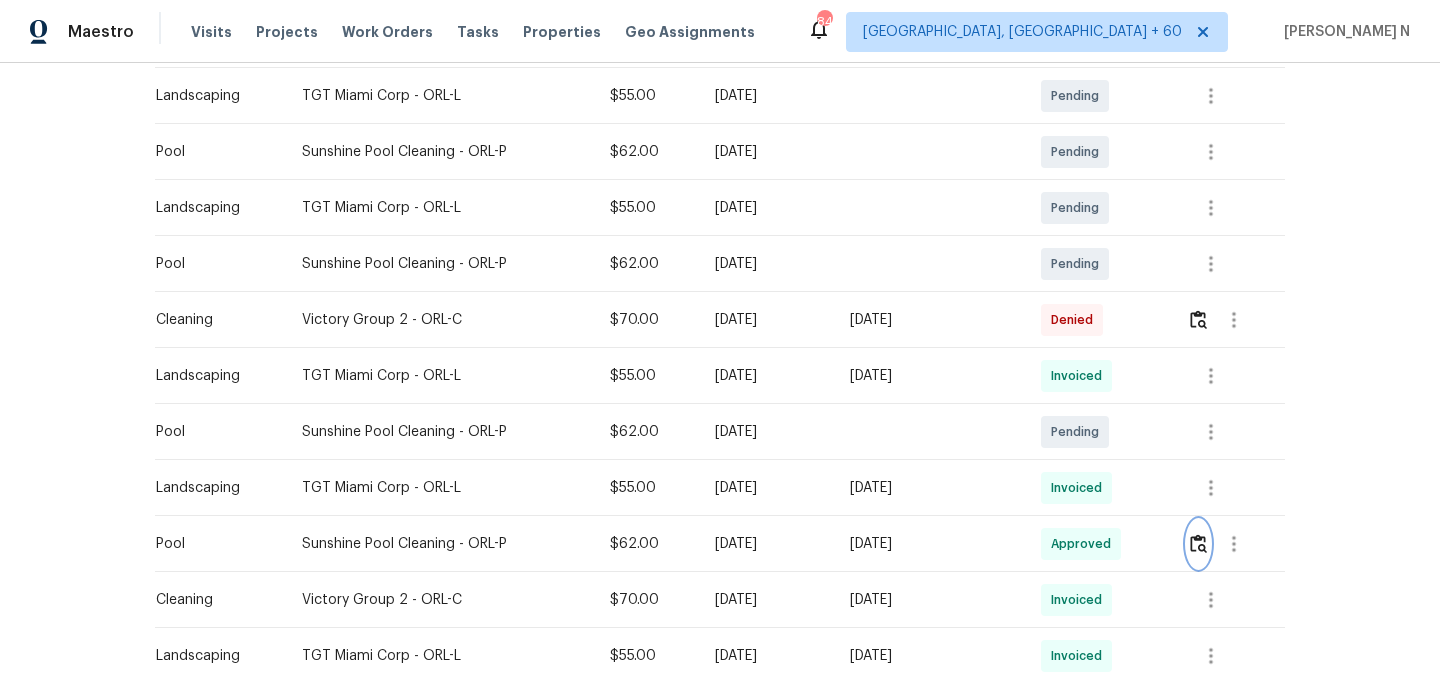 scroll, scrollTop: 0, scrollLeft: 0, axis: both 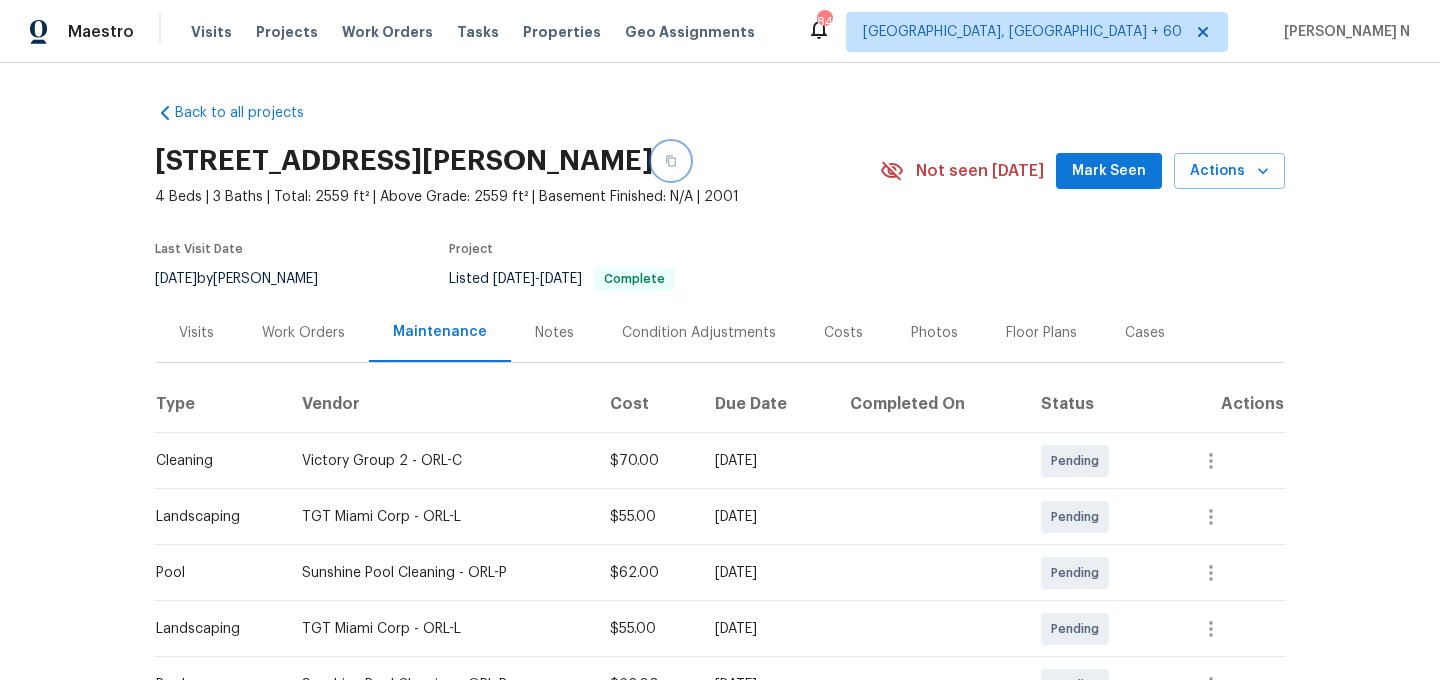 click at bounding box center (671, 161) 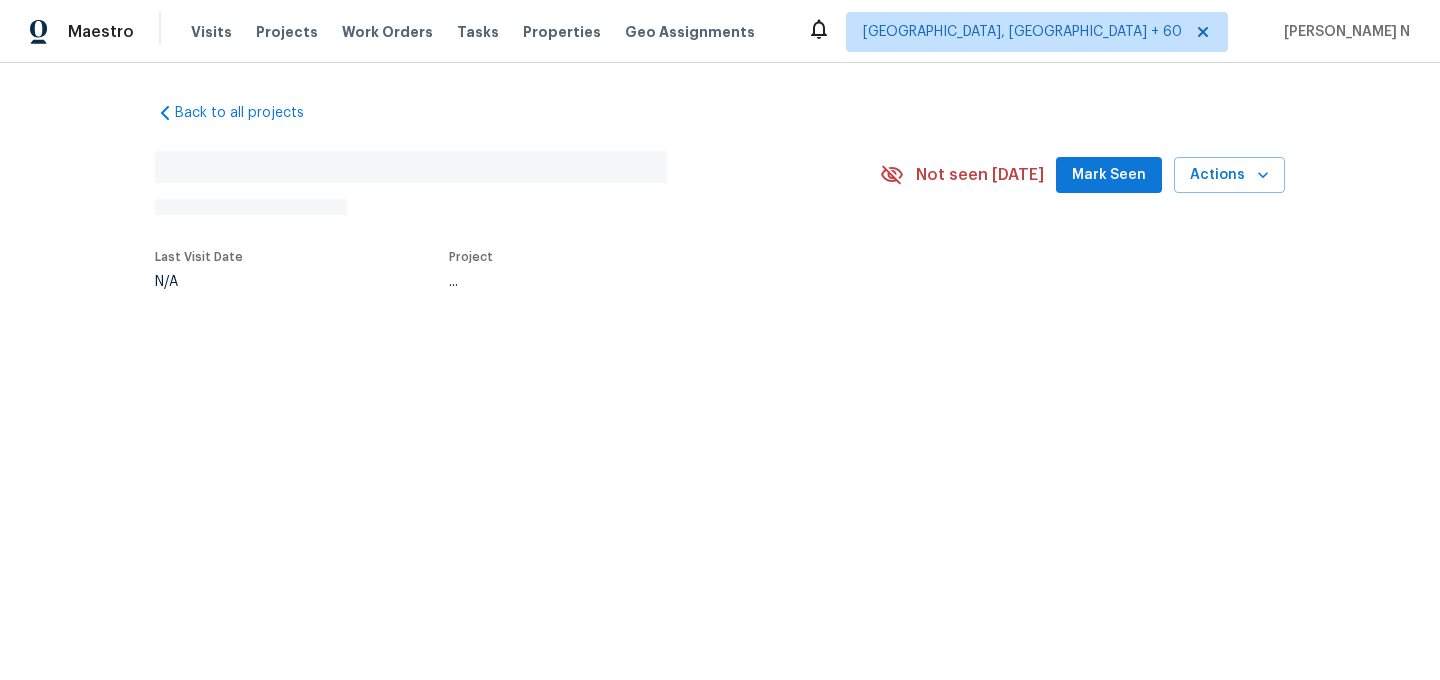 scroll, scrollTop: 0, scrollLeft: 0, axis: both 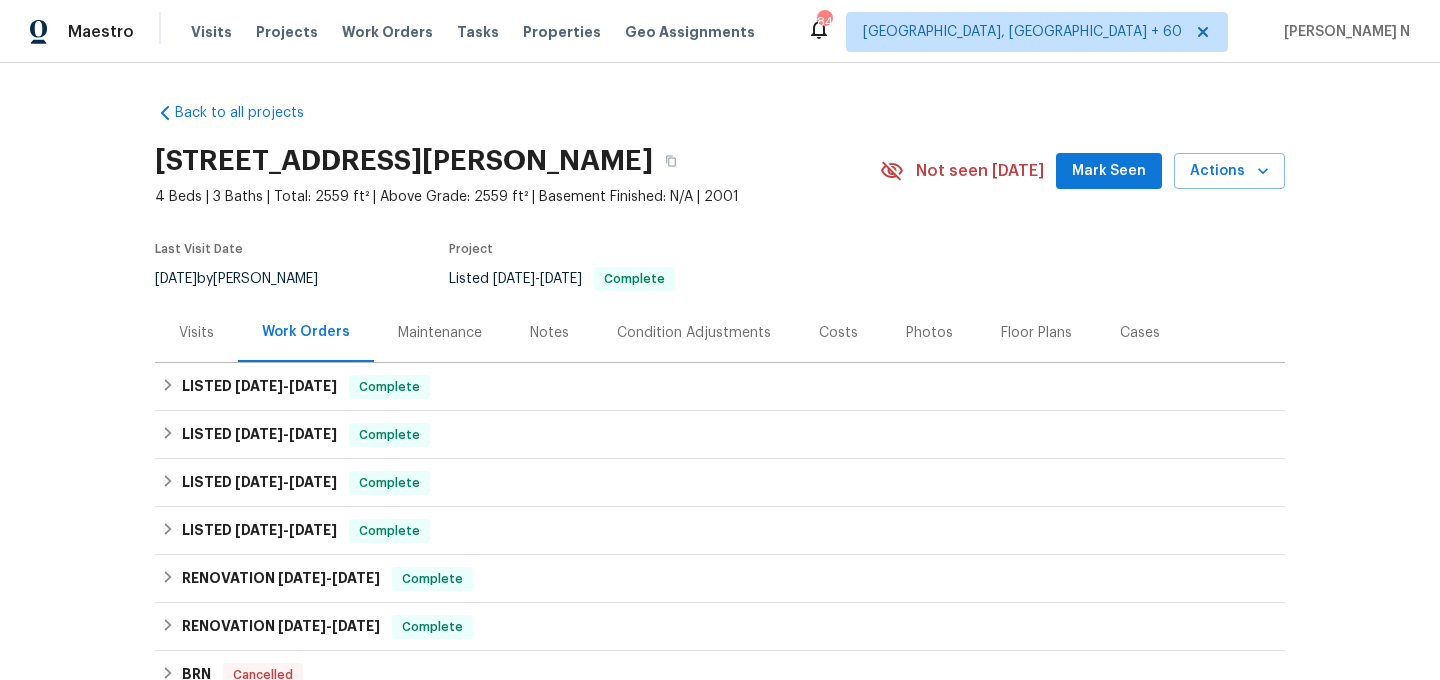 click on "Maintenance" at bounding box center [440, 332] 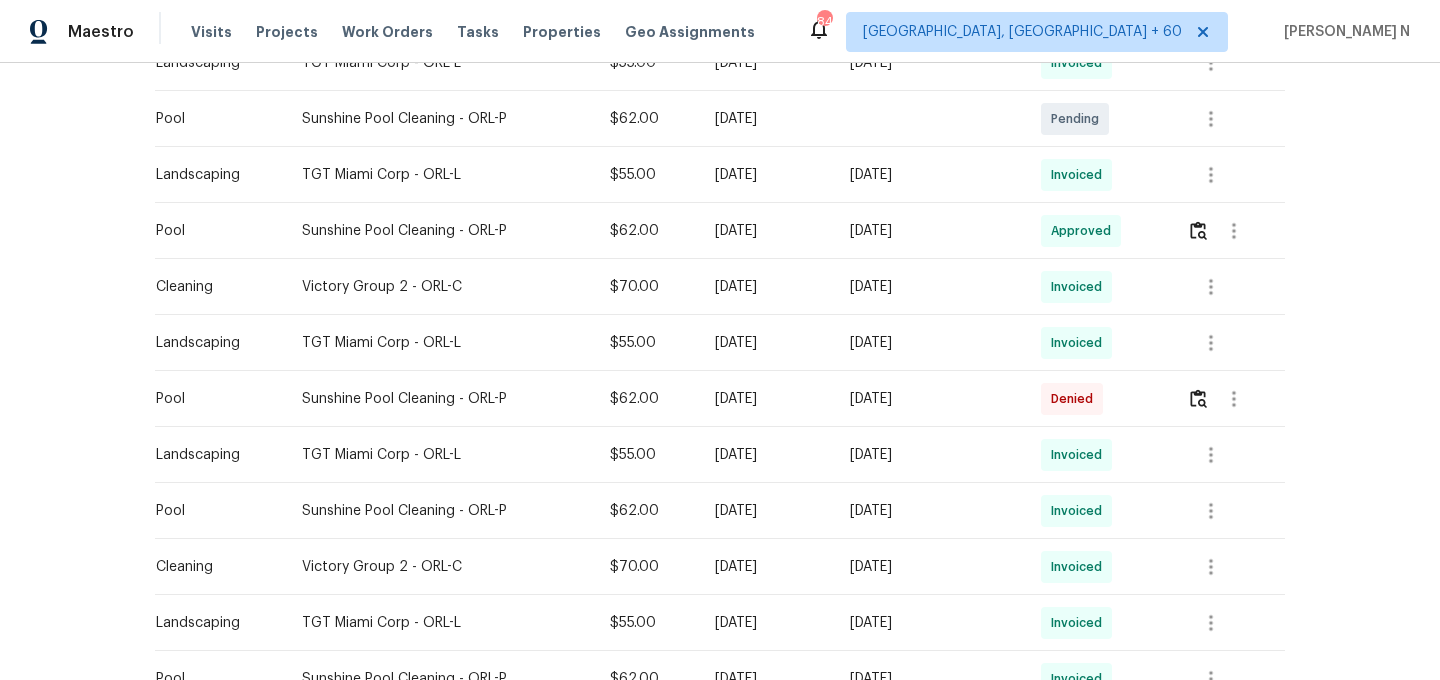 scroll, scrollTop: 730, scrollLeft: 0, axis: vertical 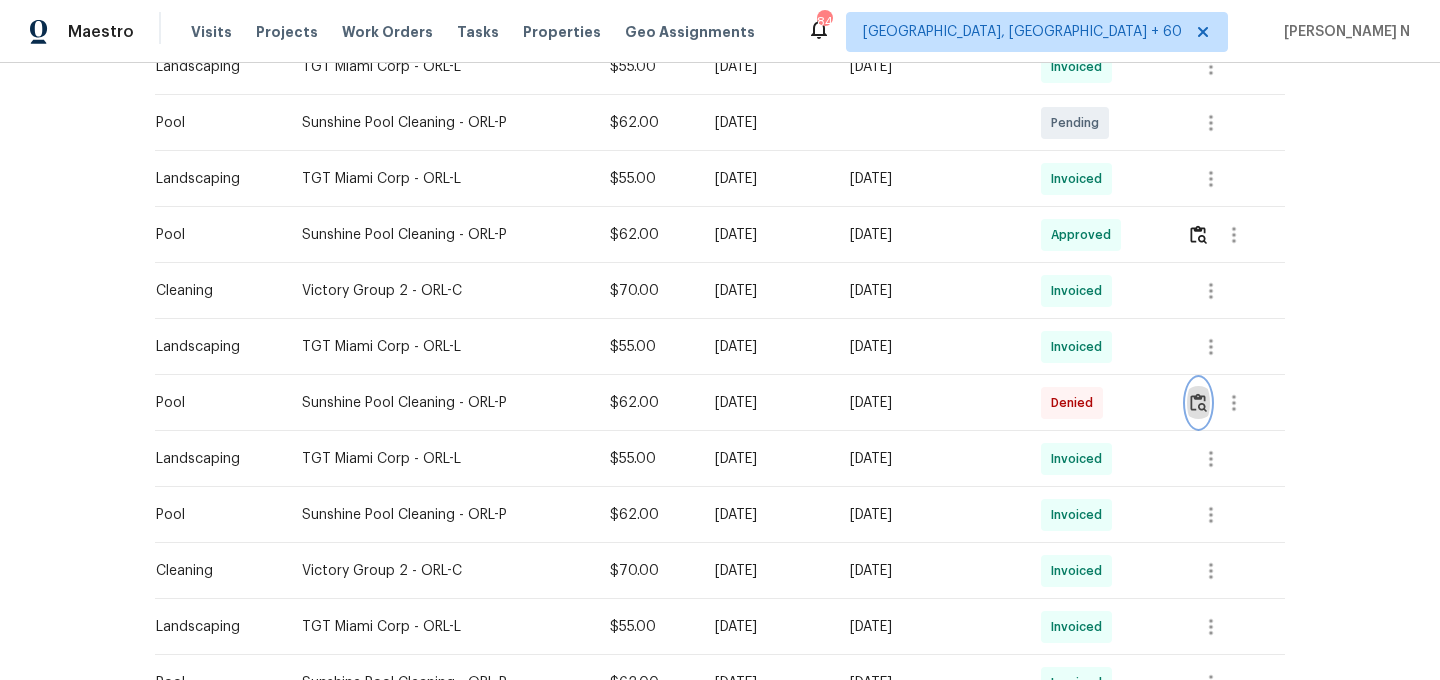 click at bounding box center [1198, 402] 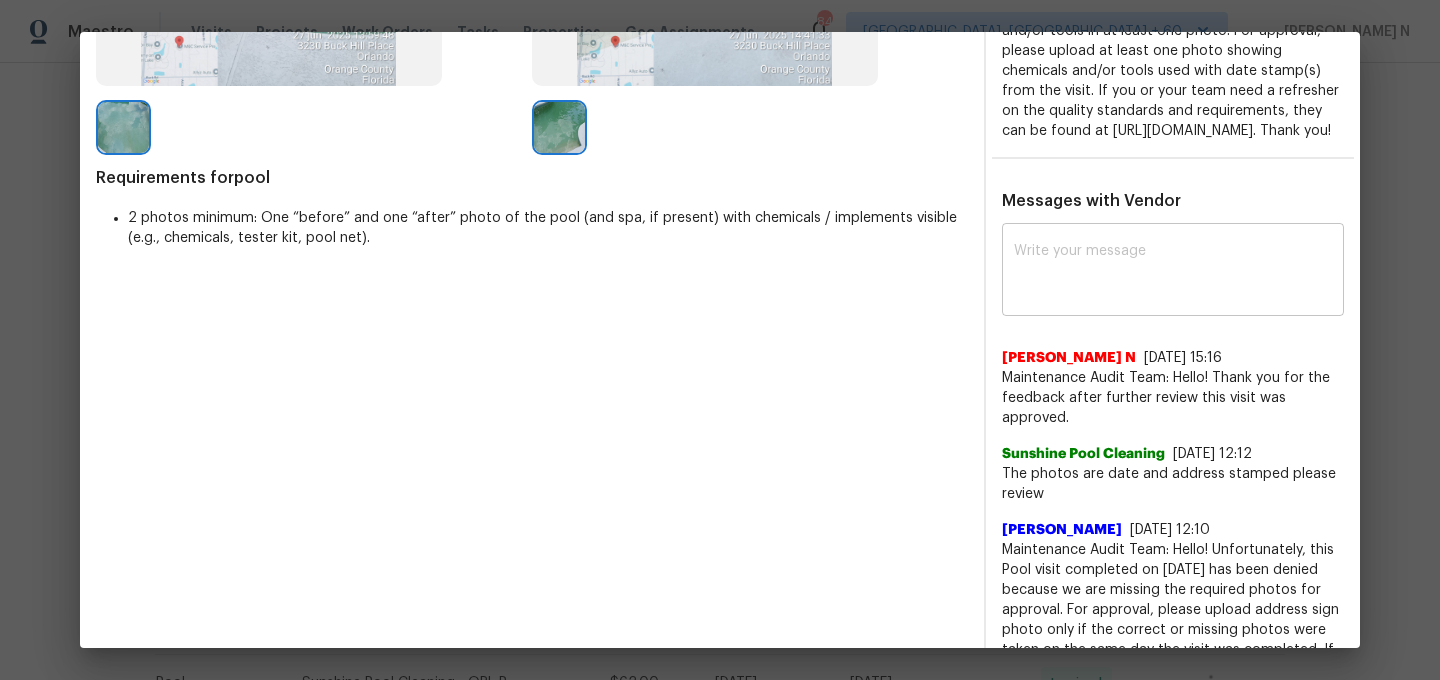 scroll, scrollTop: 0, scrollLeft: 0, axis: both 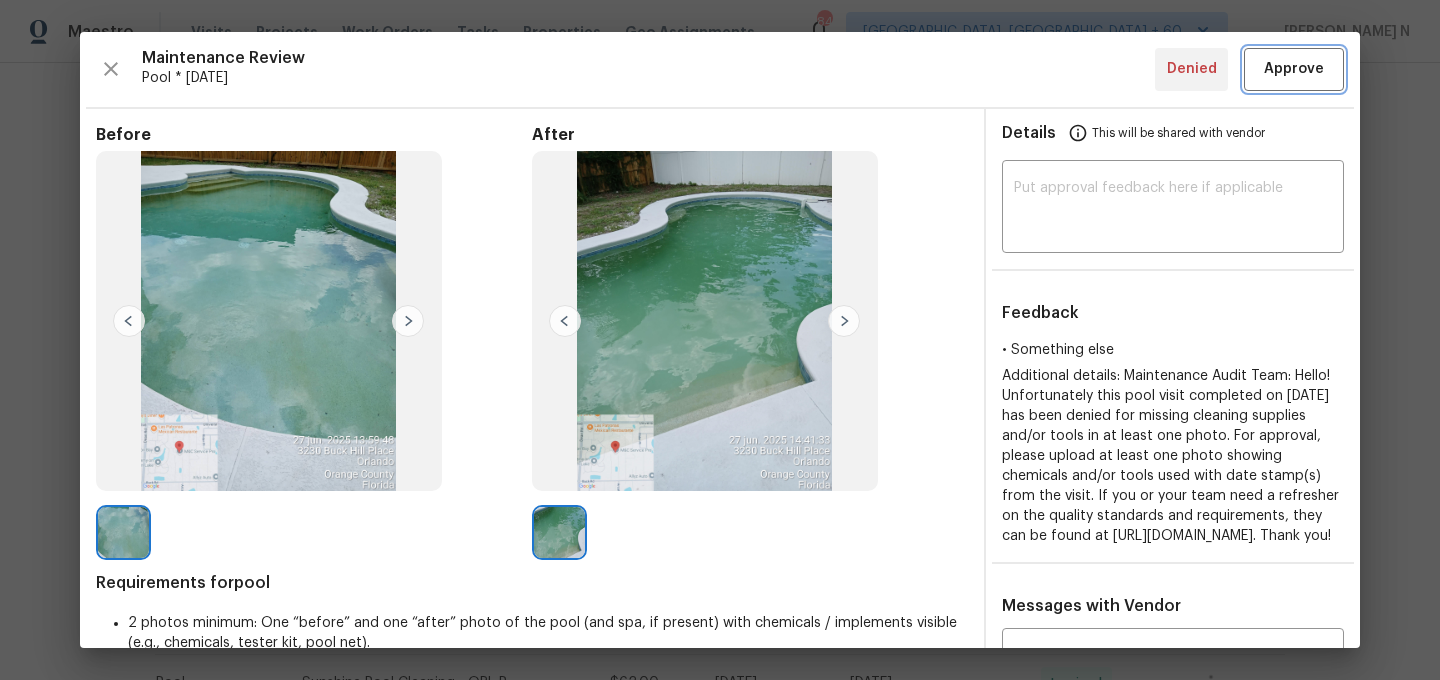 click on "Approve" at bounding box center (1294, 69) 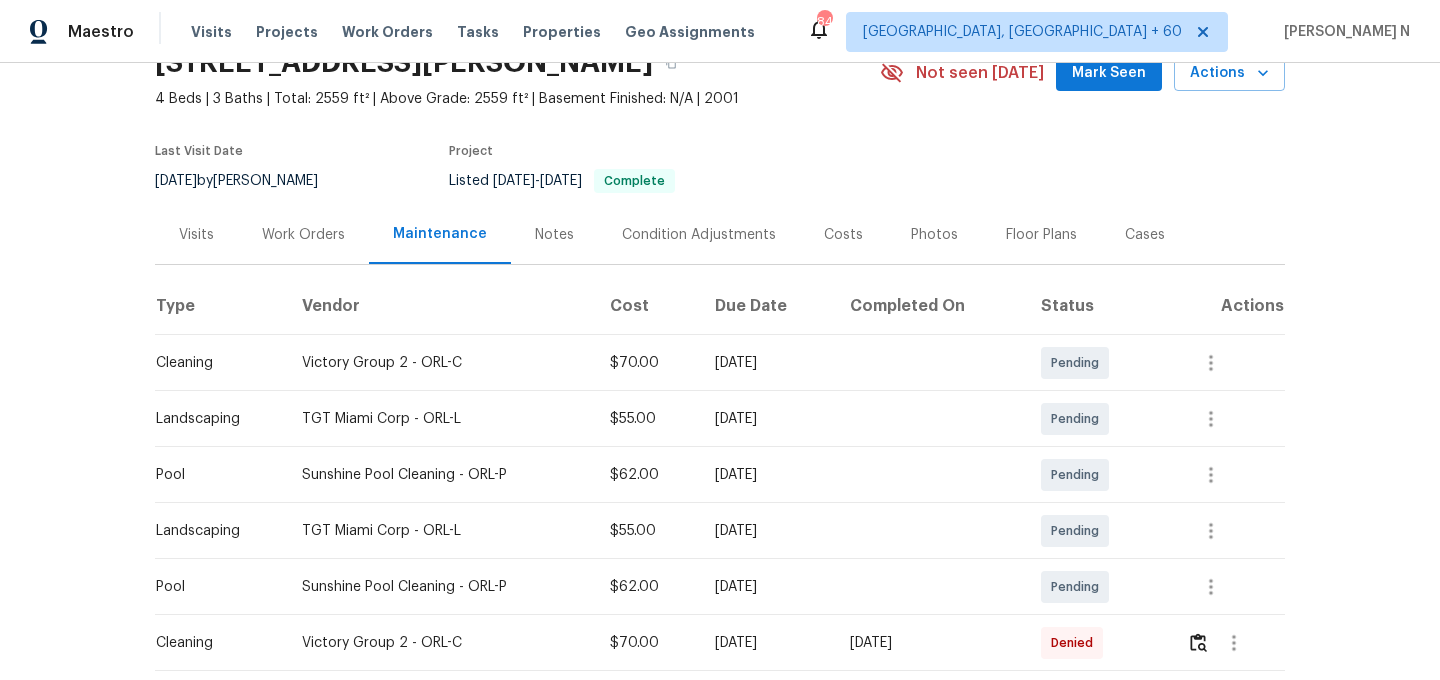 scroll, scrollTop: 0, scrollLeft: 0, axis: both 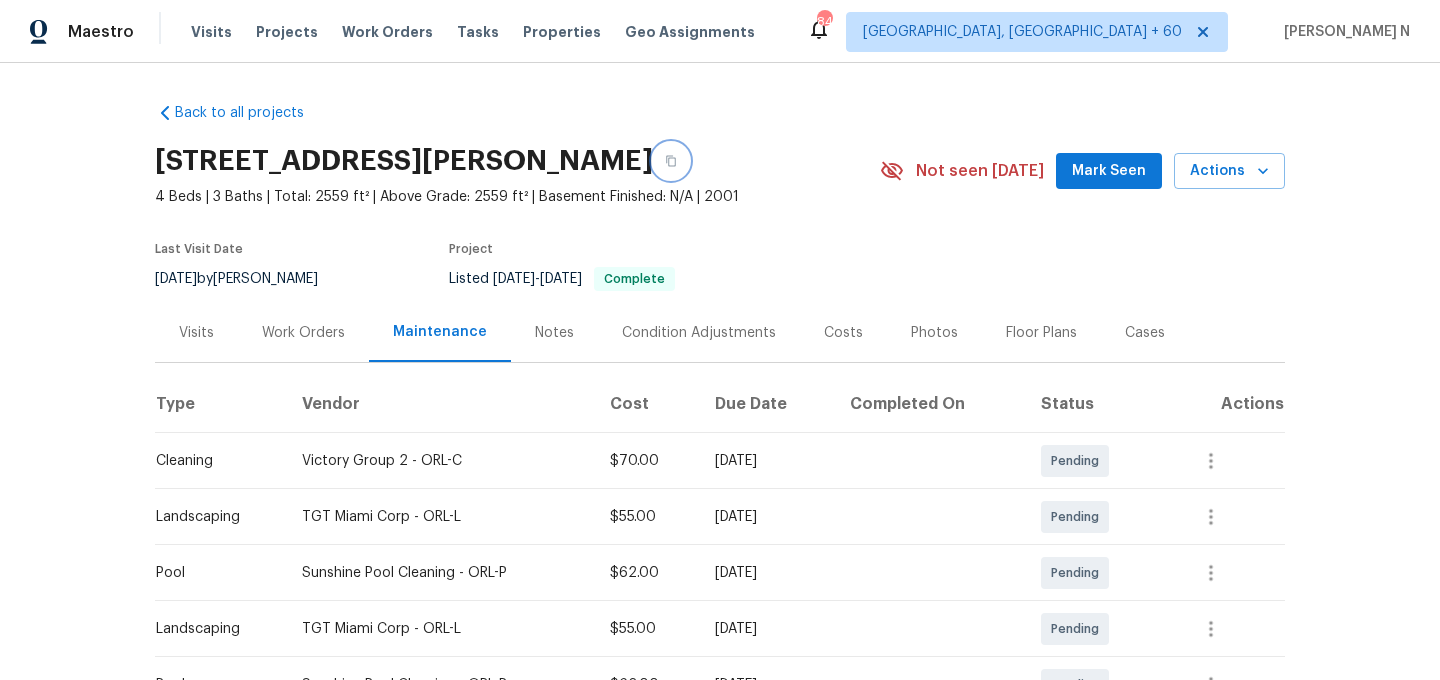click at bounding box center (671, 161) 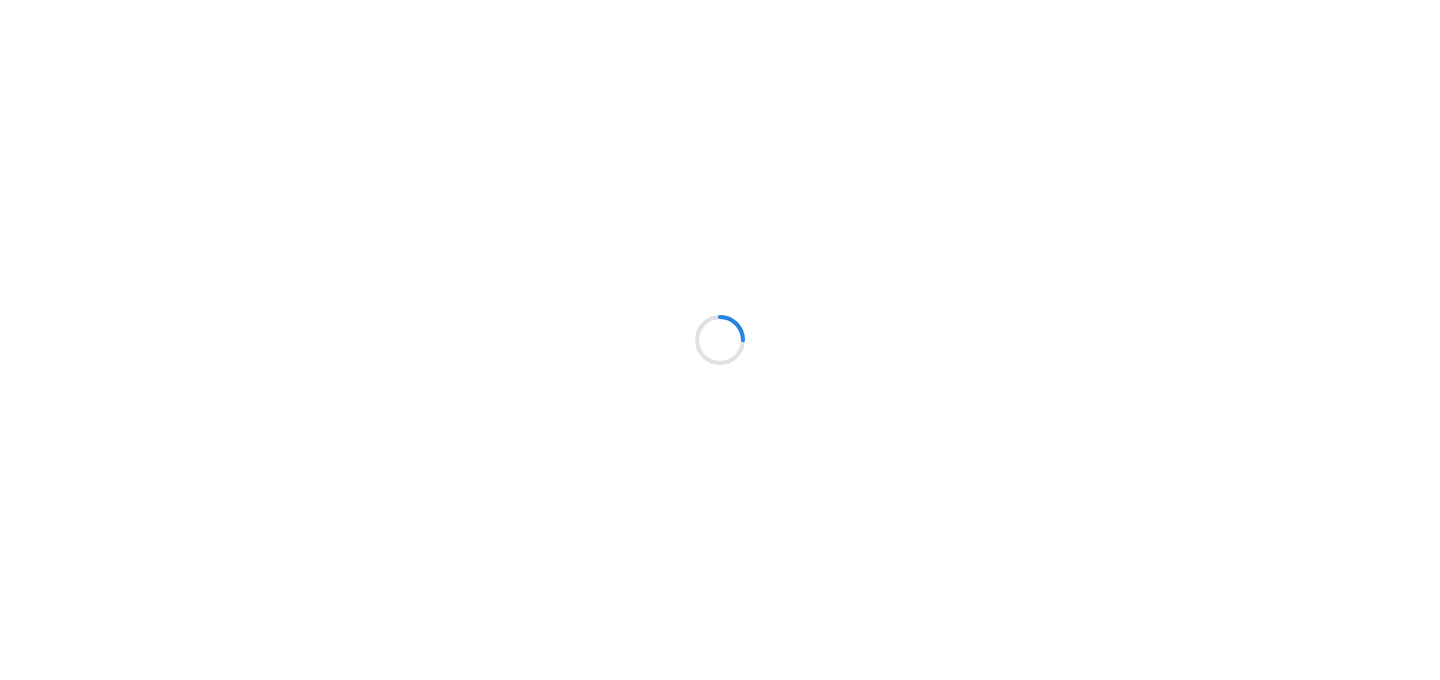 scroll, scrollTop: 0, scrollLeft: 0, axis: both 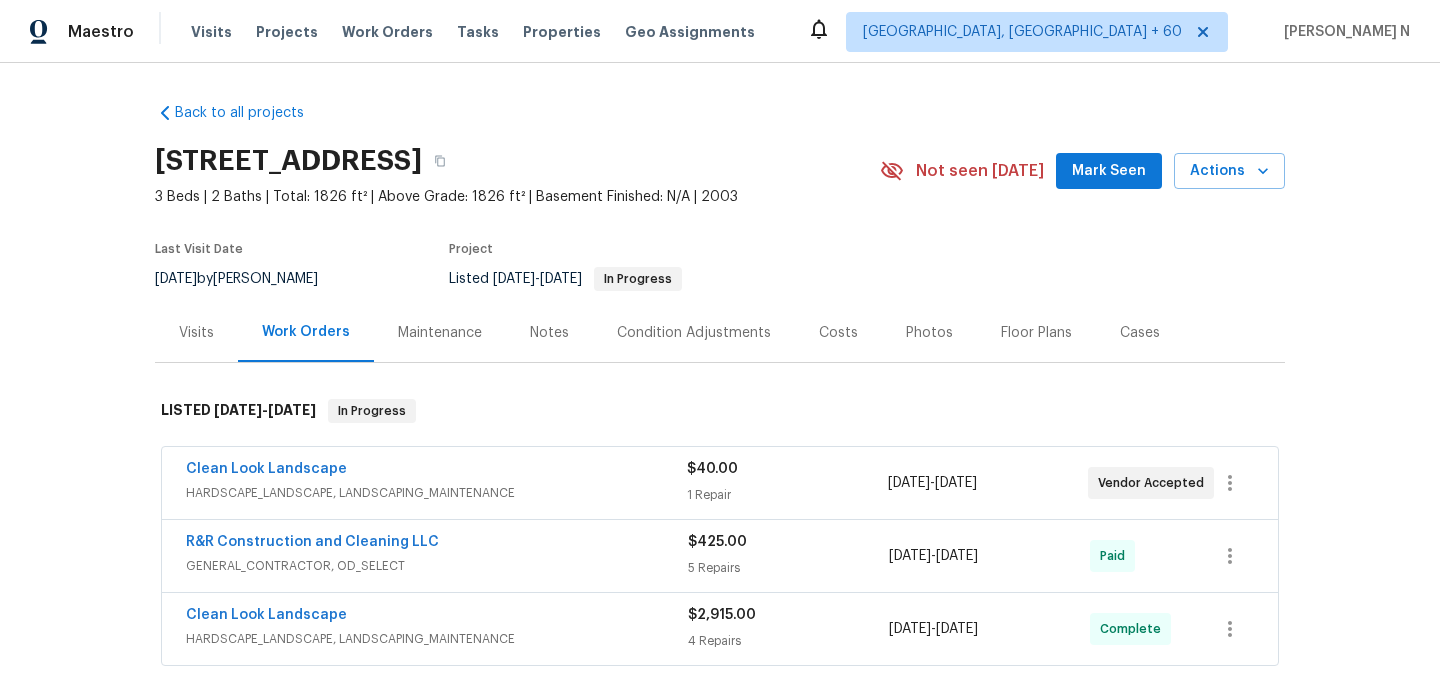 click on "Maintenance" at bounding box center (440, 333) 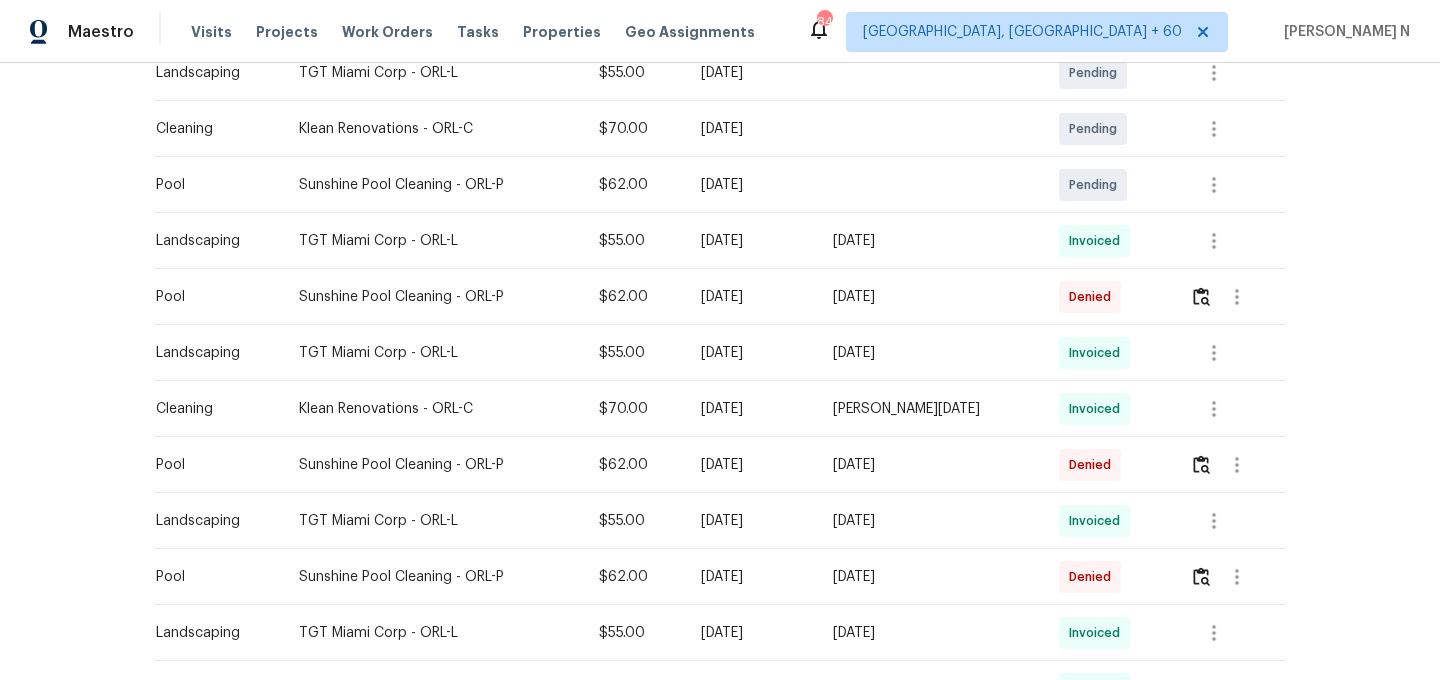 scroll, scrollTop: 561, scrollLeft: 0, axis: vertical 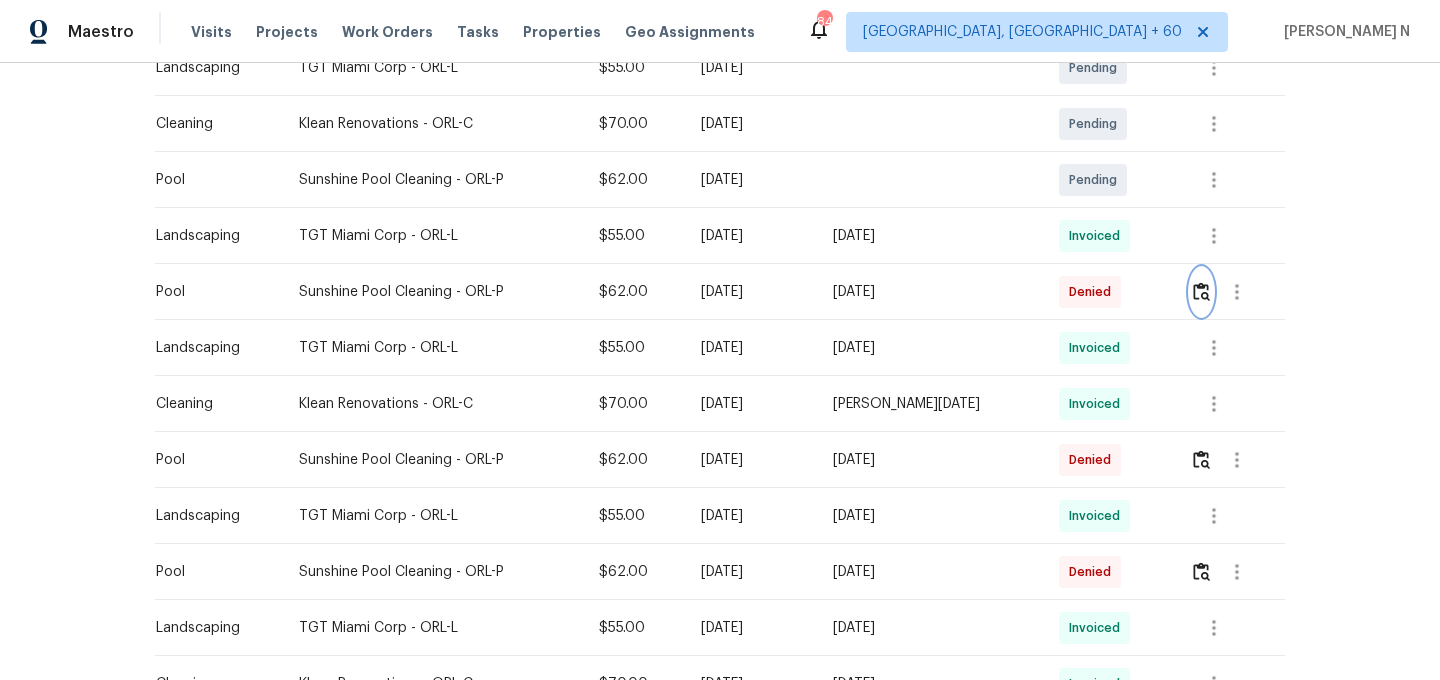 click at bounding box center [1201, 291] 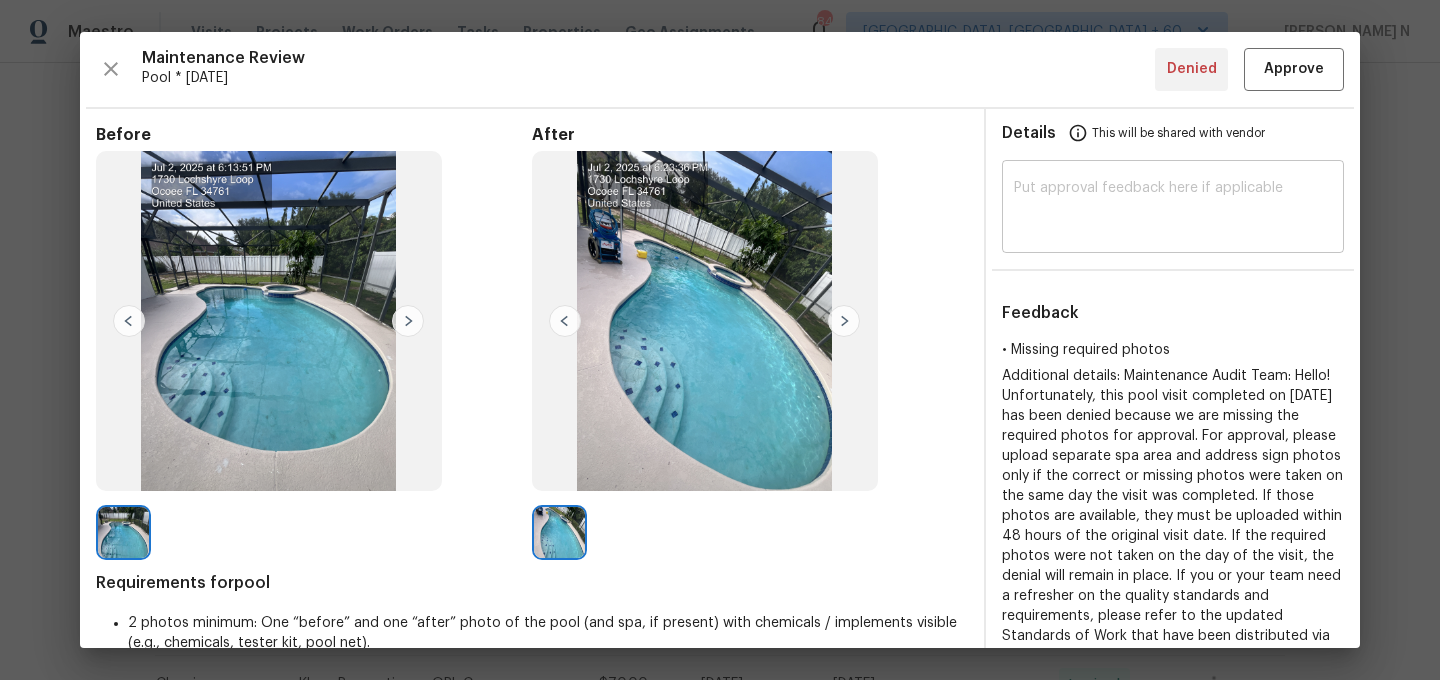 click at bounding box center (1173, 209) 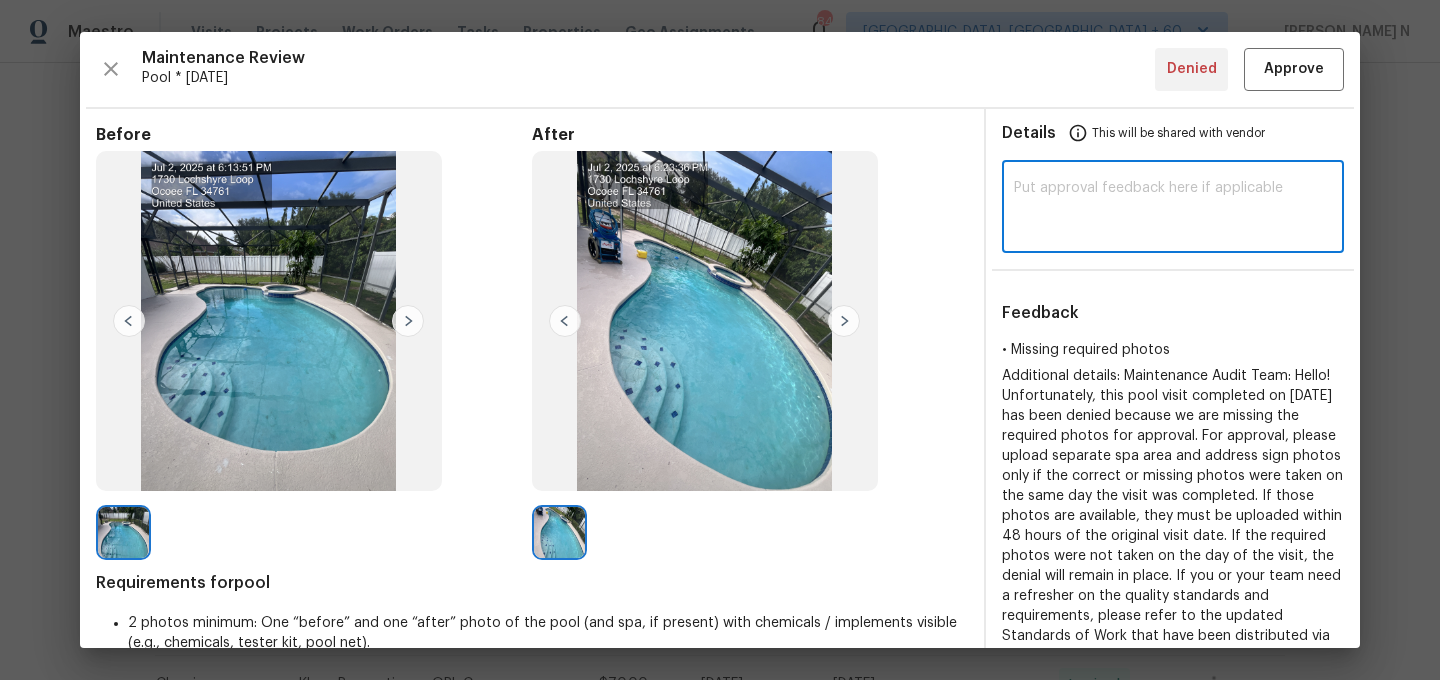 paste on "1730 Lochshyre Loop" 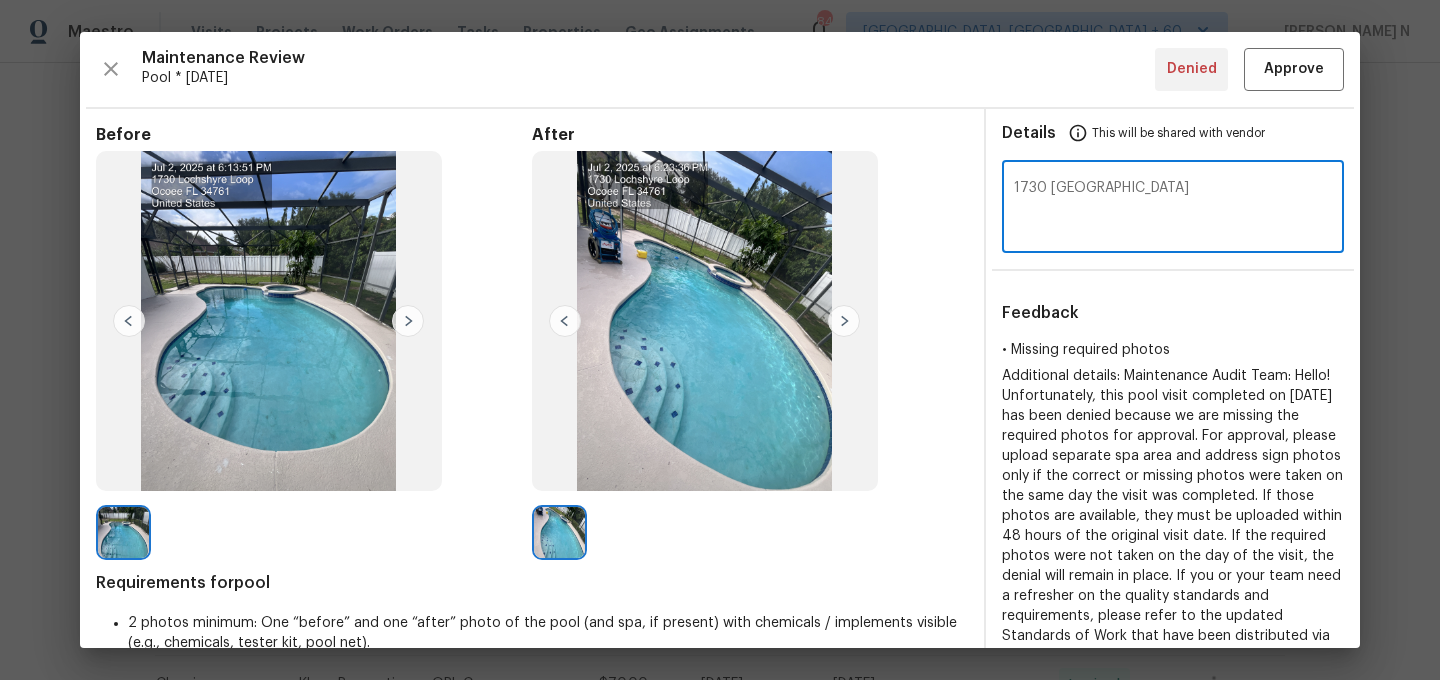 type 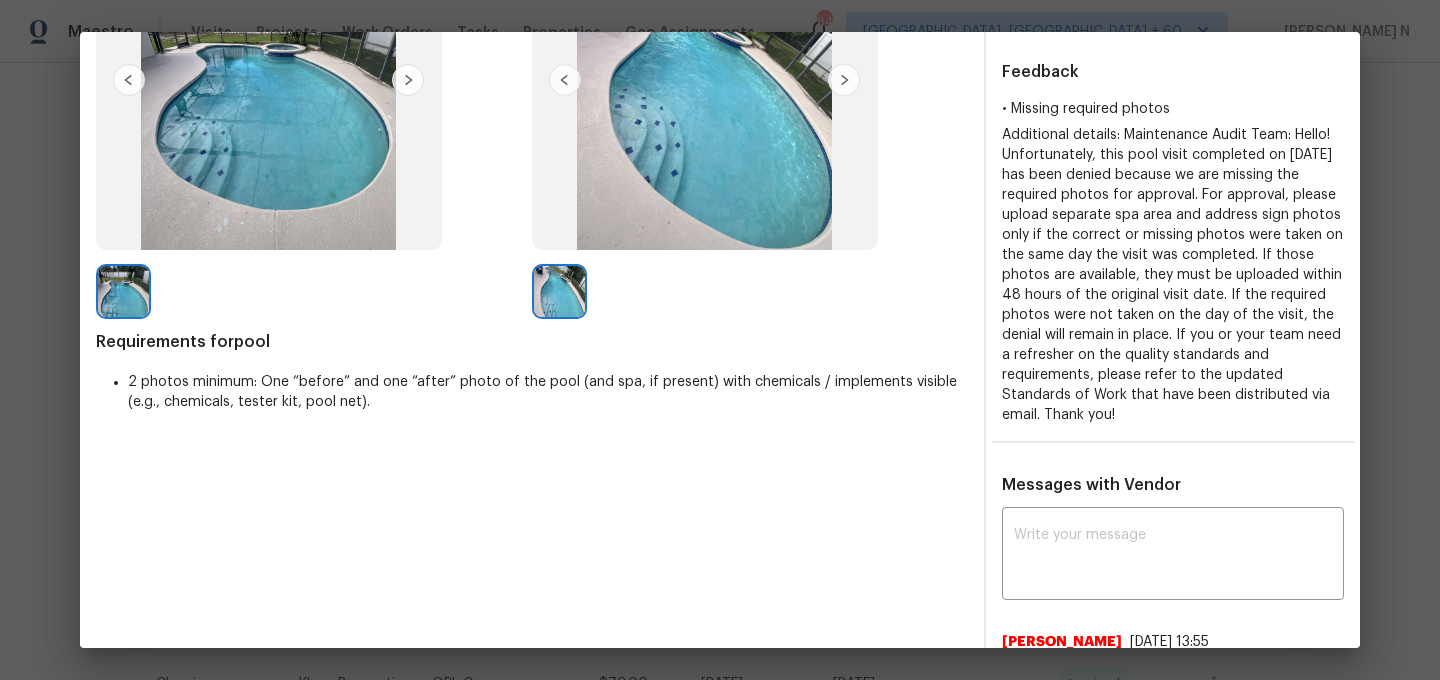 scroll, scrollTop: 374, scrollLeft: 0, axis: vertical 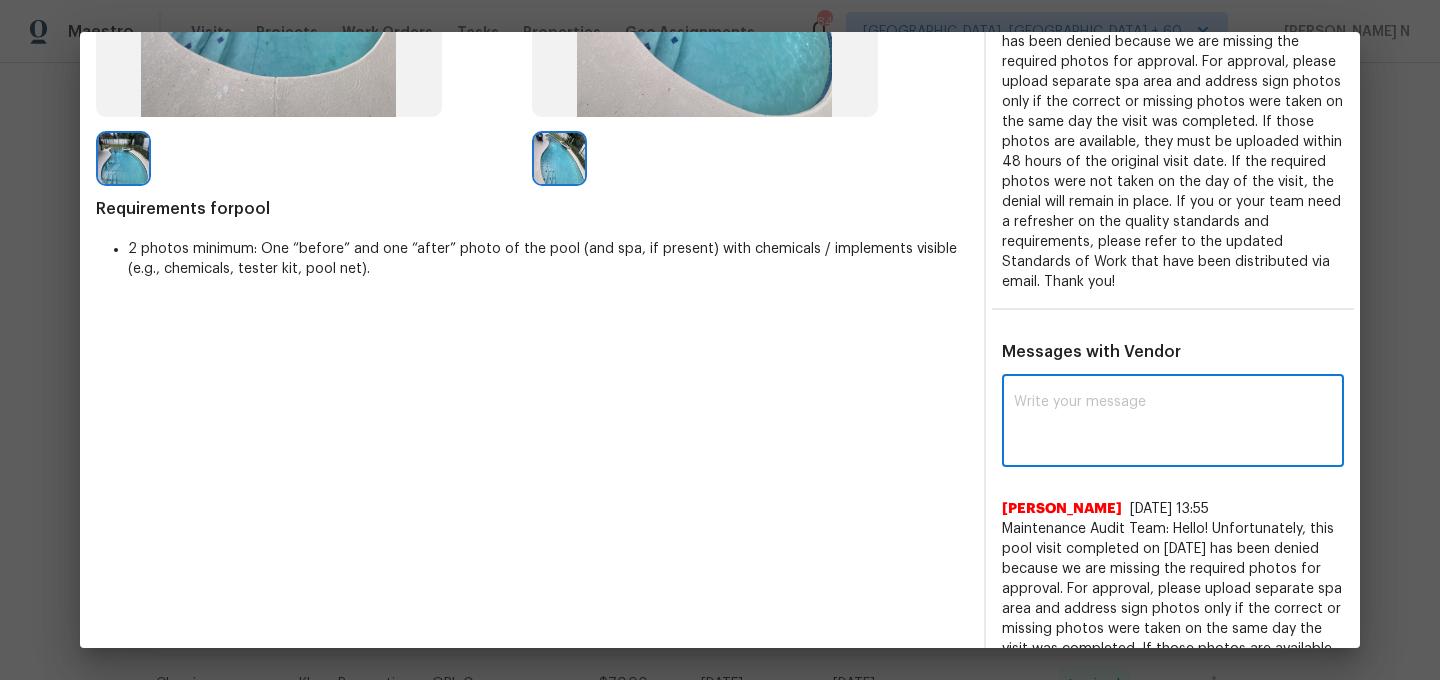click at bounding box center (1173, 423) 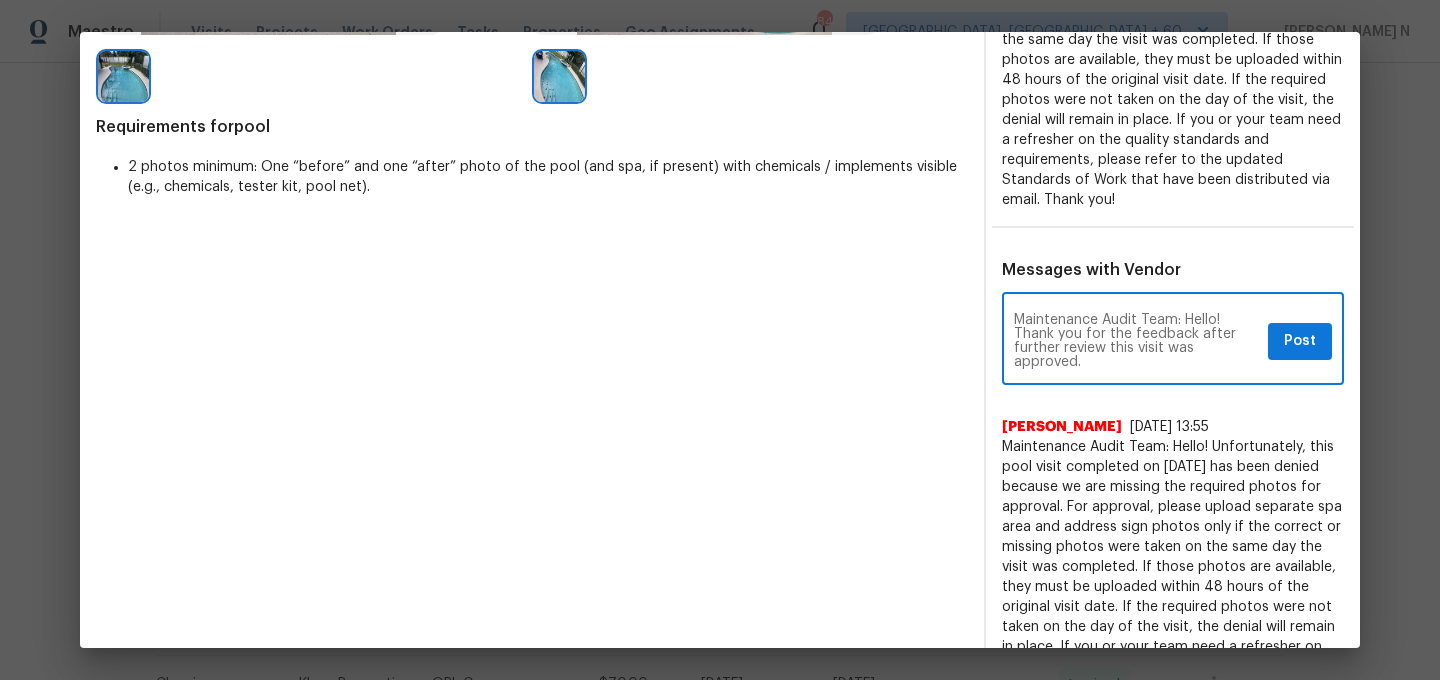 scroll, scrollTop: 458, scrollLeft: 0, axis: vertical 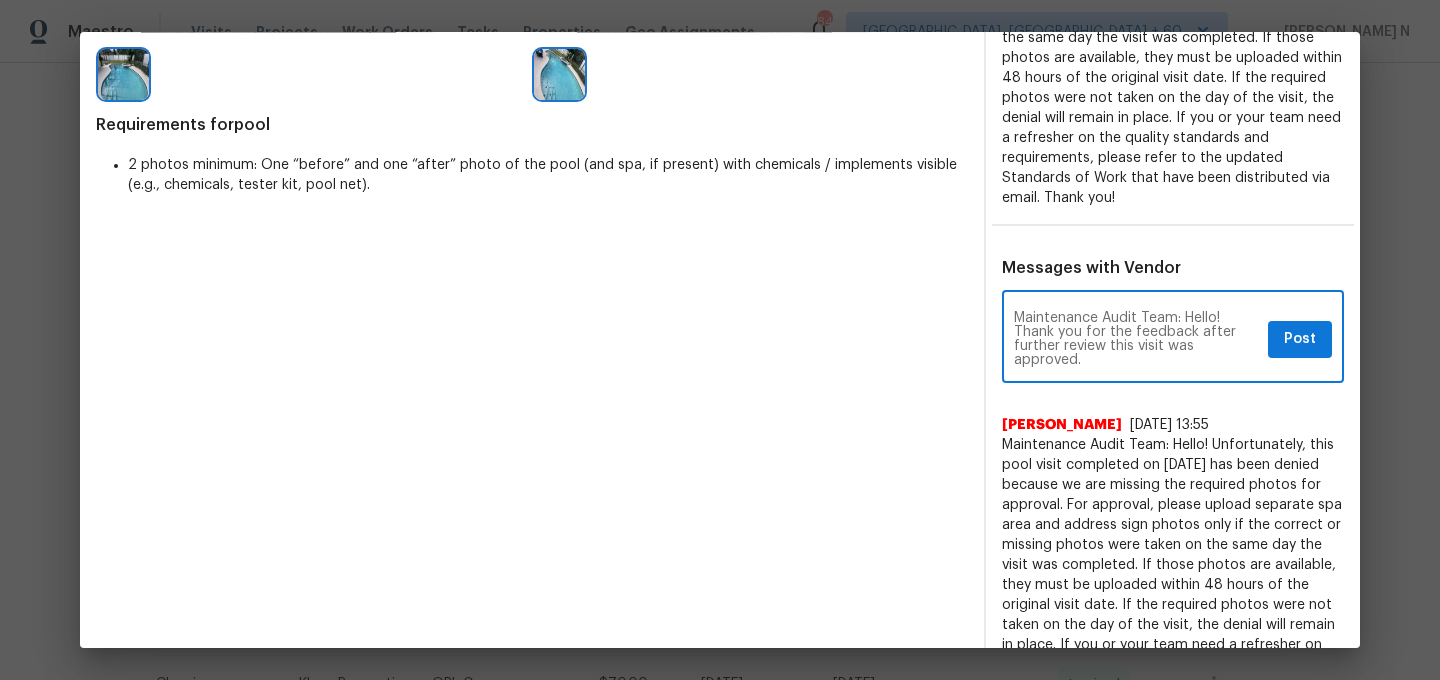 type on "Maintenance Audit Team: Hello! Thank you for the feedback after further review this visit was approved." 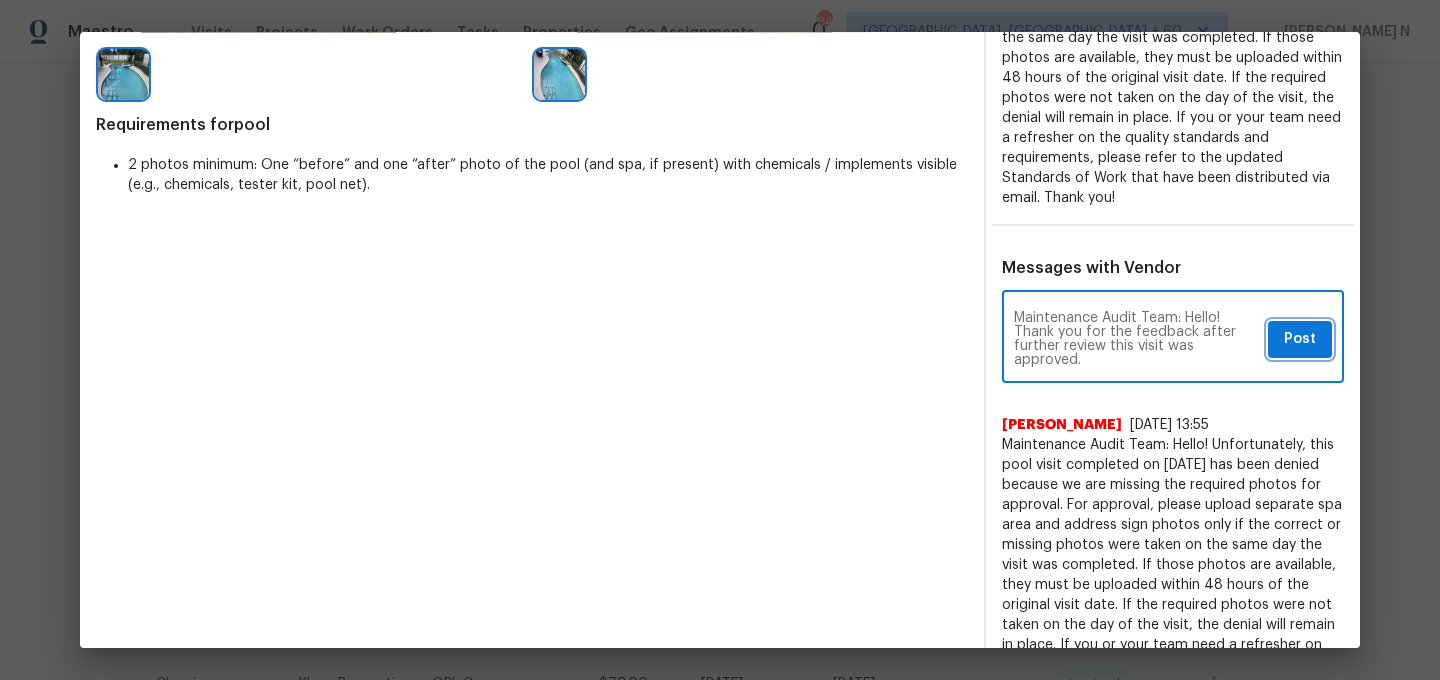 click on "Post" at bounding box center (1300, 339) 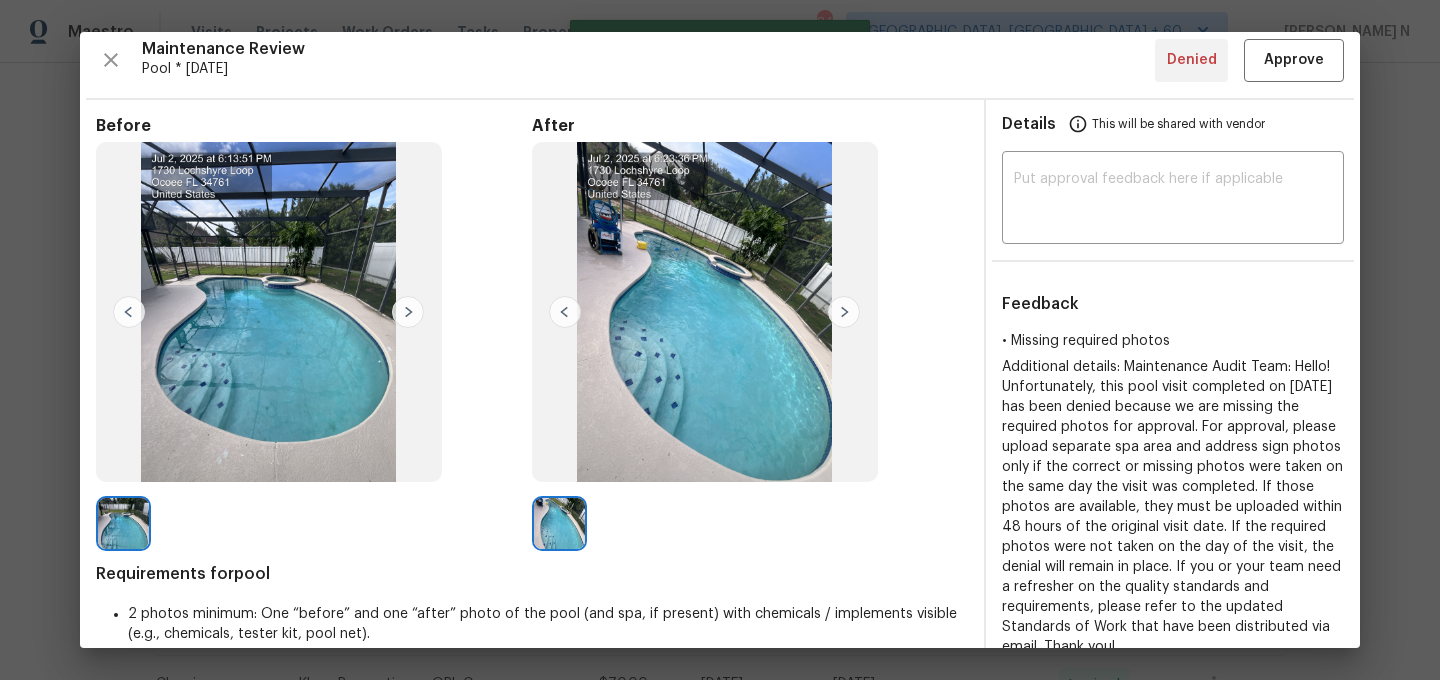 scroll, scrollTop: 0, scrollLeft: 0, axis: both 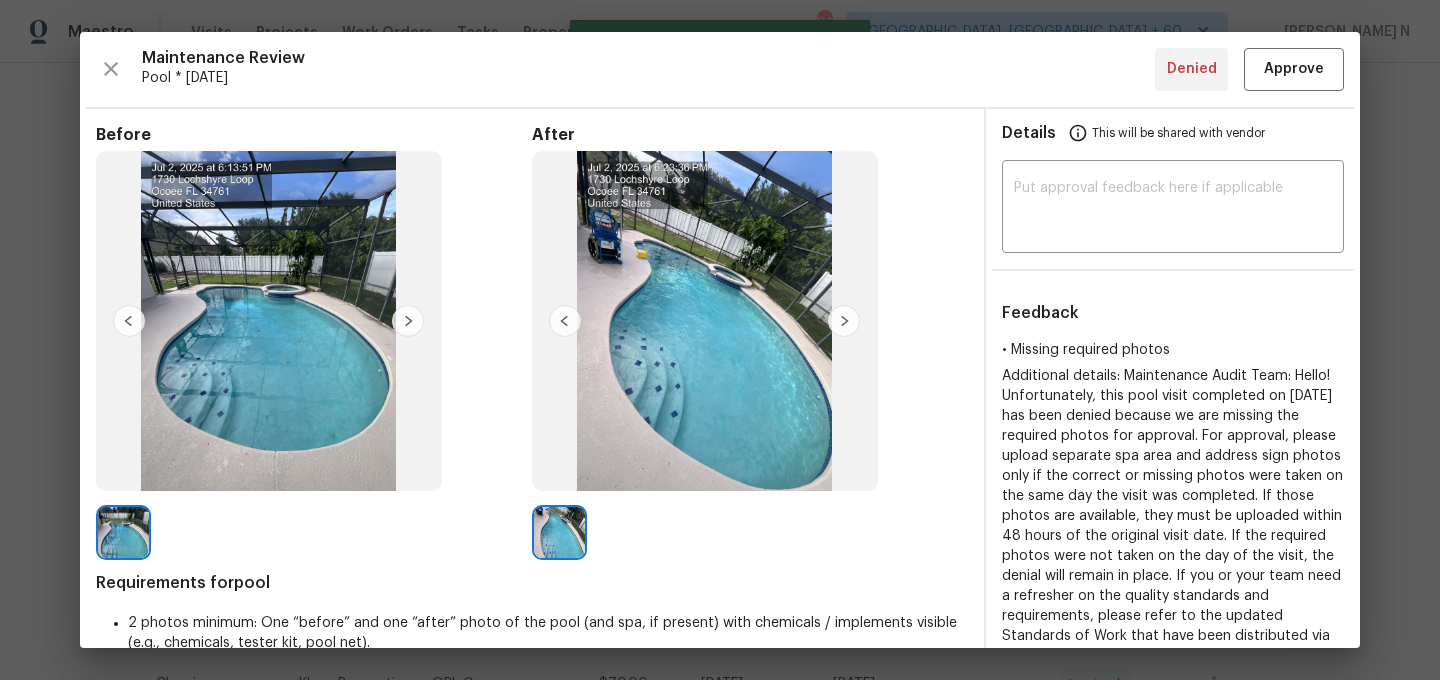 type 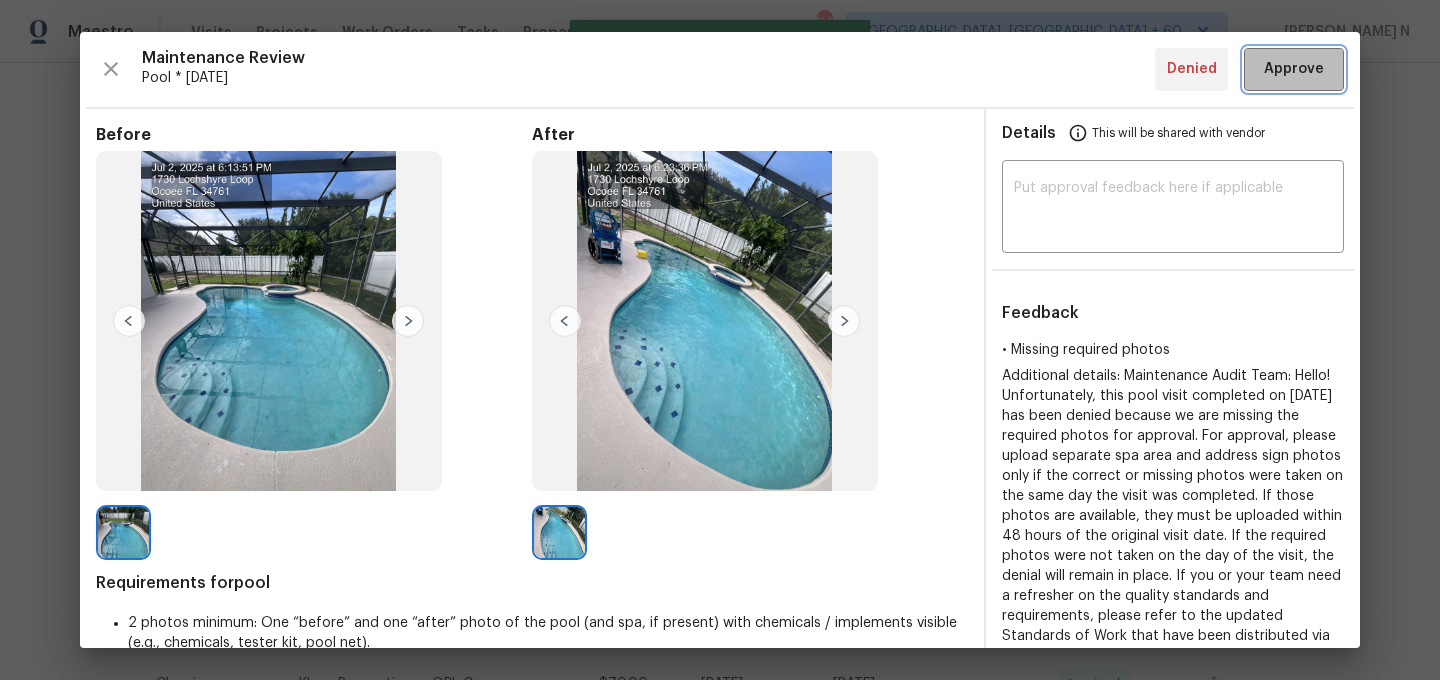 click on "Approve" at bounding box center [1294, 69] 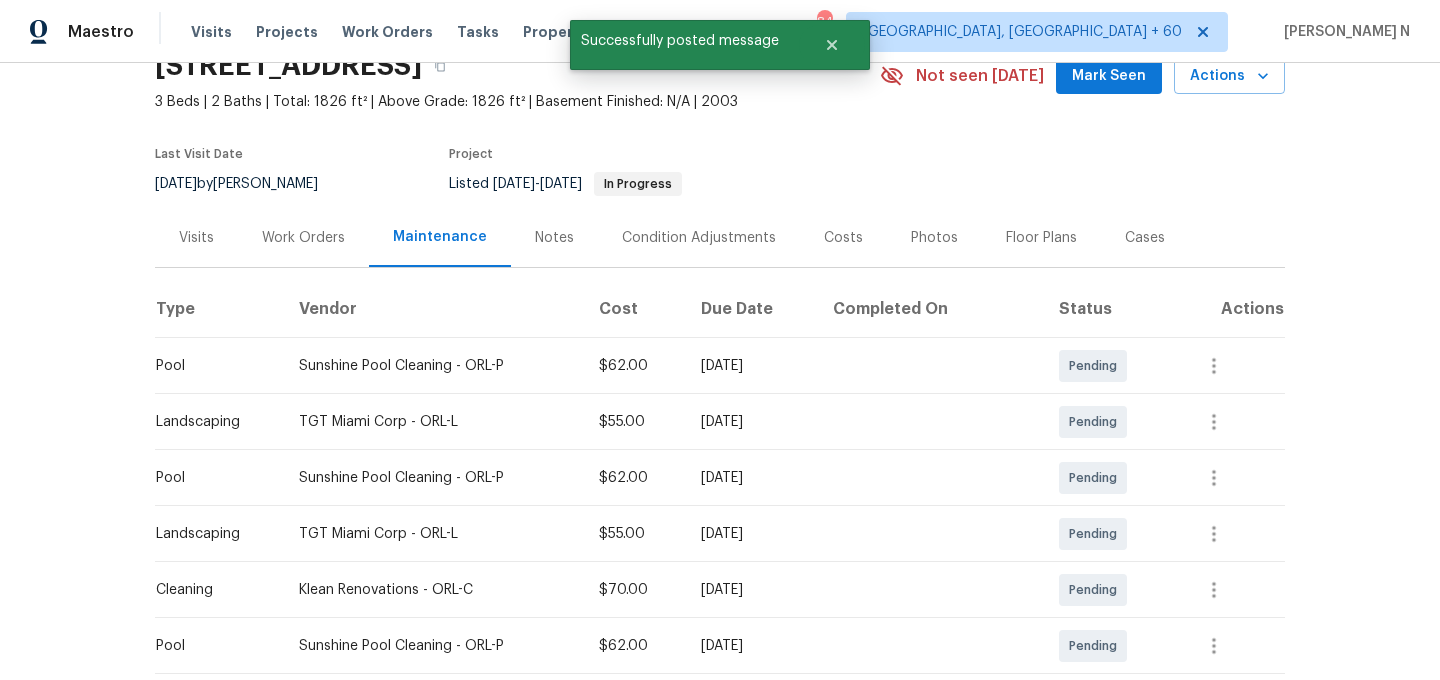 scroll, scrollTop: 0, scrollLeft: 0, axis: both 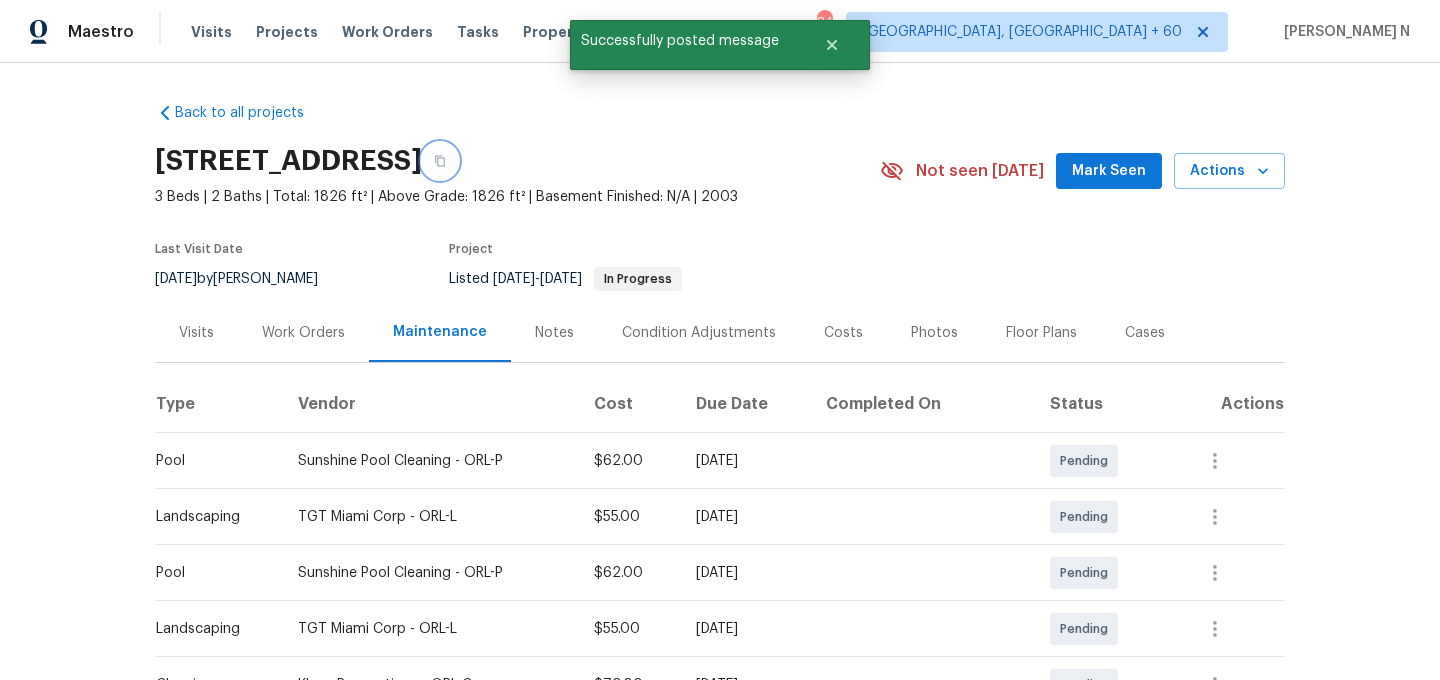 click 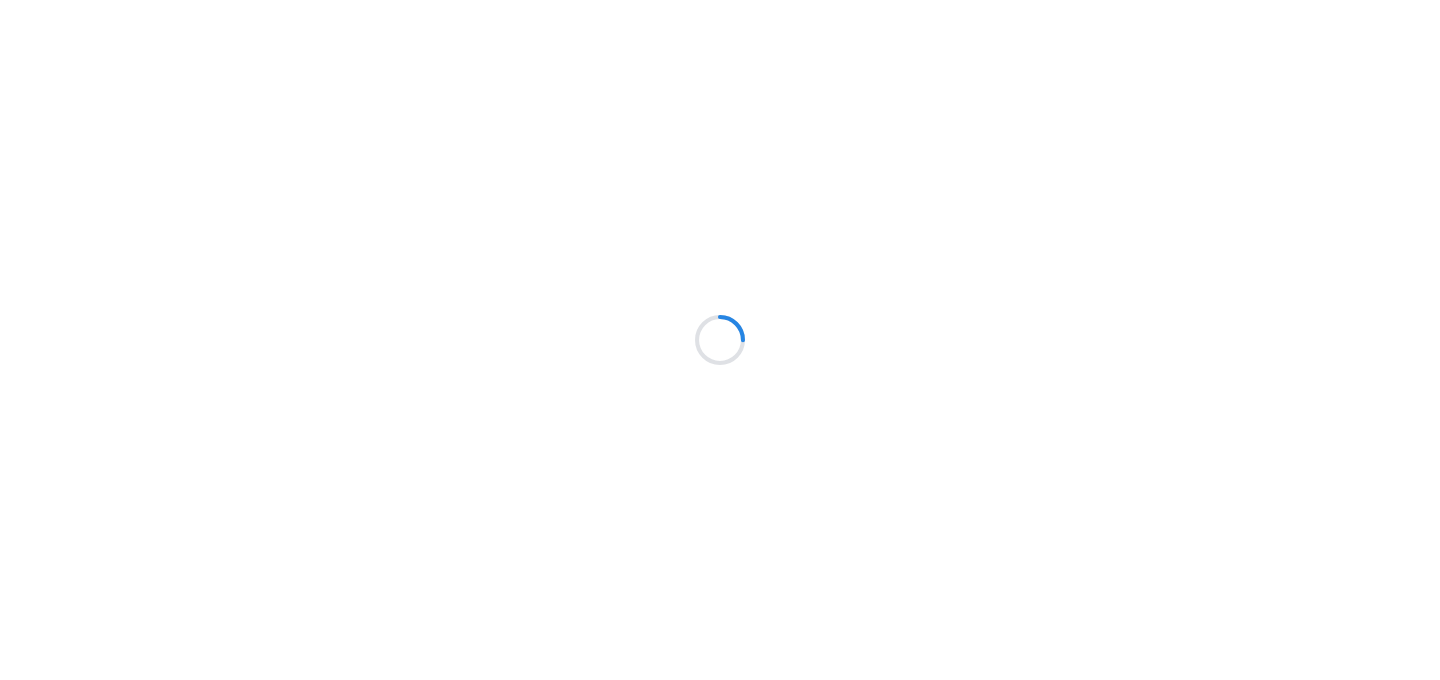scroll, scrollTop: 0, scrollLeft: 0, axis: both 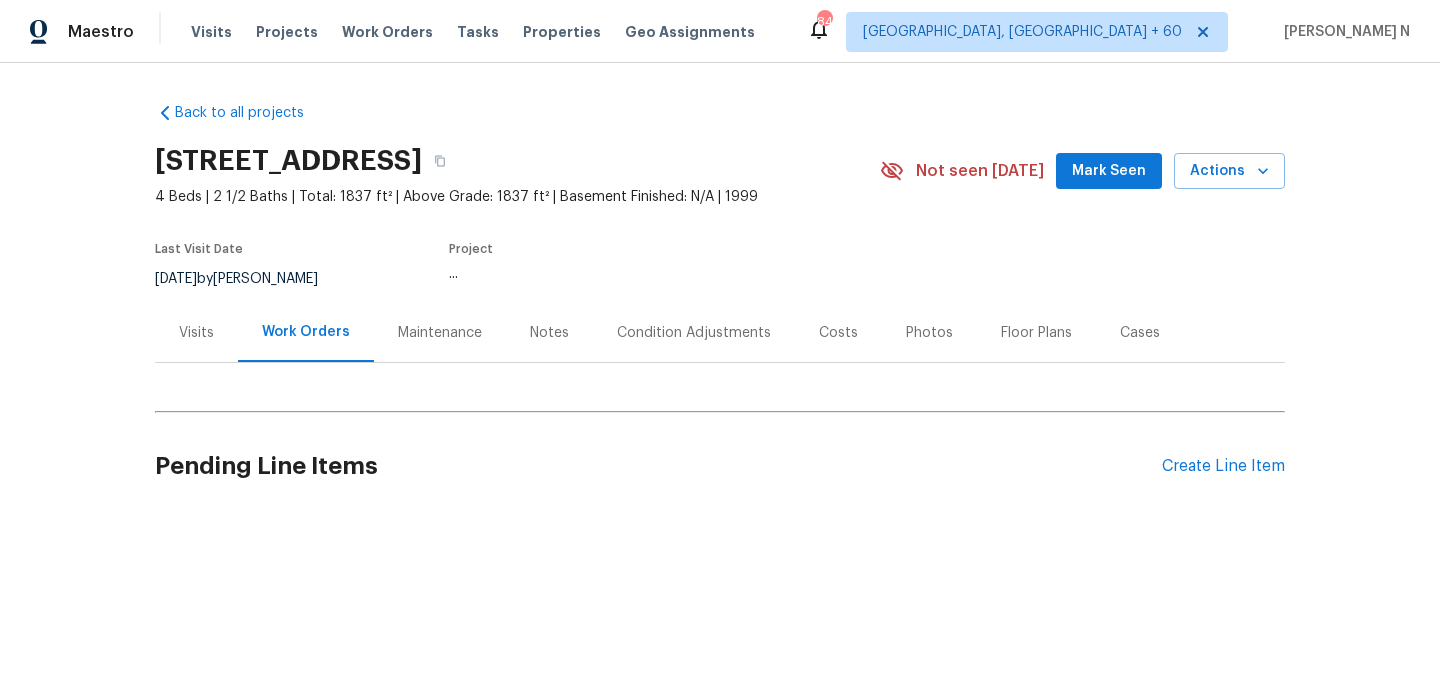 click on "Maintenance" at bounding box center (440, 333) 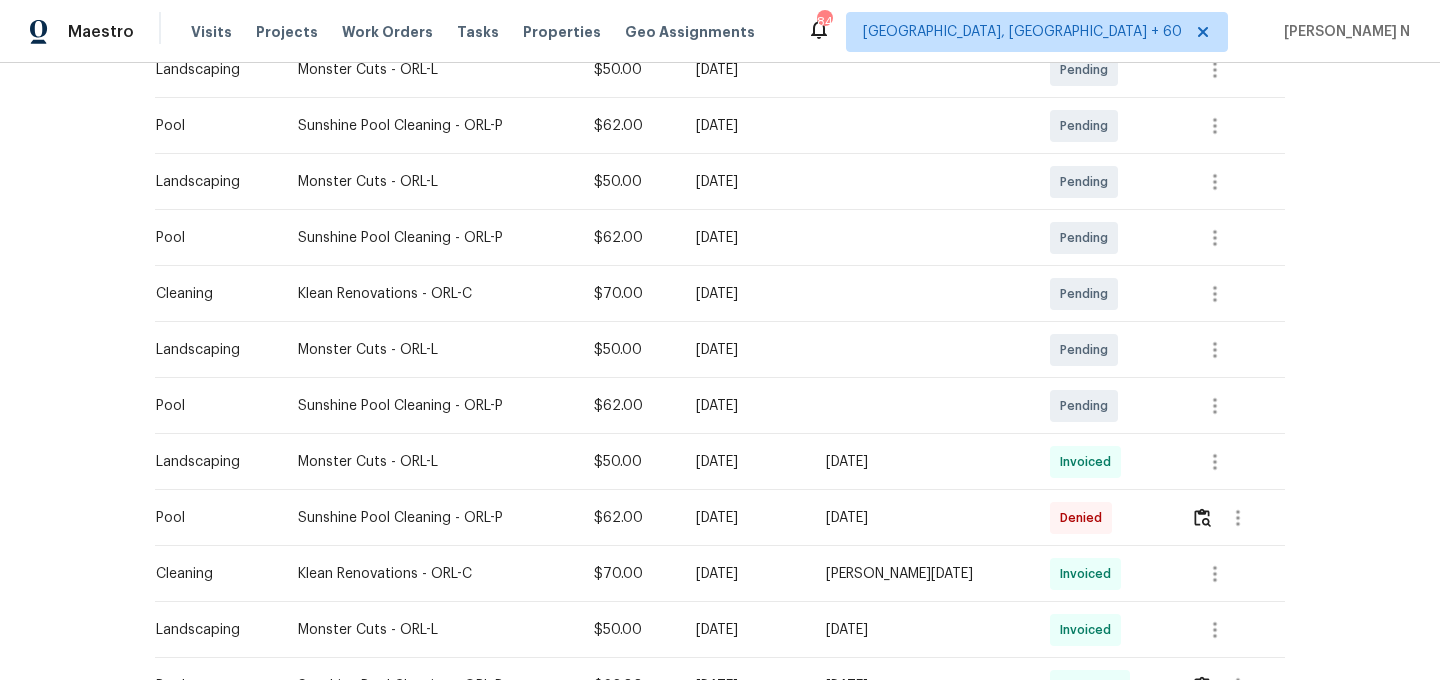 scroll, scrollTop: 424, scrollLeft: 0, axis: vertical 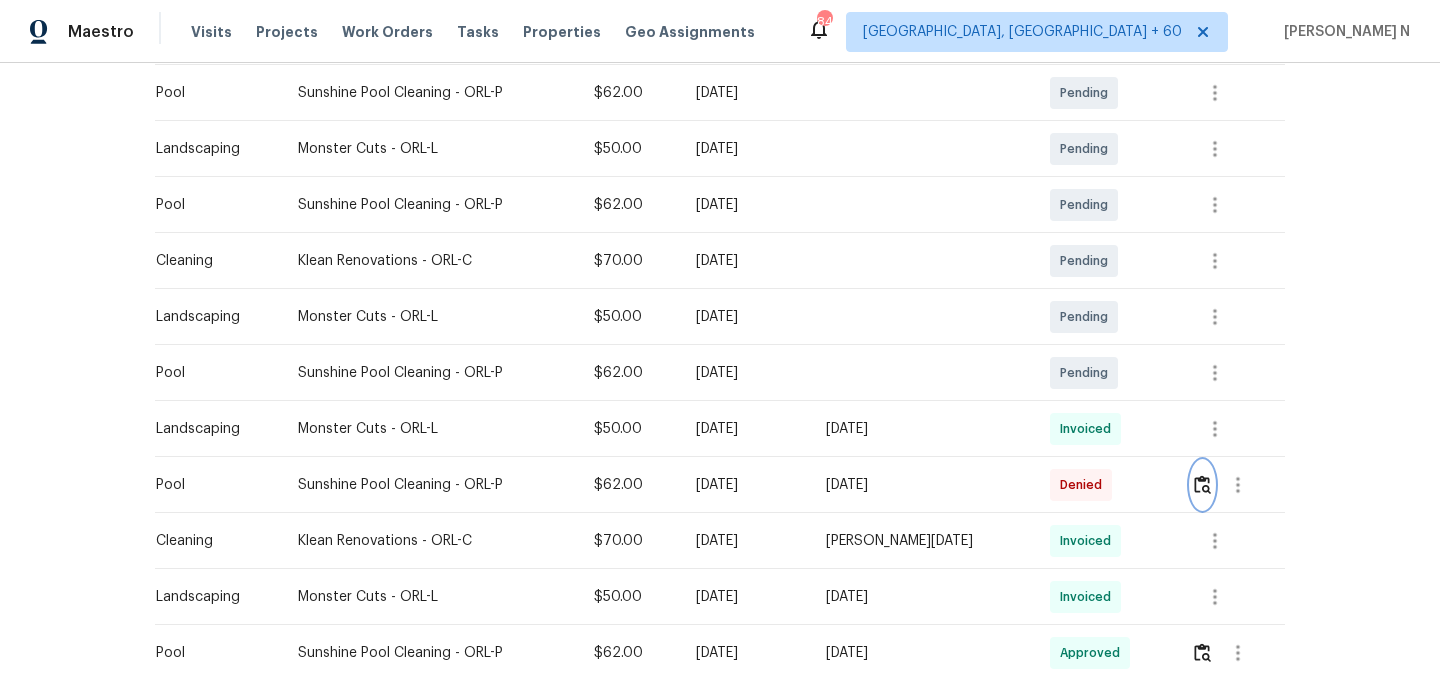 click at bounding box center (1202, 485) 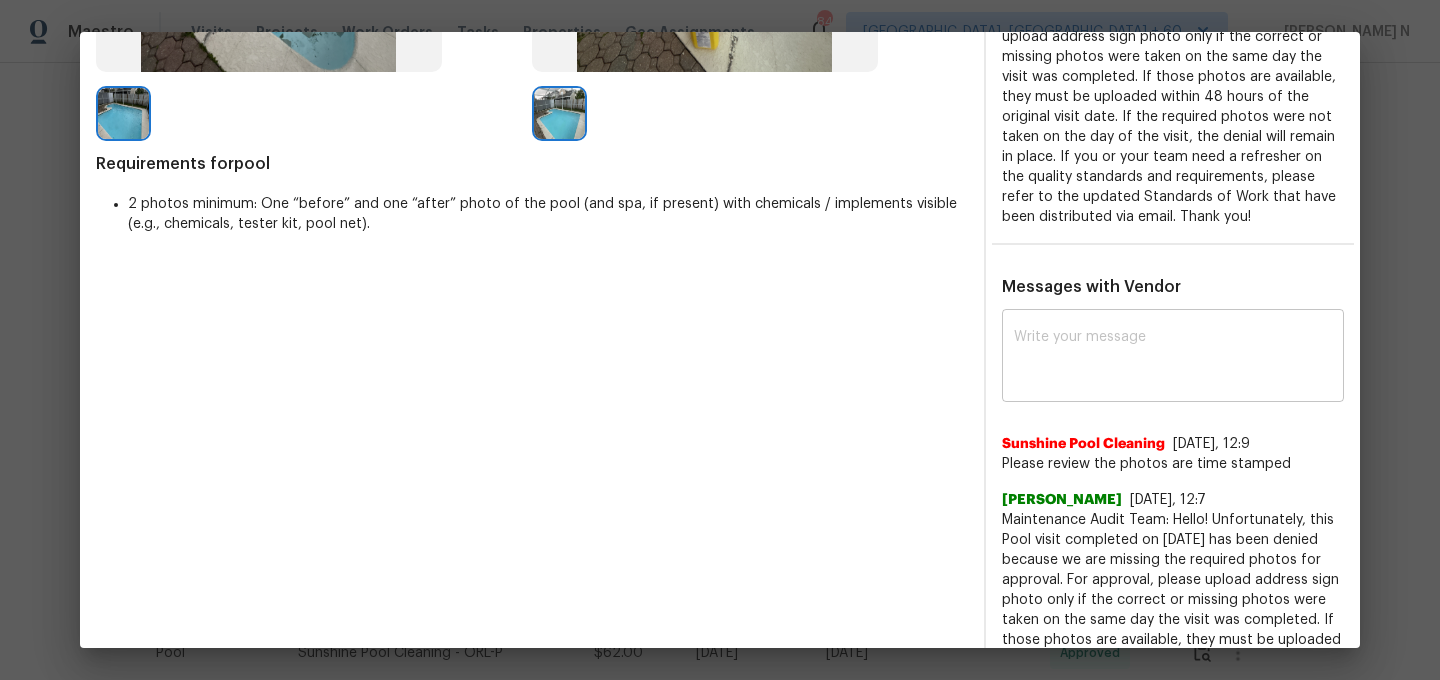scroll, scrollTop: 448, scrollLeft: 0, axis: vertical 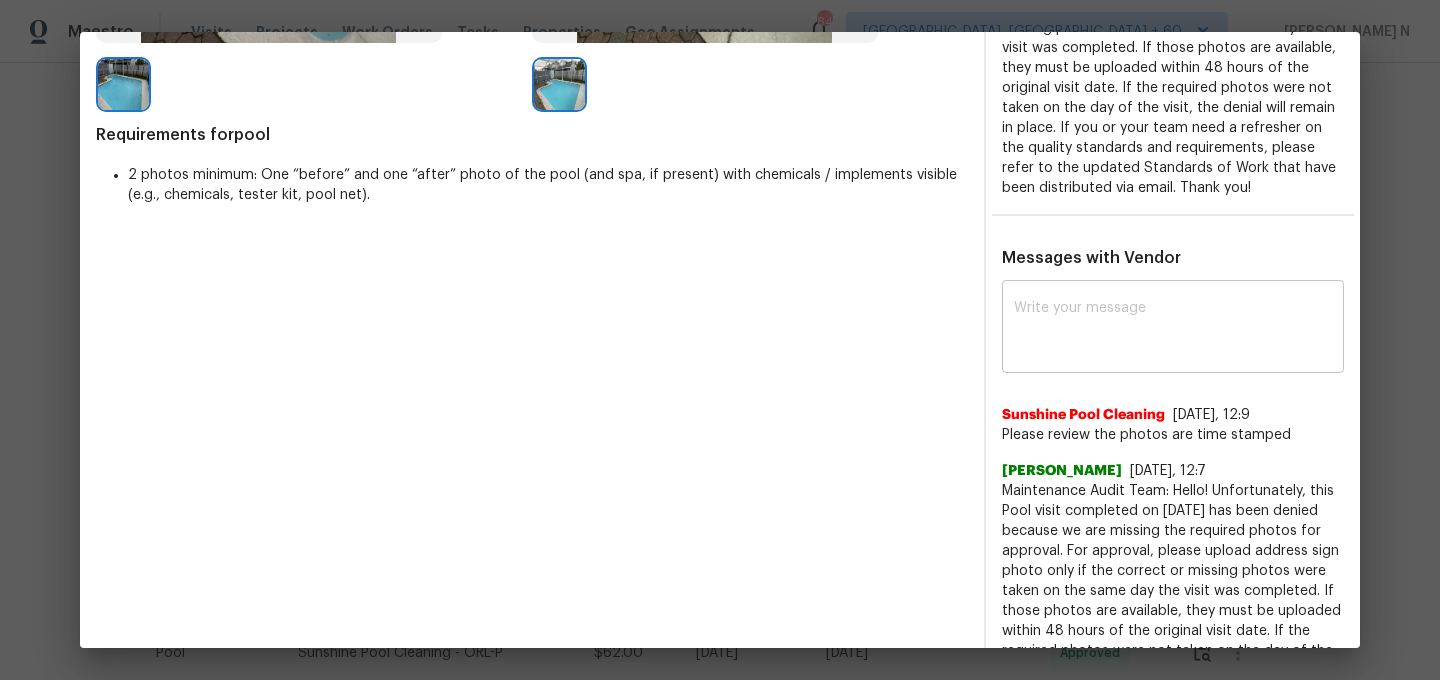 click at bounding box center (1173, 329) 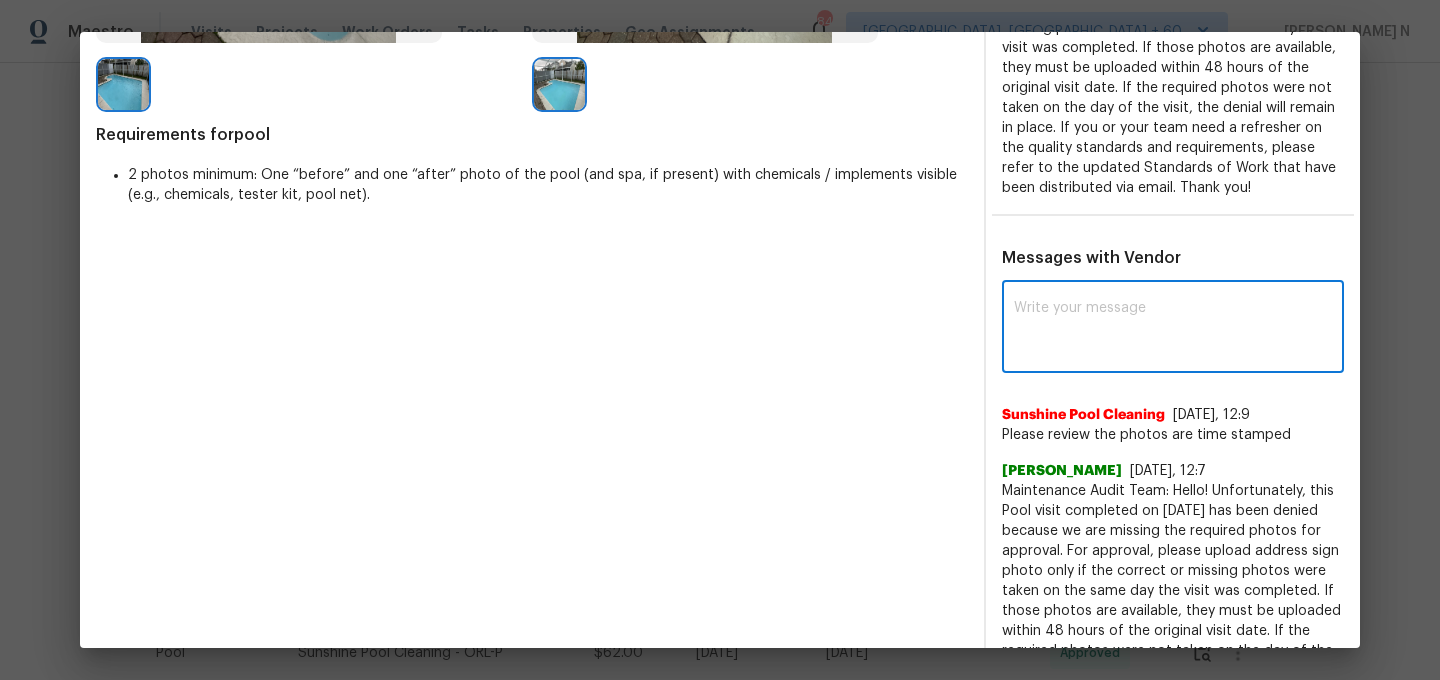 paste on "Maintenance Audit Team: Hello! Thank you for the feedback after further review this visit was approved." 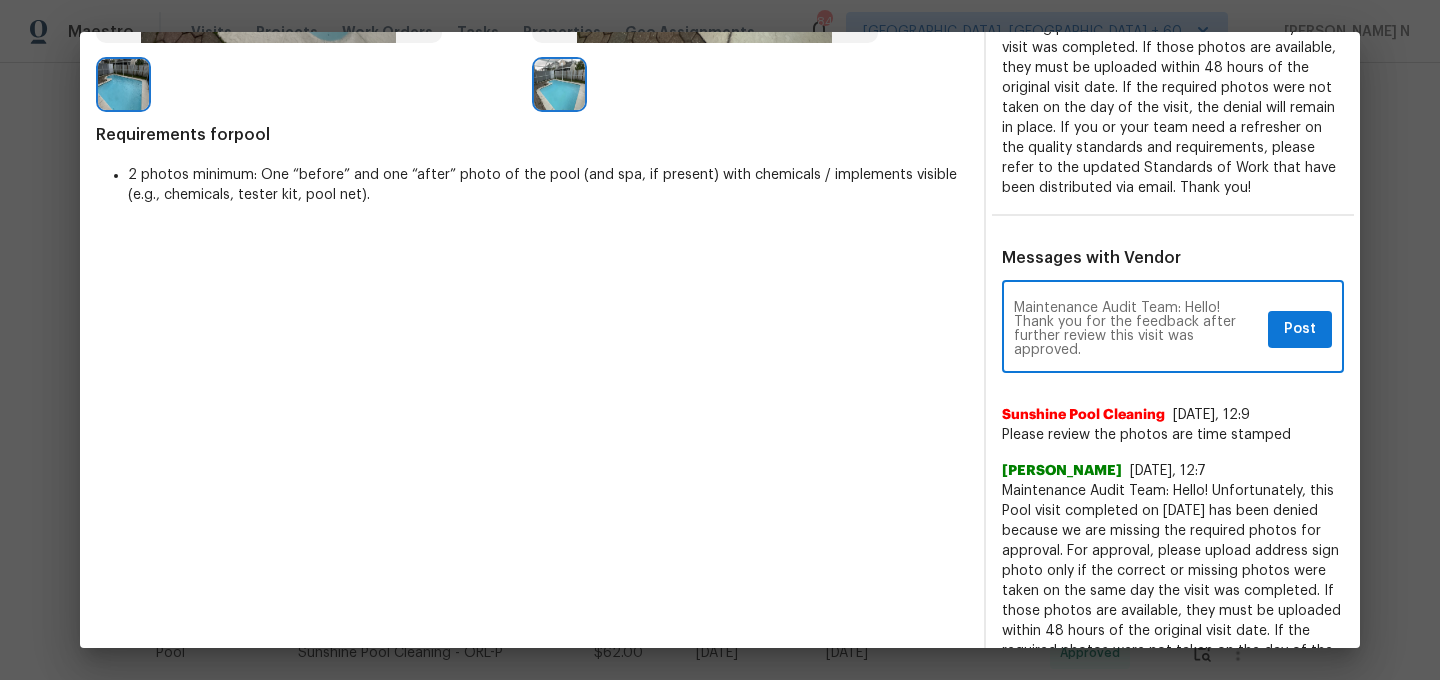 type on "Maintenance Audit Team: Hello! Thank you for the feedback after further review this visit was approved." 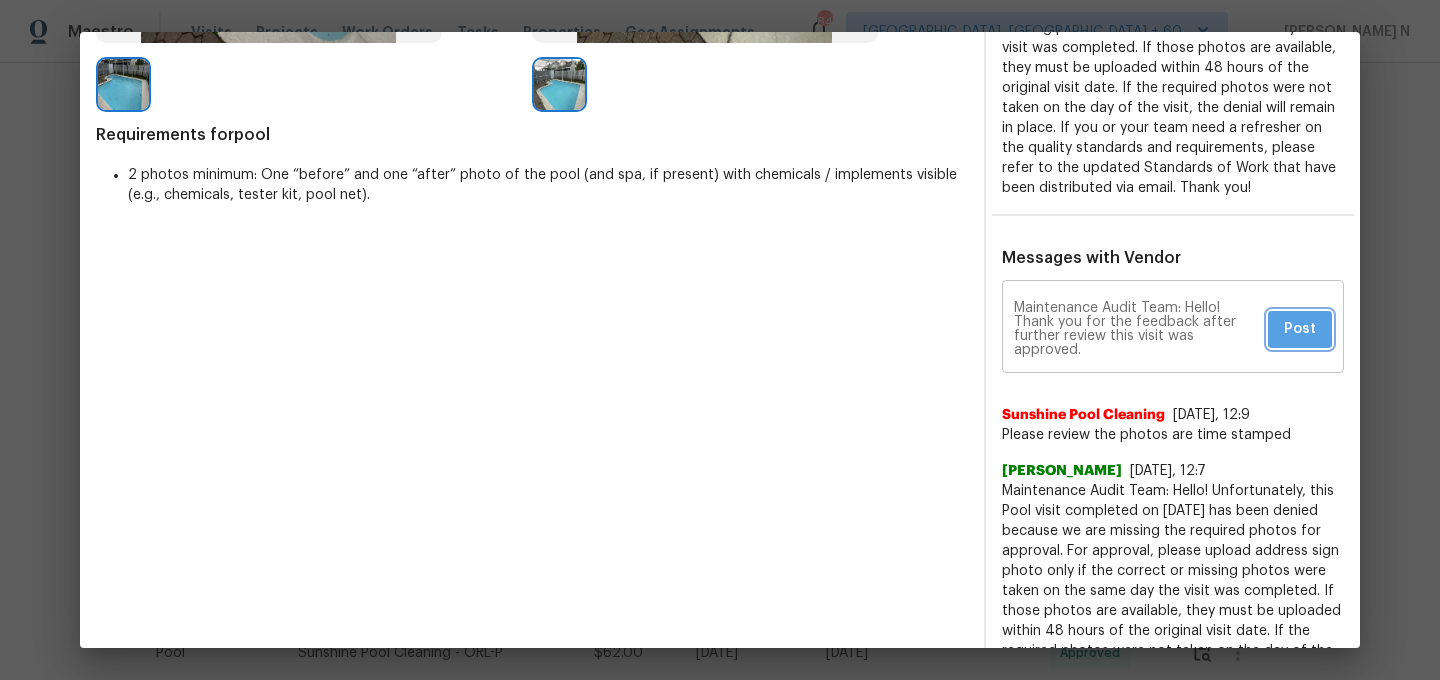 click on "Post" at bounding box center [1300, 329] 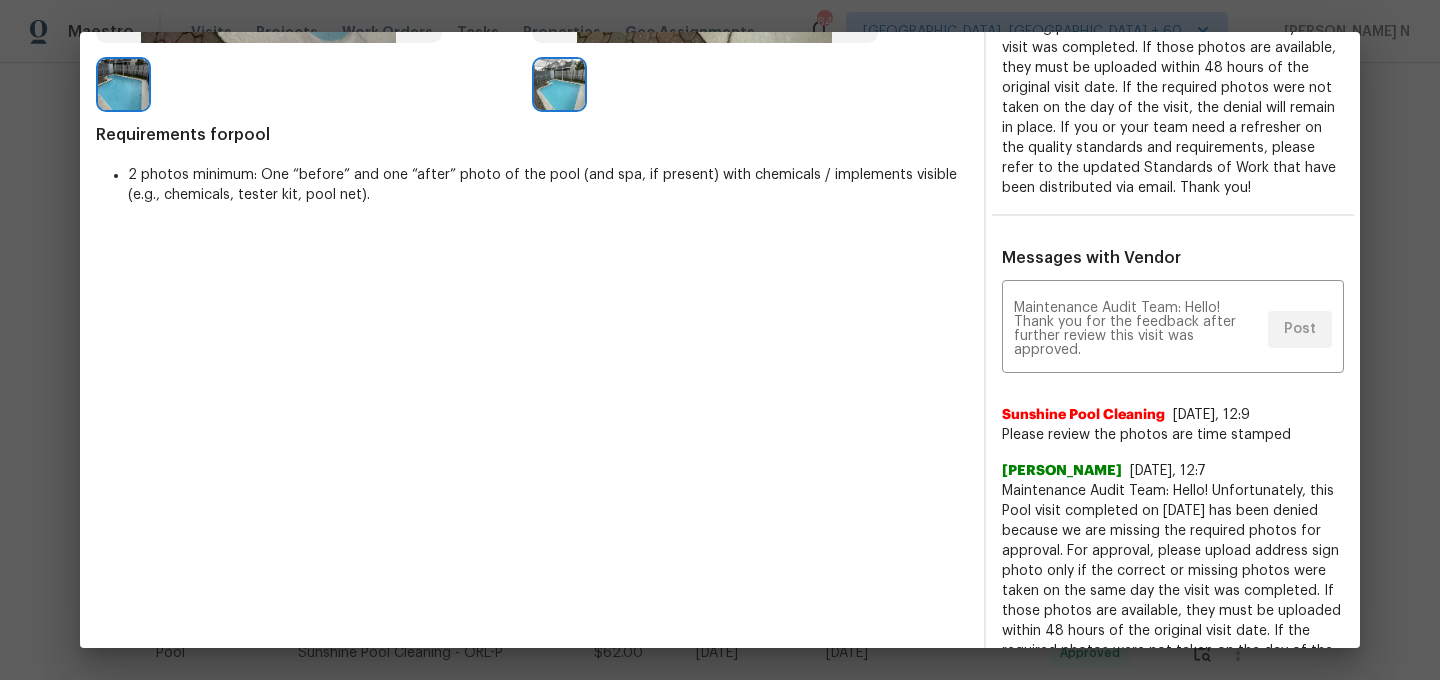 scroll, scrollTop: 0, scrollLeft: 0, axis: both 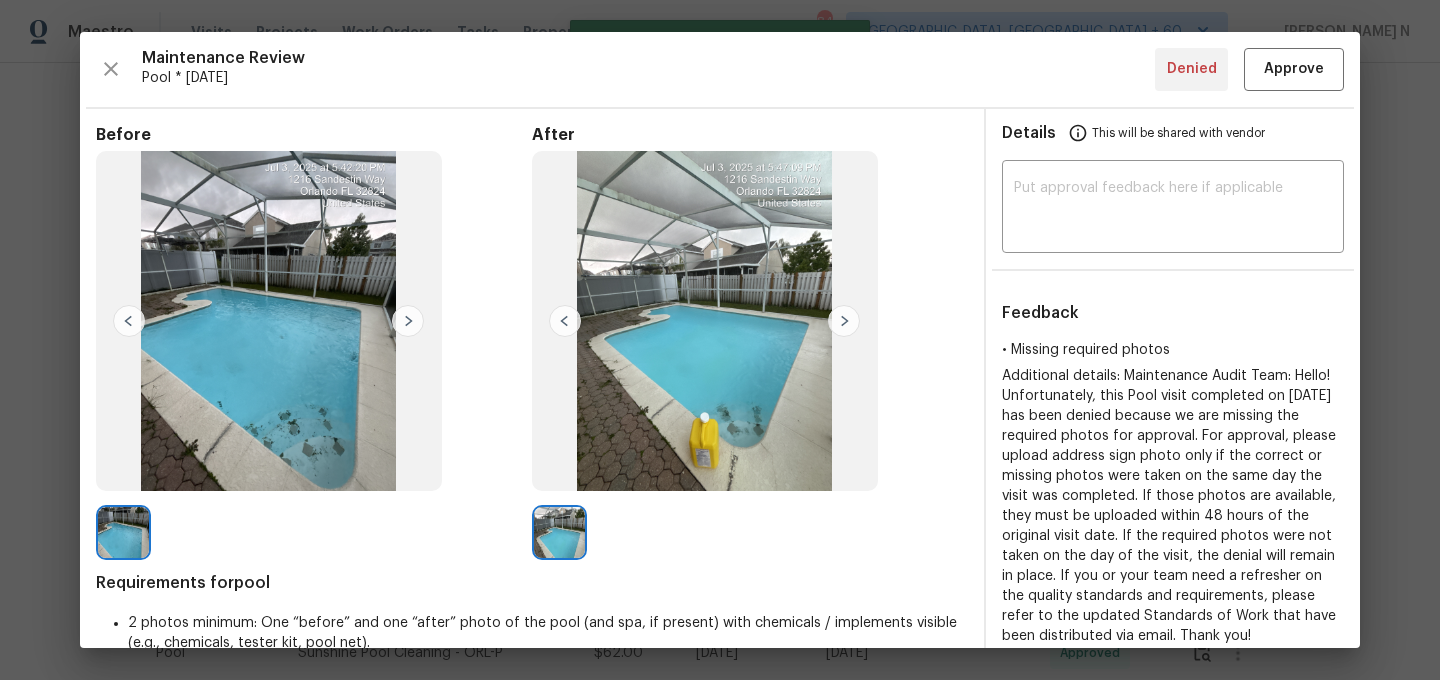 type 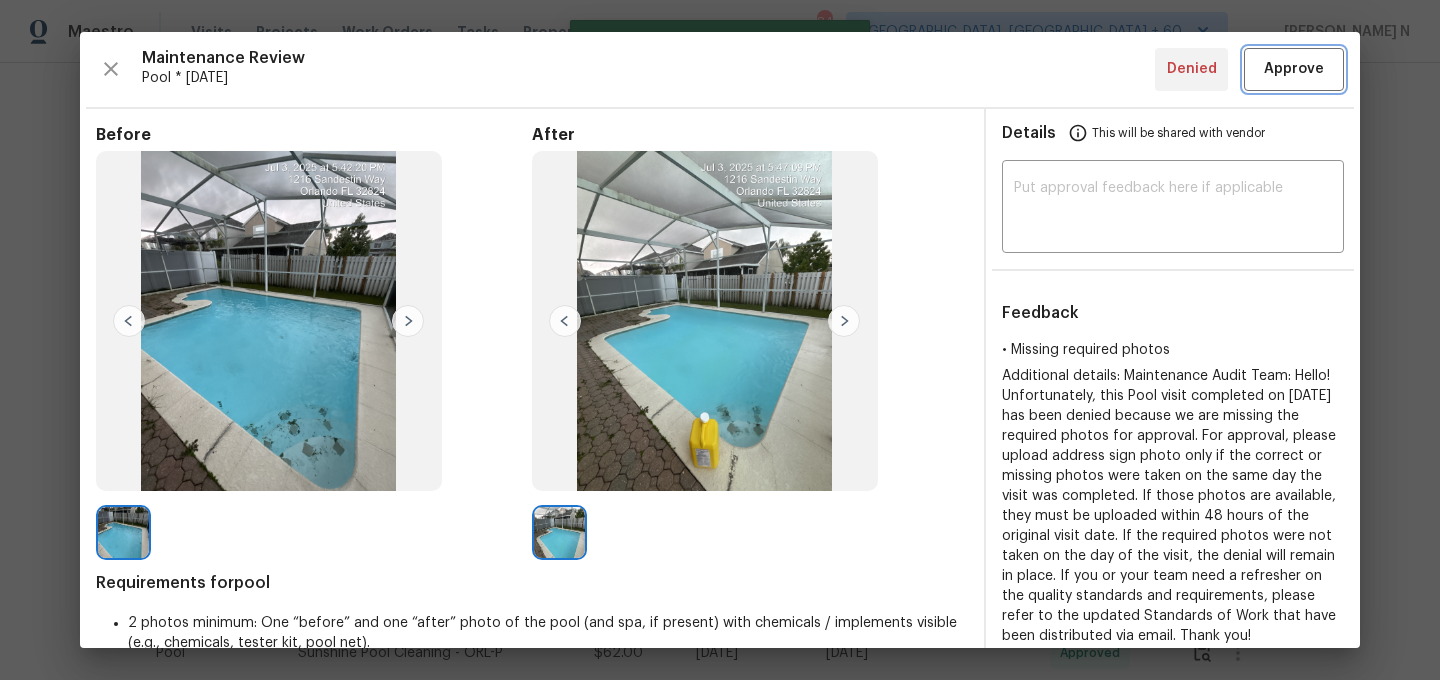 click on "Approve" at bounding box center [1294, 69] 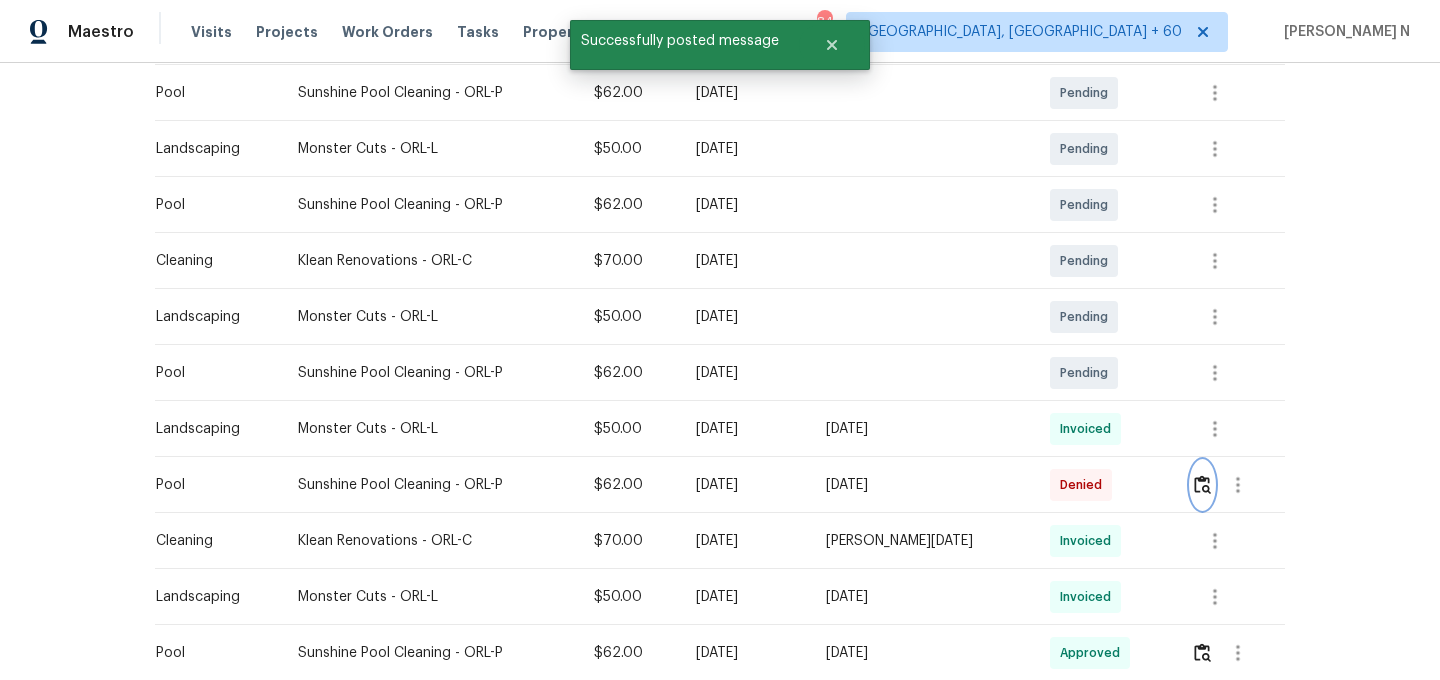 scroll, scrollTop: 0, scrollLeft: 0, axis: both 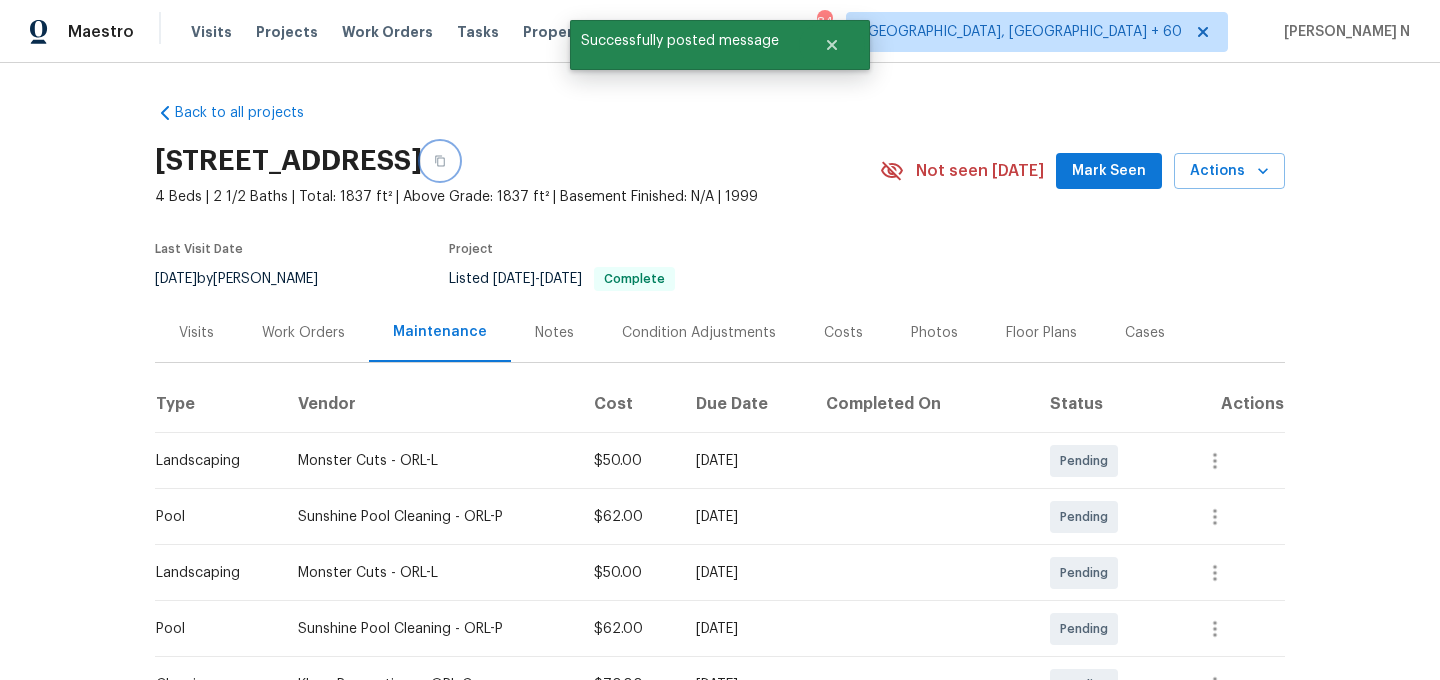 click 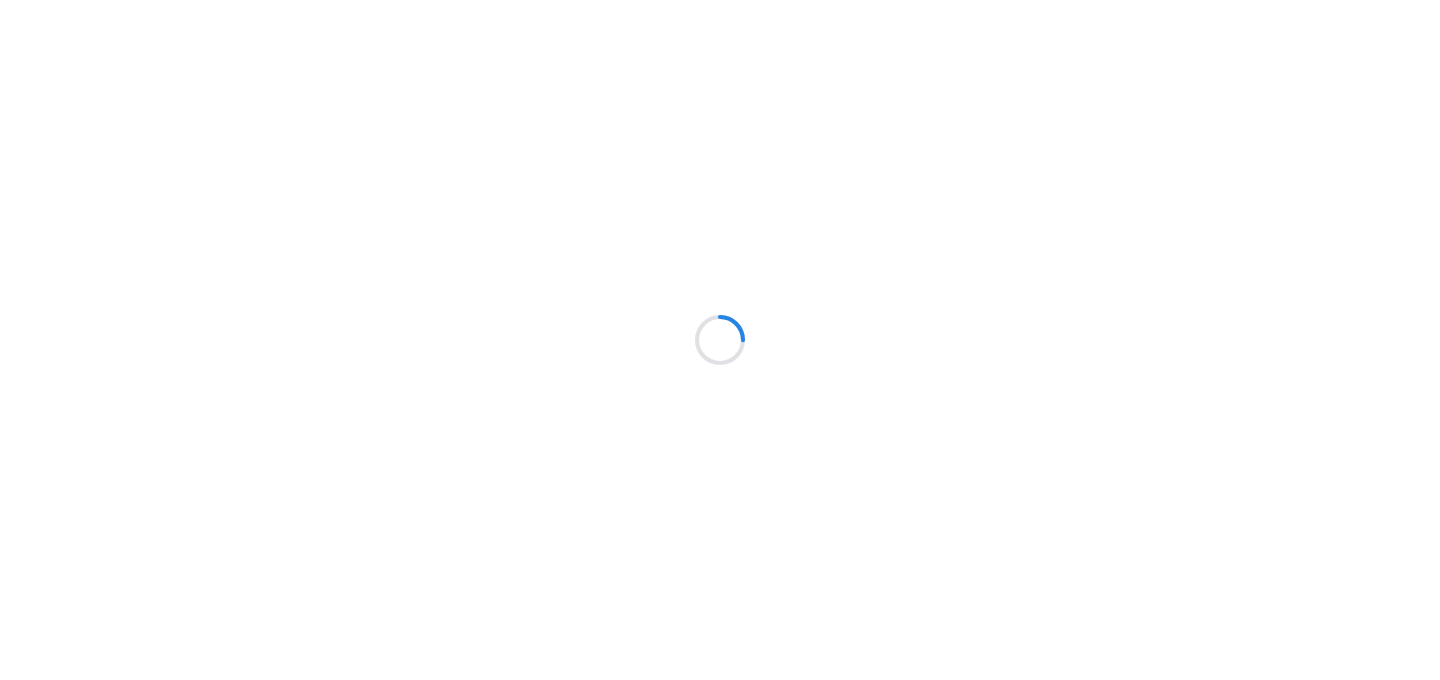 scroll, scrollTop: 0, scrollLeft: 0, axis: both 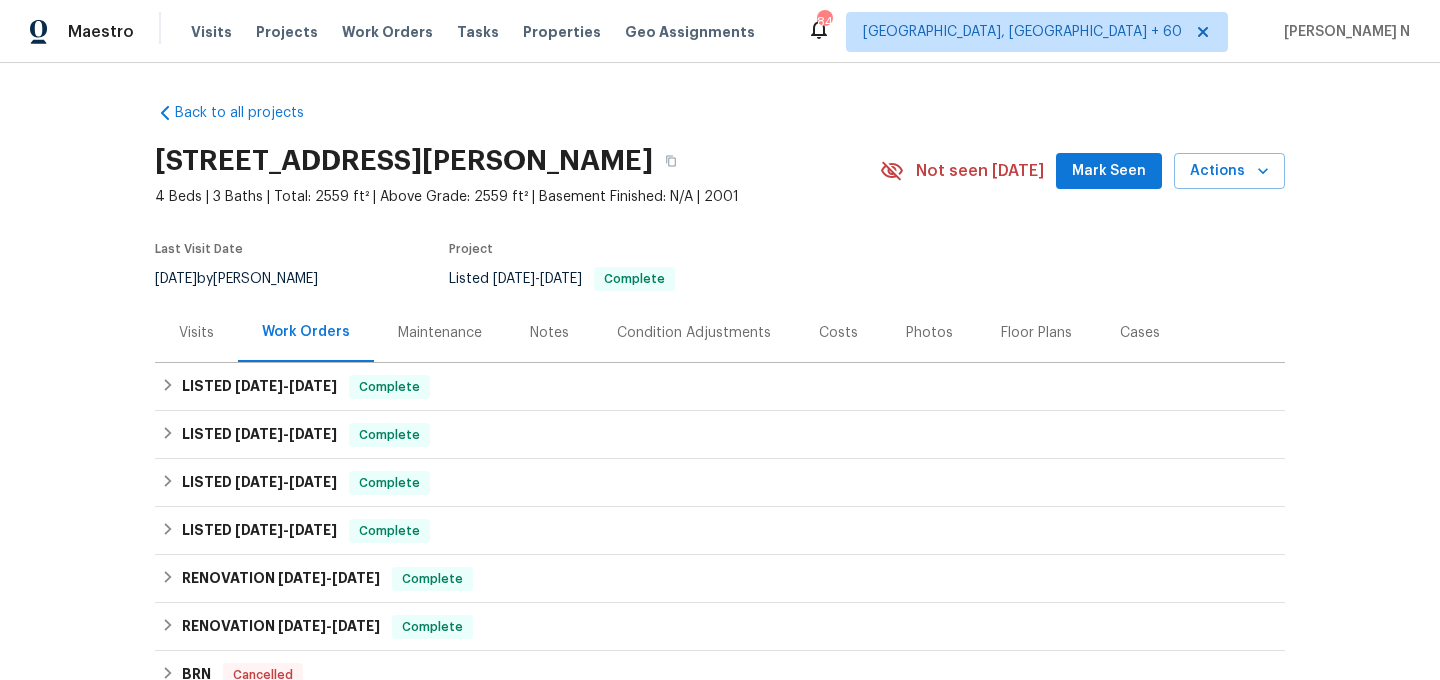 click on "Maintenance" at bounding box center [440, 332] 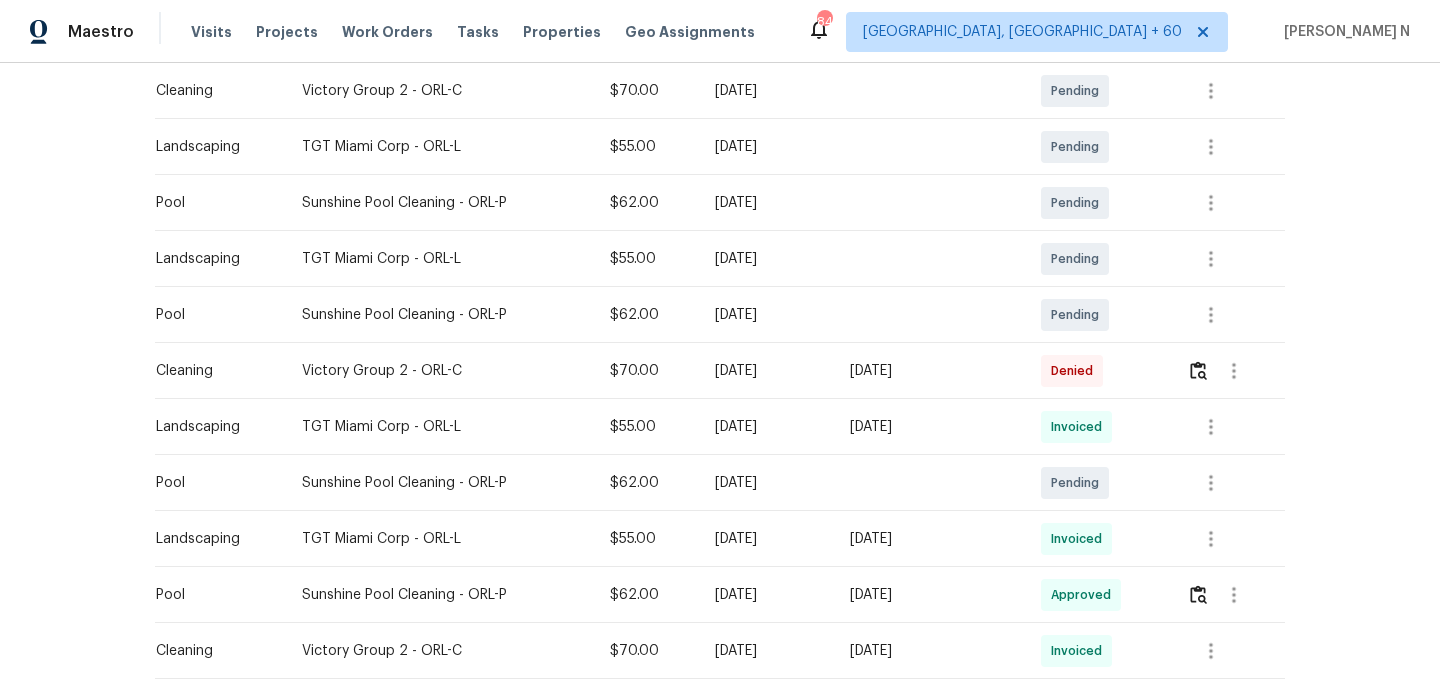 scroll, scrollTop: 405, scrollLeft: 0, axis: vertical 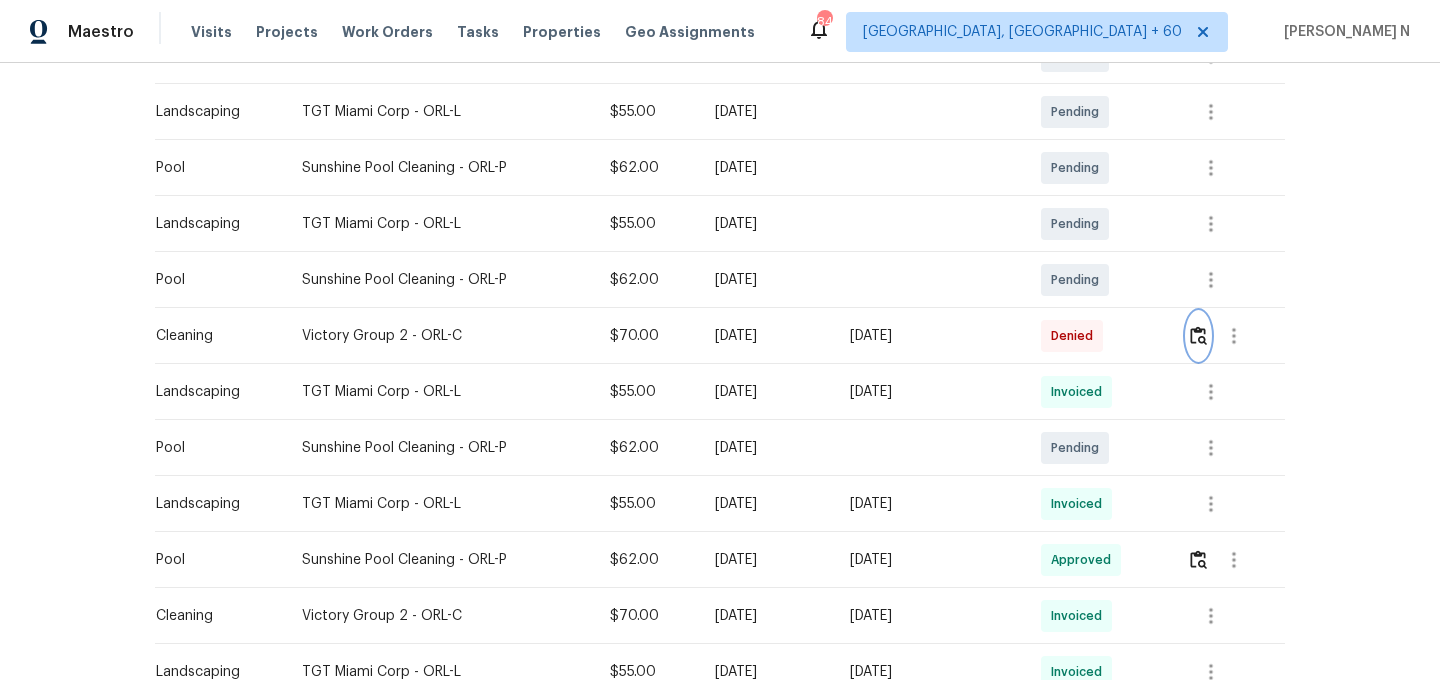 click at bounding box center (1198, 335) 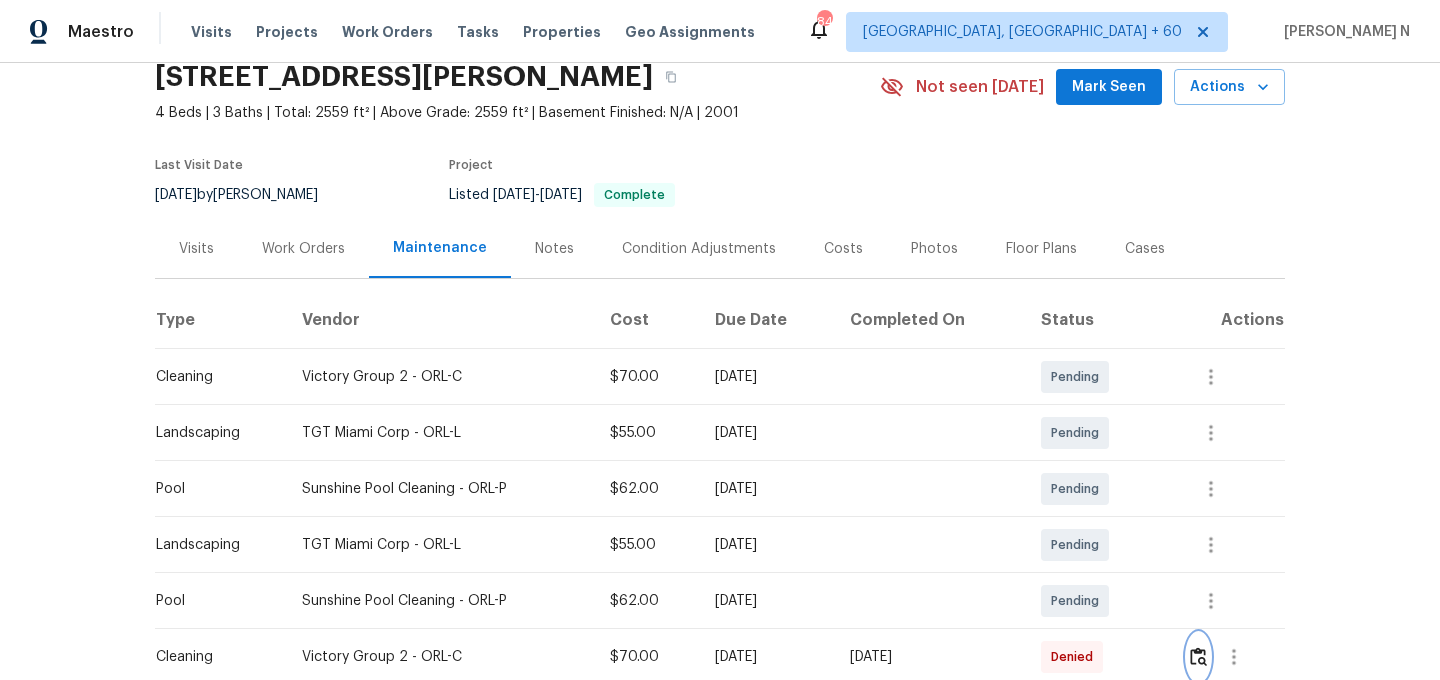 scroll, scrollTop: 0, scrollLeft: 0, axis: both 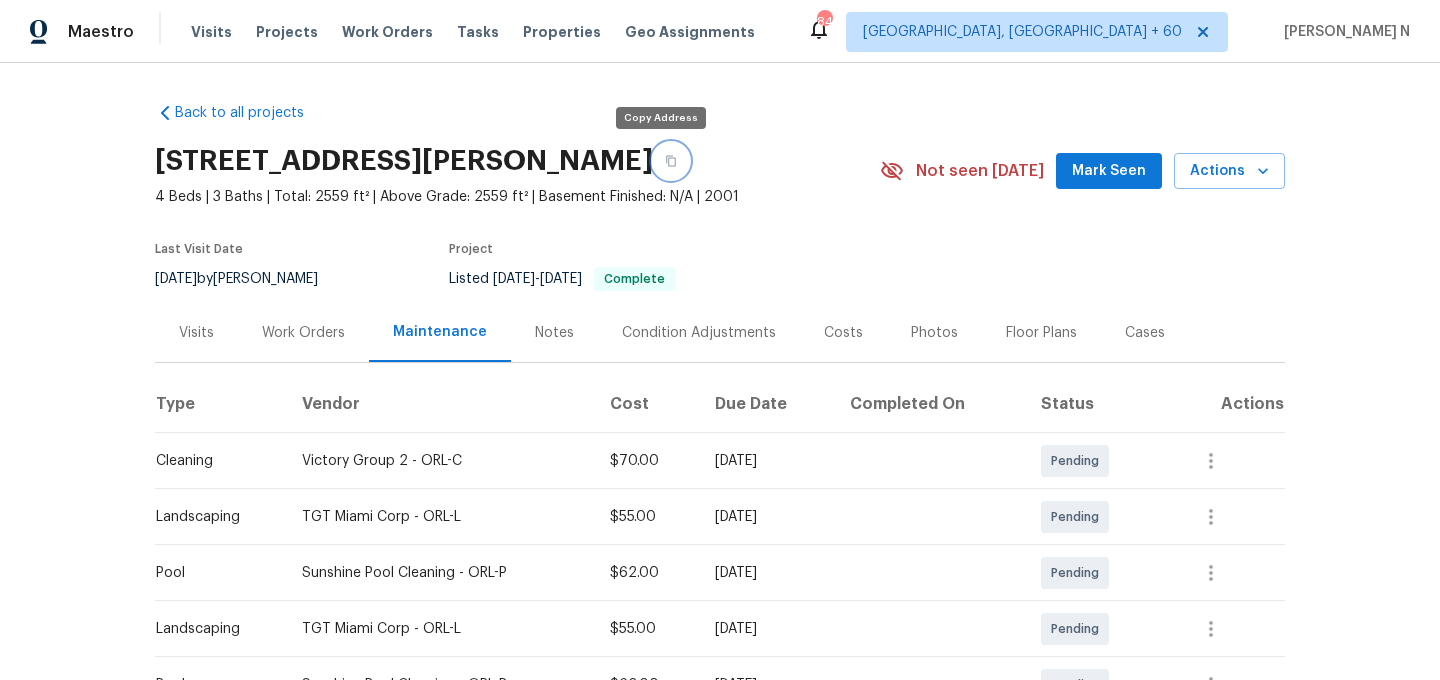 click at bounding box center [671, 161] 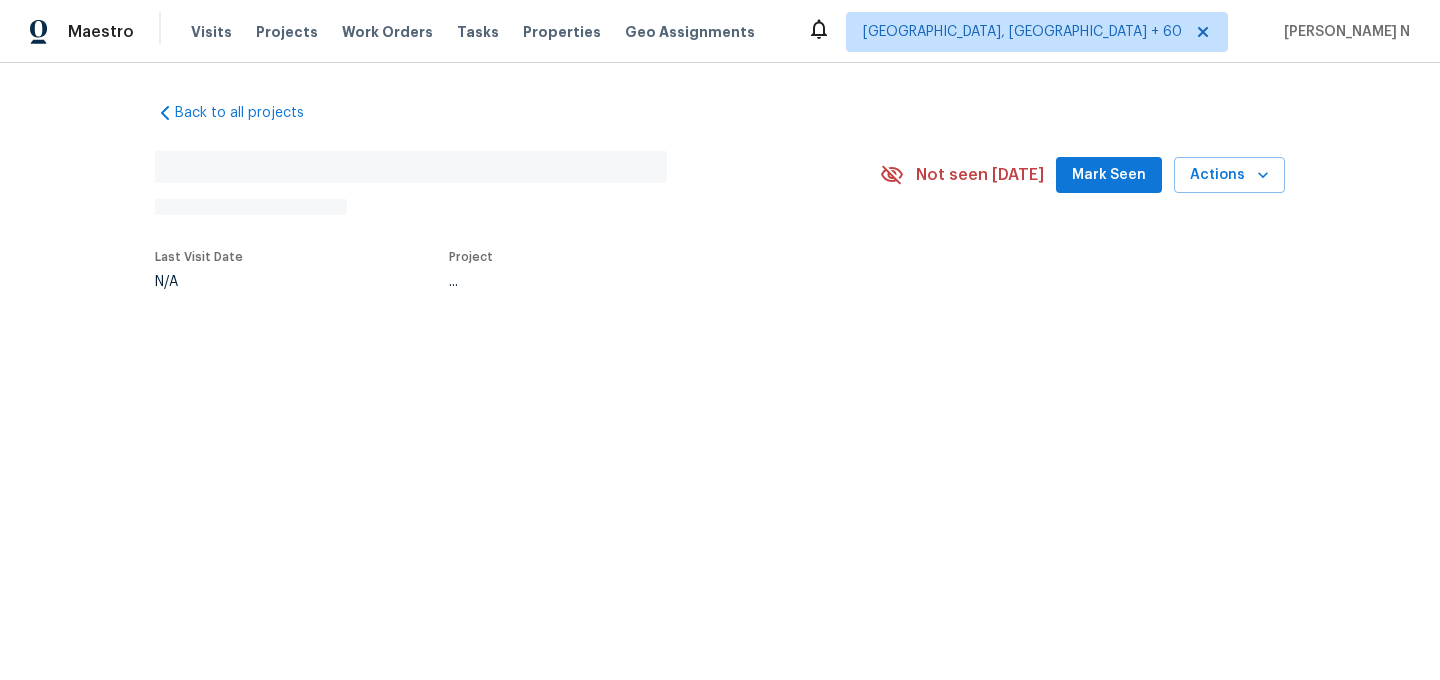 scroll, scrollTop: 0, scrollLeft: 0, axis: both 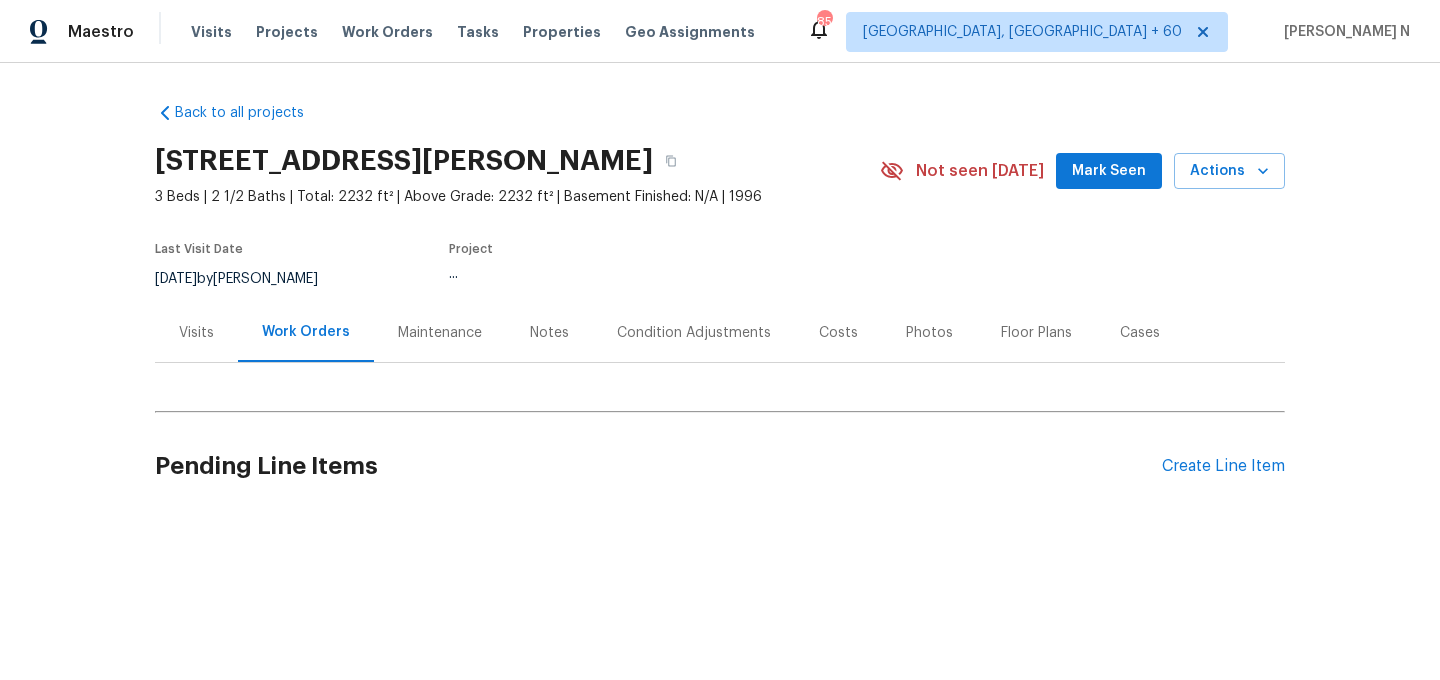 click on "Maintenance" at bounding box center [440, 333] 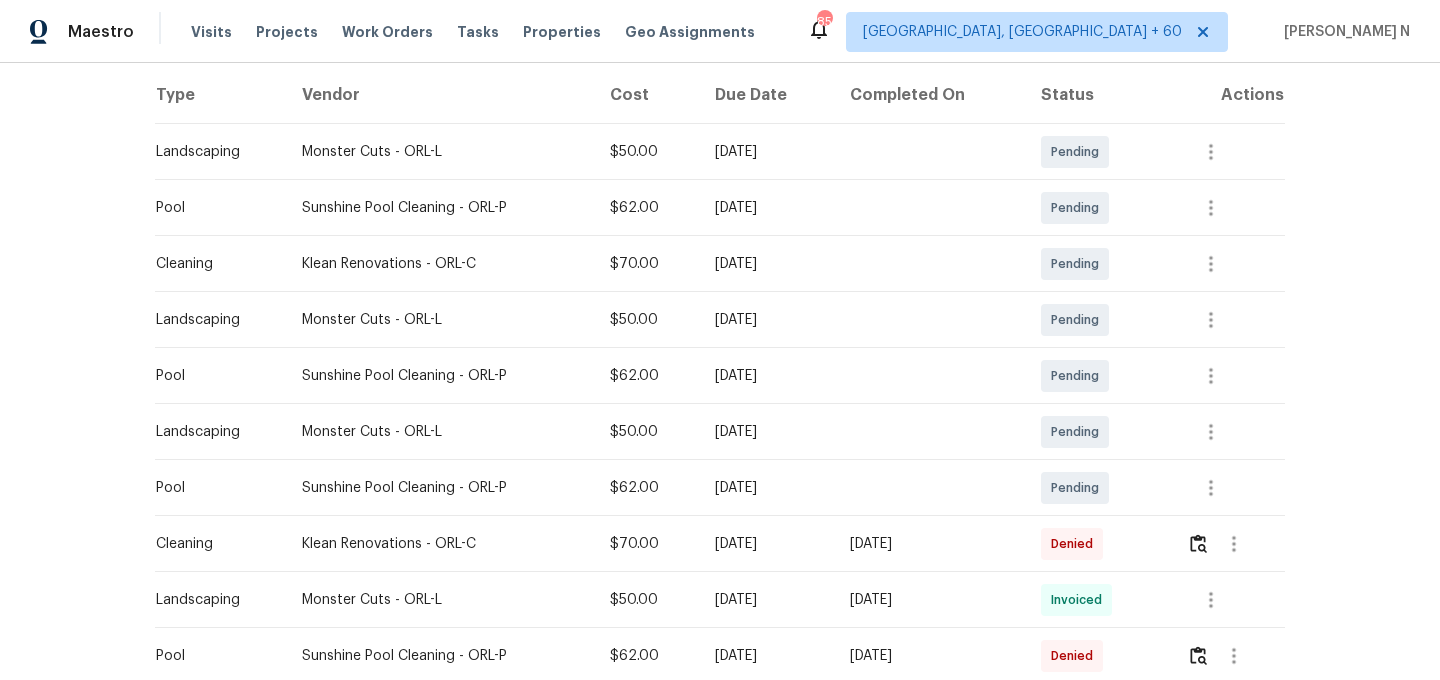 scroll, scrollTop: 463, scrollLeft: 0, axis: vertical 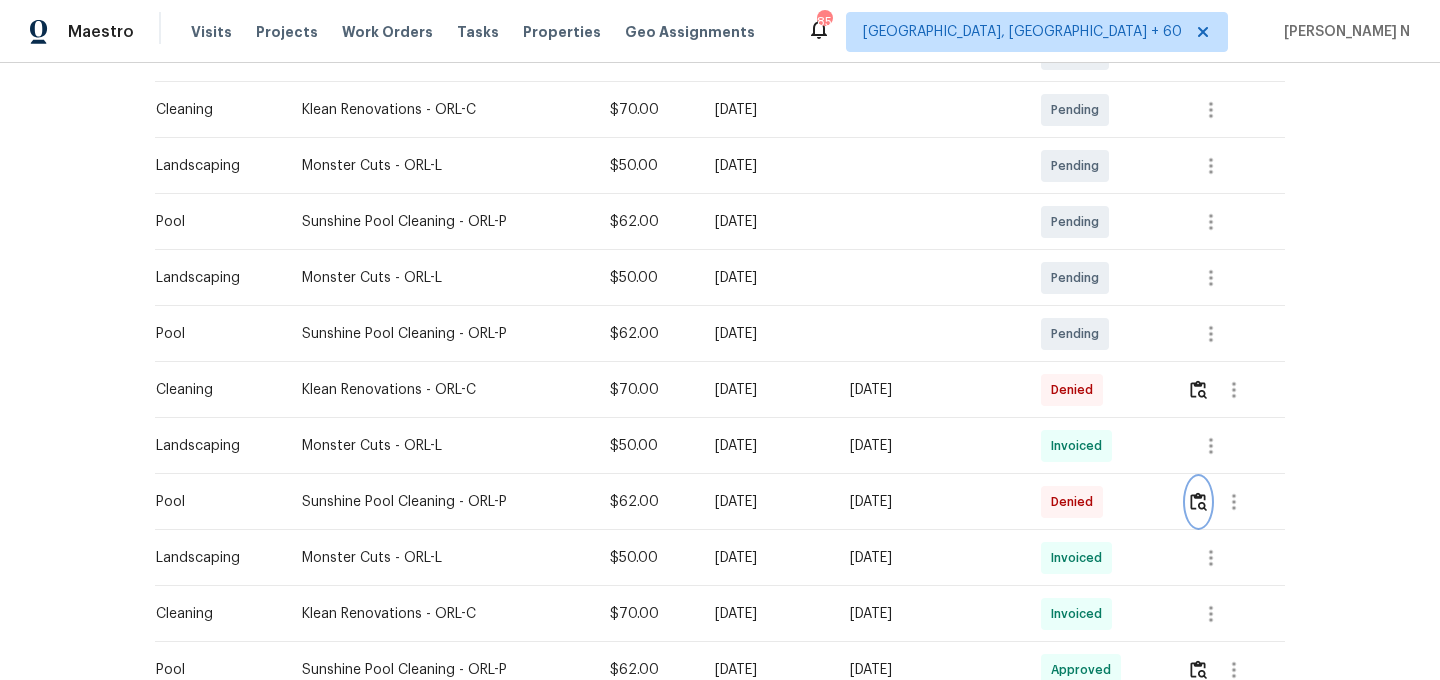 click at bounding box center (1198, 501) 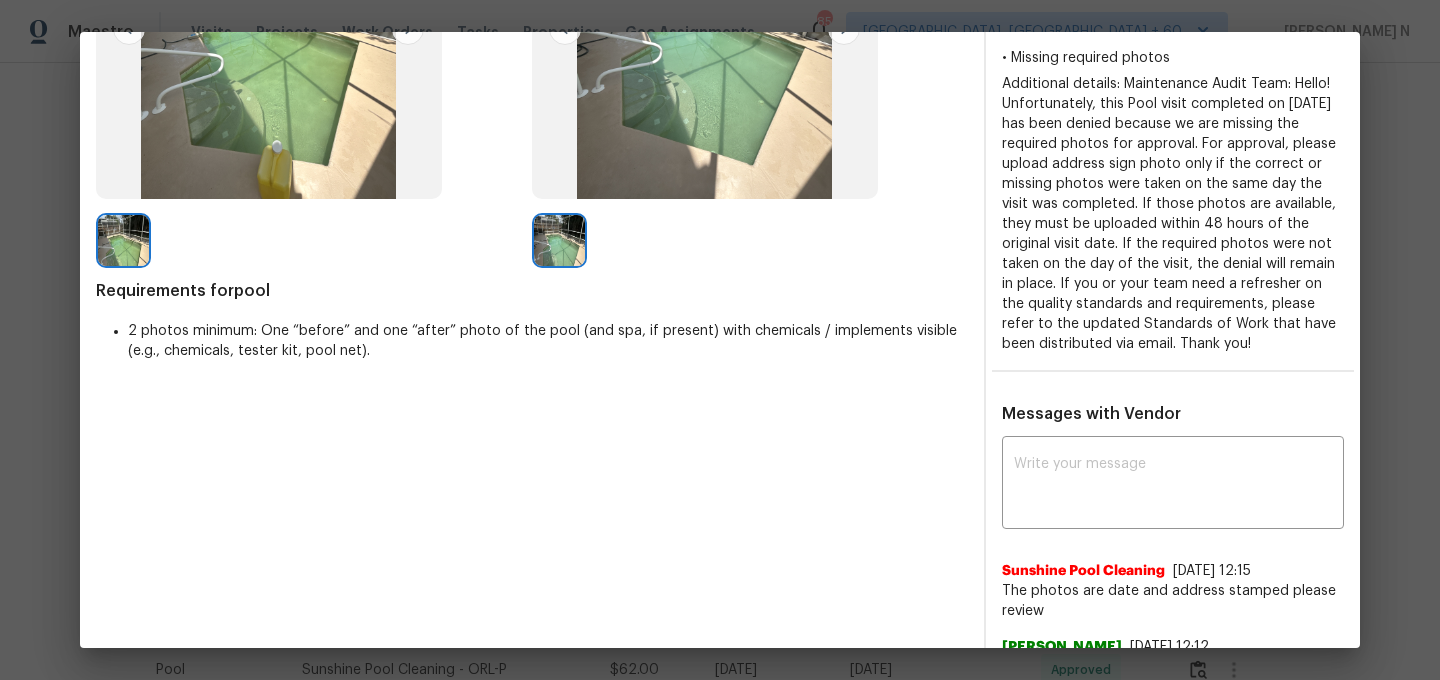 scroll, scrollTop: 497, scrollLeft: 0, axis: vertical 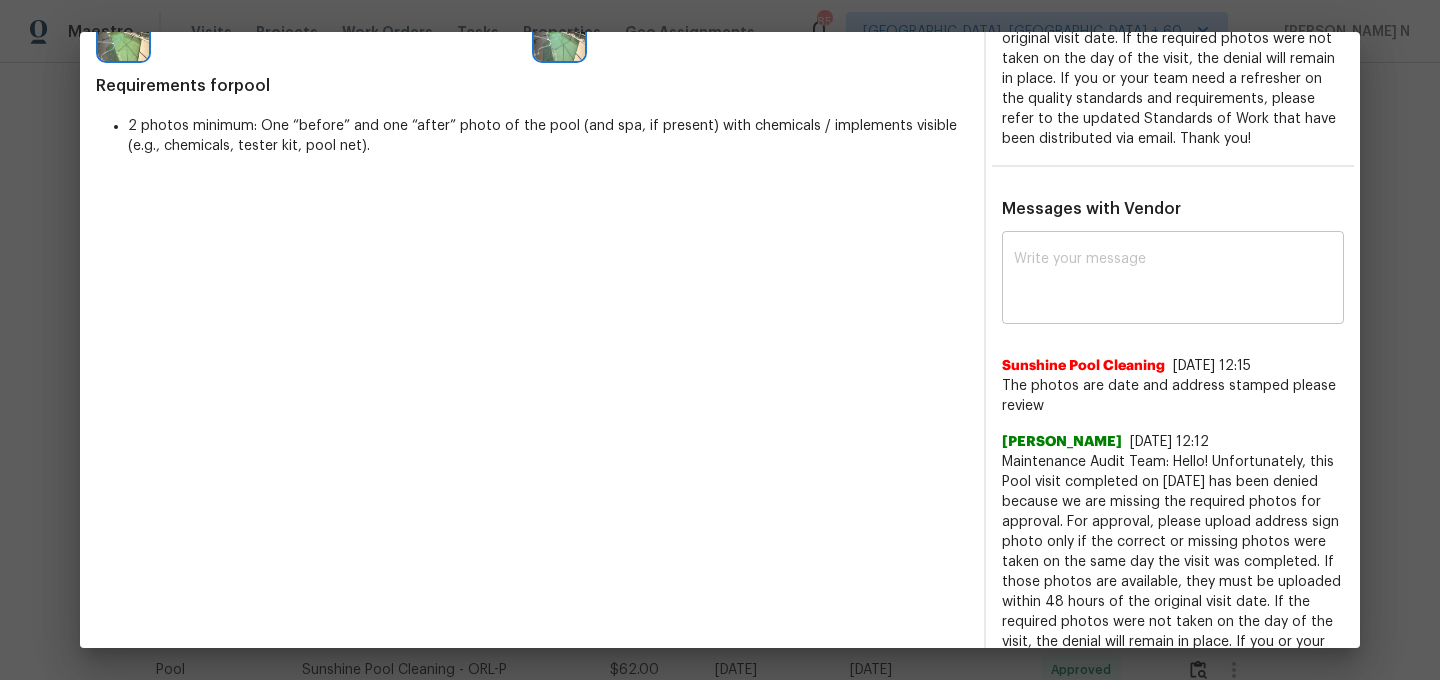 click on "x ​" at bounding box center [1173, 280] 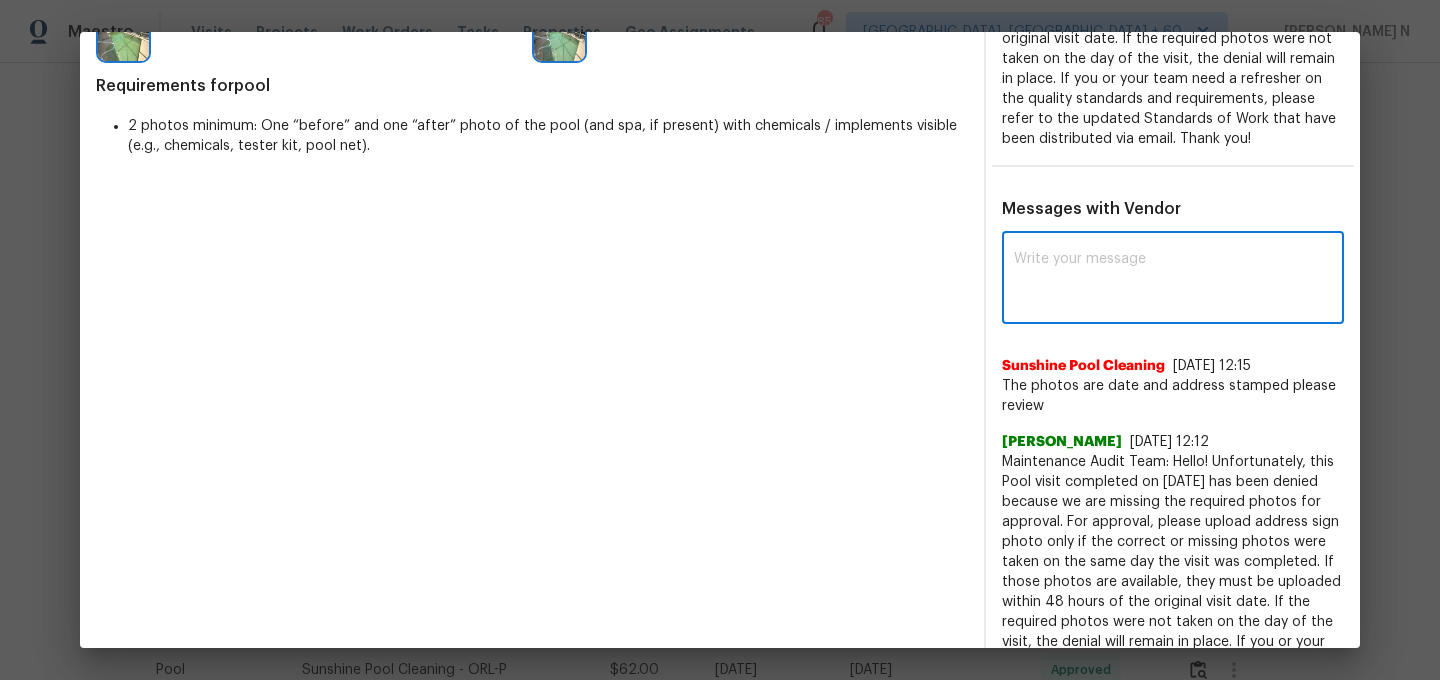 paste on "Maintenance Audit Team: Hello! Thank you for the feedback after further review this visit was approved." 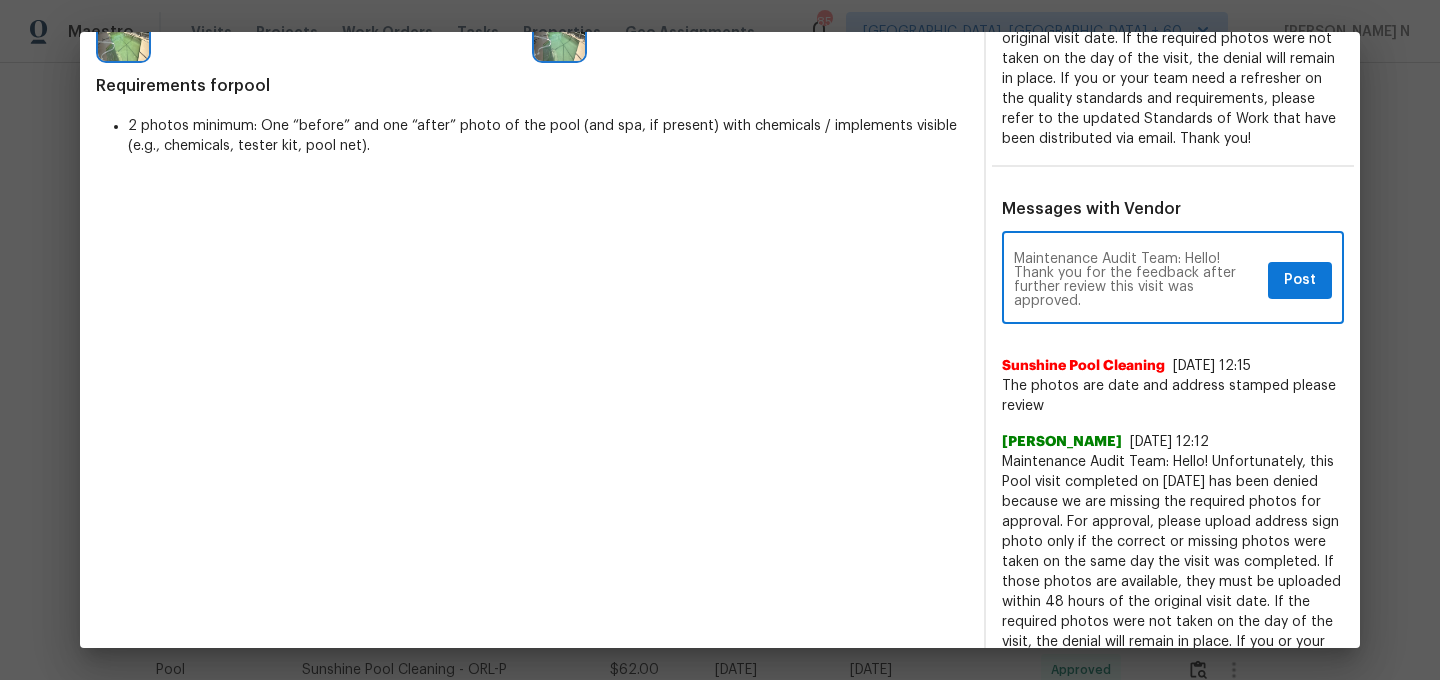 type on "Maintenance Audit Team: Hello! Thank you for the feedback after further review this visit was approved." 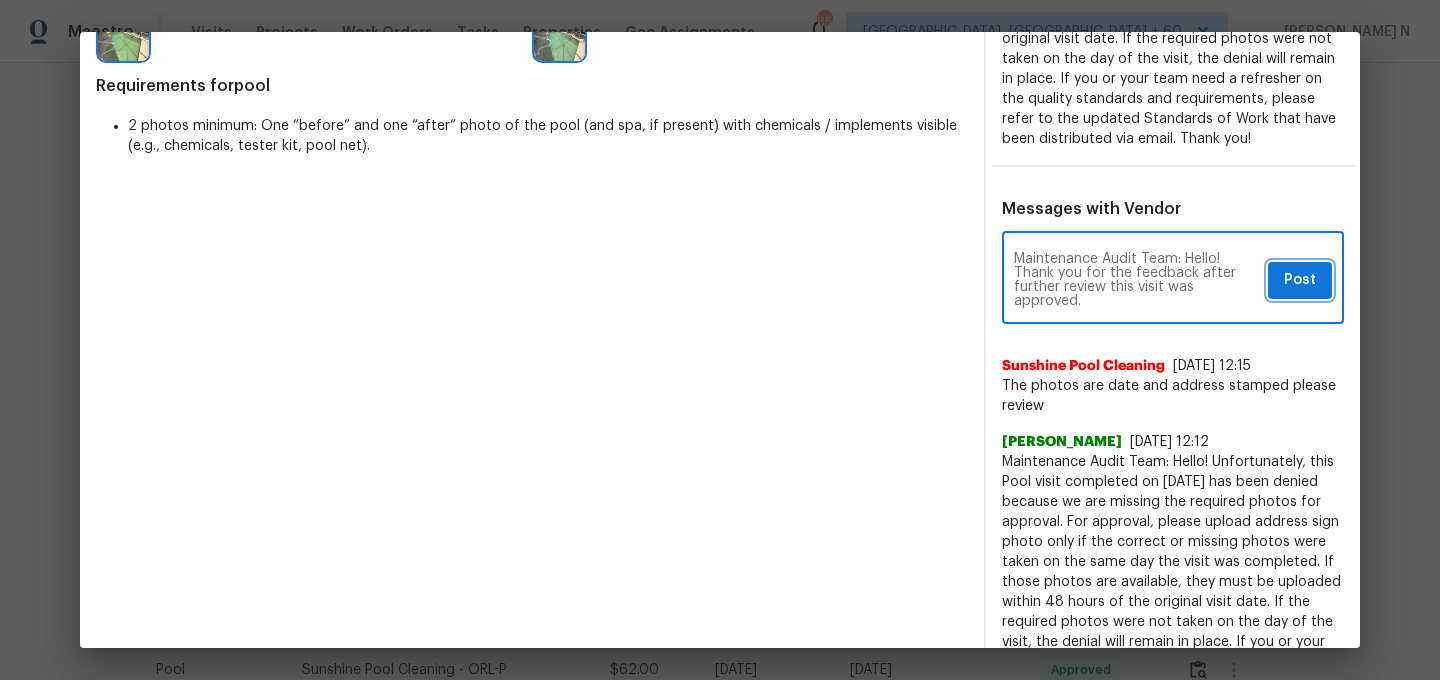 click on "Post" at bounding box center [1300, 280] 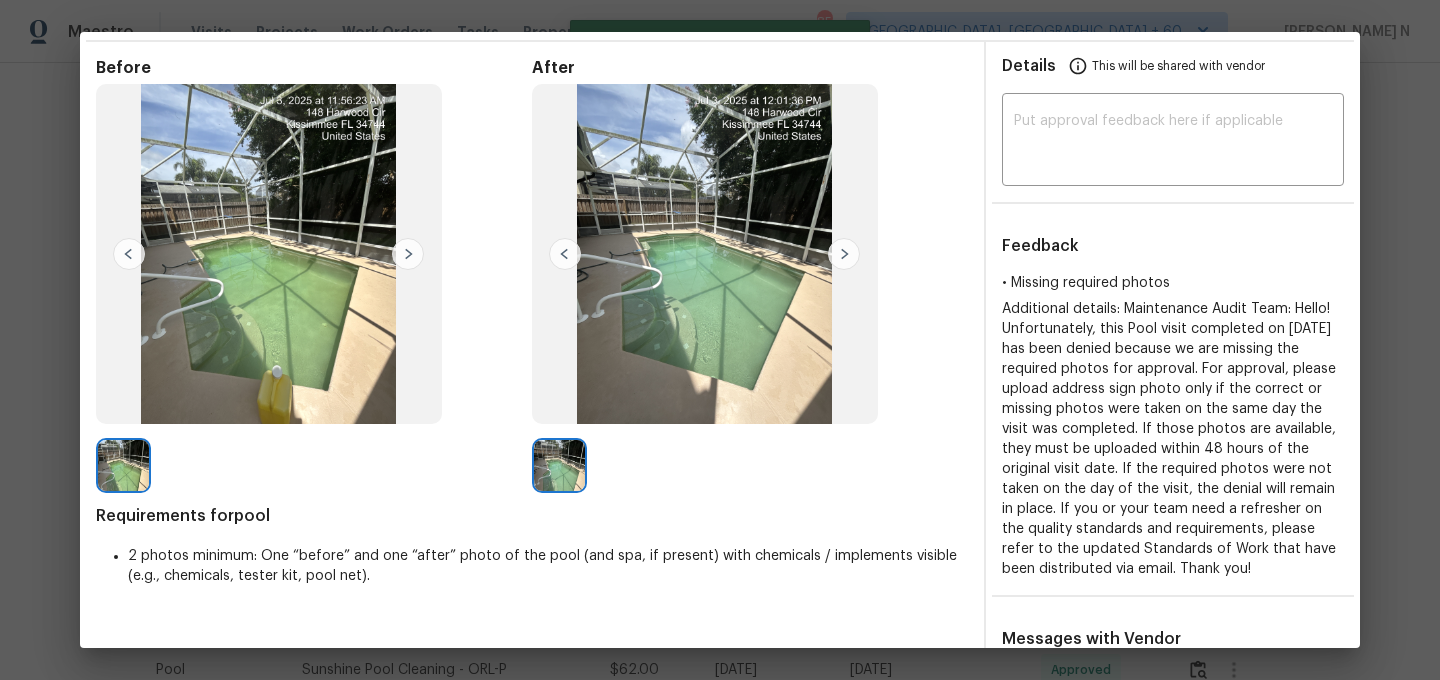 type 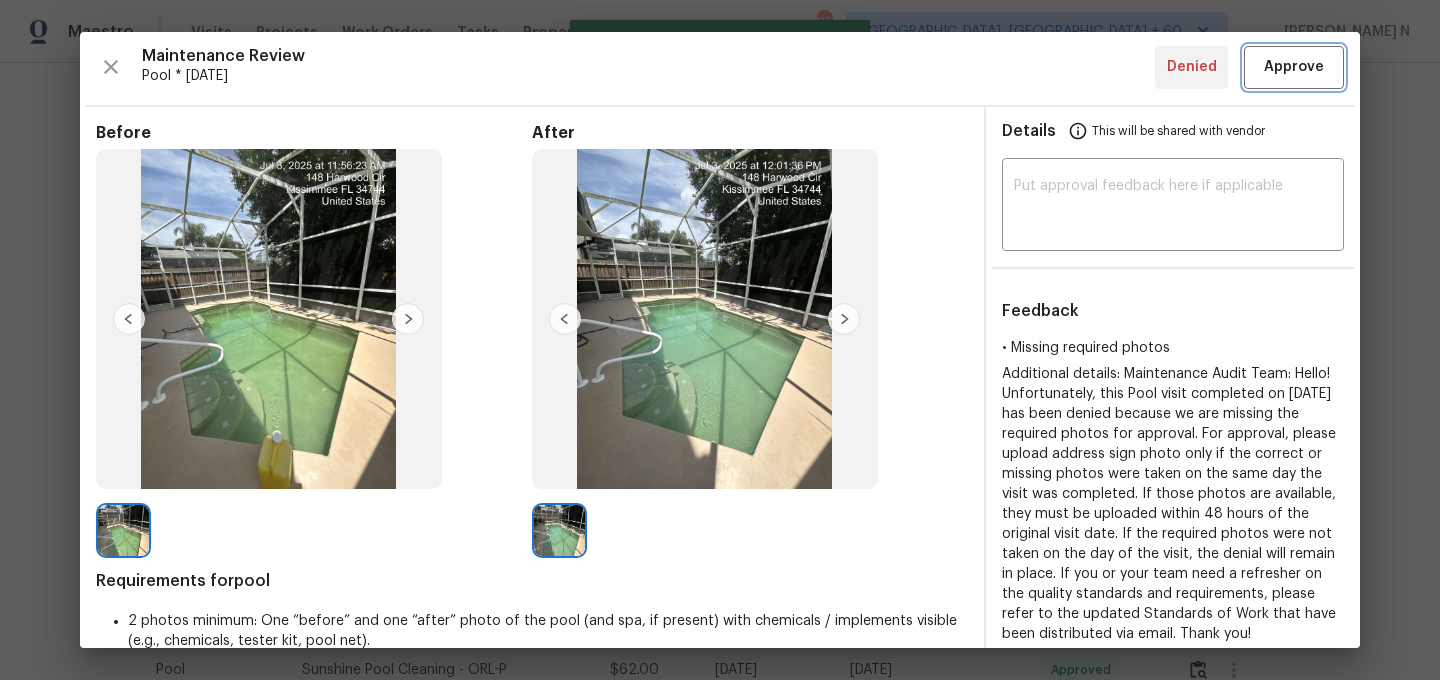 click on "Approve" at bounding box center (1294, 67) 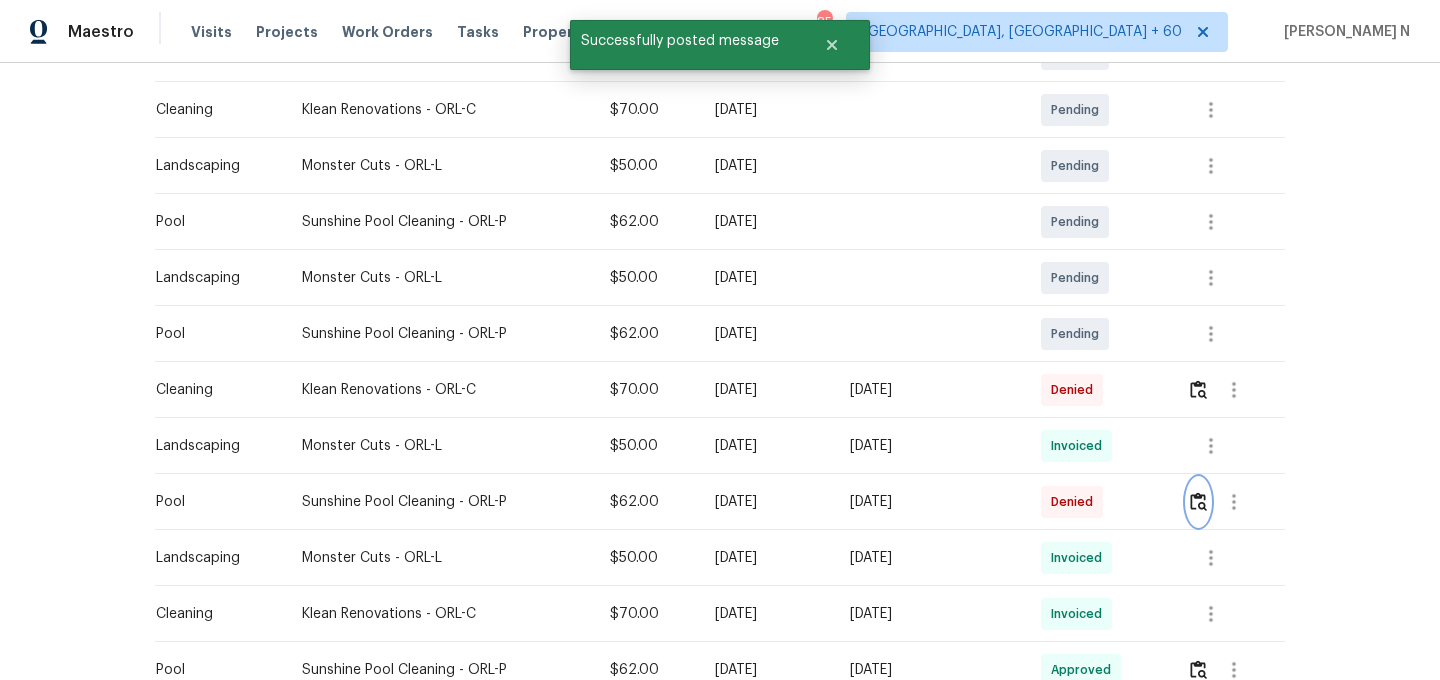 scroll, scrollTop: 0, scrollLeft: 0, axis: both 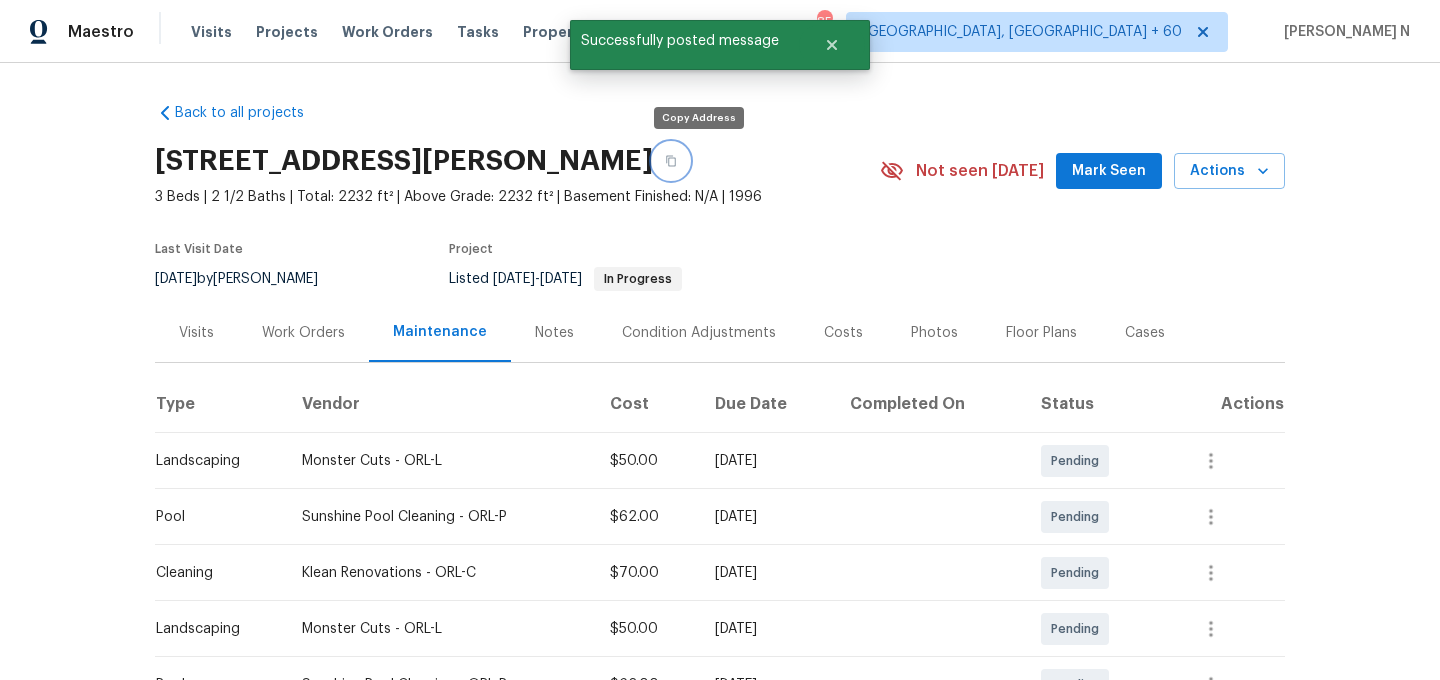 click 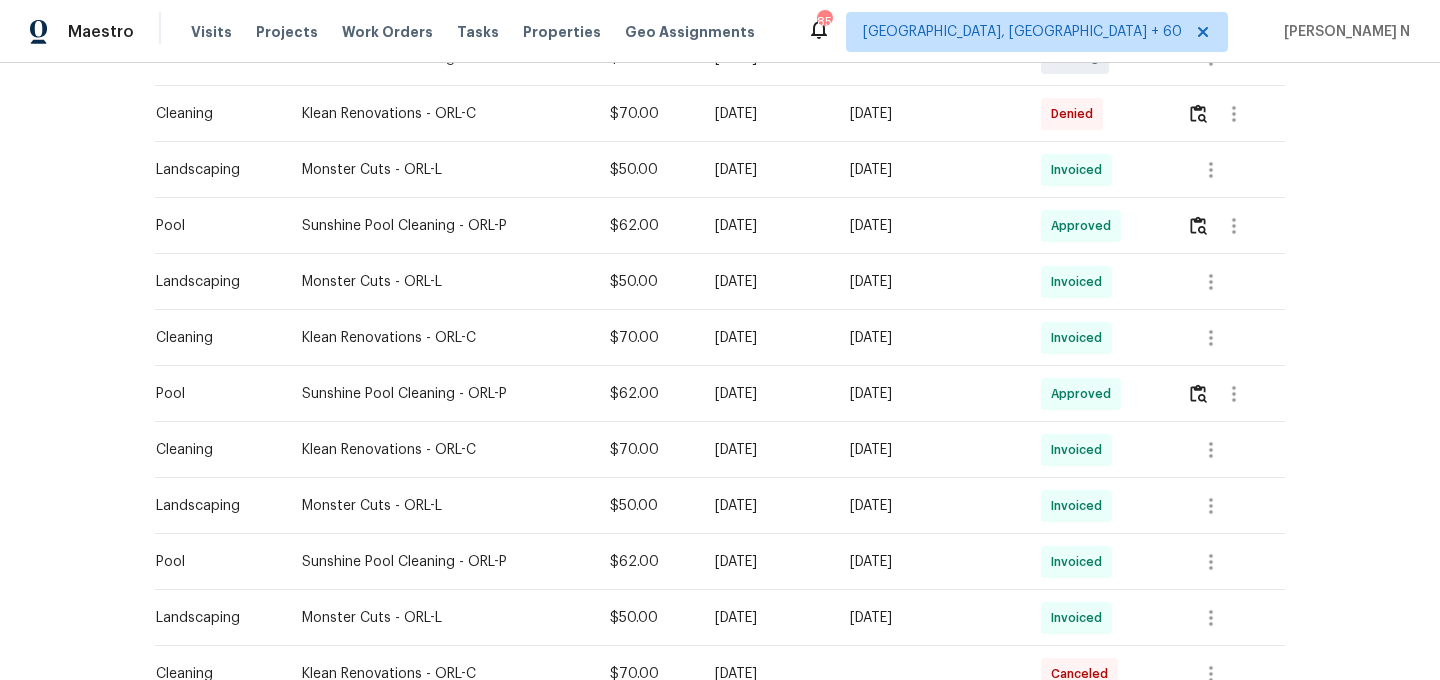 scroll, scrollTop: 738, scrollLeft: 0, axis: vertical 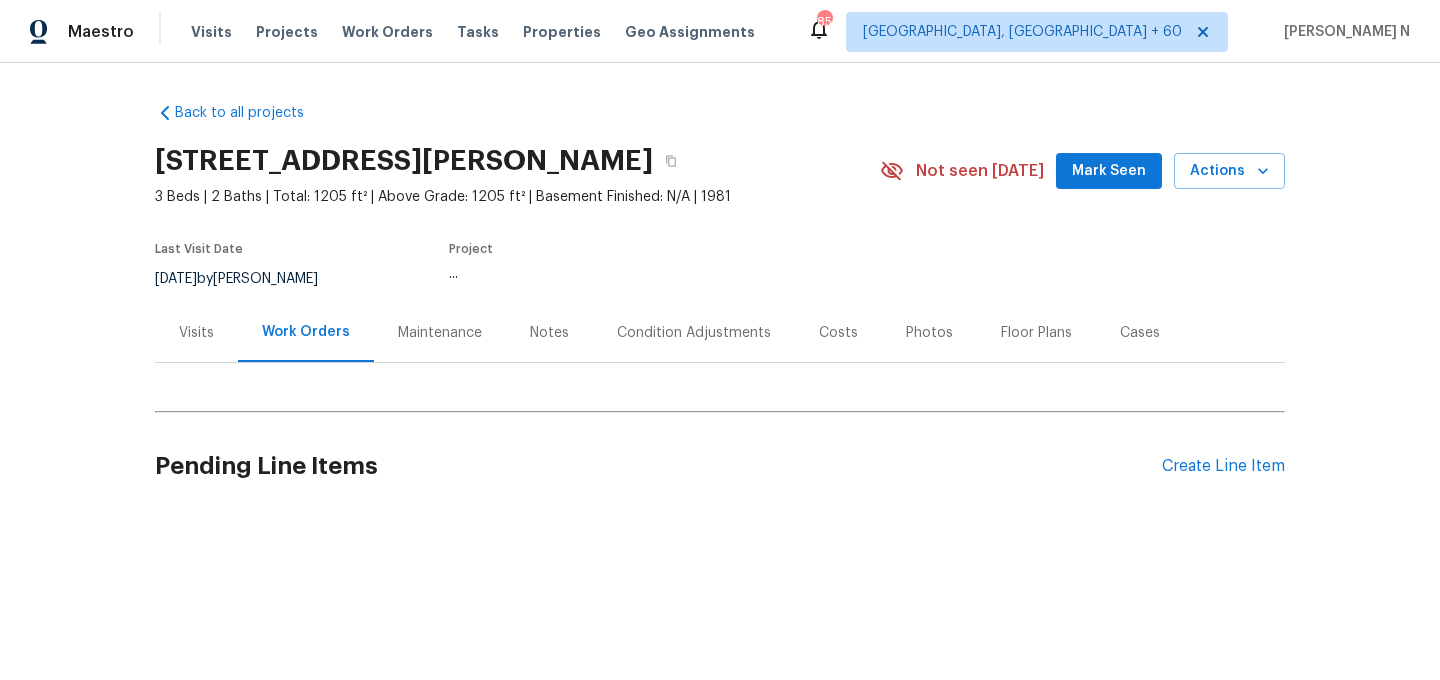 click on "Maintenance" at bounding box center (440, 333) 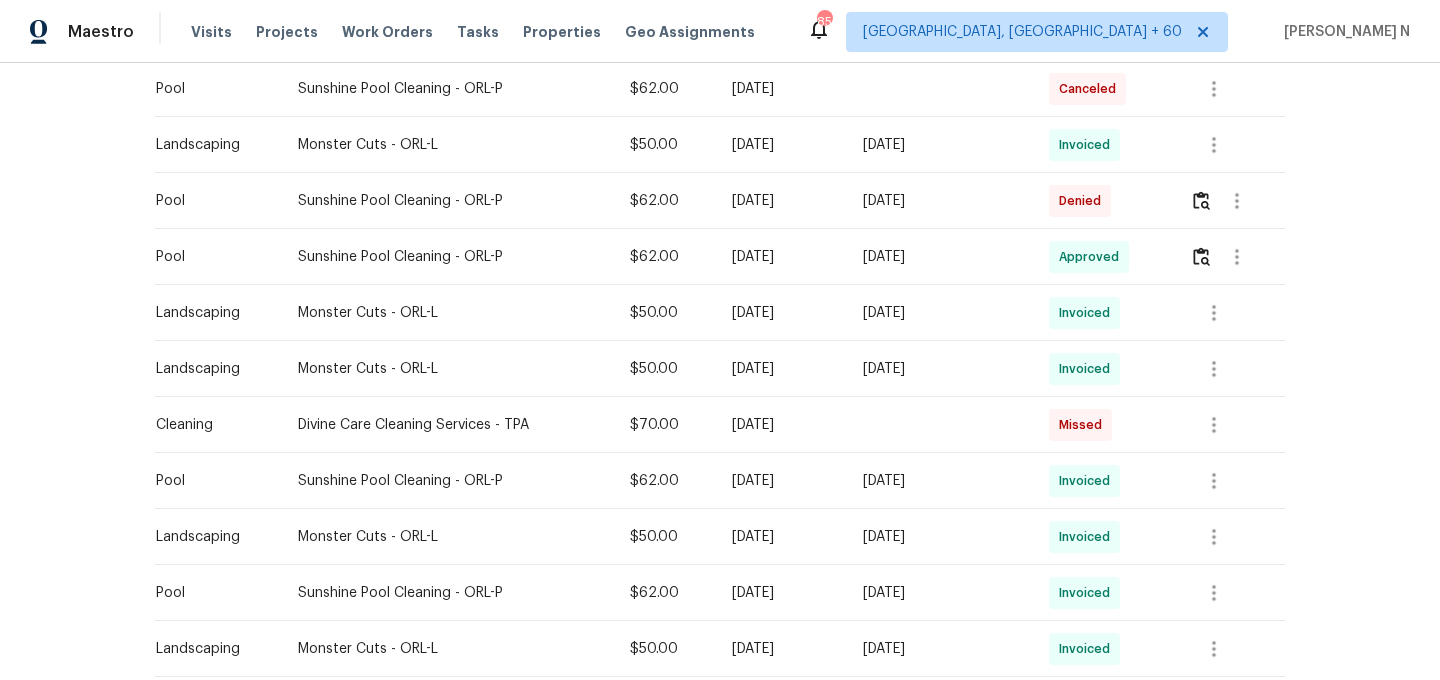 scroll, scrollTop: 626, scrollLeft: 0, axis: vertical 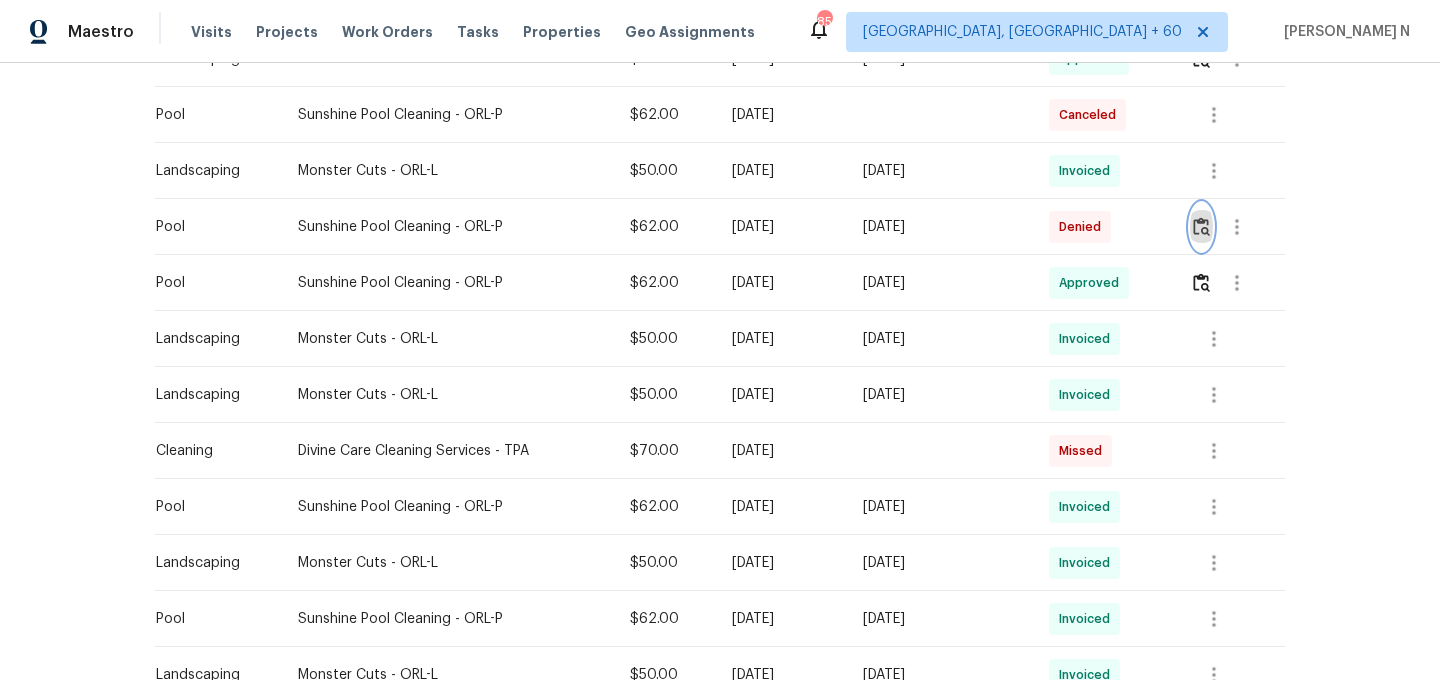 click at bounding box center (1201, 226) 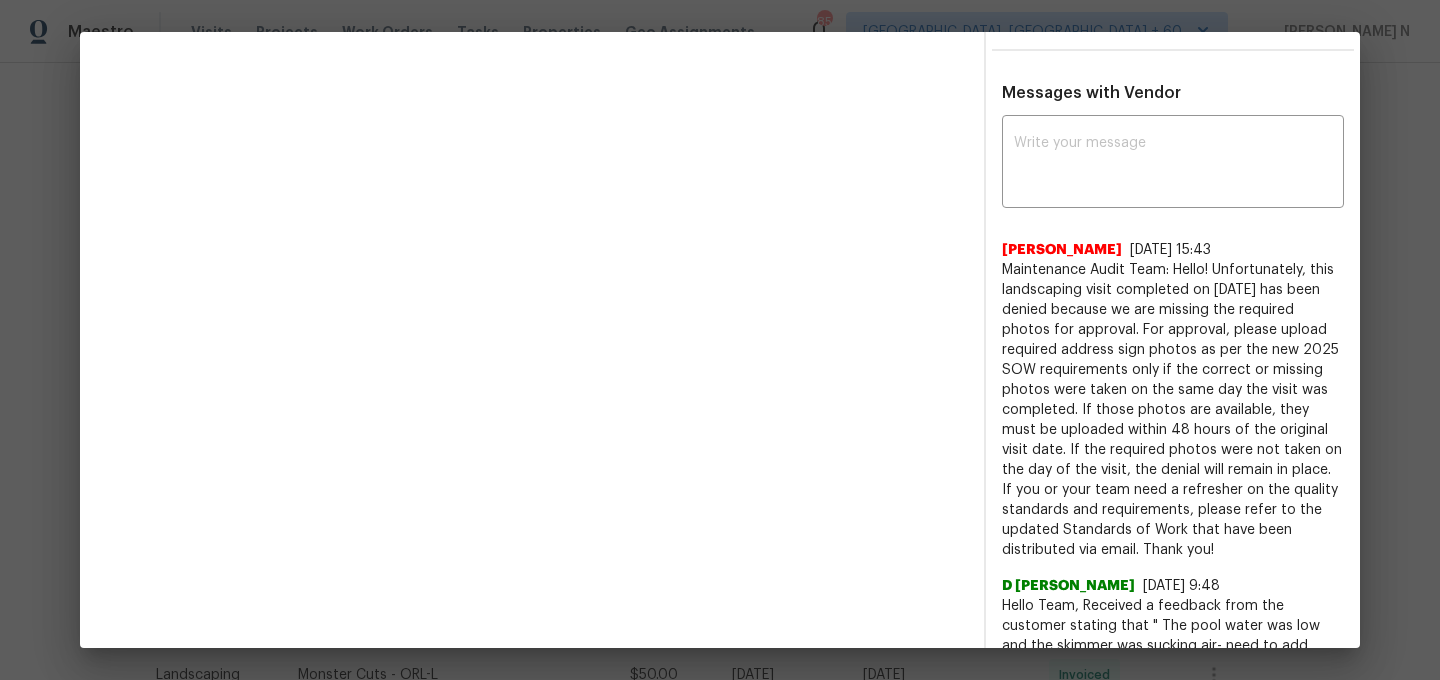 scroll, scrollTop: 660, scrollLeft: 0, axis: vertical 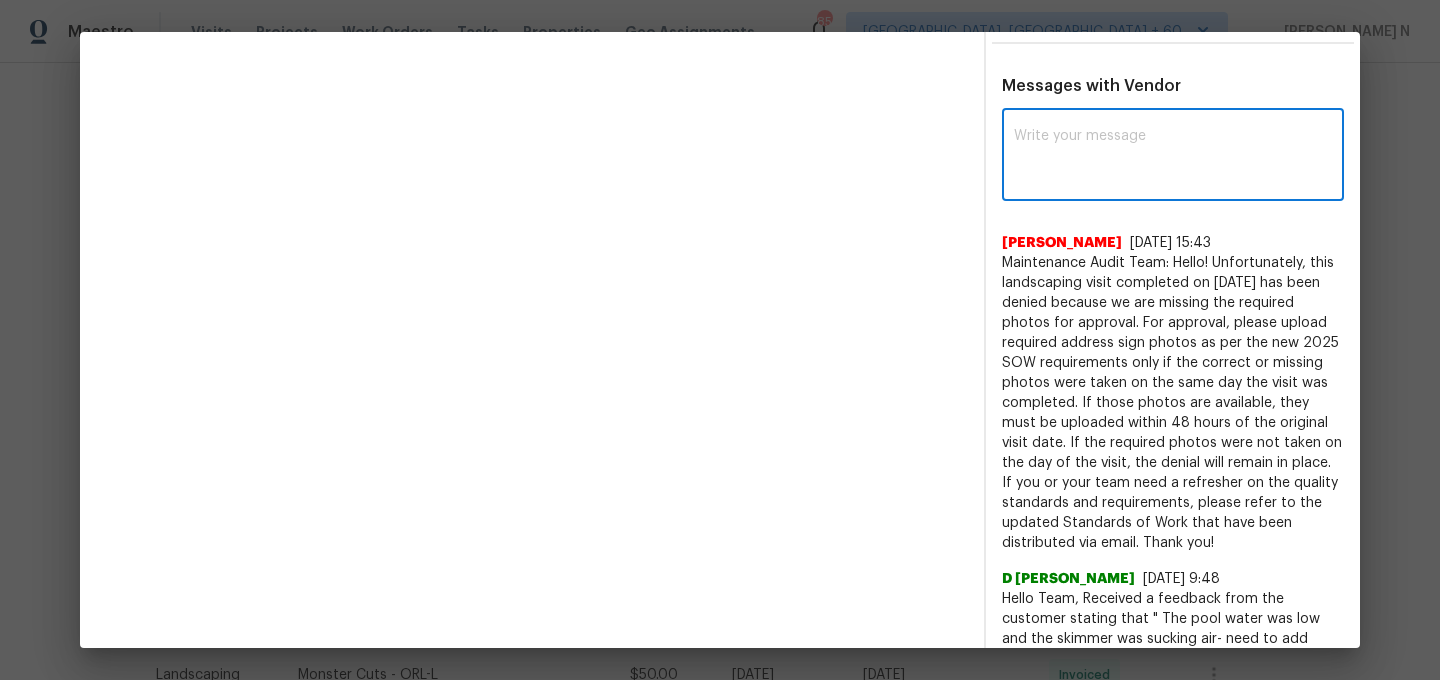 click at bounding box center (1173, 157) 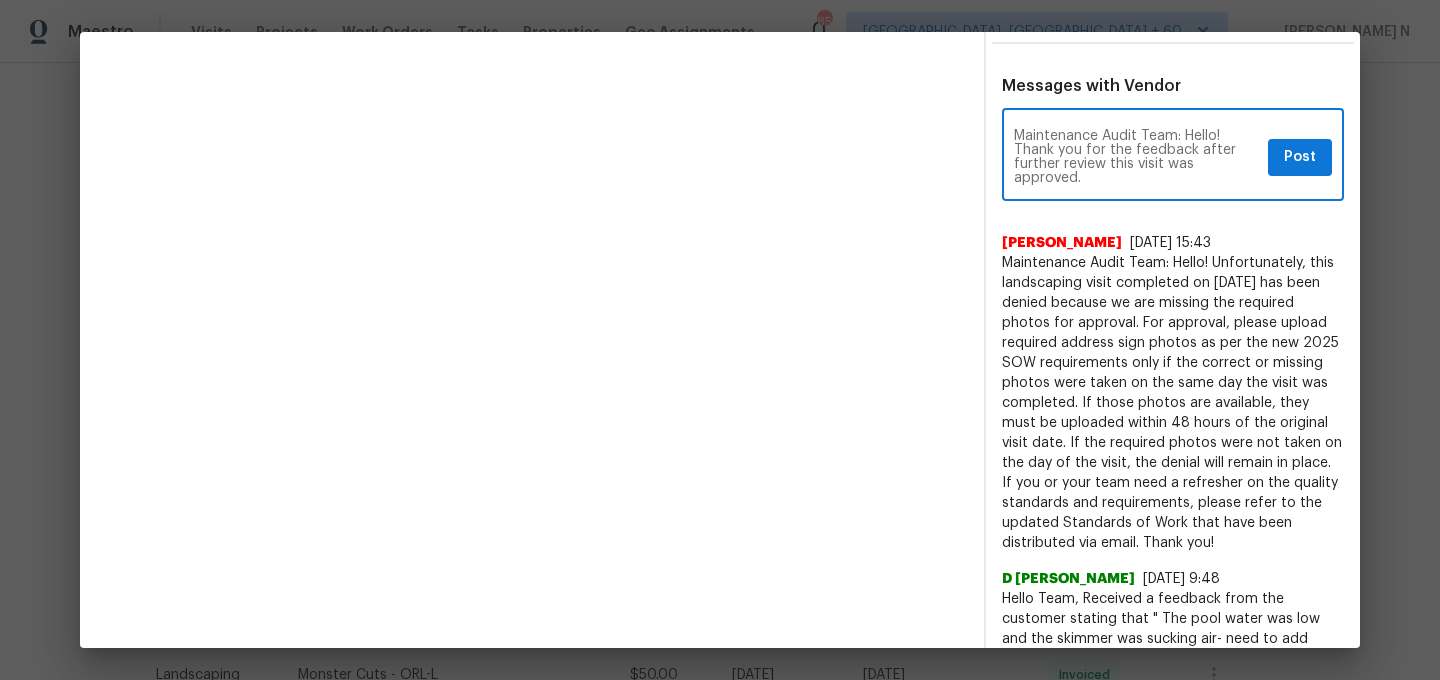 type on "Maintenance Audit Team: Hello! Thank you for the feedback after further review this visit was approved." 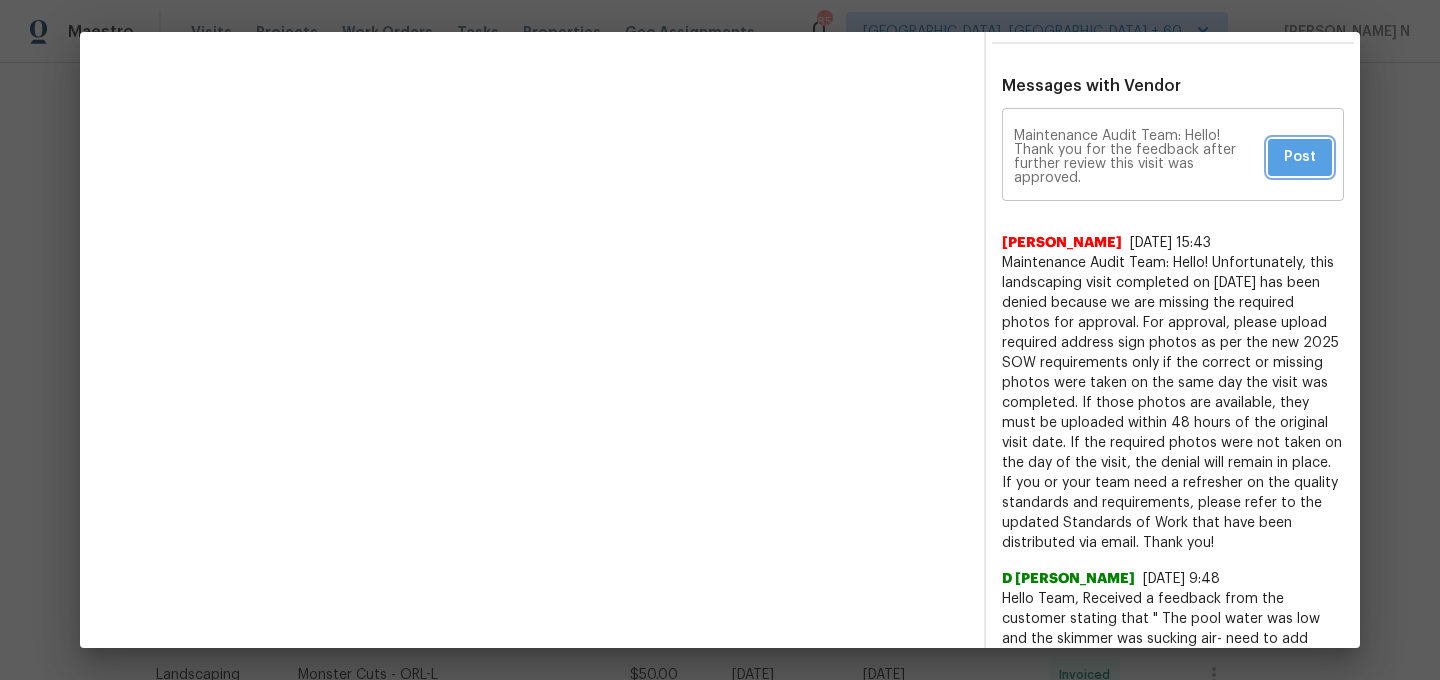 click on "Post" at bounding box center (1300, 157) 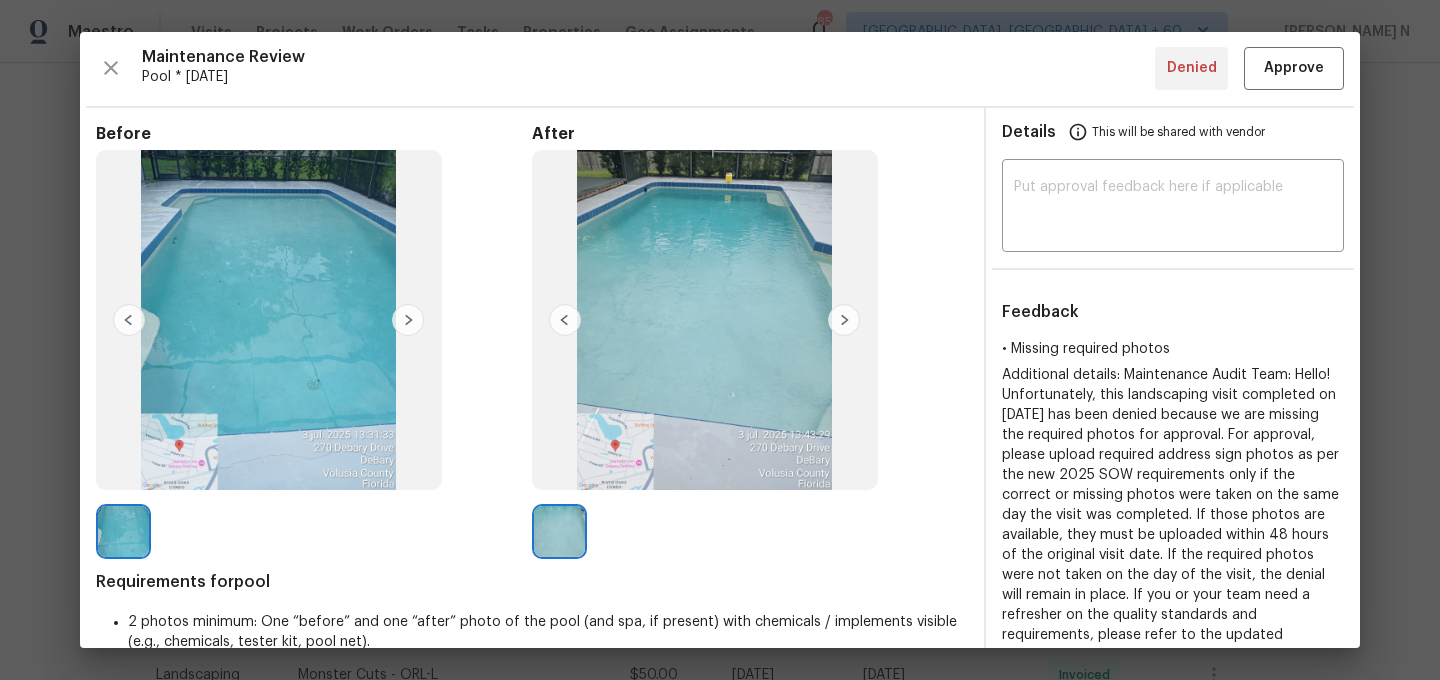 scroll, scrollTop: 0, scrollLeft: 0, axis: both 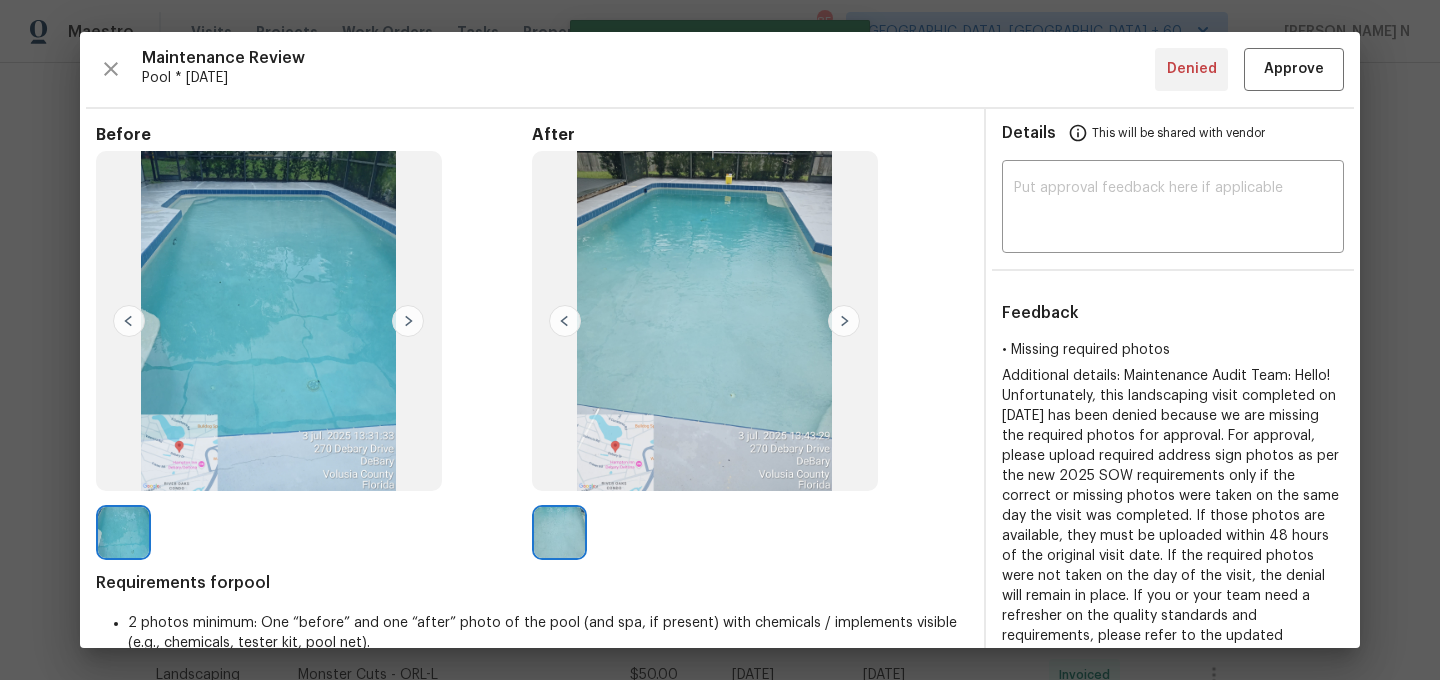 type 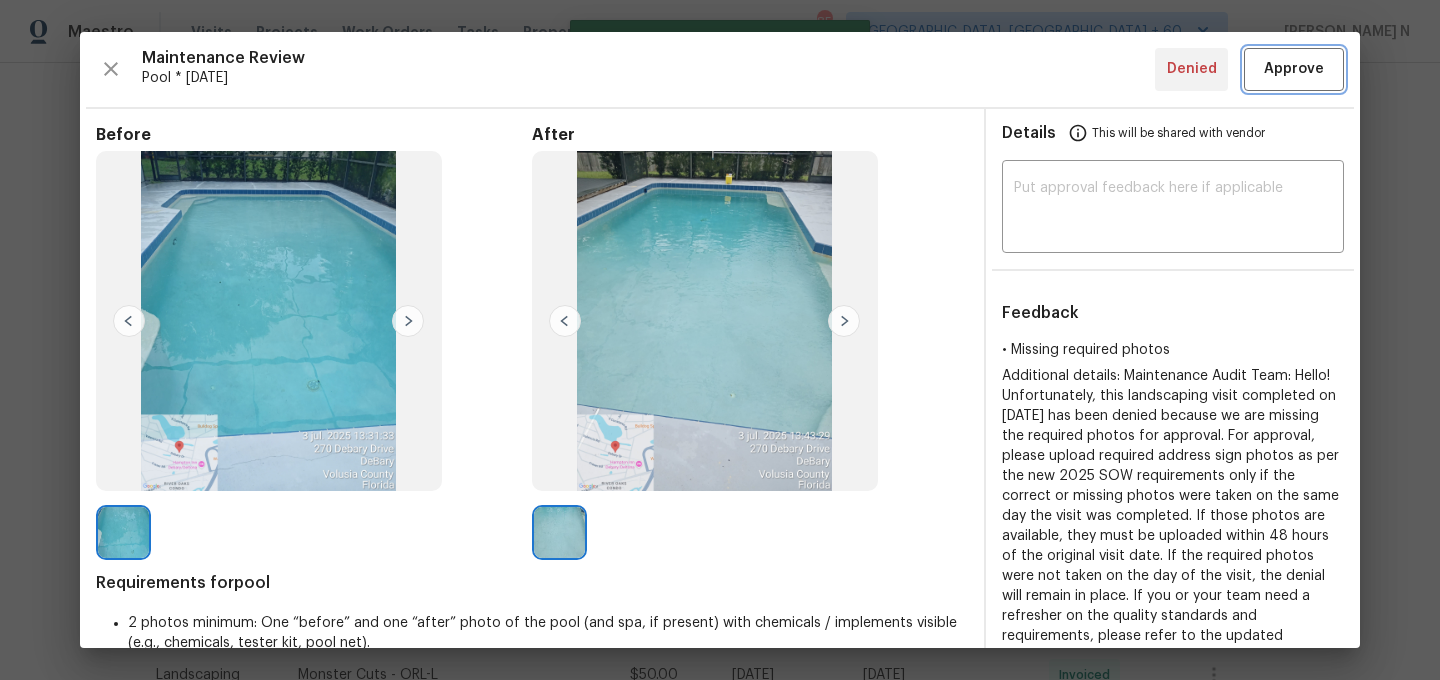 click on "Approve" at bounding box center [1294, 69] 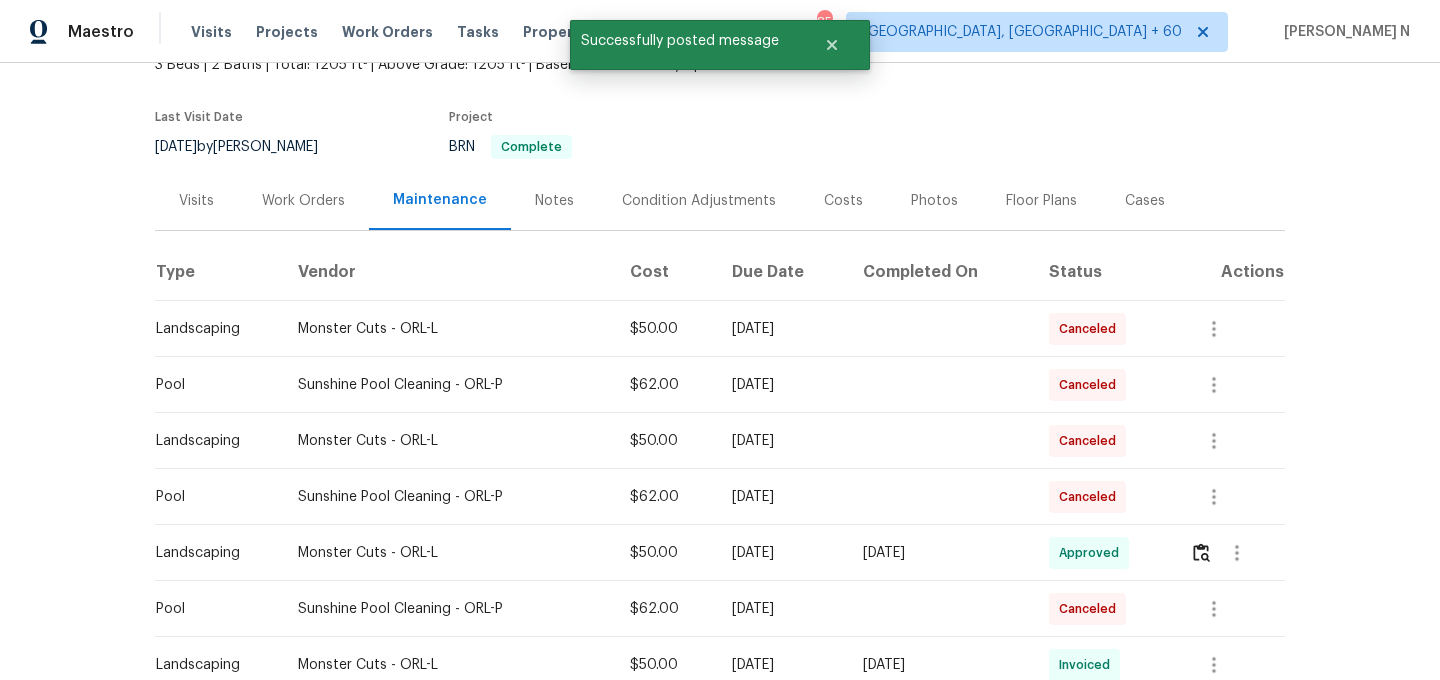 scroll, scrollTop: 0, scrollLeft: 0, axis: both 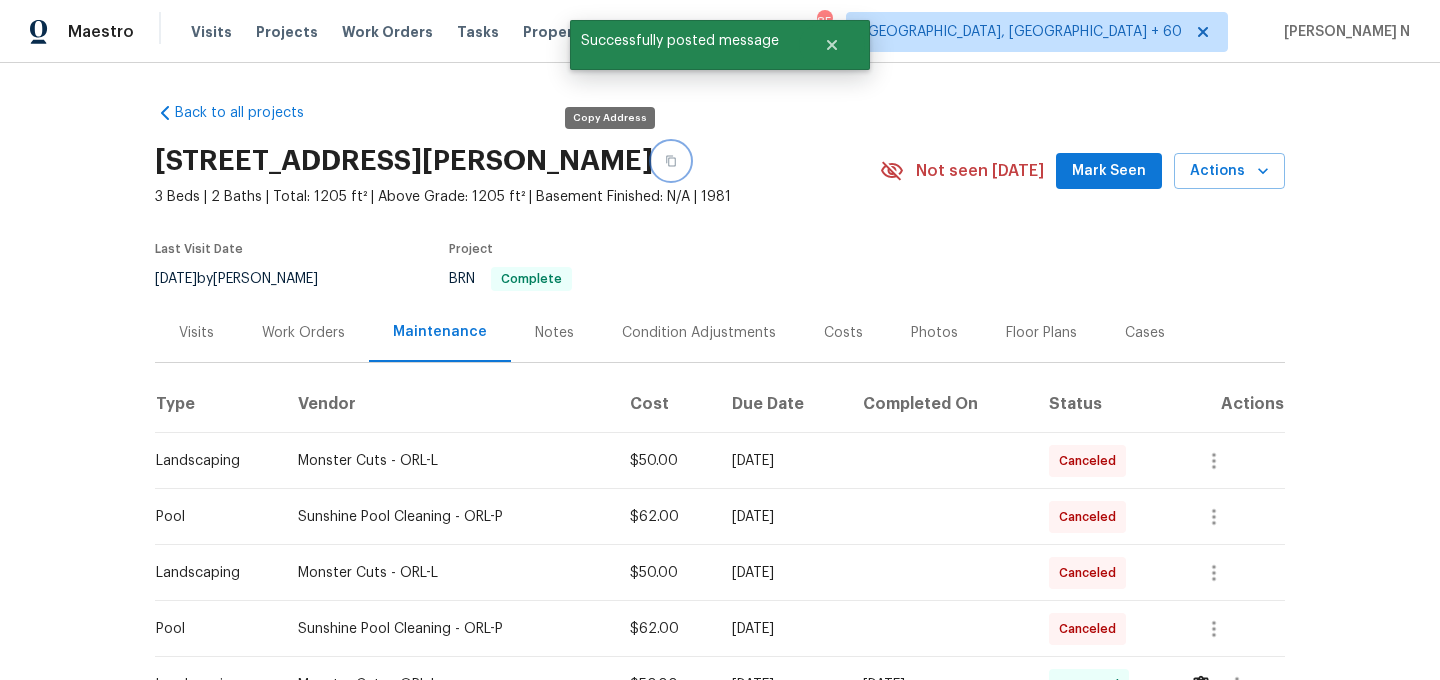 click at bounding box center (671, 161) 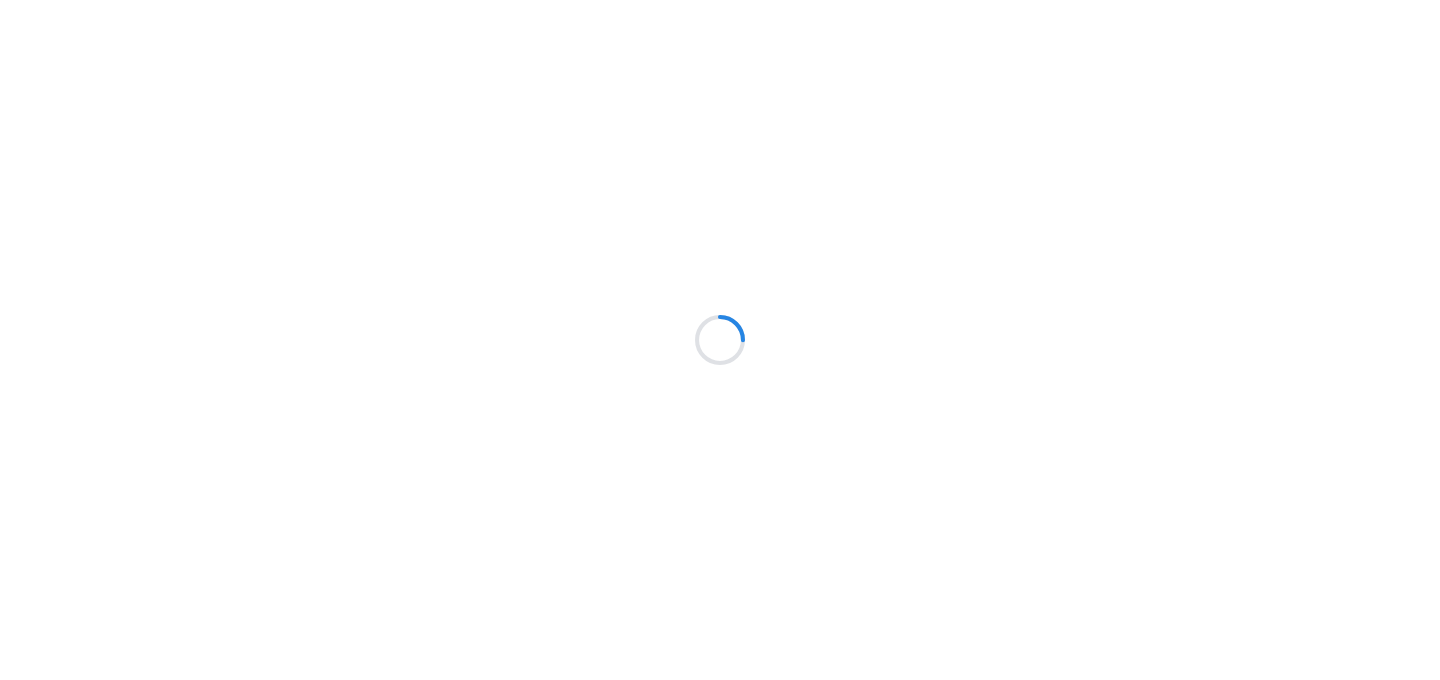 scroll, scrollTop: 0, scrollLeft: 0, axis: both 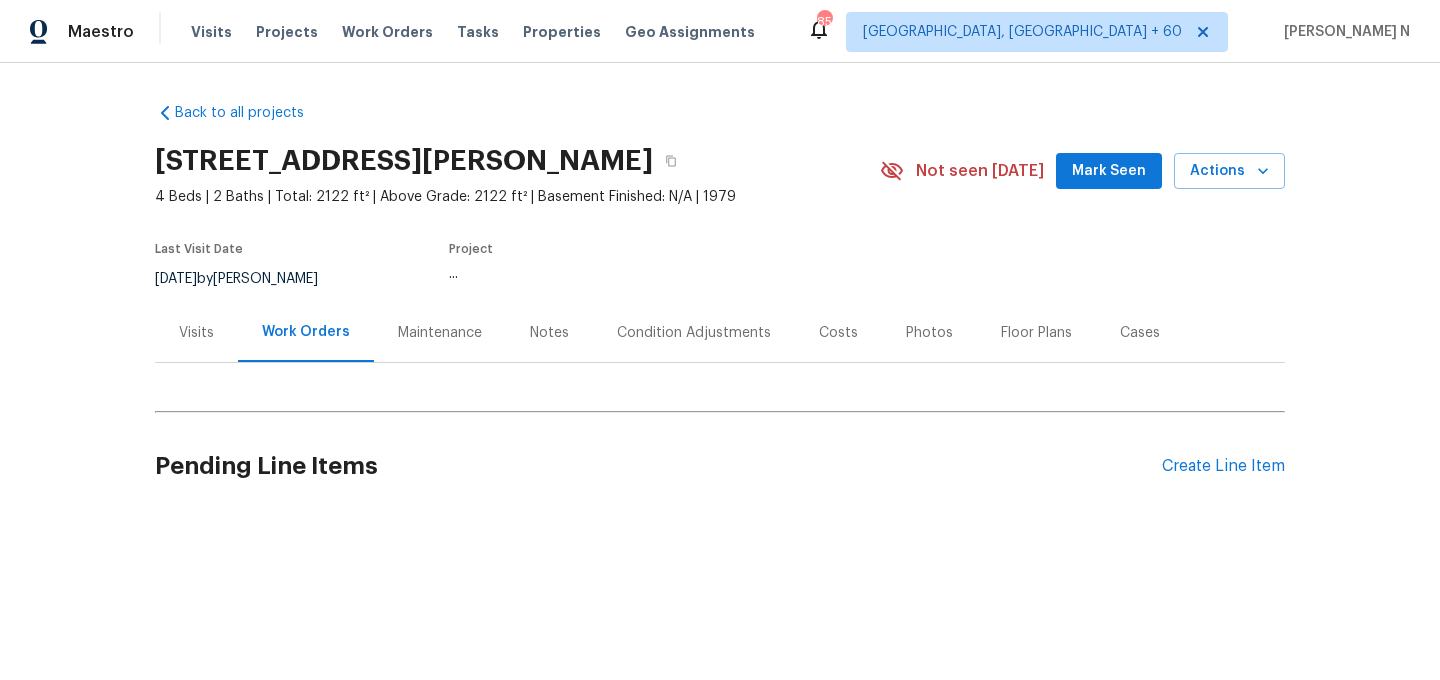 click on "Maintenance" at bounding box center [440, 332] 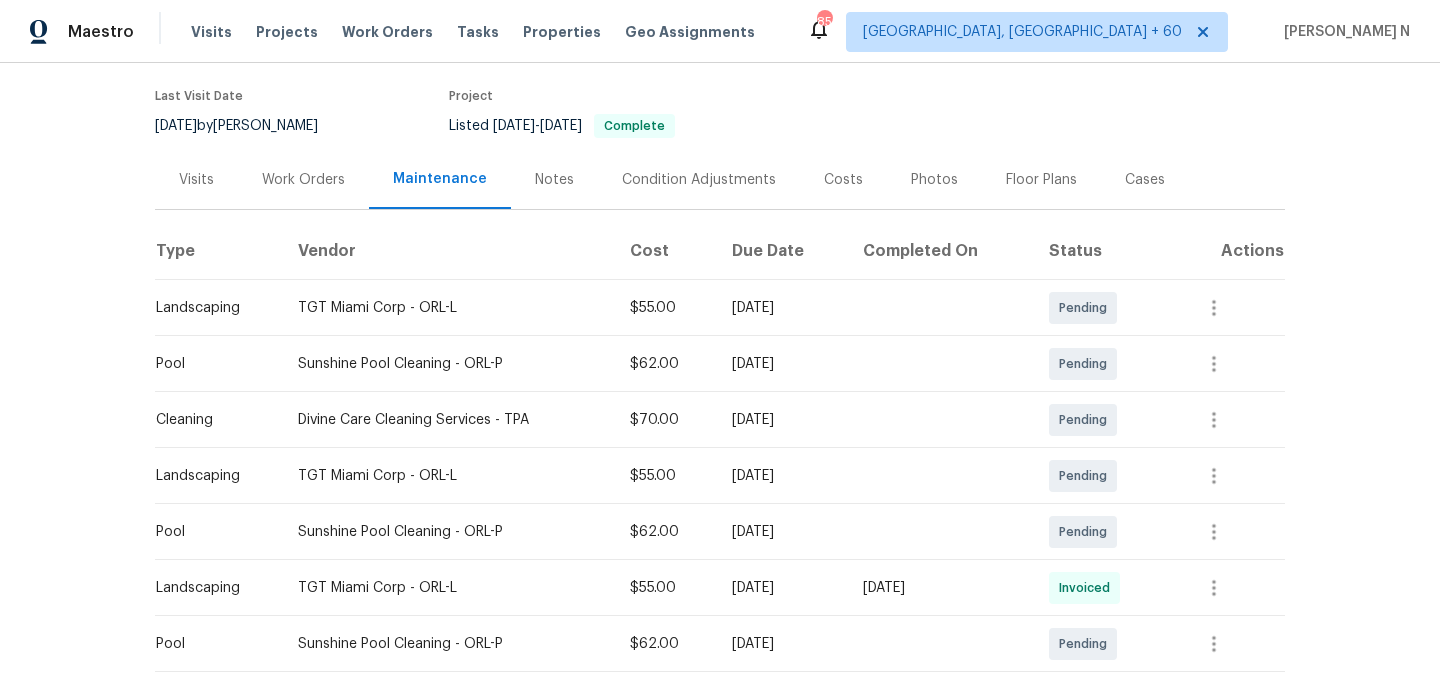 scroll, scrollTop: 353, scrollLeft: 0, axis: vertical 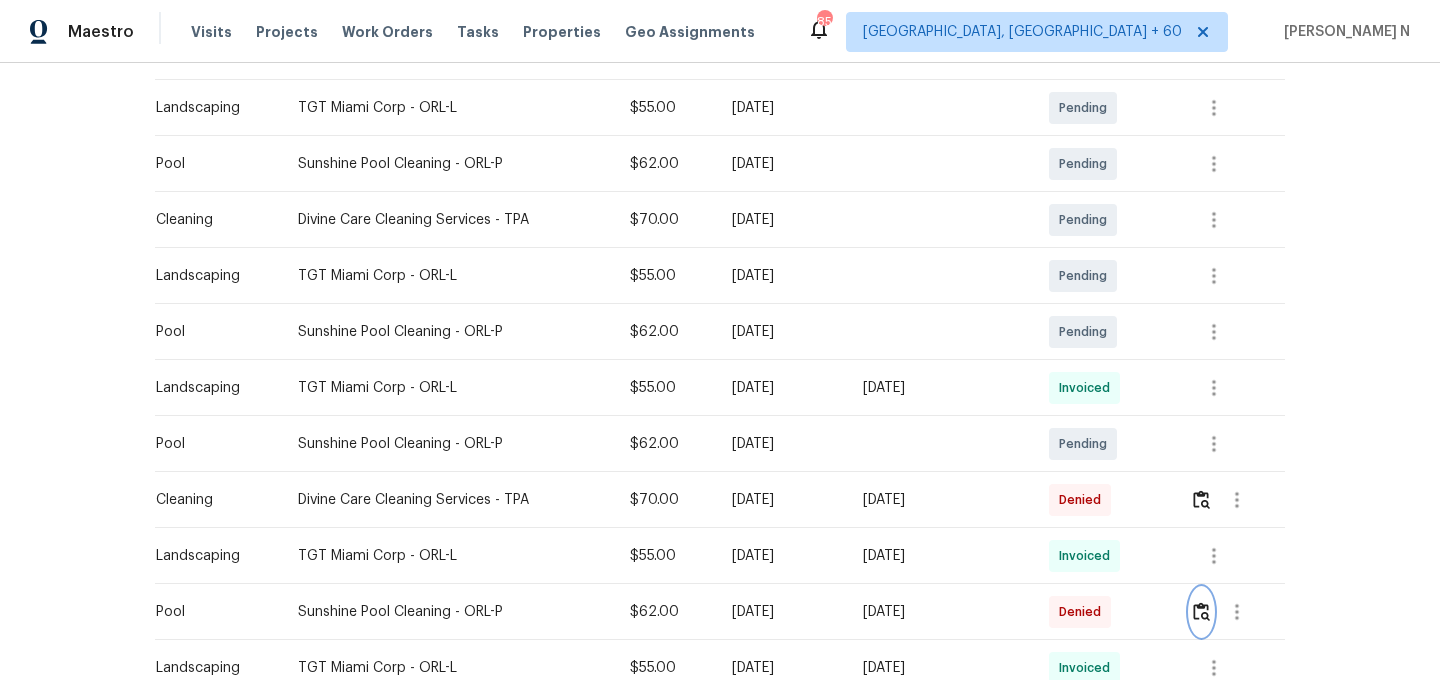 click at bounding box center (1201, 612) 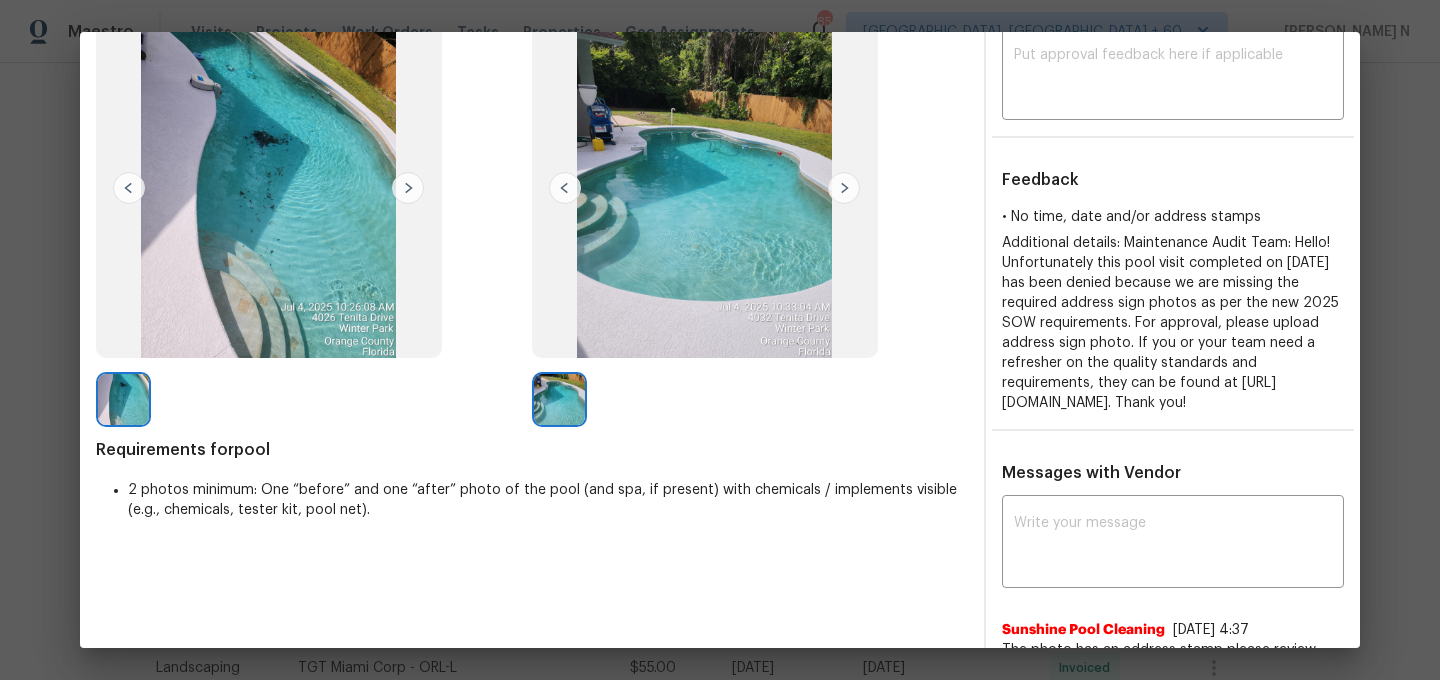 scroll, scrollTop: 128, scrollLeft: 0, axis: vertical 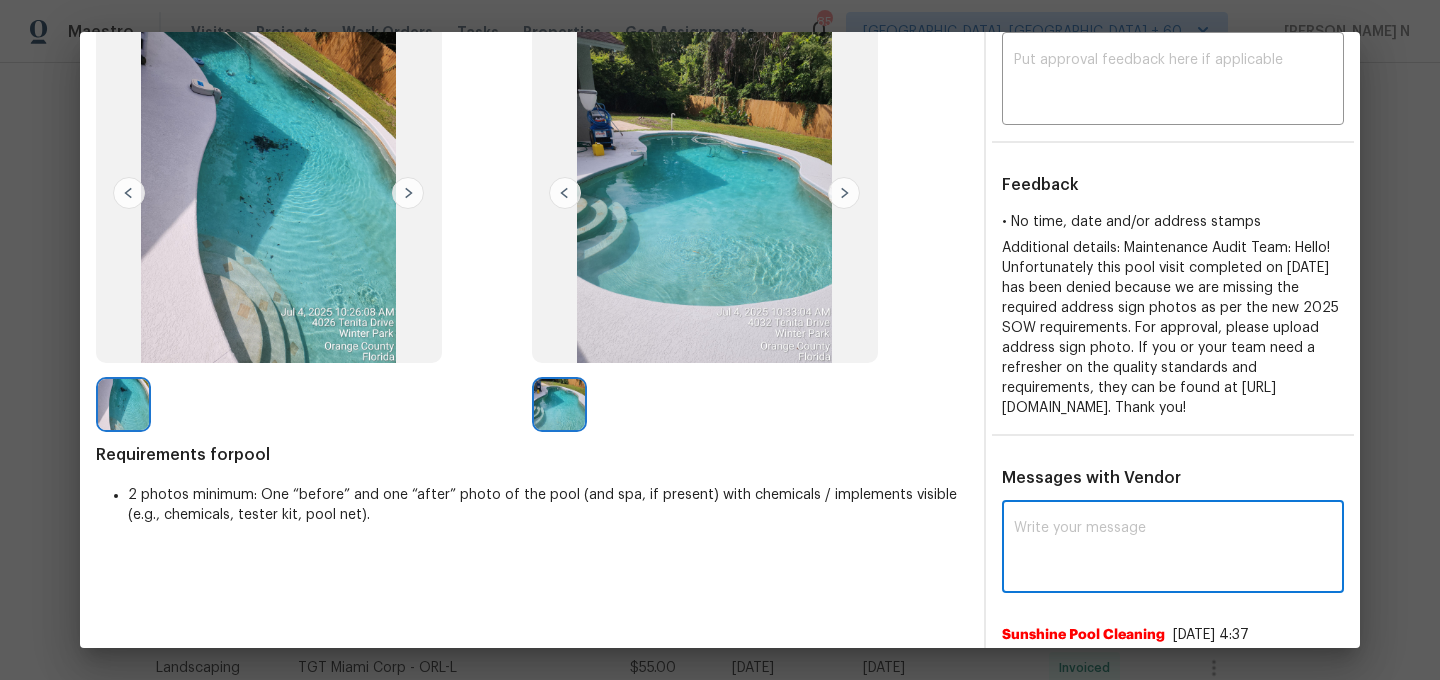 click at bounding box center [1173, 549] 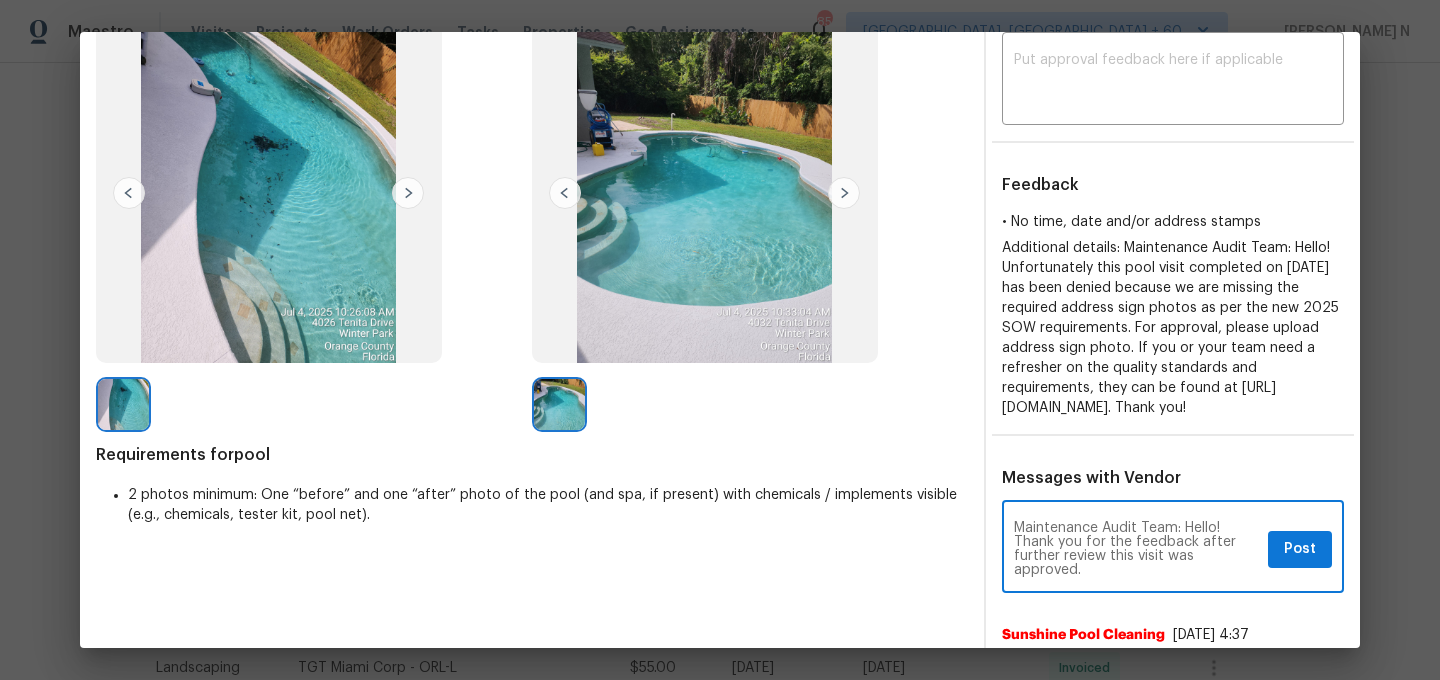 type on "Maintenance Audit Team: Hello! Thank you for the feedback after further review this visit was approved." 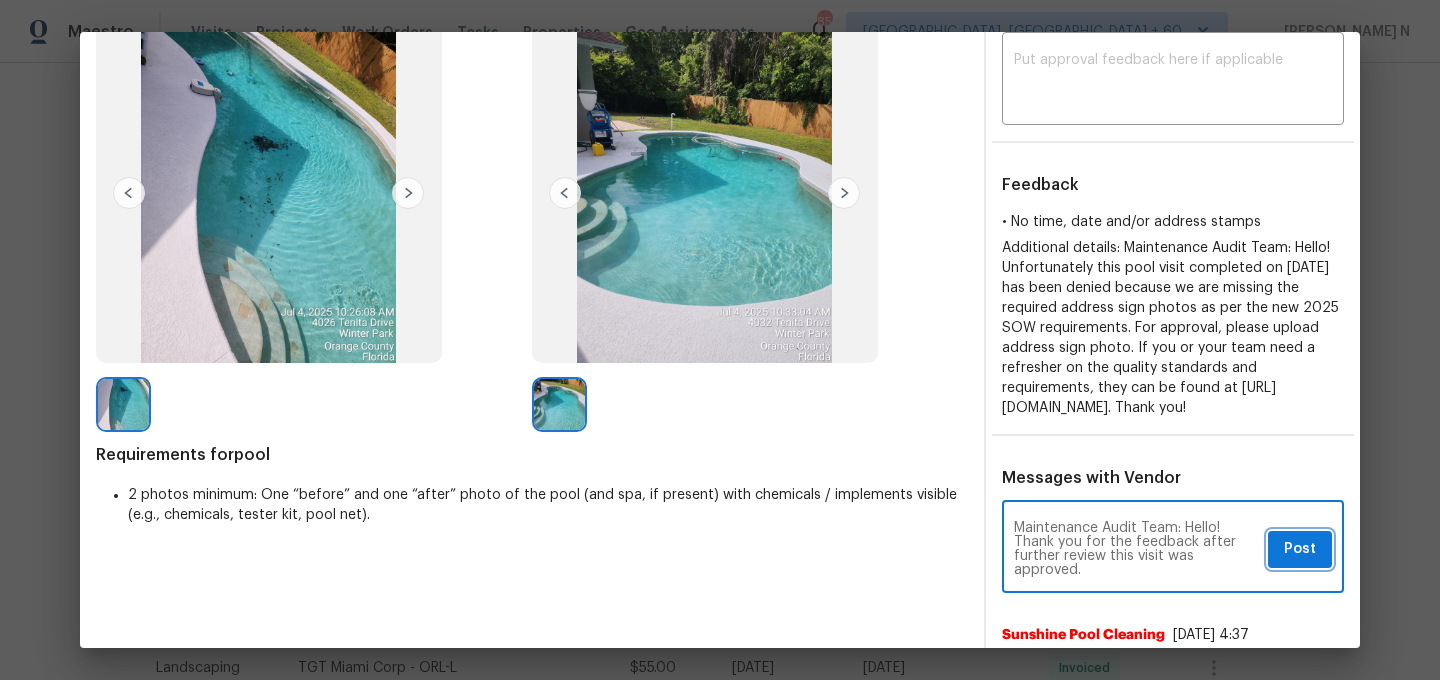 click on "Post" at bounding box center [1300, 549] 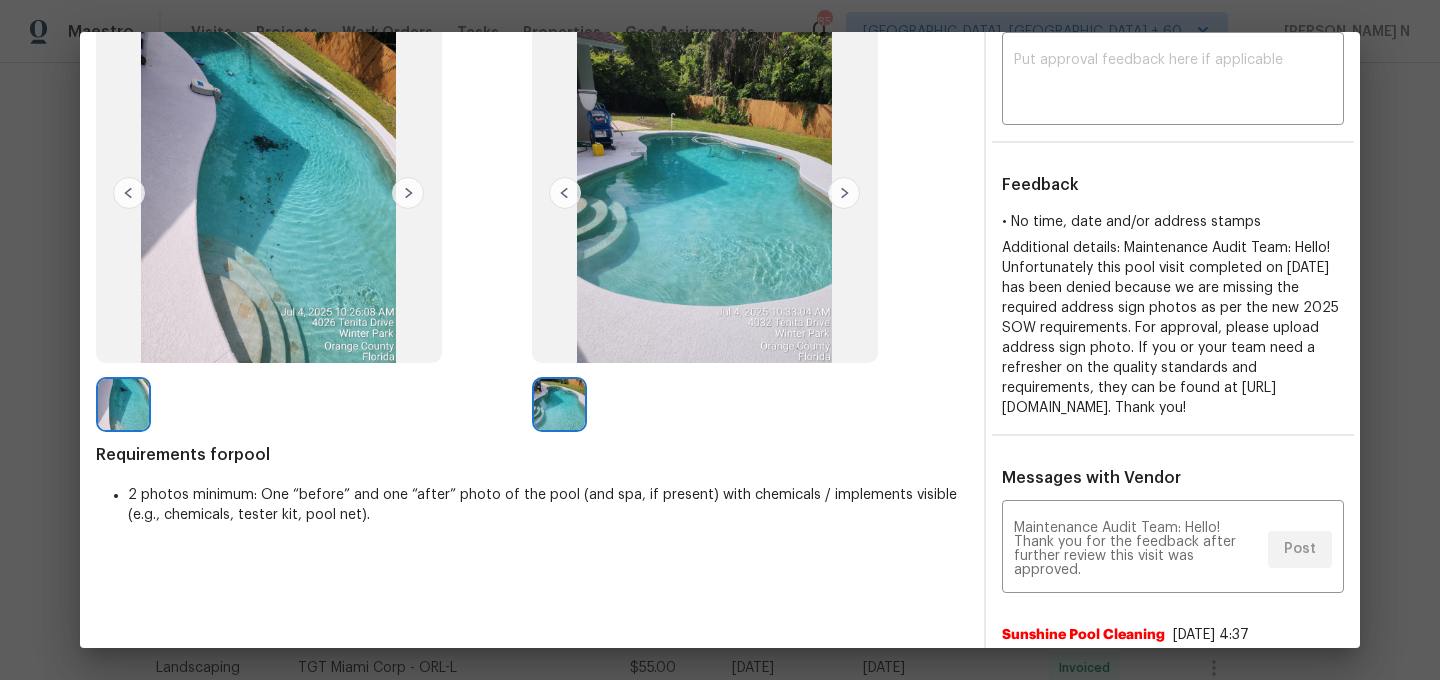 scroll, scrollTop: 0, scrollLeft: 0, axis: both 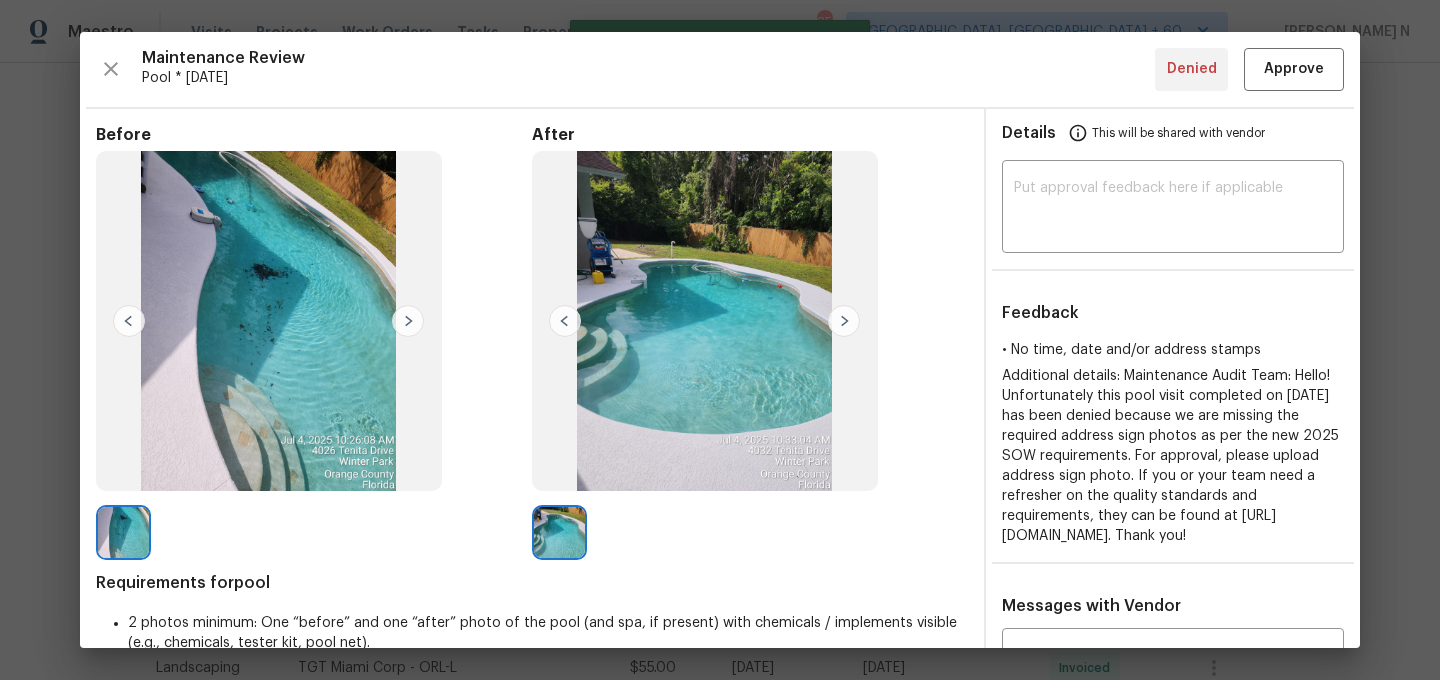 type 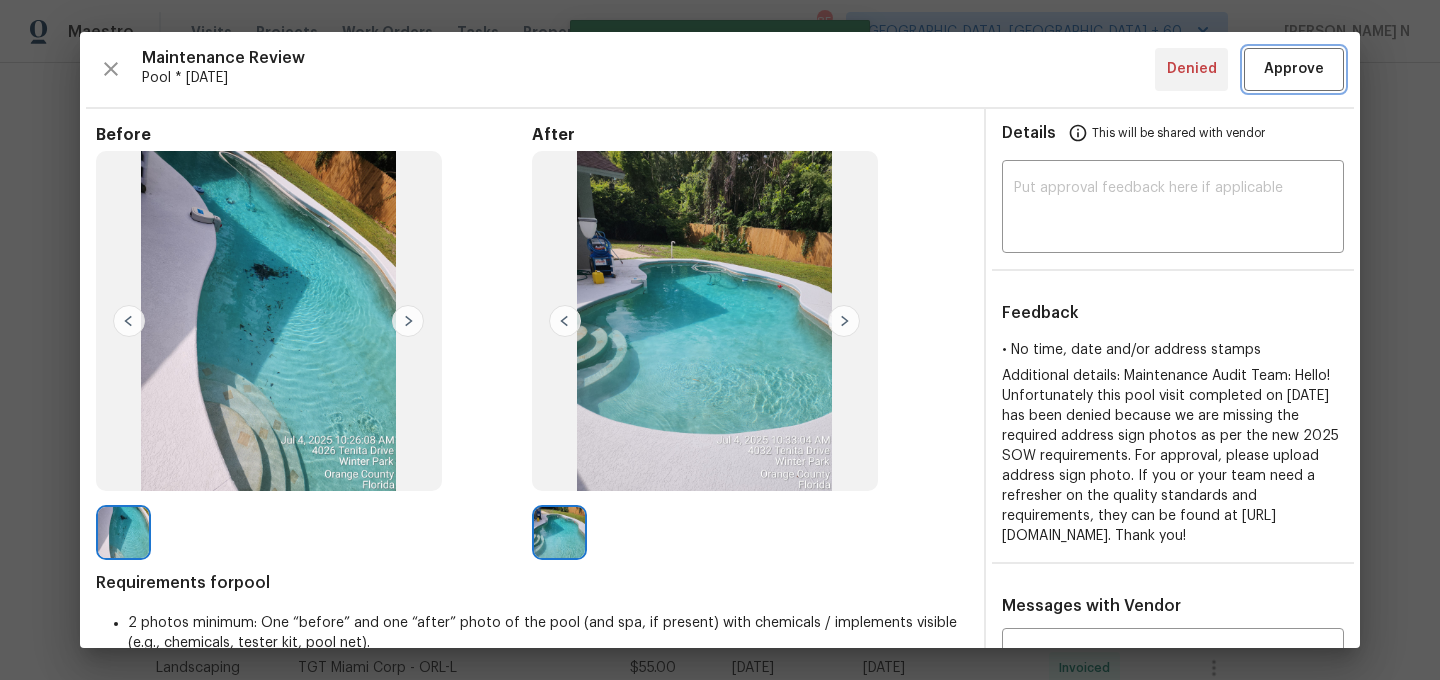 click on "Approve" at bounding box center (1294, 69) 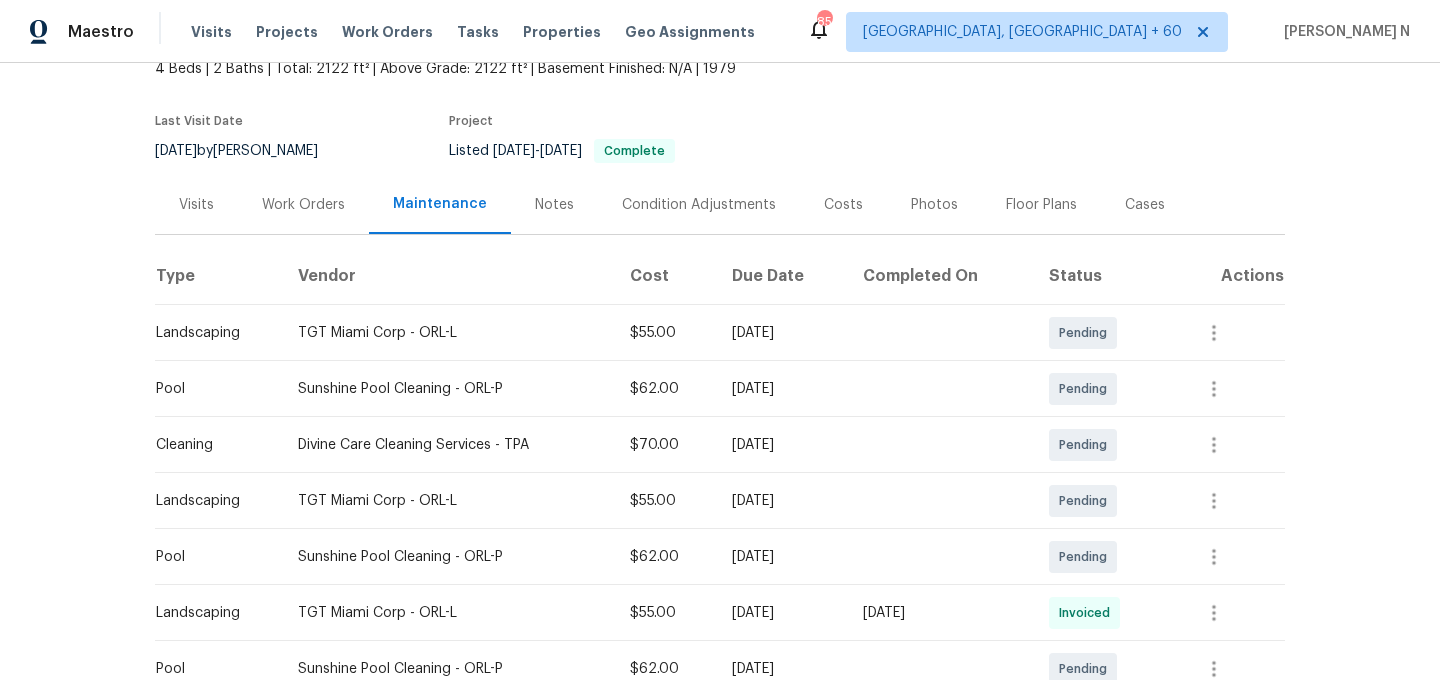 scroll, scrollTop: 21, scrollLeft: 0, axis: vertical 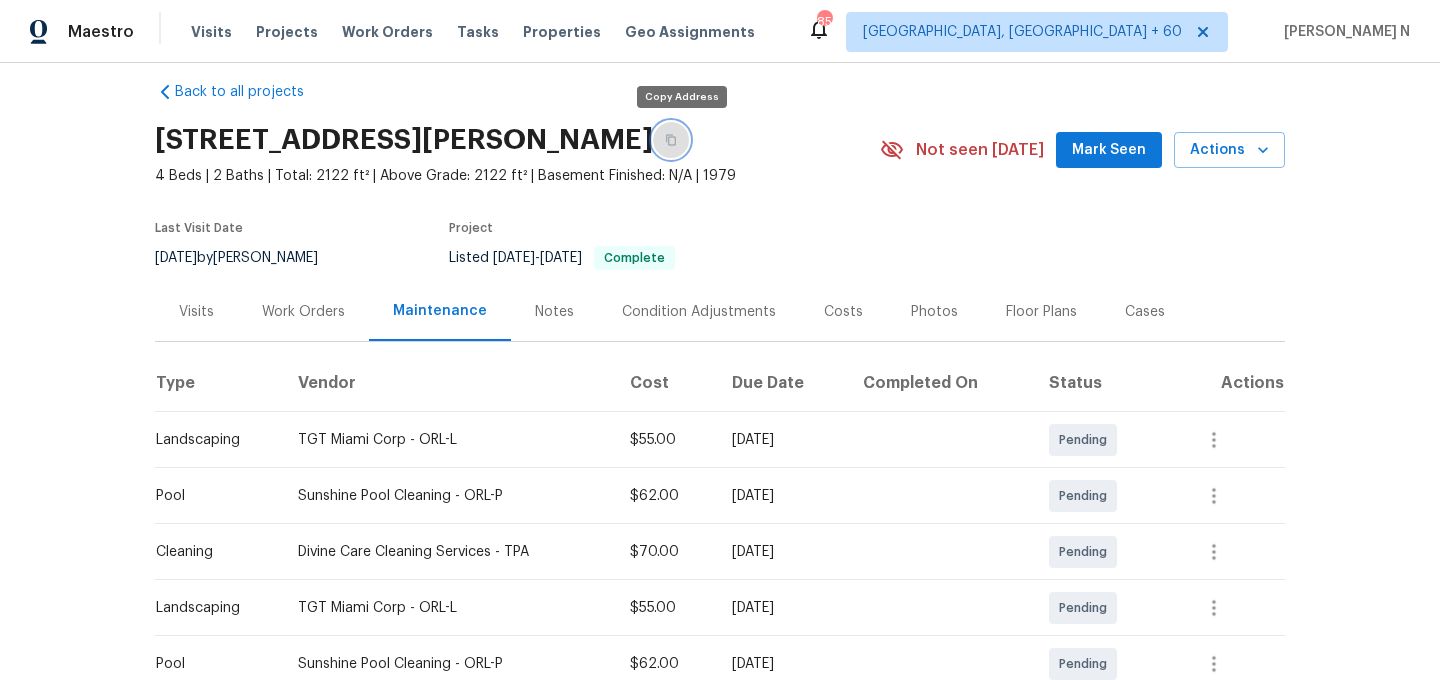 click at bounding box center [671, 140] 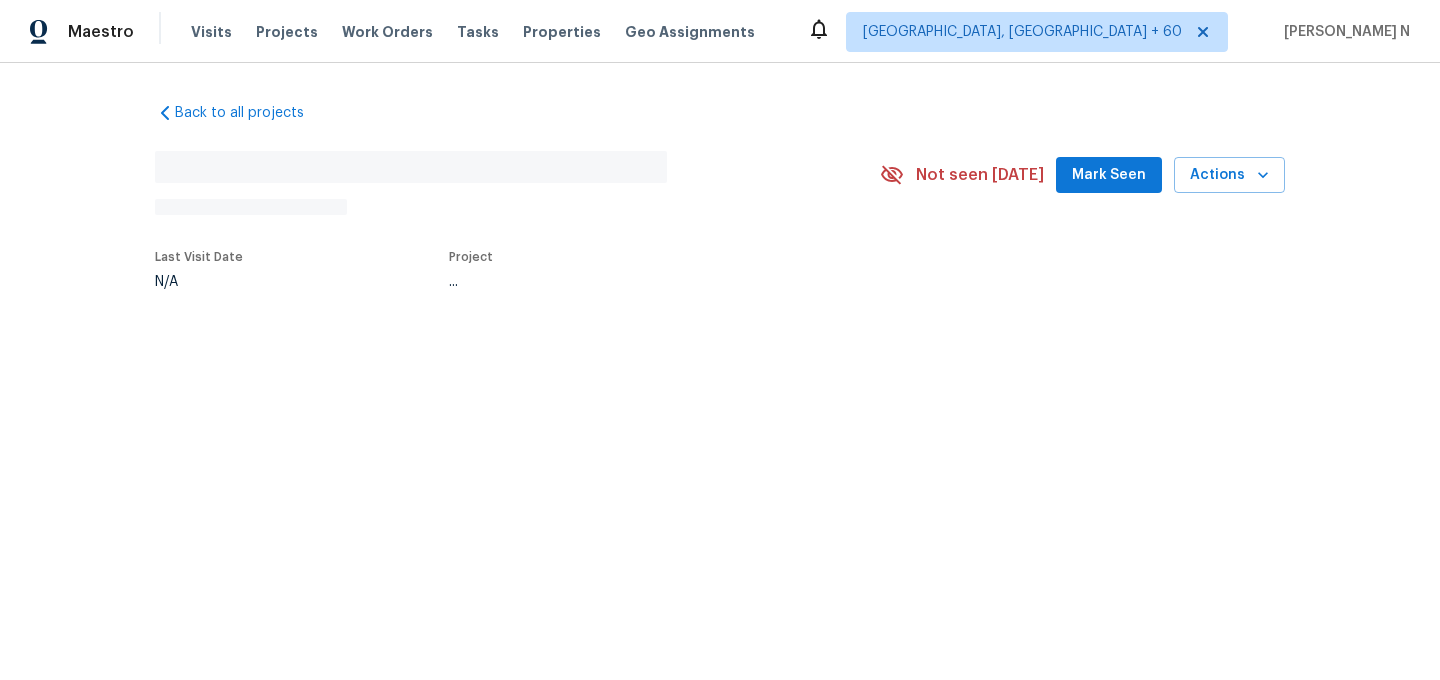 scroll, scrollTop: 0, scrollLeft: 0, axis: both 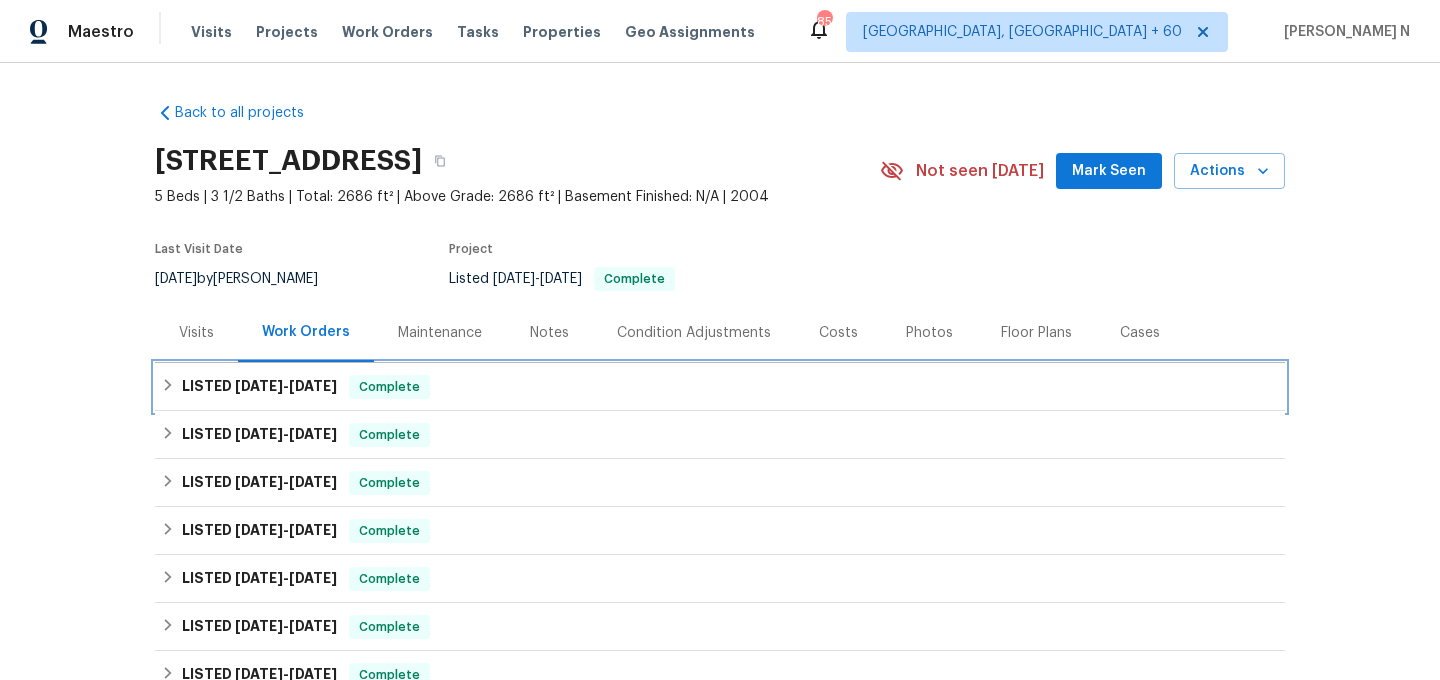 click on "LISTED   6/25/25  -  7/1/25 Complete" at bounding box center (720, 387) 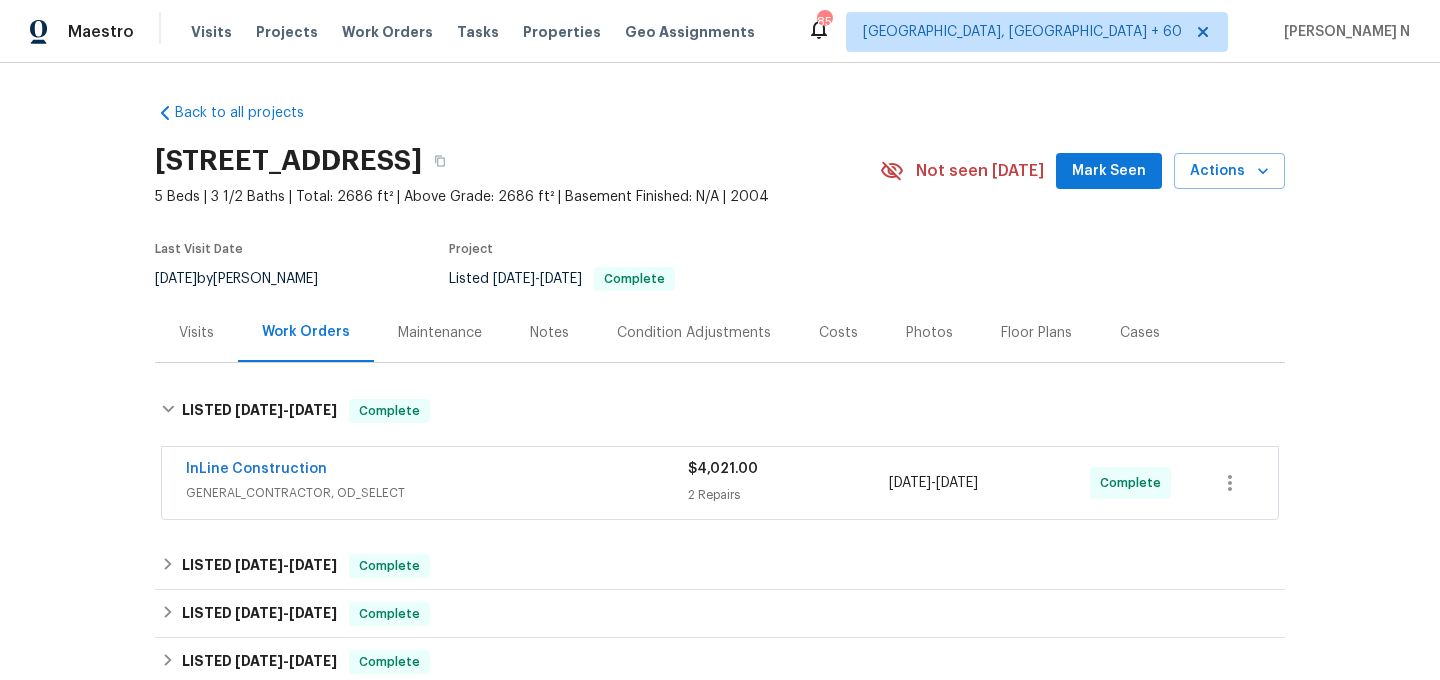 click on "Maintenance" at bounding box center [440, 332] 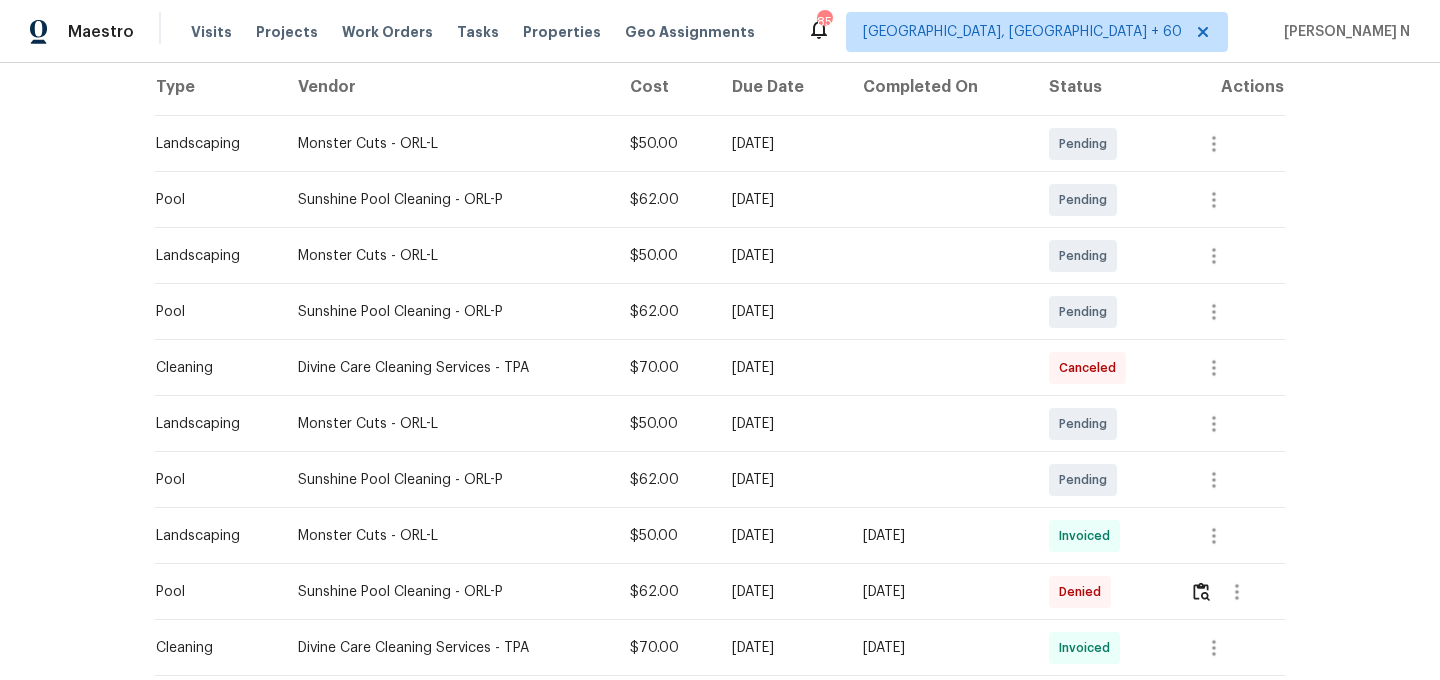 scroll, scrollTop: 429, scrollLeft: 0, axis: vertical 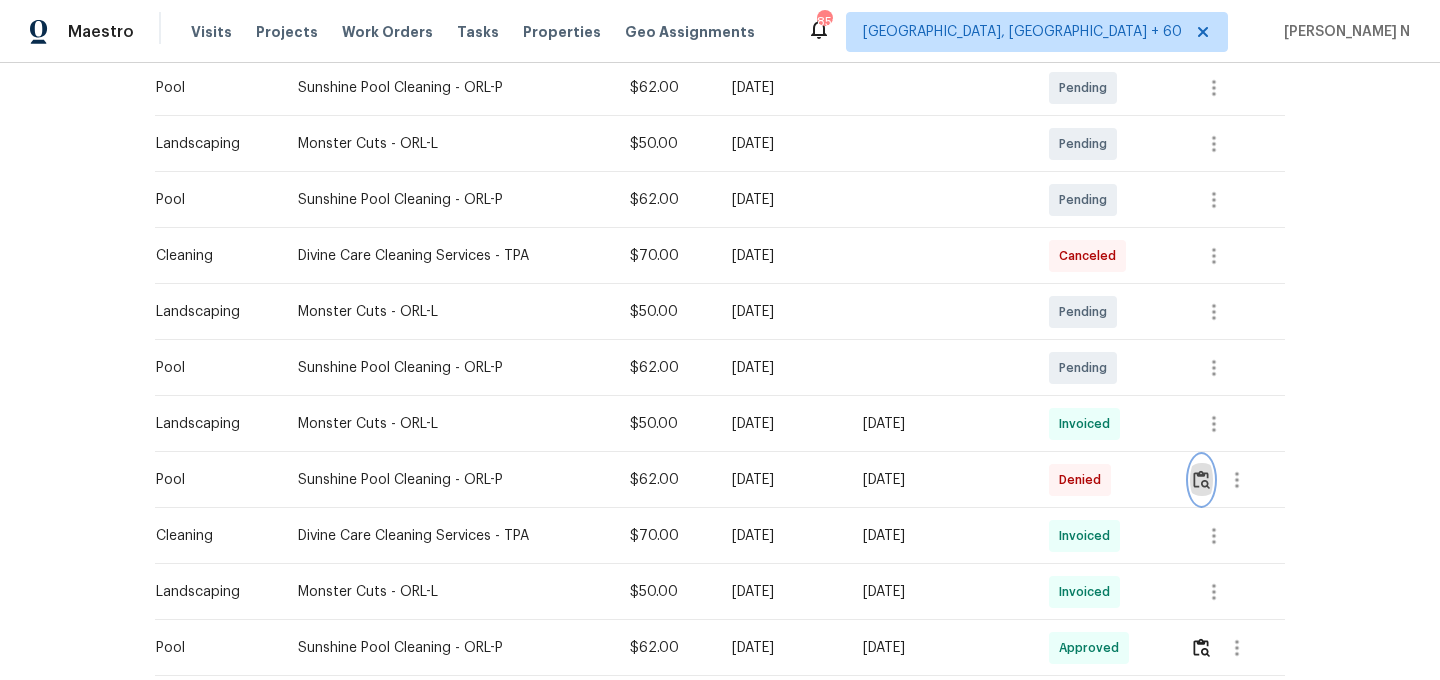 click at bounding box center (1201, 479) 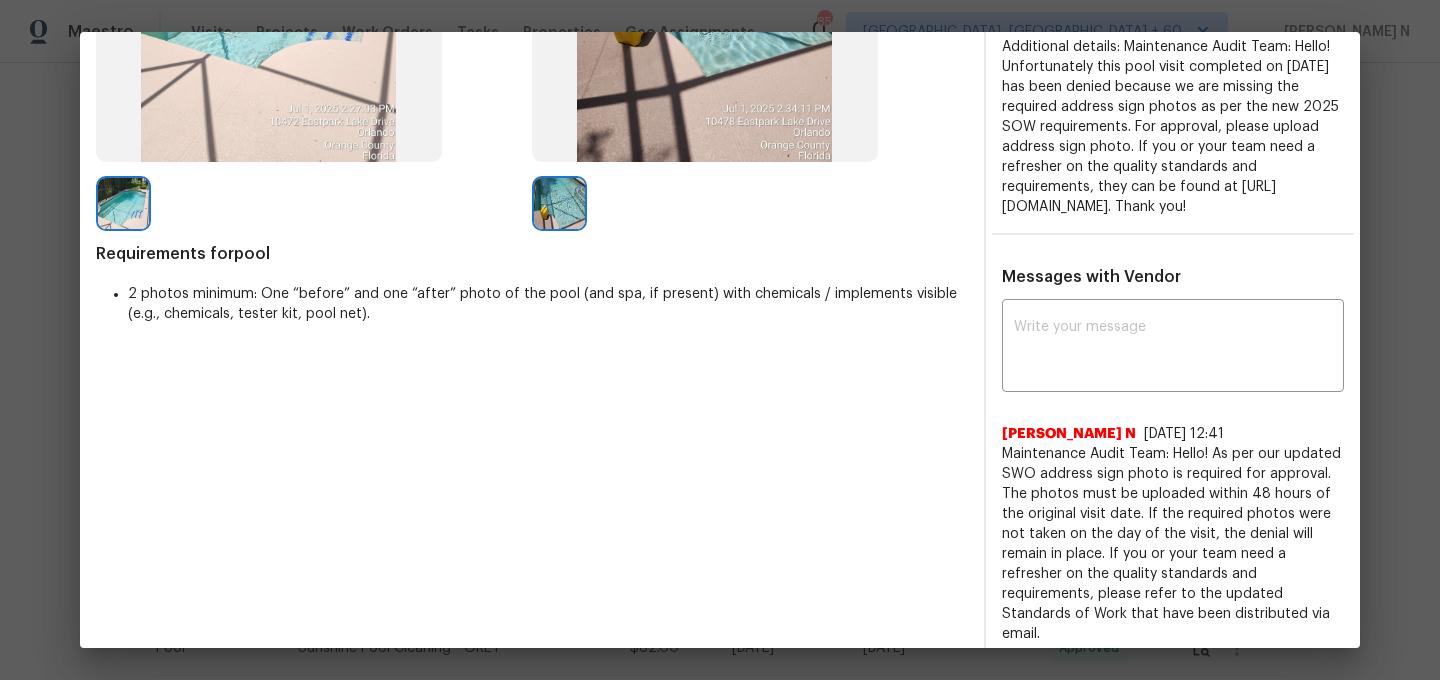 scroll, scrollTop: 390, scrollLeft: 0, axis: vertical 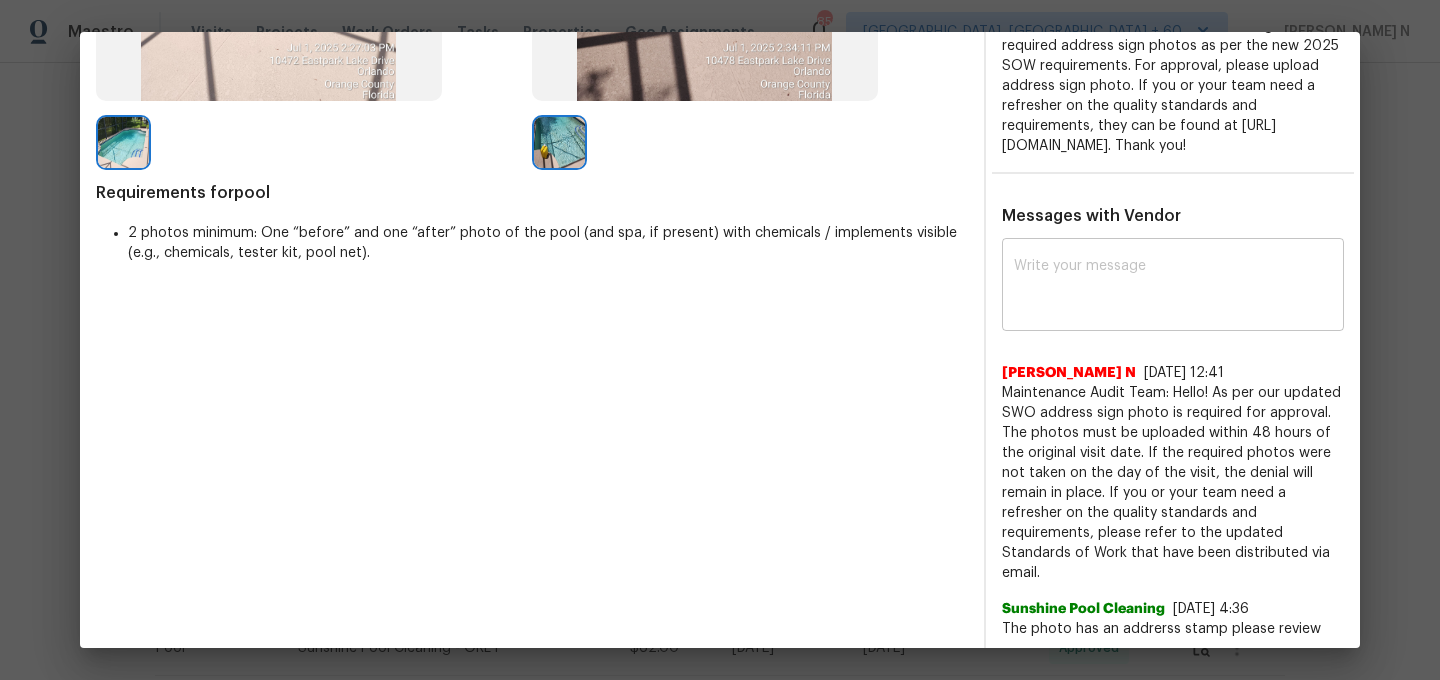 click on "x ​" at bounding box center [1173, 287] 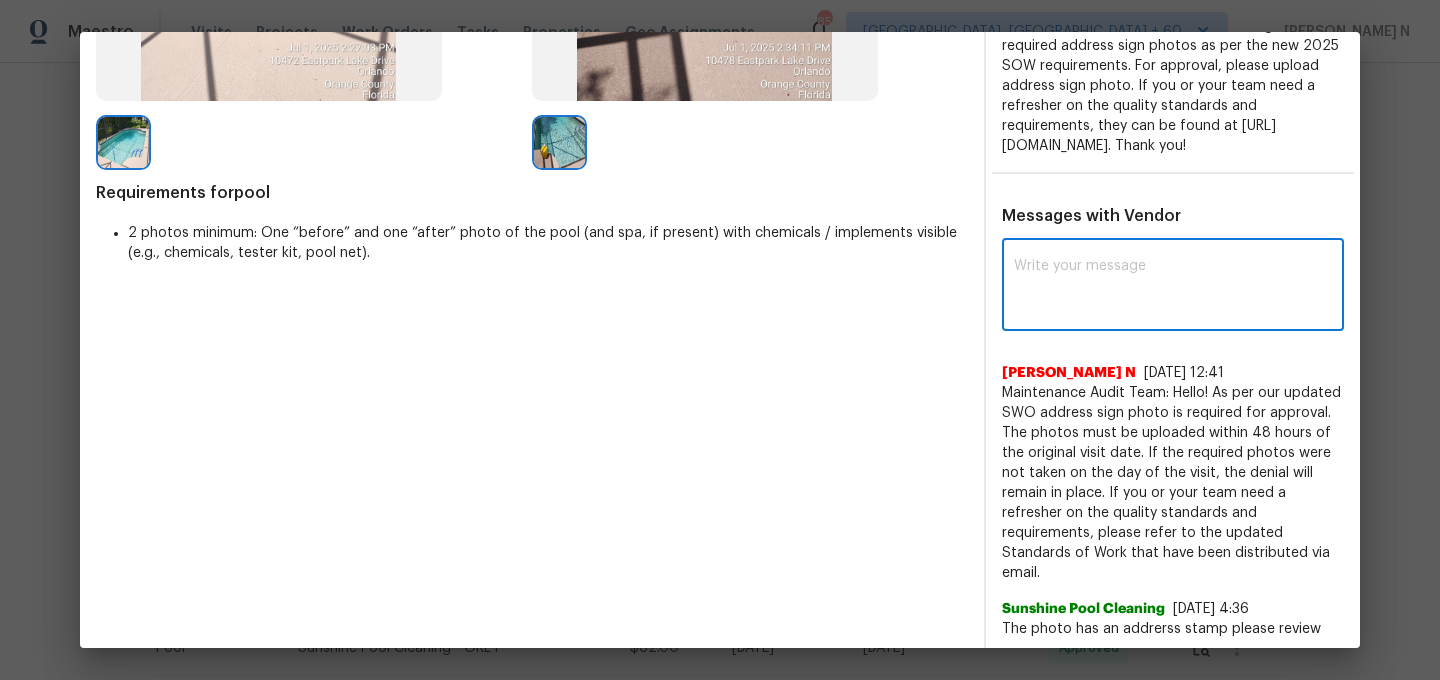 paste on "Maintenance Audit Team: Hello! Thank you for the feedback after further review this visit was approved." 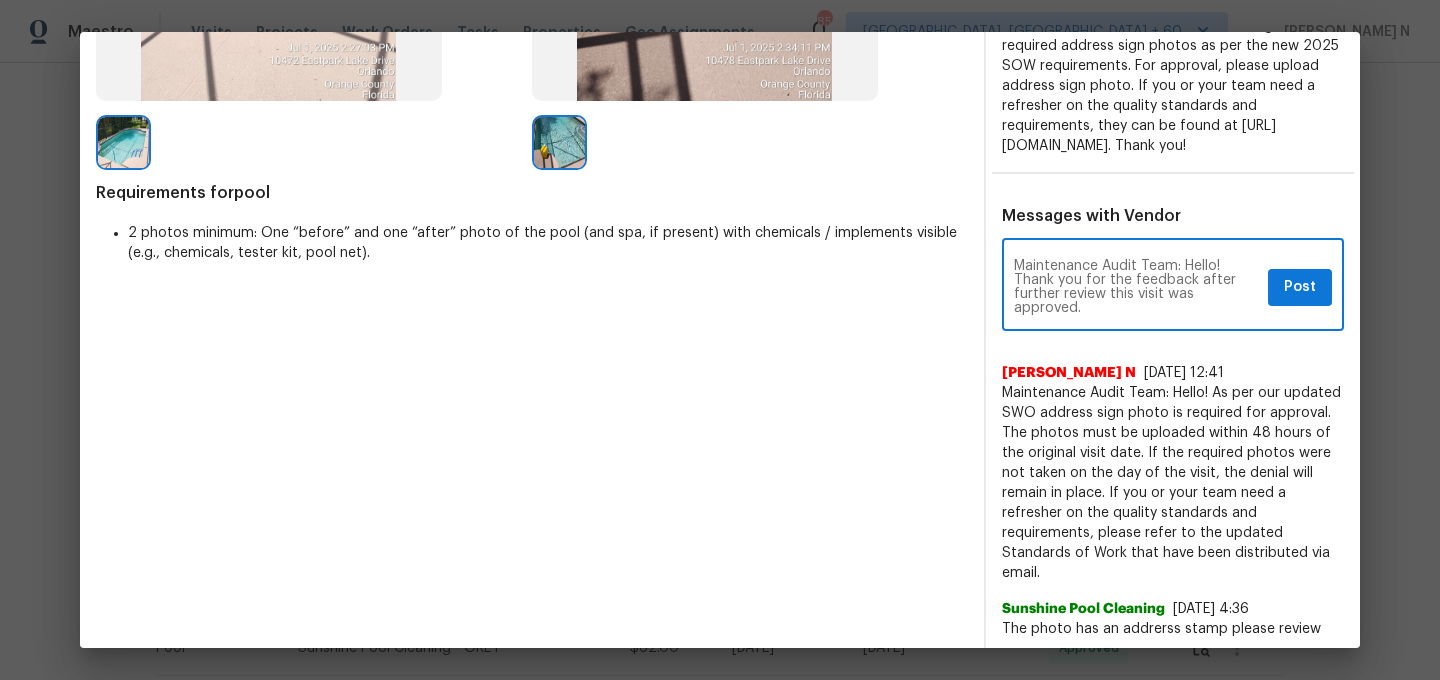 scroll, scrollTop: 305, scrollLeft: 0, axis: vertical 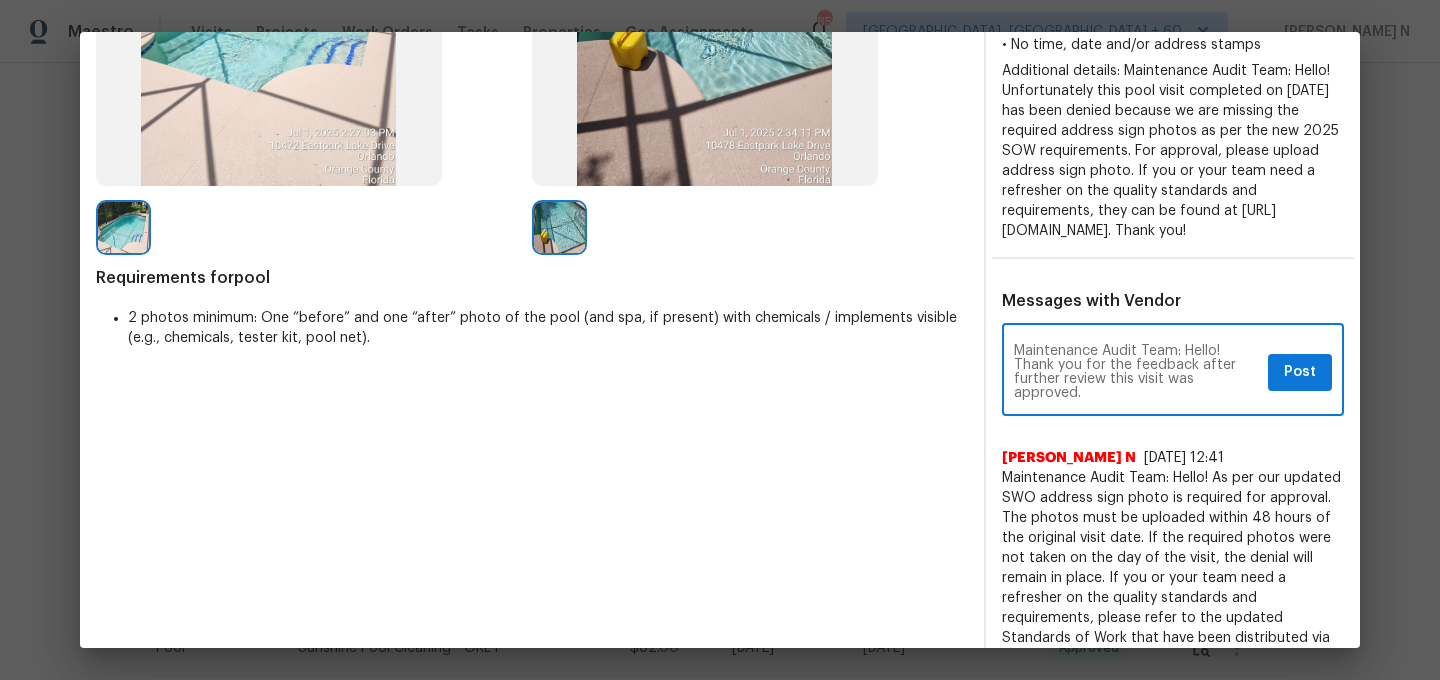 type on "Maintenance Audit Team: Hello! Thank you for the feedback after further review this visit was approved." 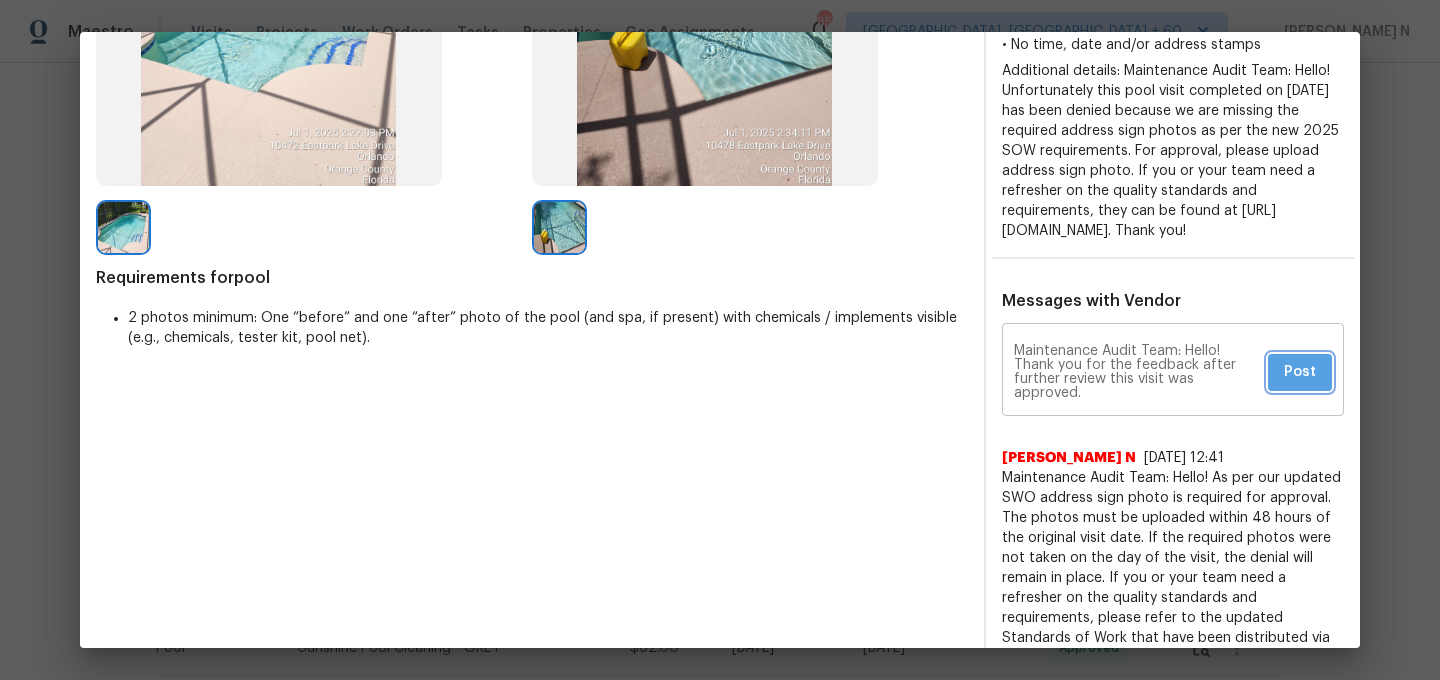 click on "Post" at bounding box center [1300, 372] 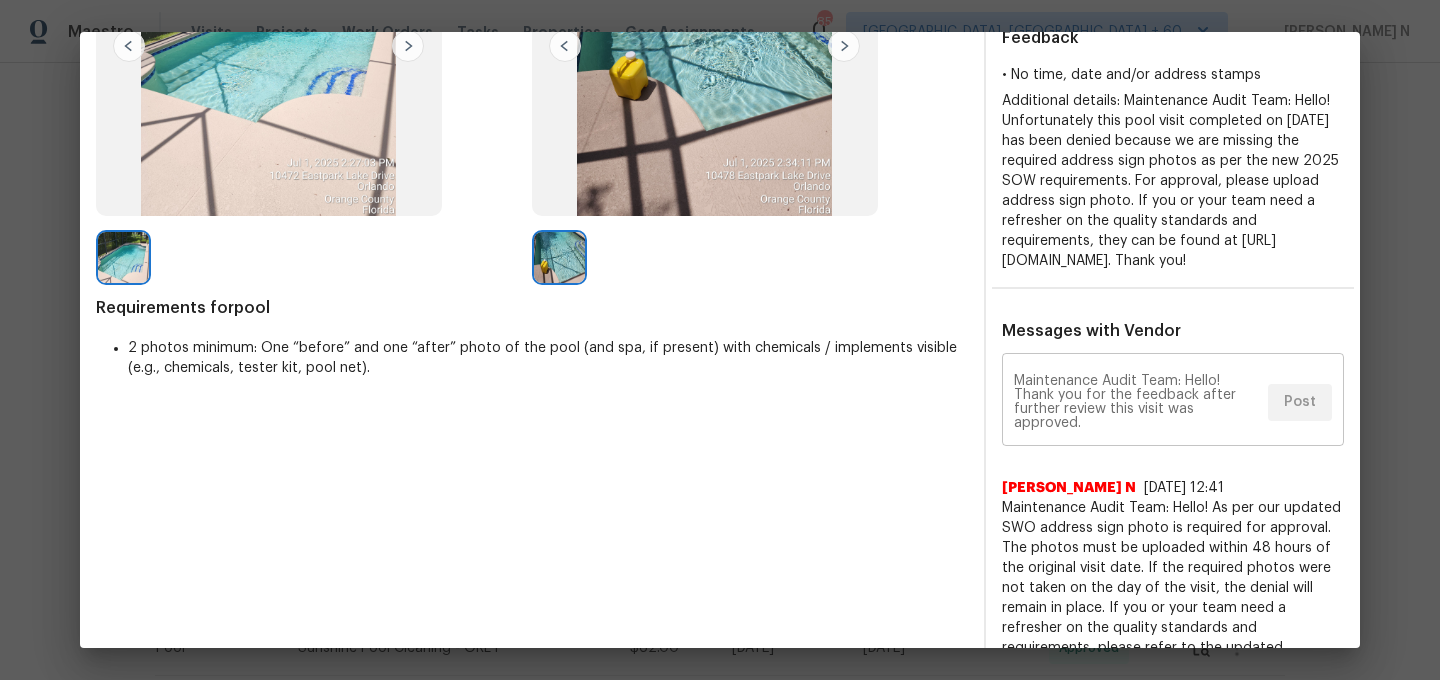 scroll, scrollTop: 0, scrollLeft: 0, axis: both 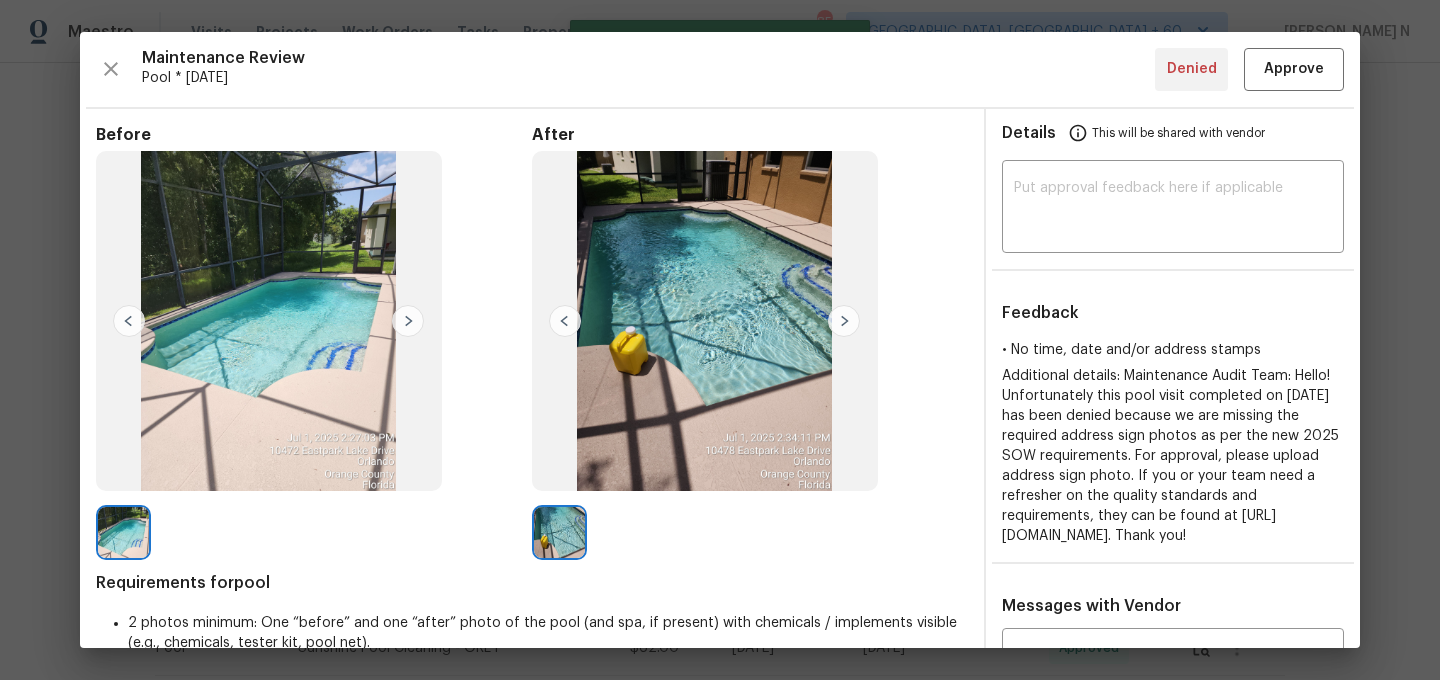 type 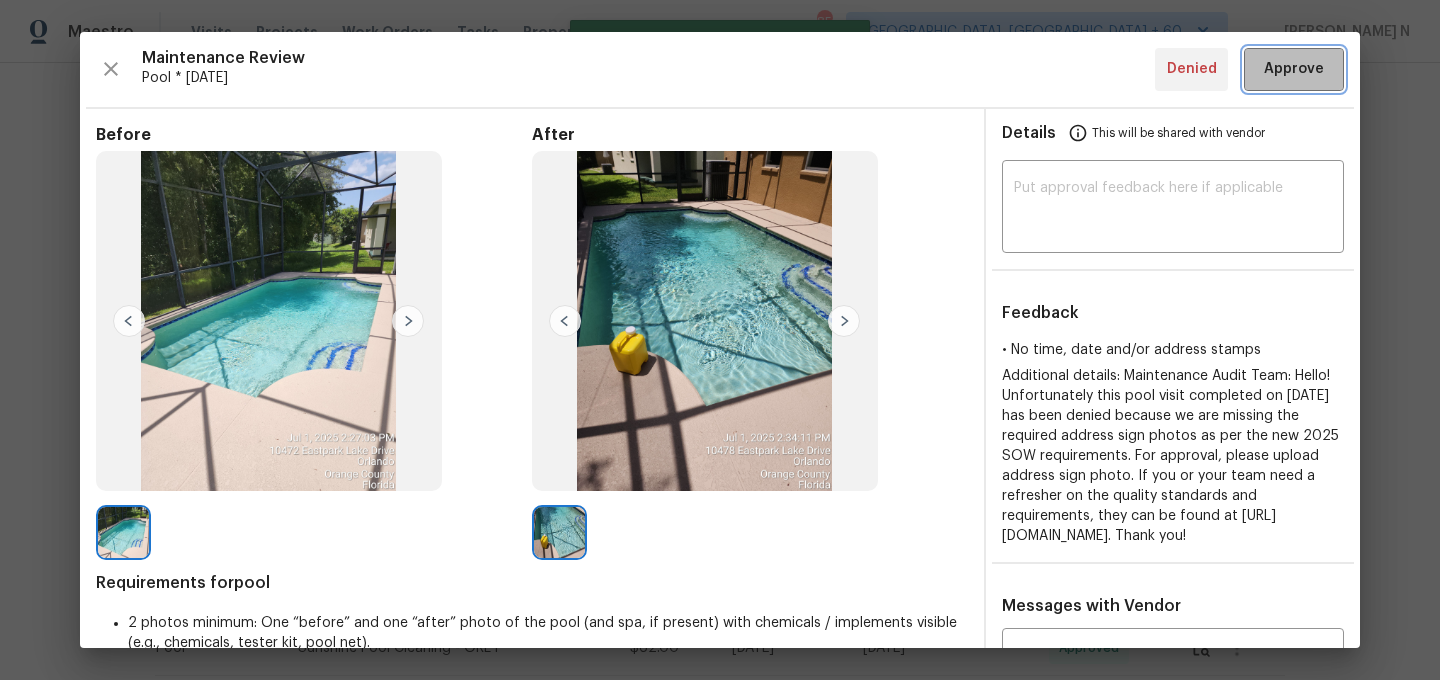 click on "Approve" at bounding box center [1294, 69] 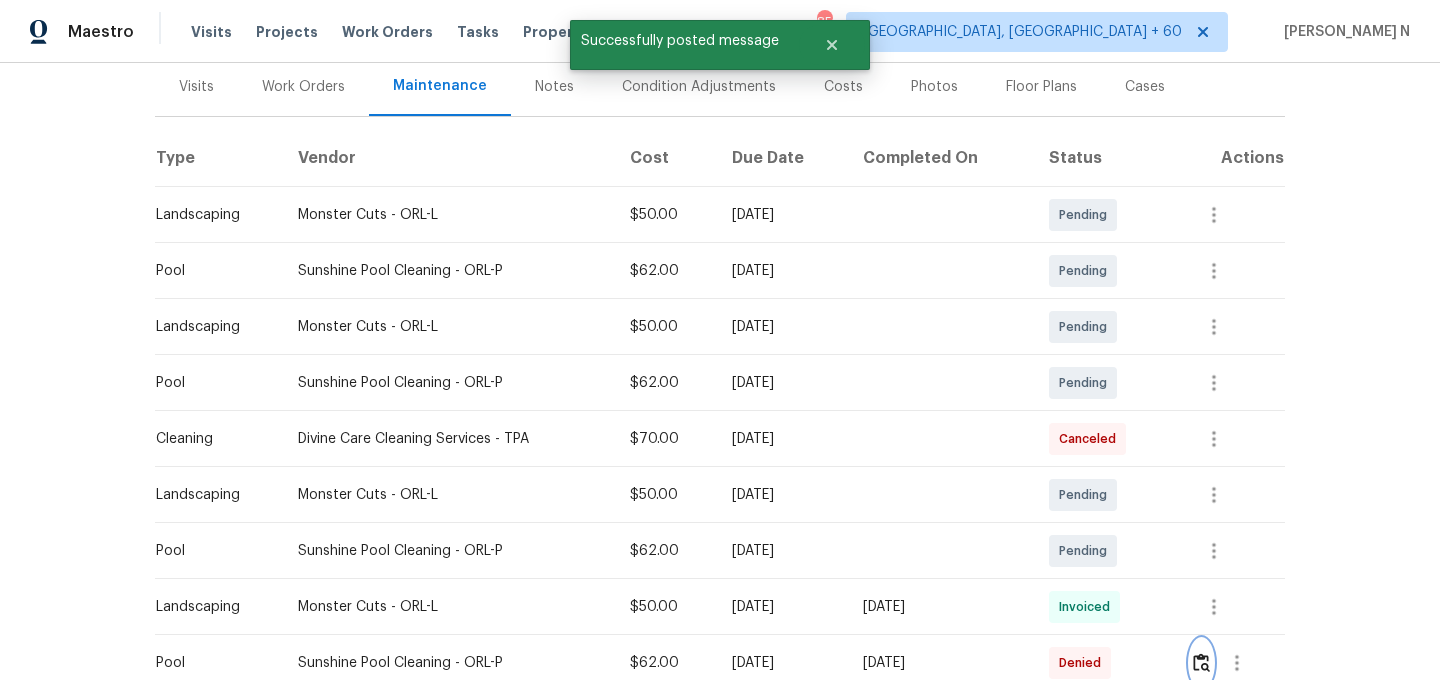 scroll, scrollTop: 0, scrollLeft: 0, axis: both 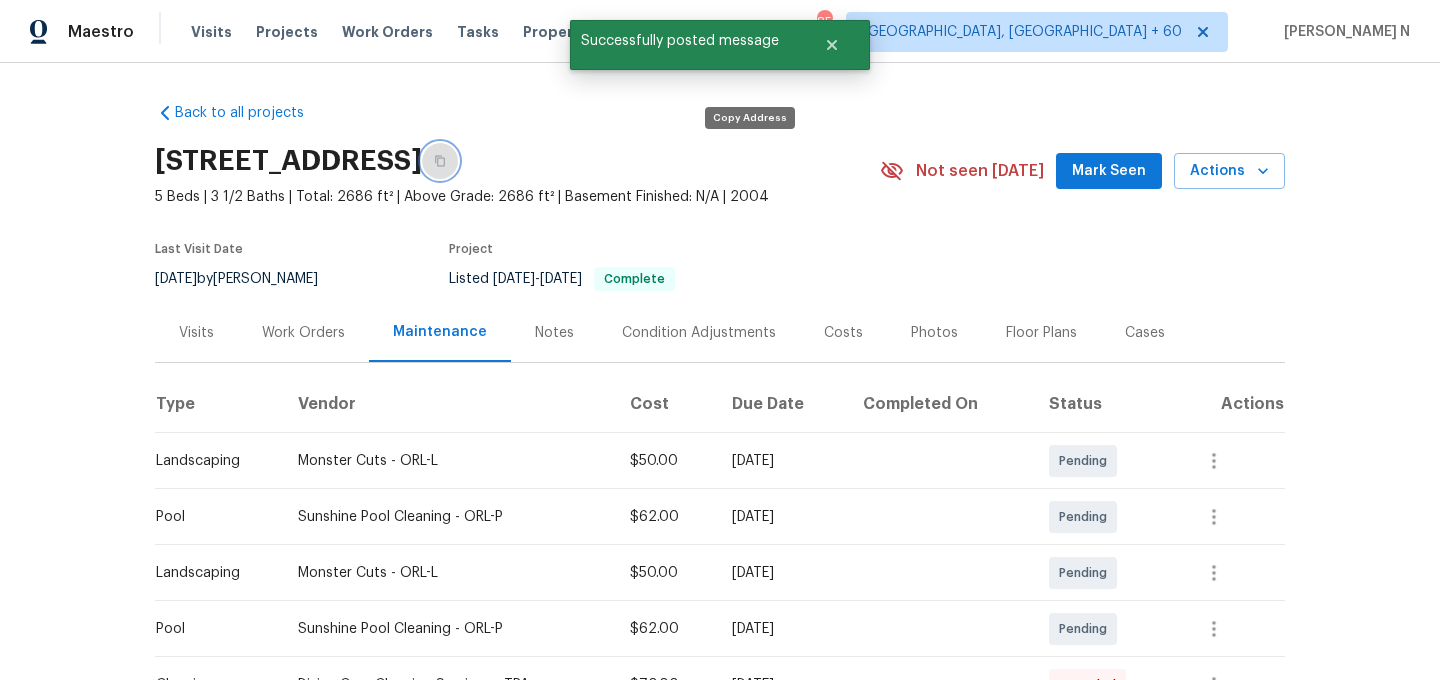 click at bounding box center (440, 161) 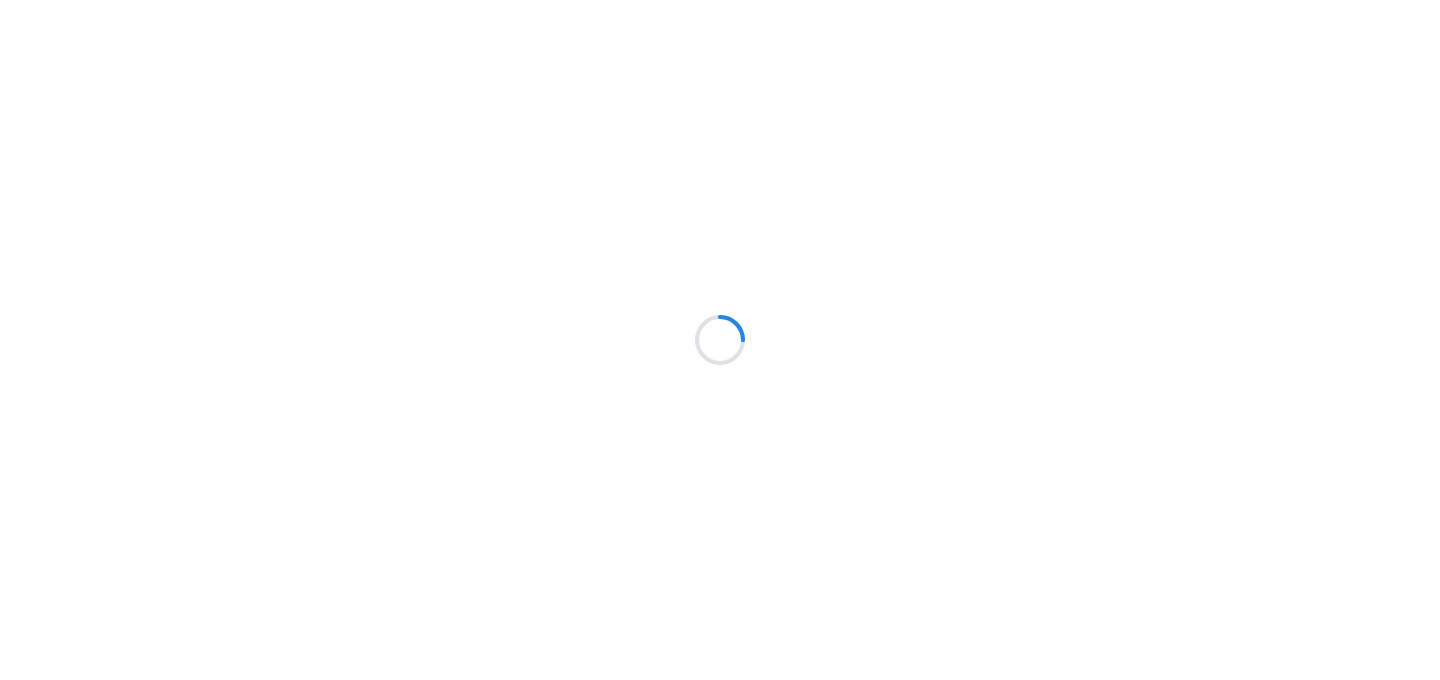 scroll, scrollTop: 0, scrollLeft: 0, axis: both 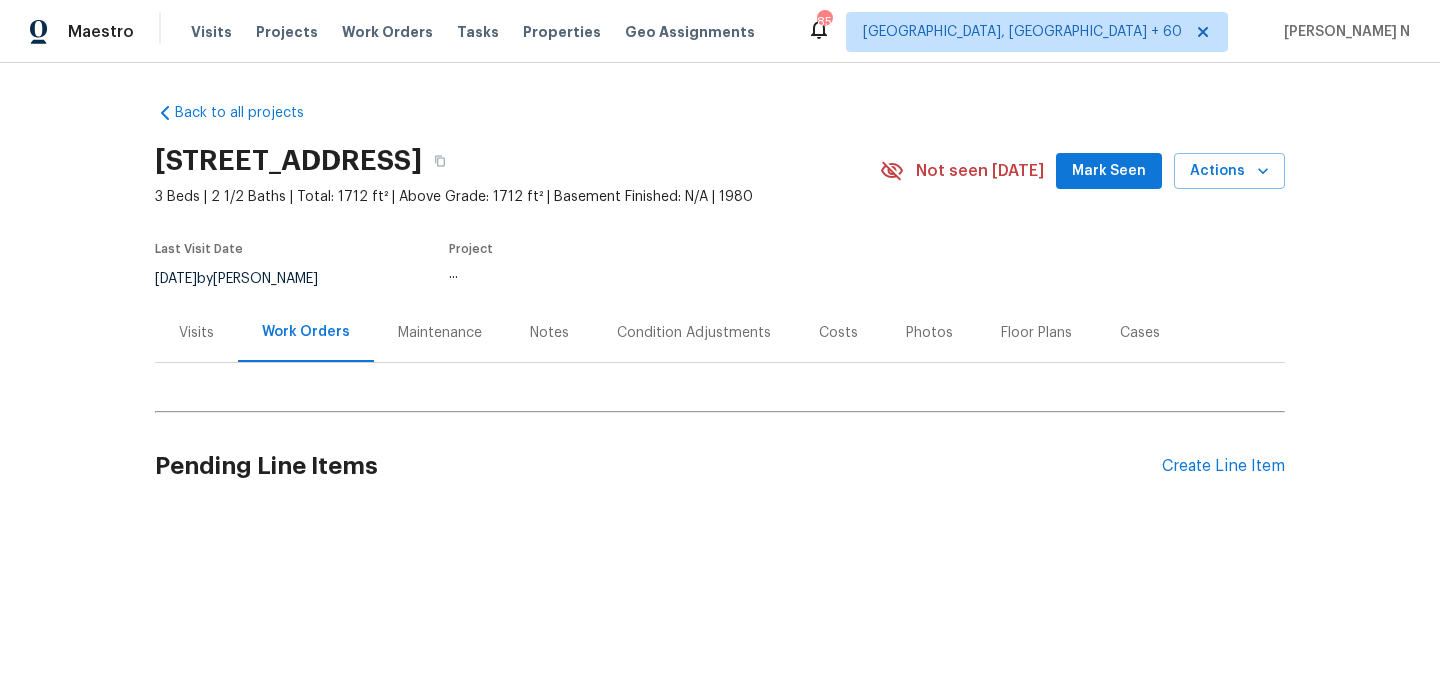 click on "Maintenance" at bounding box center (440, 333) 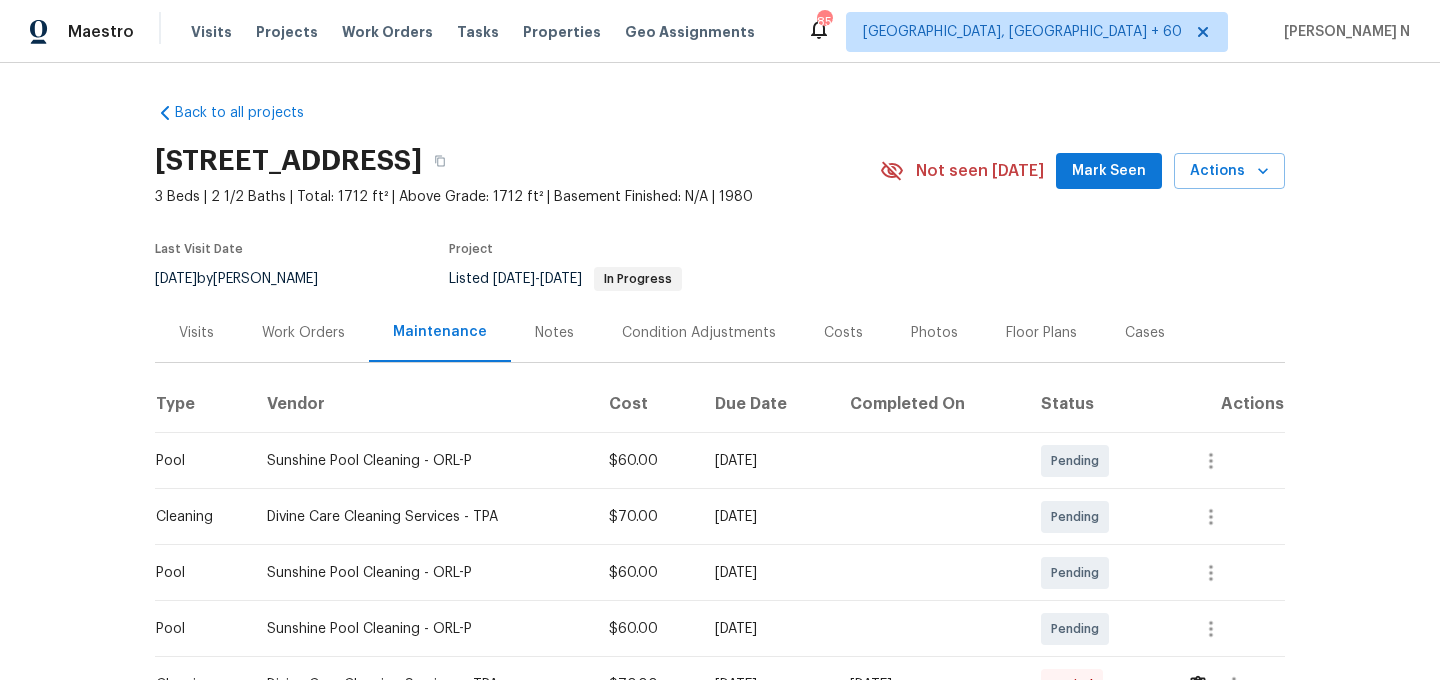 scroll, scrollTop: 381, scrollLeft: 0, axis: vertical 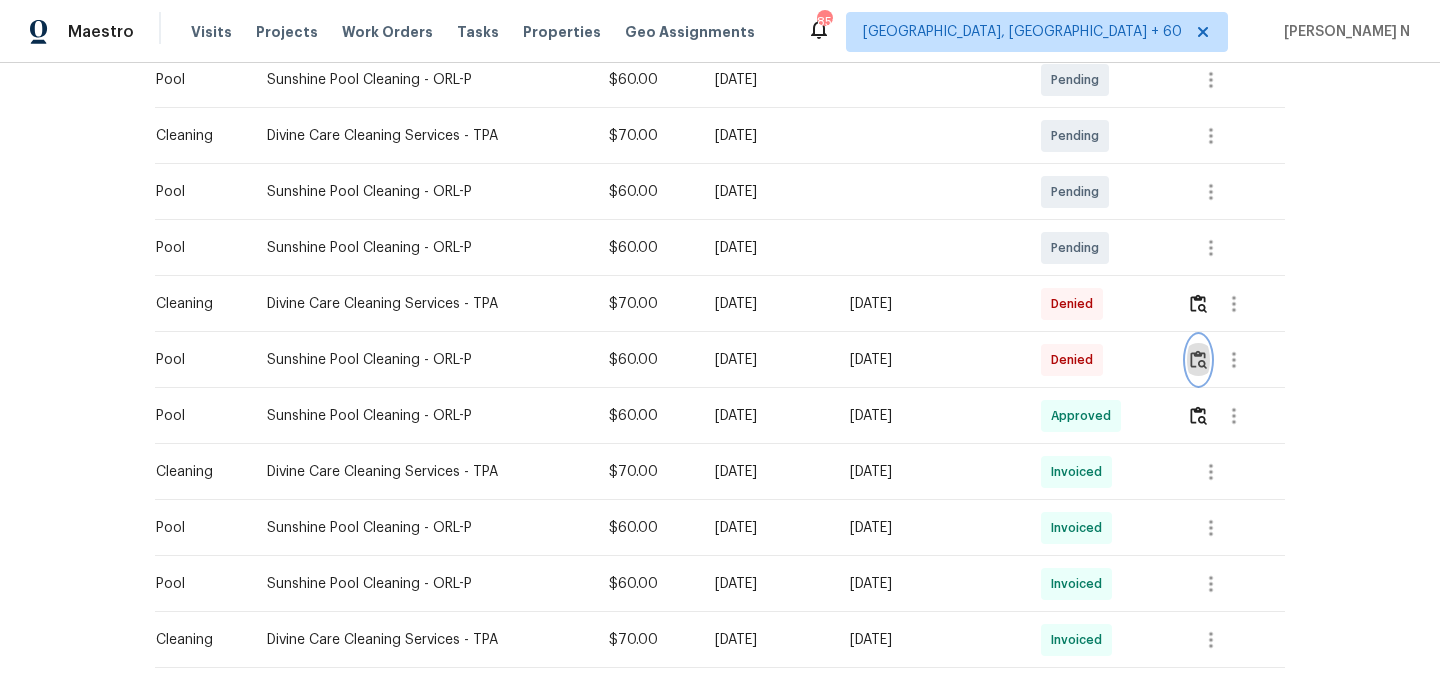 click at bounding box center (1198, 360) 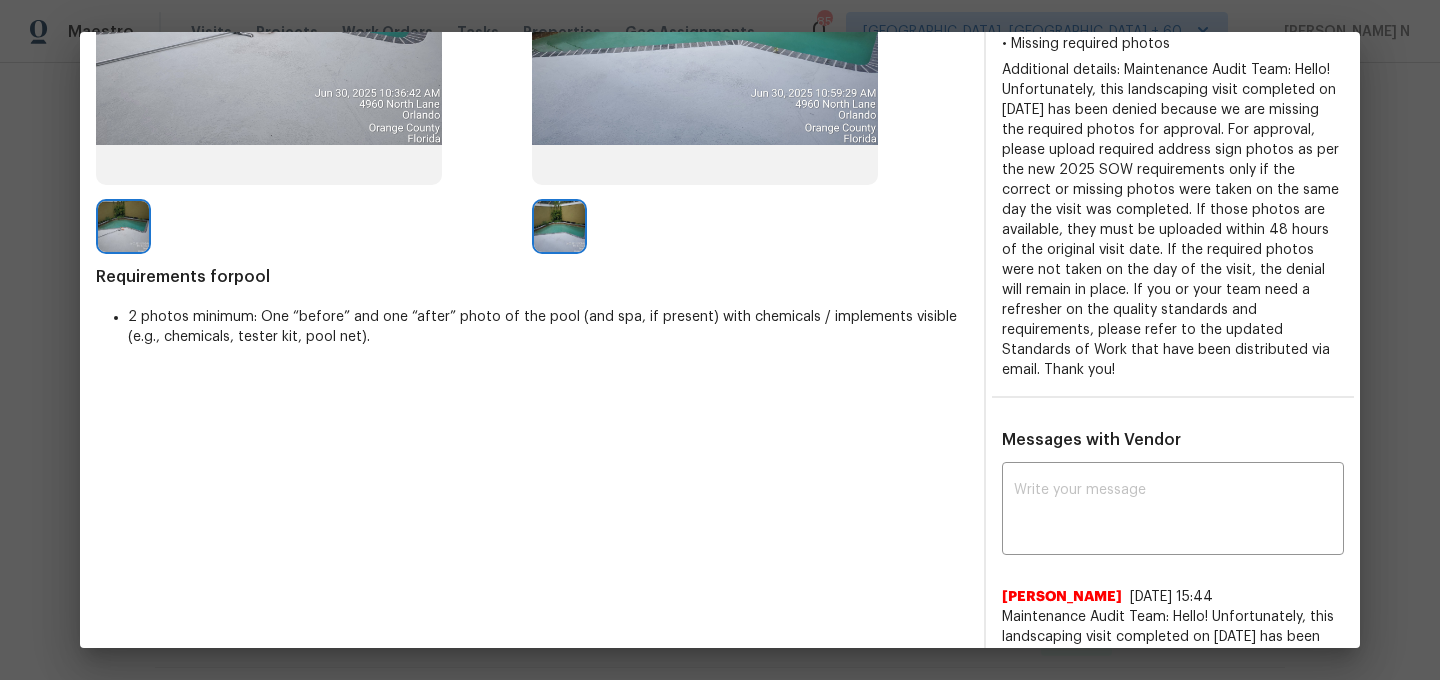 scroll, scrollTop: 580, scrollLeft: 0, axis: vertical 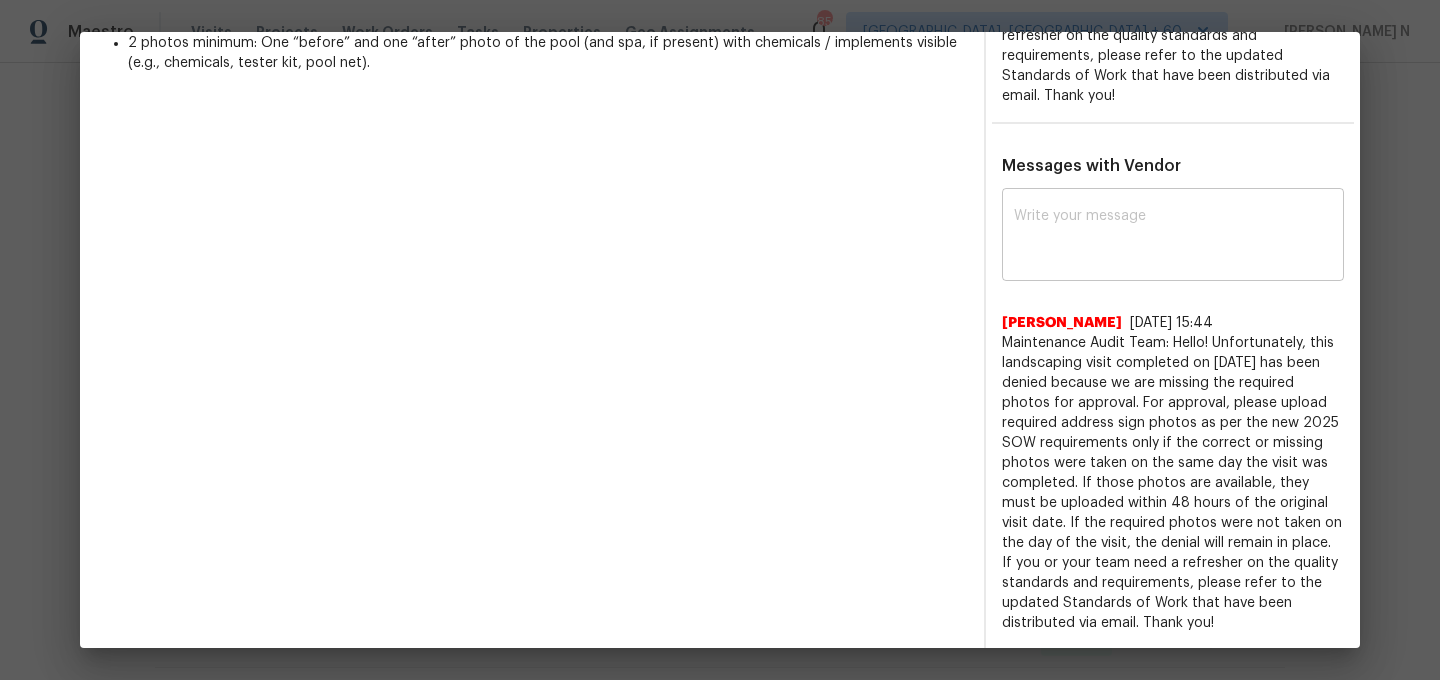 click at bounding box center [1173, 237] 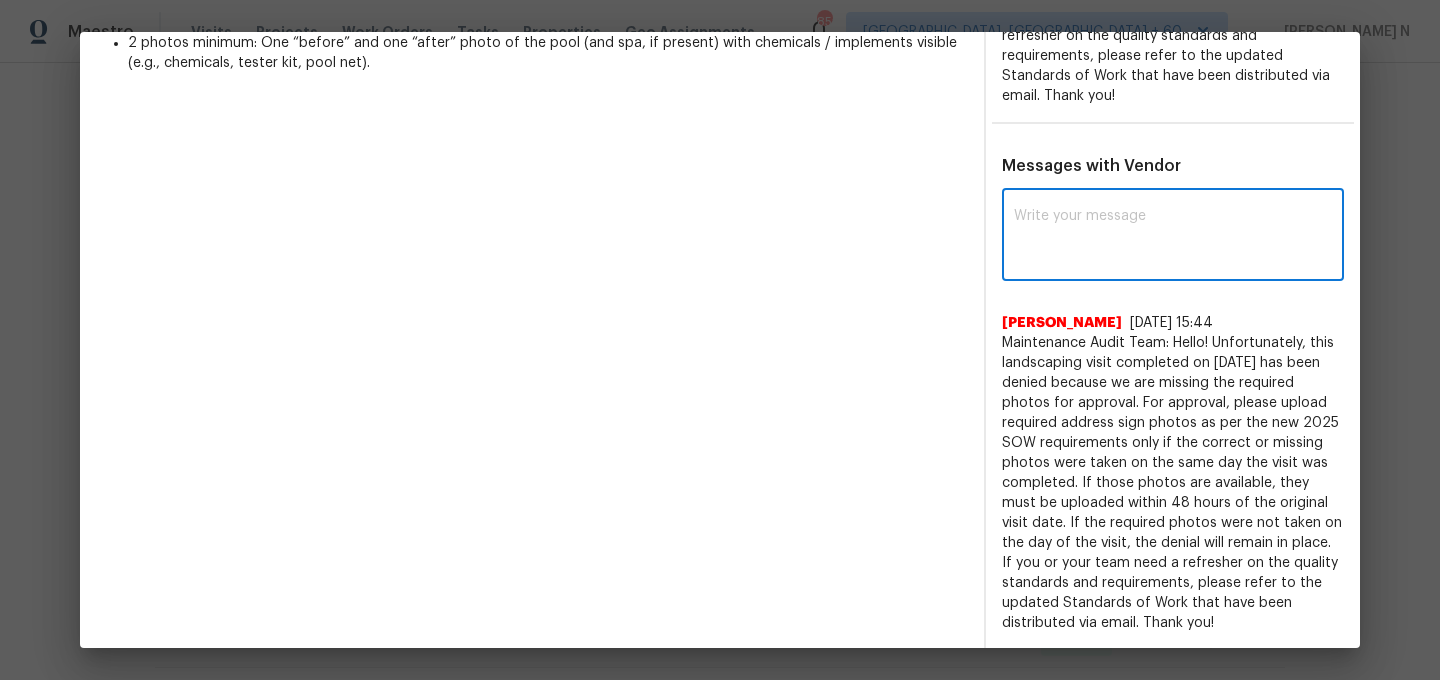 paste on "Maintenance Audit Team: Hello! Thank you for the feedback after further review this visit was approved." 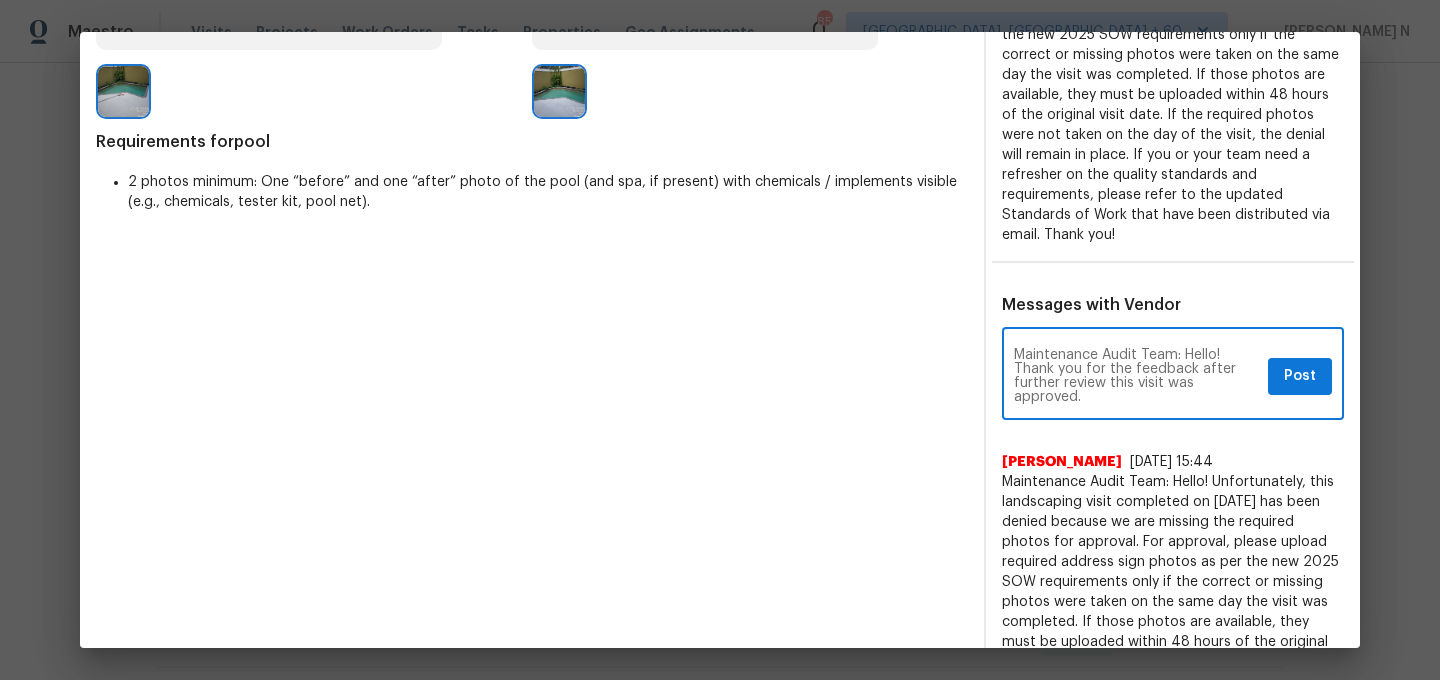 scroll, scrollTop: 432, scrollLeft: 0, axis: vertical 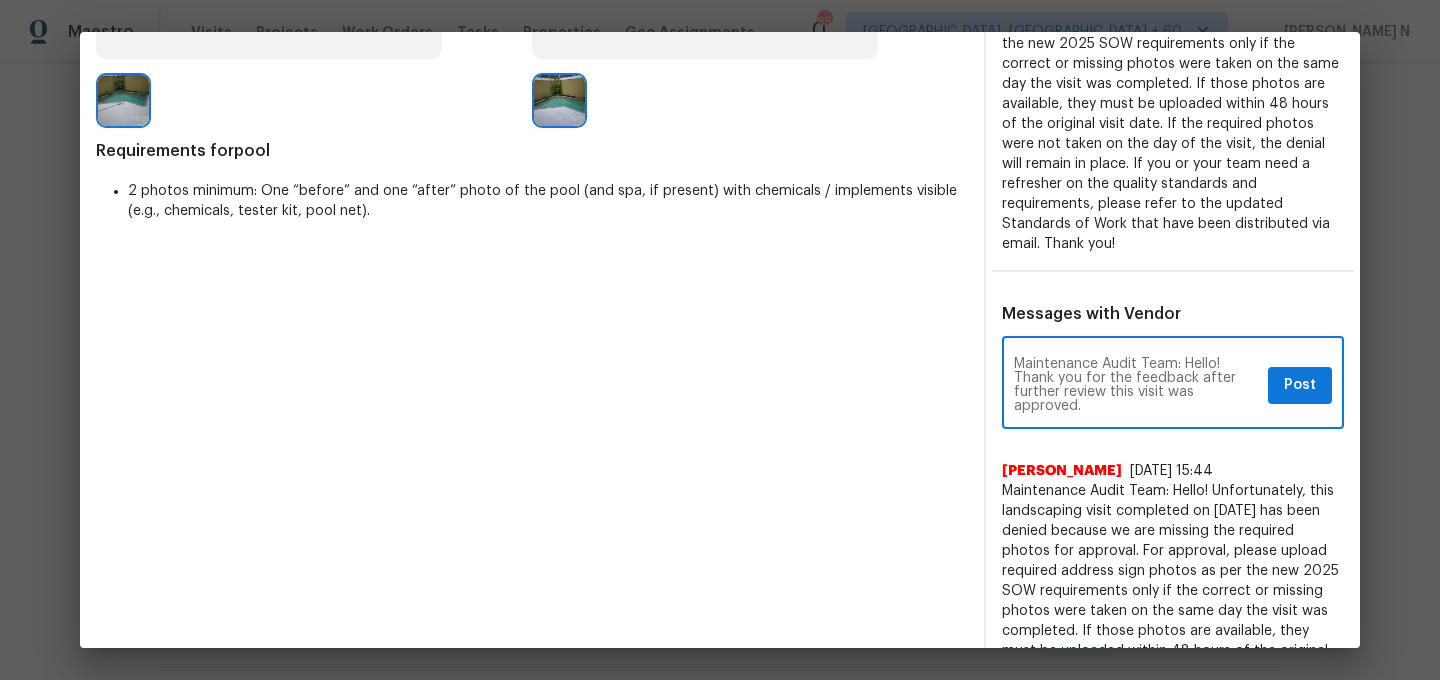 type on "Maintenance Audit Team: Hello! Thank you for the feedback after further review this visit was approved." 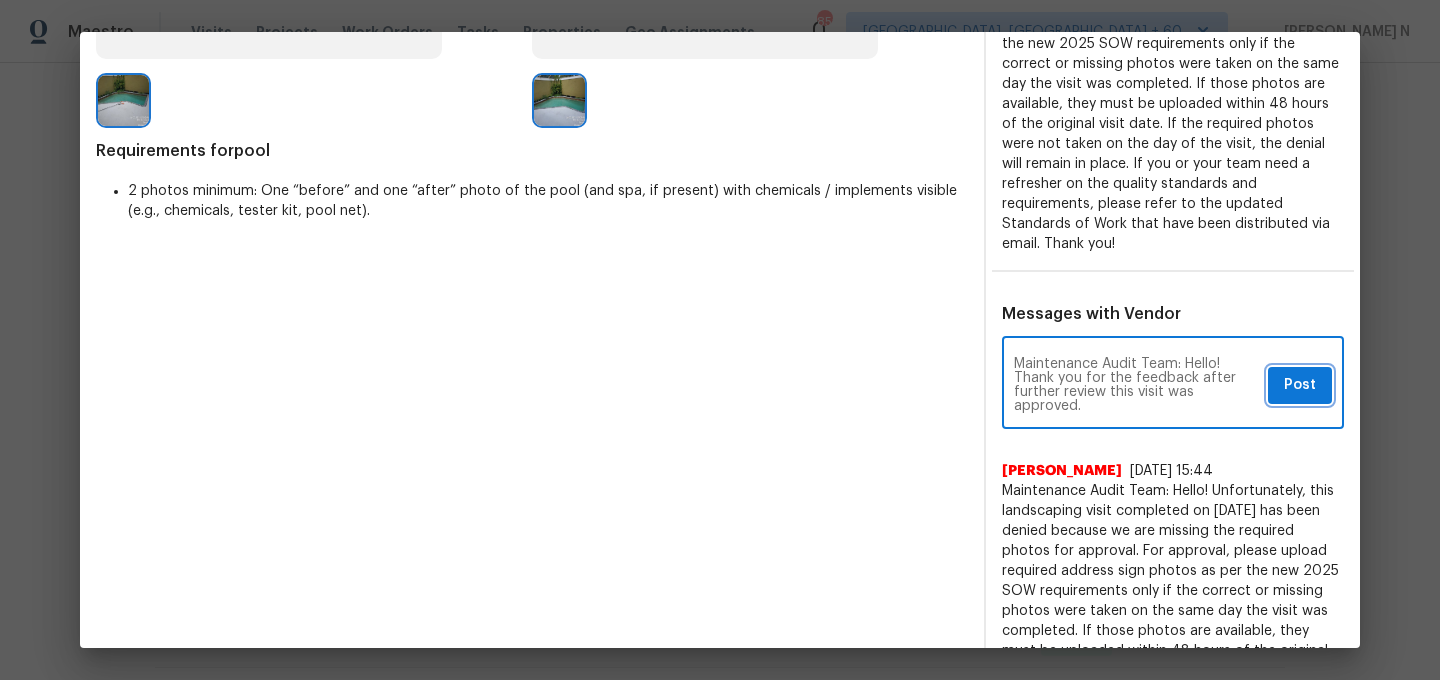 click on "Post" at bounding box center [1300, 385] 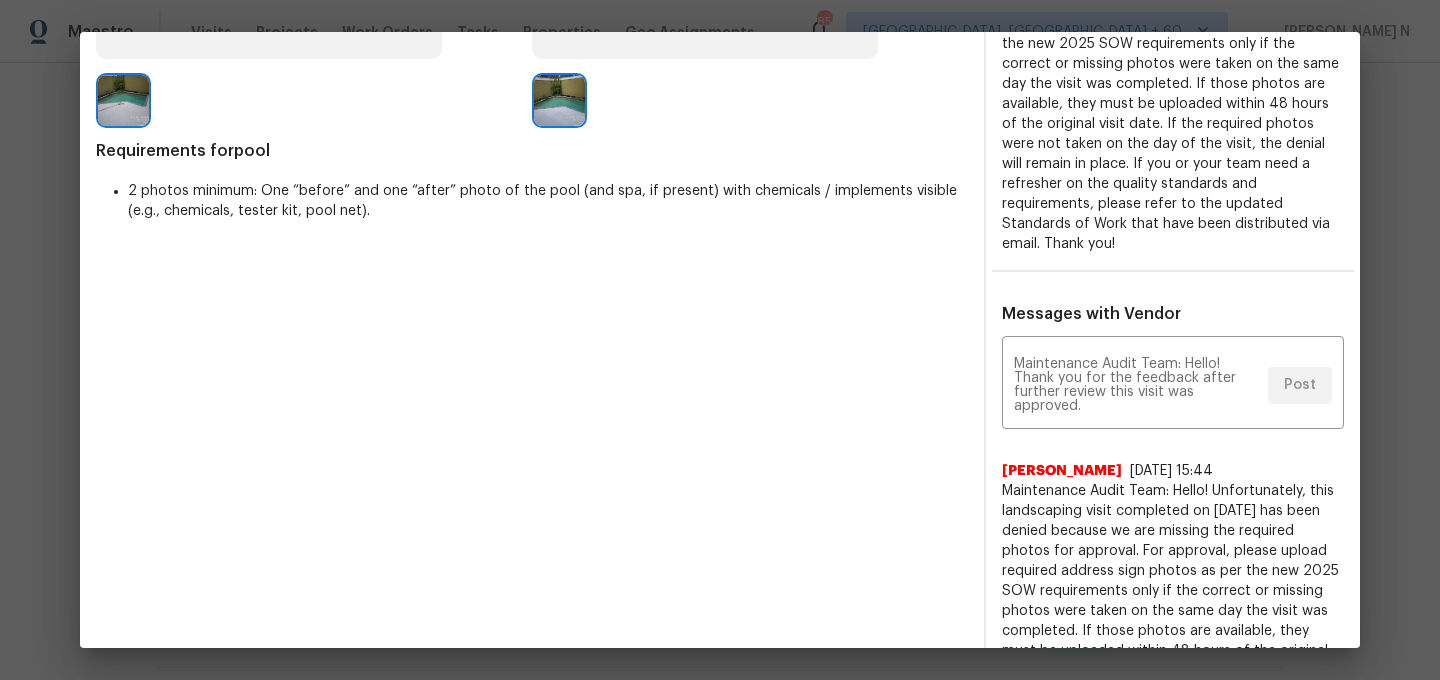 scroll, scrollTop: 0, scrollLeft: 0, axis: both 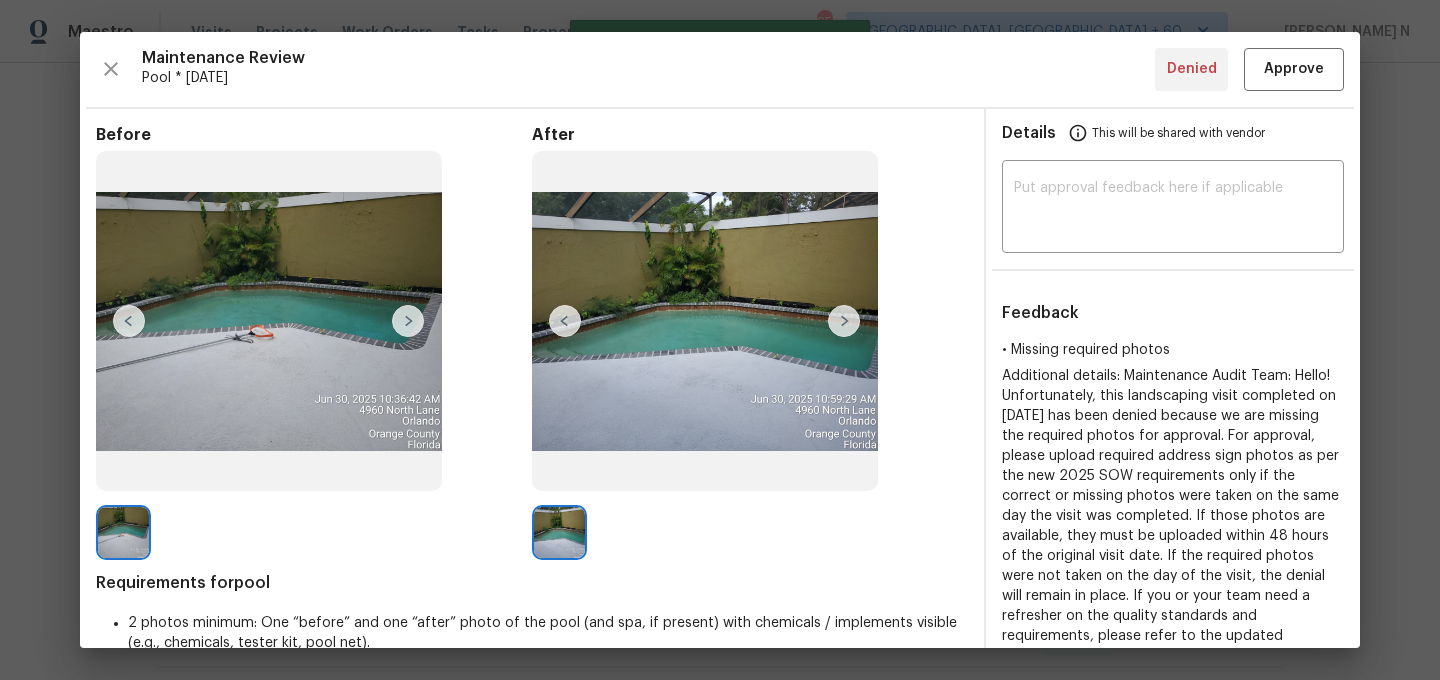 type 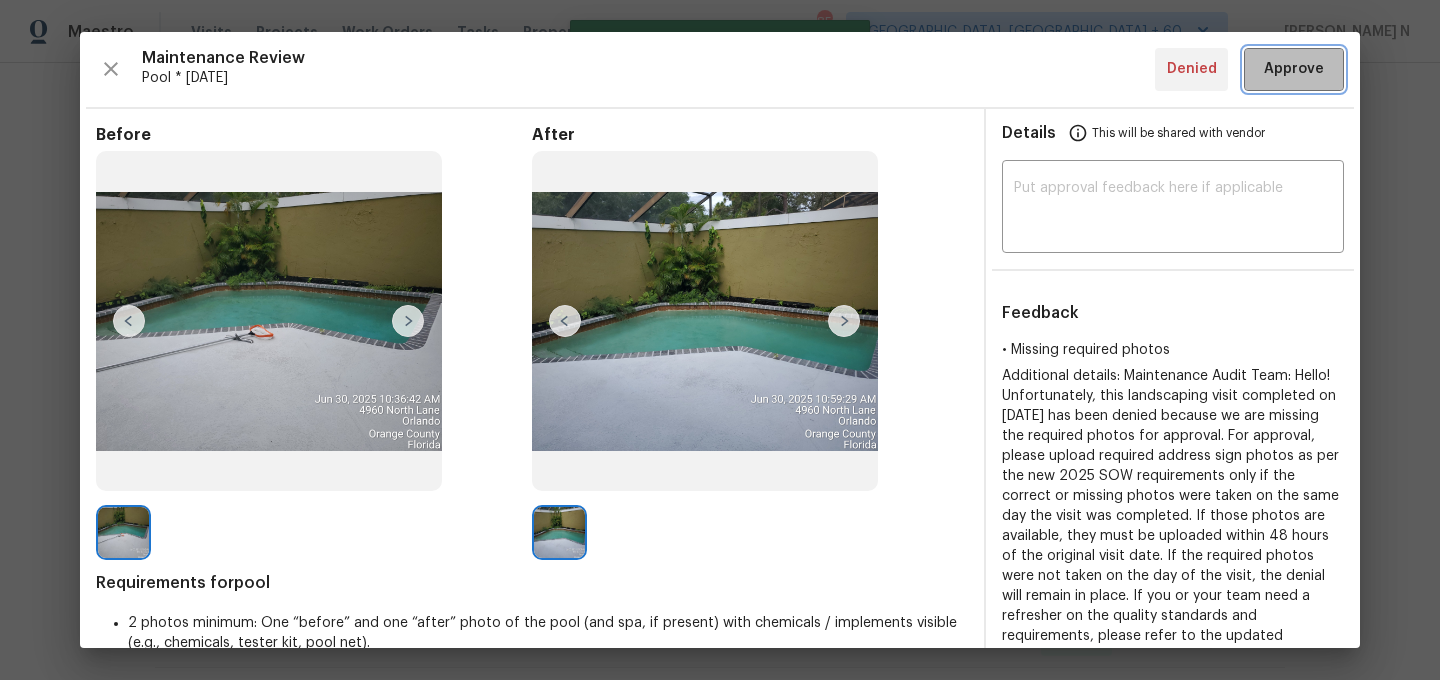click on "Approve" at bounding box center (1294, 69) 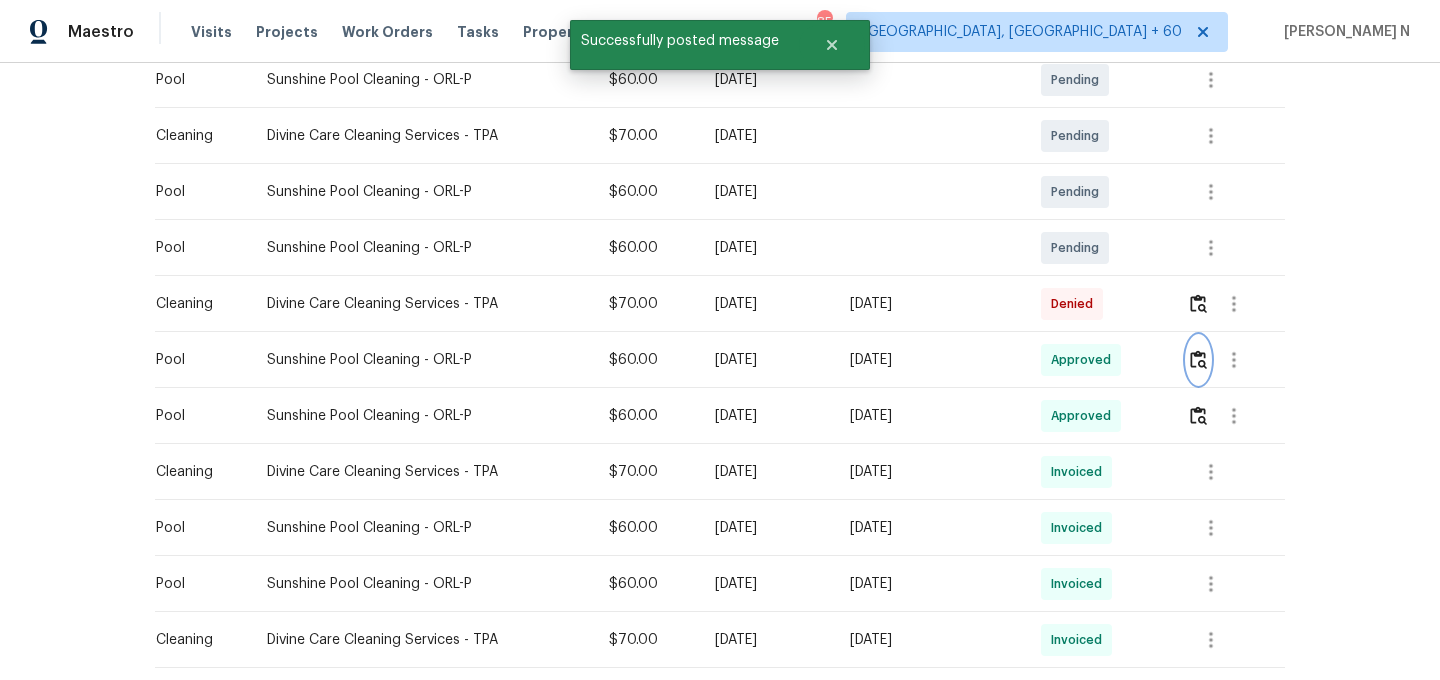 scroll, scrollTop: 0, scrollLeft: 0, axis: both 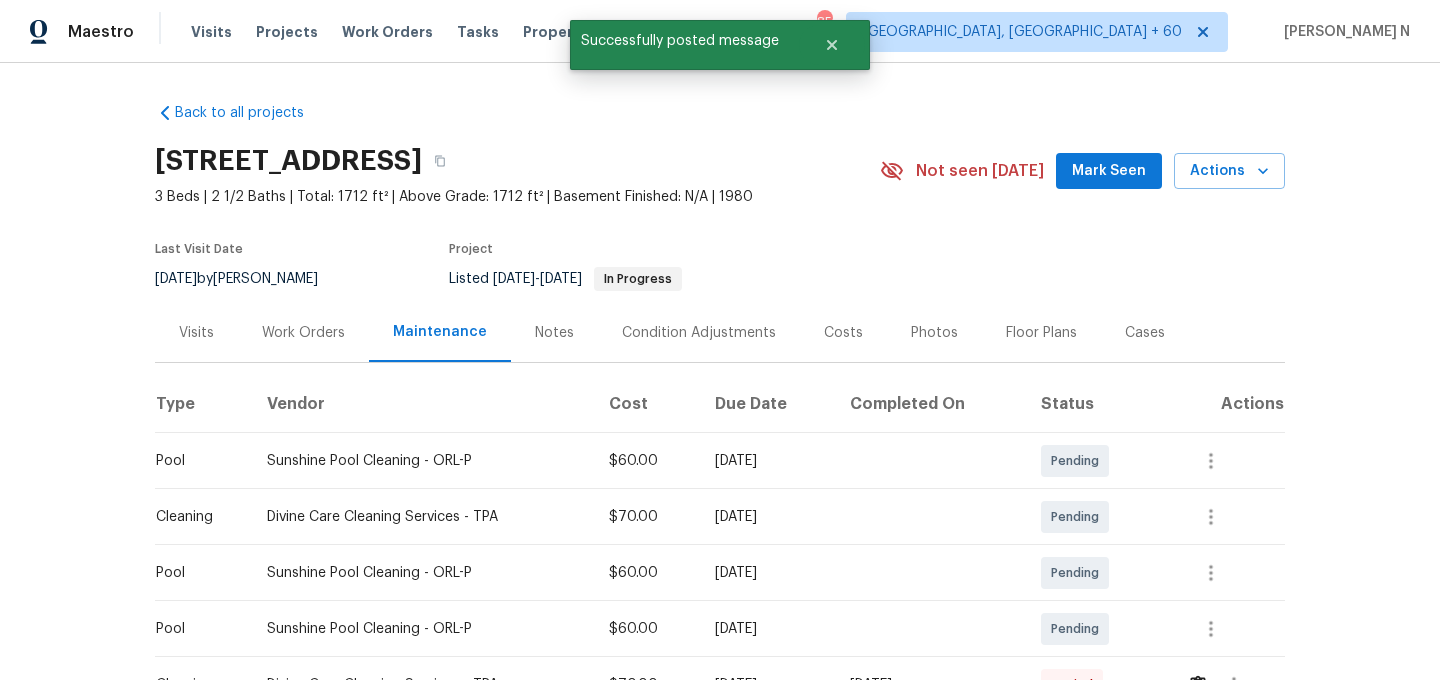 click on "Back to all projects 4934 Samoa Cir # 7, Orlando, FL 32808 3 Beds | 2 1/2 Baths | Total: 1712 ft² | Above Grade: 1712 ft² | Basement Finished: N/A | 1980 Not seen today Mark Seen Actions Last Visit Date 3/26/2025  by  Caleb Hurst   Project Listed   7/8/2025  -  7/10/2025 In Progress Visits Work Orders Maintenance Notes Condition Adjustments Costs Photos Floor Plans Cases Type Vendor Cost Due Date Completed On Status Actions Pool Sunshine Pool Cleaning - ORL-P $60.00 Mon, Jul 21 2025 Pending Cleaning Divine Care Cleaning Services - TPA $70.00 Tue, Jul 15 2025 Pending Pool Sunshine Pool Cleaning - ORL-P $60.00 Mon, Jul 14 2025 Pending Pool Sunshine Pool Cleaning - ORL-P $60.00 Mon, Jul 07 2025 Pending Cleaning Divine Care Cleaning Services - TPA $70.00 Tue, Jul 01 2025 Tue, Jul 01 2025 Denied Pool Sunshine Pool Cleaning - ORL-P $60.00 Mon, Jun 30 2025 Tue, Jul 08 2025 Approved Pool Sunshine Pool Cleaning - ORL-P $60.00 Mon, Jun 23 2025 Tue, Jul 01 2025 Approved Cleaning Divine Care Cleaning Services - TPA" at bounding box center (720, 977) 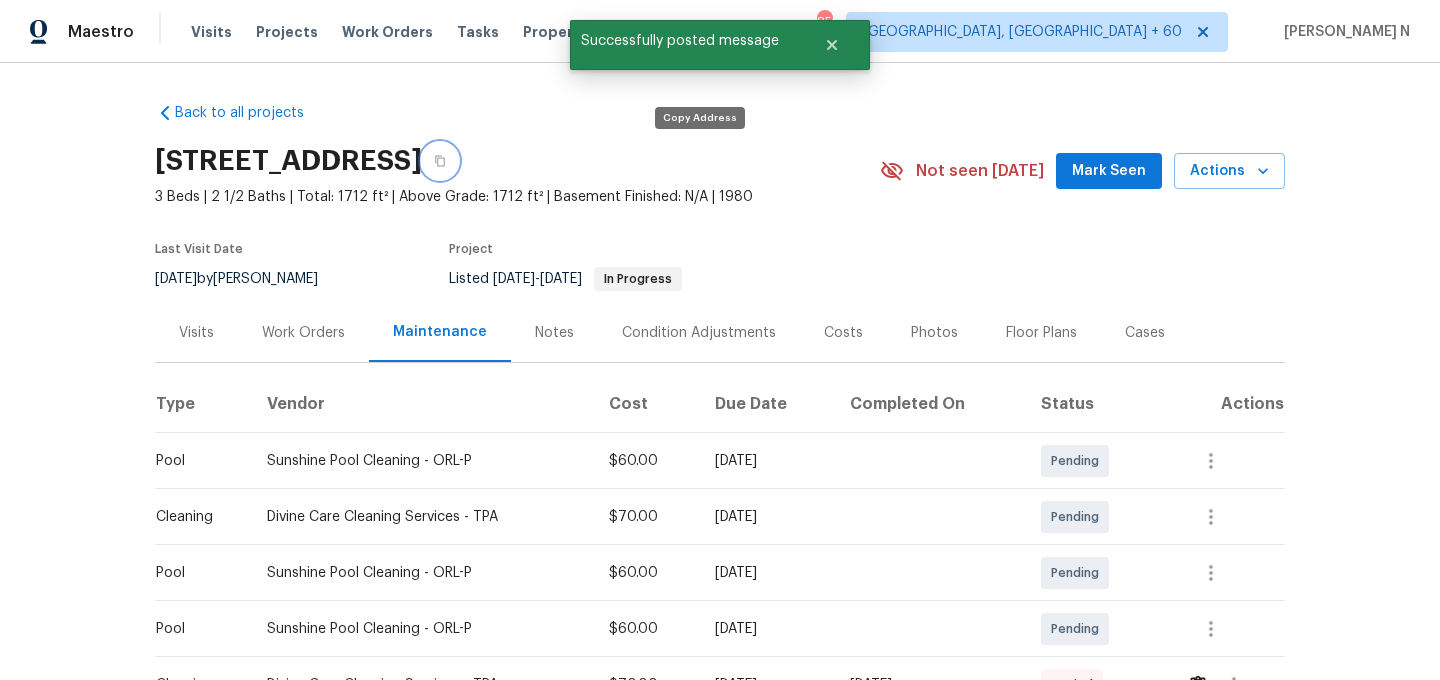 click 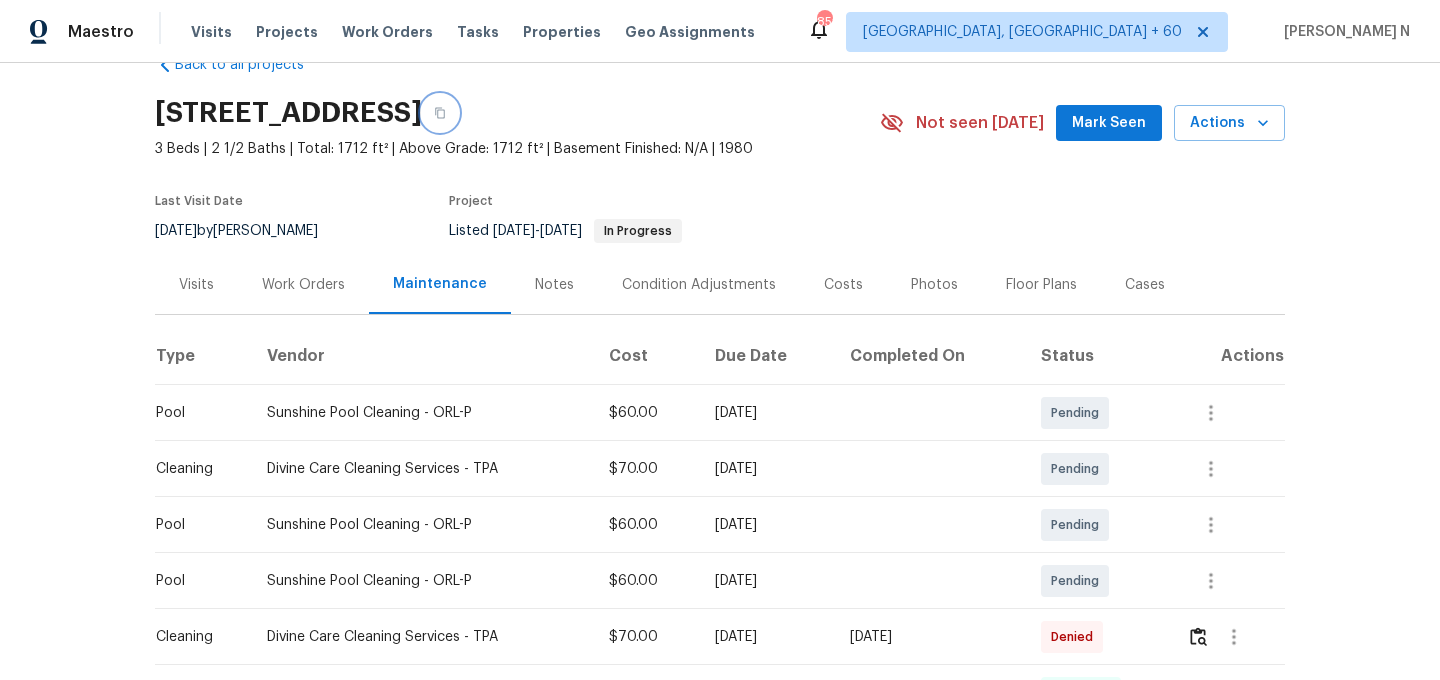 scroll, scrollTop: 30, scrollLeft: 0, axis: vertical 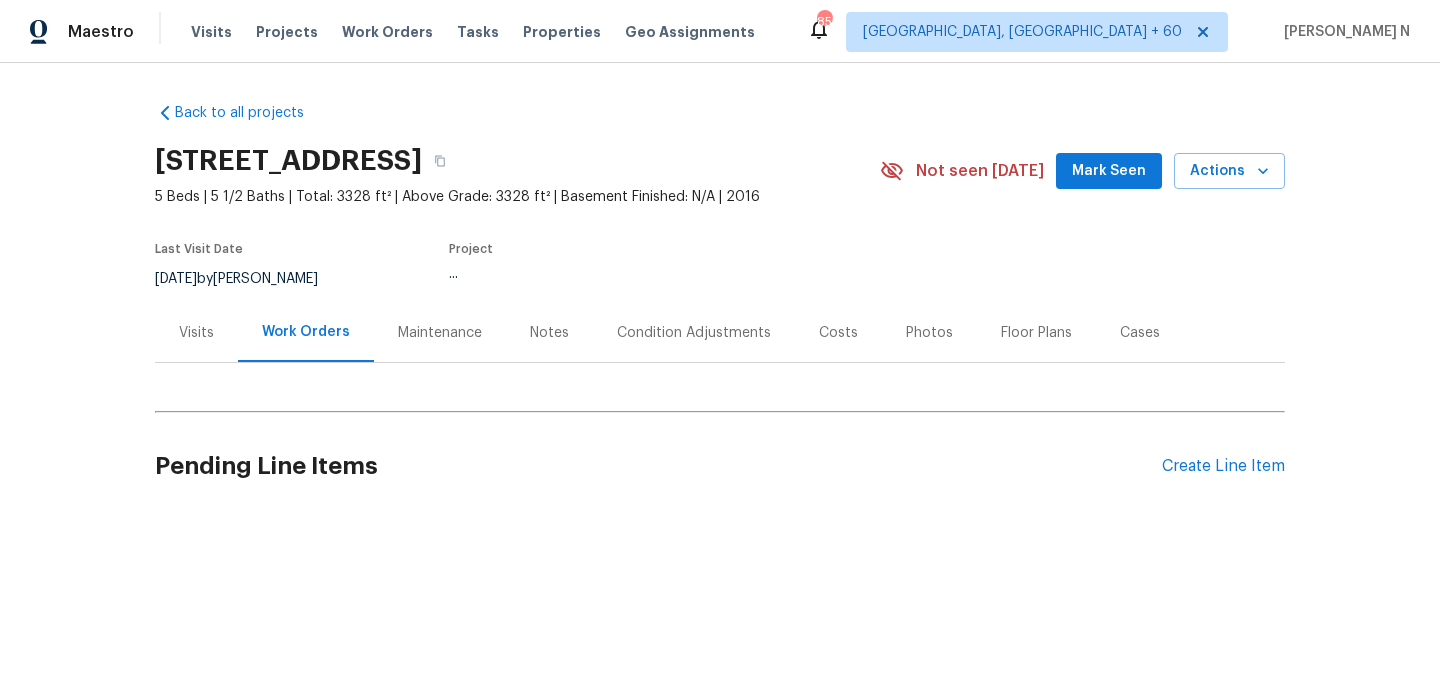click on "Maintenance" at bounding box center (440, 332) 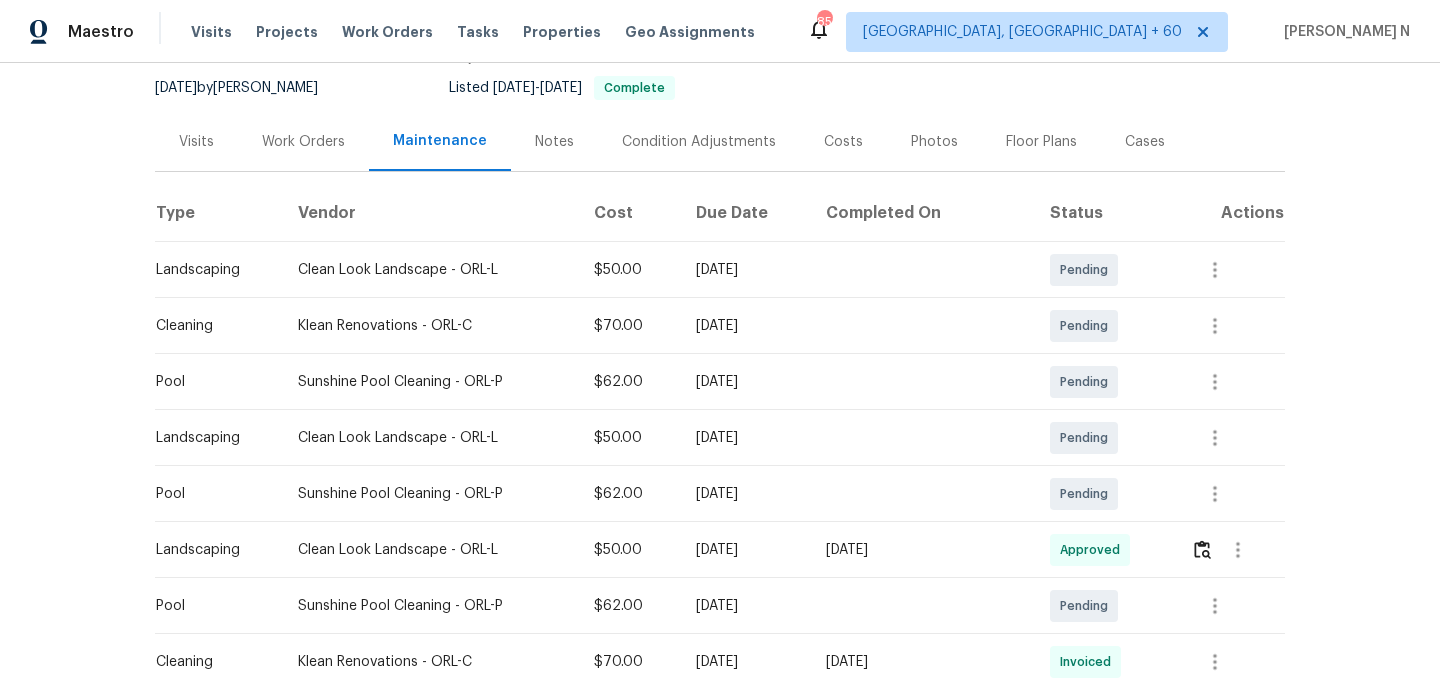 scroll, scrollTop: 510, scrollLeft: 0, axis: vertical 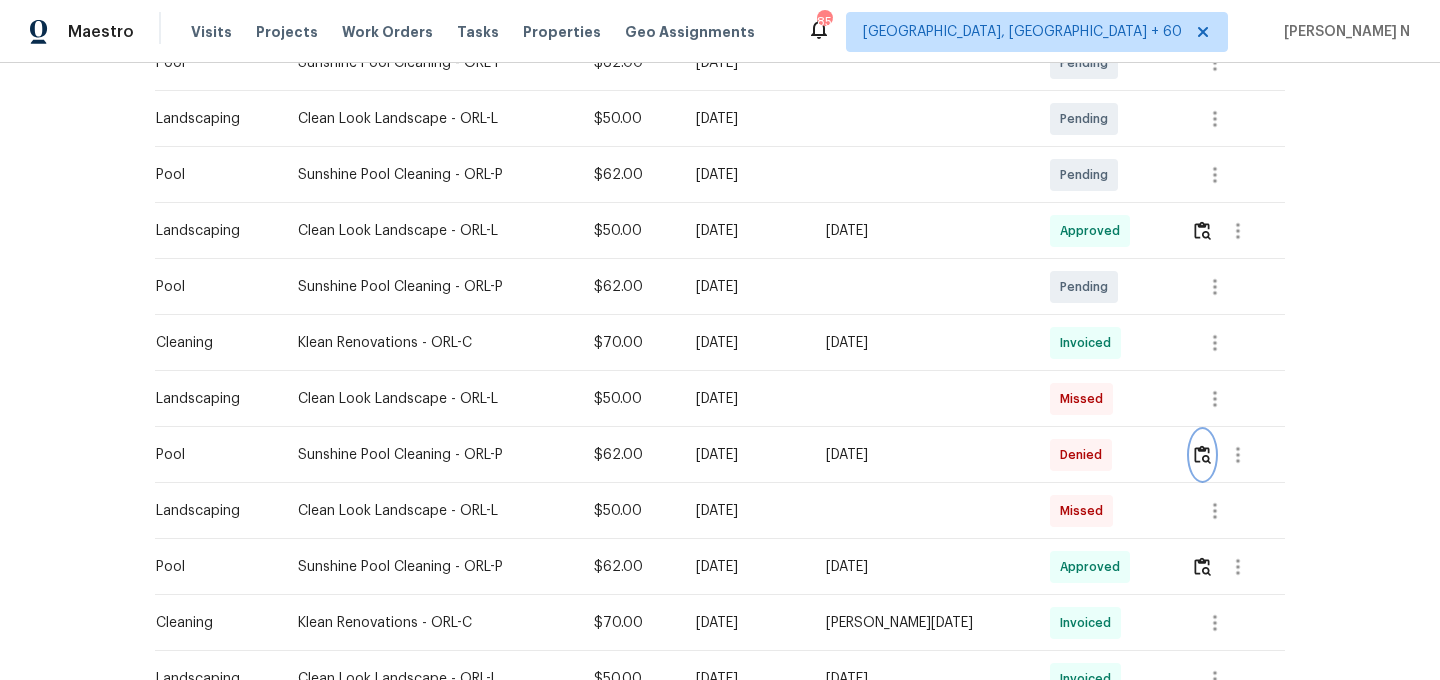 click at bounding box center (1202, 454) 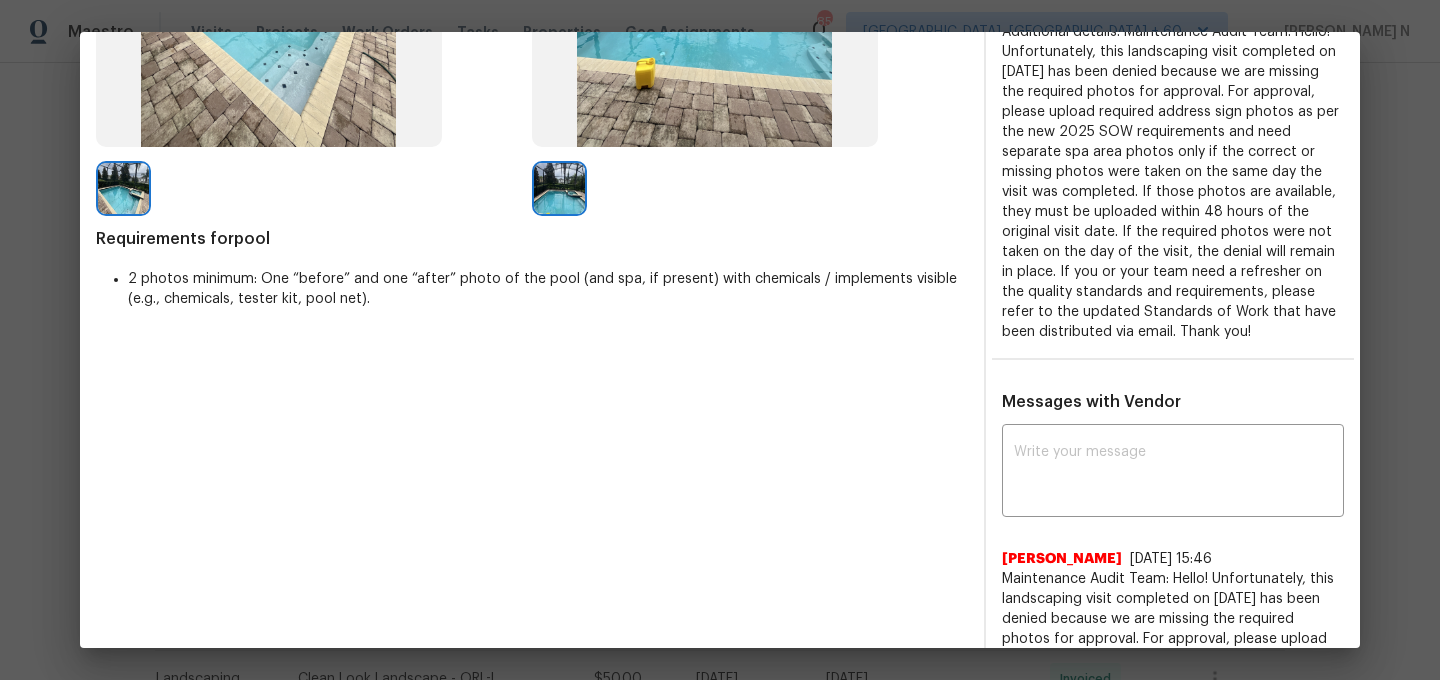 scroll, scrollTop: 365, scrollLeft: 0, axis: vertical 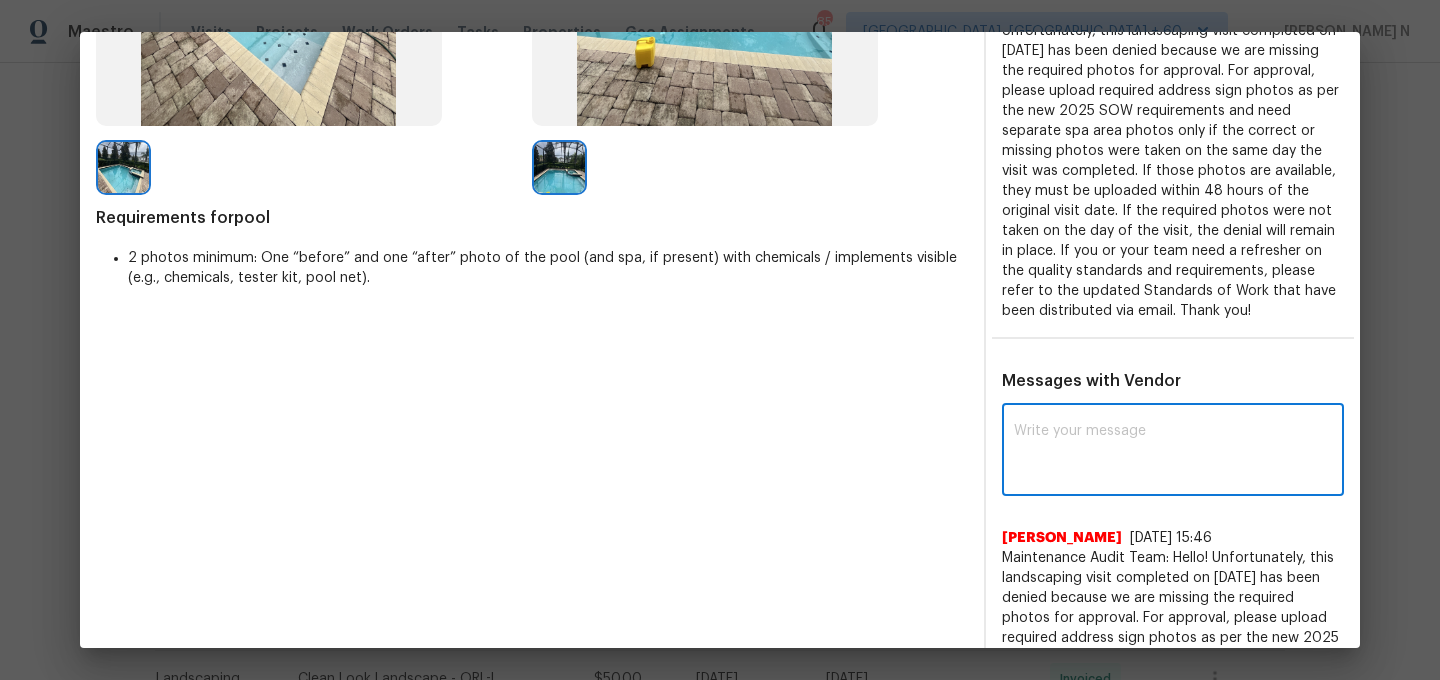 click at bounding box center [1173, 452] 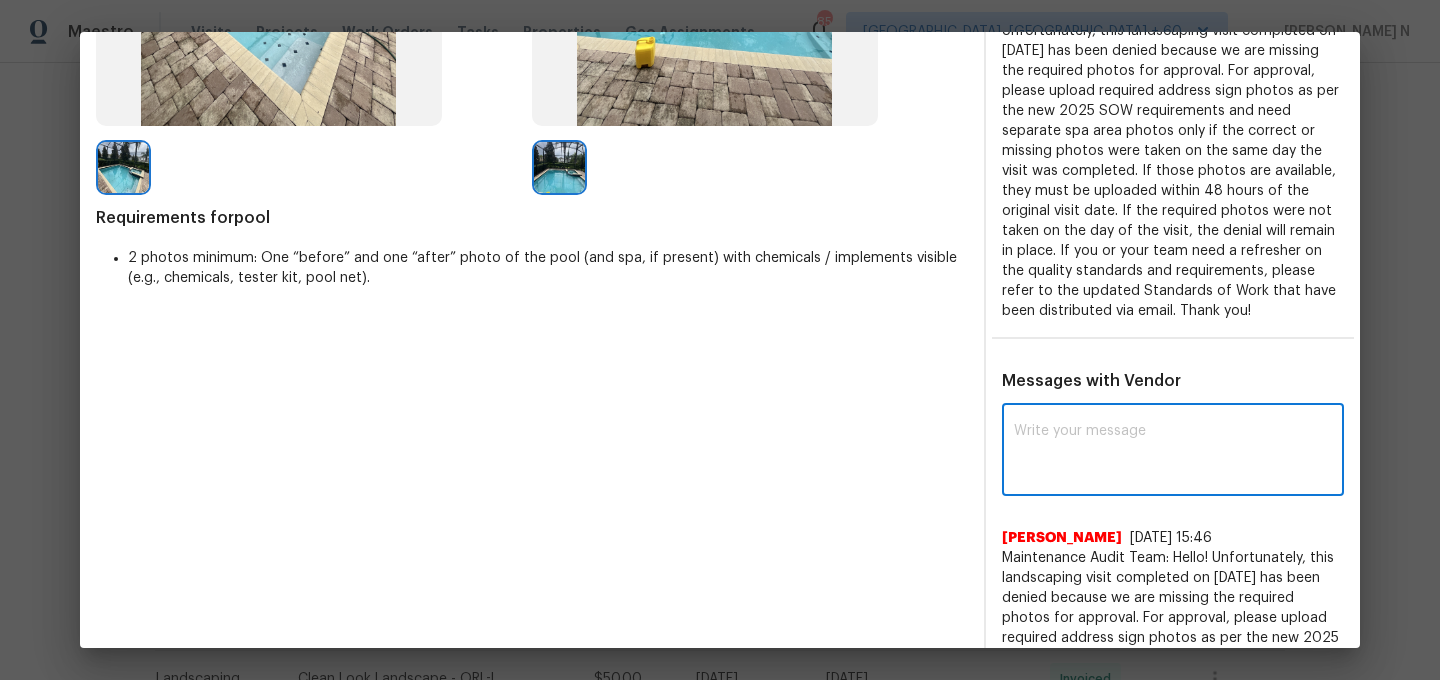 click at bounding box center [1173, 452] 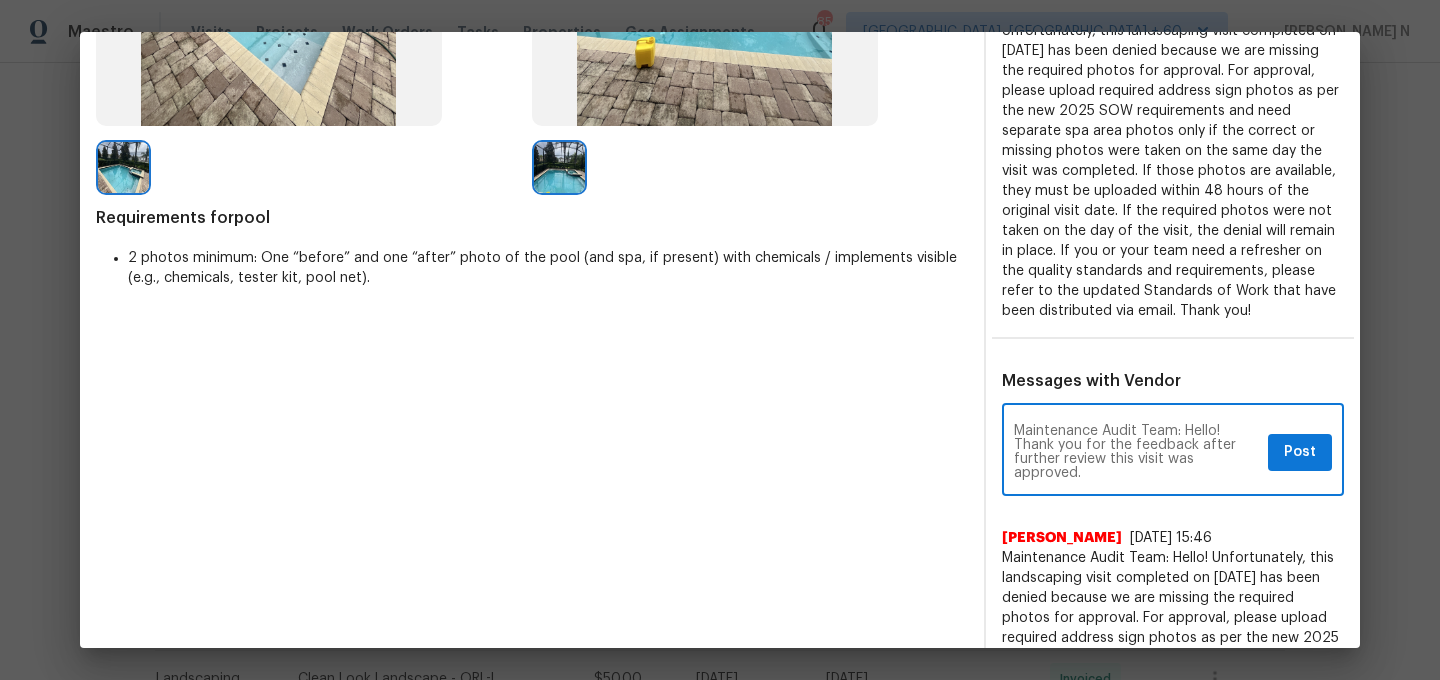 type on "Maintenance Audit Team: Hello! Thank you for the feedback after further review this visit was approved." 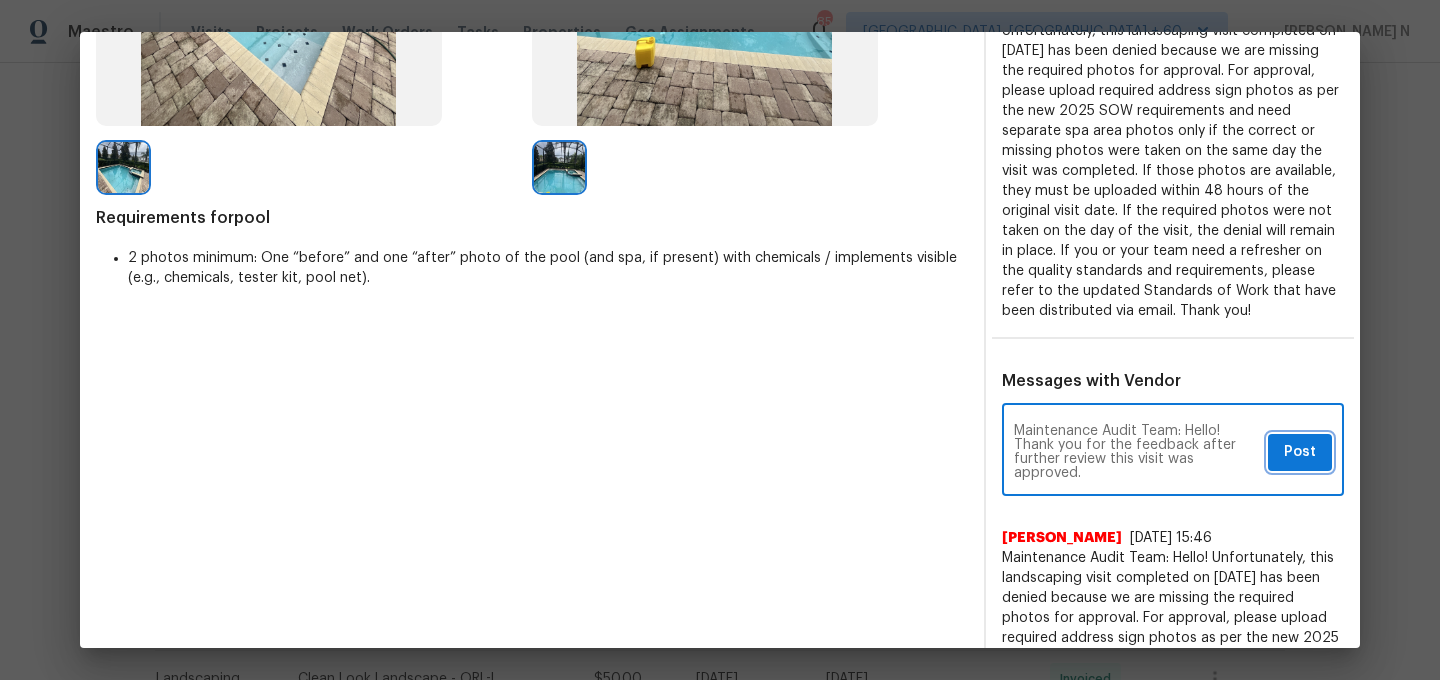click on "Post" at bounding box center [1300, 452] 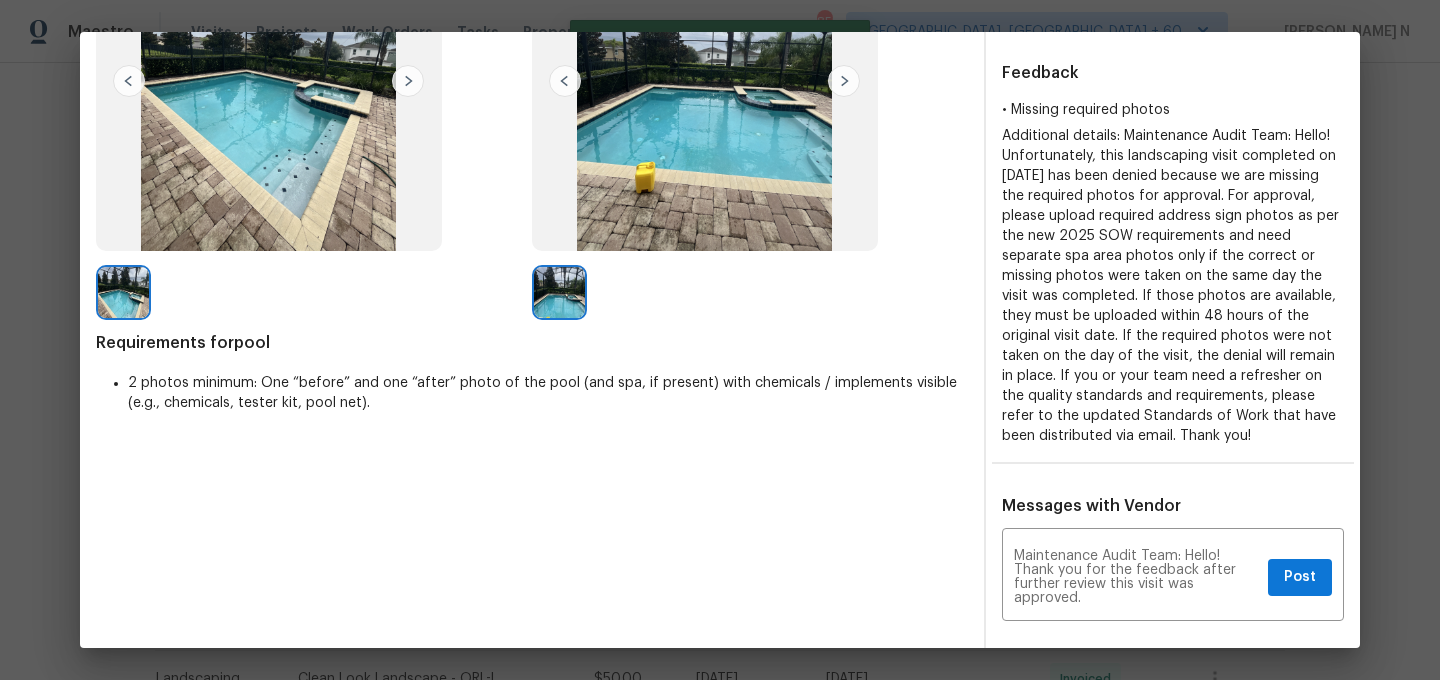 type 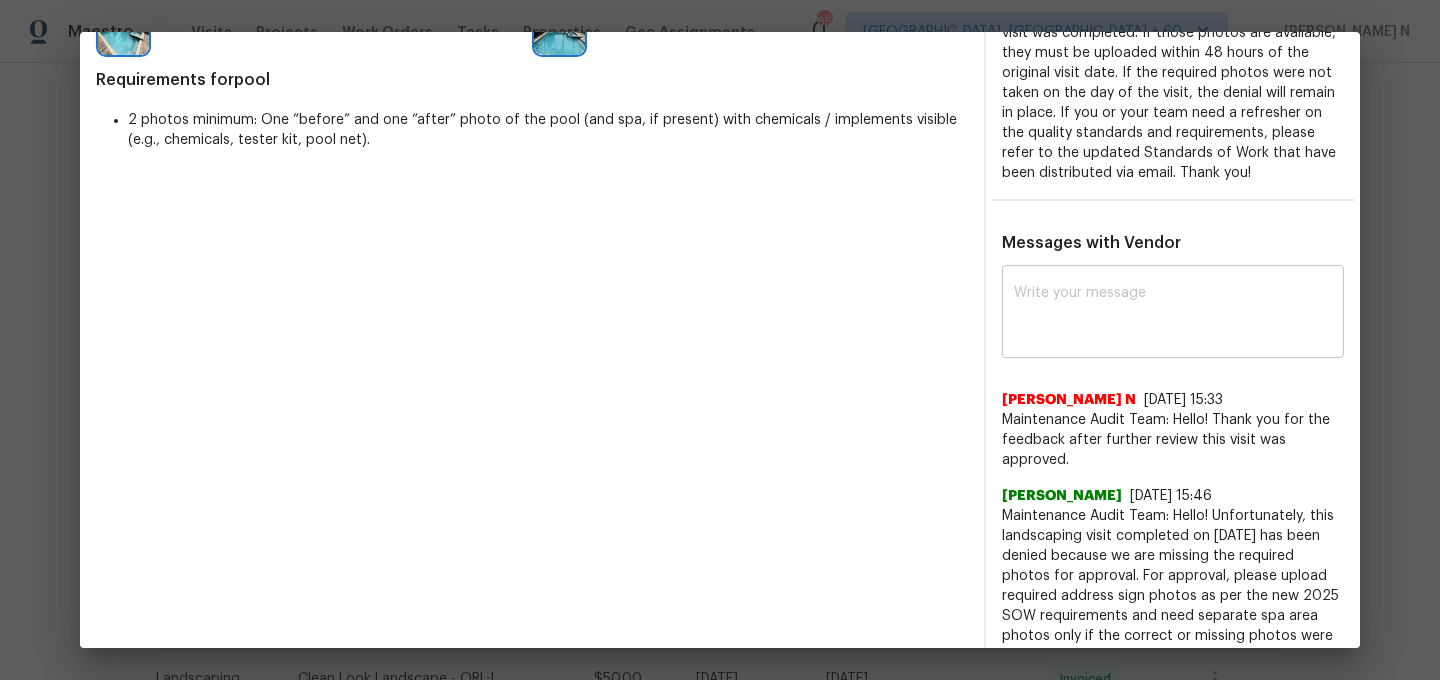scroll, scrollTop: 0, scrollLeft: 0, axis: both 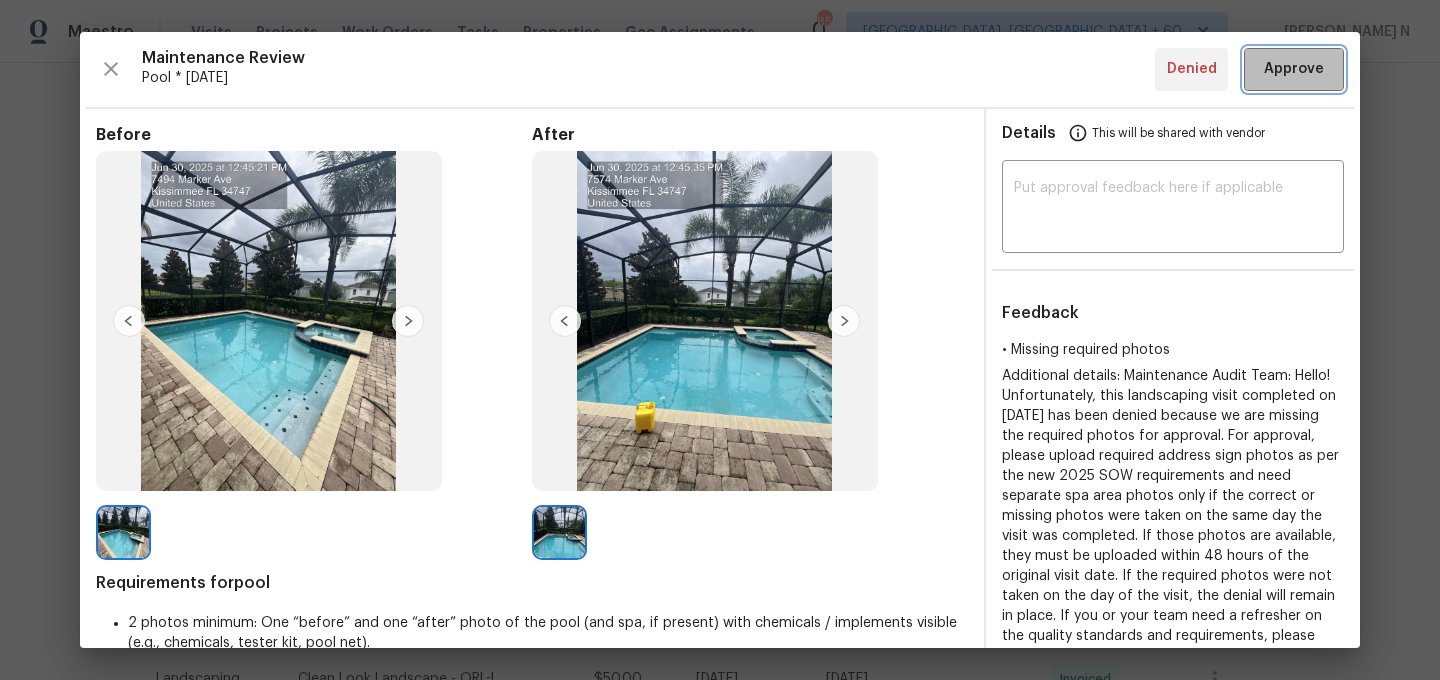 click on "Approve" at bounding box center [1294, 69] 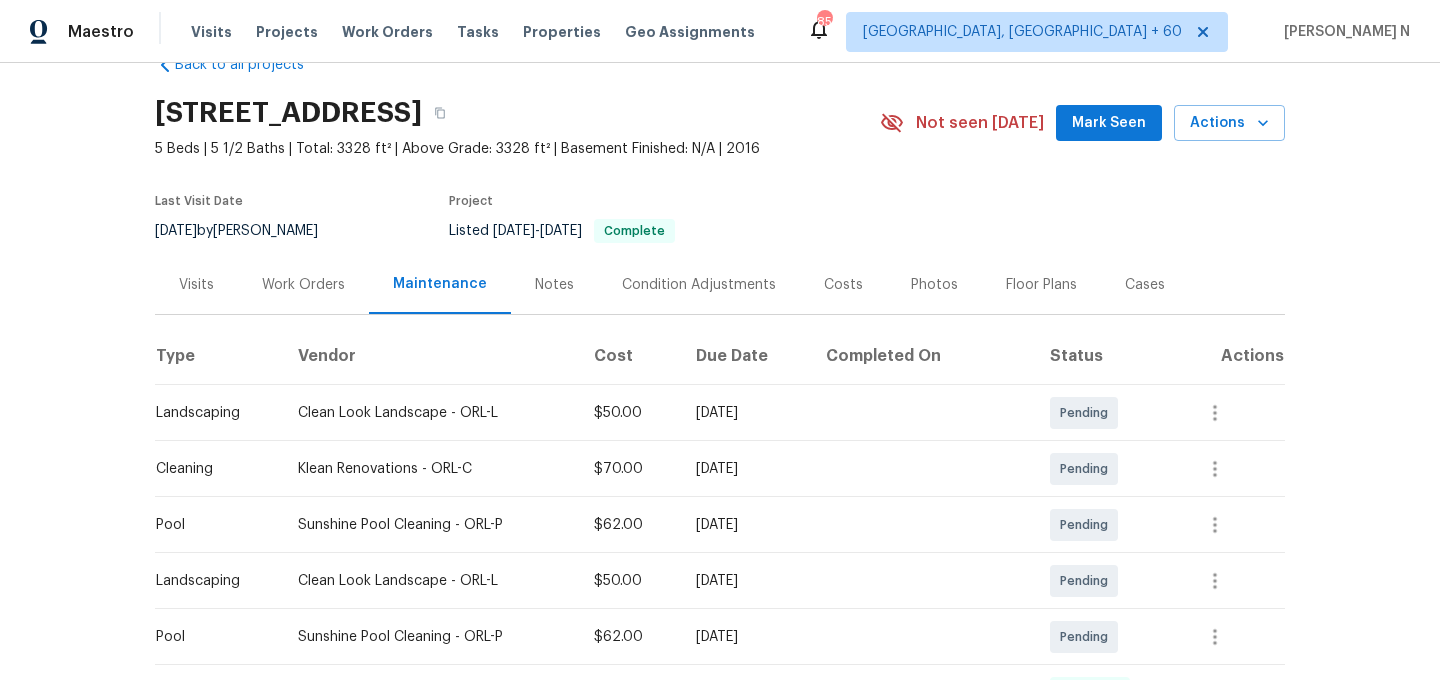 scroll, scrollTop: 0, scrollLeft: 0, axis: both 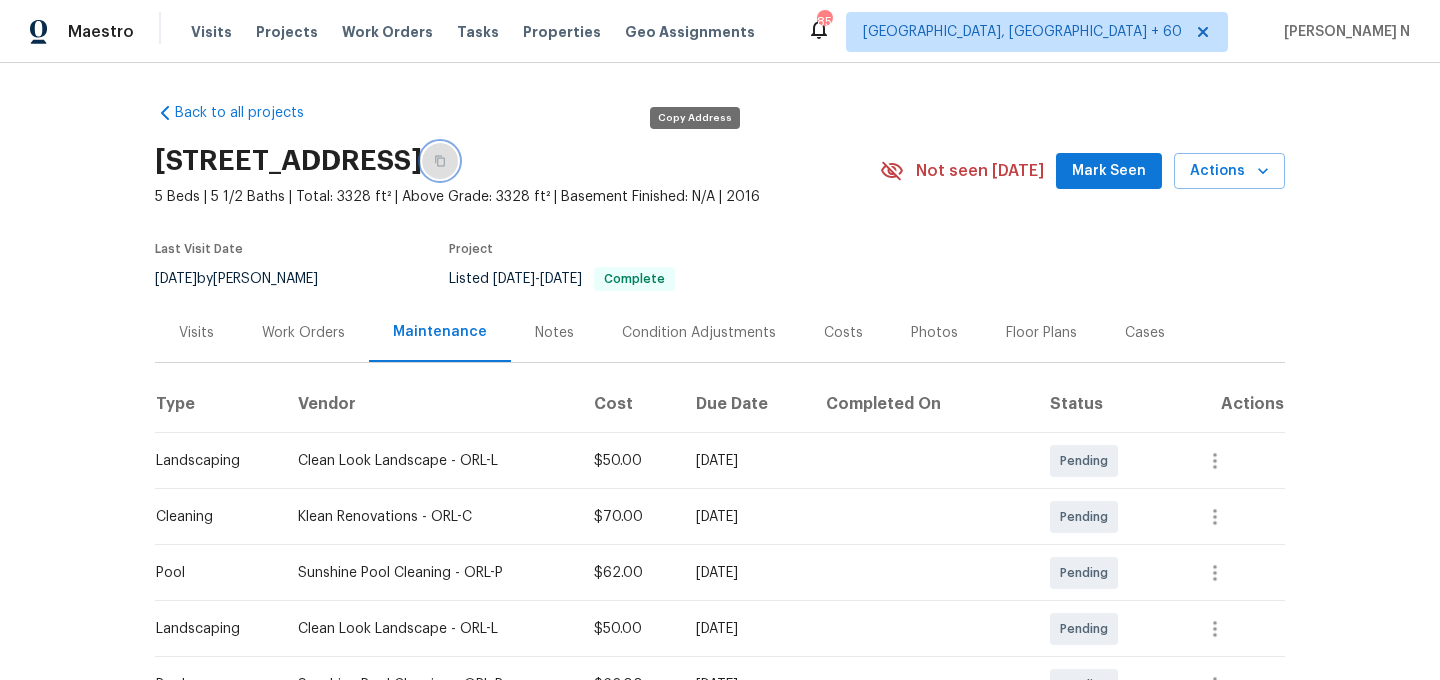 click 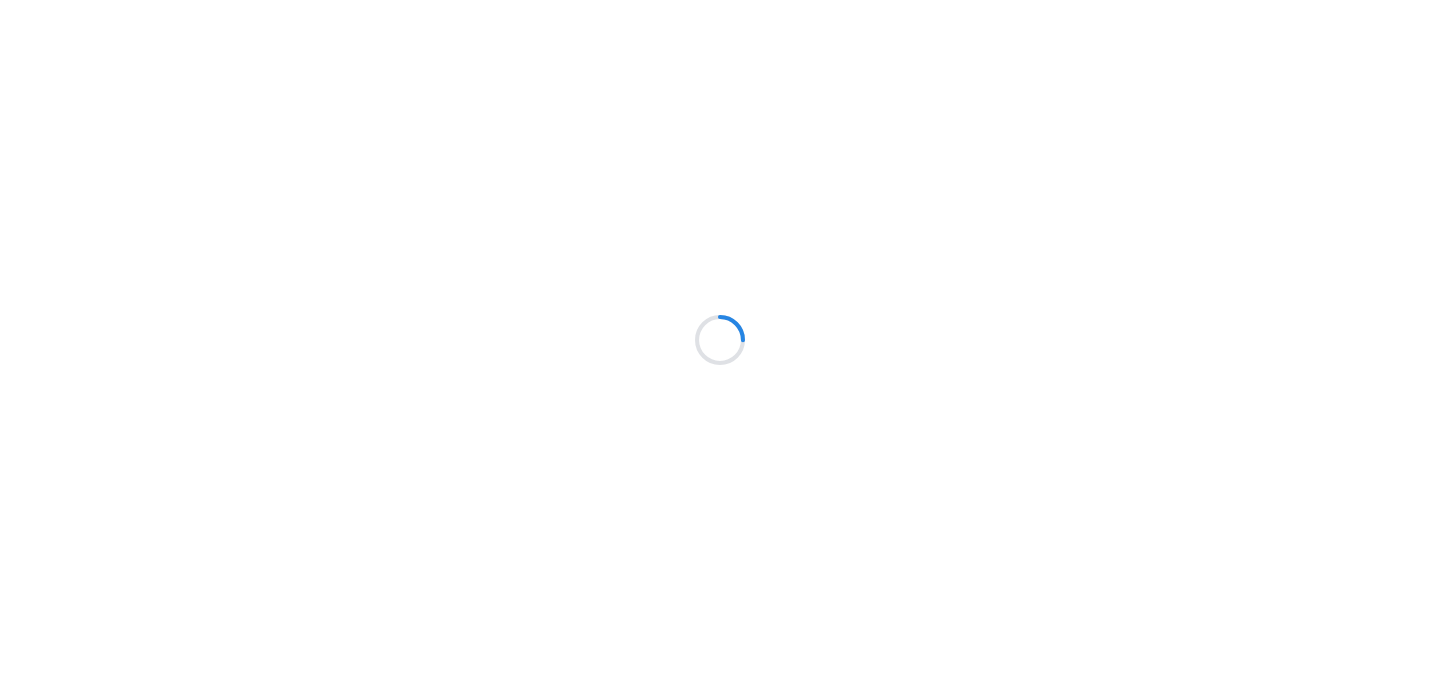 scroll, scrollTop: 0, scrollLeft: 0, axis: both 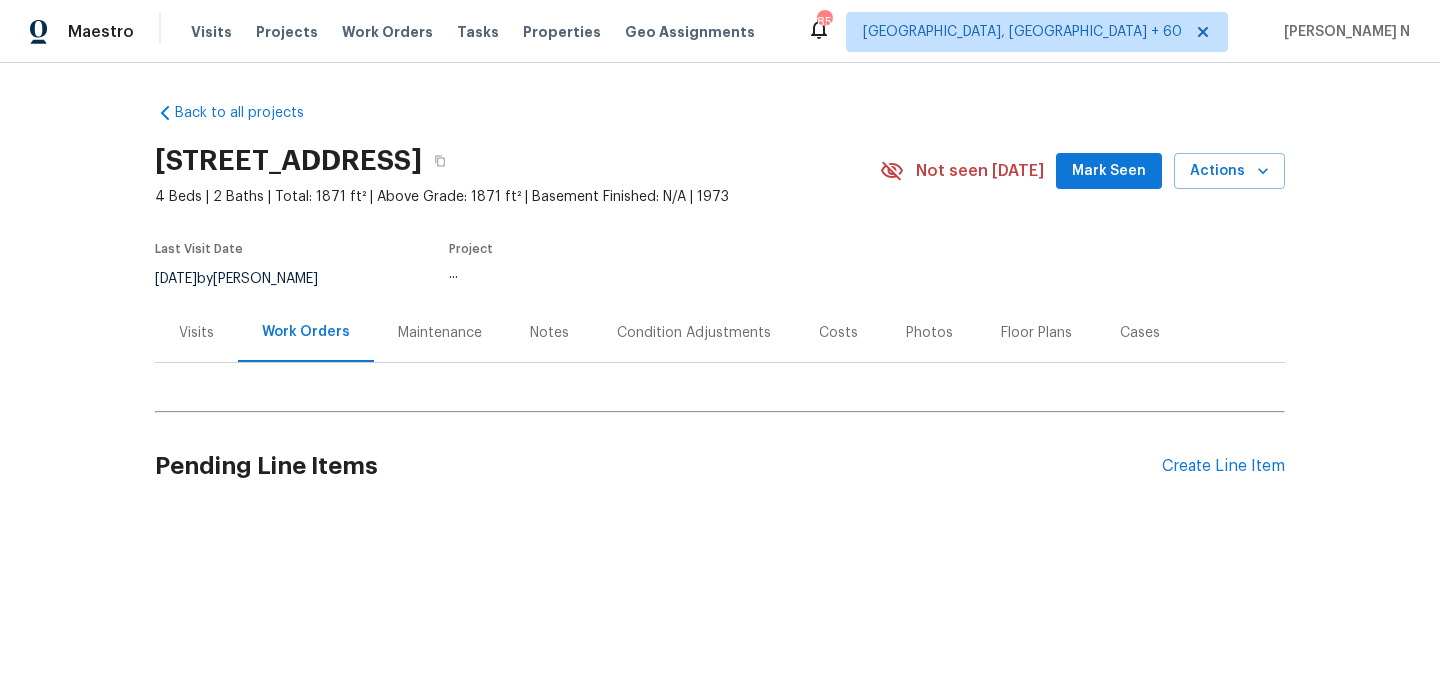 click on "Maintenance" at bounding box center [440, 332] 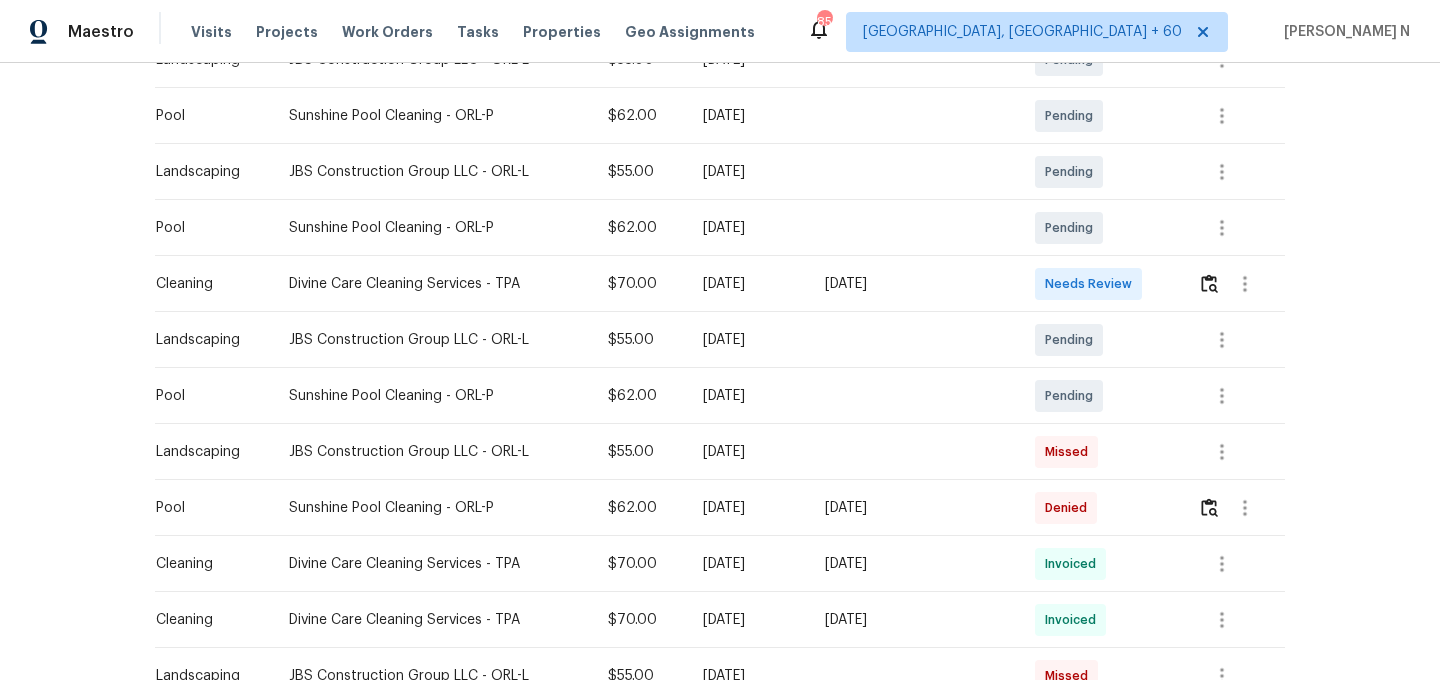 scroll, scrollTop: 471, scrollLeft: 0, axis: vertical 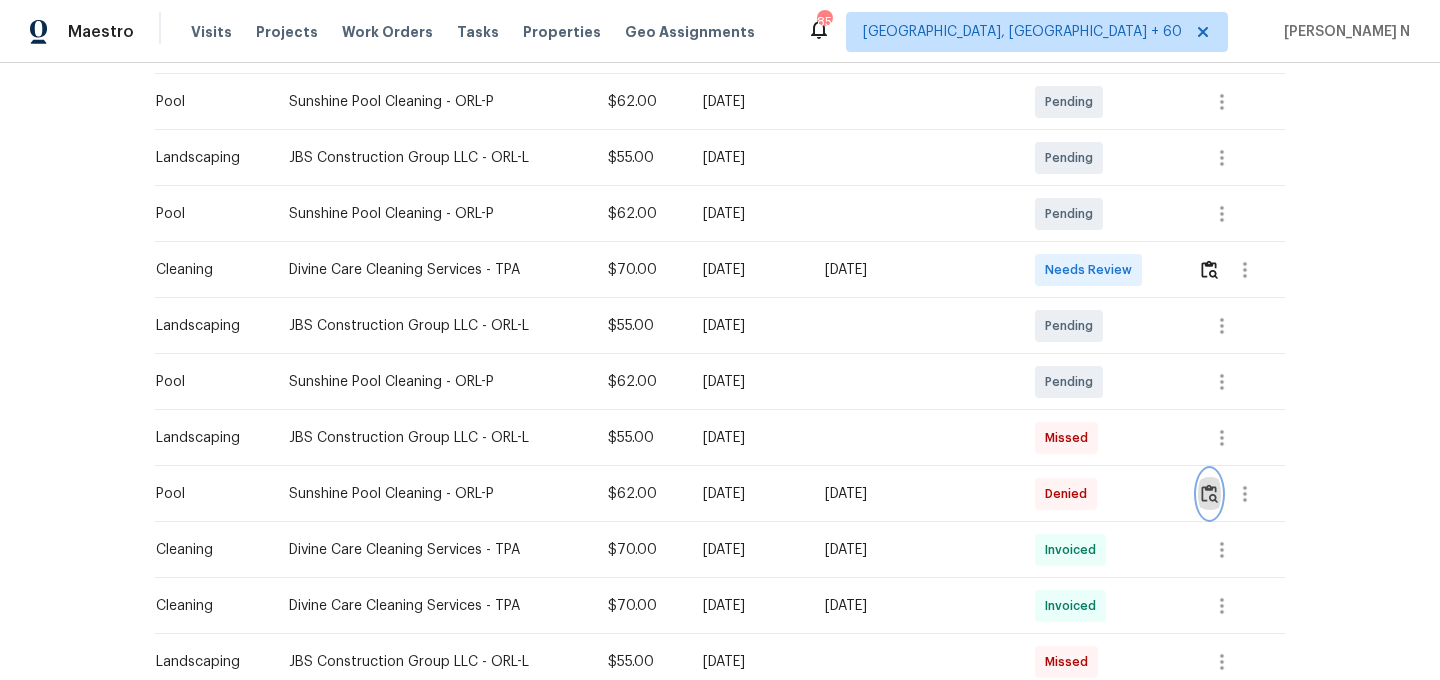 click at bounding box center (1209, 494) 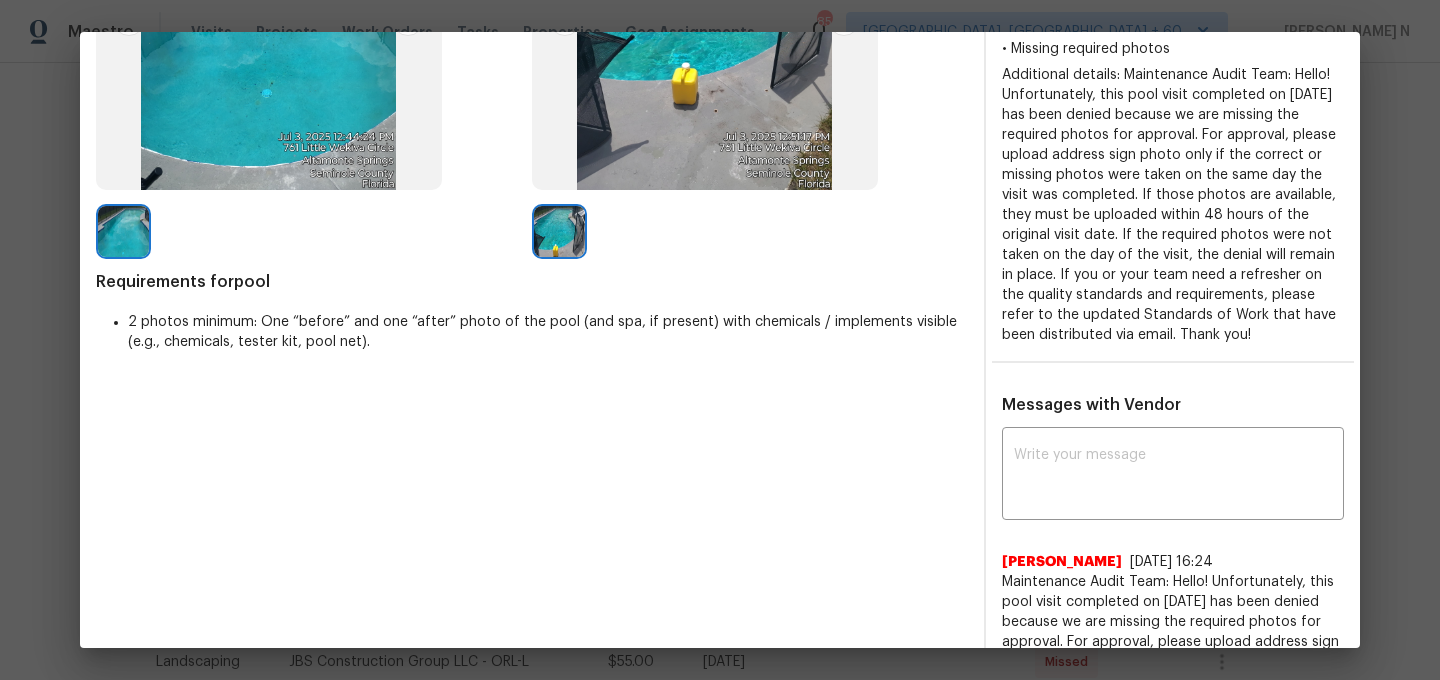 scroll, scrollTop: 328, scrollLeft: 0, axis: vertical 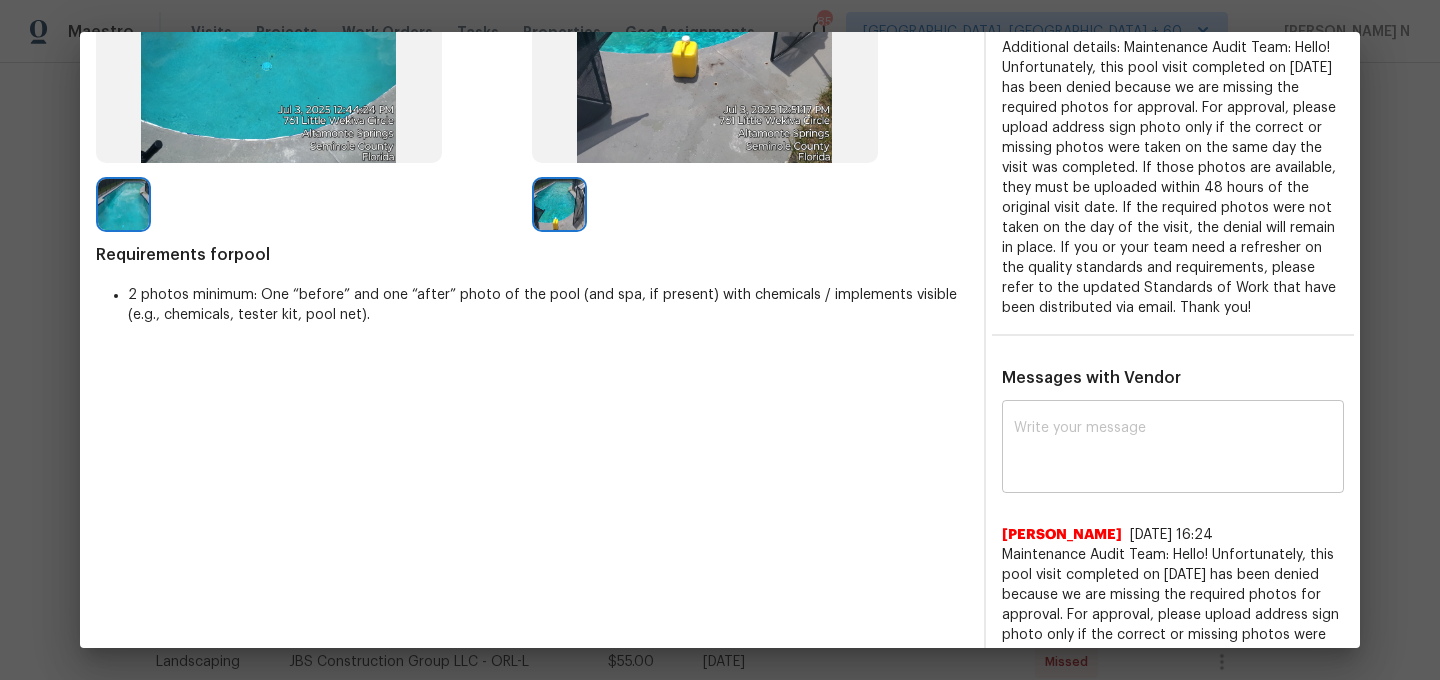 click on "x ​" at bounding box center (1173, 449) 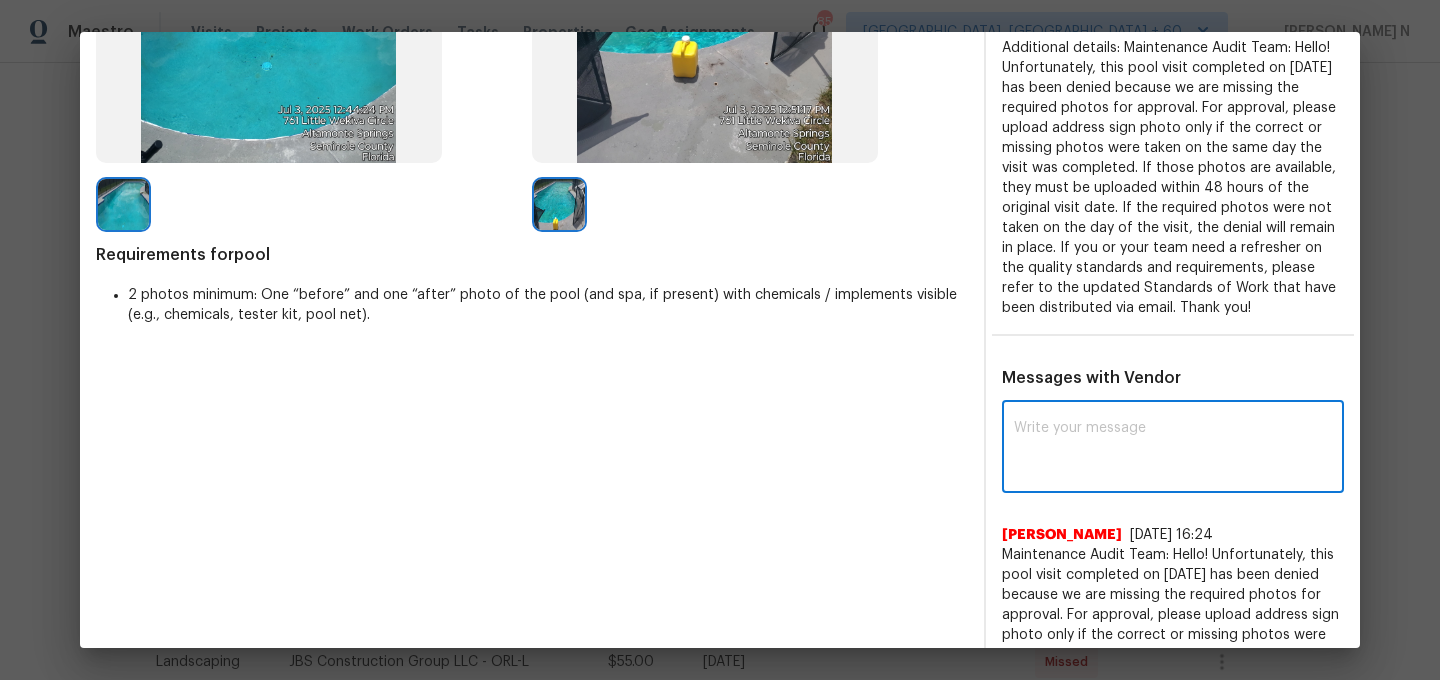 paste on "Maintenance Audit Team: Hello! Thank you for the feedback after further review this visit was approved." 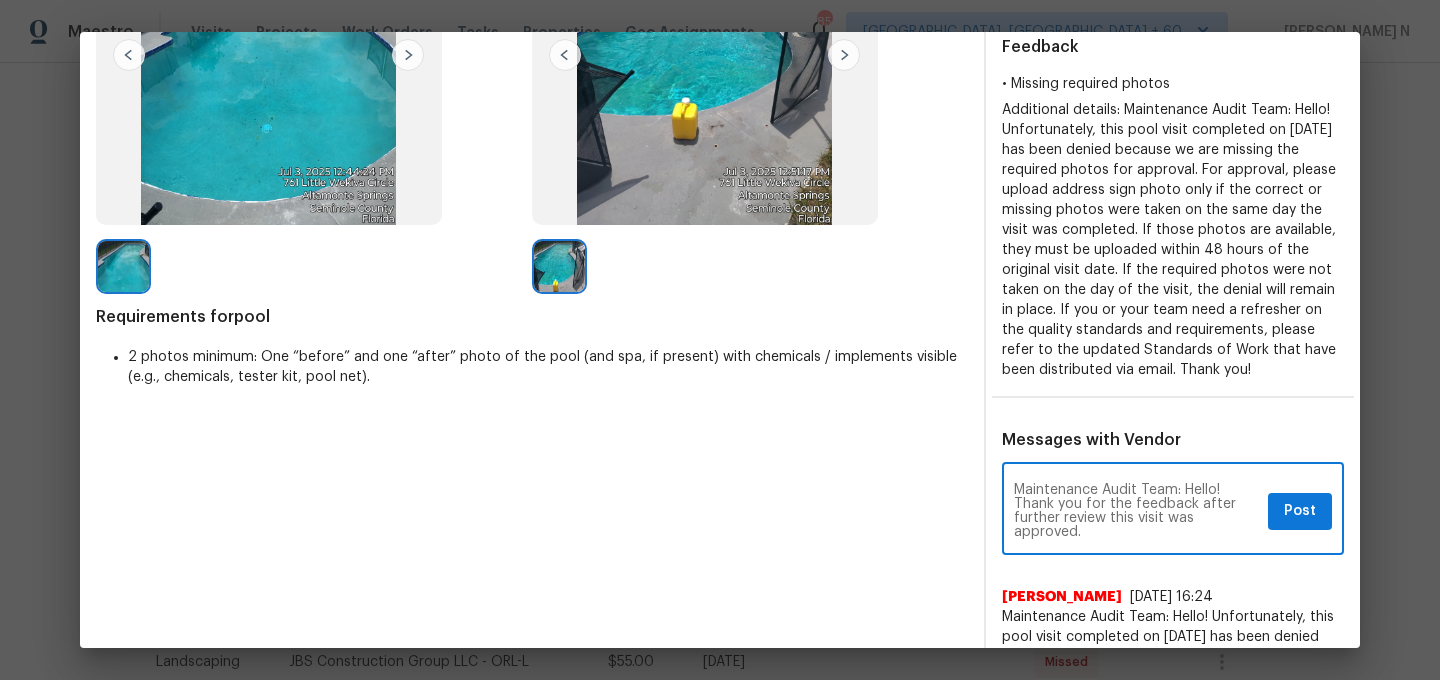 scroll, scrollTop: 287, scrollLeft: 0, axis: vertical 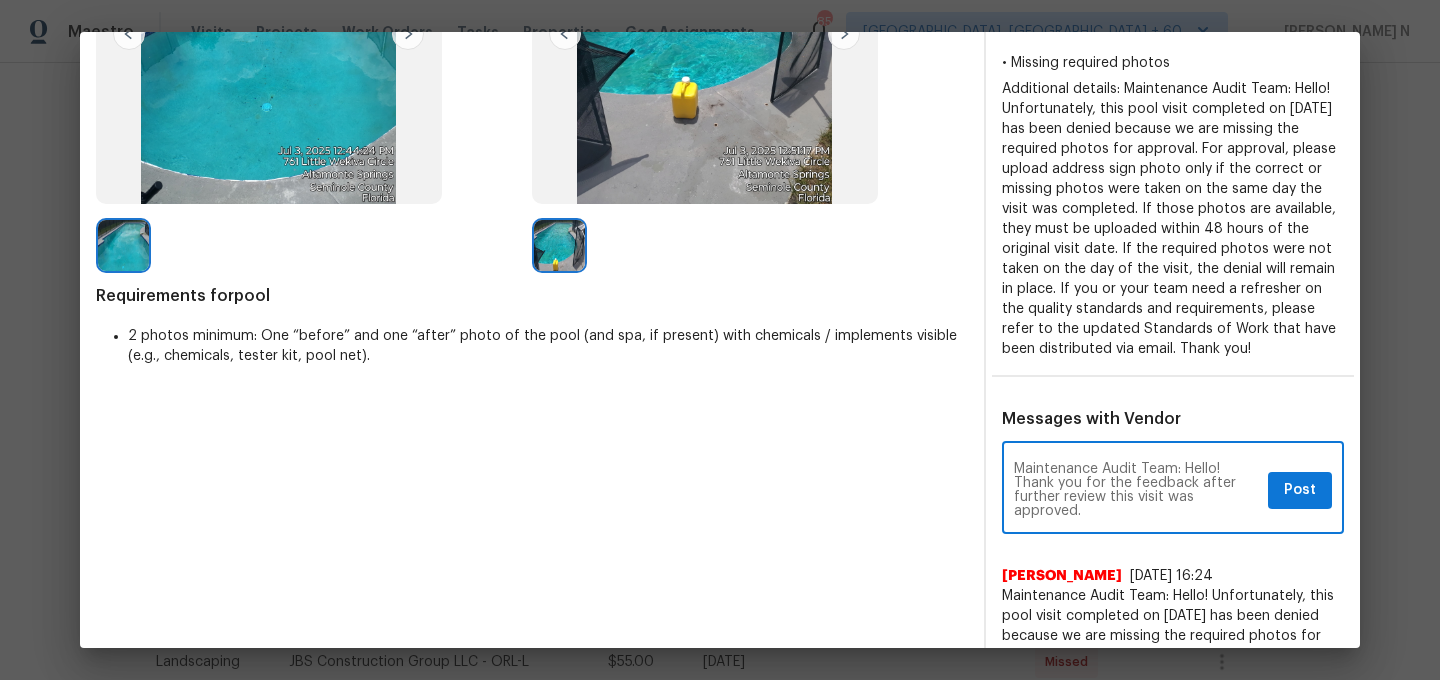 type on "Maintenance Audit Team: Hello! Thank you for the feedback after further review this visit was approved." 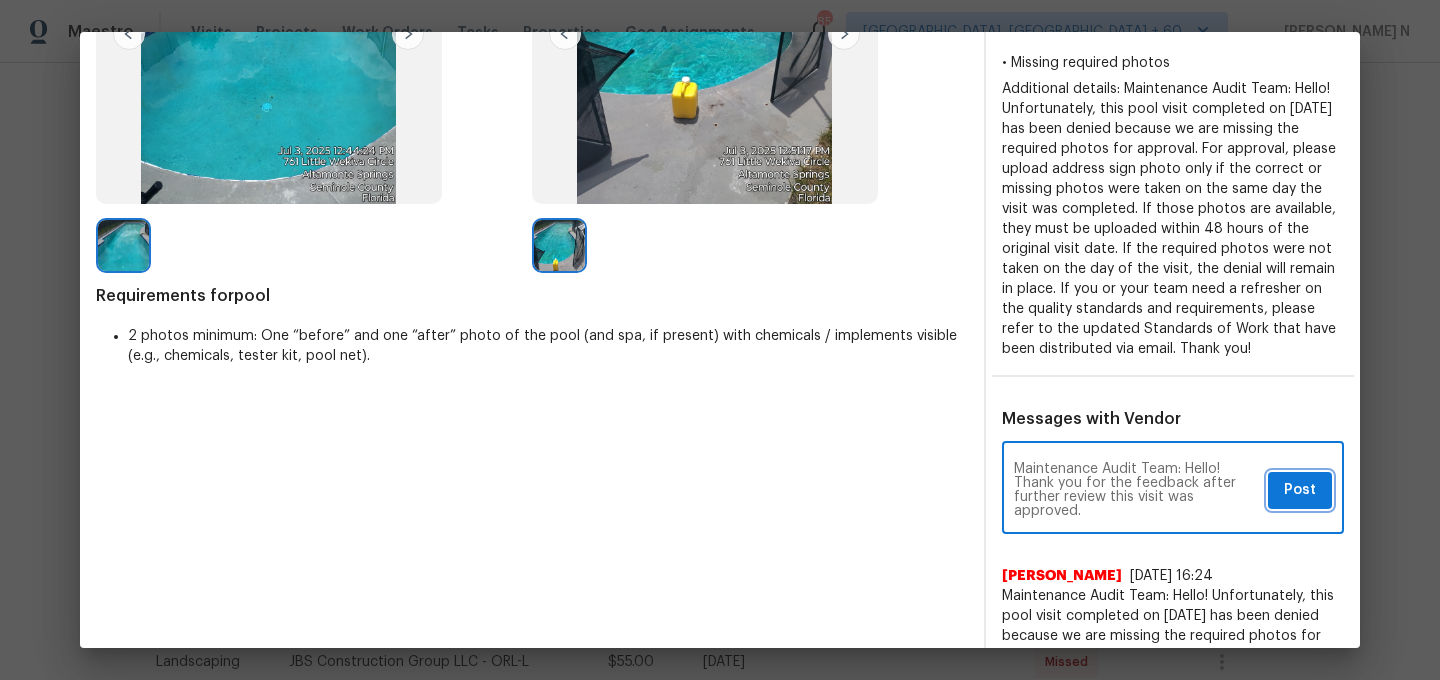 click on "Post" at bounding box center [1300, 490] 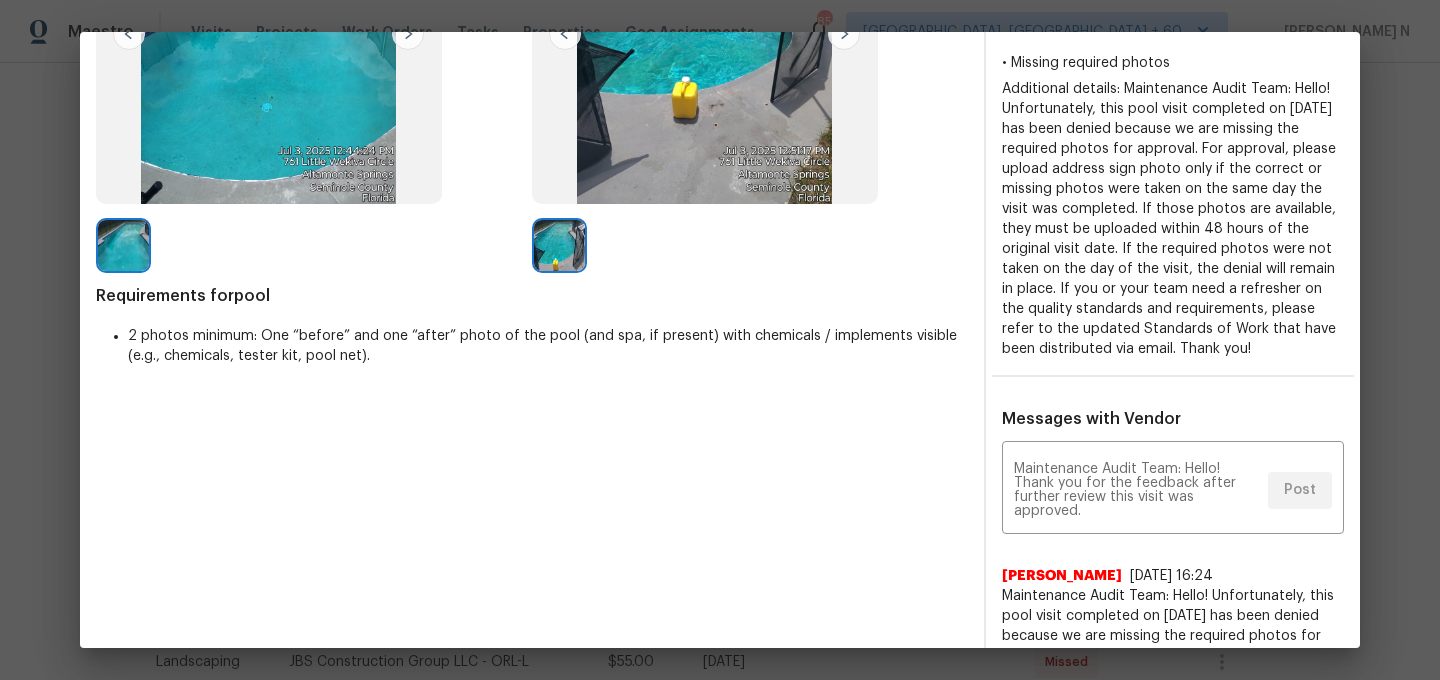 scroll, scrollTop: 0, scrollLeft: 0, axis: both 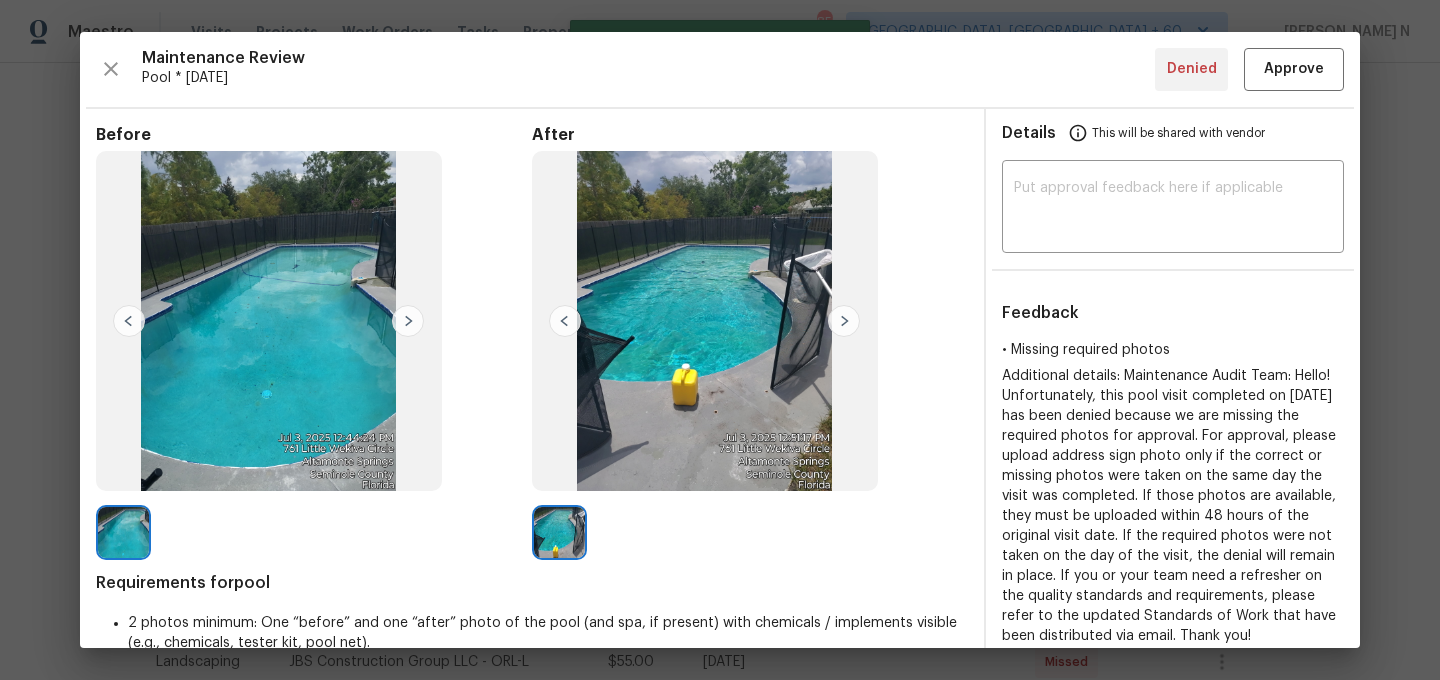 type 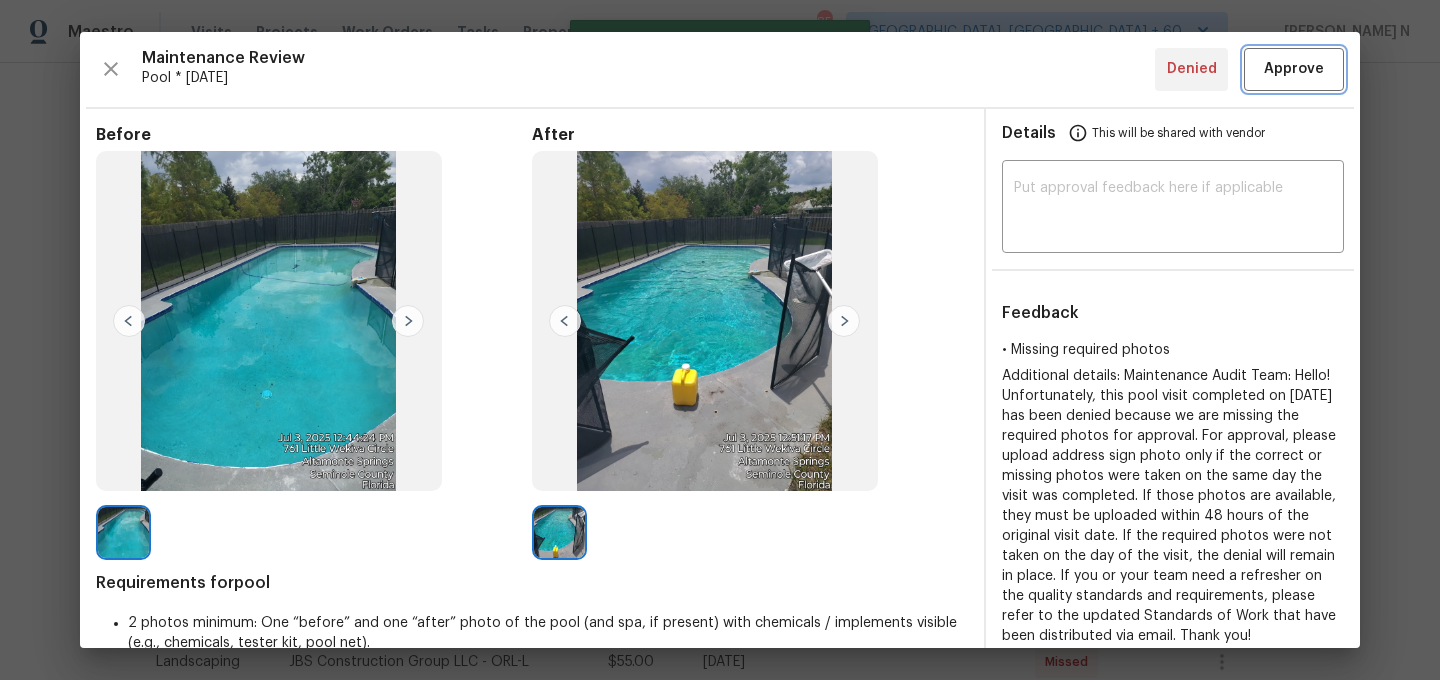 click on "Approve" at bounding box center [1294, 69] 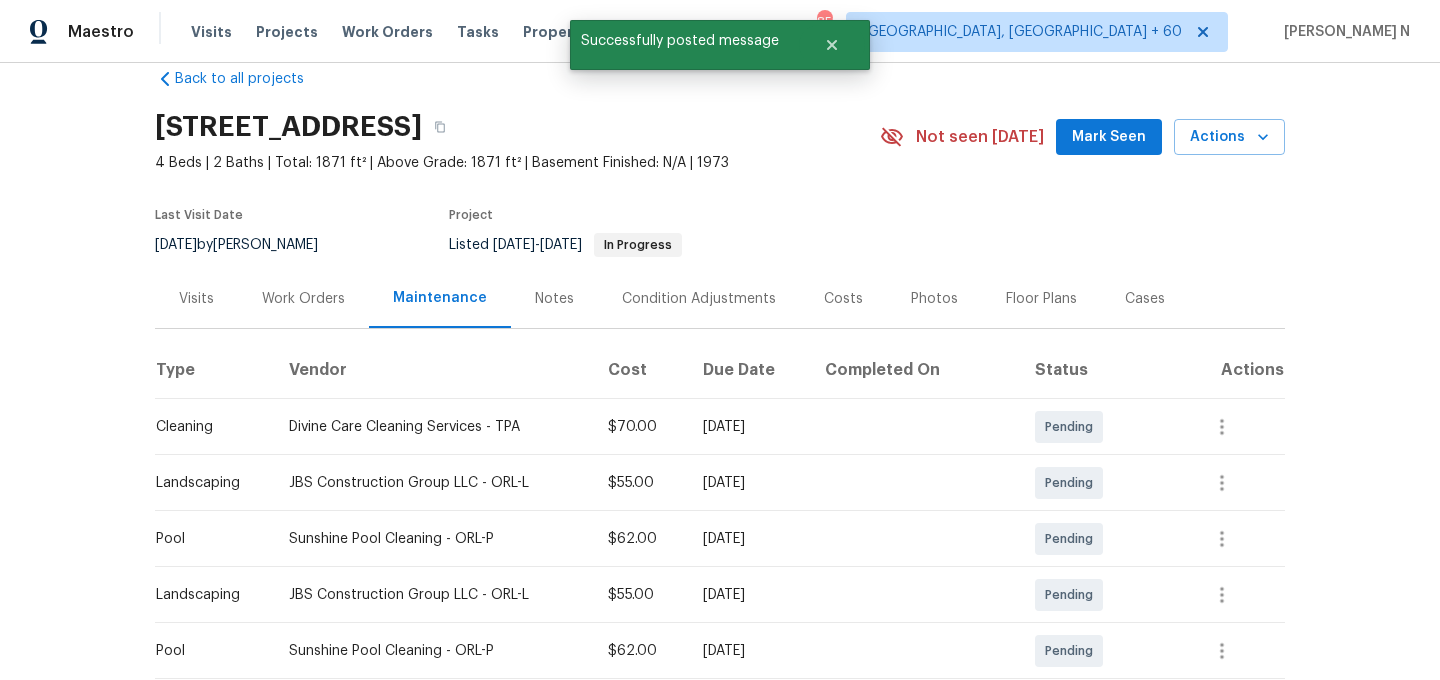 scroll, scrollTop: 0, scrollLeft: 0, axis: both 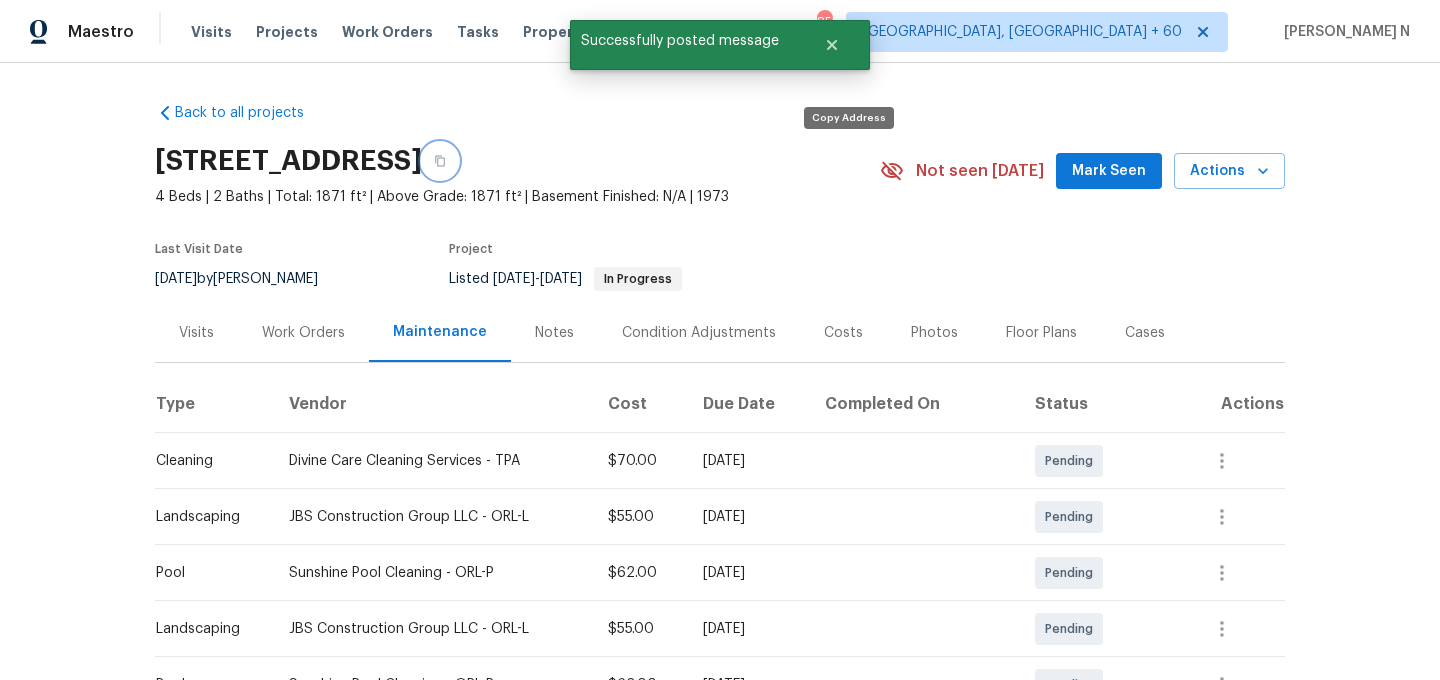 click at bounding box center (440, 161) 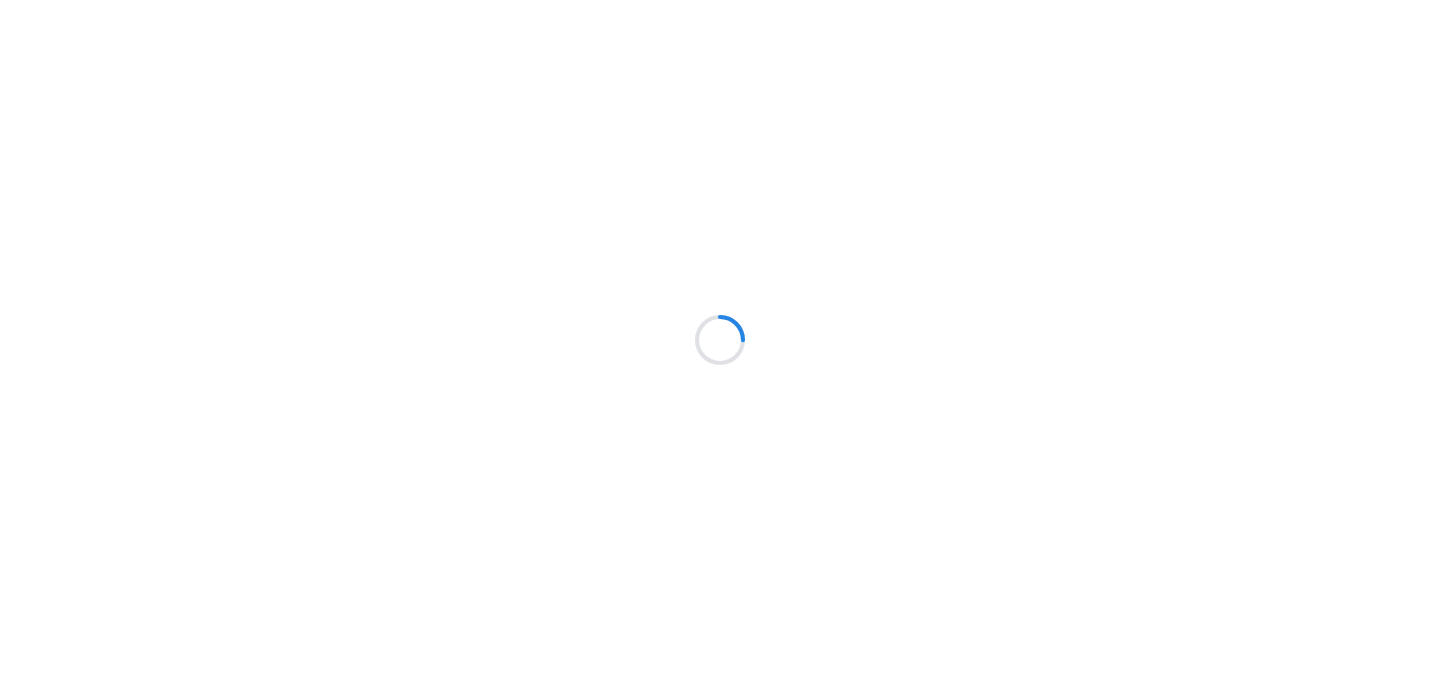 scroll, scrollTop: 0, scrollLeft: 0, axis: both 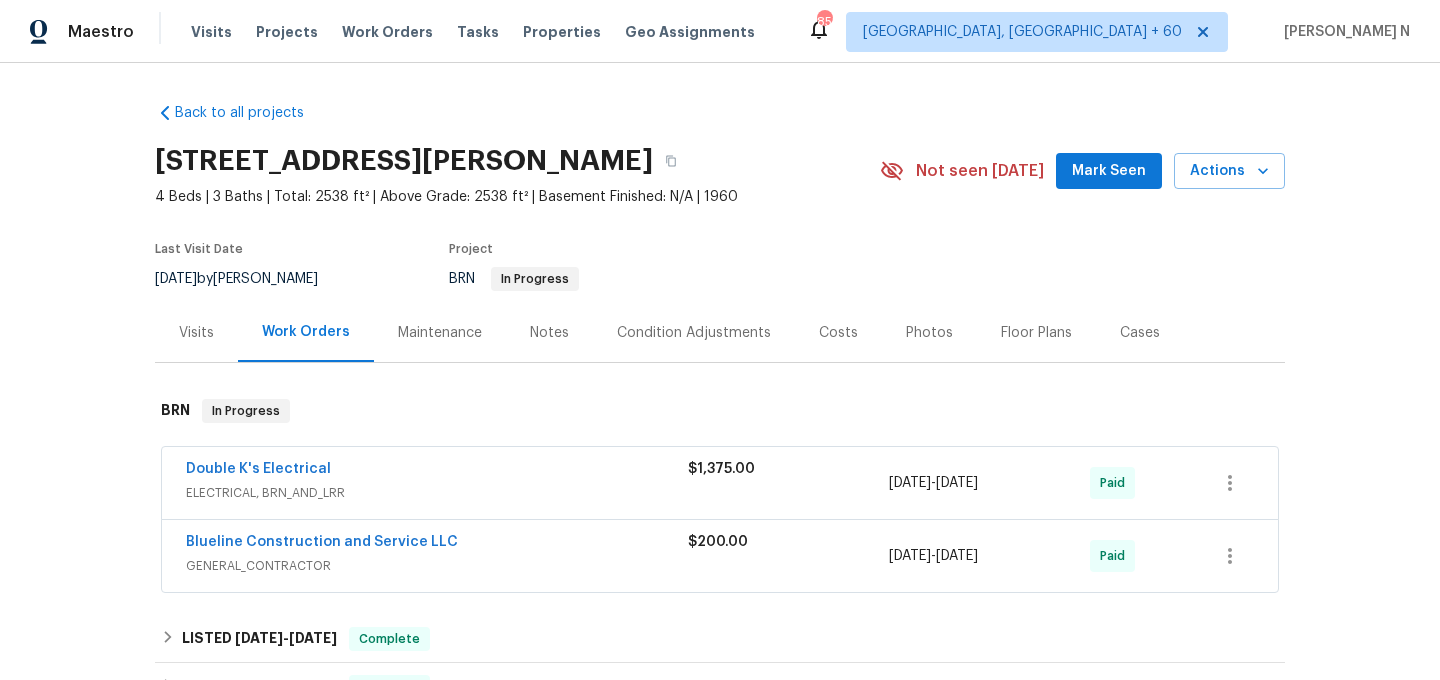 click on "Maintenance" at bounding box center [440, 333] 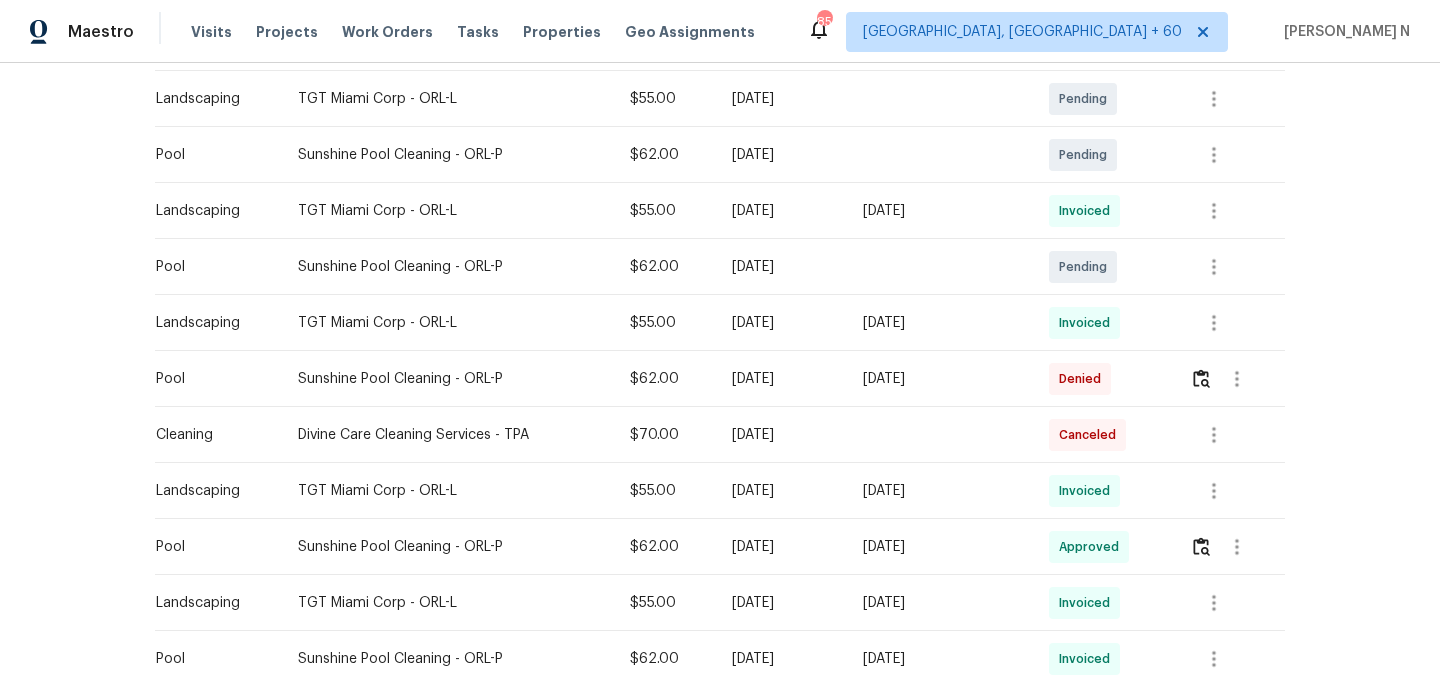 scroll, scrollTop: 482, scrollLeft: 0, axis: vertical 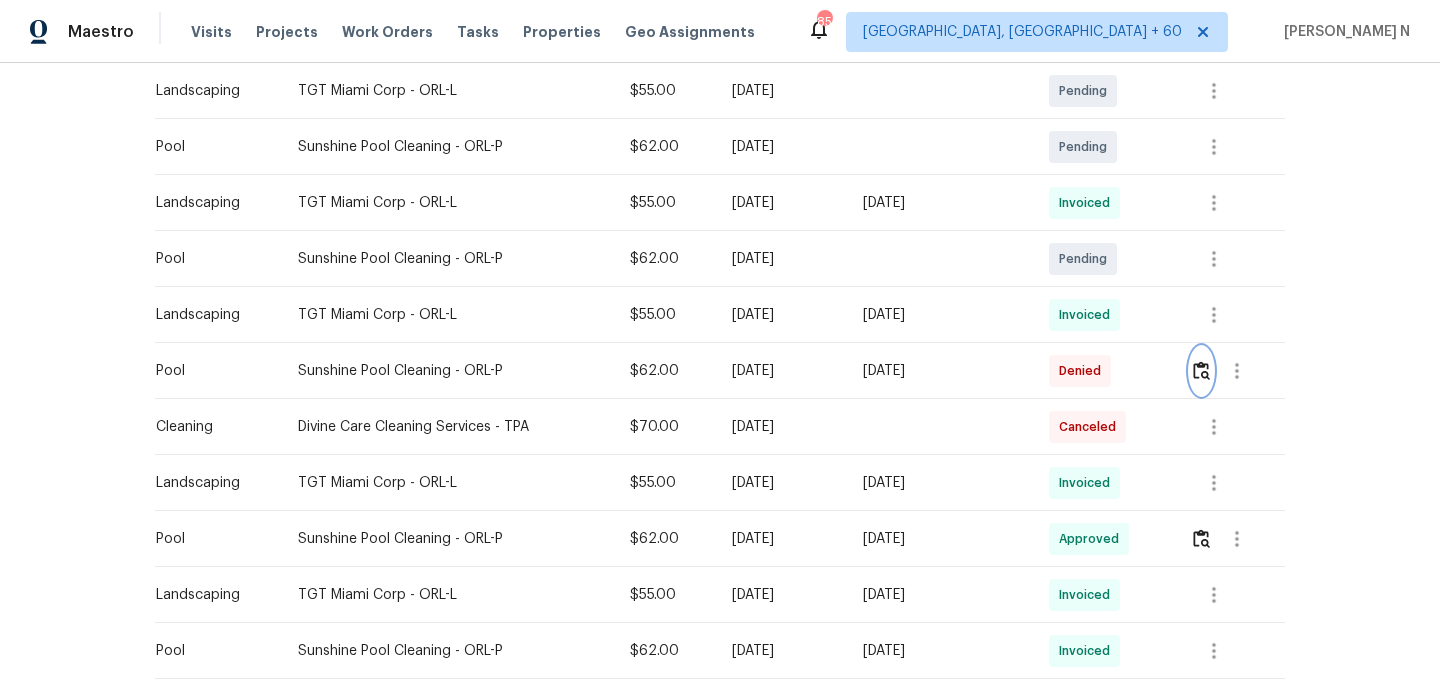 click at bounding box center (1201, 371) 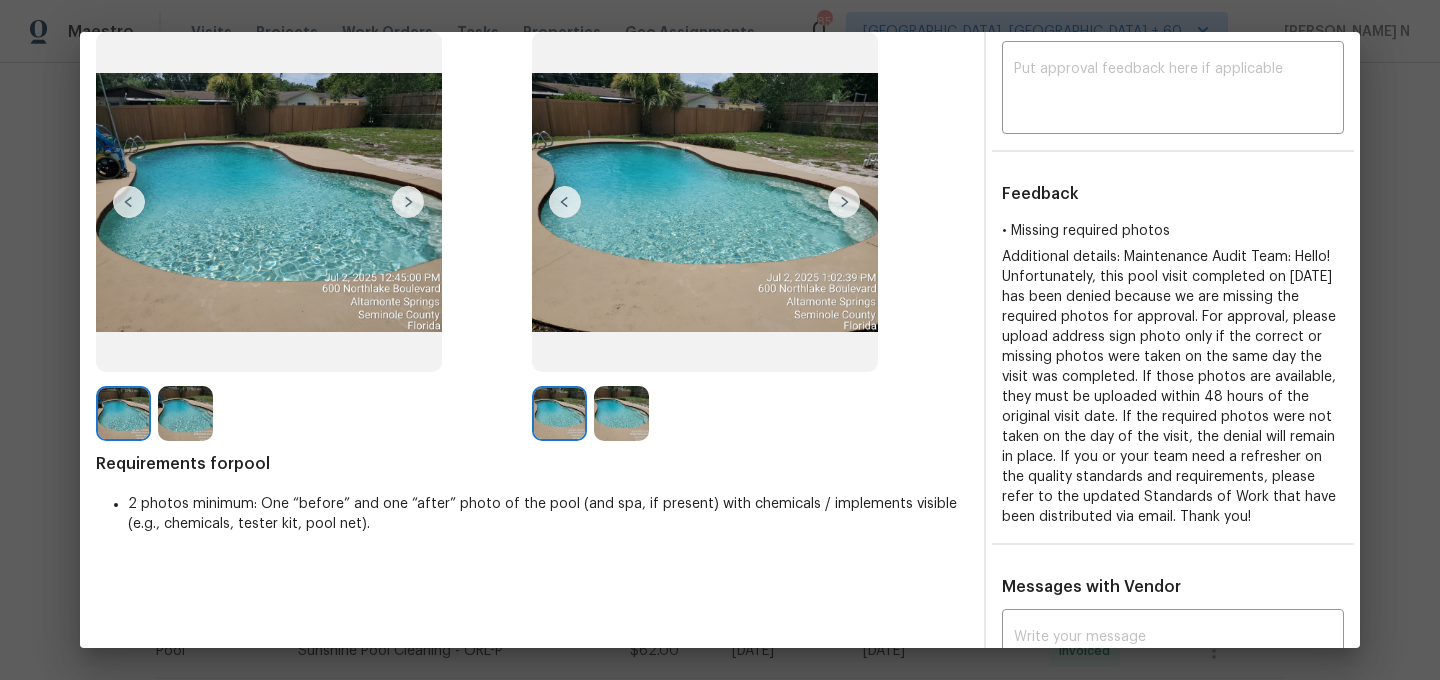 scroll, scrollTop: 100, scrollLeft: 0, axis: vertical 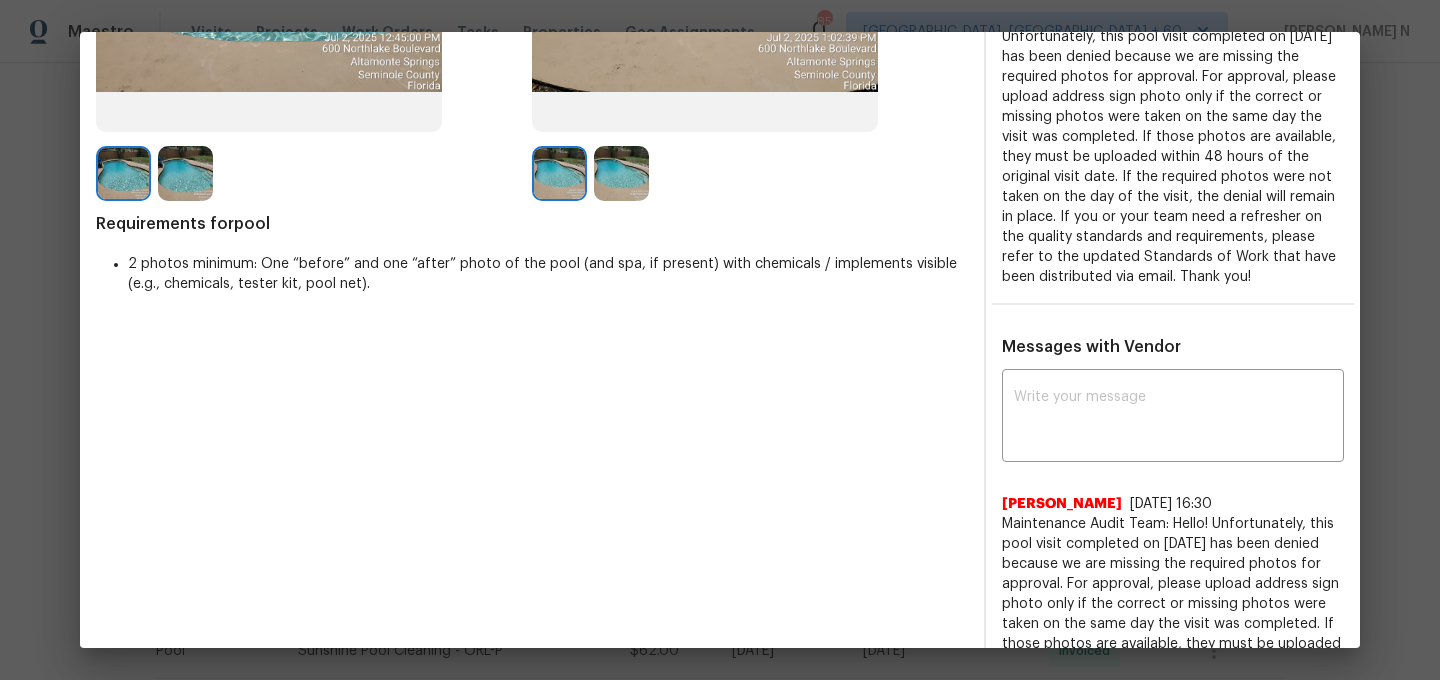 click on "Messages with Vendor" at bounding box center (1091, 347) 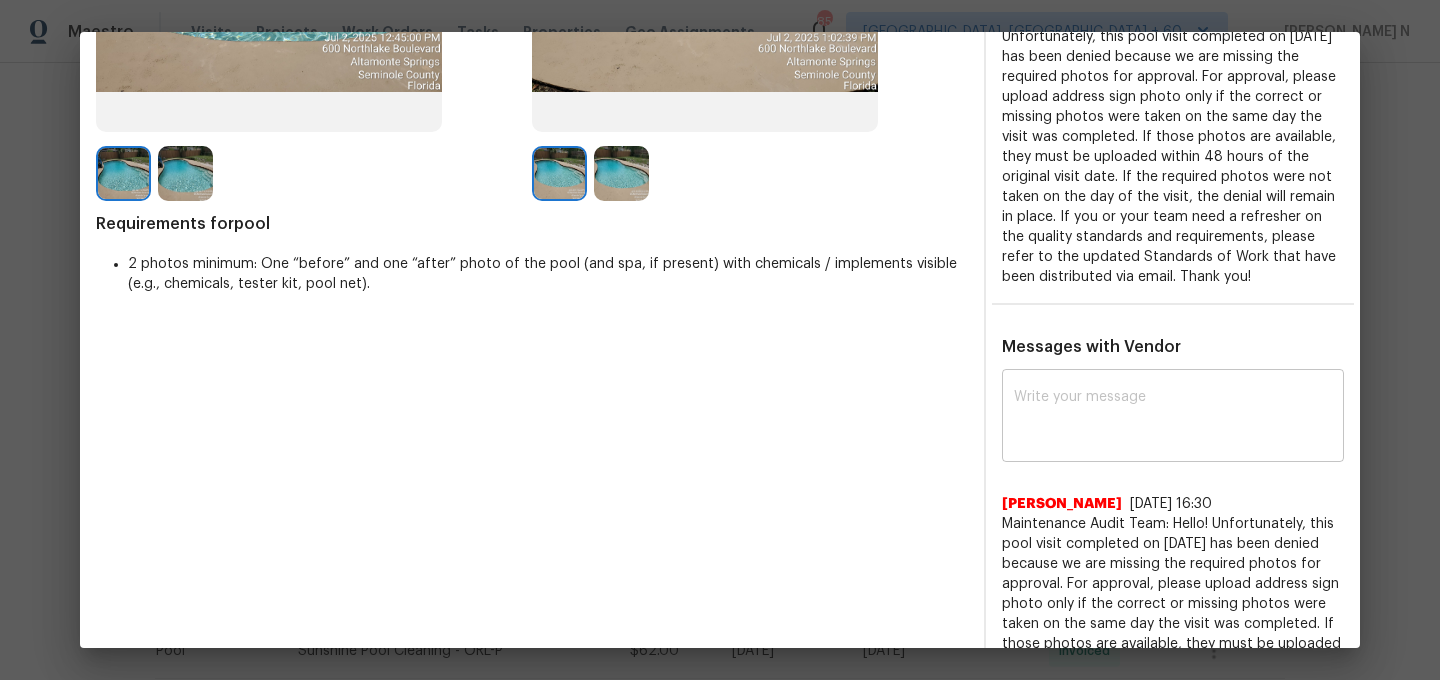 click on "x ​" at bounding box center (1173, 418) 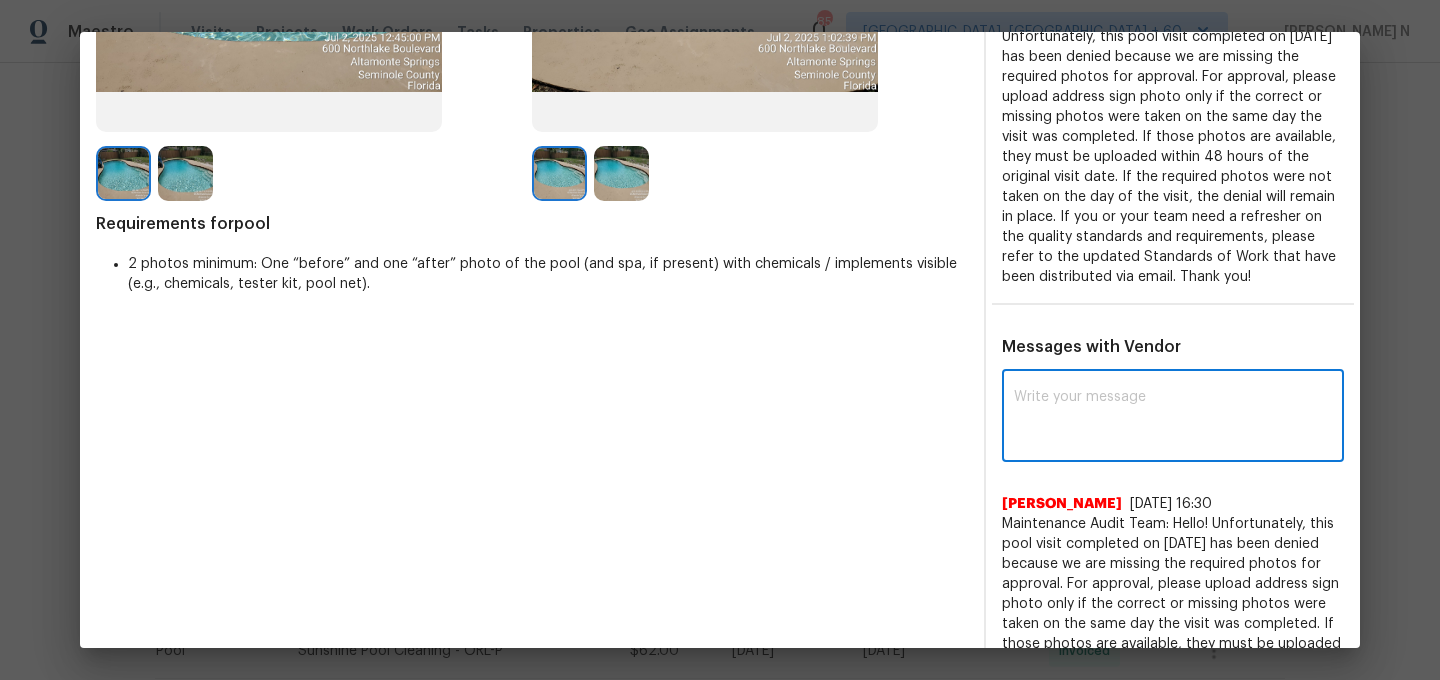 paste on "Maintenance Audit Team: Hello! Thank you for the feedback after further review this visit was approved." 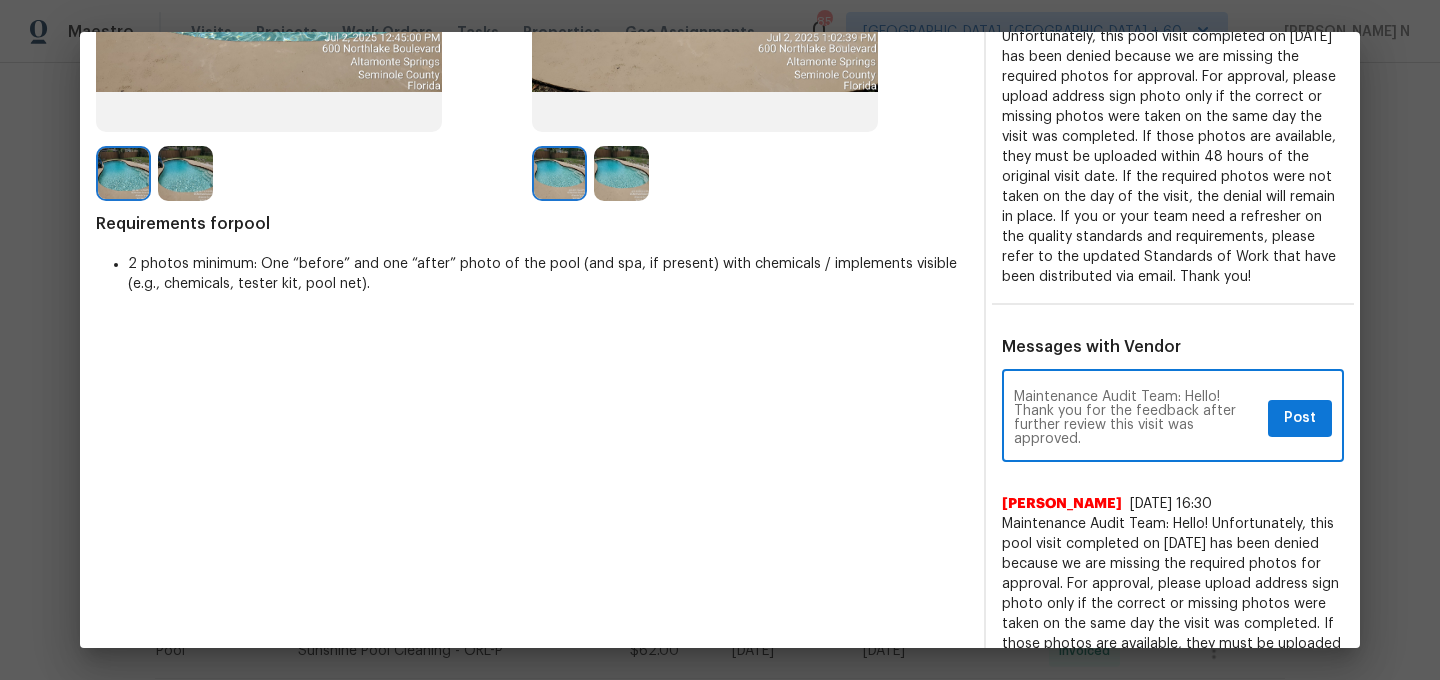 type on "Maintenance Audit Team: Hello! Thank you for the feedback after further review this visit was approved." 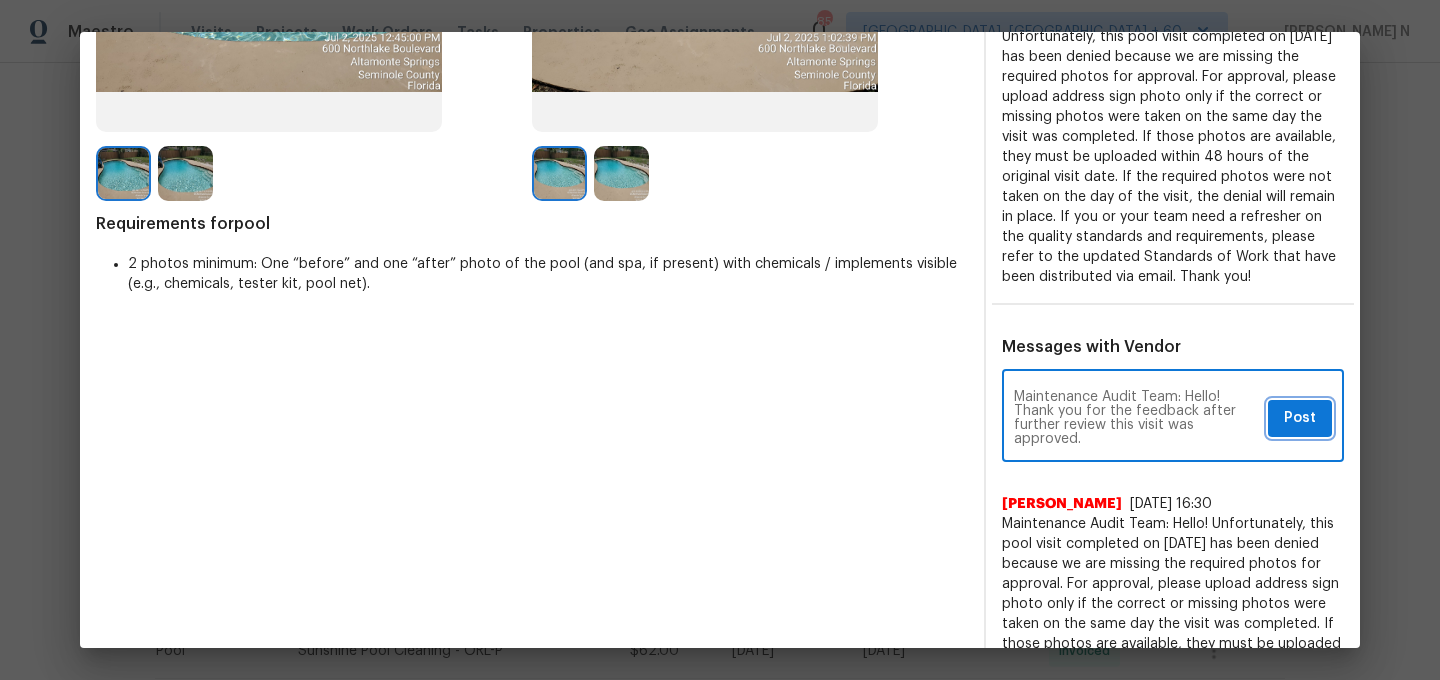 click on "Post" at bounding box center (1300, 418) 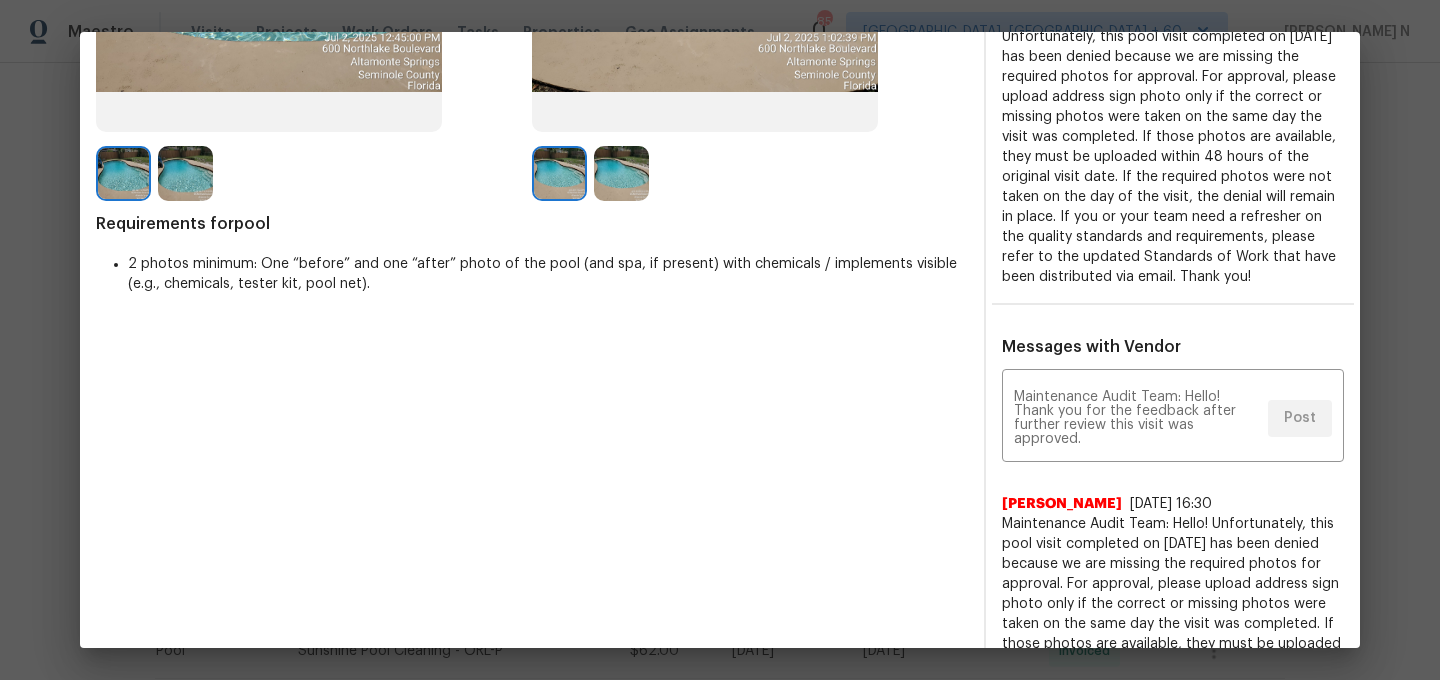 scroll, scrollTop: 0, scrollLeft: 0, axis: both 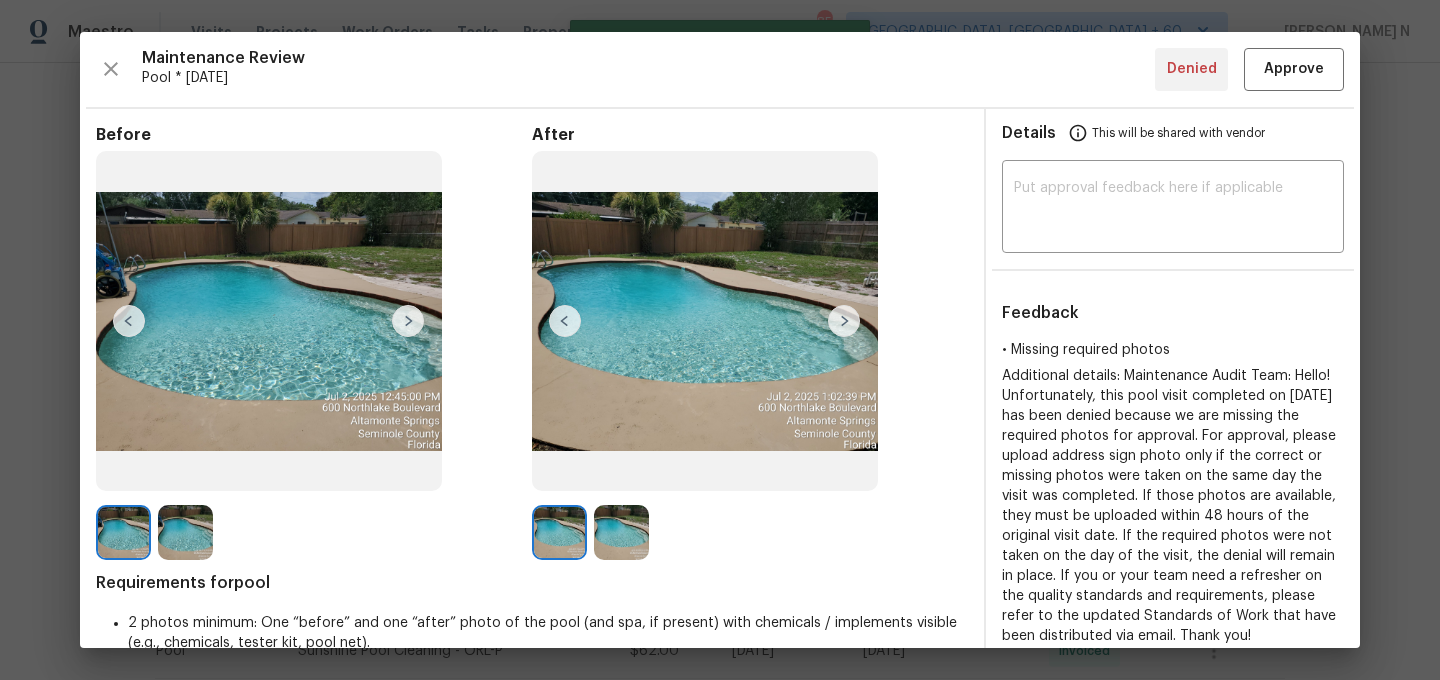 type 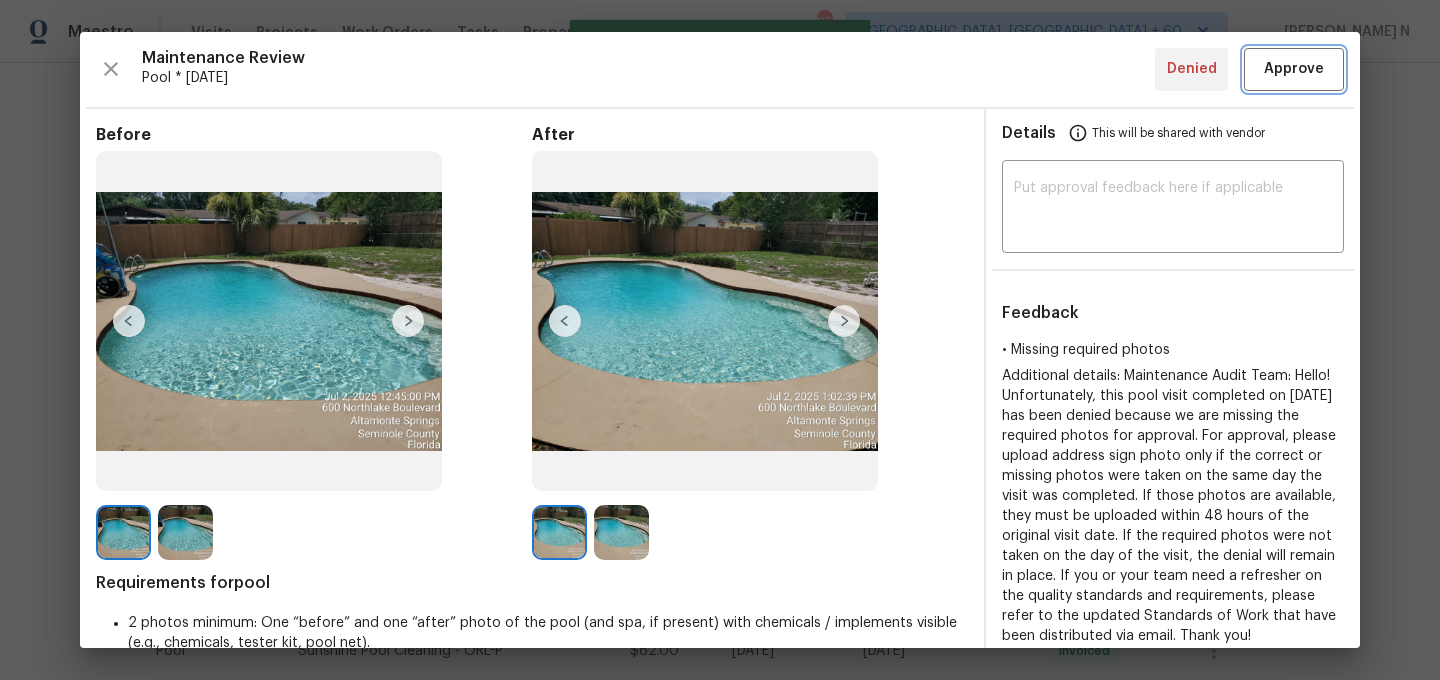click on "Approve" at bounding box center [1294, 69] 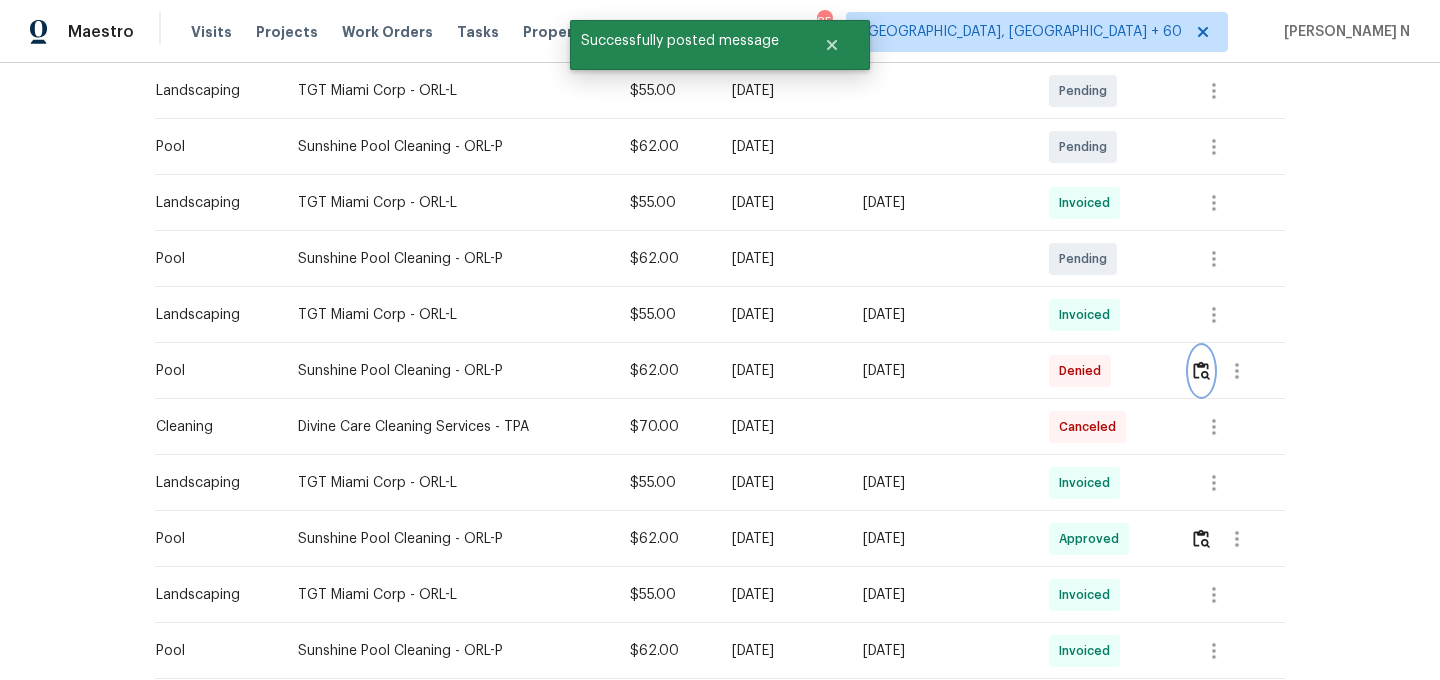 scroll, scrollTop: 0, scrollLeft: 0, axis: both 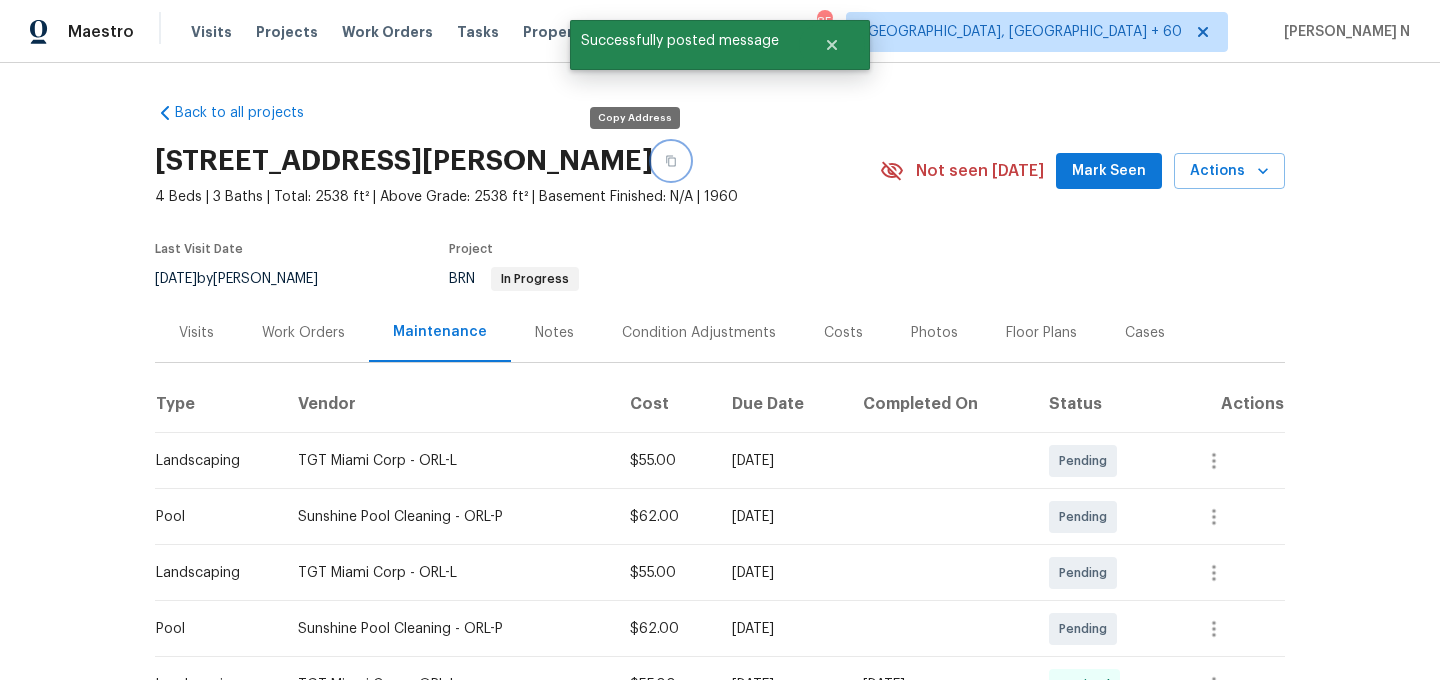 click 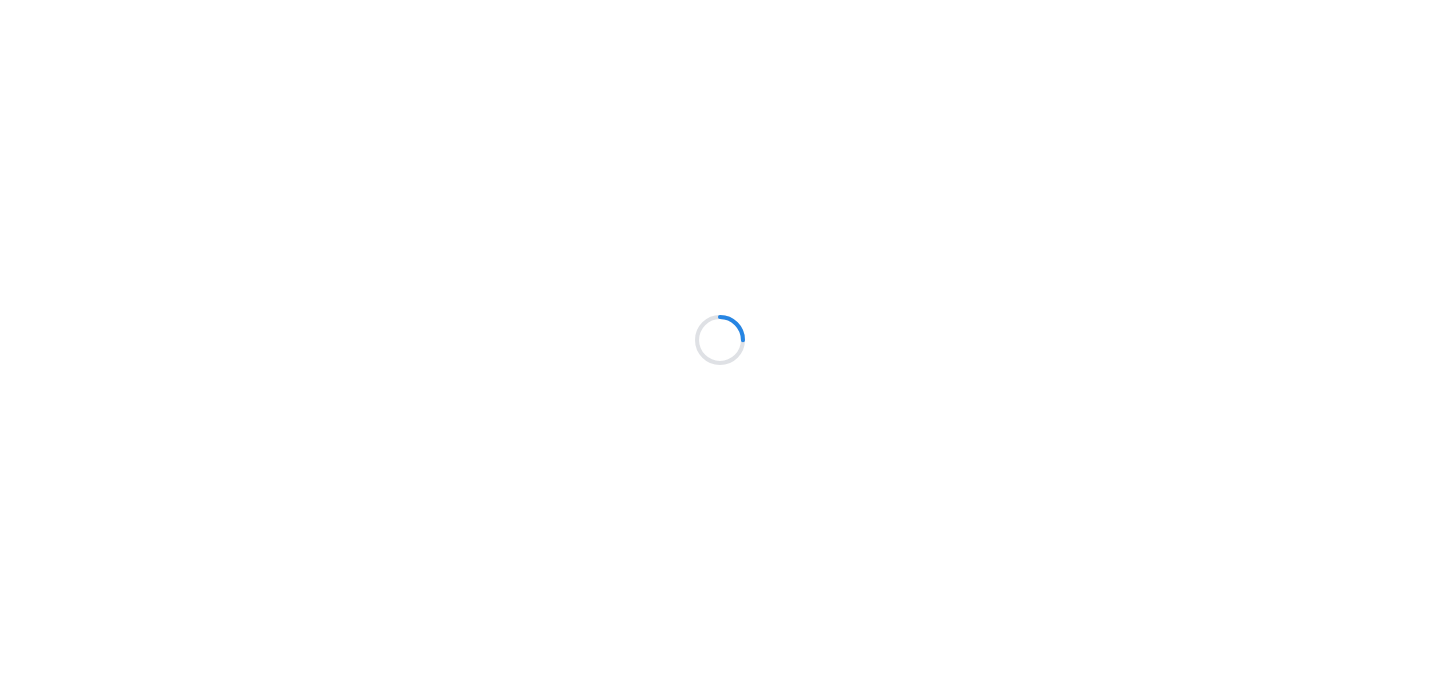 scroll, scrollTop: 0, scrollLeft: 0, axis: both 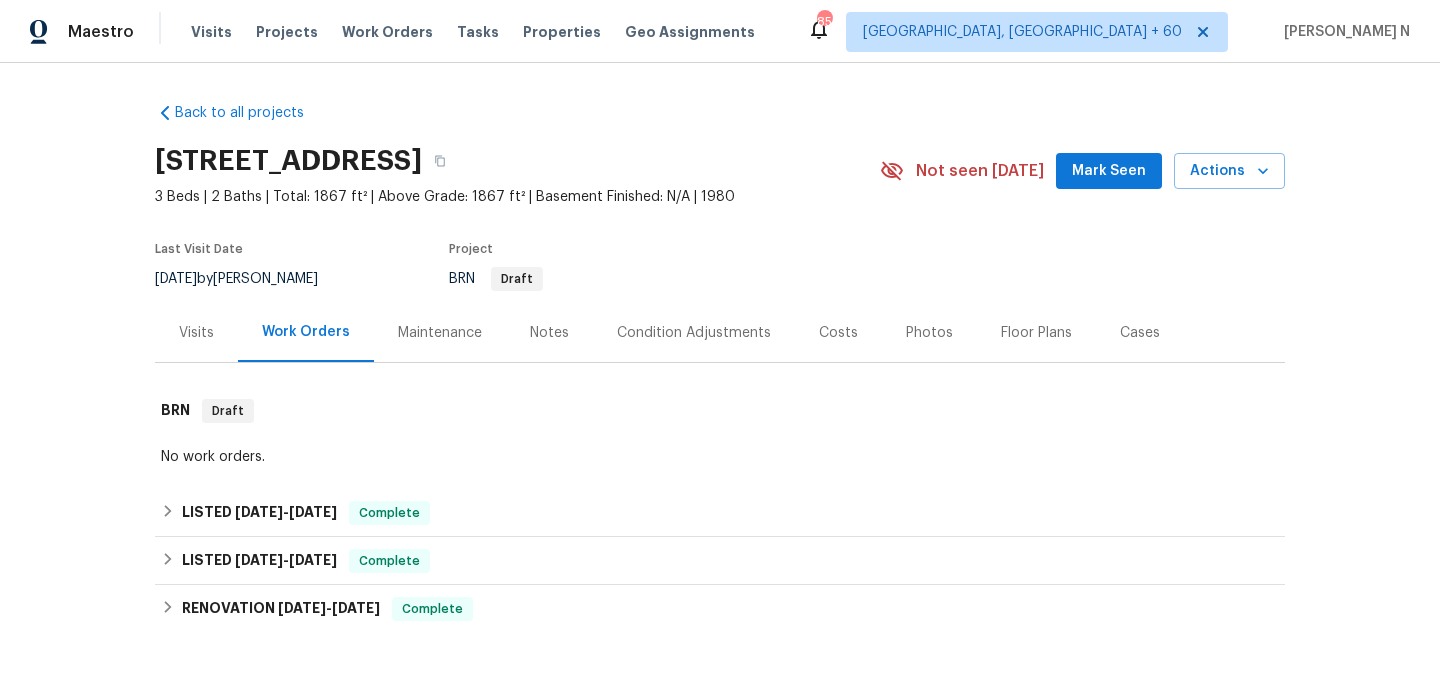 click on "Maintenance" at bounding box center [440, 333] 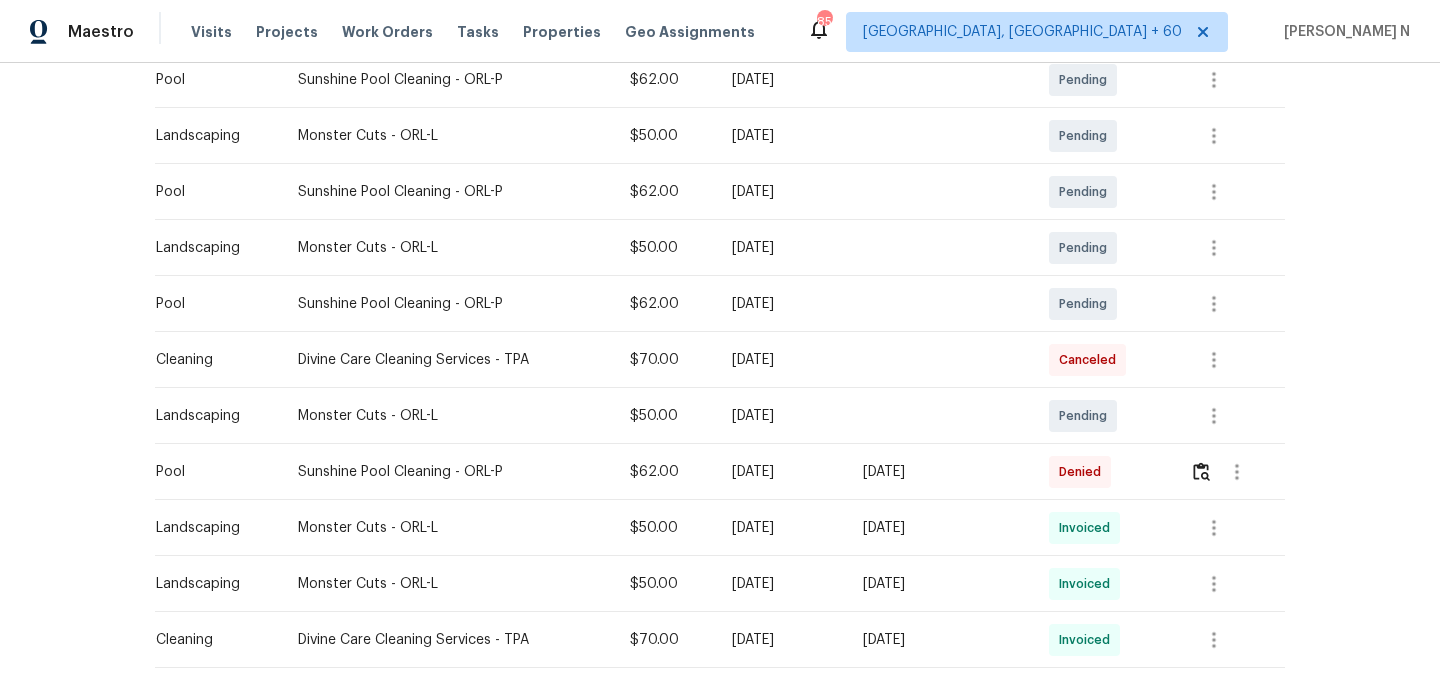 scroll, scrollTop: 500, scrollLeft: 0, axis: vertical 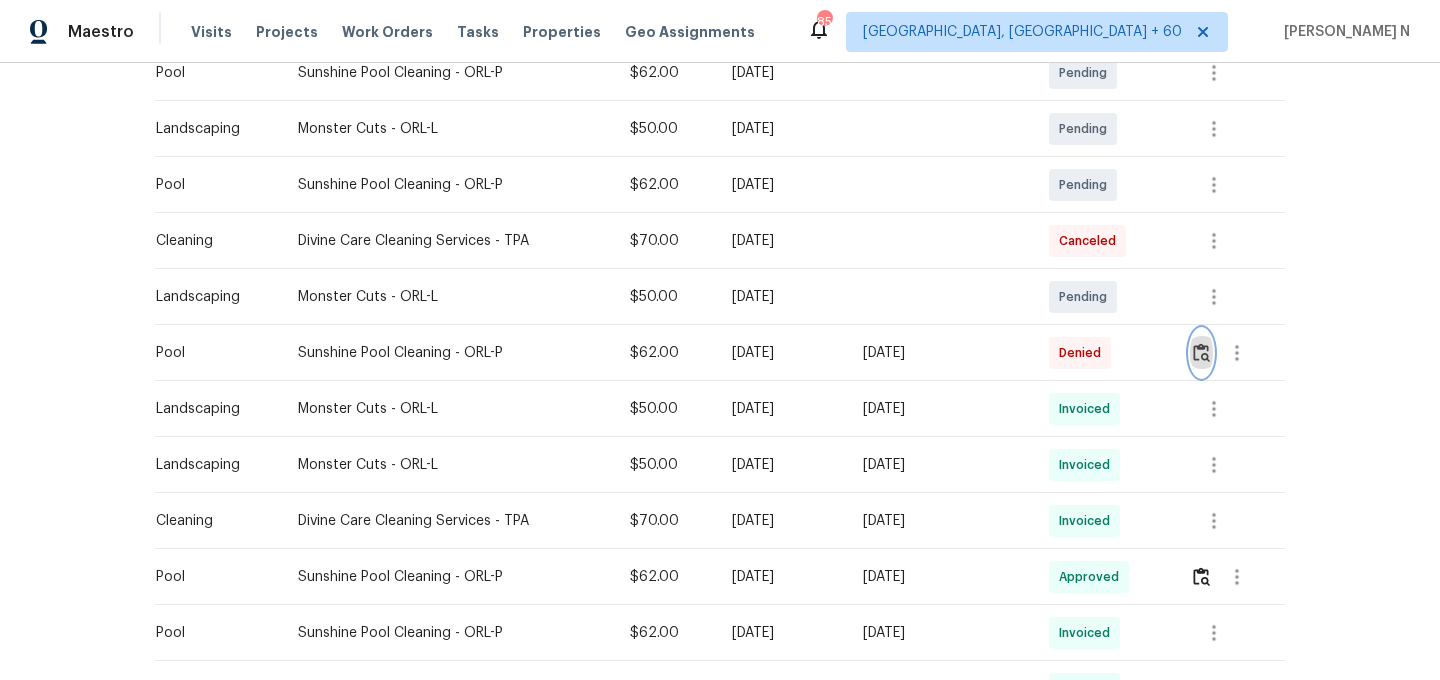 click at bounding box center (1201, 352) 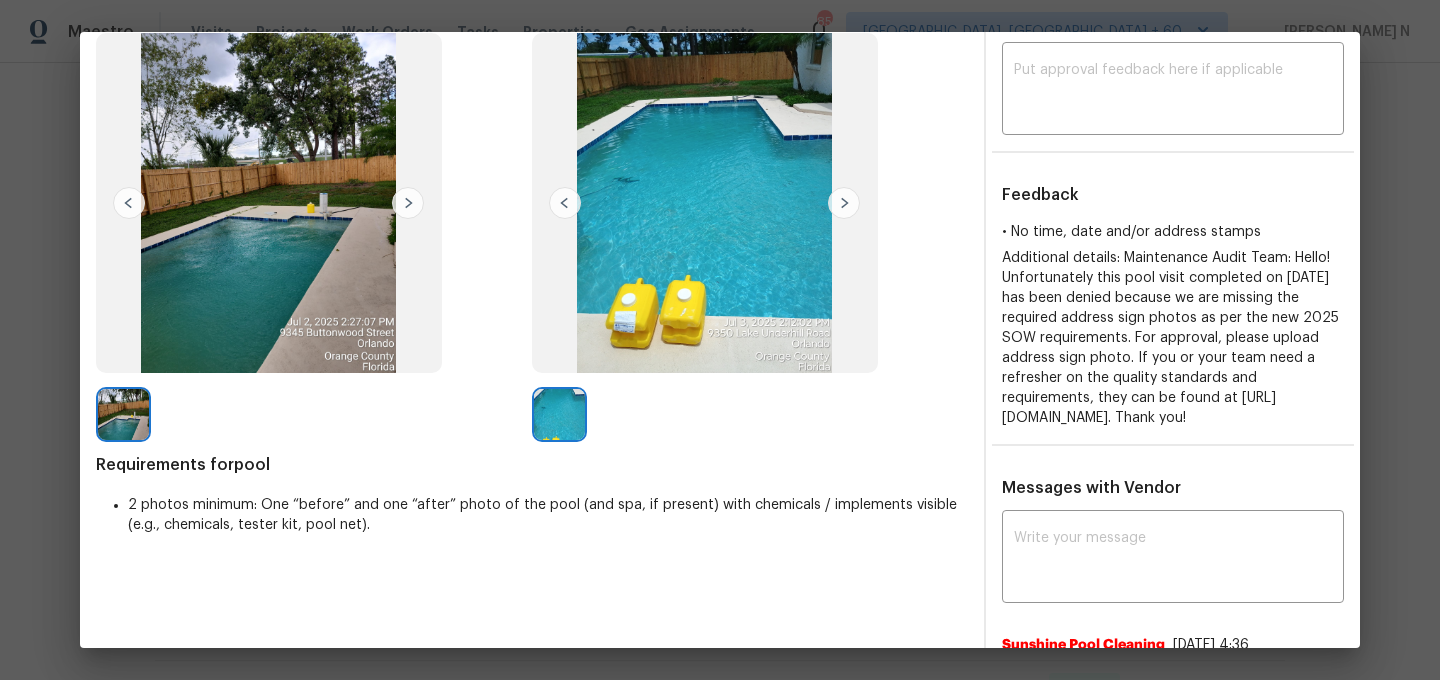 scroll, scrollTop: 274, scrollLeft: 0, axis: vertical 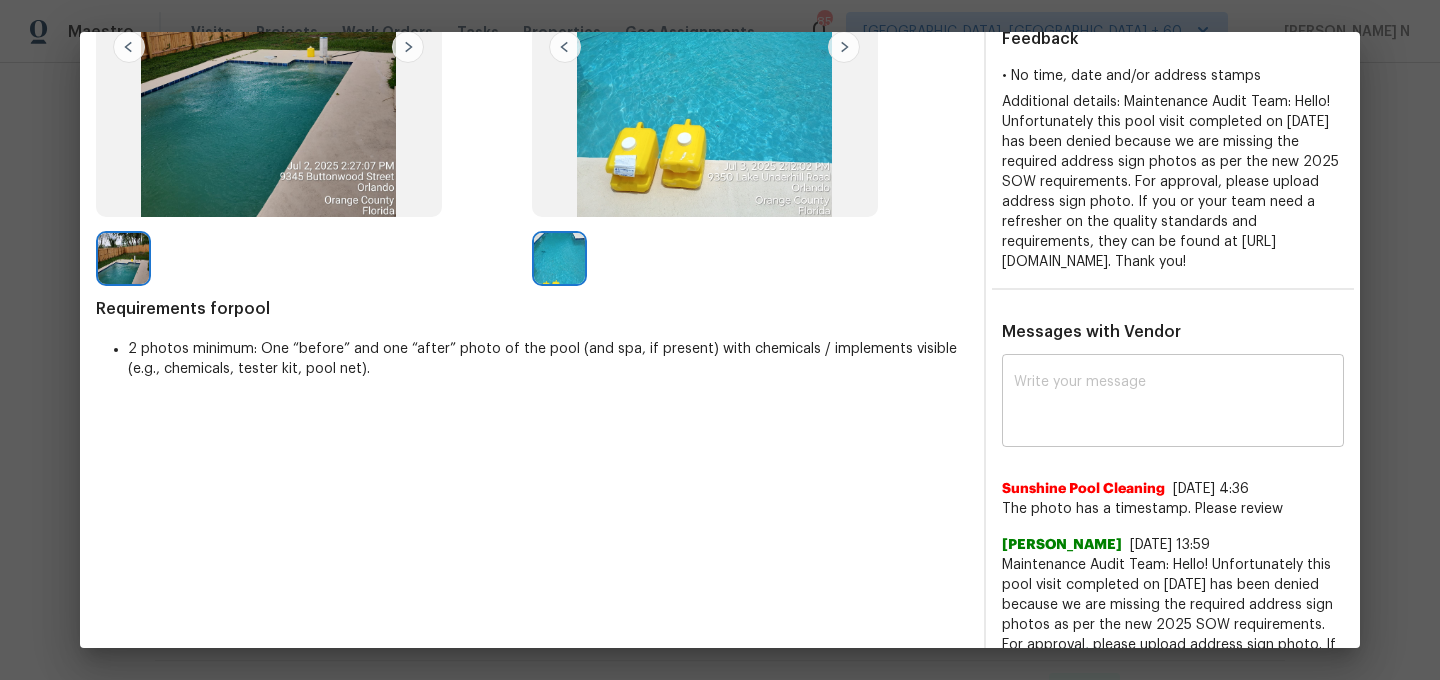 click on "x ​" at bounding box center [1173, 403] 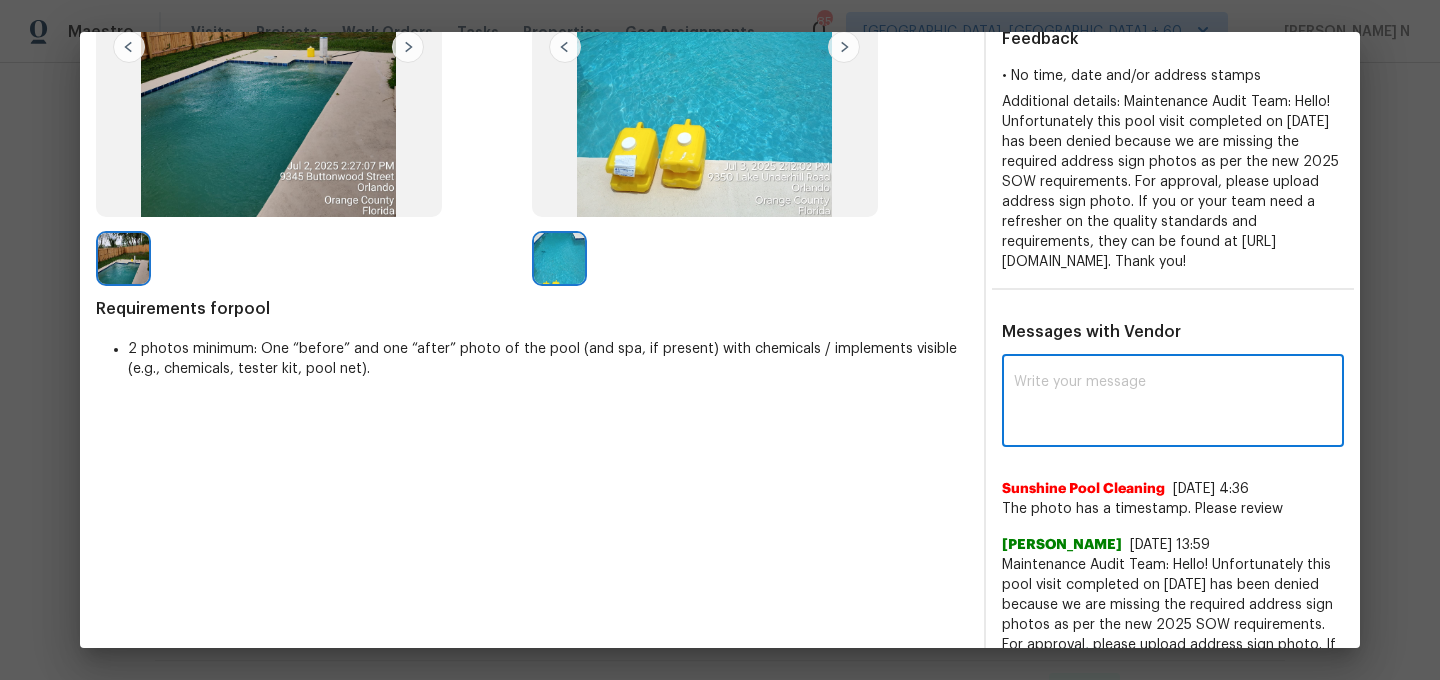 paste on "Maintenance Audit Team: Hello! Thank you for the feedback after further review this visit was approved." 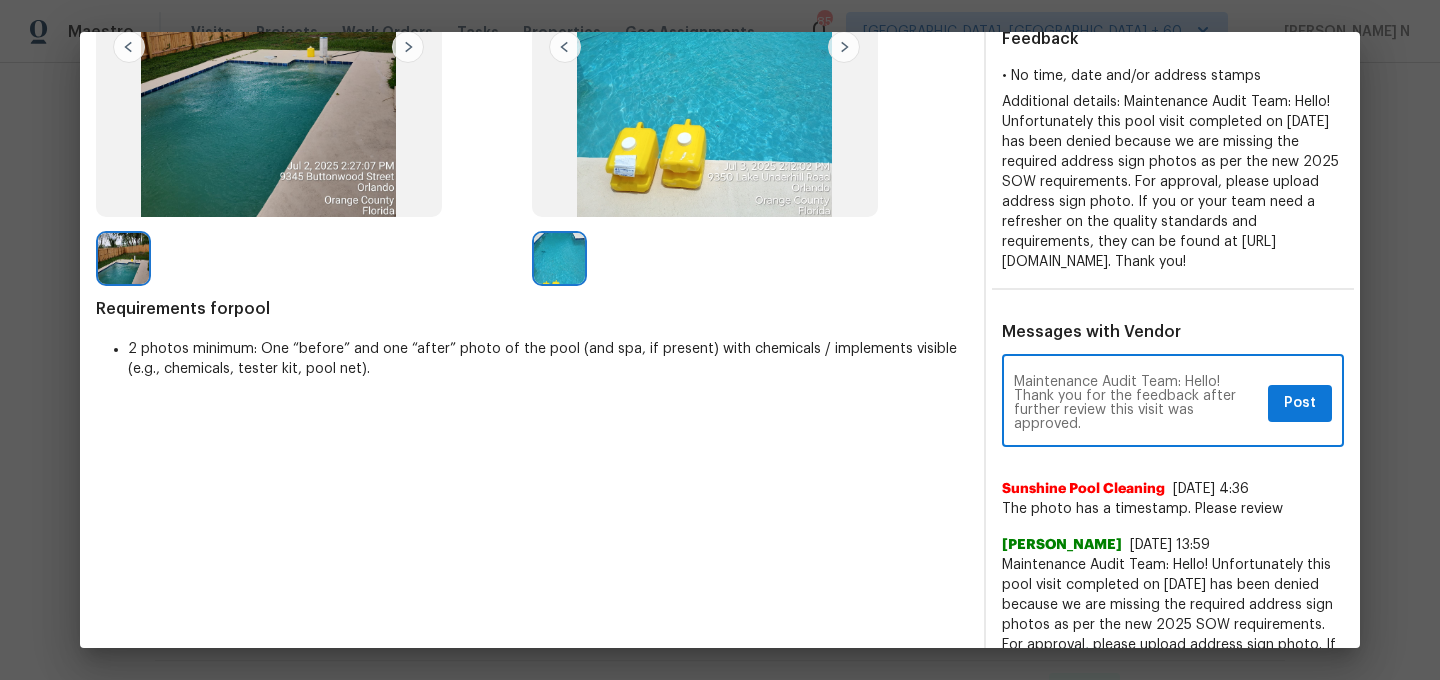 type on "Maintenance Audit Team: Hello! Thank you for the feedback after further review this visit was approved." 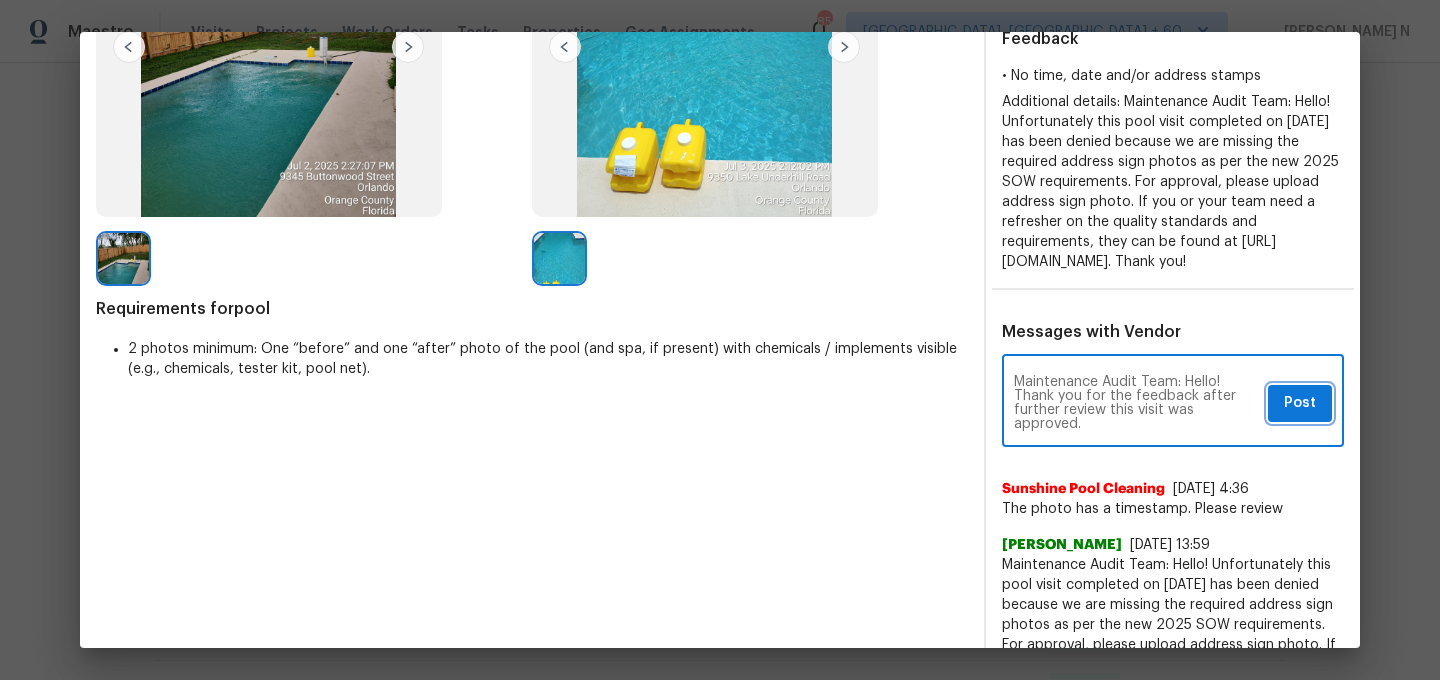 click on "Post" at bounding box center (1300, 403) 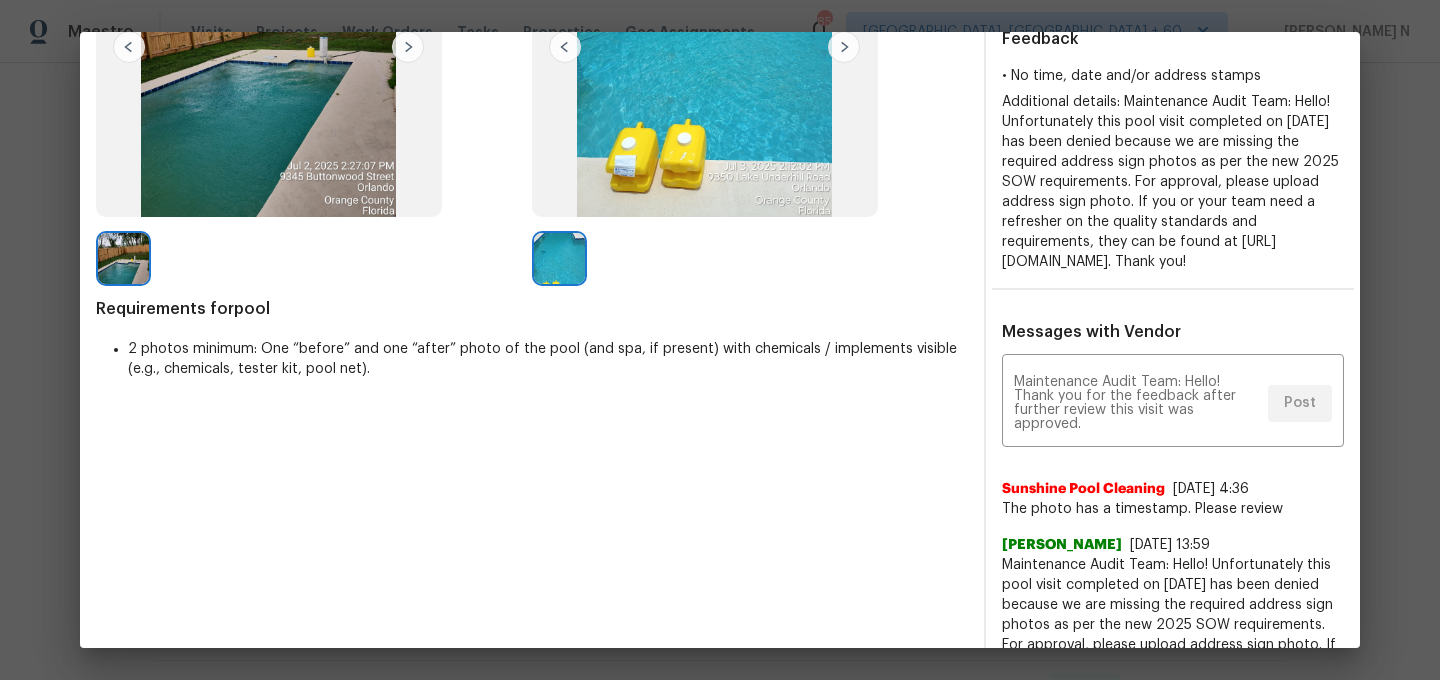 scroll, scrollTop: 0, scrollLeft: 0, axis: both 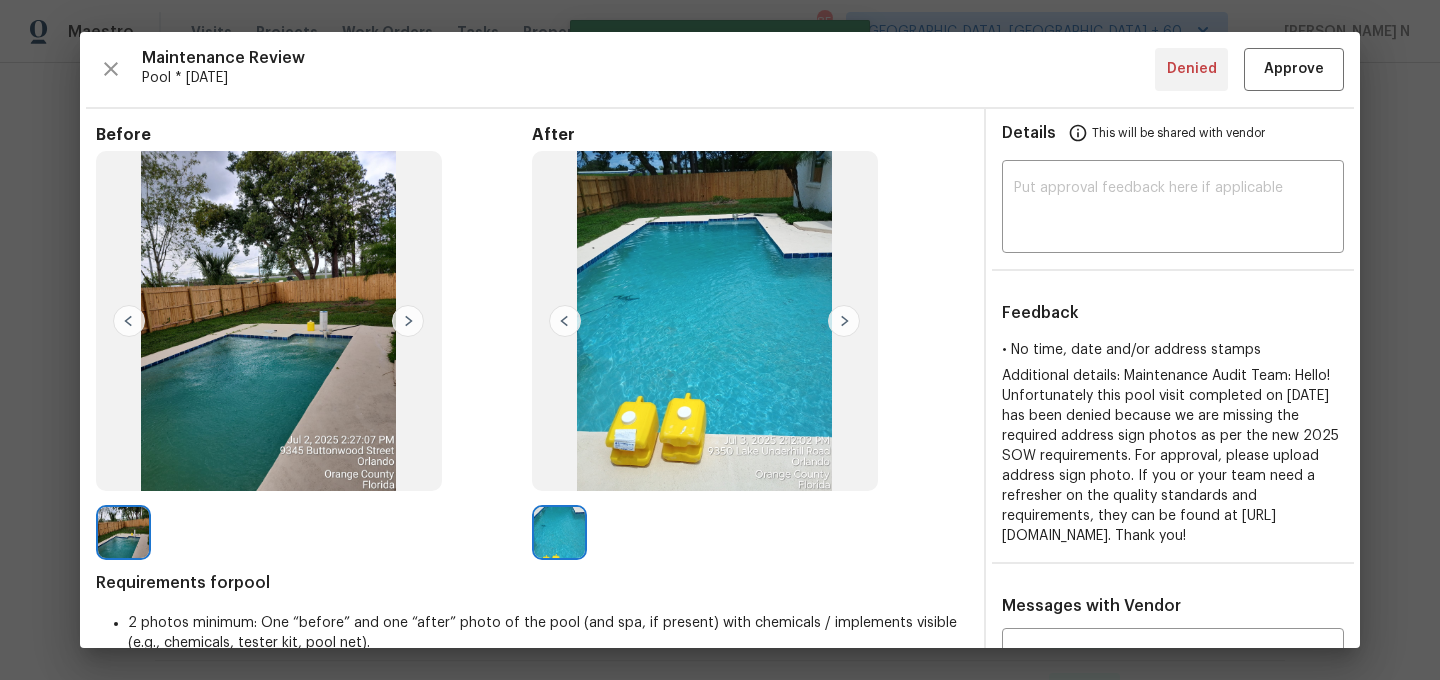 type 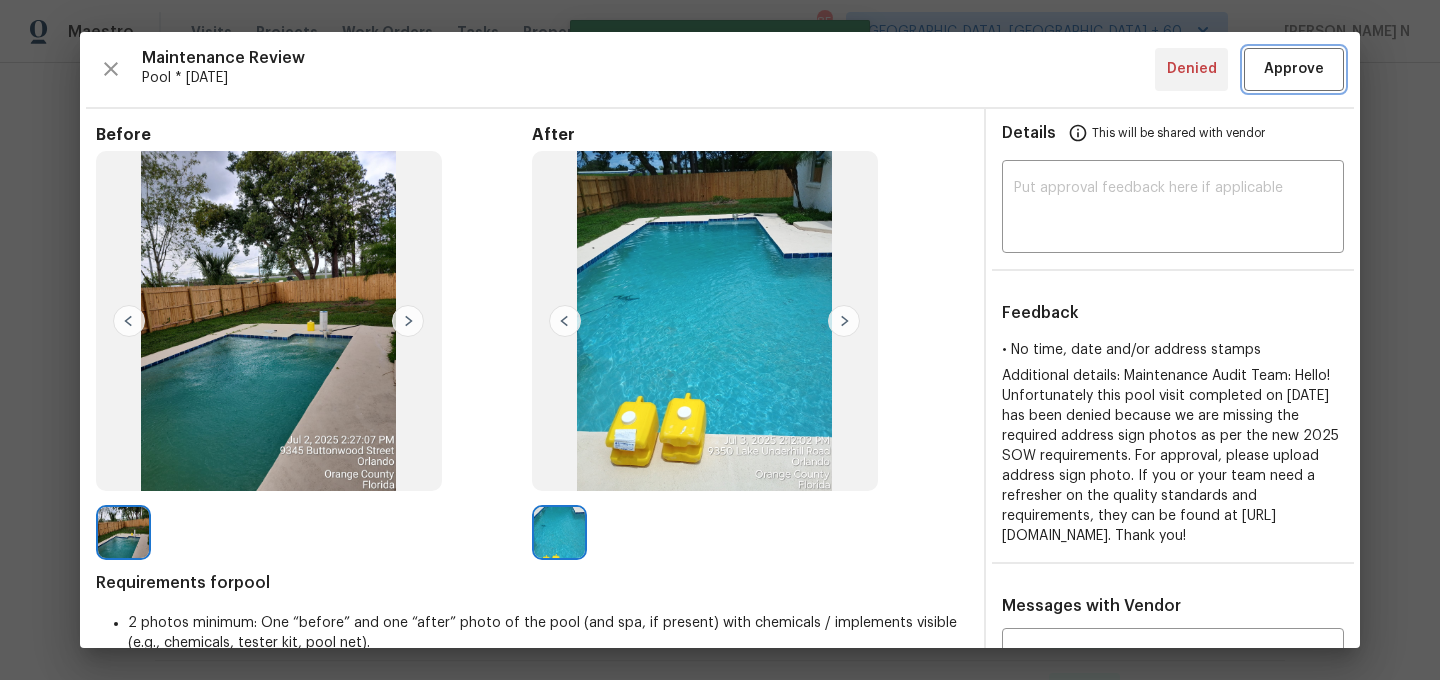 click on "Approve" at bounding box center [1294, 69] 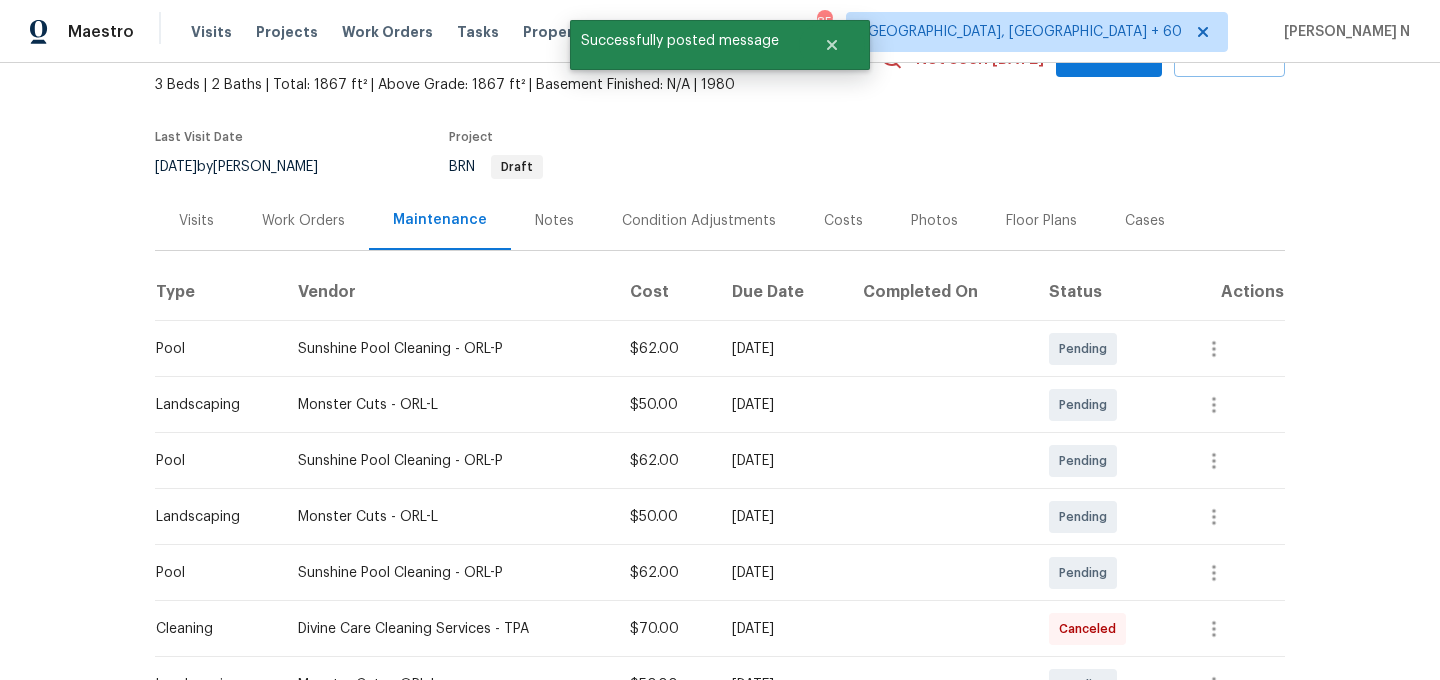 scroll, scrollTop: 2, scrollLeft: 0, axis: vertical 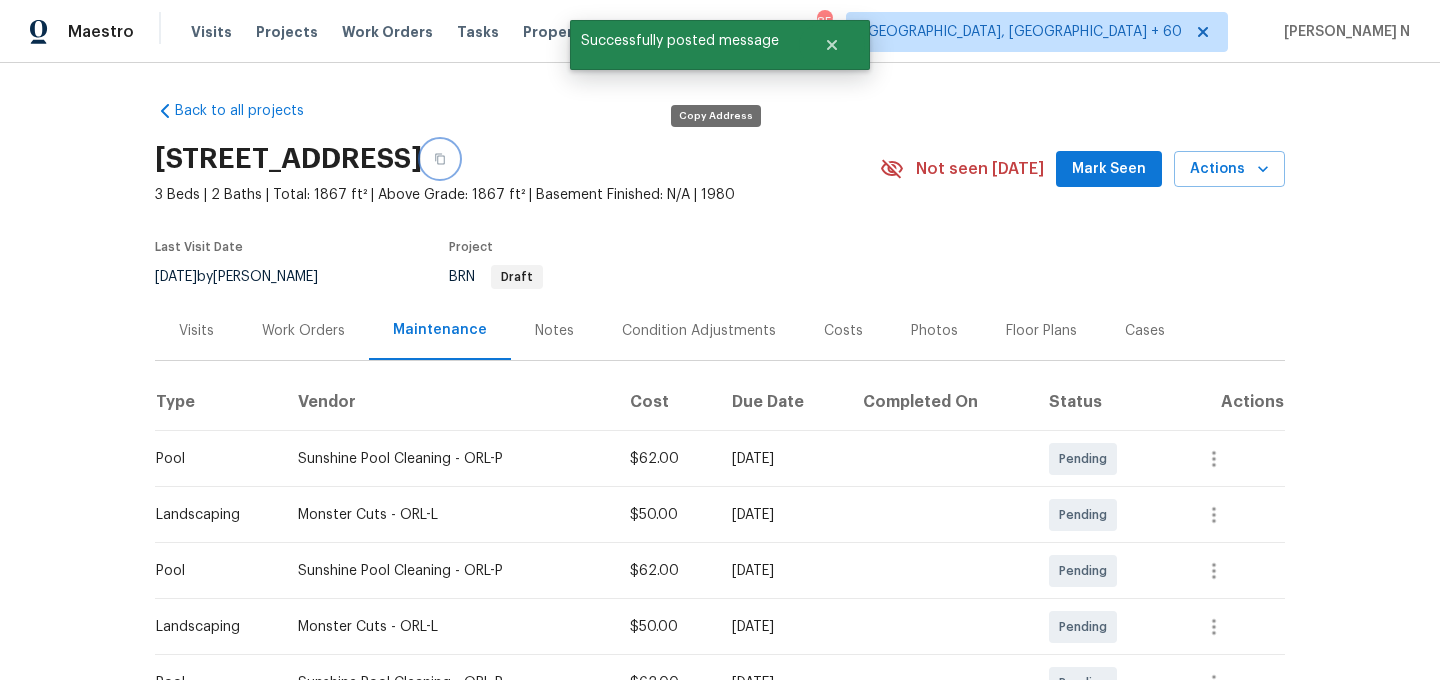 click at bounding box center (440, 159) 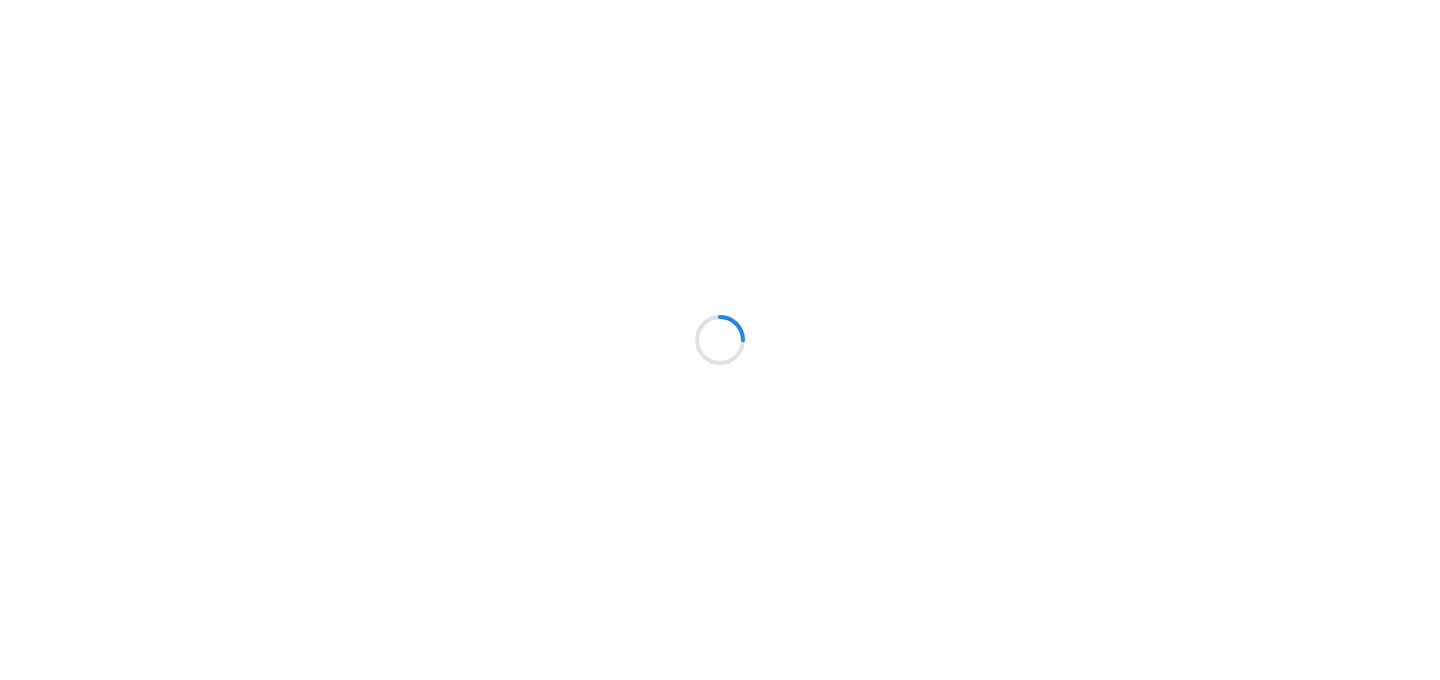 scroll, scrollTop: 0, scrollLeft: 0, axis: both 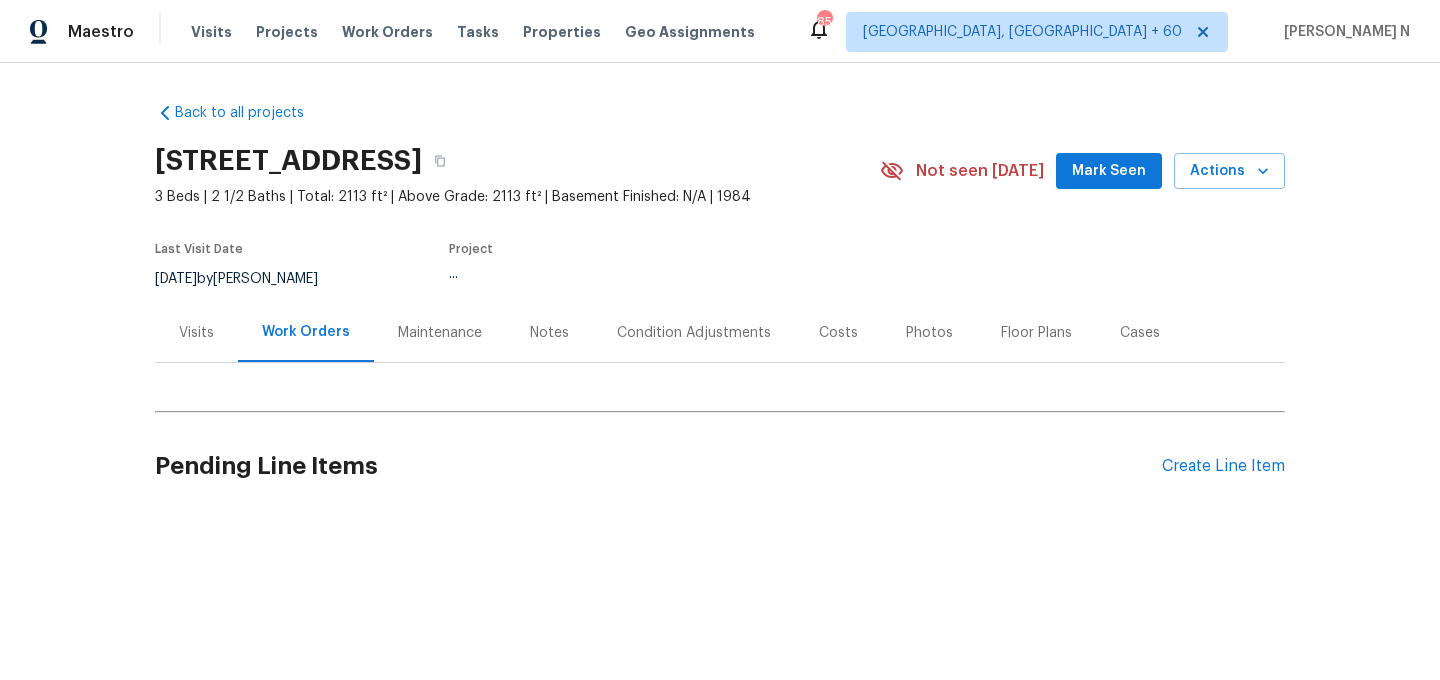 click on "Maintenance" at bounding box center [440, 333] 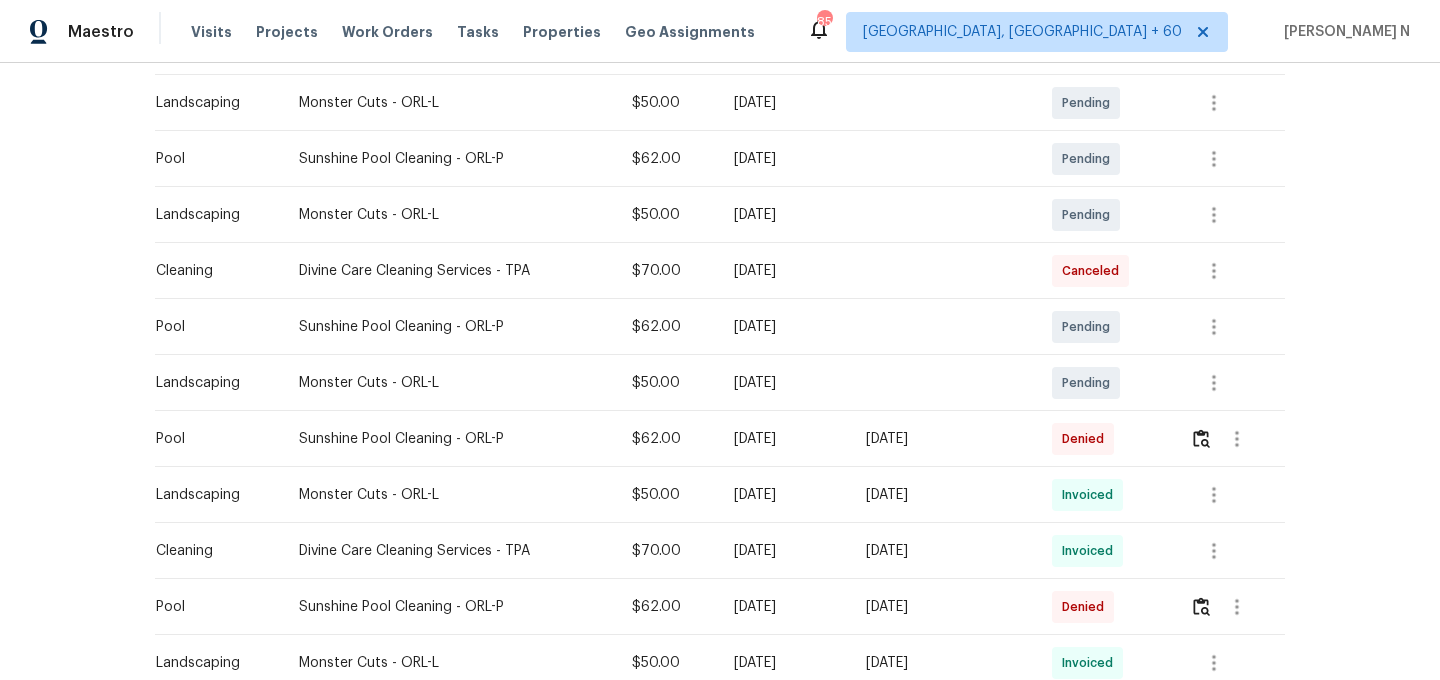 scroll, scrollTop: 433, scrollLeft: 0, axis: vertical 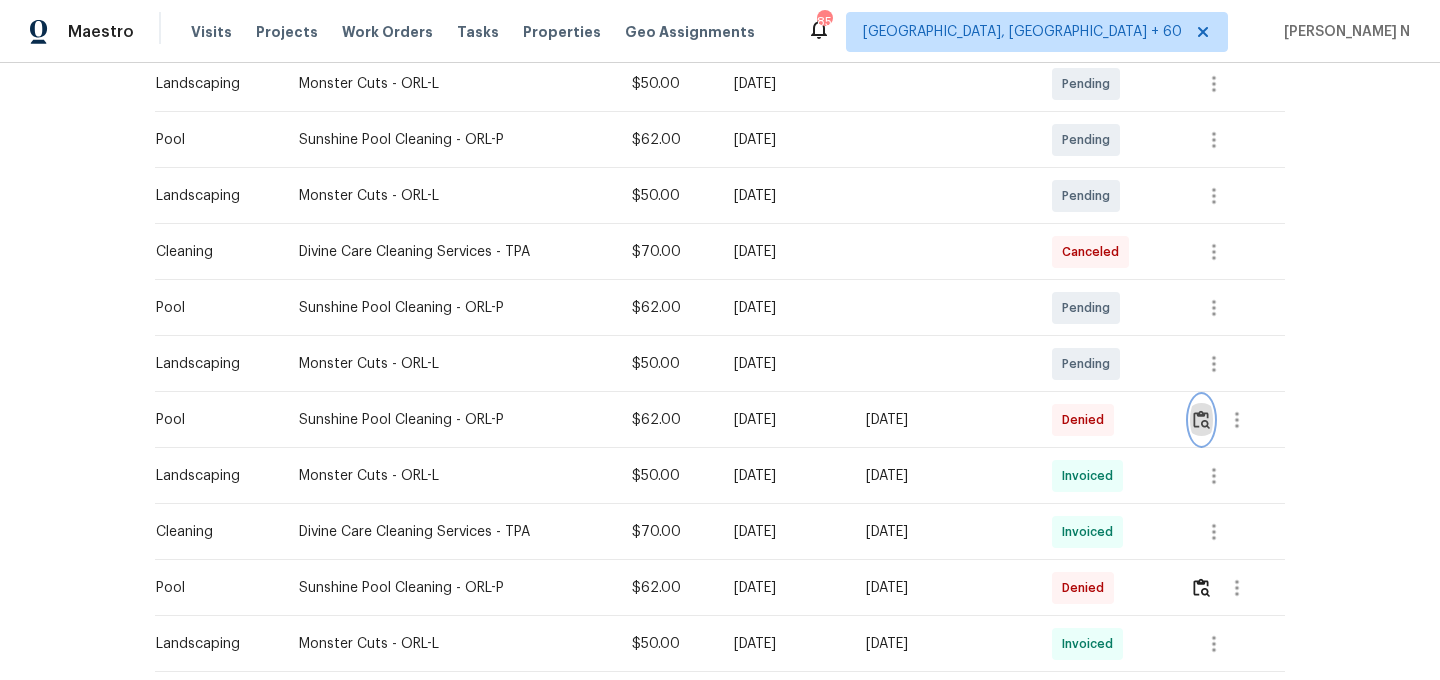 click at bounding box center [1201, 419] 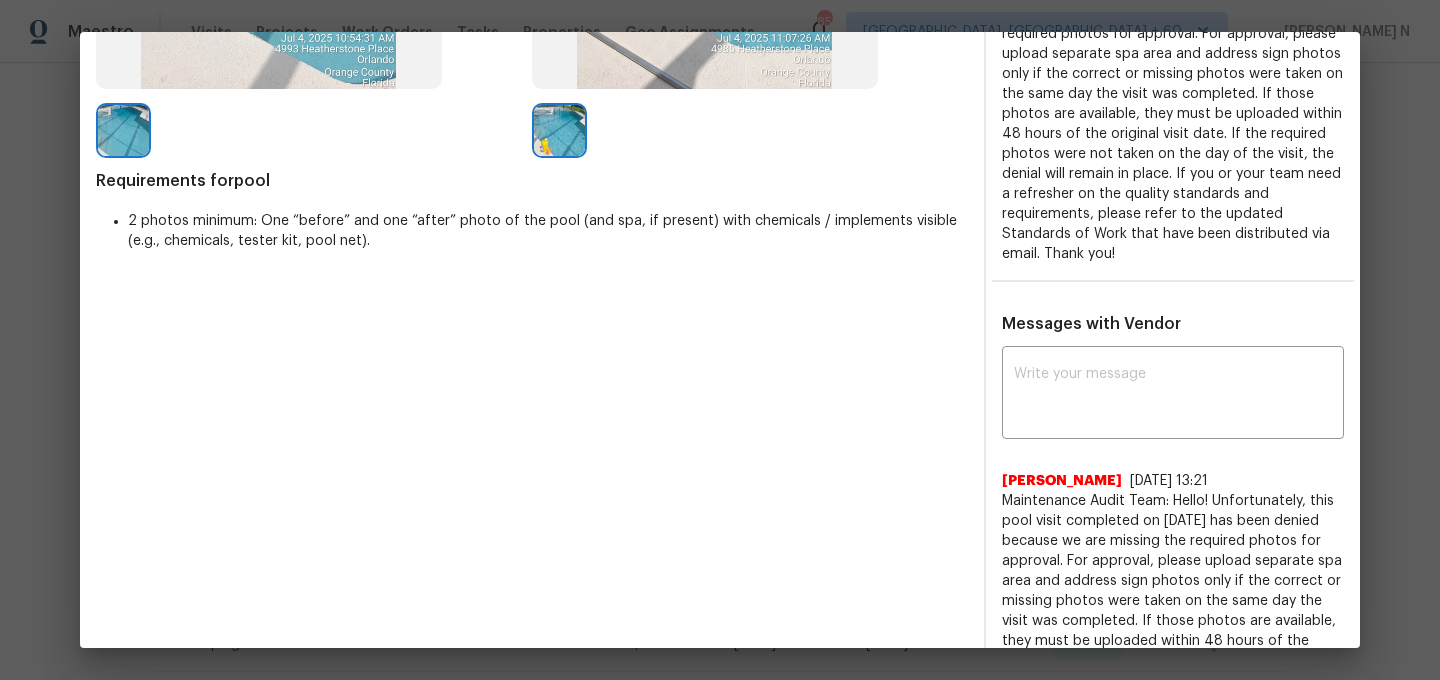 scroll, scrollTop: 401, scrollLeft: 0, axis: vertical 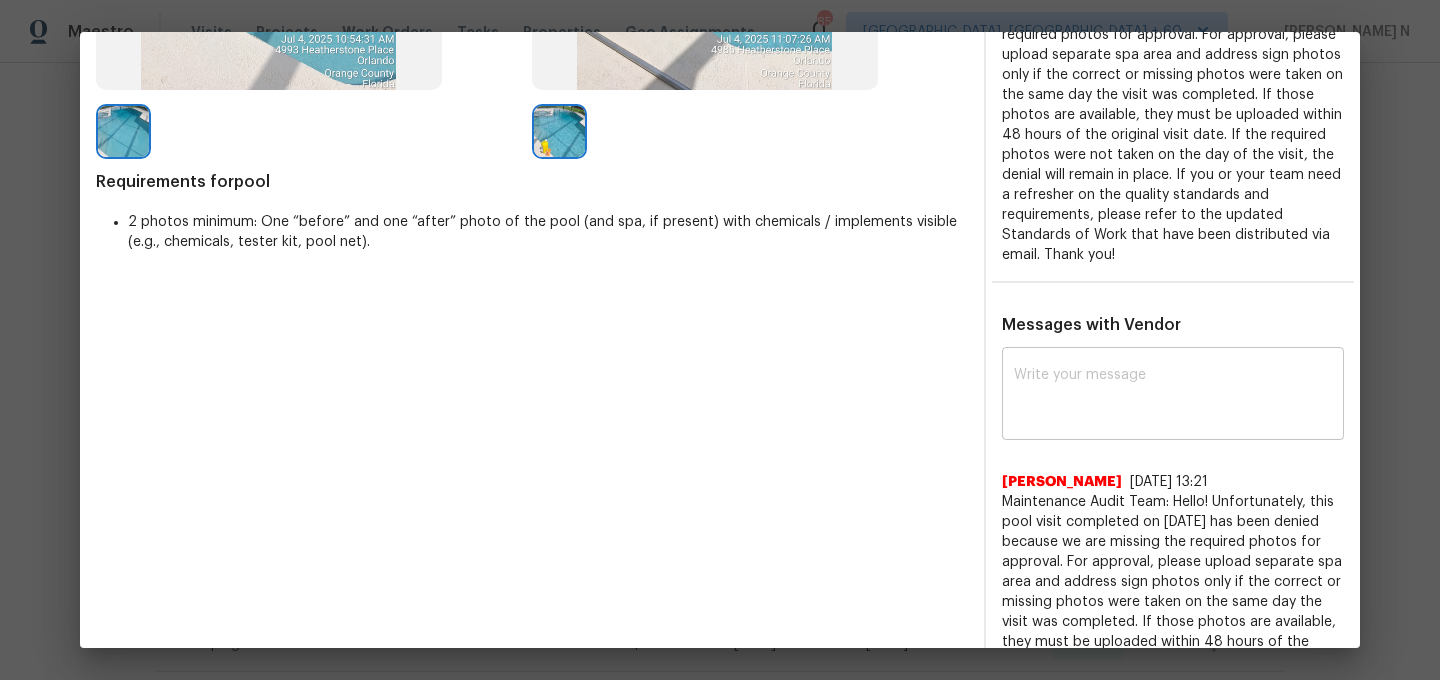 click at bounding box center (1173, 396) 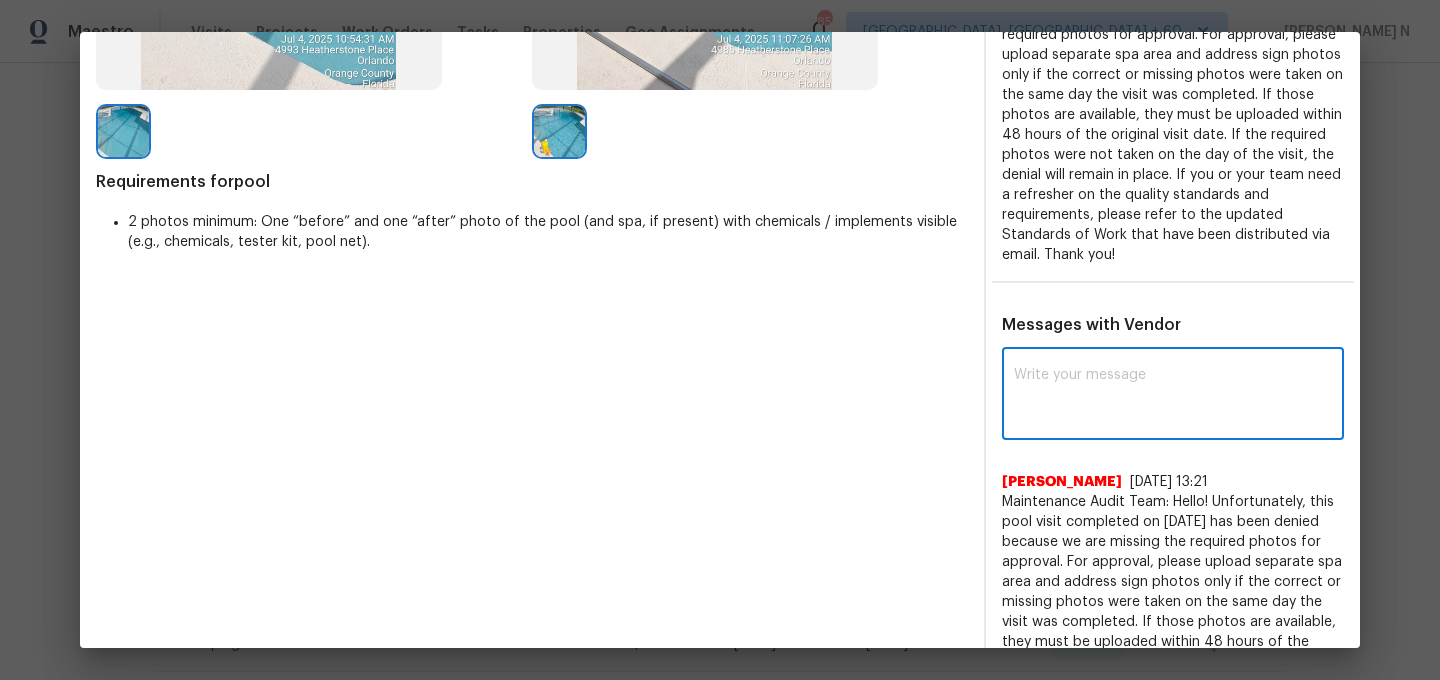 paste on "Maintenance Audit Team: Hello! Thank you for the feedback after further review this visit was approved." 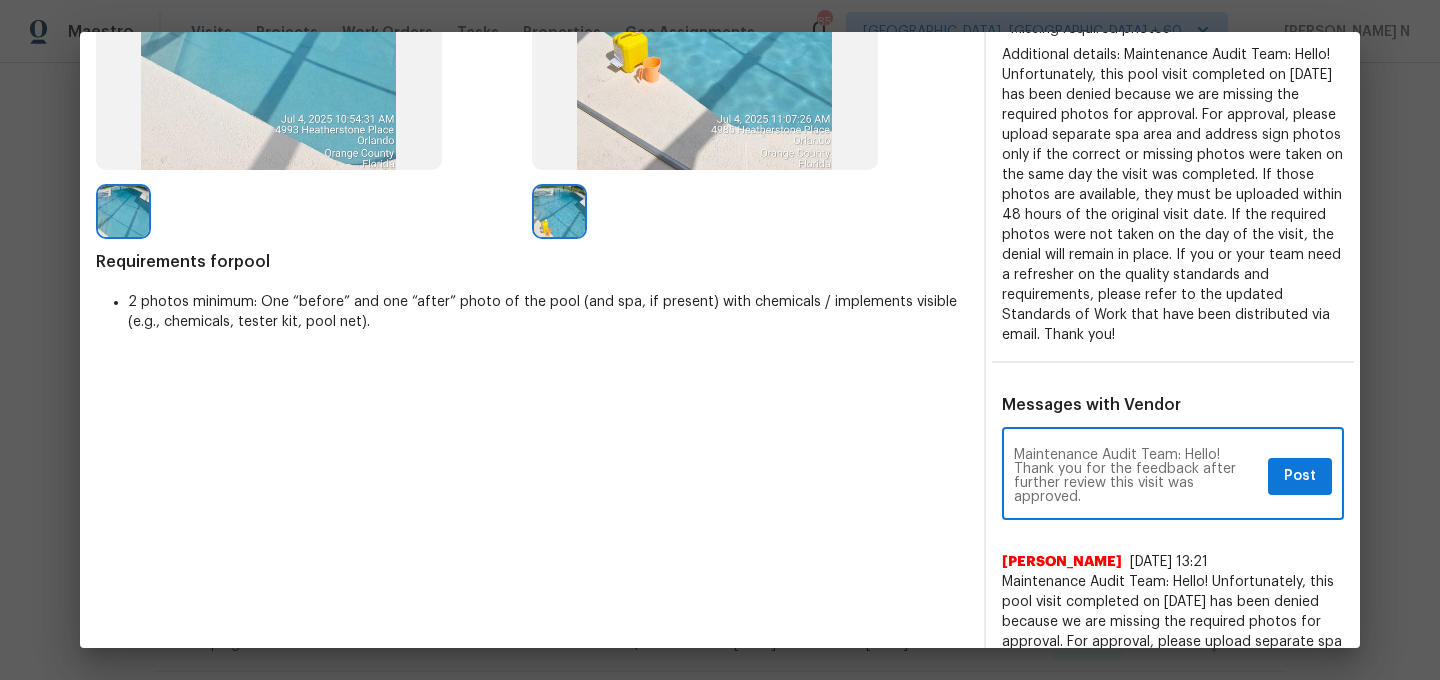 scroll, scrollTop: 230, scrollLeft: 0, axis: vertical 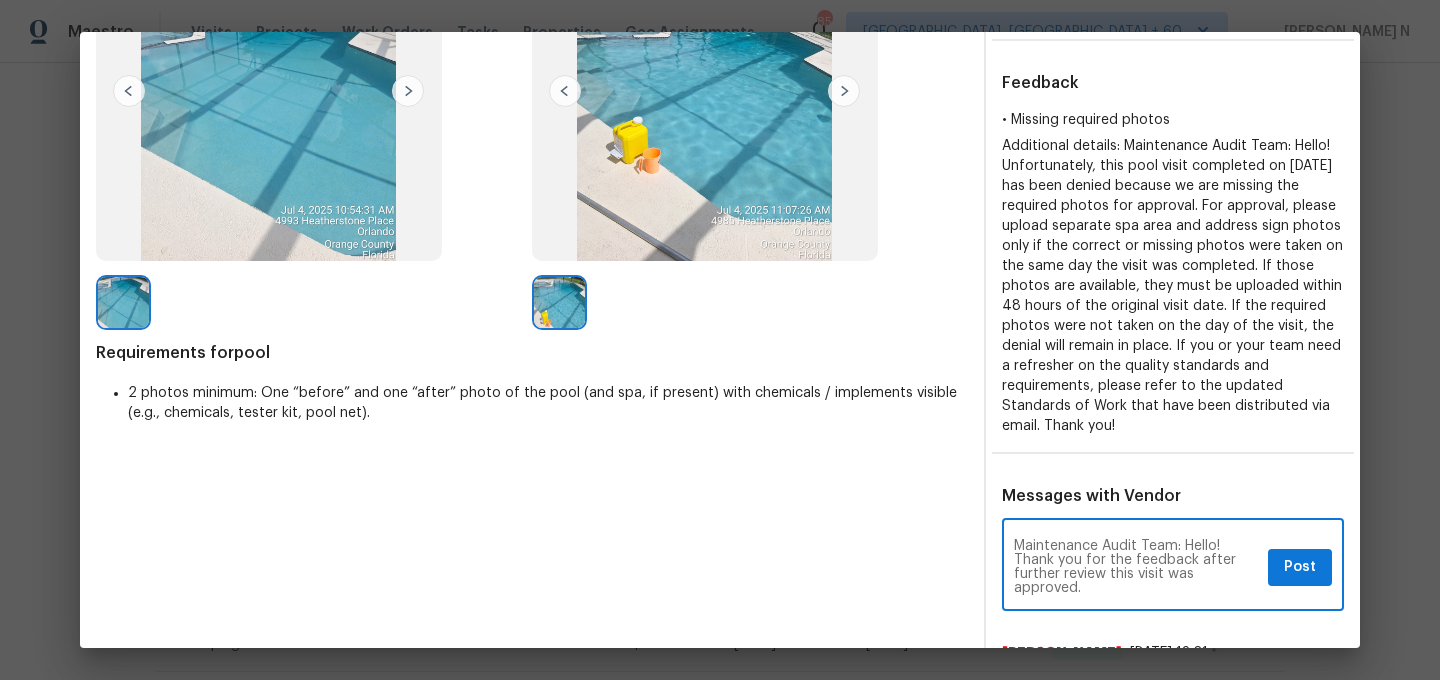 type on "Maintenance Audit Team: Hello! Thank you for the feedback after further review this visit was approved." 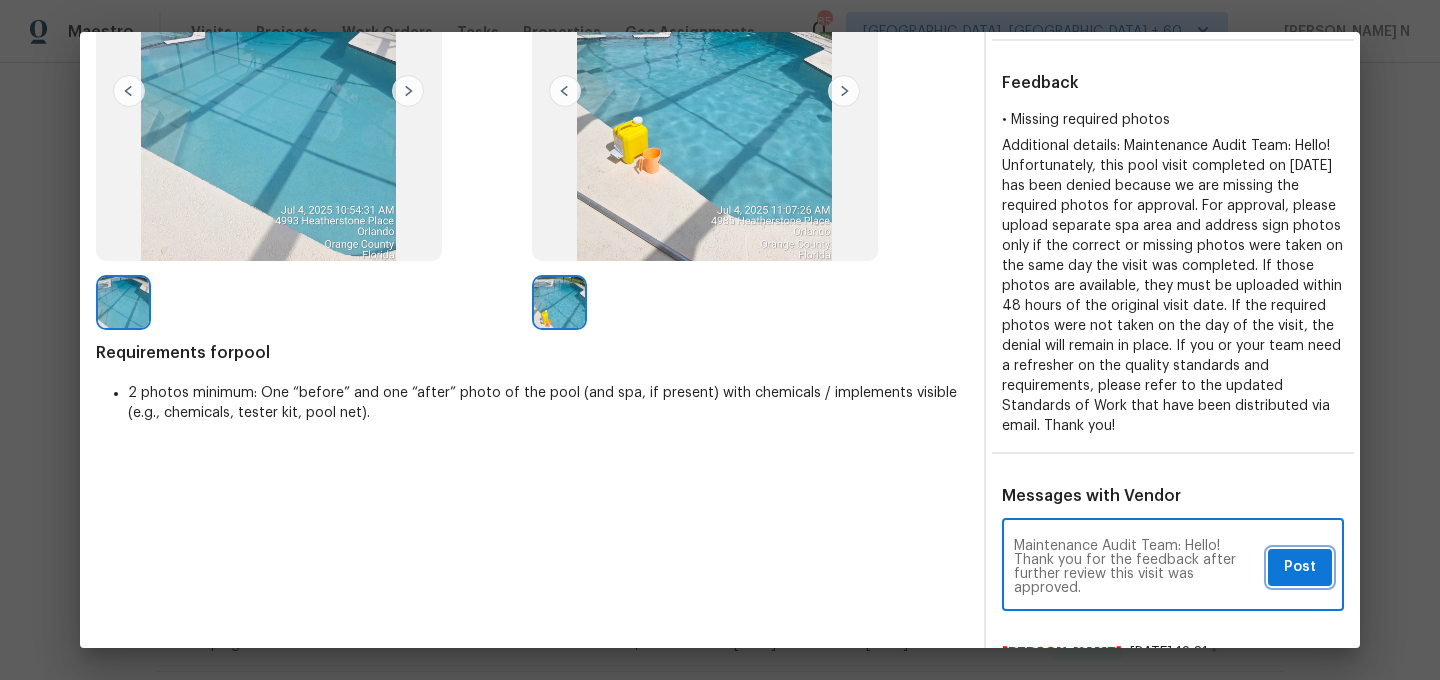 click on "Post" at bounding box center [1300, 567] 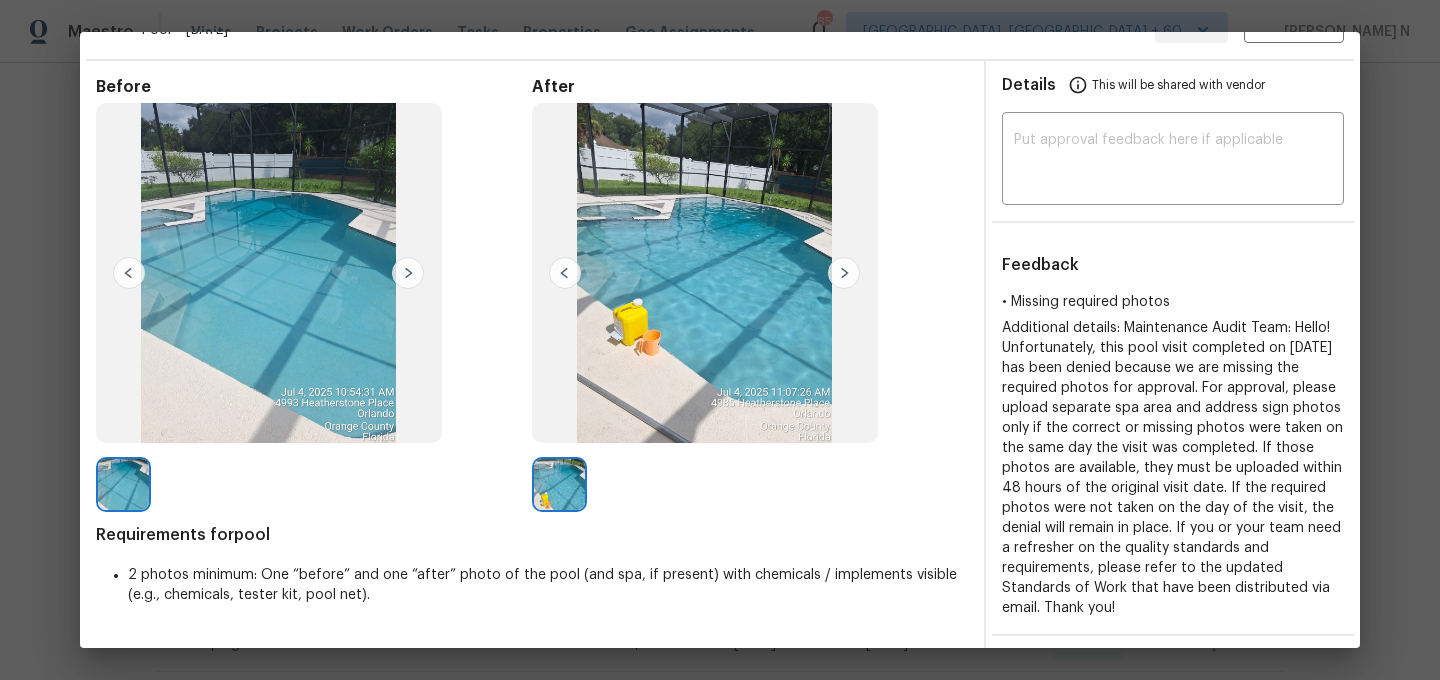 scroll, scrollTop: 0, scrollLeft: 0, axis: both 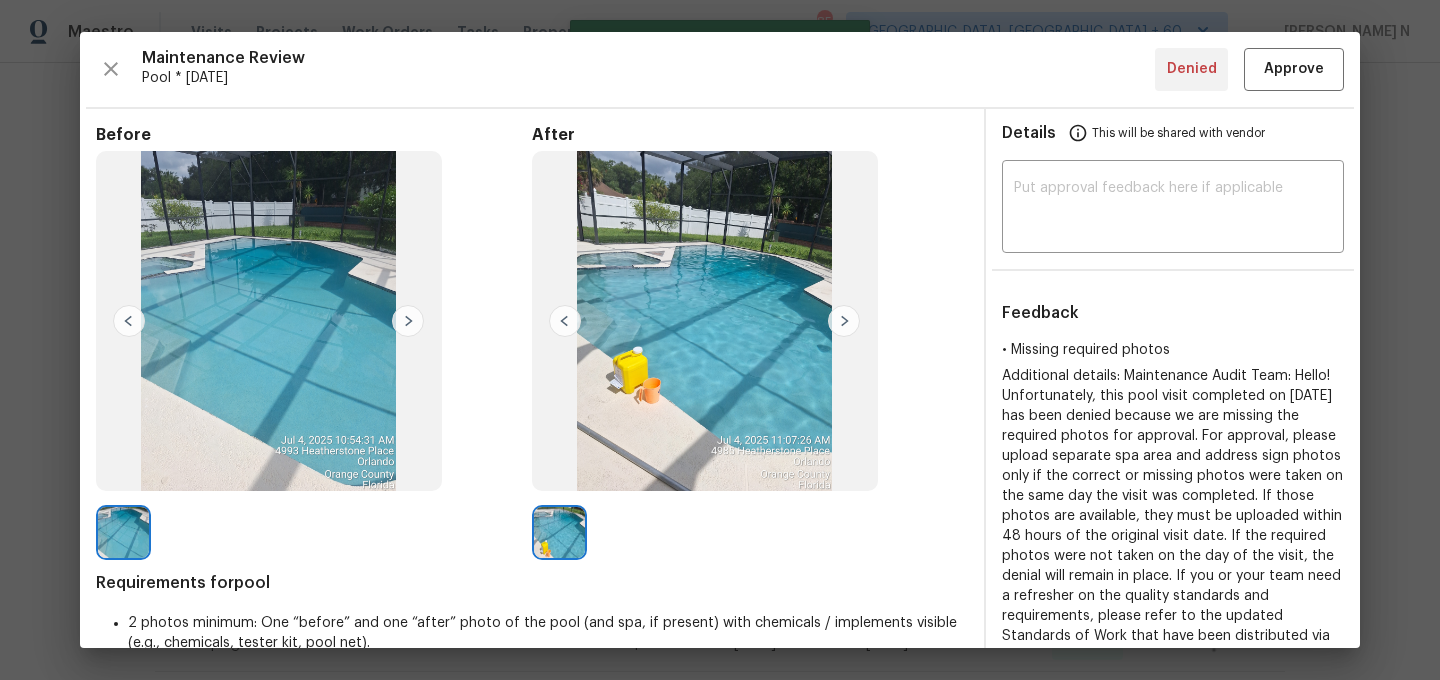 type 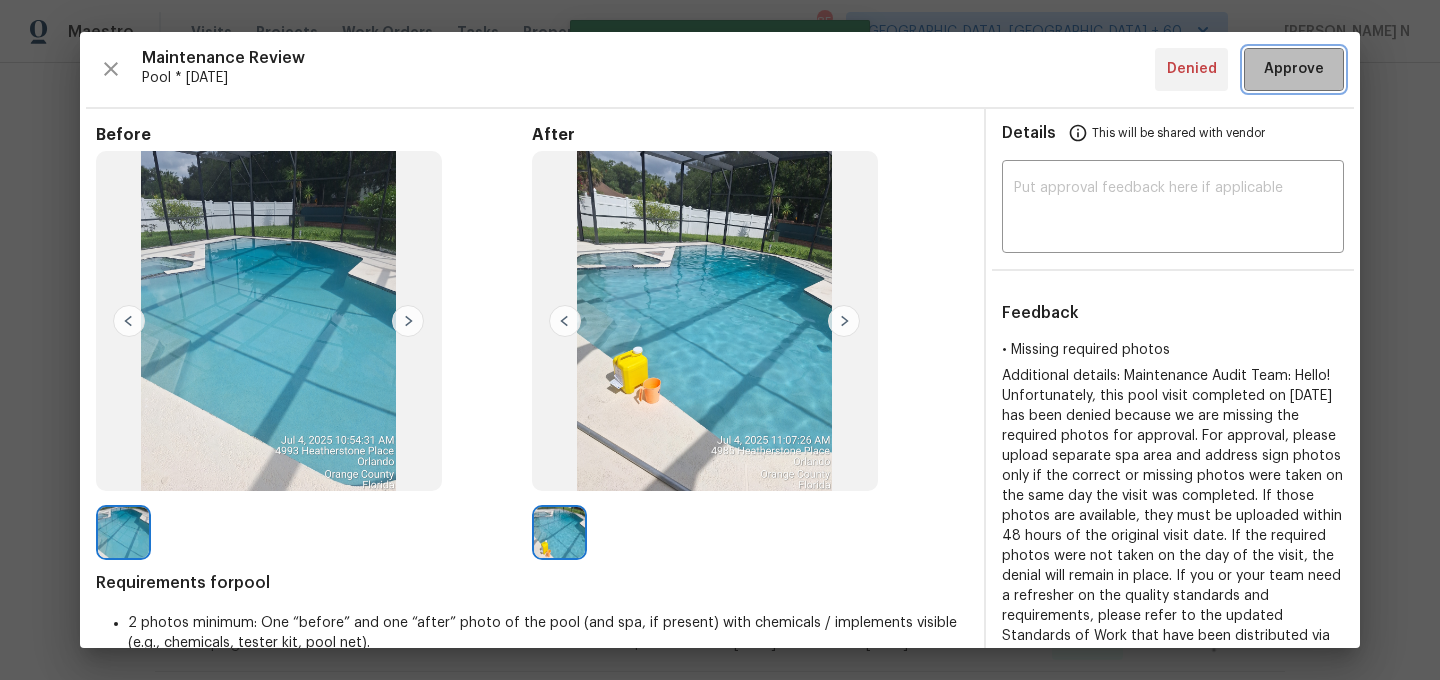 click on "Approve" at bounding box center [1294, 69] 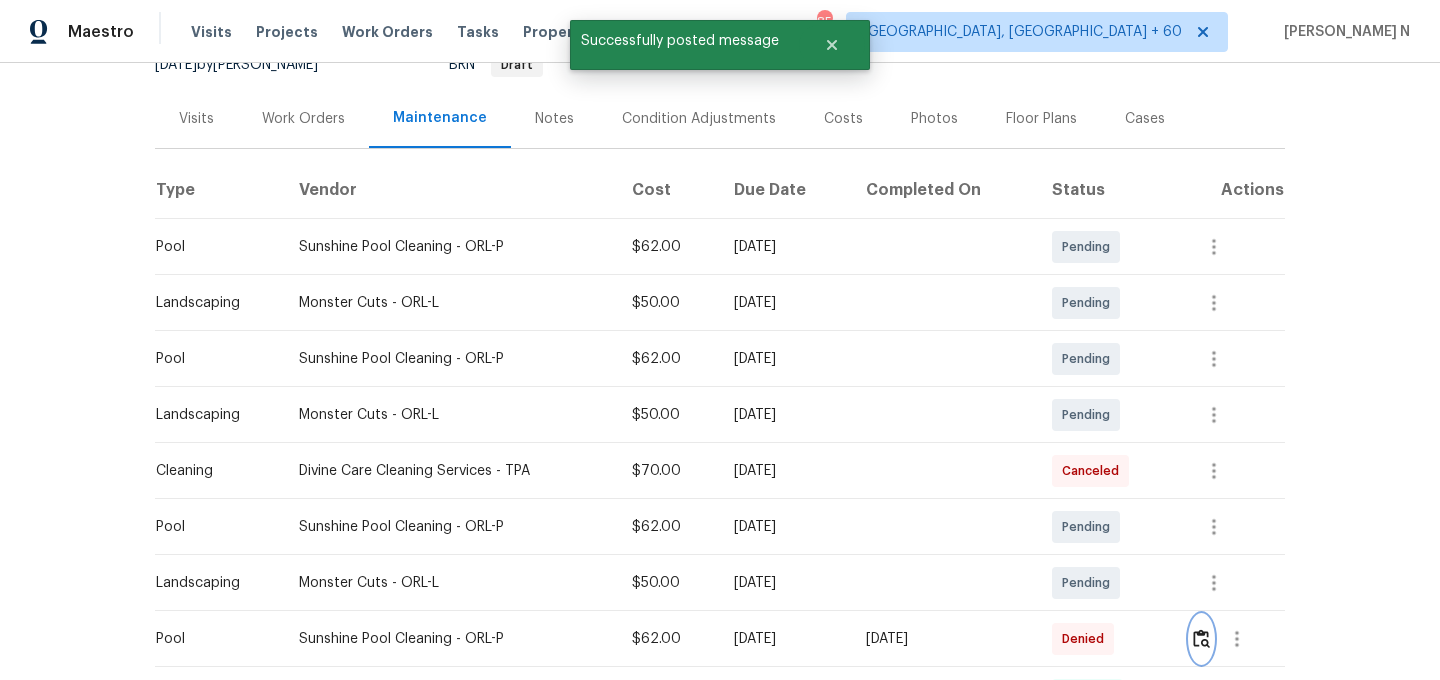 scroll, scrollTop: 0, scrollLeft: 0, axis: both 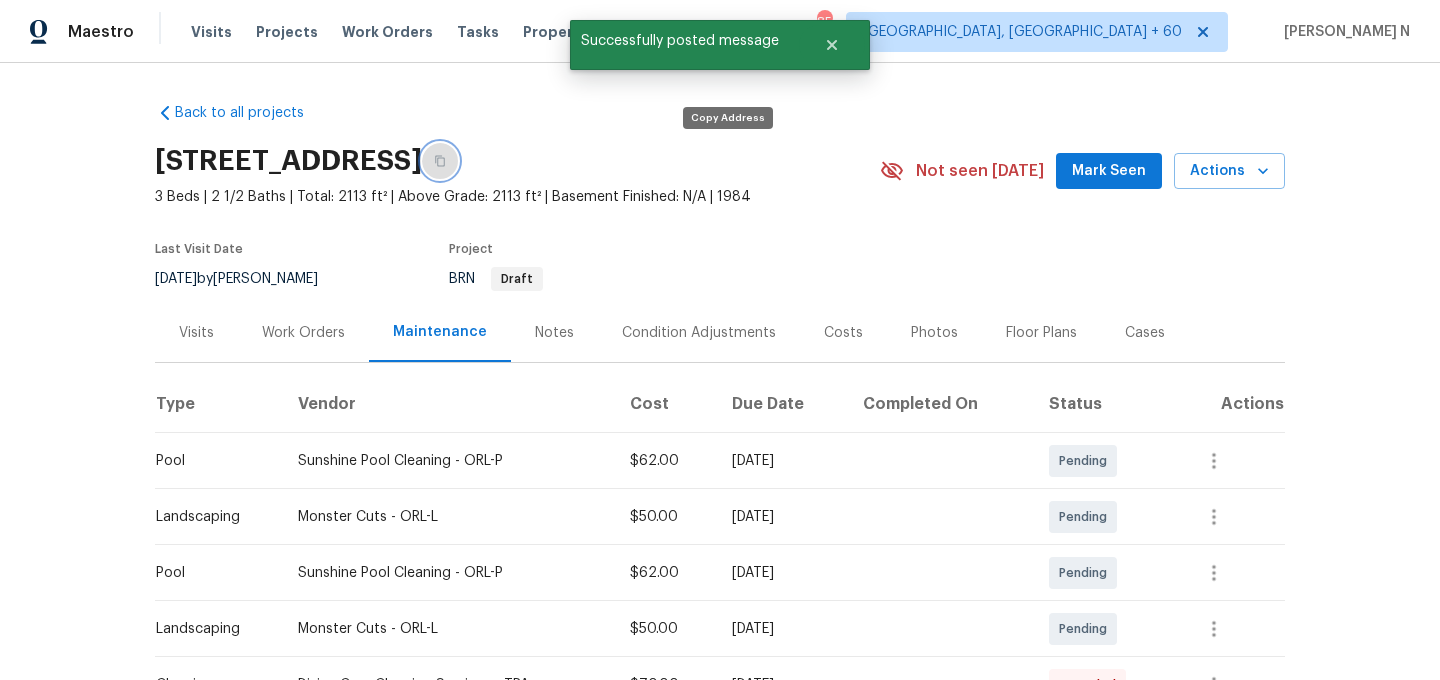 click at bounding box center [440, 161] 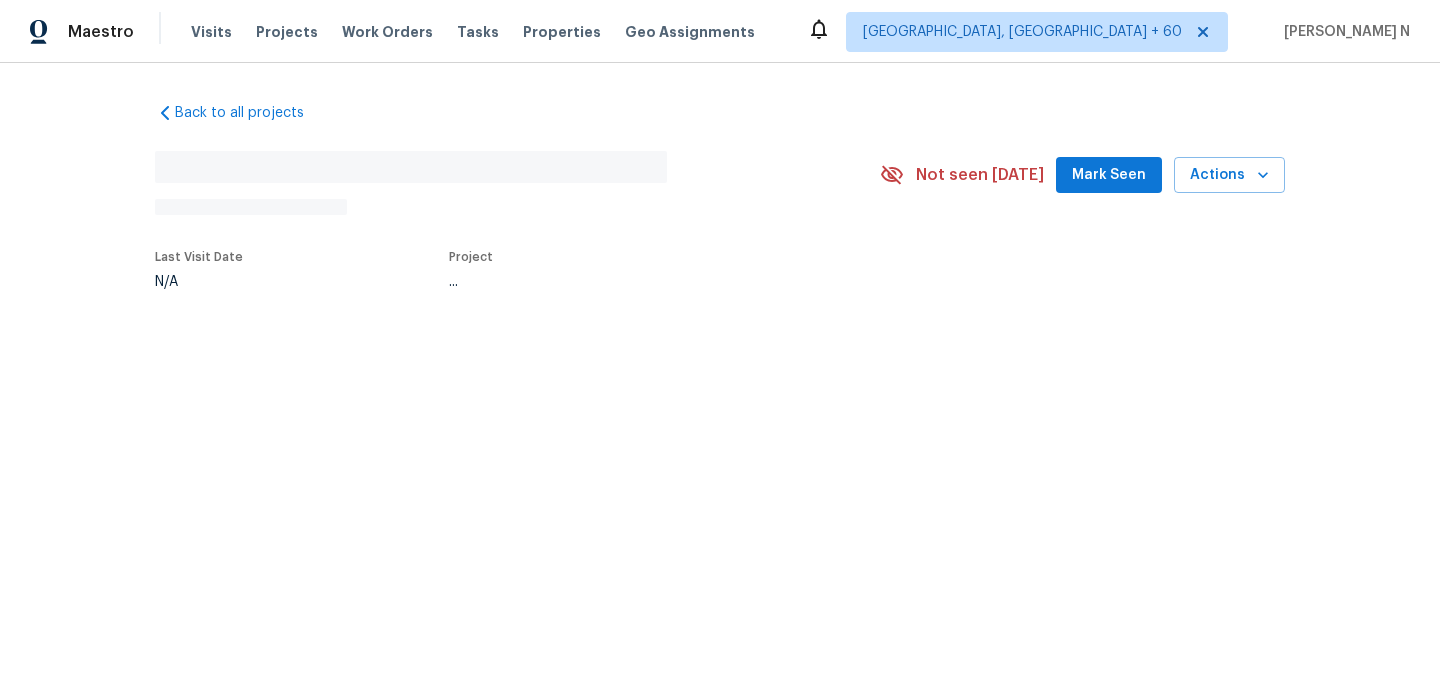 scroll, scrollTop: 0, scrollLeft: 0, axis: both 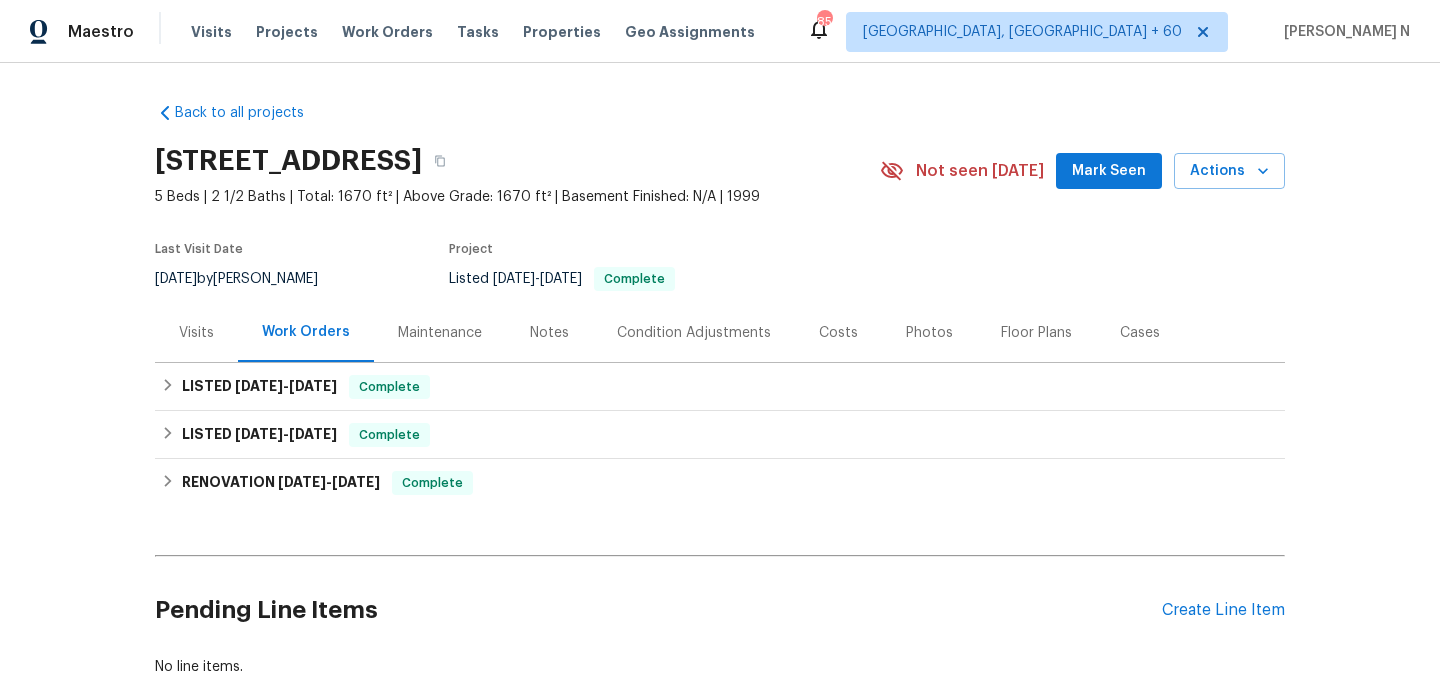 click on "Maintenance" at bounding box center (440, 332) 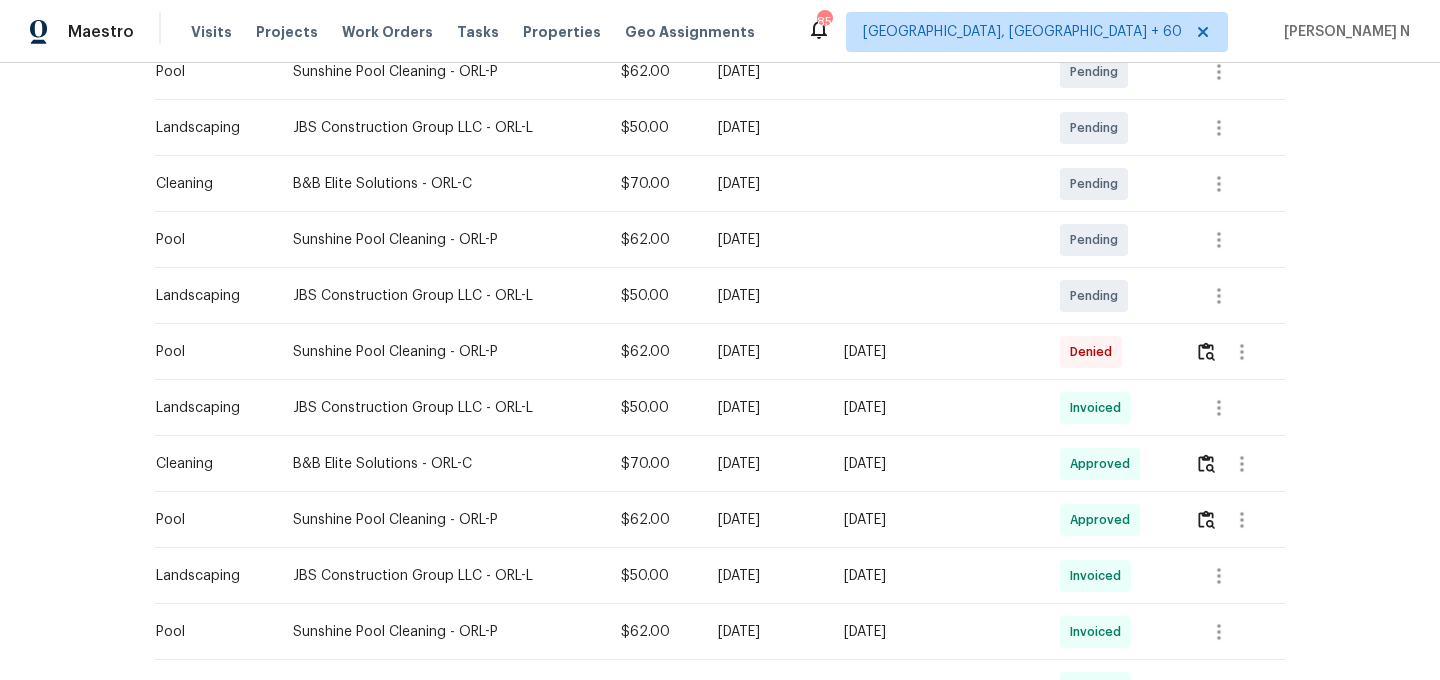scroll, scrollTop: 505, scrollLeft: 0, axis: vertical 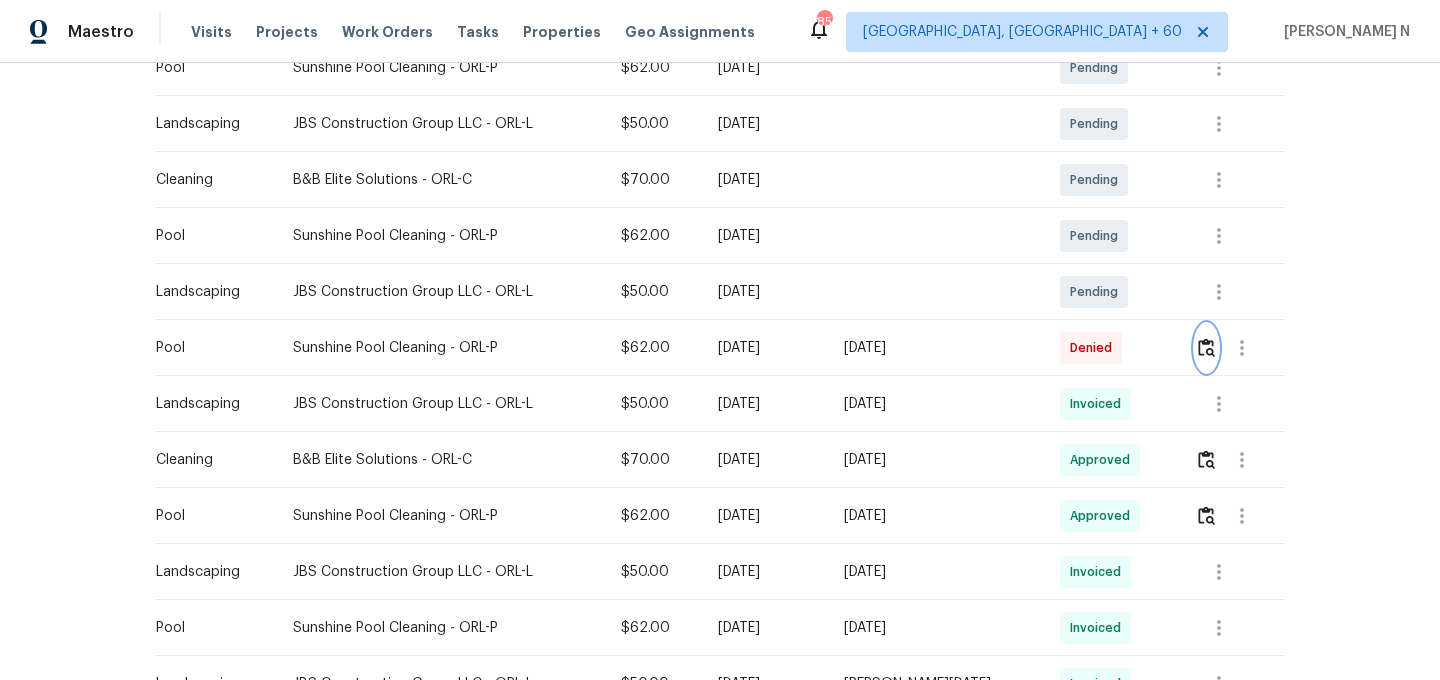 click at bounding box center (1206, 347) 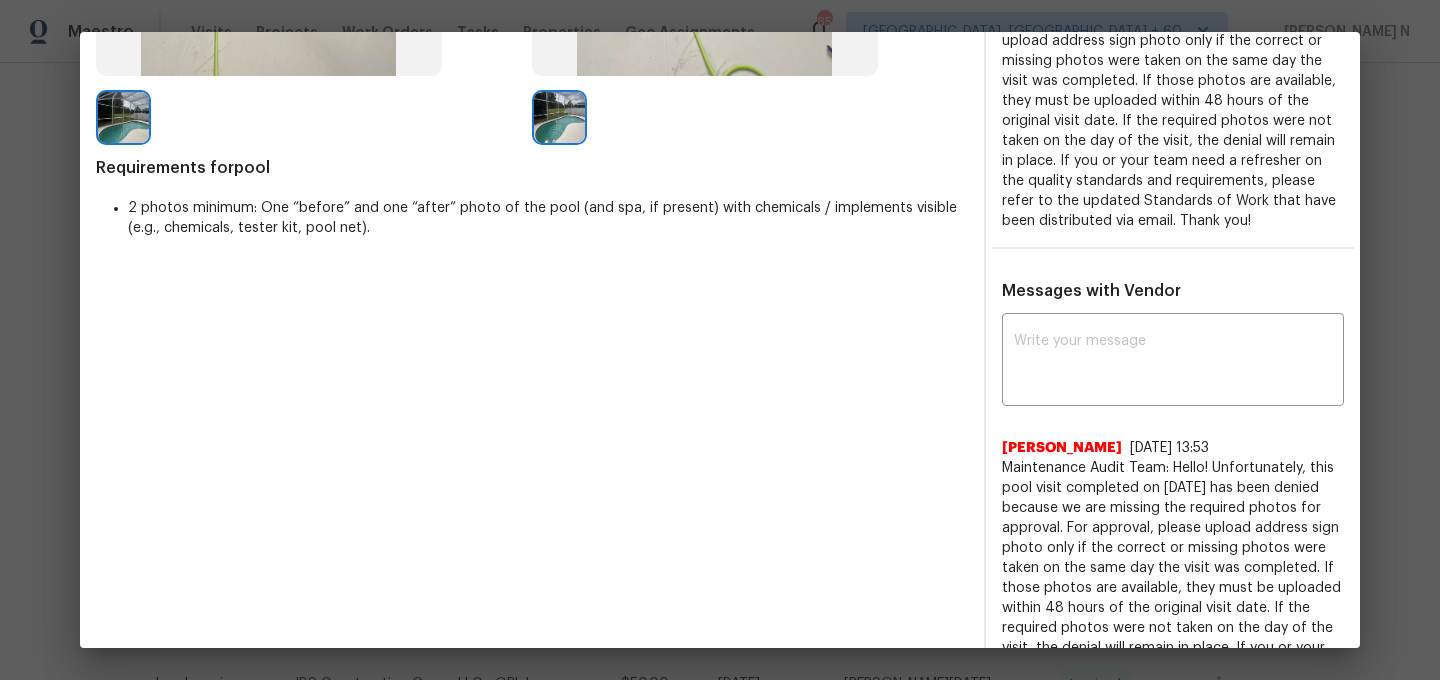 scroll, scrollTop: 404, scrollLeft: 0, axis: vertical 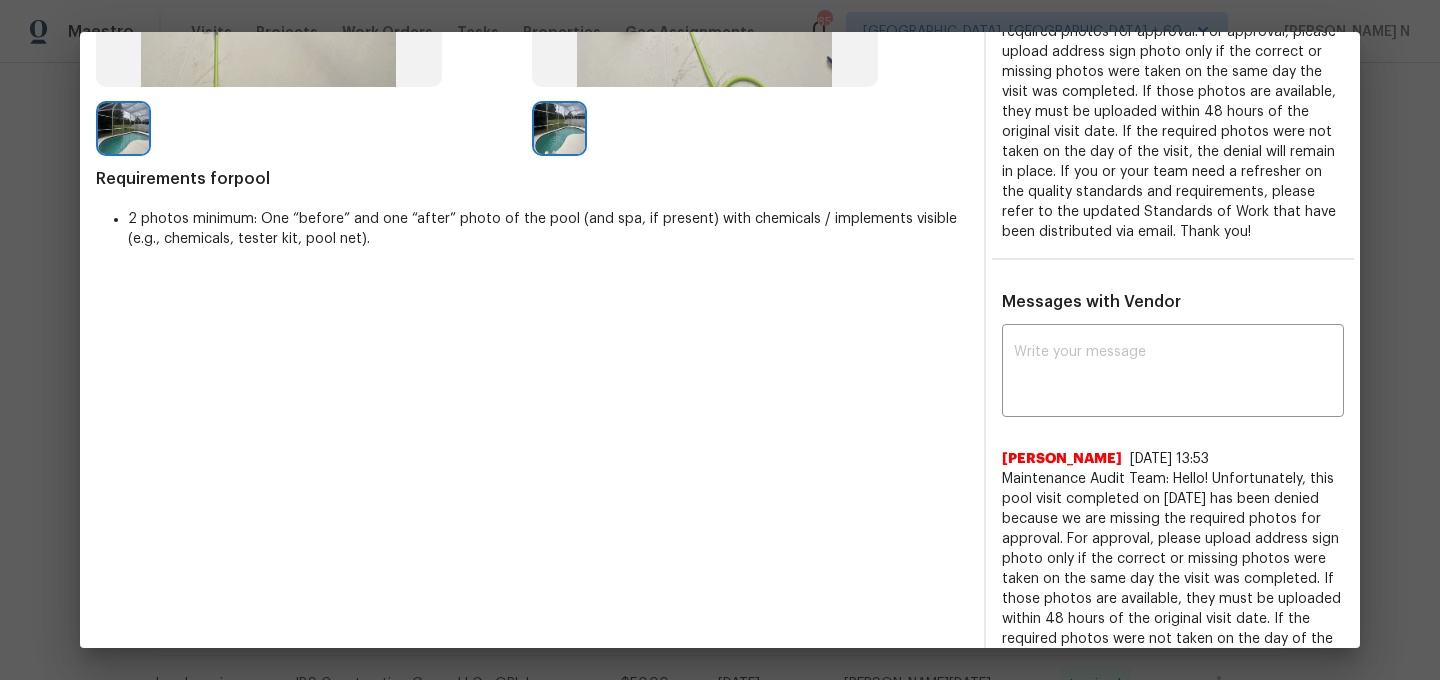 click on "x ​ Rajkumar Govindraj 7/9/25, 13:53 Maintenance Audit Team: Hello! Unfortunately, this pool visit completed on 07/08/2025 has been denied because we are missing the required photos for approval. For approval, please upload address sign photo only if the correct or missing photos were taken on the same day the visit was completed. If those photos are available, they must be uploaded within 48 hours of the original visit date. If the required photos were not taken on the day of the visit, the denial will remain in place. If you or your team need a refresher on the quality standards and requirements, please refer to the updated Standards of Work that have been distributed via email. Thank you! Saravanan Thiagarajan 5/20/25, 10:54 Maintenance Audit Team: Hello! After further review the visit has been approved. Please ensure to avoid other property photos from your next visits. Thank You! Afredi A 5/19/25, 8:13 Hi team, thank you for the heads up. Sunshine Pool Cleaning 5/19/25, 6:9" at bounding box center (1173, 653) 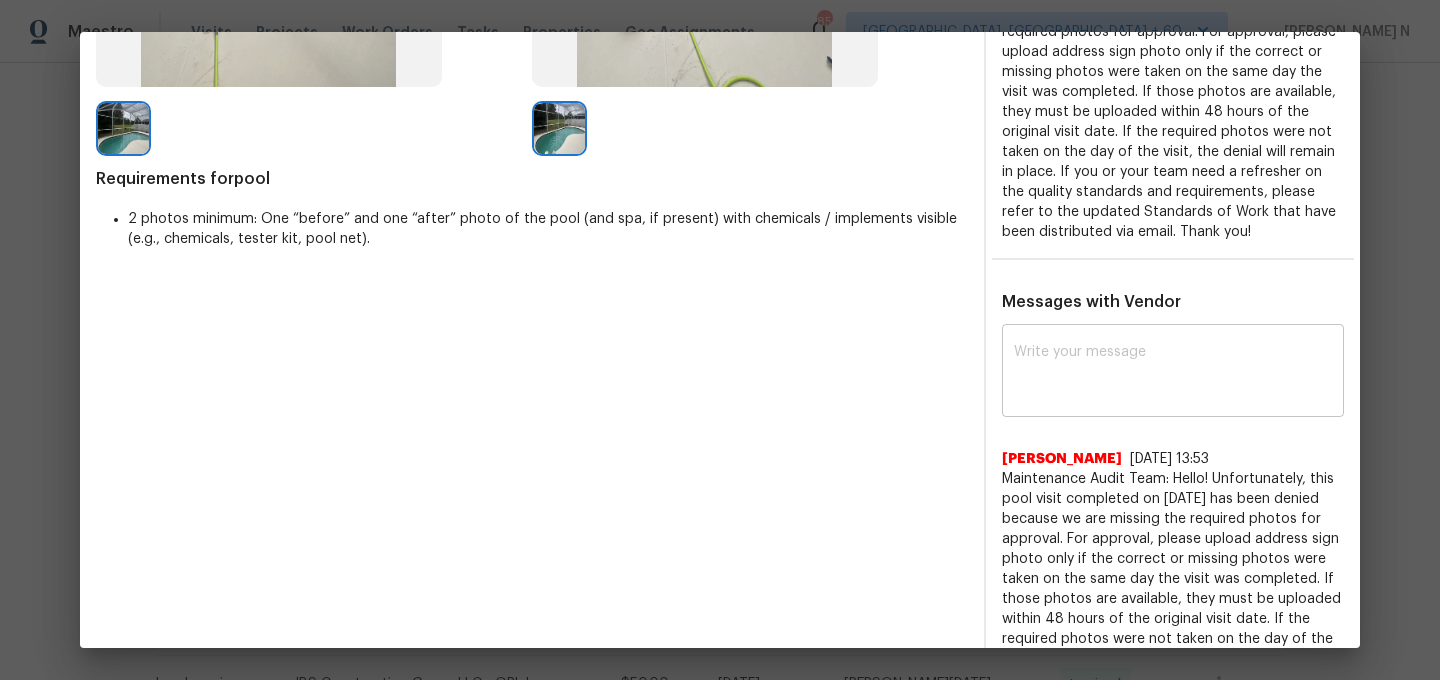 click on "x ​" at bounding box center (1173, 373) 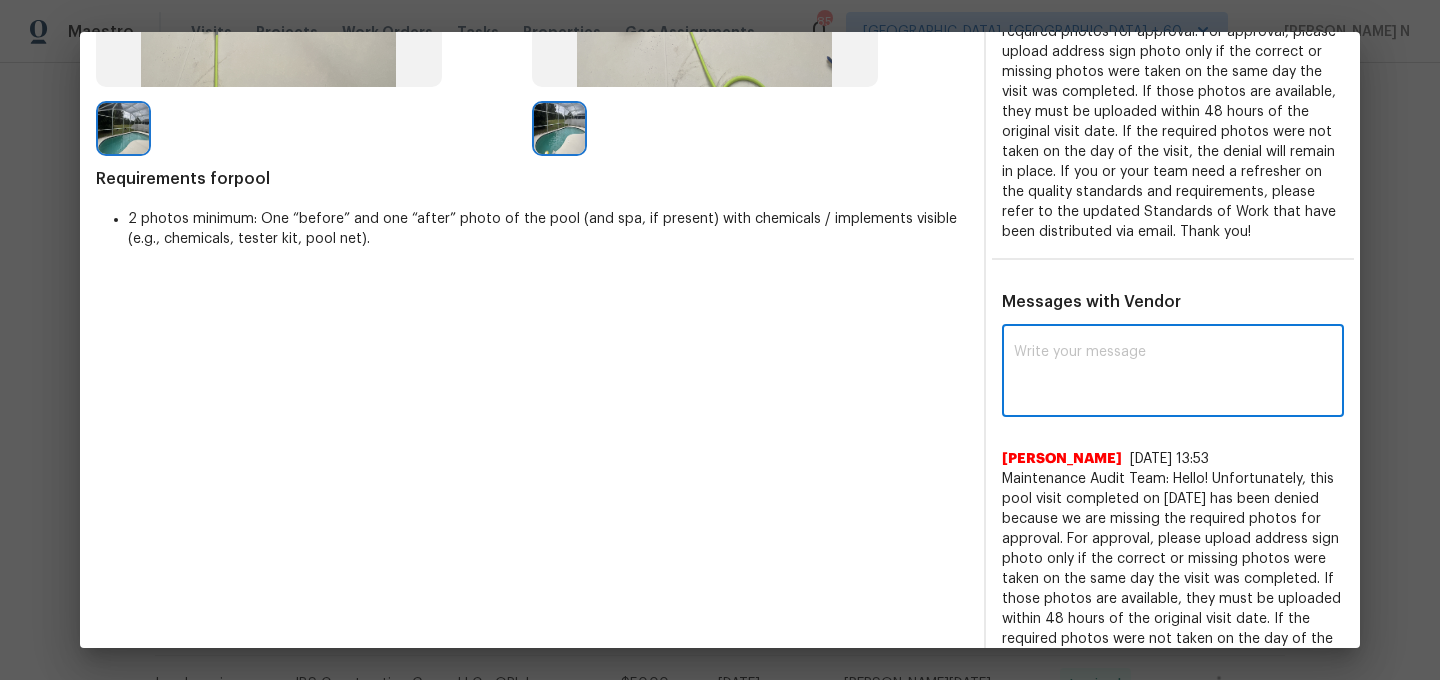 paste on "Maintenance Audit Team: Hello! Thank you for the feedback after further review this visit was approved." 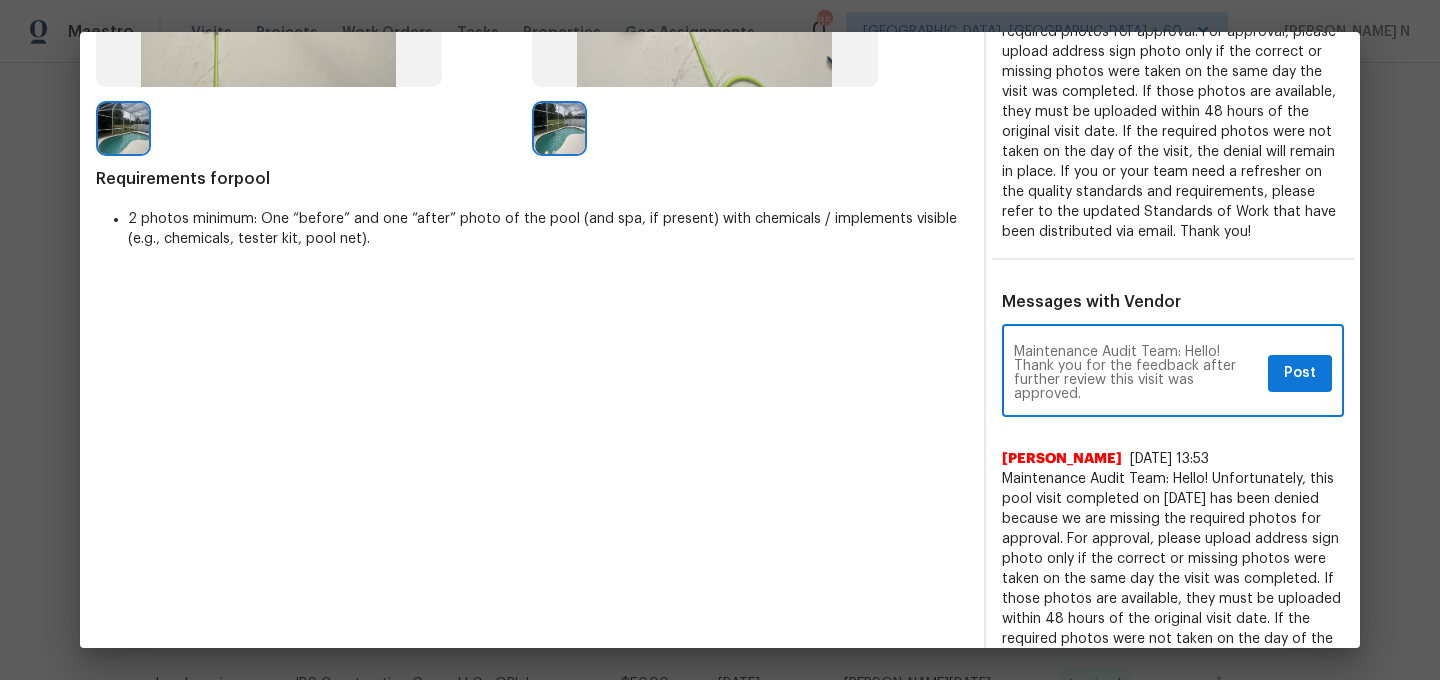 type on "Maintenance Audit Team: Hello! Thank you for the feedback after further review this visit was approved." 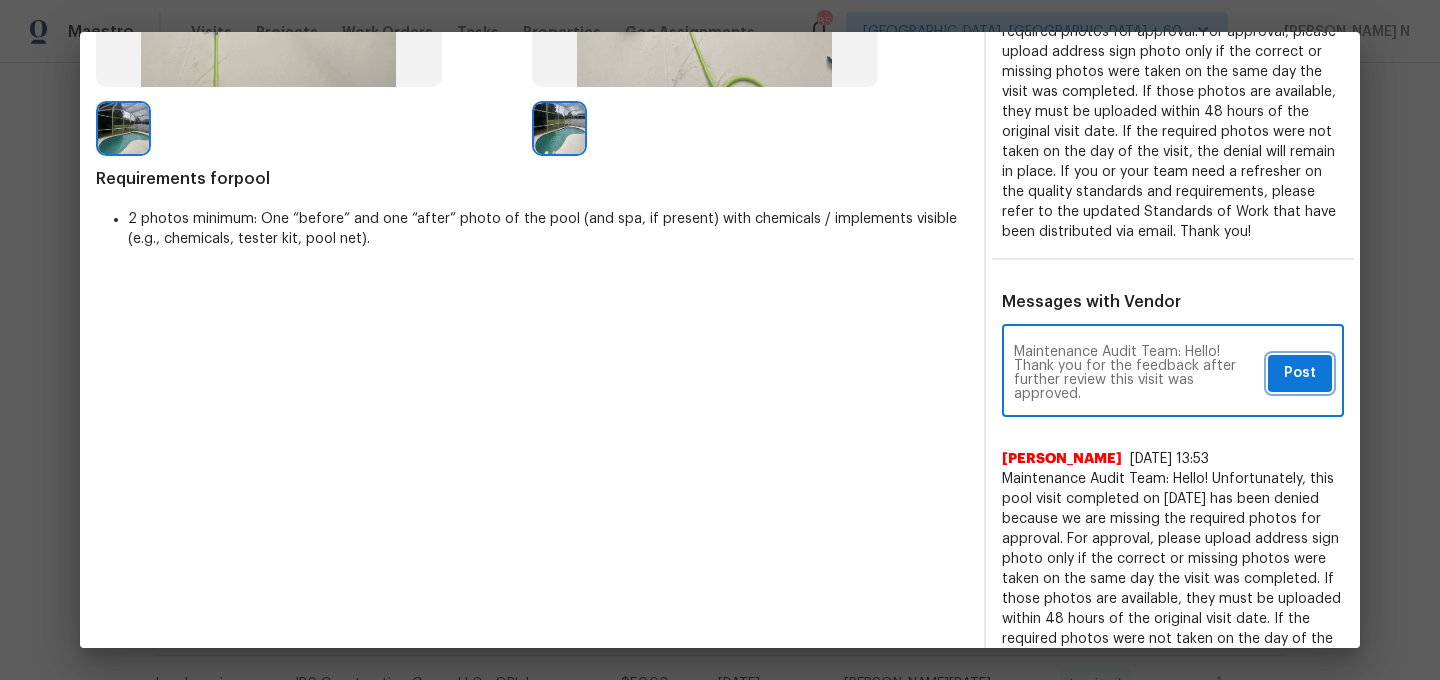 click on "Post" at bounding box center (1300, 373) 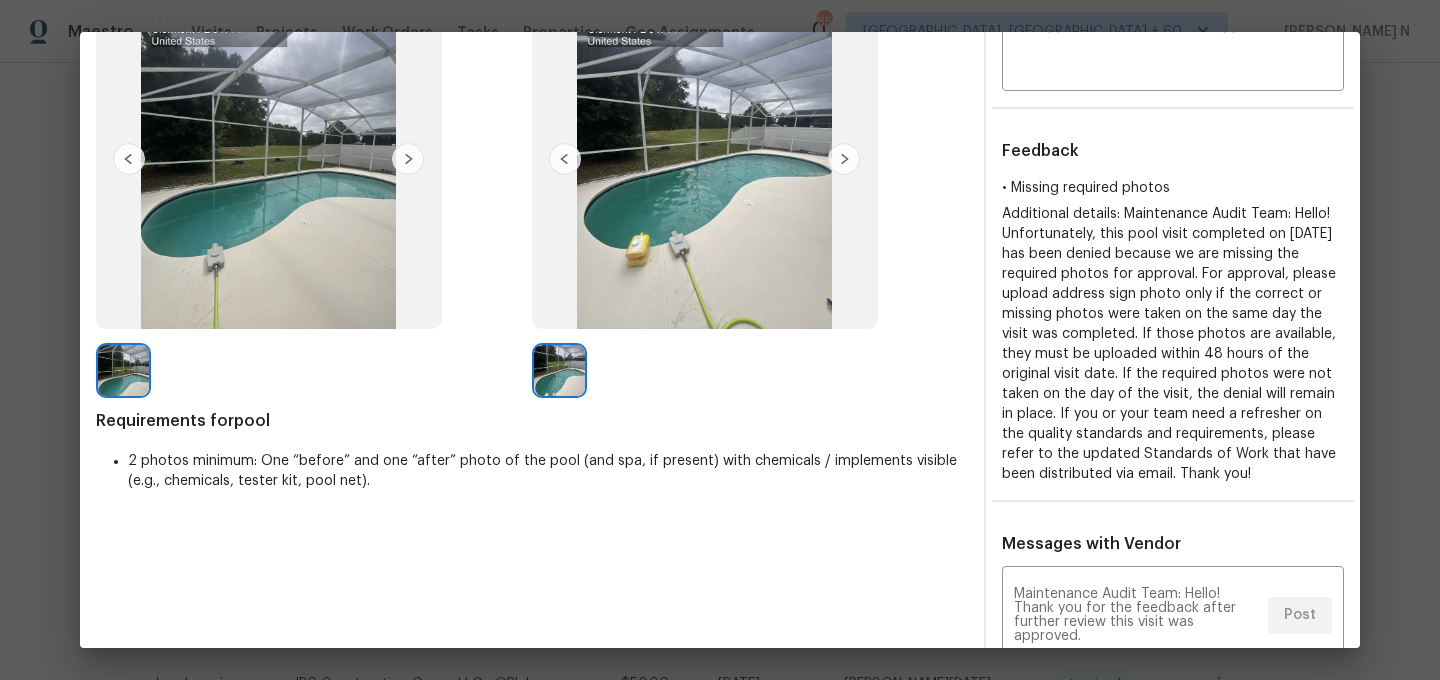 scroll, scrollTop: 0, scrollLeft: 0, axis: both 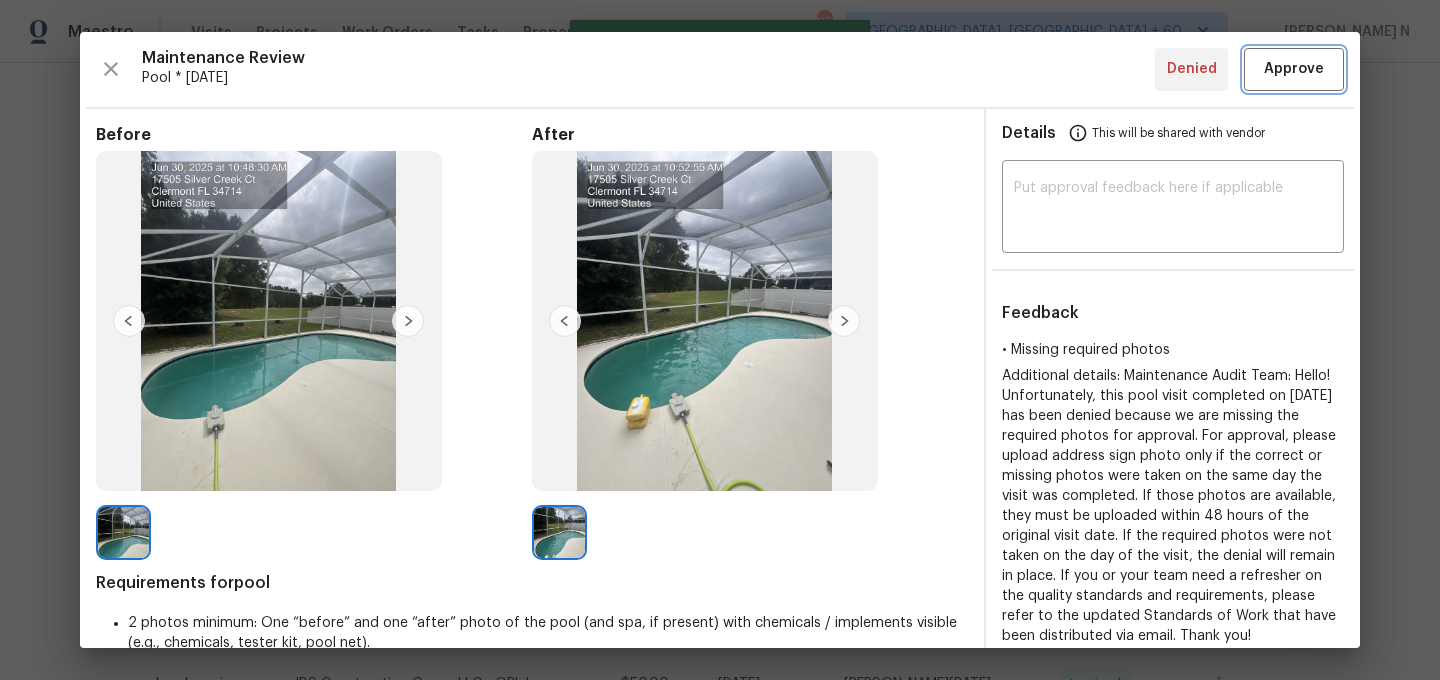 type 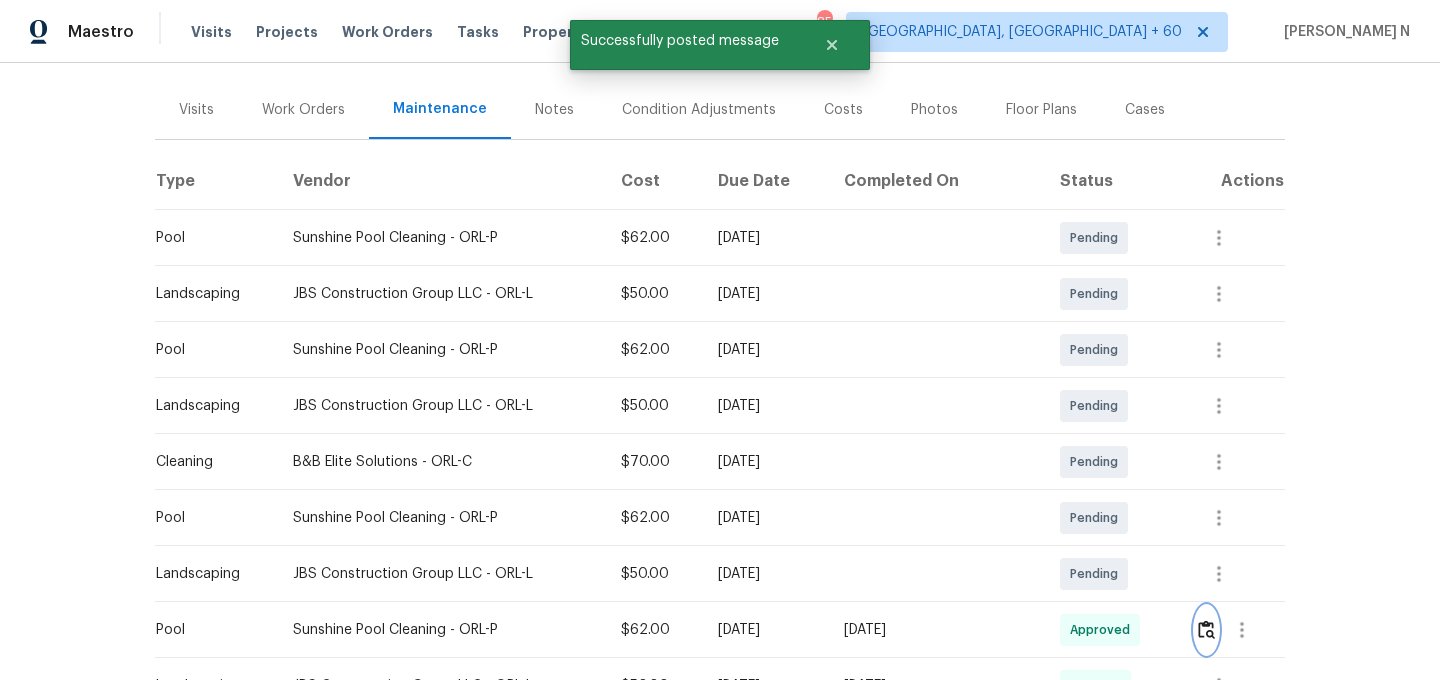scroll, scrollTop: 0, scrollLeft: 0, axis: both 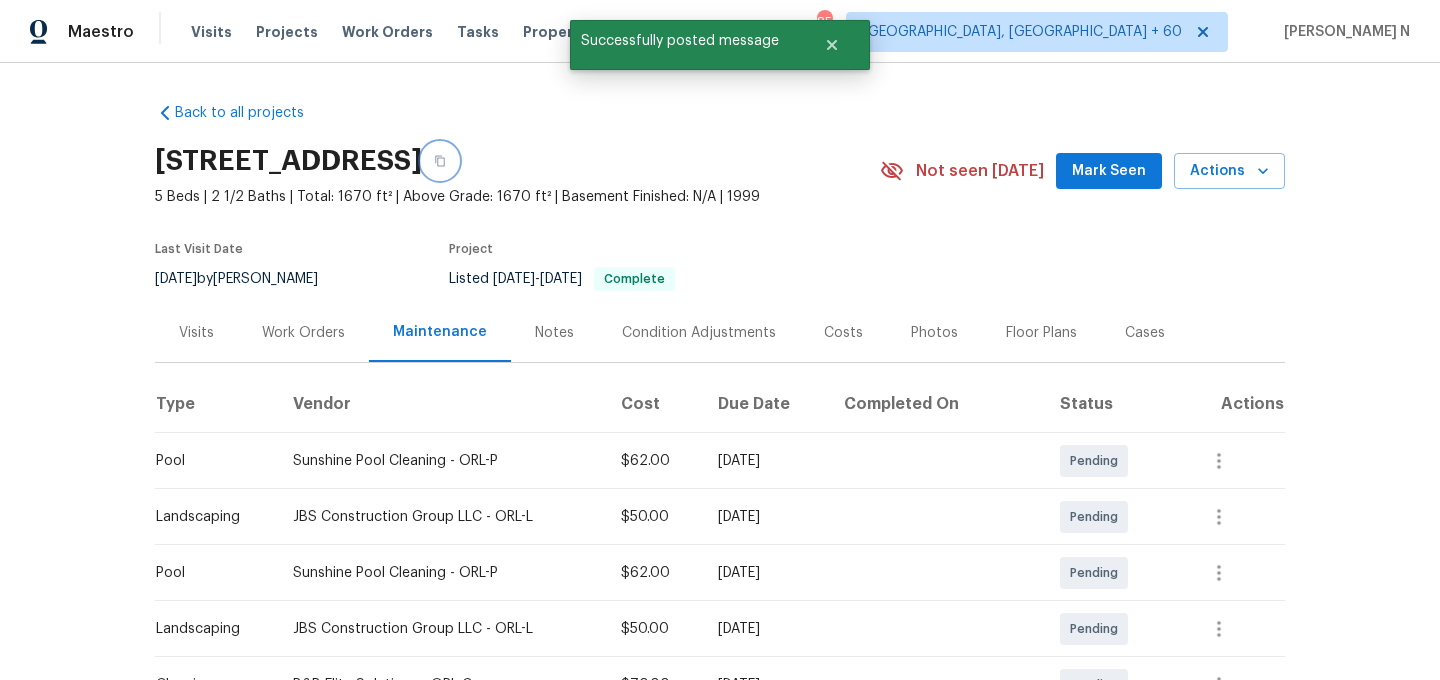 click 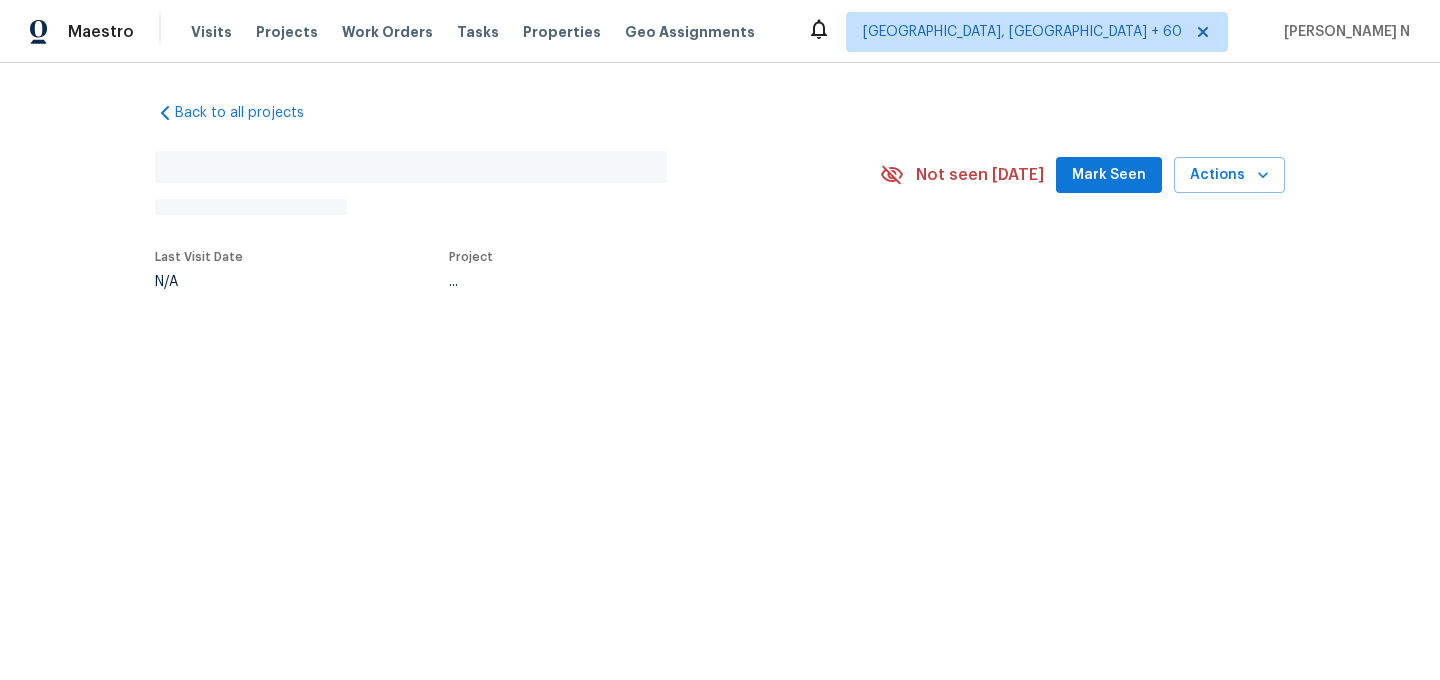 scroll, scrollTop: 0, scrollLeft: 0, axis: both 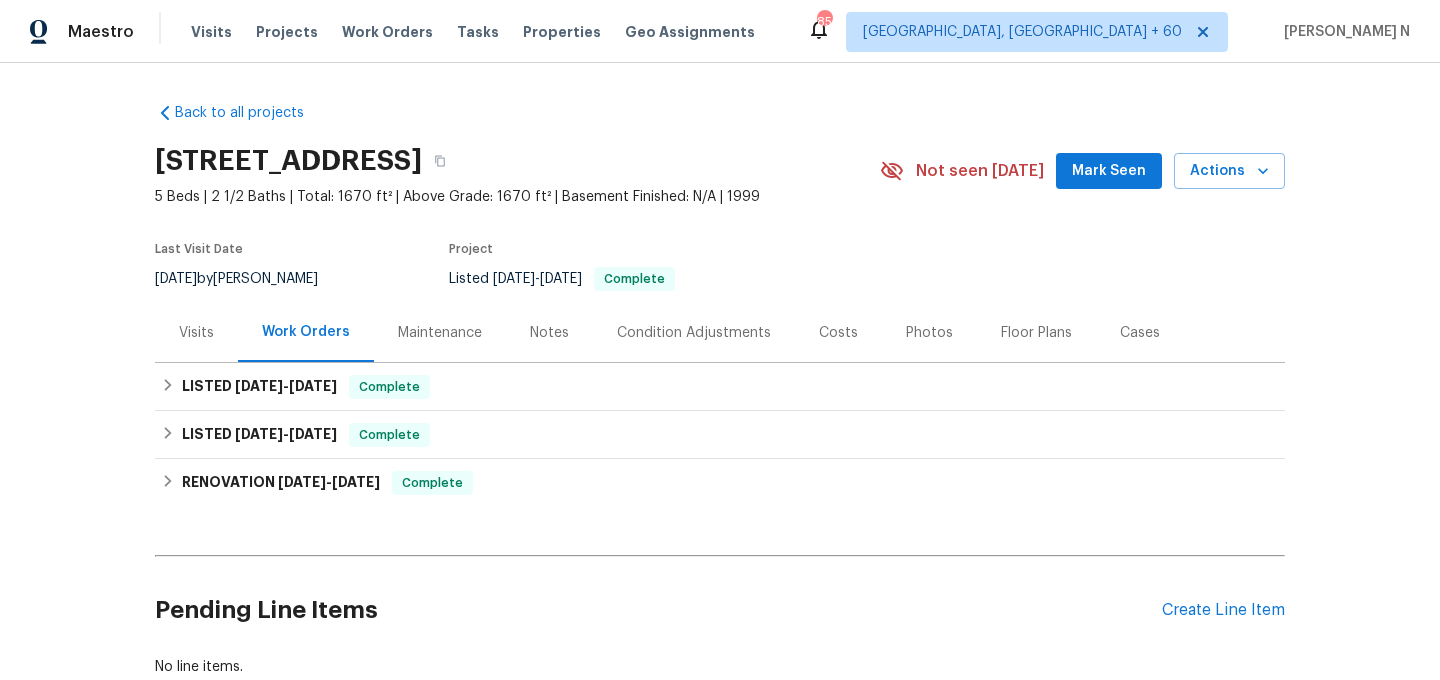 click on "Maintenance" at bounding box center [440, 332] 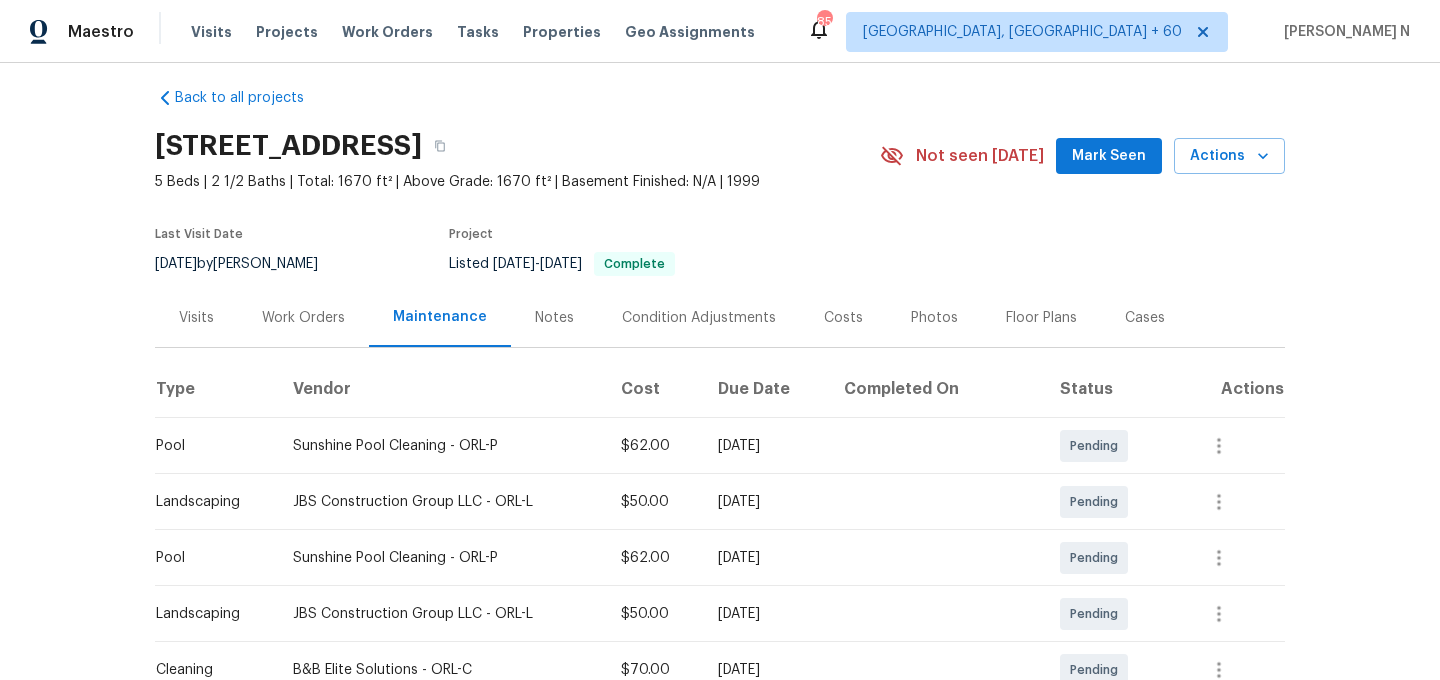 scroll, scrollTop: 0, scrollLeft: 0, axis: both 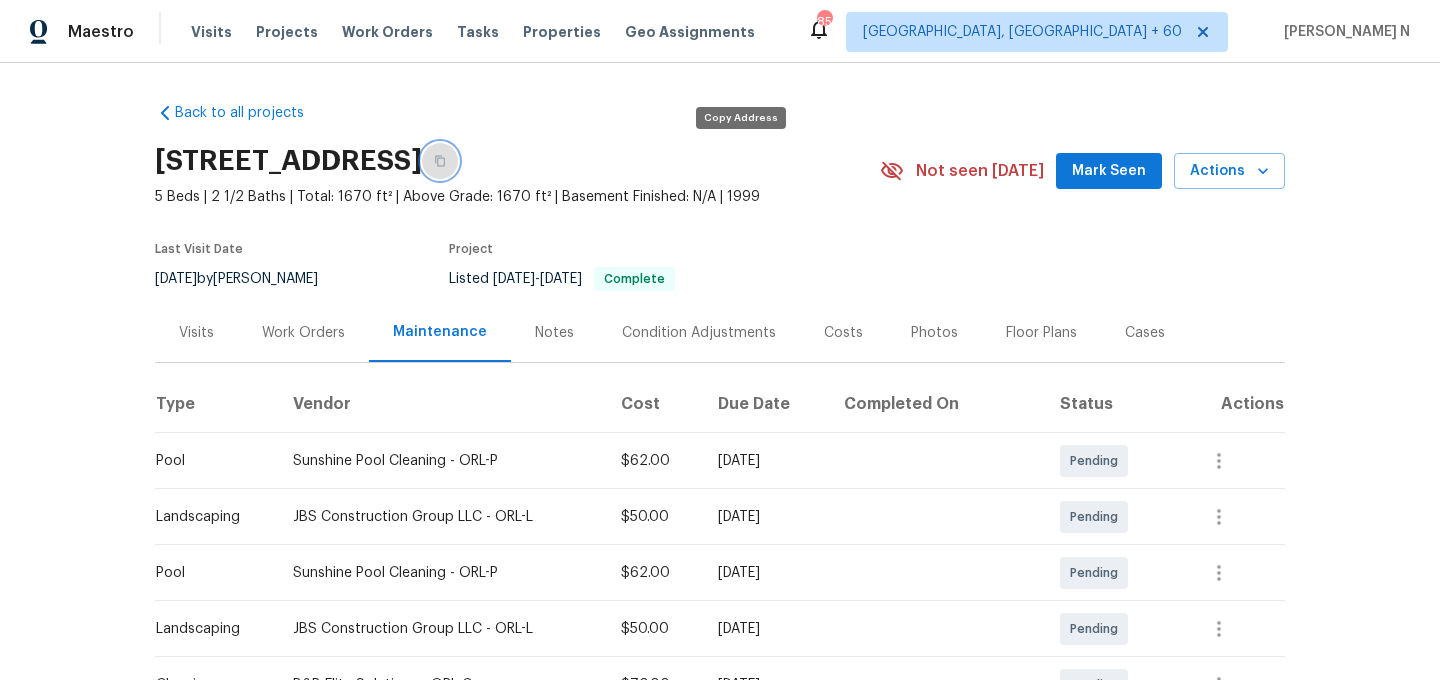 click at bounding box center [440, 161] 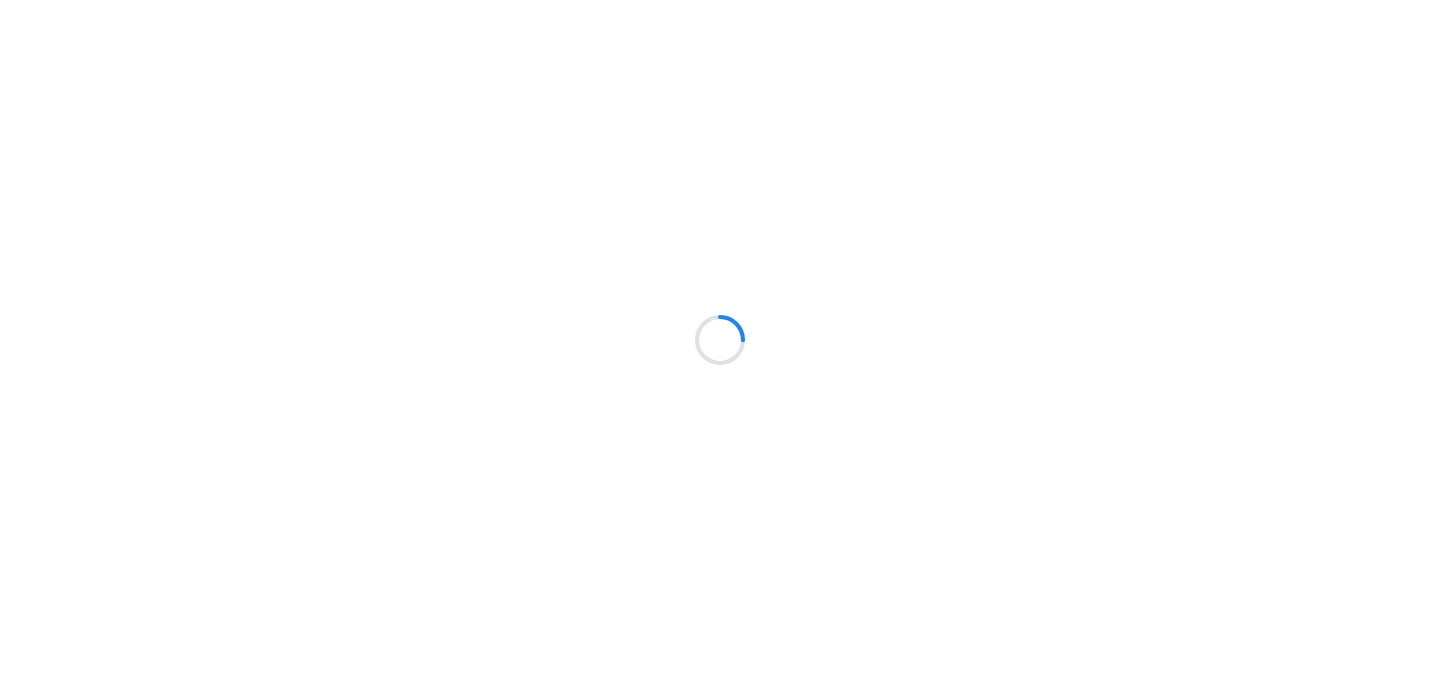 scroll, scrollTop: 0, scrollLeft: 0, axis: both 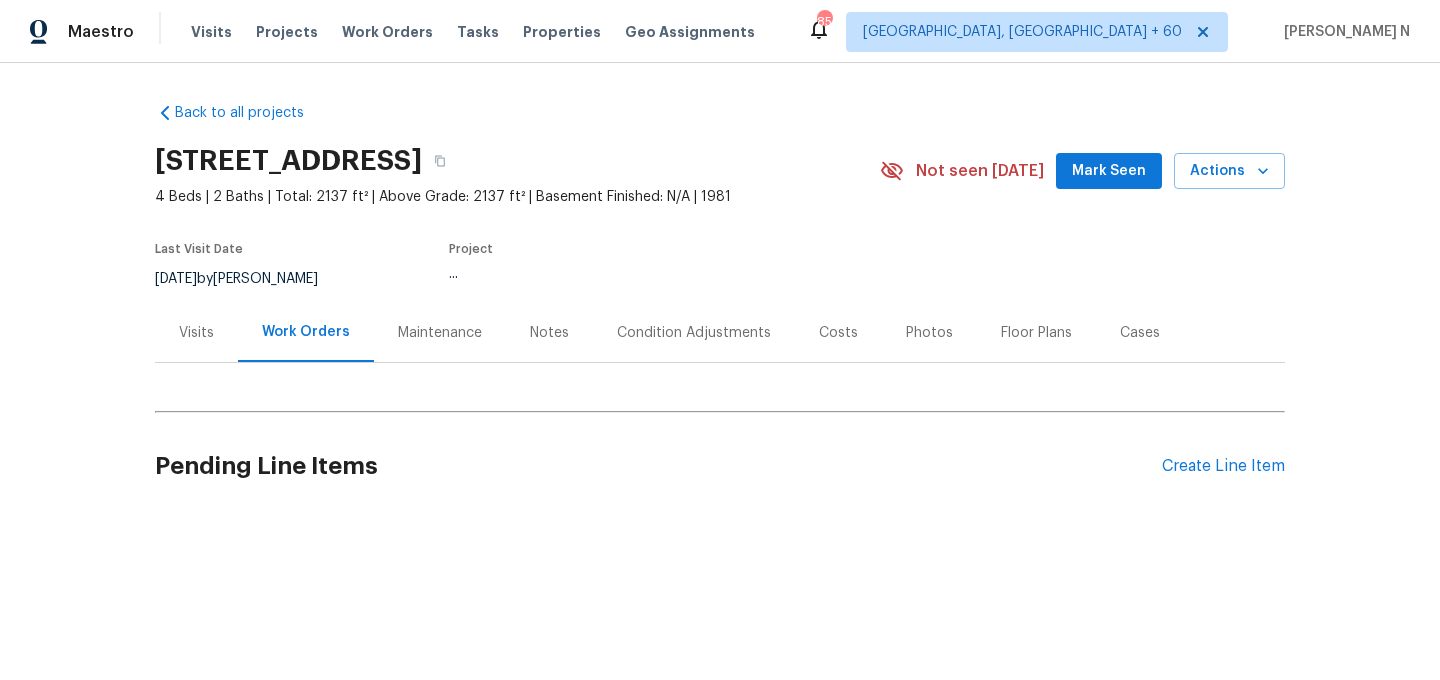 click on "Maintenance" at bounding box center (440, 333) 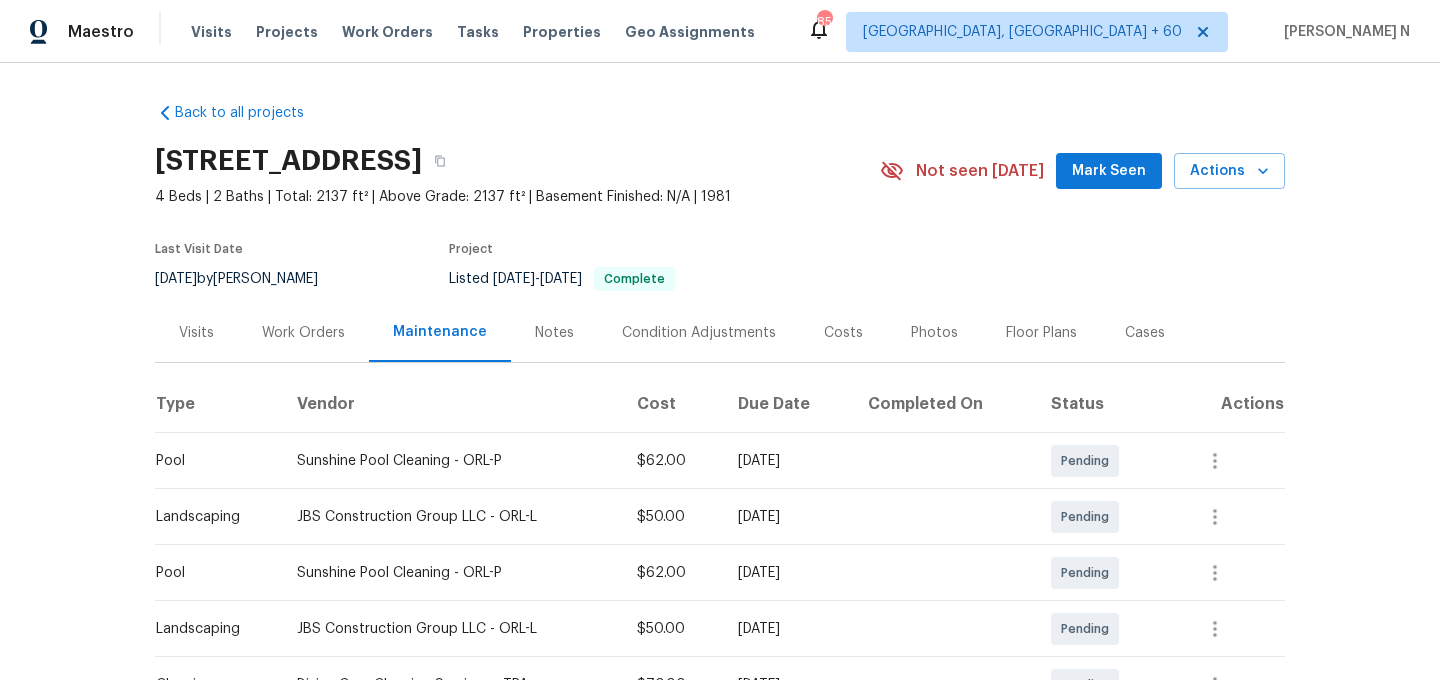 scroll, scrollTop: 334, scrollLeft: 0, axis: vertical 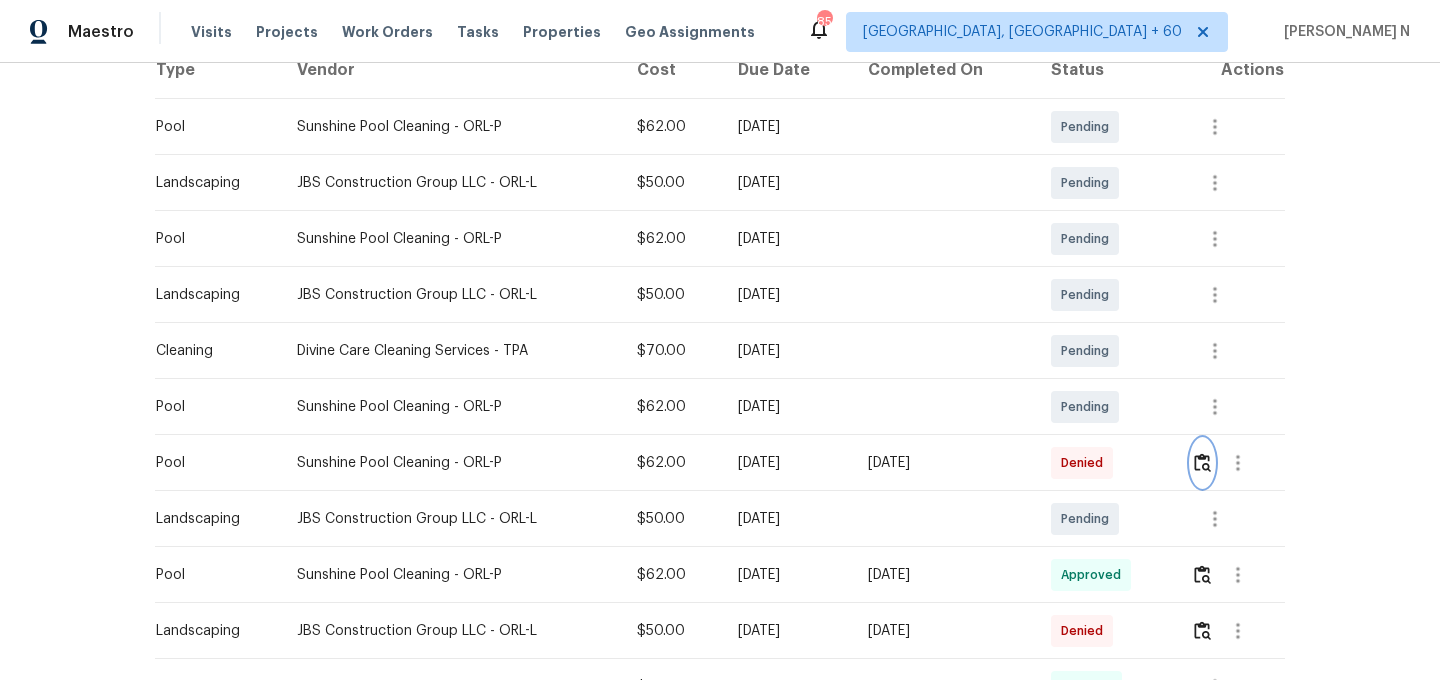 click at bounding box center [1202, 462] 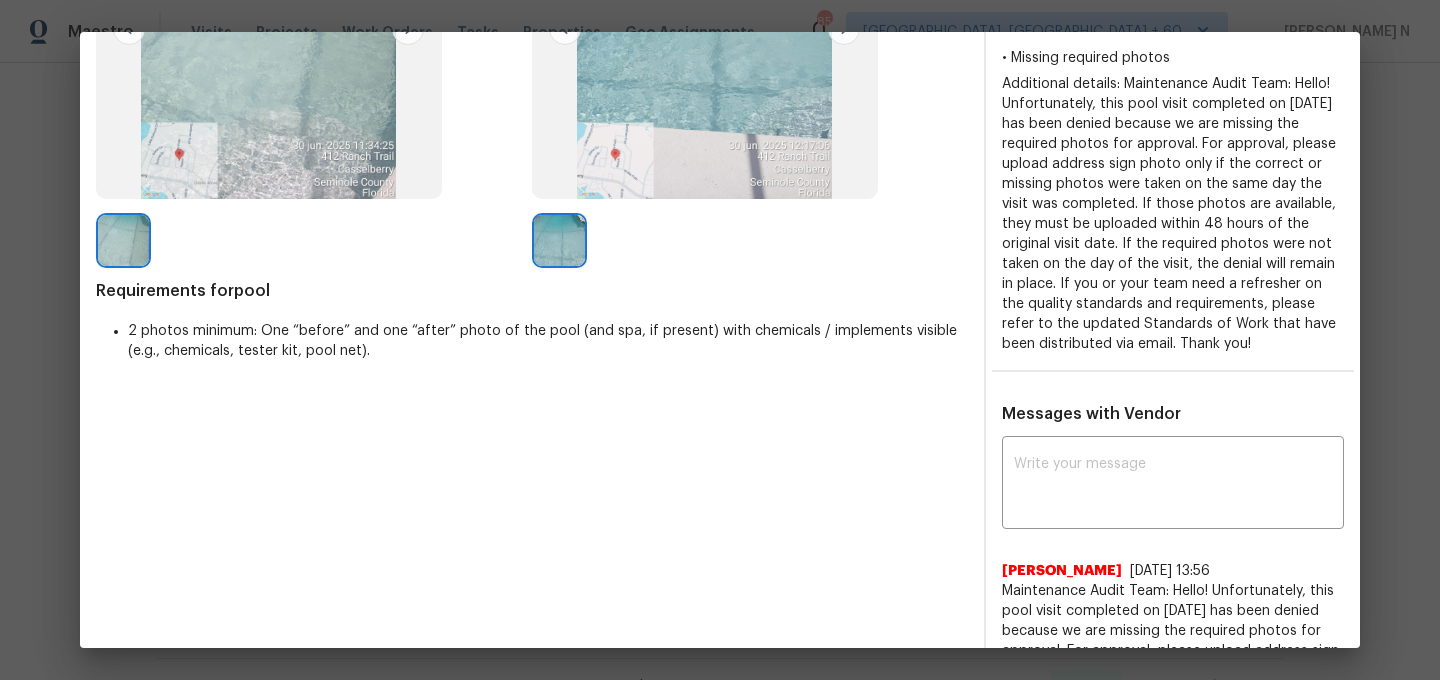 scroll, scrollTop: 463, scrollLeft: 0, axis: vertical 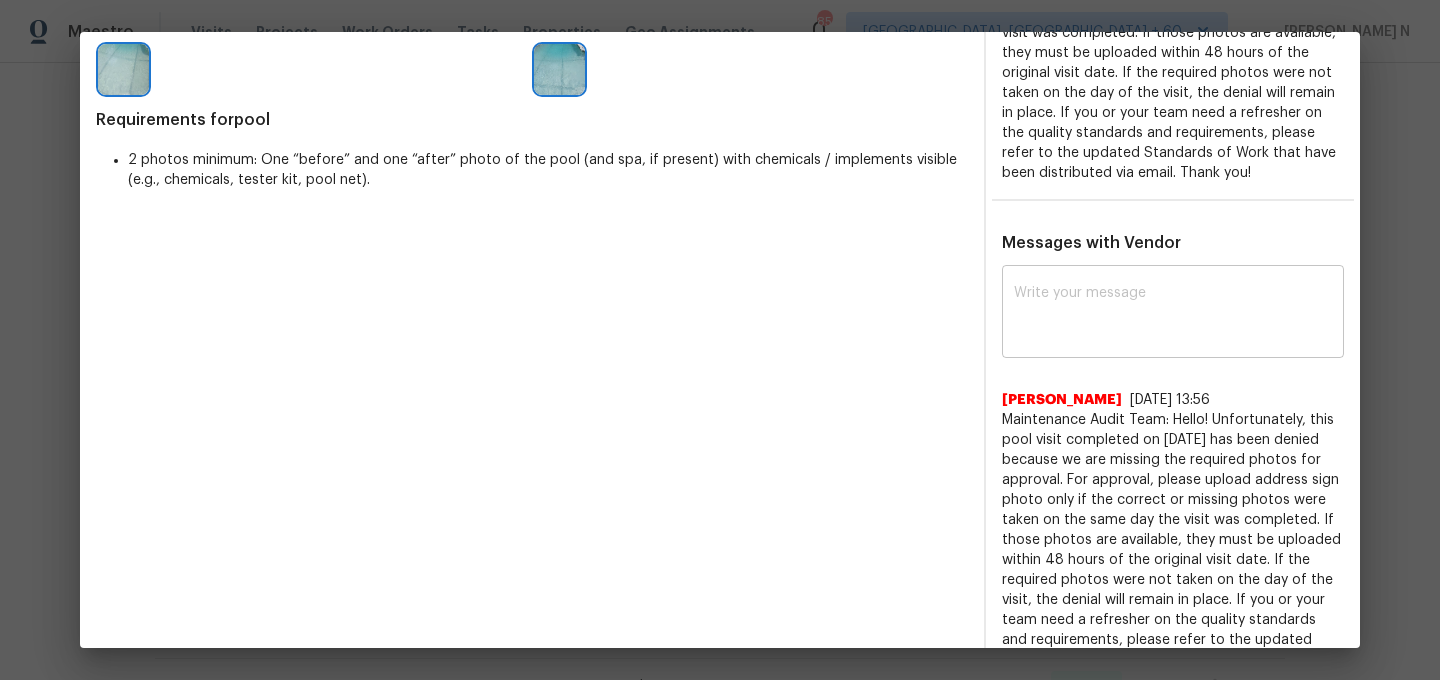 click at bounding box center [1173, 314] 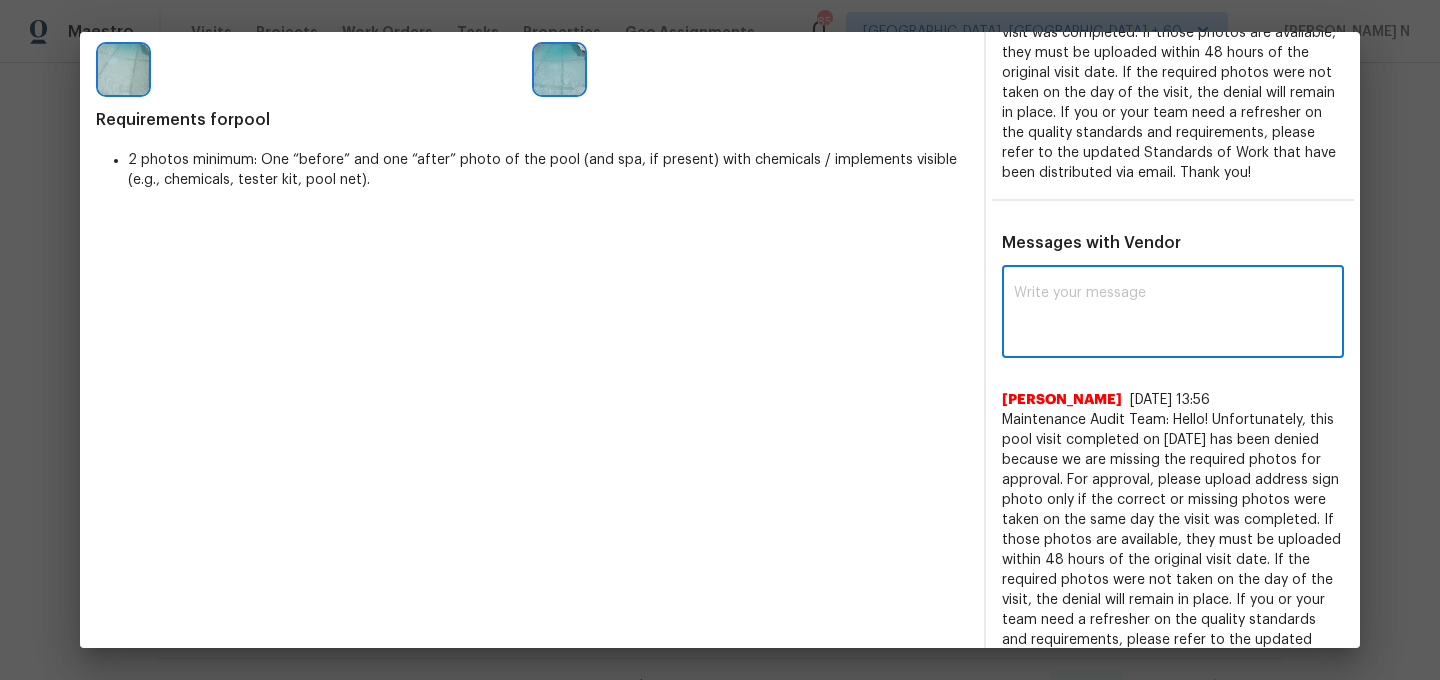 paste on "Maintenance Audit Team: Hello! Thank you for the feedback after further review this visit was approved." 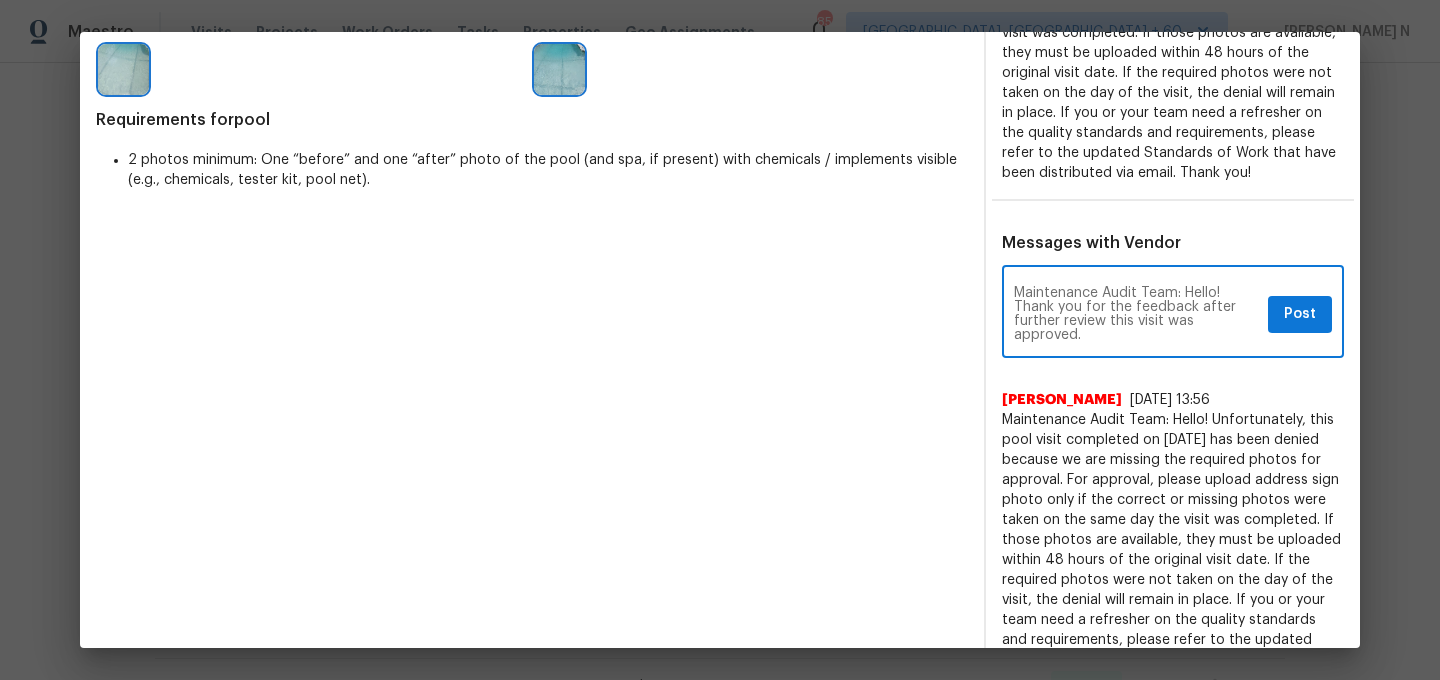 type on "Maintenance Audit Team: Hello! Thank you for the feedback after further review this visit was approved." 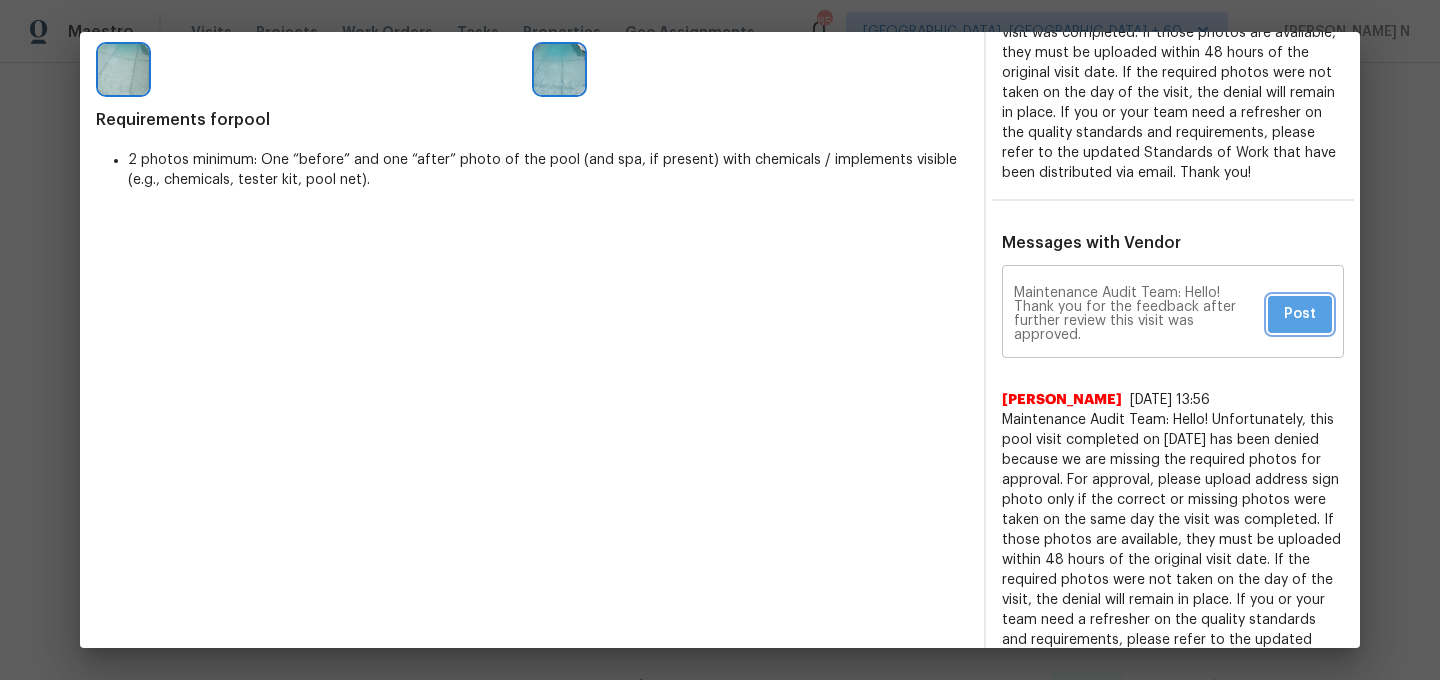 click on "Post" at bounding box center (1300, 314) 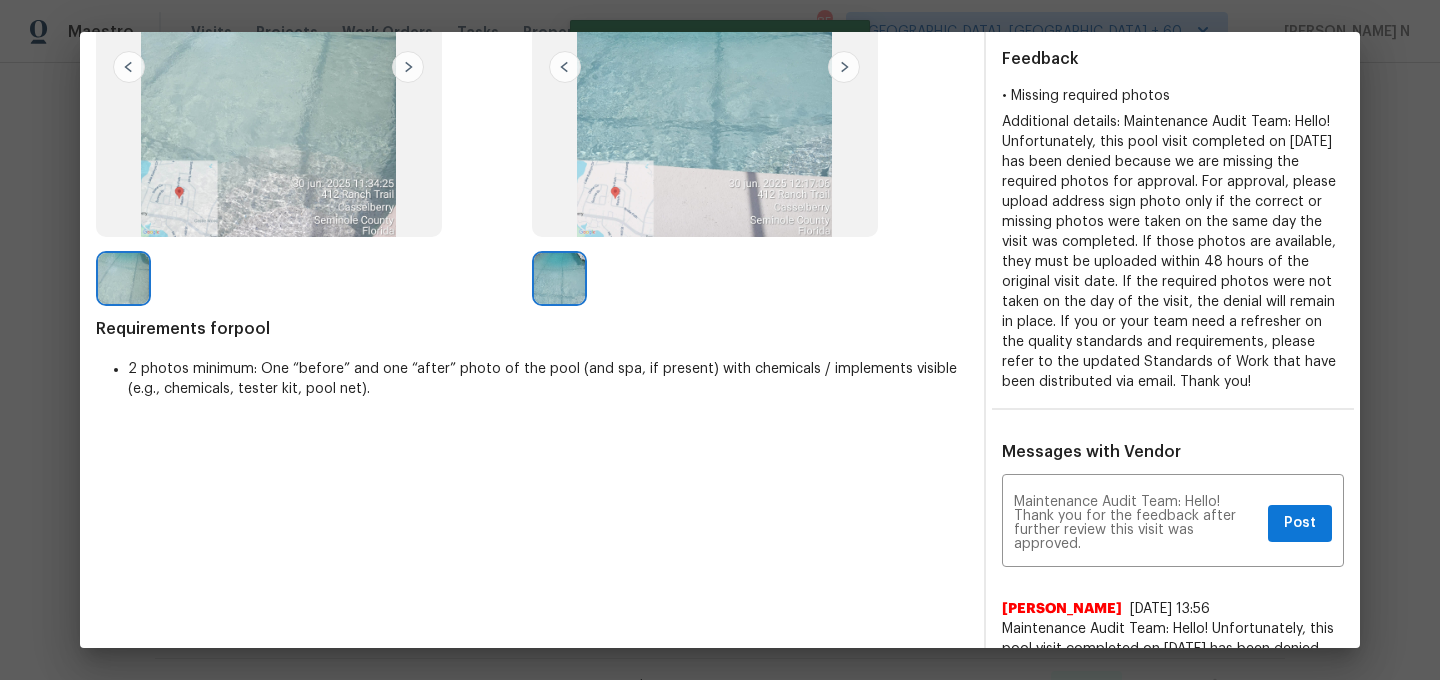 scroll, scrollTop: 0, scrollLeft: 0, axis: both 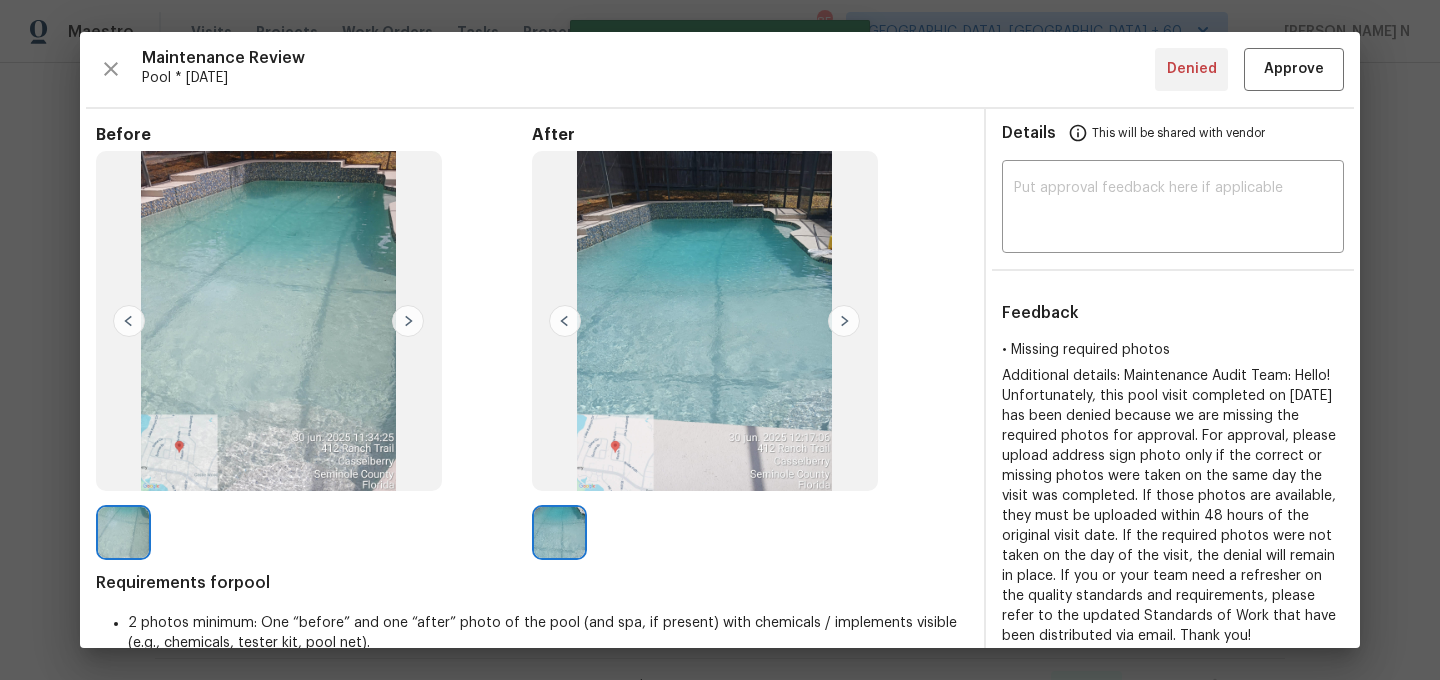 type 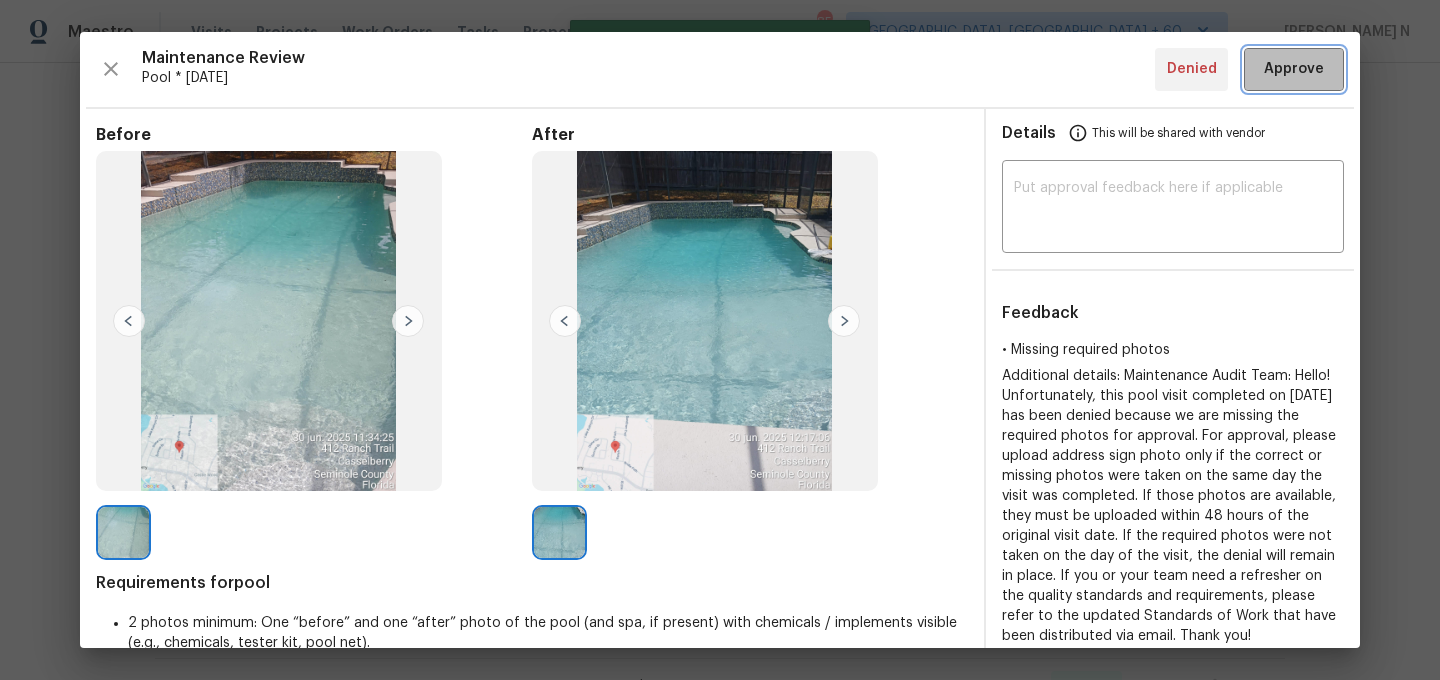 click on "Approve" at bounding box center [1294, 69] 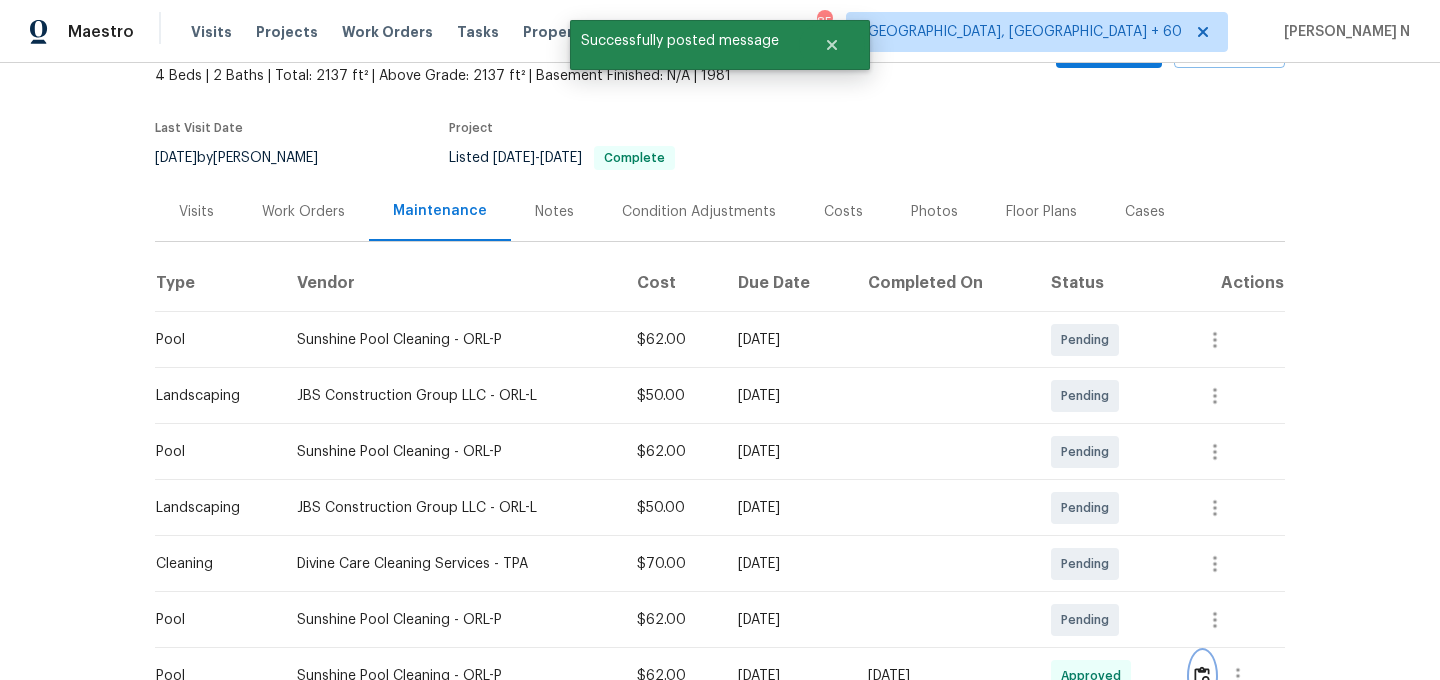 scroll, scrollTop: 45, scrollLeft: 0, axis: vertical 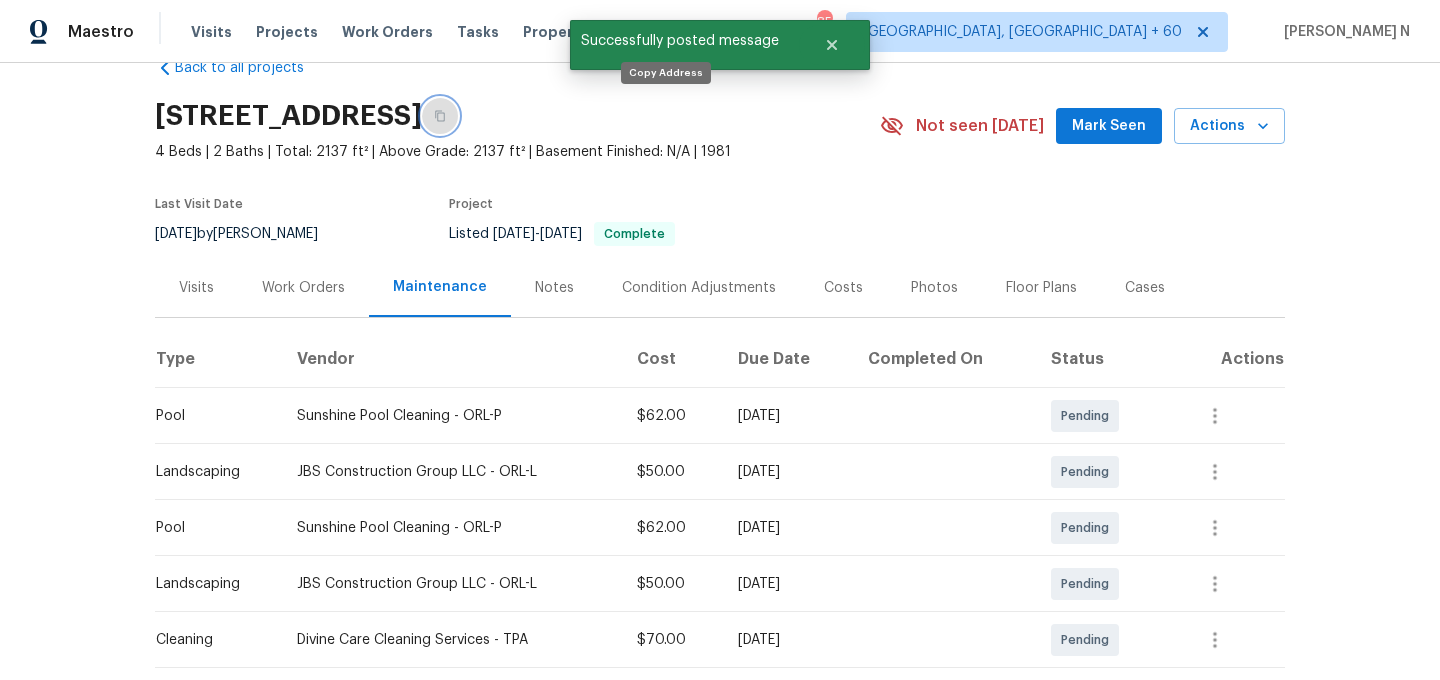click at bounding box center [440, 116] 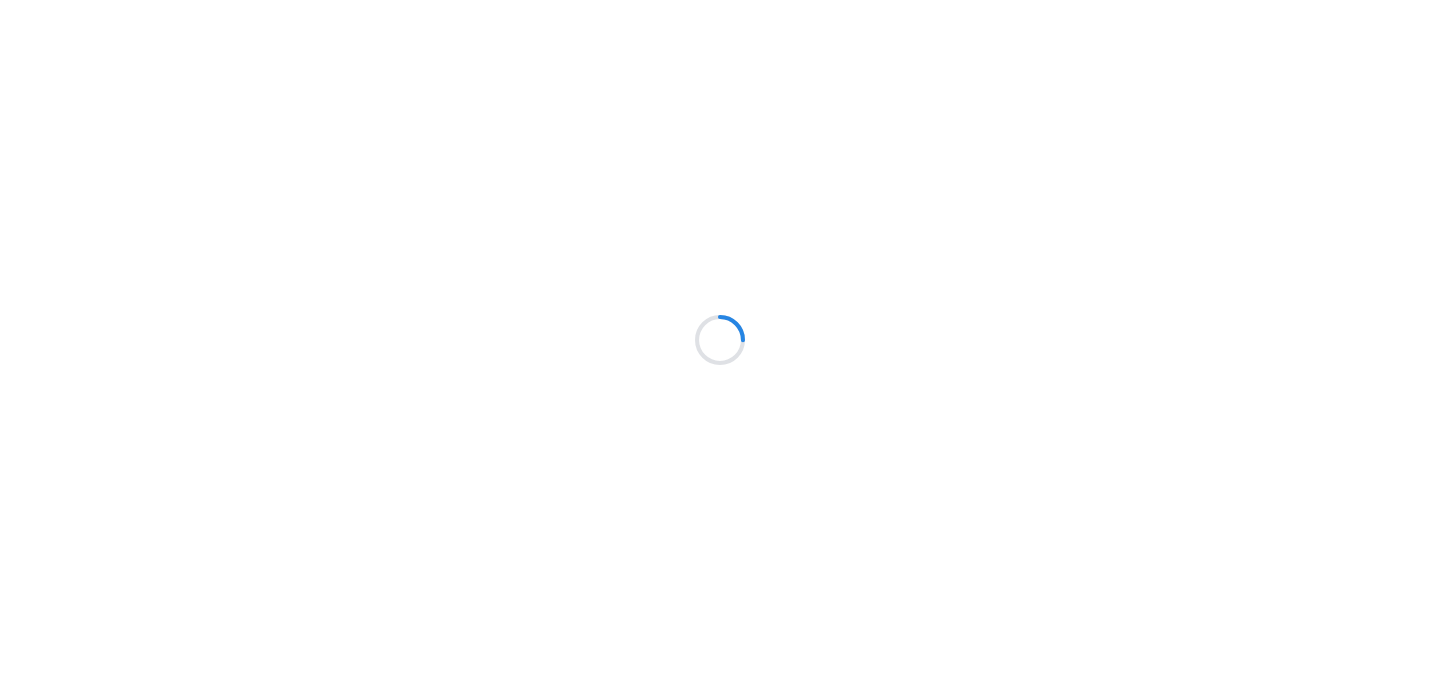 scroll, scrollTop: 0, scrollLeft: 0, axis: both 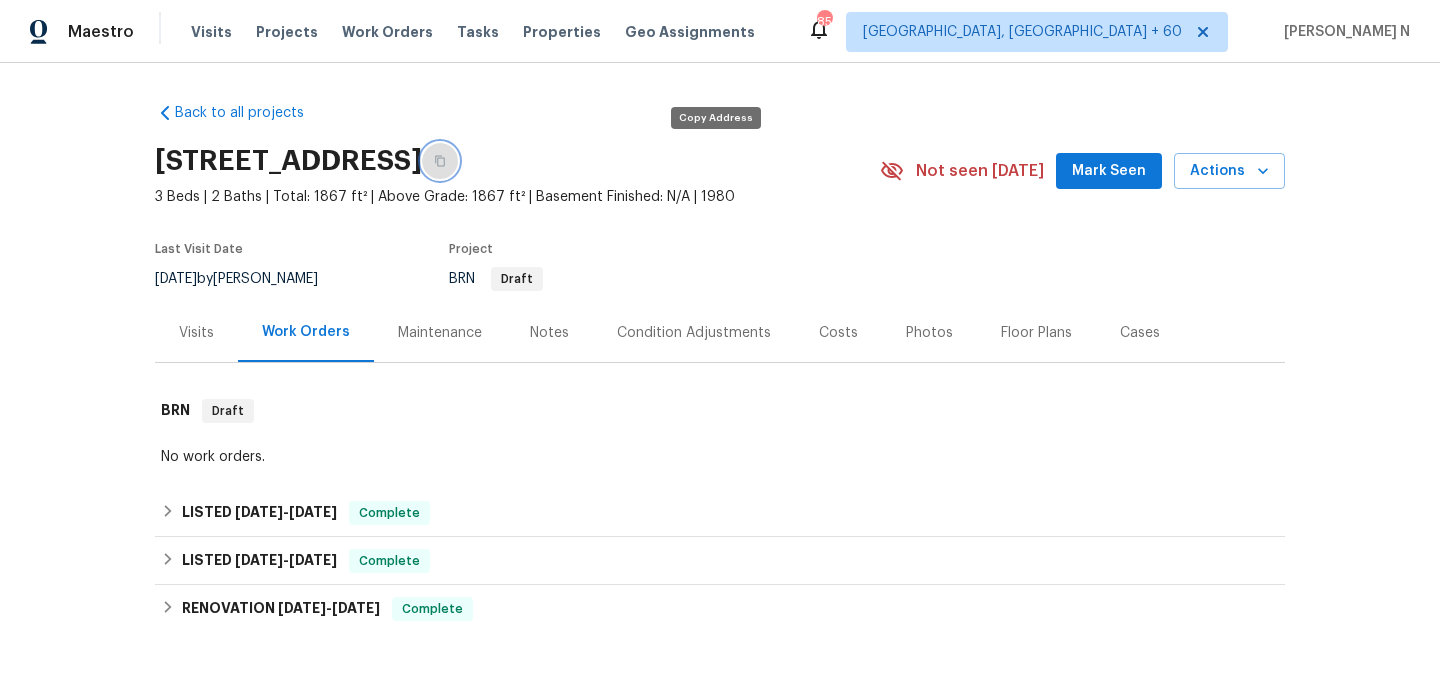 click at bounding box center [440, 161] 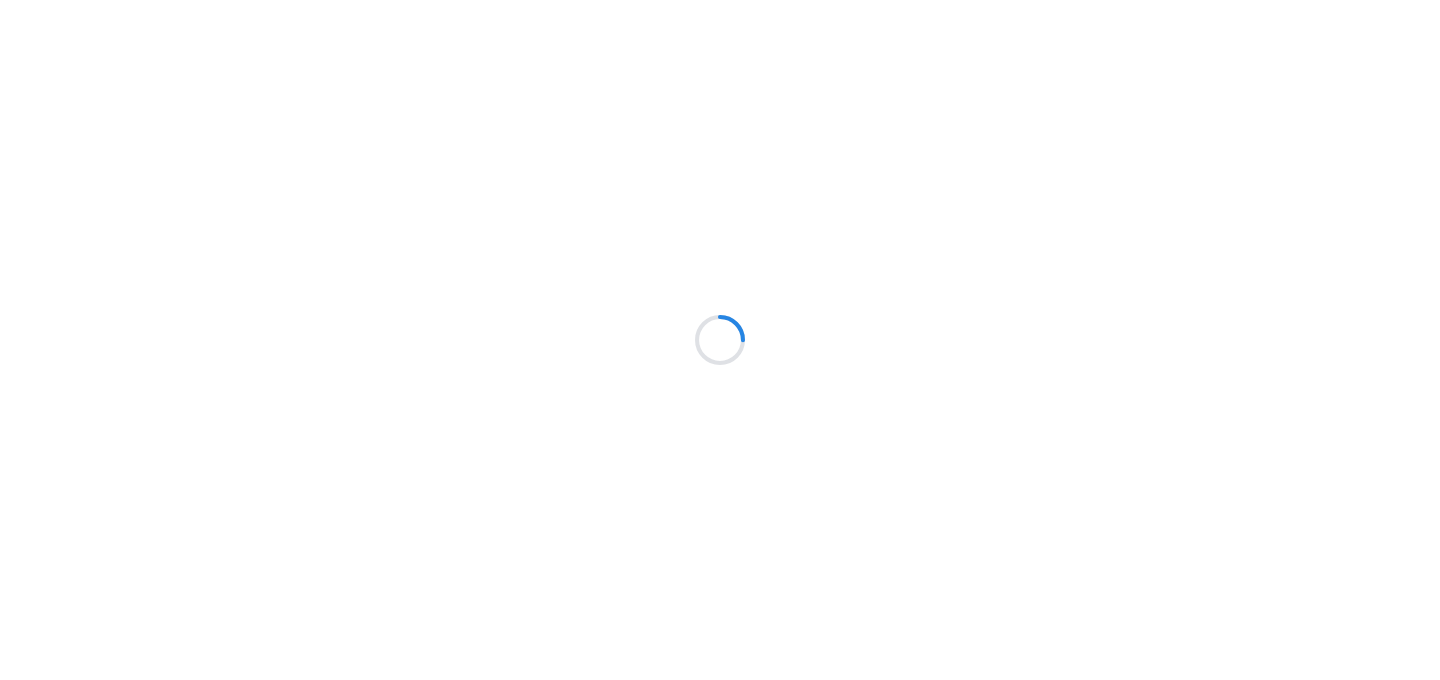 scroll, scrollTop: 0, scrollLeft: 0, axis: both 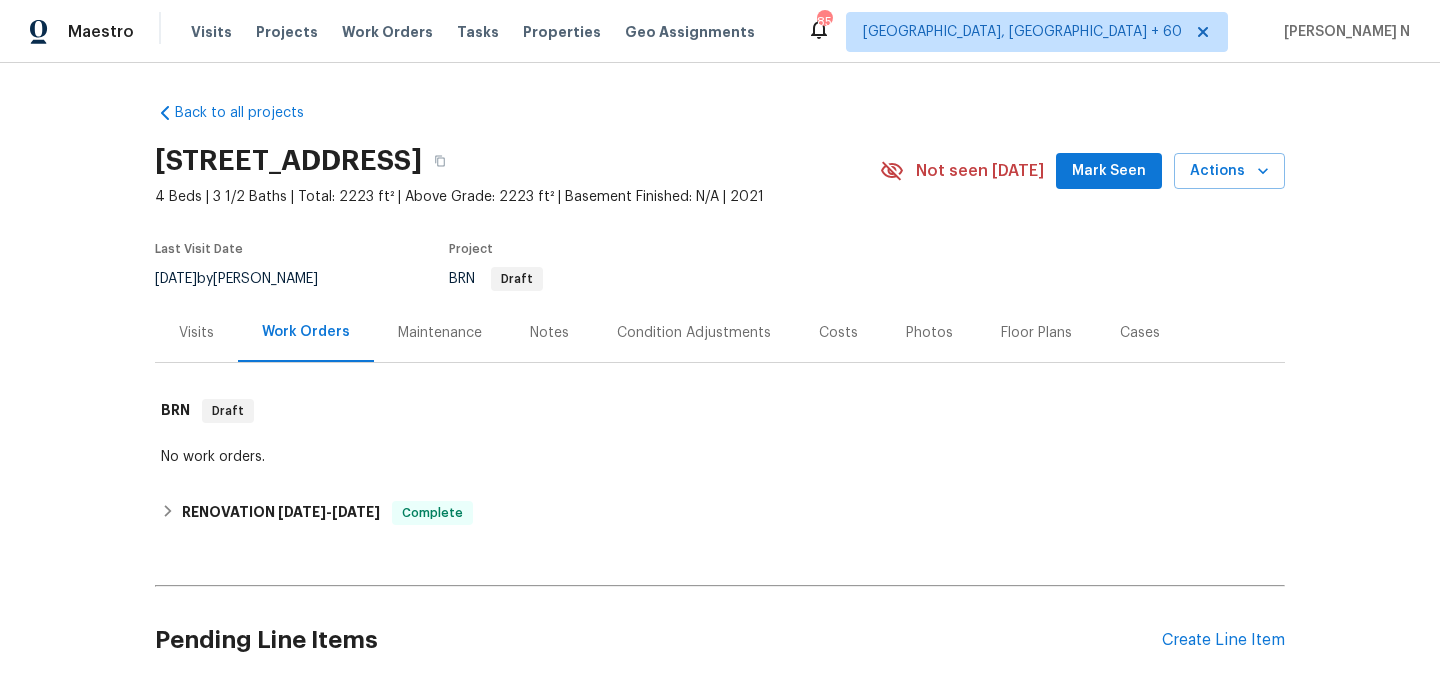 click on "Maintenance" at bounding box center (440, 333) 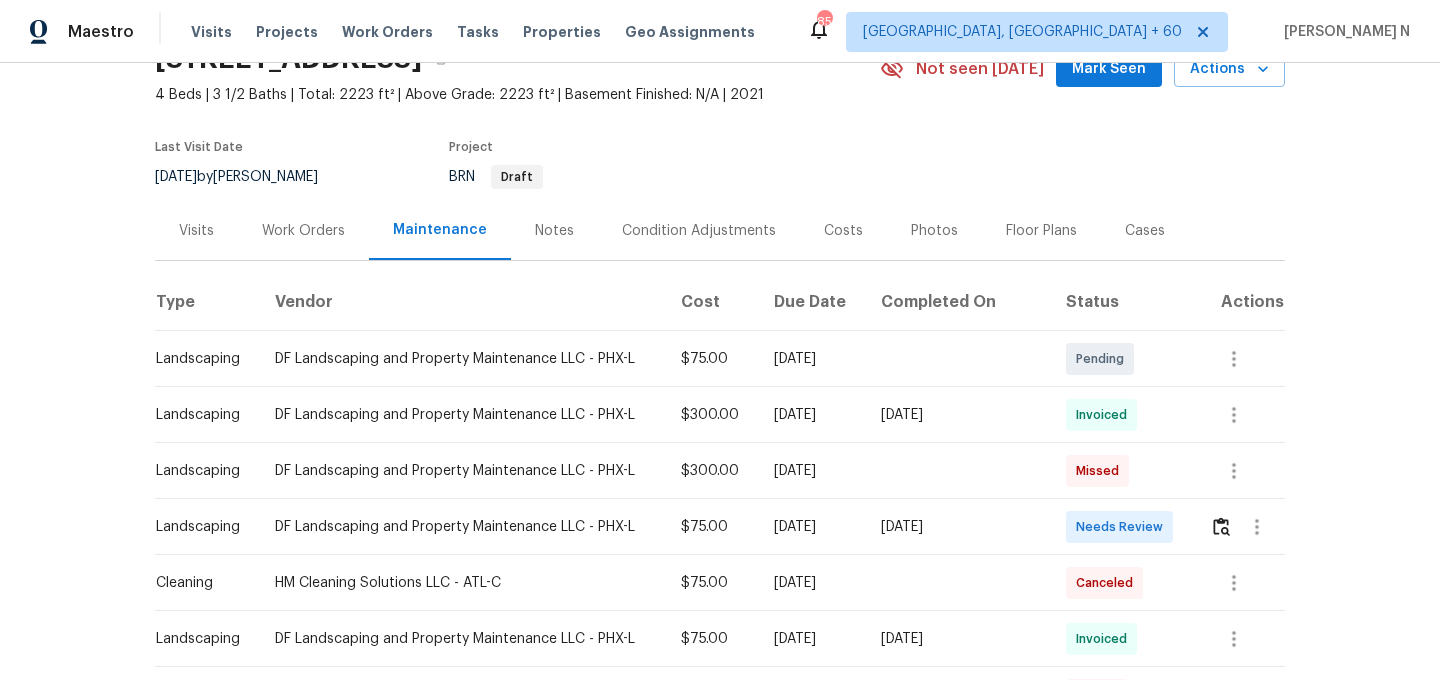 scroll, scrollTop: 345, scrollLeft: 0, axis: vertical 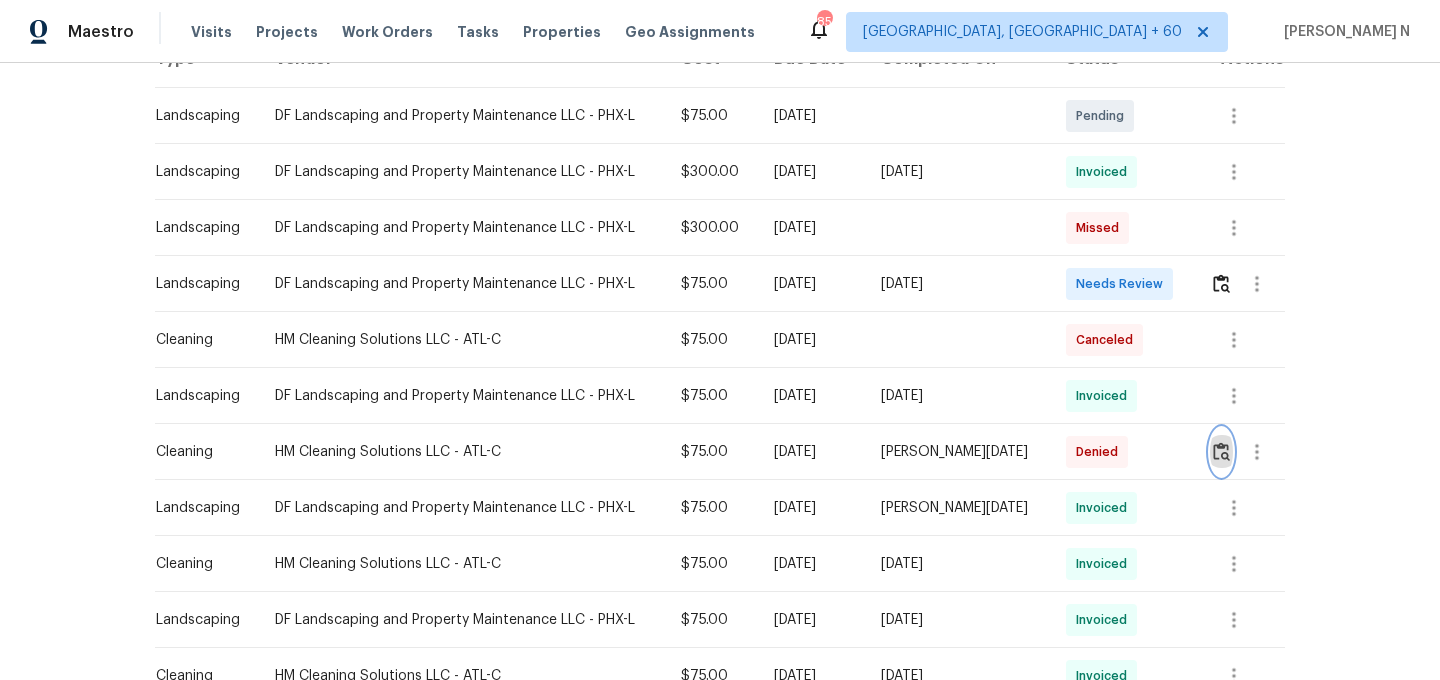 click at bounding box center [1221, 451] 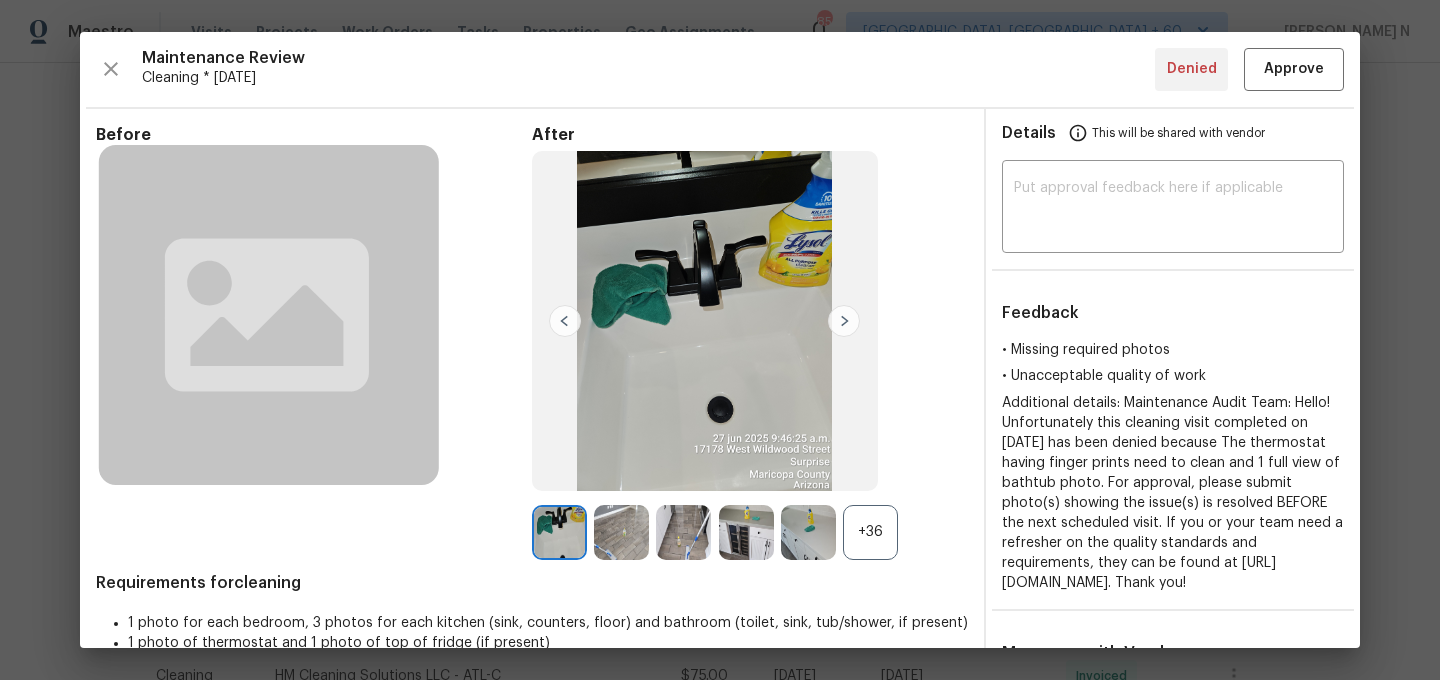 click on "+36" at bounding box center [870, 532] 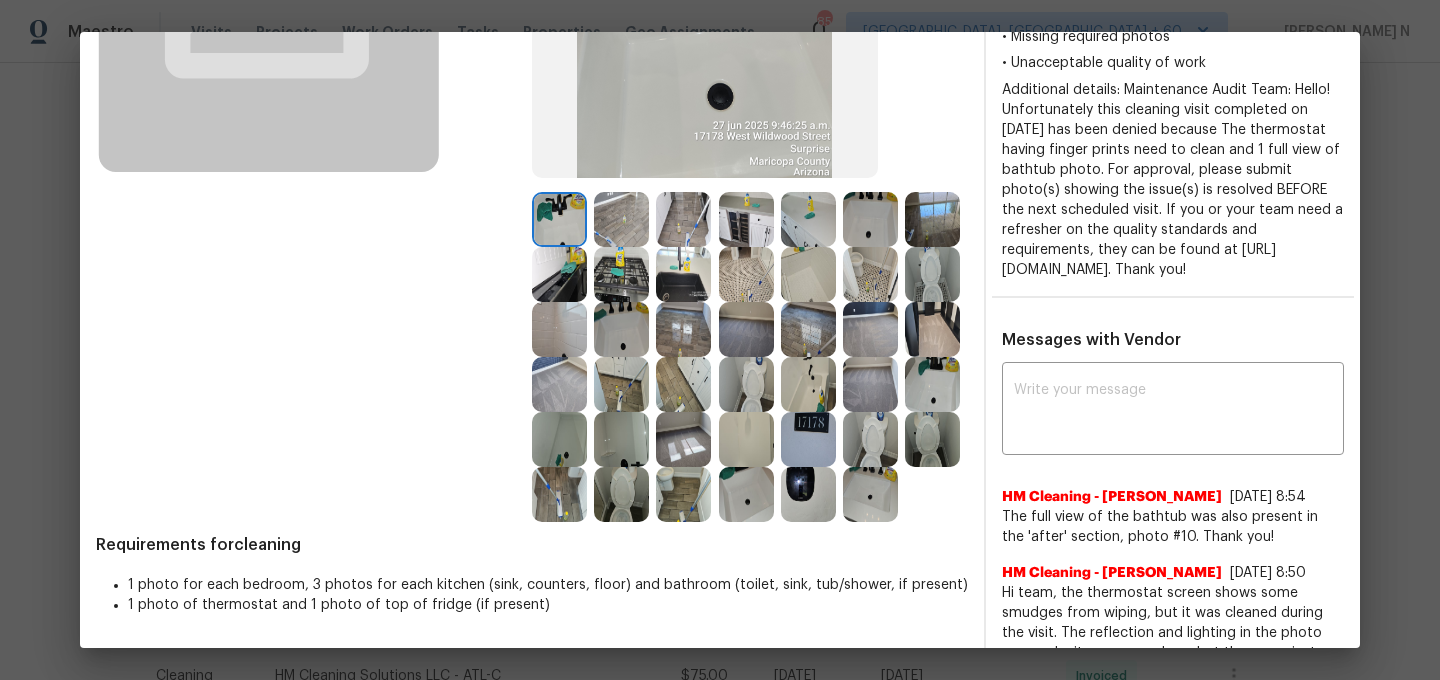 scroll, scrollTop: 336, scrollLeft: 0, axis: vertical 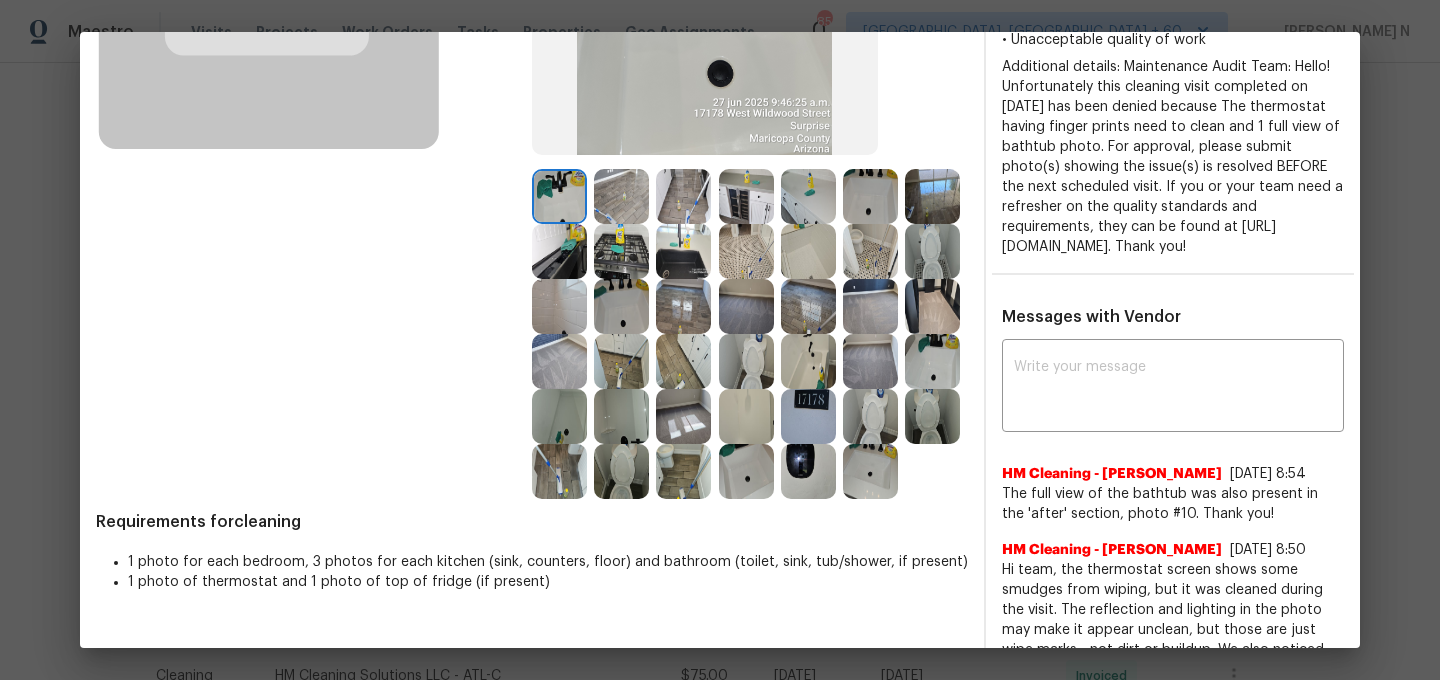 click at bounding box center (683, 416) 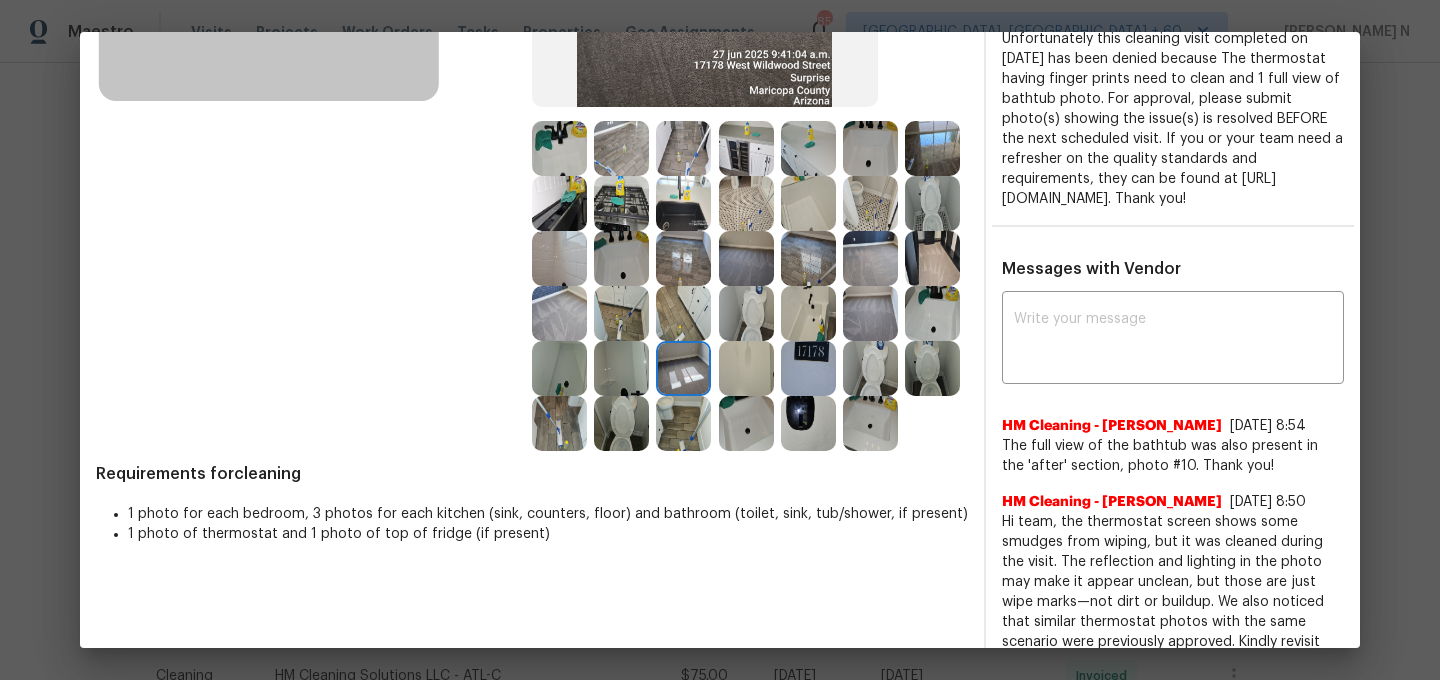 scroll, scrollTop: 248, scrollLeft: 0, axis: vertical 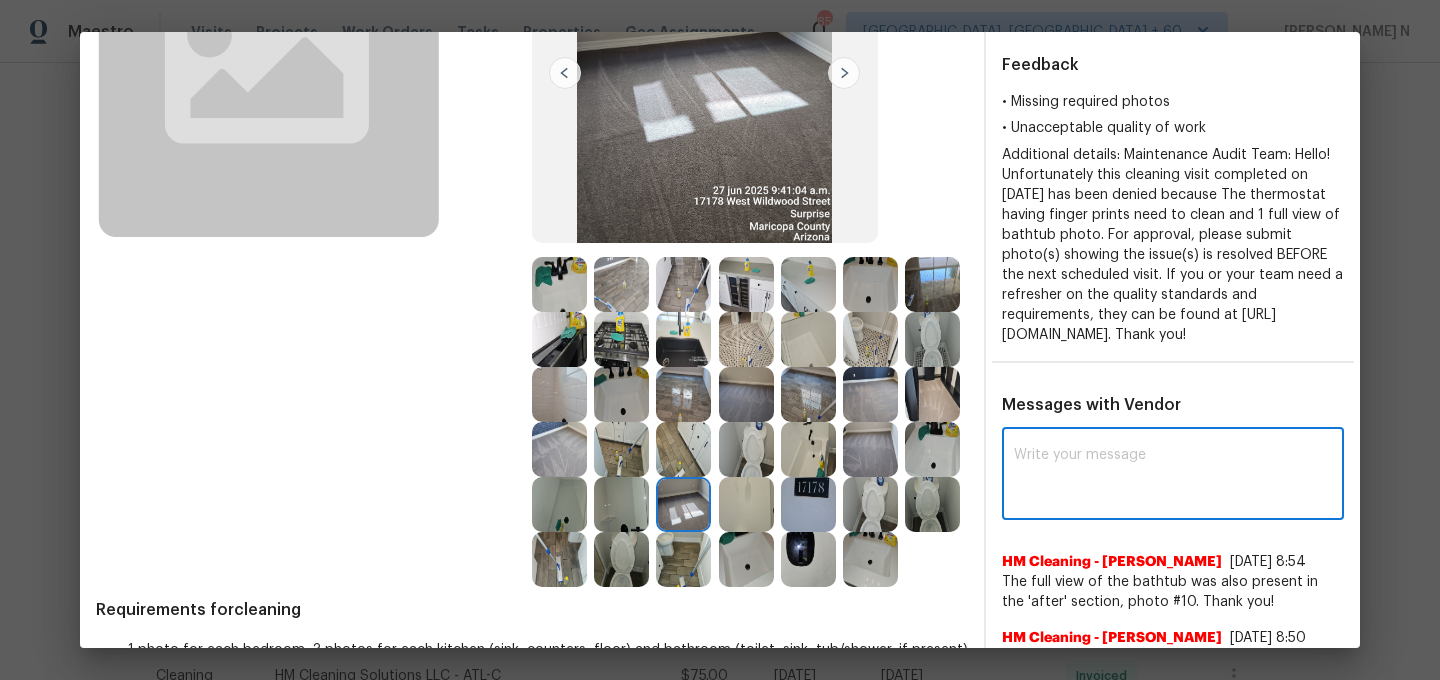 click at bounding box center [1173, 476] 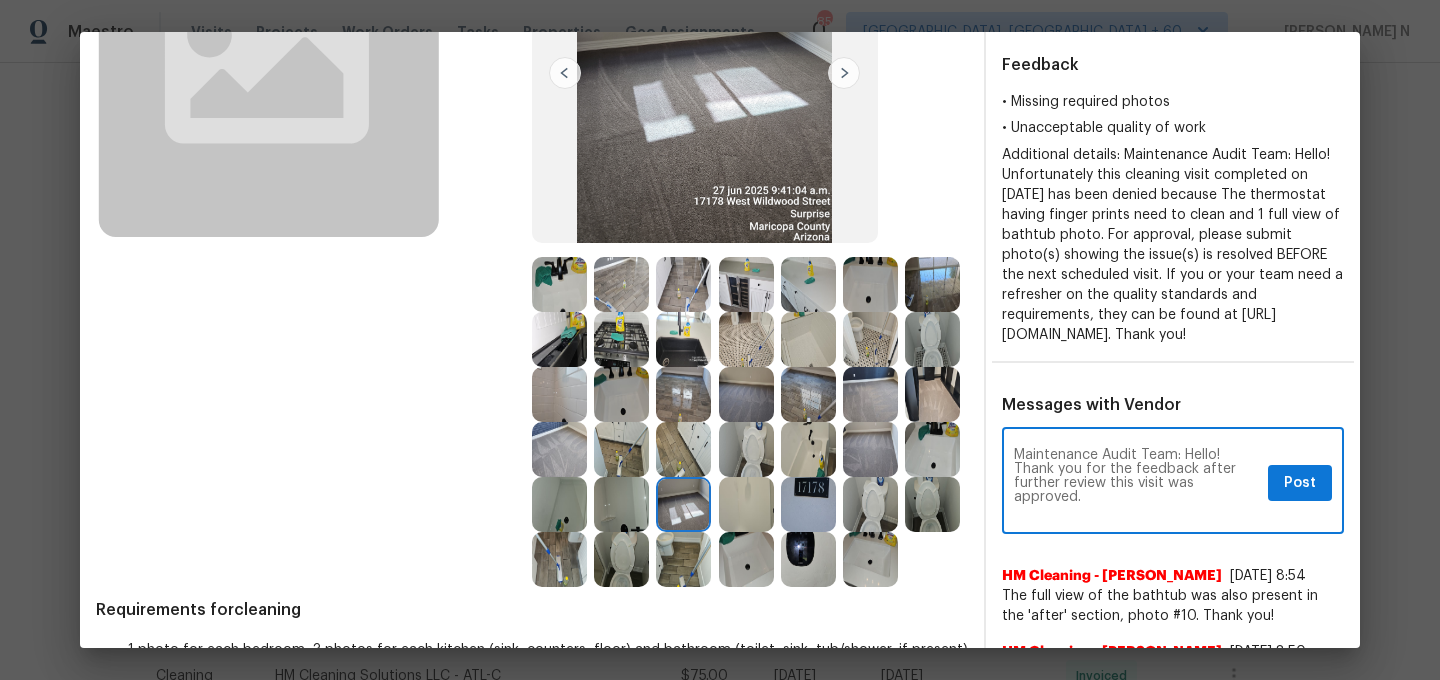 scroll, scrollTop: 0, scrollLeft: 0, axis: both 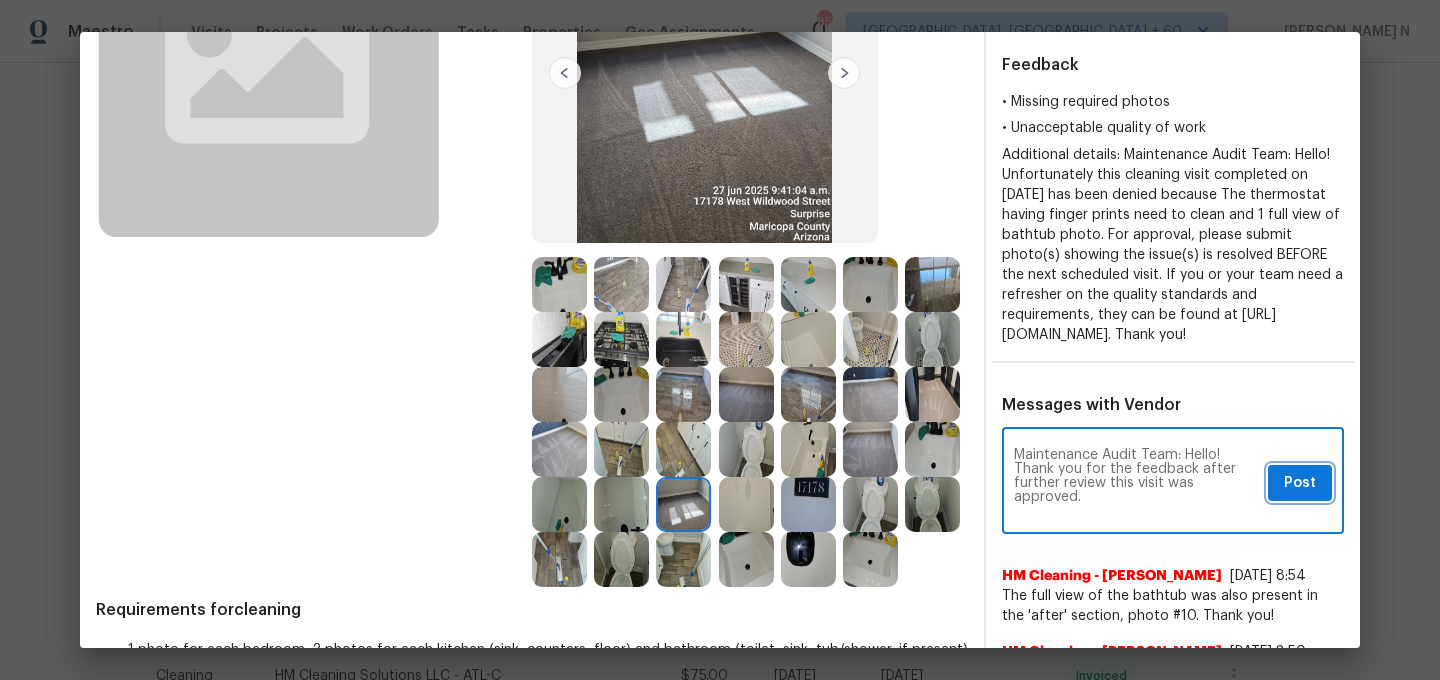 click on "Post" at bounding box center (1300, 483) 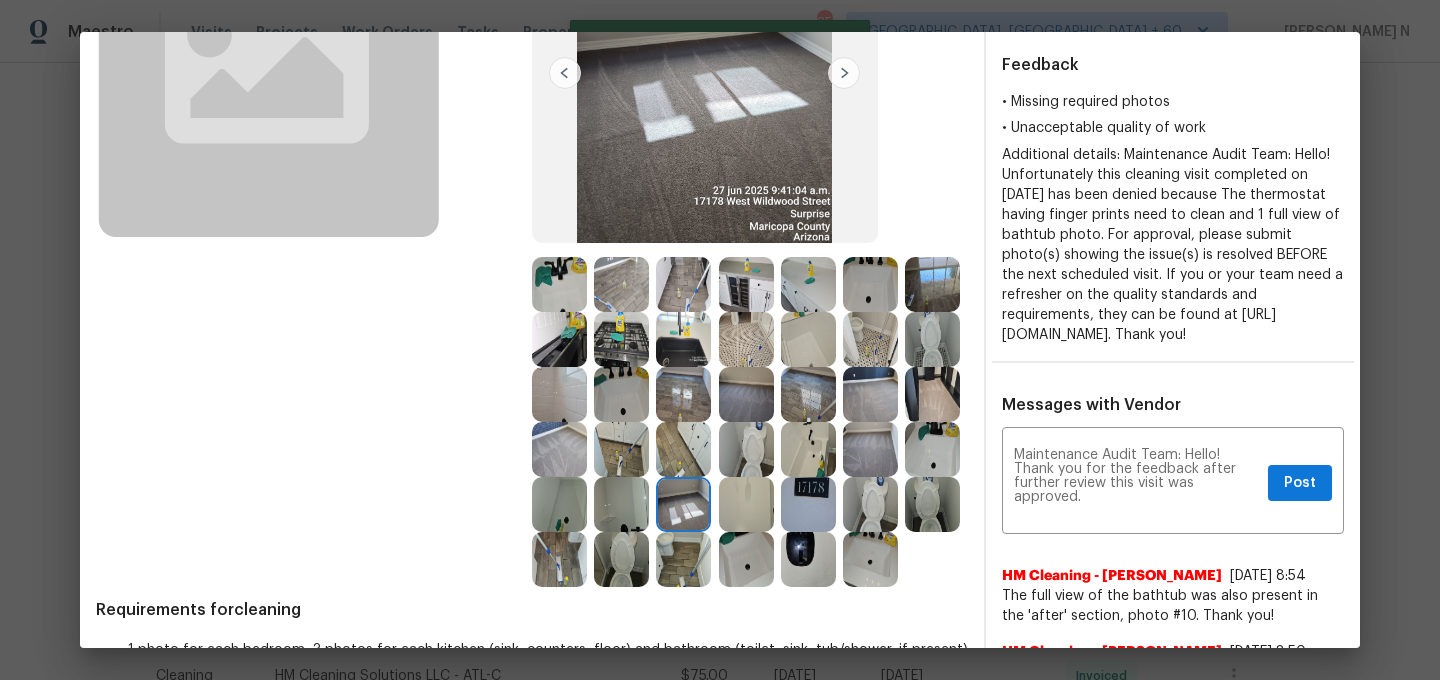 type 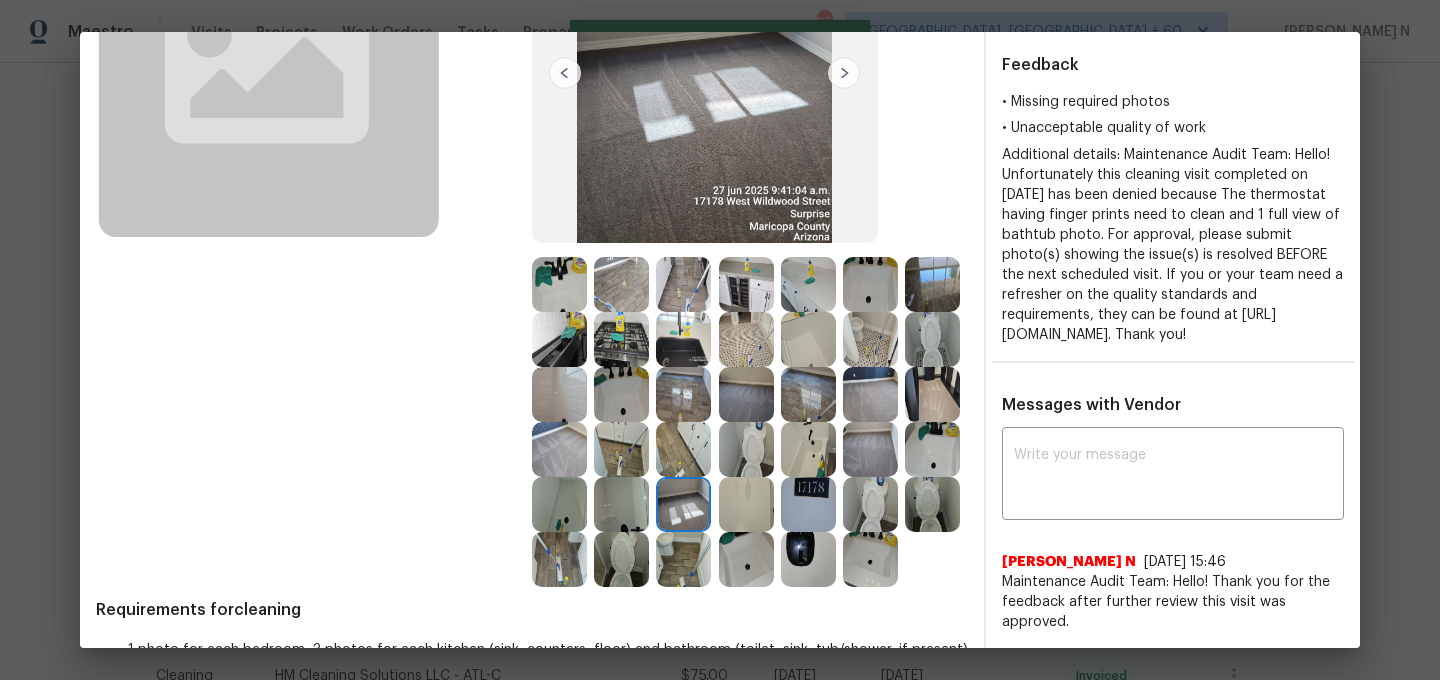scroll, scrollTop: 0, scrollLeft: 0, axis: both 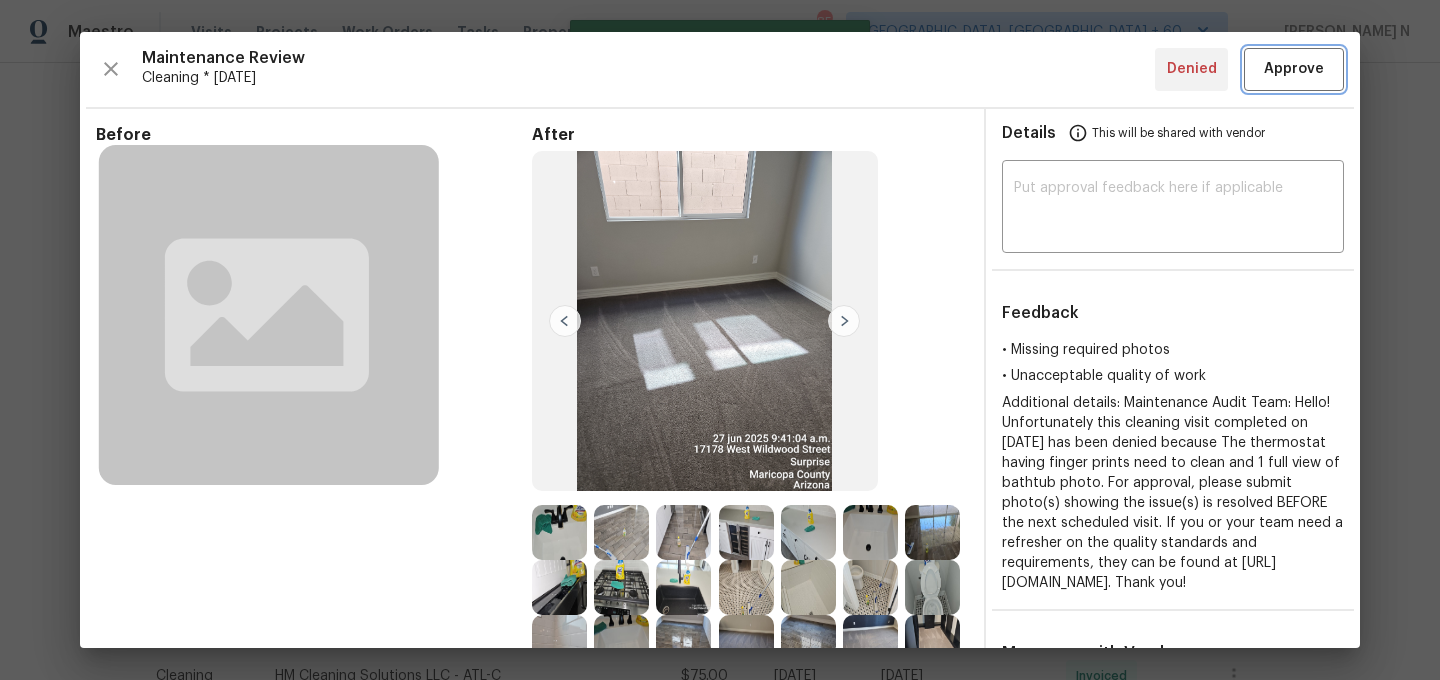 click on "Approve" at bounding box center (1294, 69) 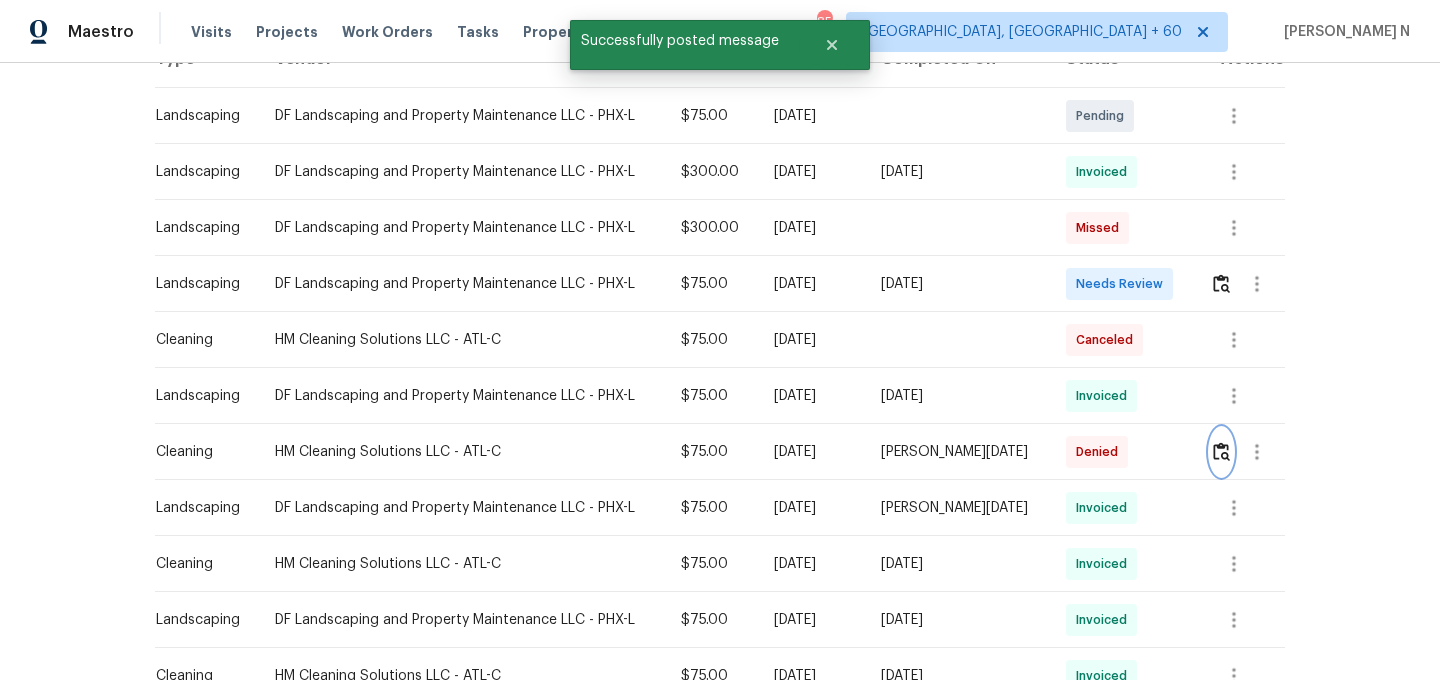 scroll, scrollTop: 0, scrollLeft: 0, axis: both 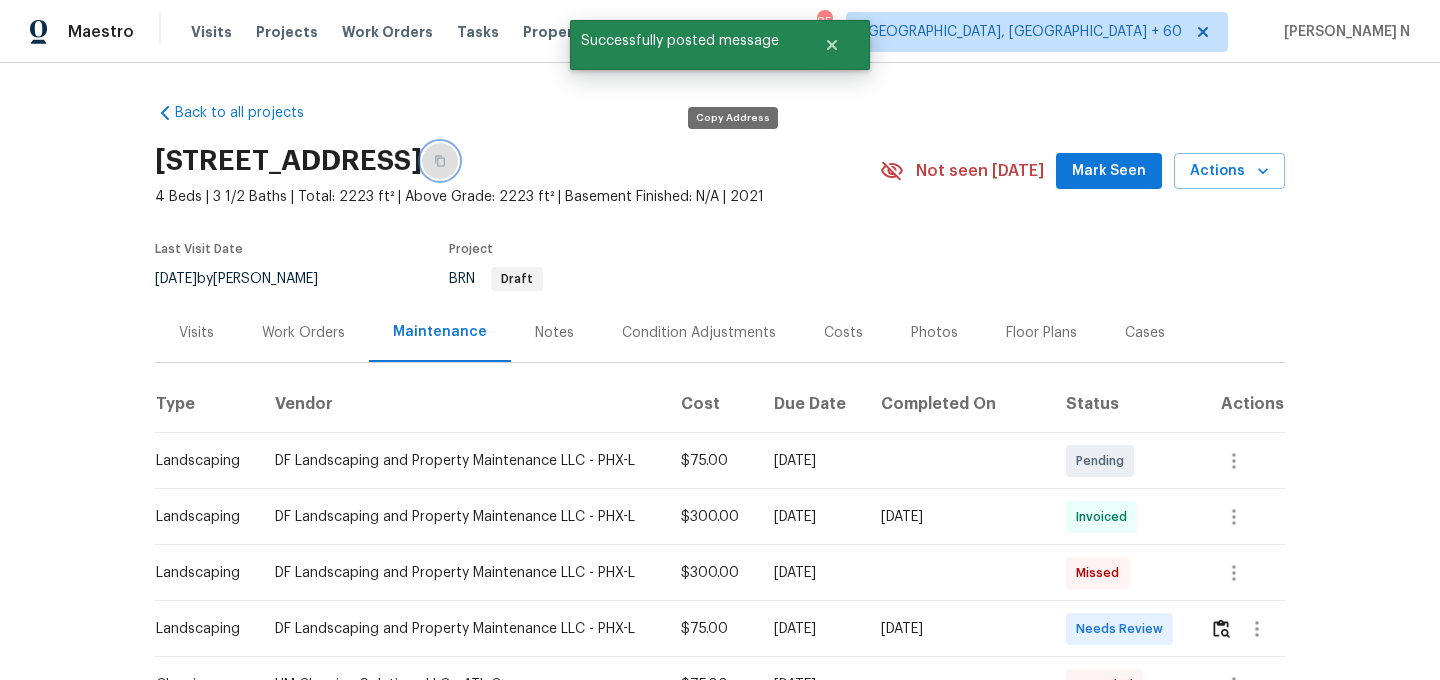 click at bounding box center (440, 161) 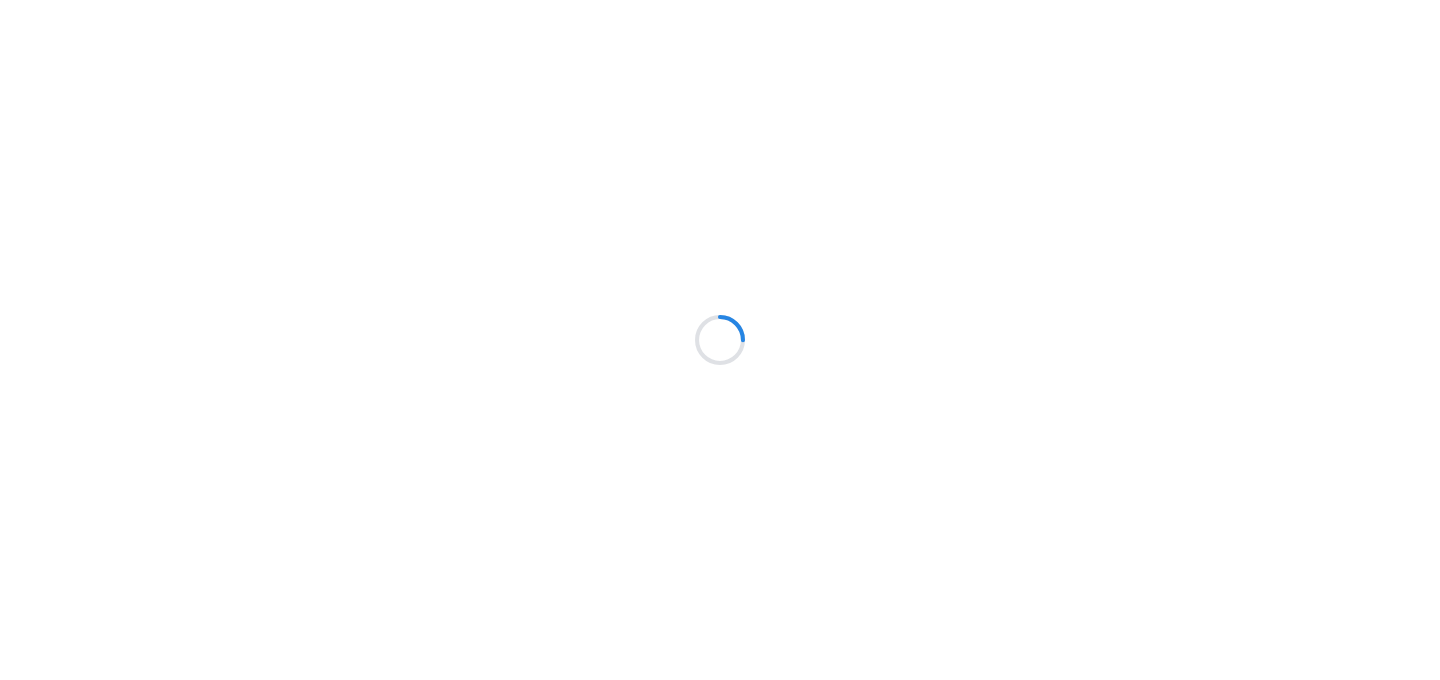 scroll, scrollTop: 0, scrollLeft: 0, axis: both 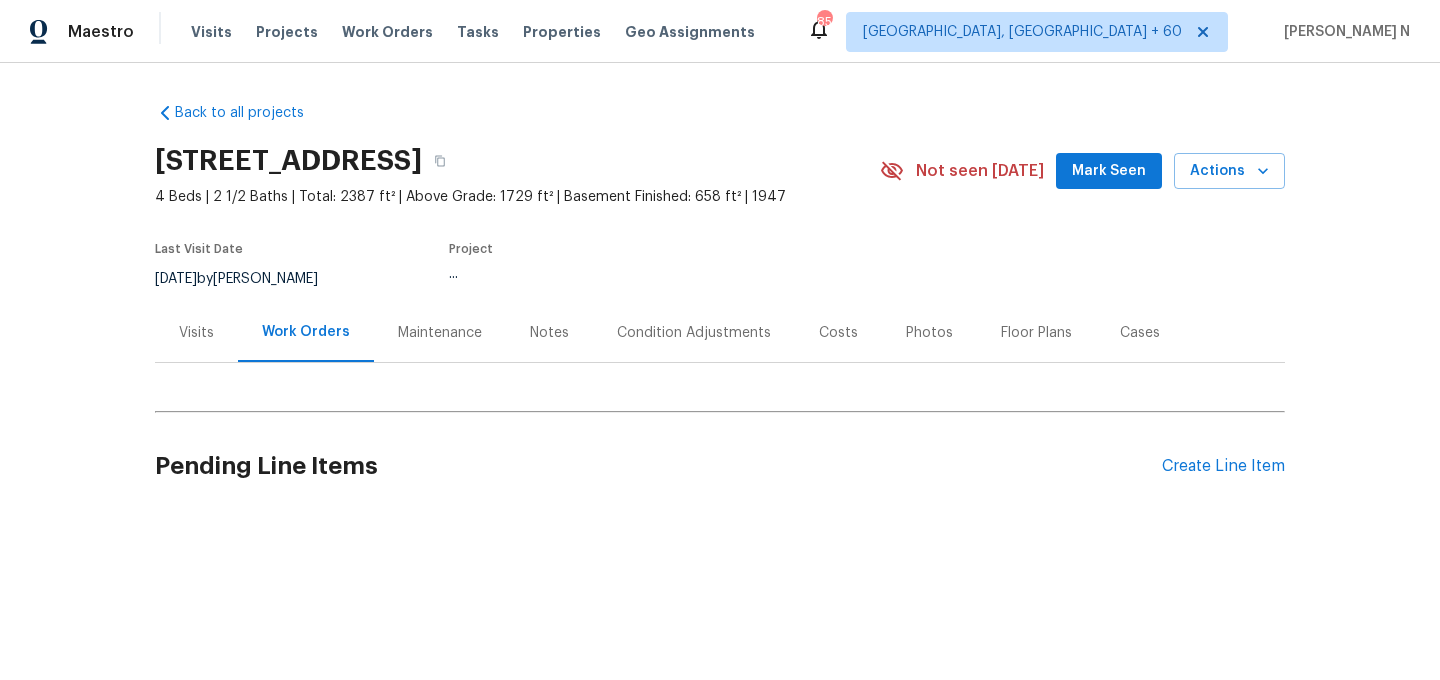 click on "Maintenance" at bounding box center [440, 333] 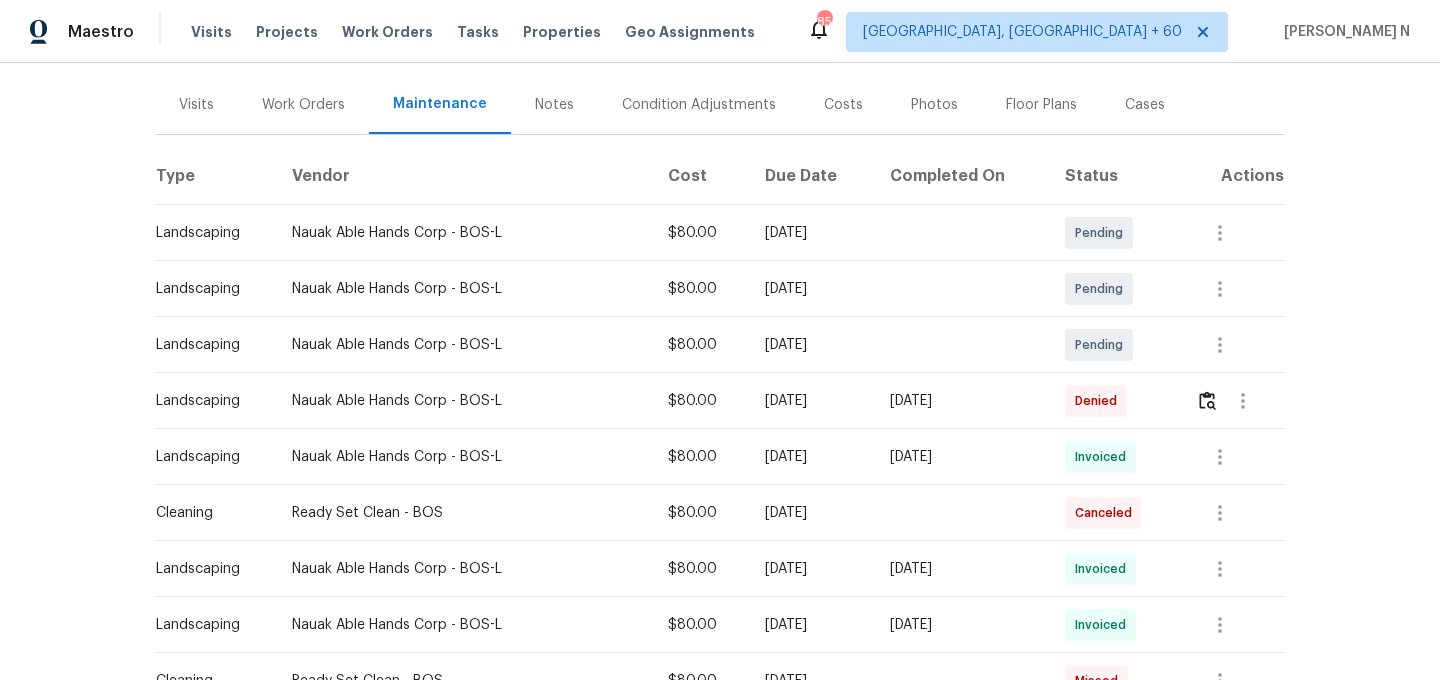 scroll, scrollTop: 247, scrollLeft: 0, axis: vertical 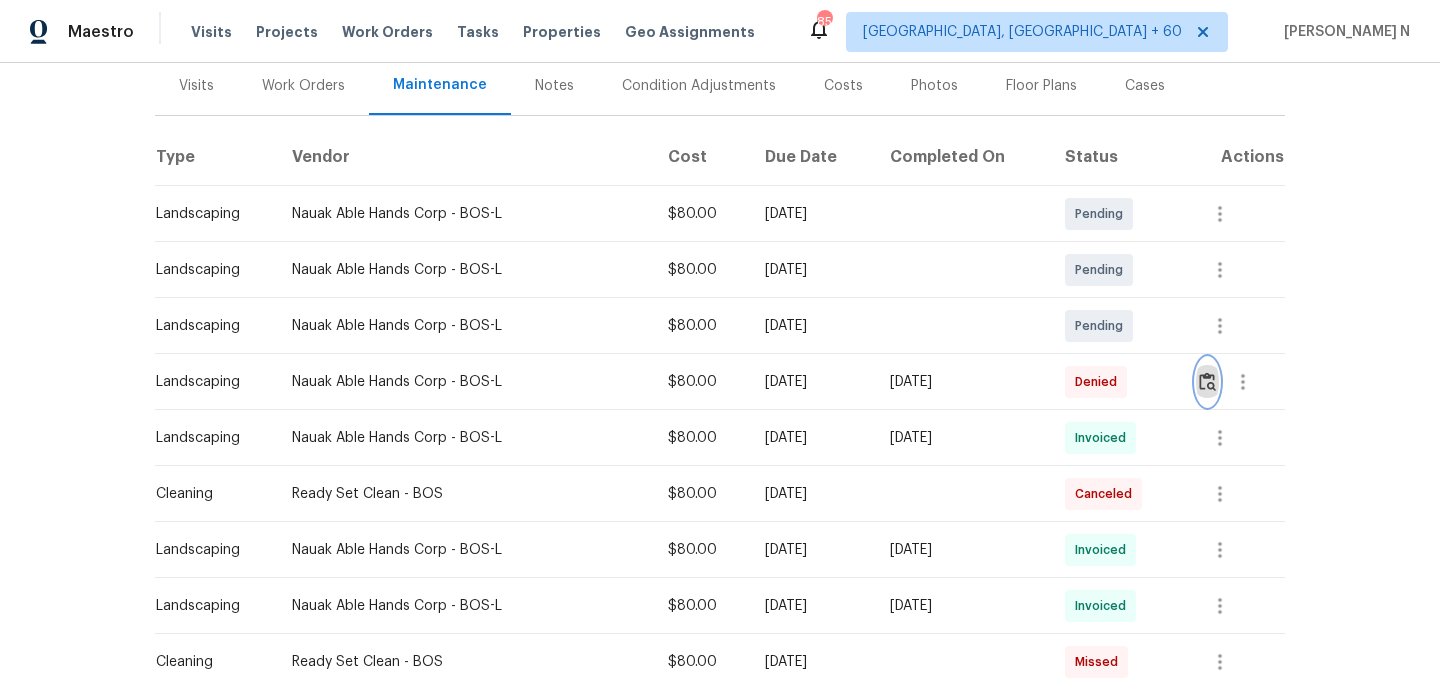 click at bounding box center (1207, 381) 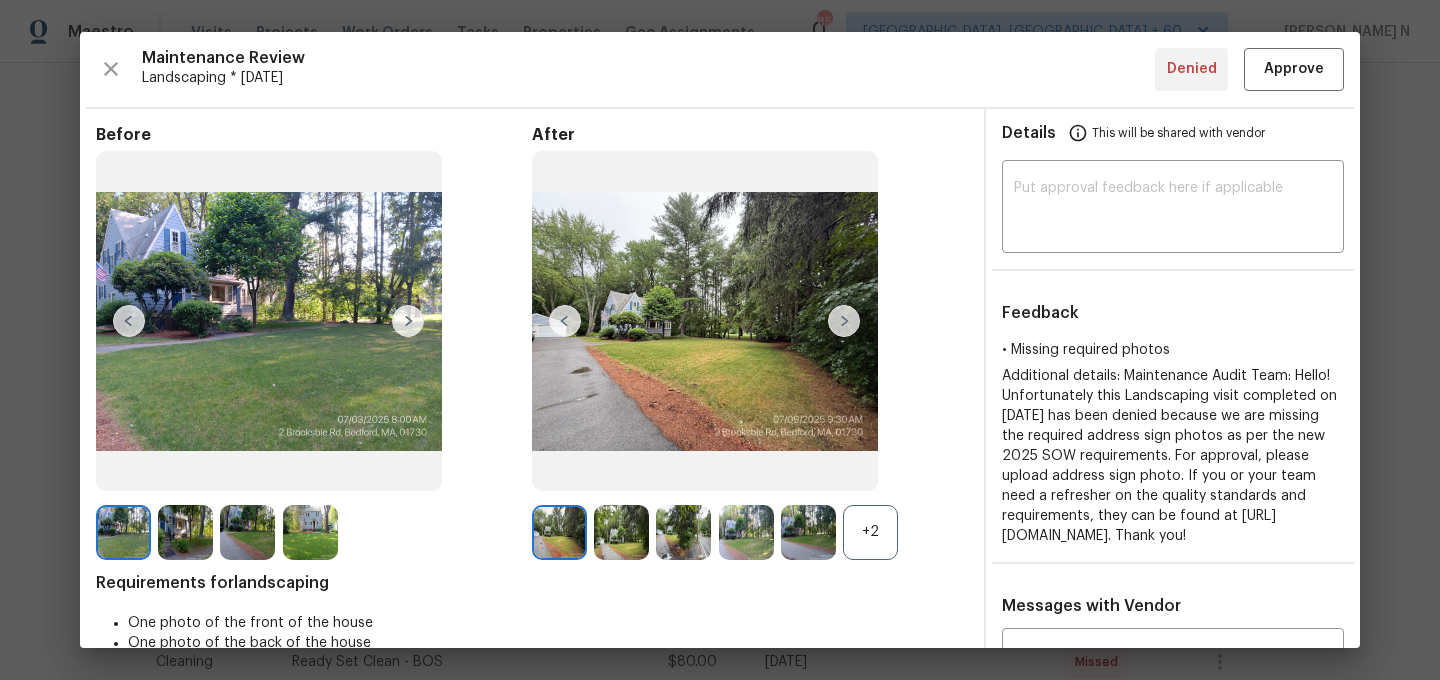 click on "+2" at bounding box center (870, 532) 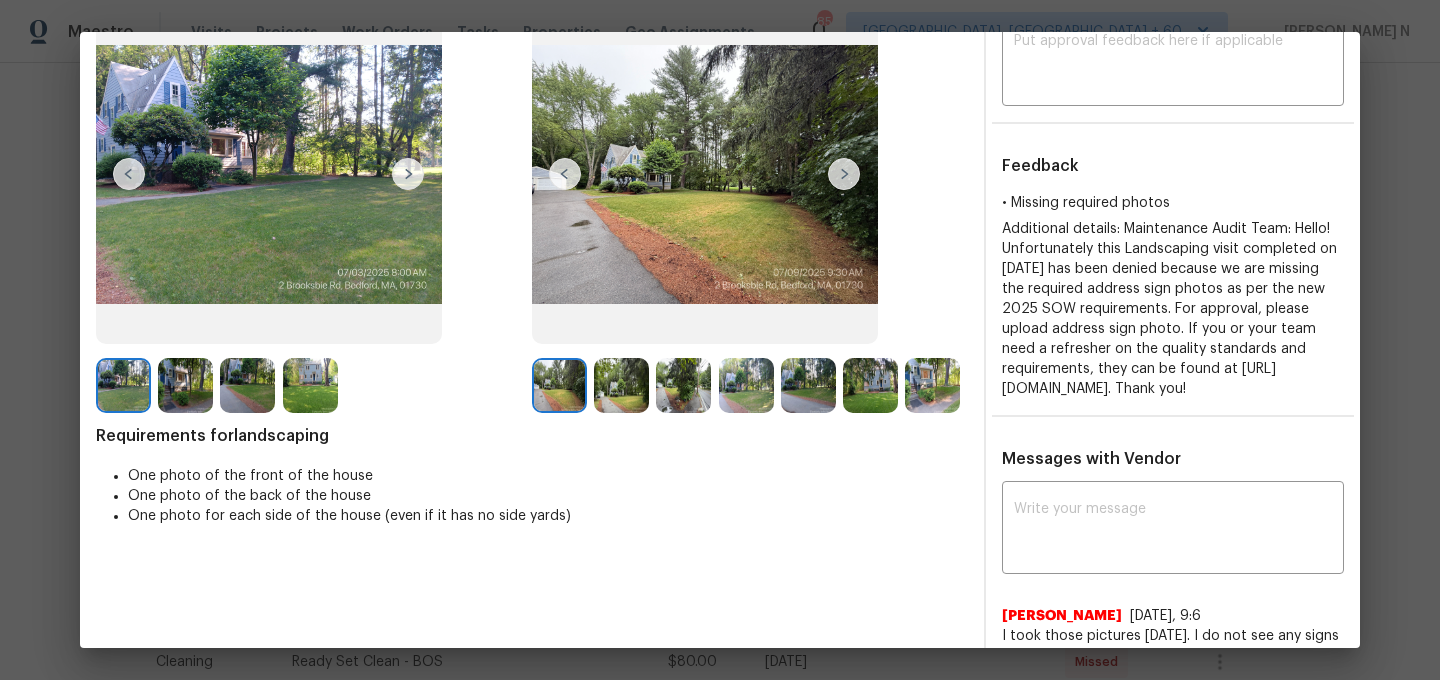 scroll, scrollTop: 302, scrollLeft: 0, axis: vertical 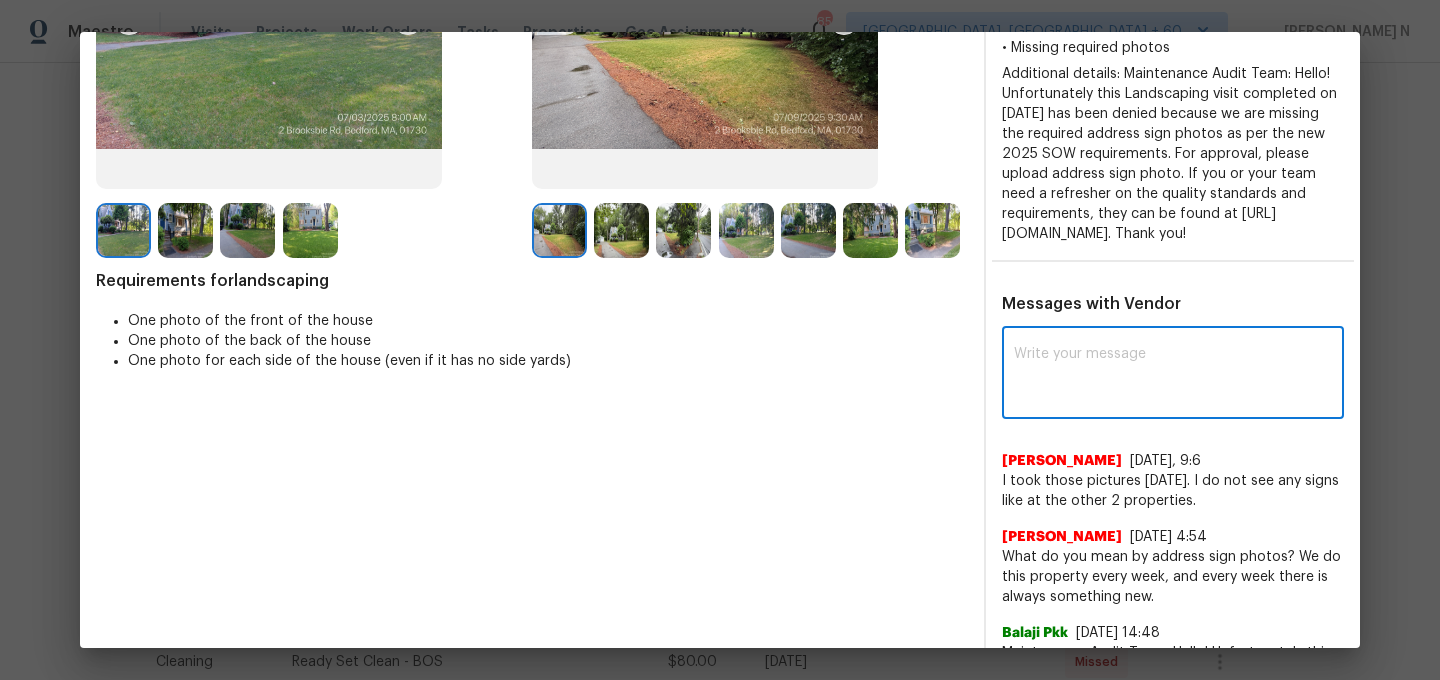click at bounding box center (1173, 375) 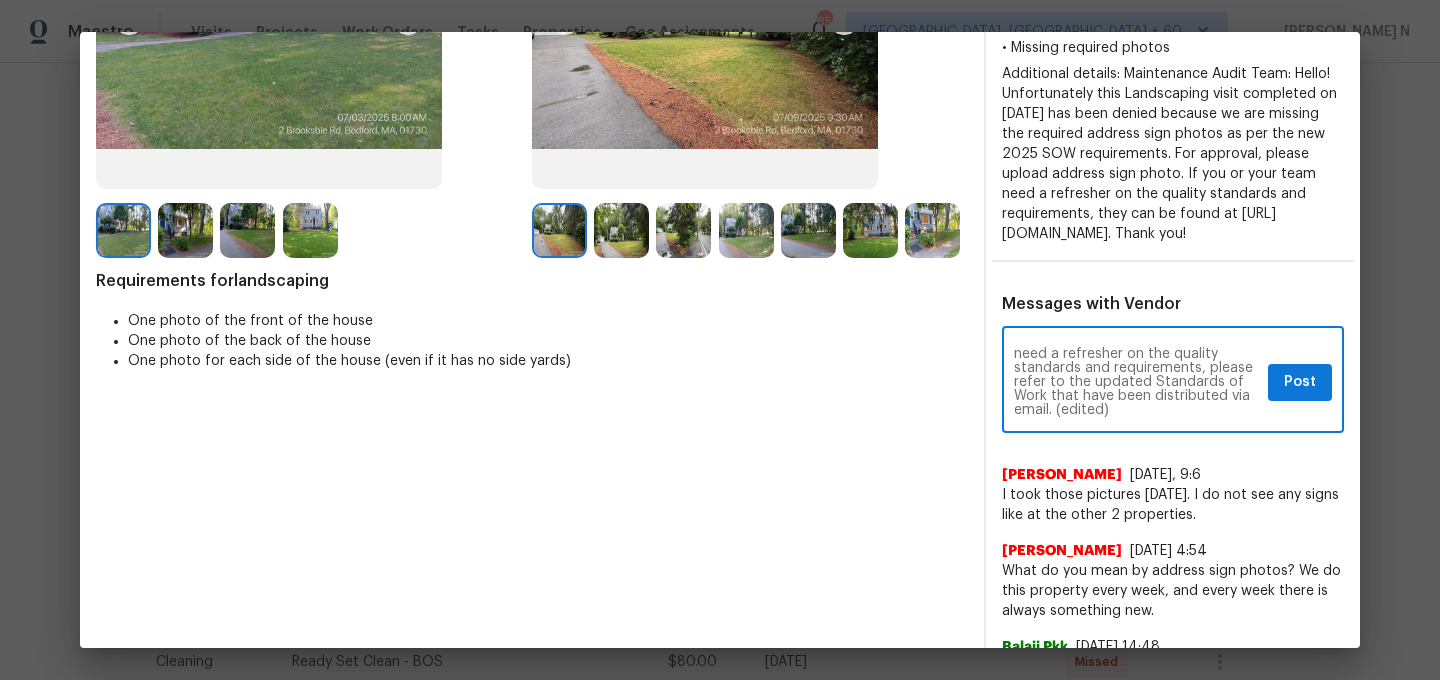 scroll, scrollTop: 126, scrollLeft: 0, axis: vertical 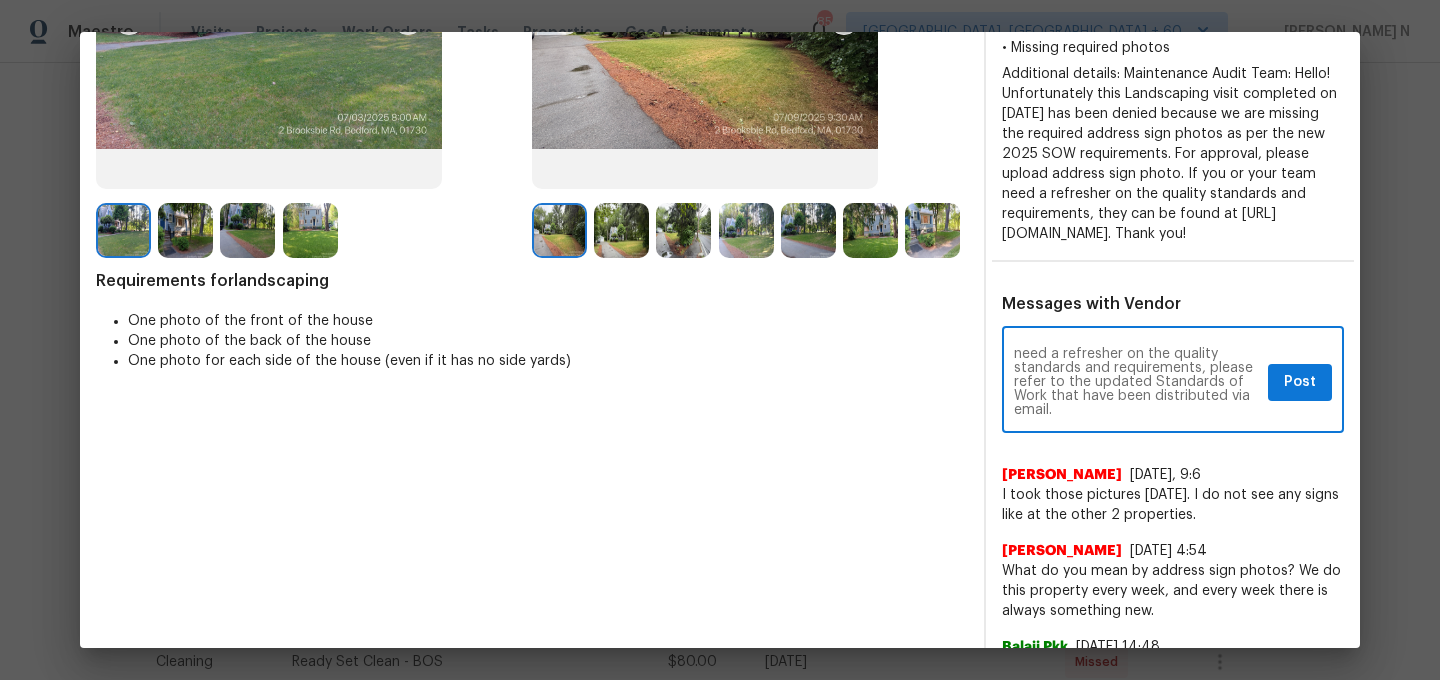 type on "Maintenance Audit Team: Hello! As per our updated SWO address sign photo is required for approval. The photos must be uploaded within 48 hours of the original visit date. If the required photos were not taken on the day of the visit, the denial will remain in place. If you or your team need a refresher on the quality standards and requirements, please refer to the updated Standards of Work that have been distributed via email." 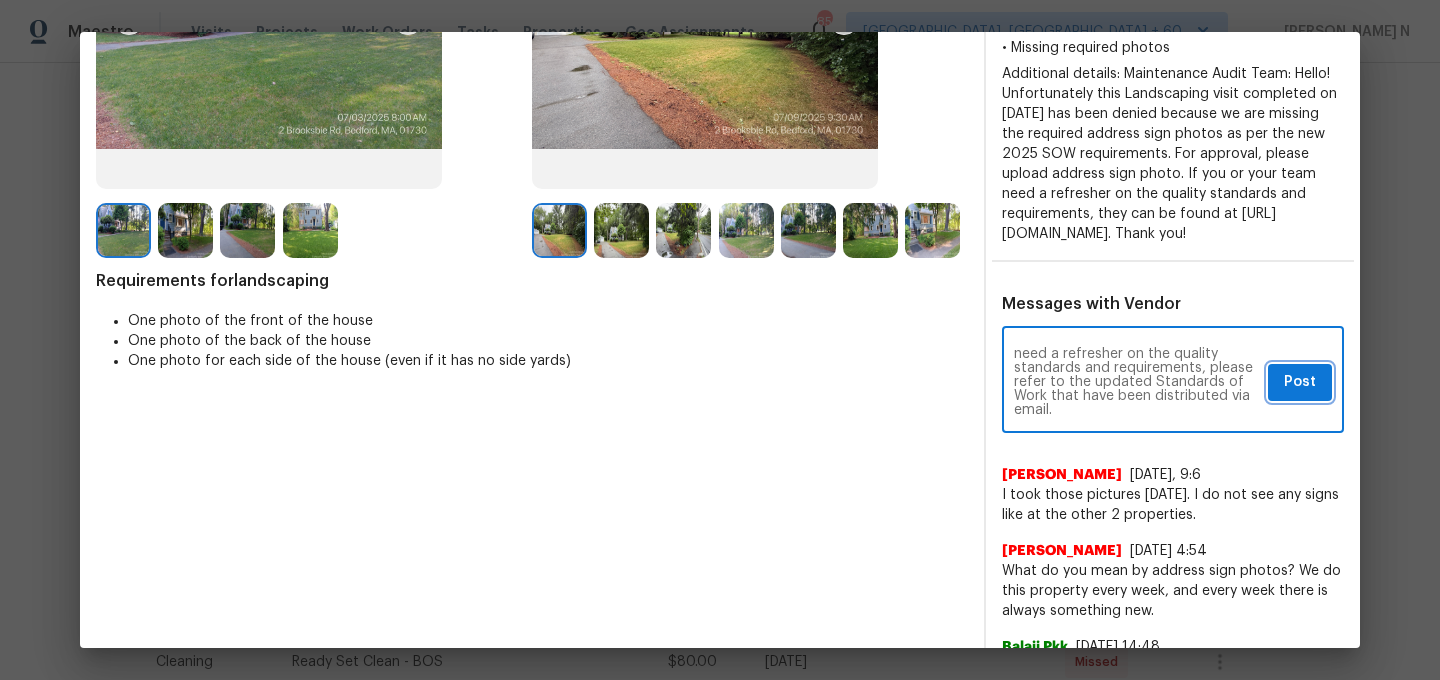 click on "Post" at bounding box center [1300, 382] 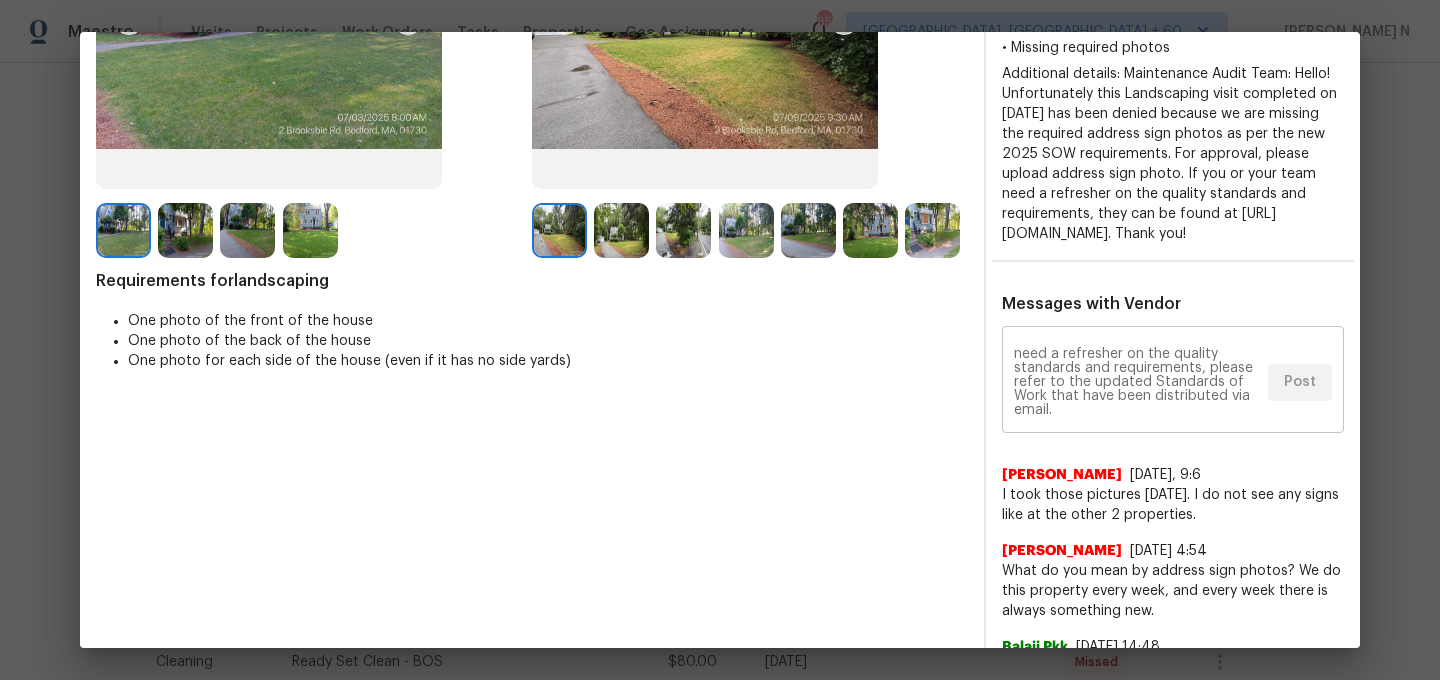 scroll, scrollTop: 0, scrollLeft: 0, axis: both 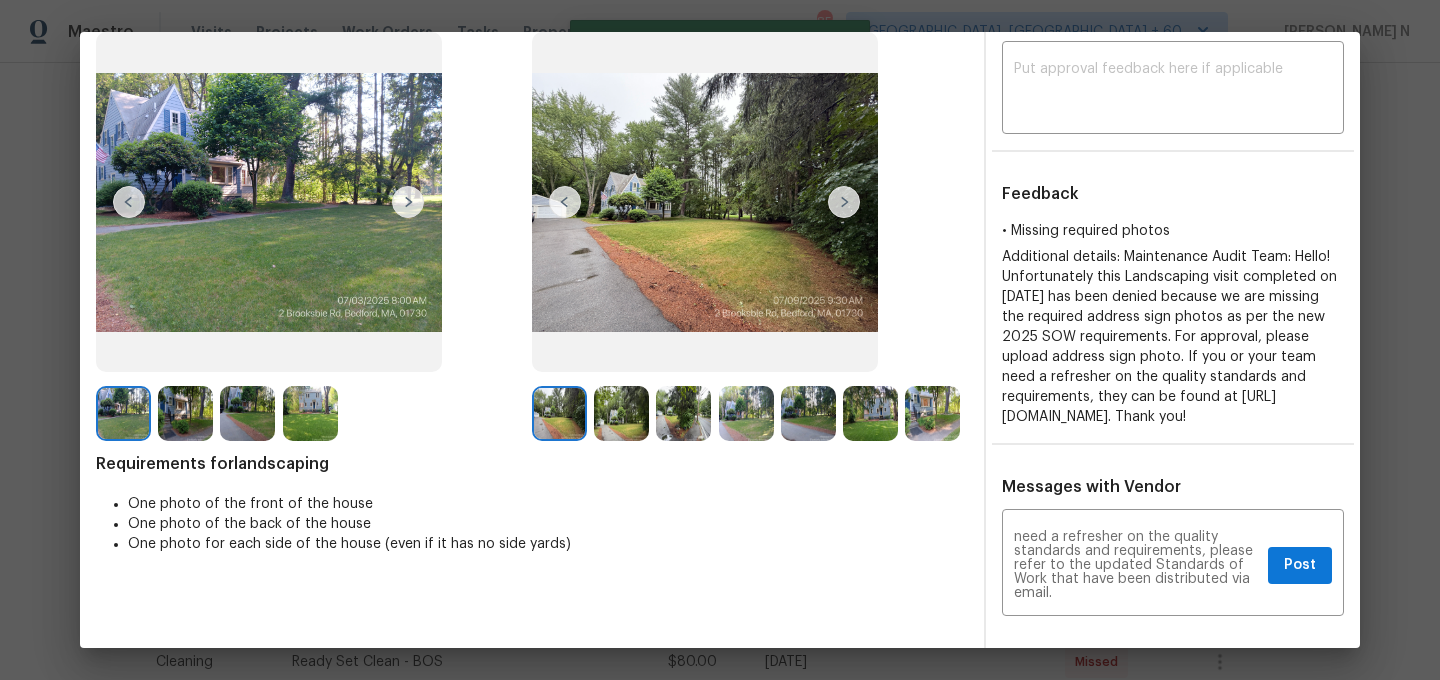 type 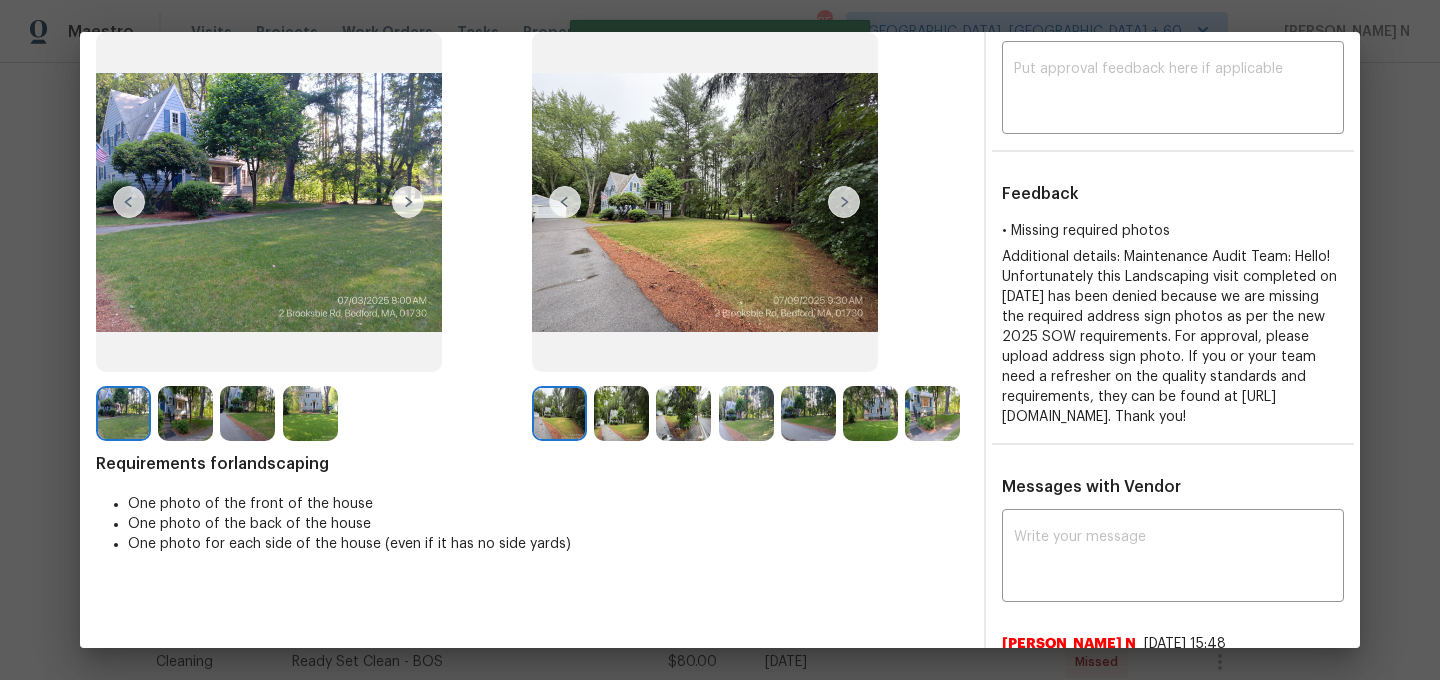 scroll, scrollTop: 224, scrollLeft: 0, axis: vertical 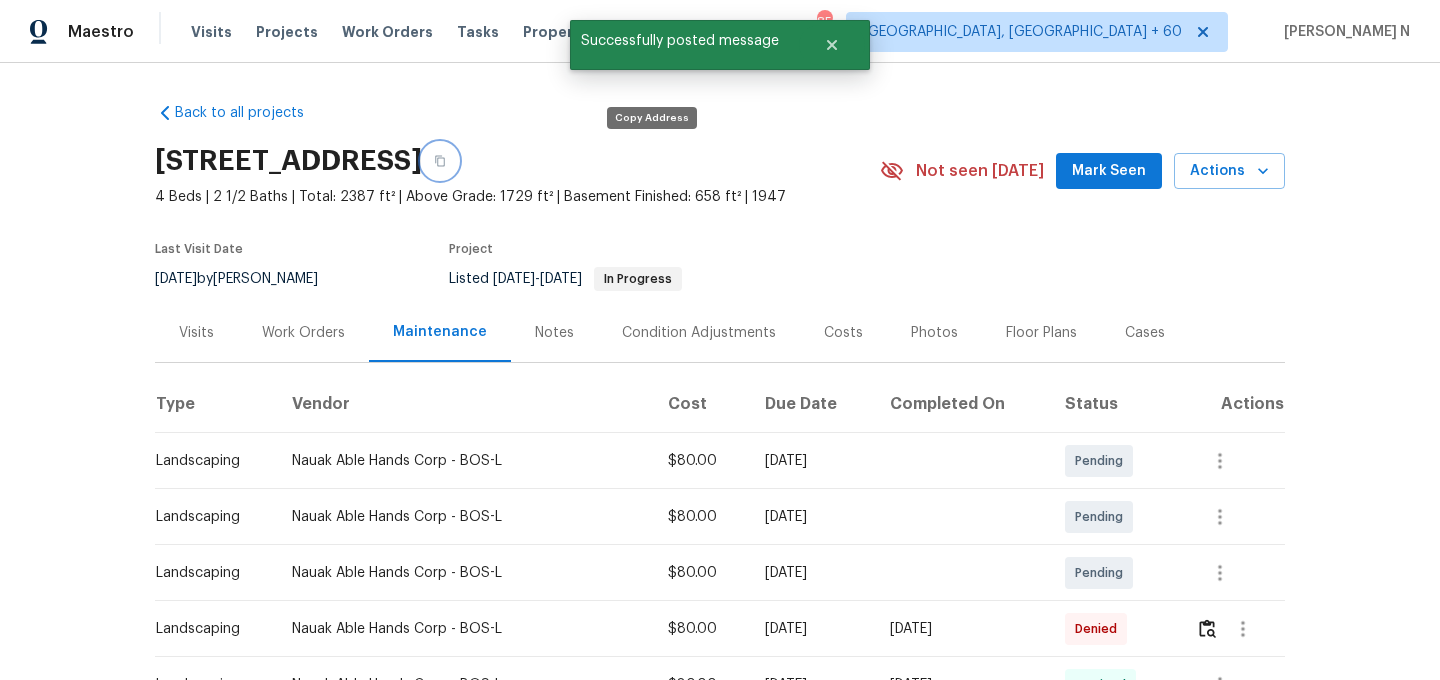 click at bounding box center (440, 161) 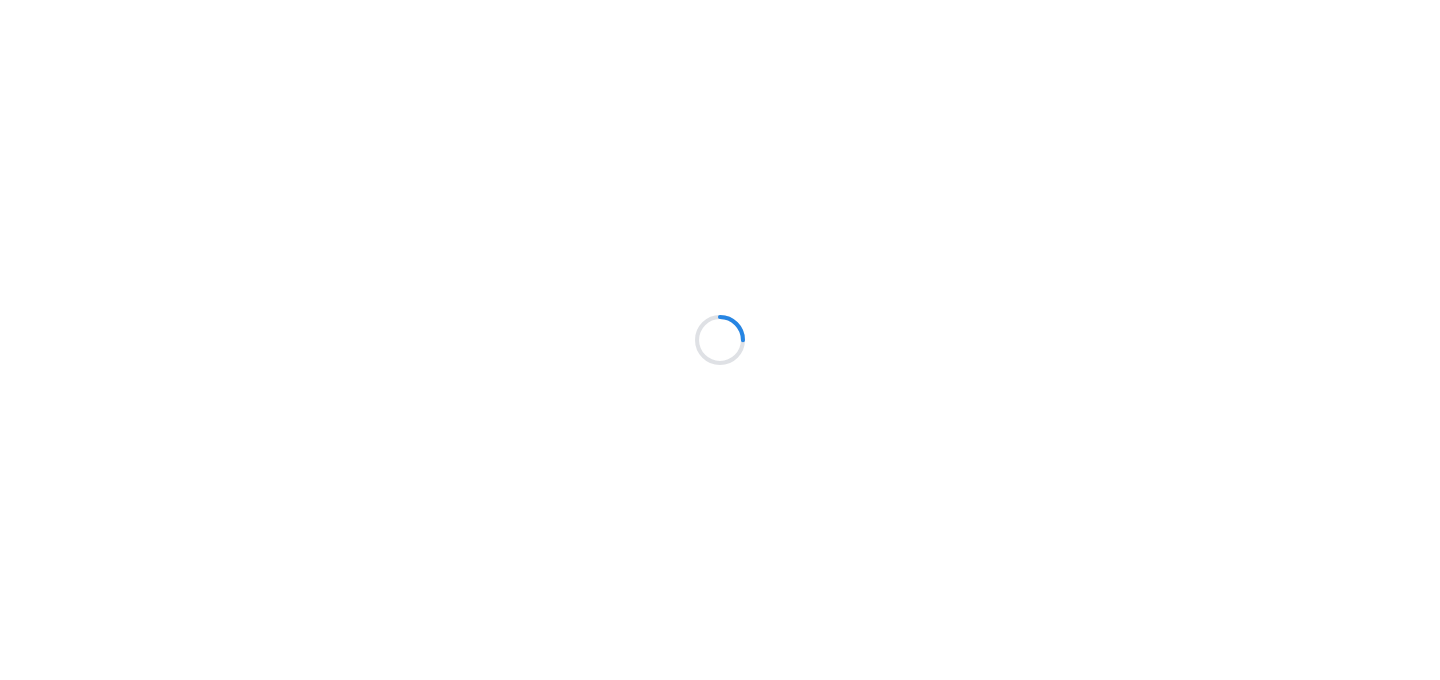 scroll, scrollTop: 0, scrollLeft: 0, axis: both 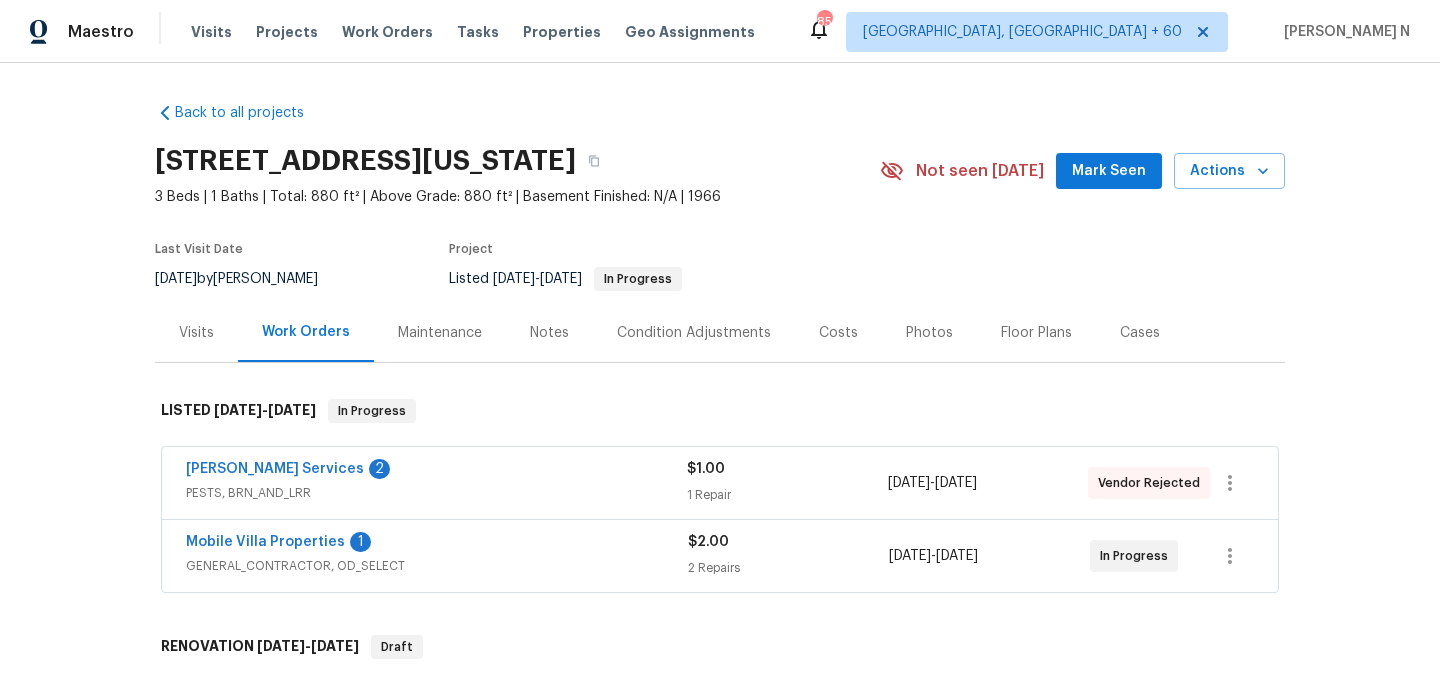 click on "Maintenance" at bounding box center (440, 333) 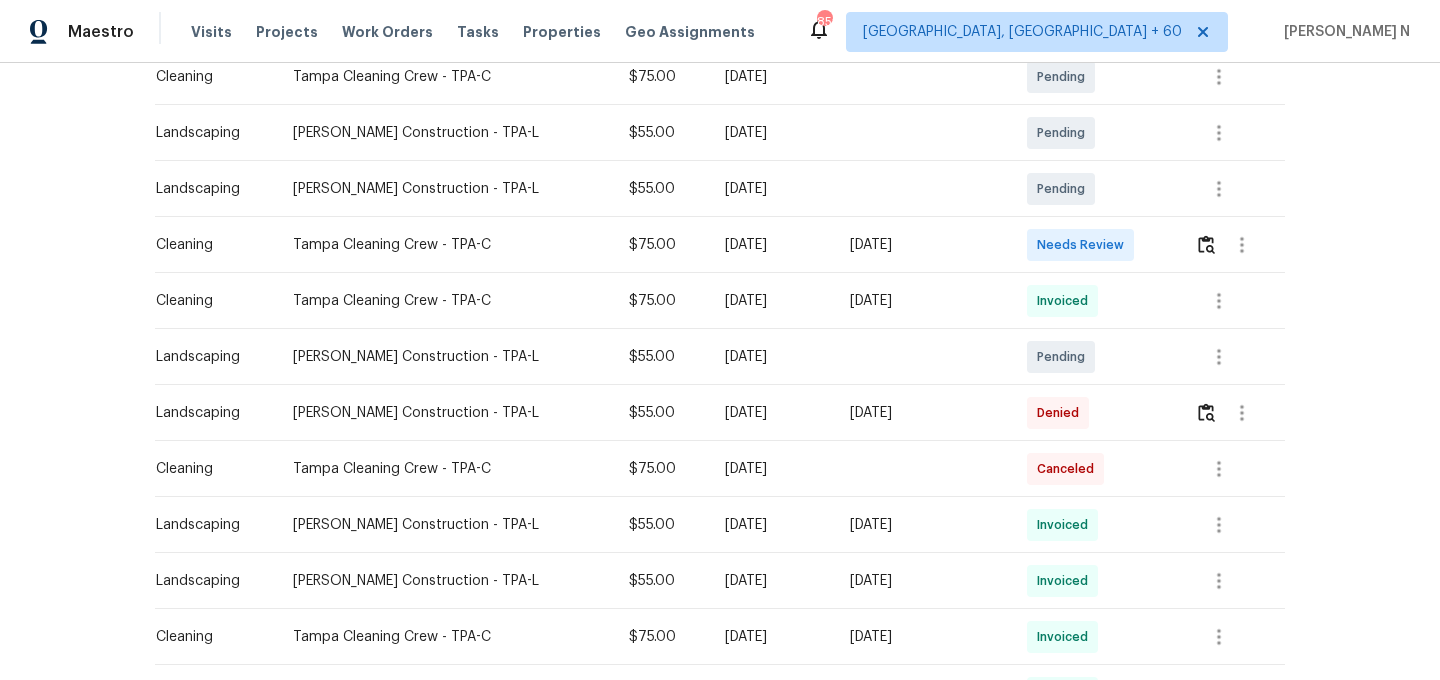scroll, scrollTop: 398, scrollLeft: 0, axis: vertical 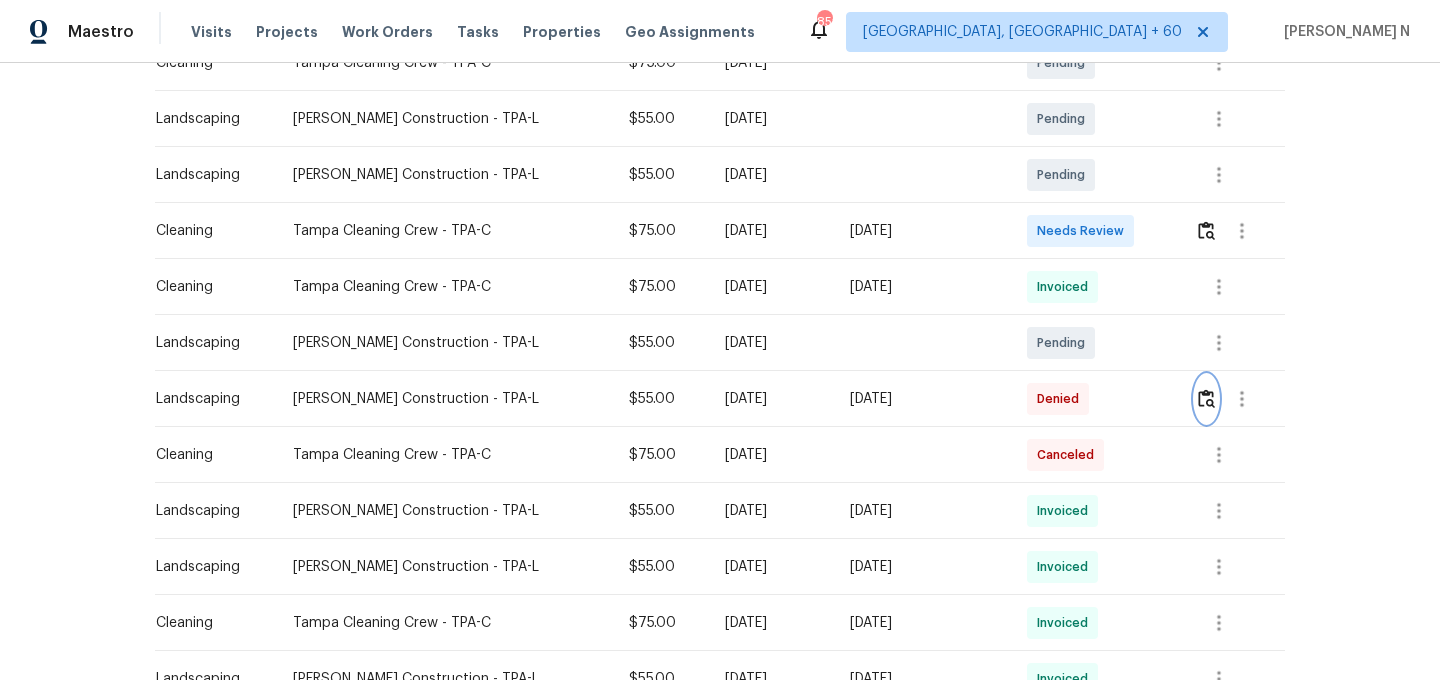 click at bounding box center (1206, 398) 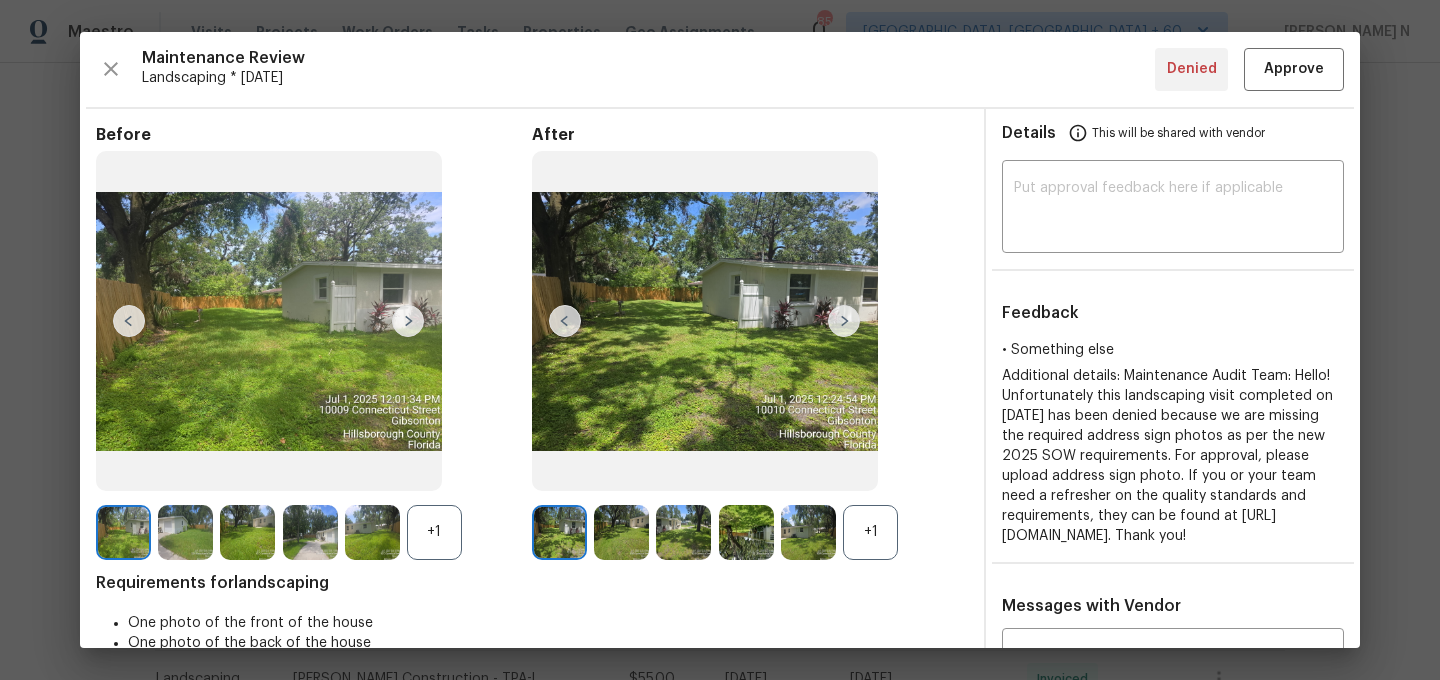 click on "+1" at bounding box center [750, 532] 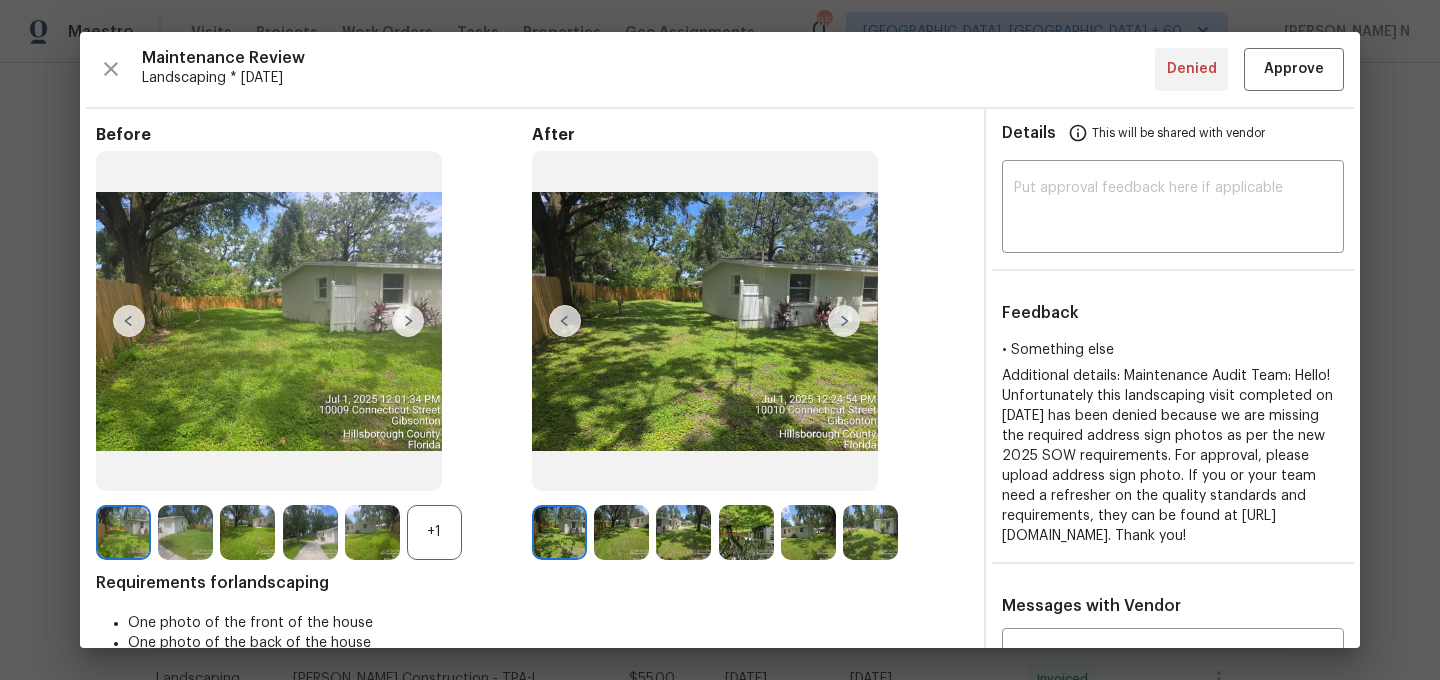 click at bounding box center [372, 532] 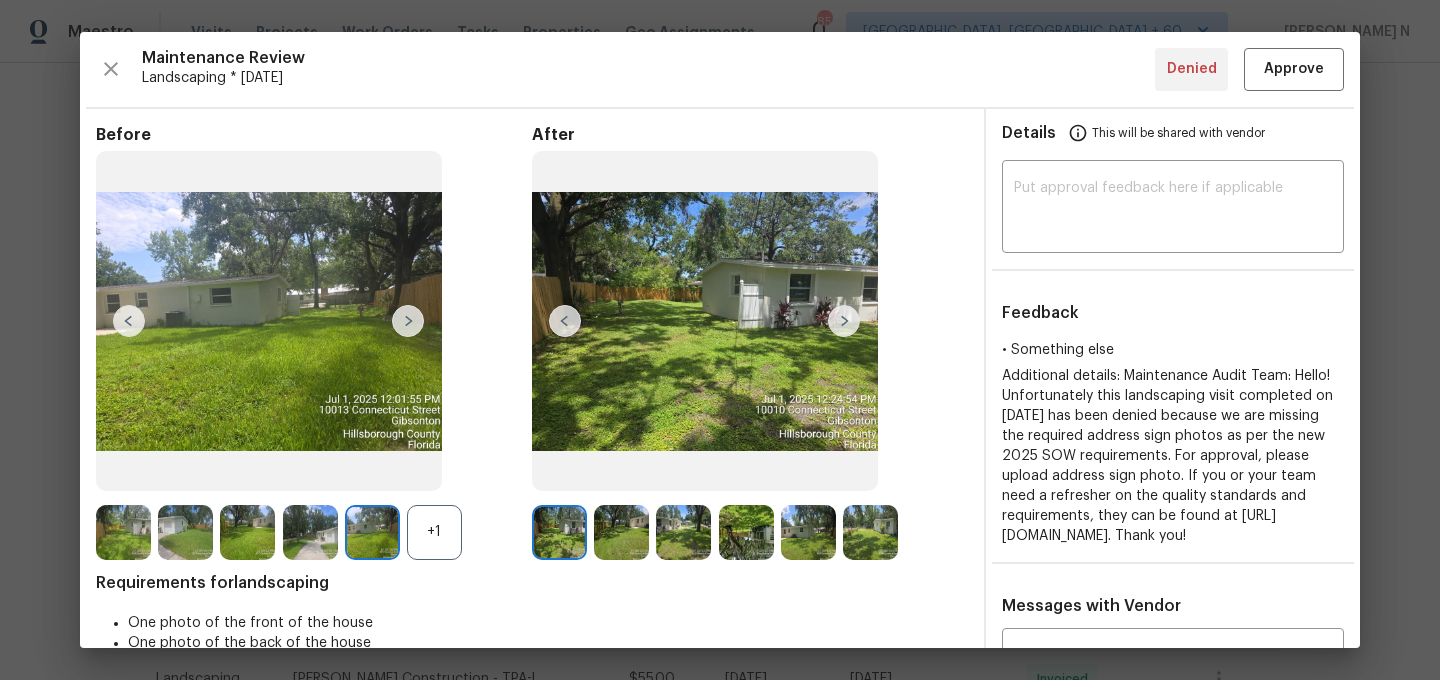 click on "+1" at bounding box center (434, 532) 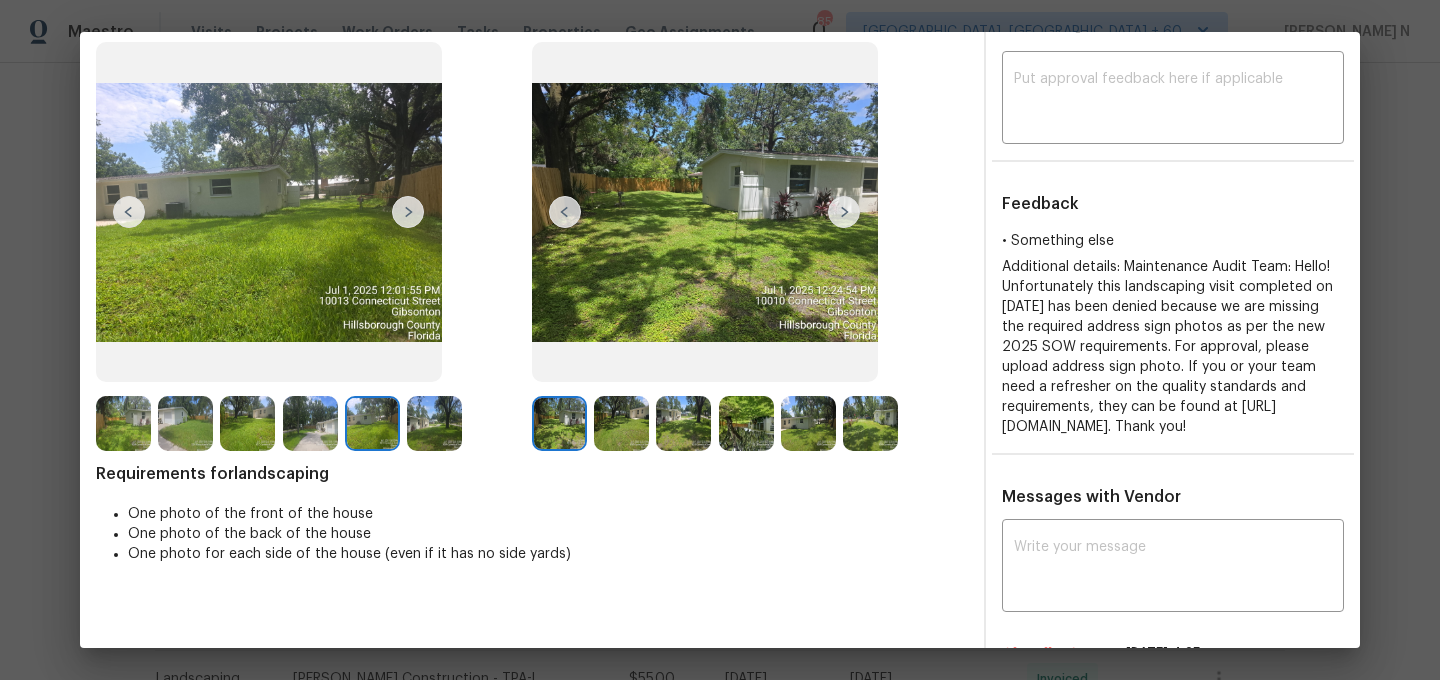scroll, scrollTop: 37, scrollLeft: 0, axis: vertical 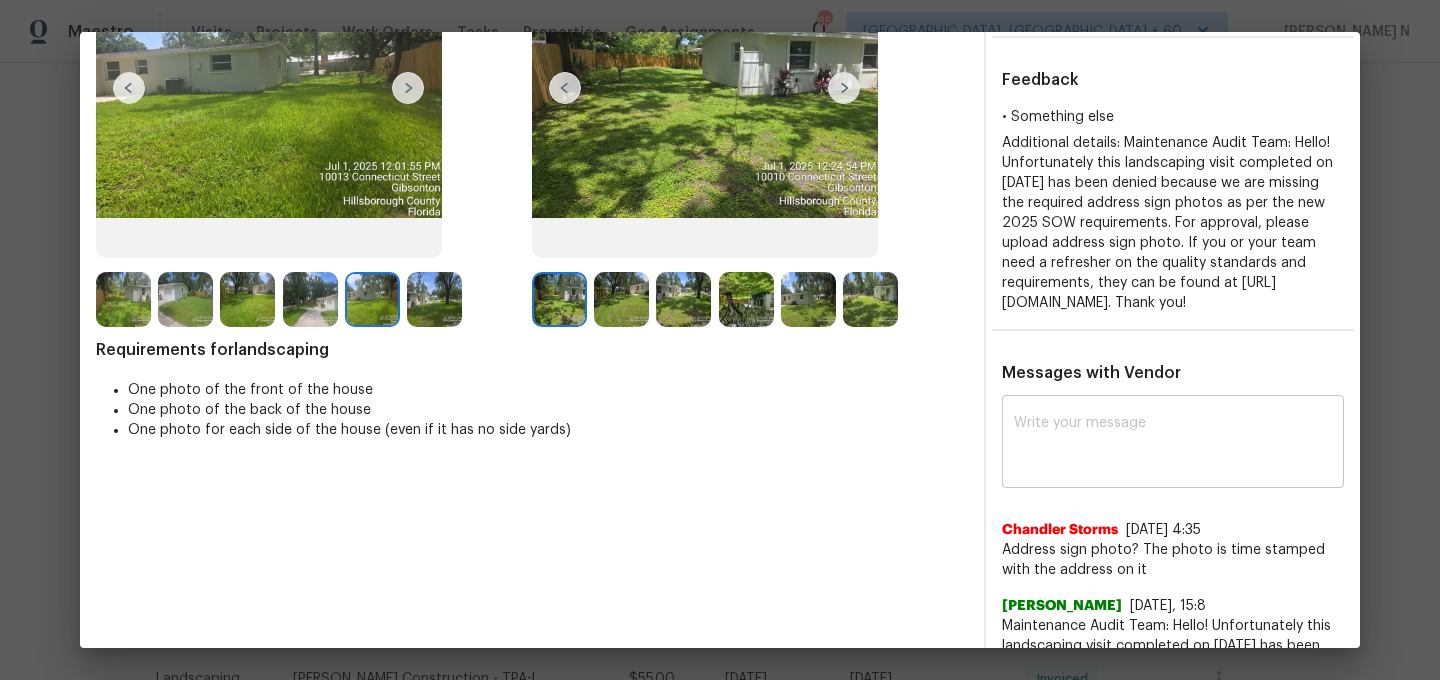 click on "x ​" at bounding box center (1173, 444) 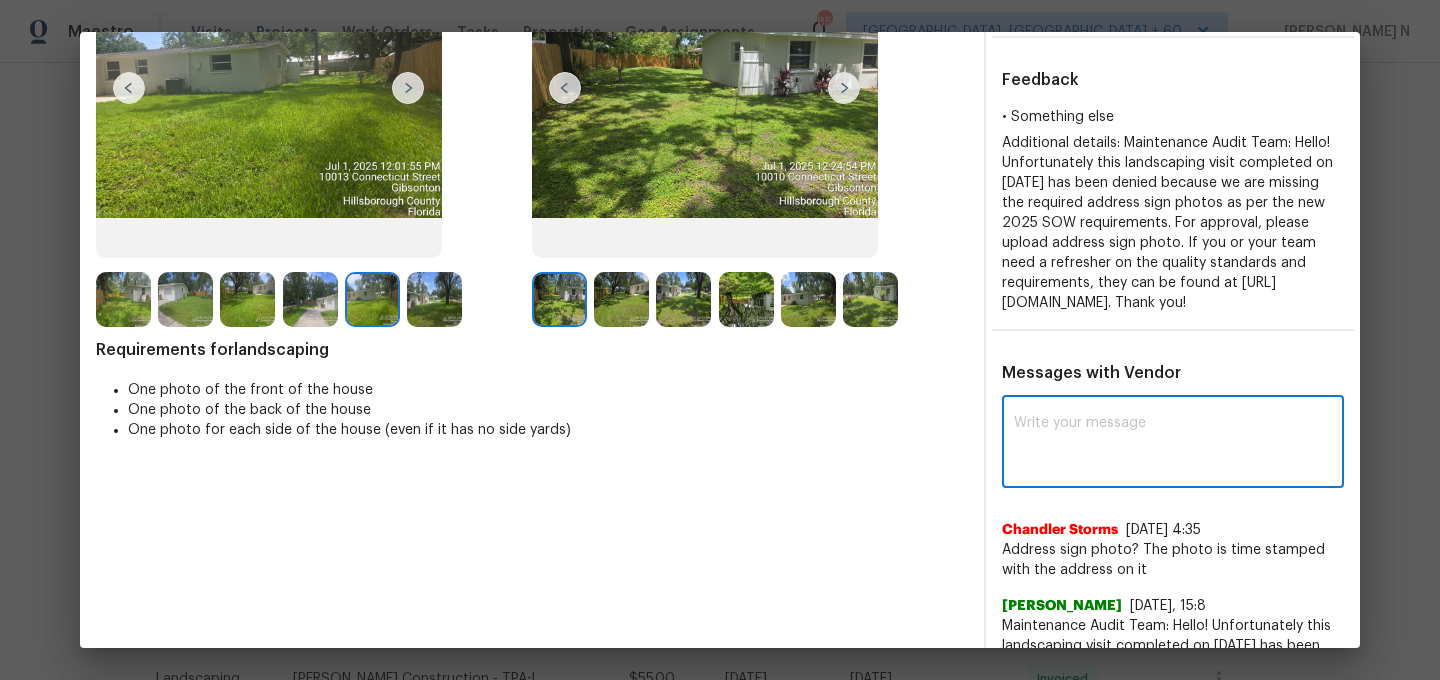 paste on "Maintenance Audit Team: Hello! As per our updated SWO address sign photo is required for approval. The photos must be uploaded within 48 hours of the original visit date. If the required photos were not taken on the day of the visit, the denial will remain in place. If you or your team need a refresher on the quality standards and requirements, please refer to the updated Standards of Work that have been distributed via email. (edited)" 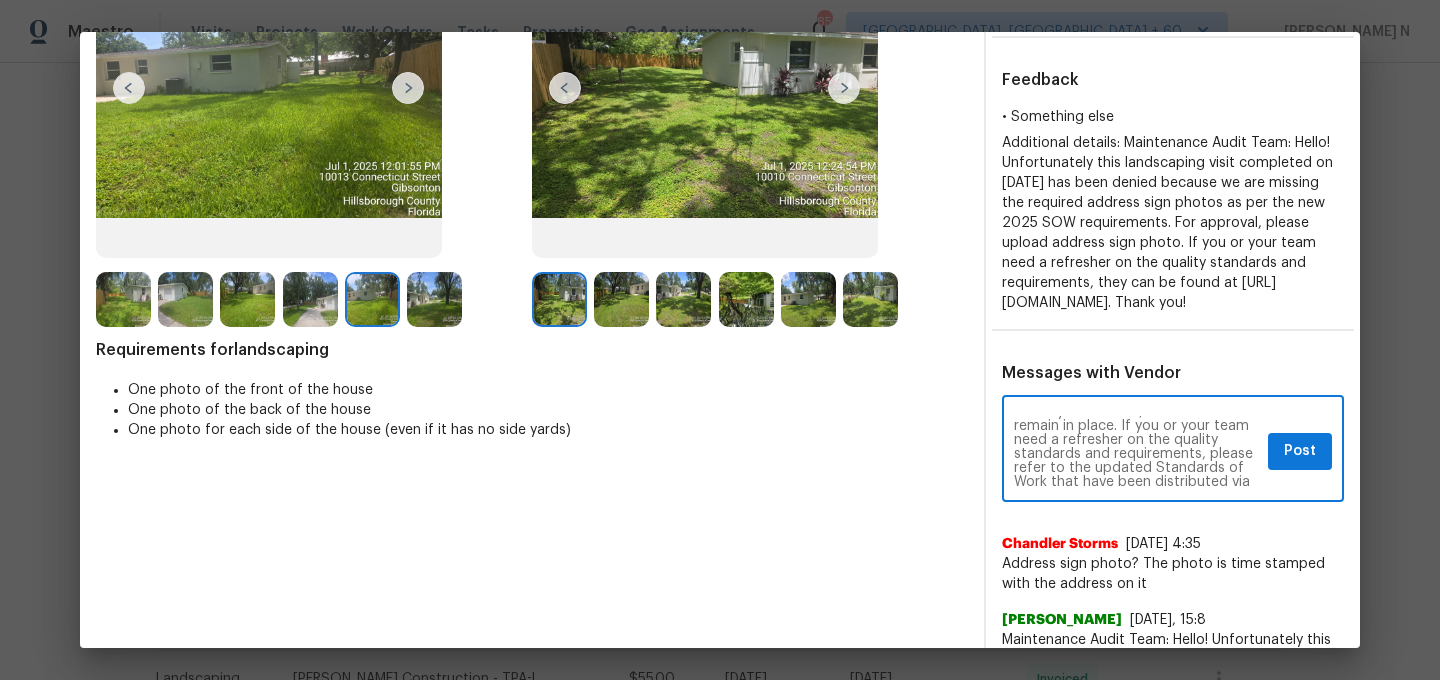 scroll, scrollTop: 118, scrollLeft: 0, axis: vertical 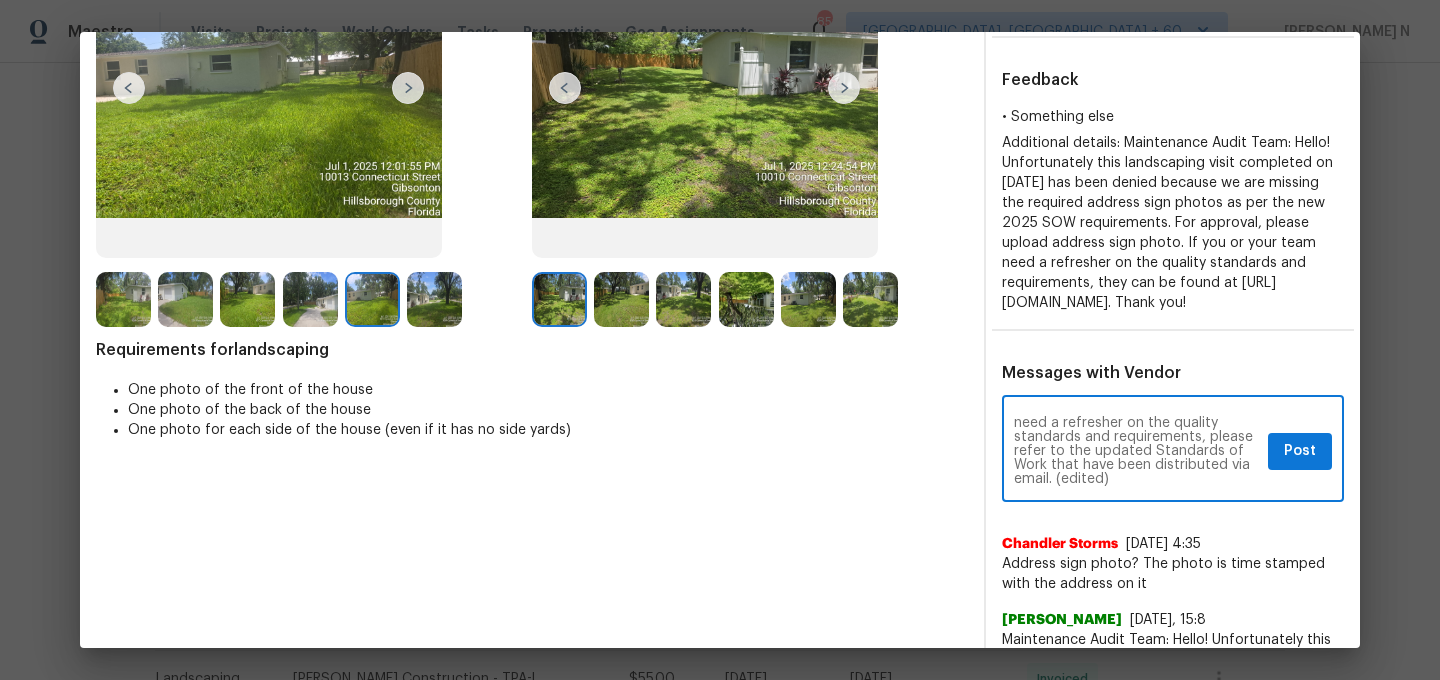 drag, startPoint x: 1061, startPoint y: 488, endPoint x: 1112, endPoint y: 487, distance: 51.009804 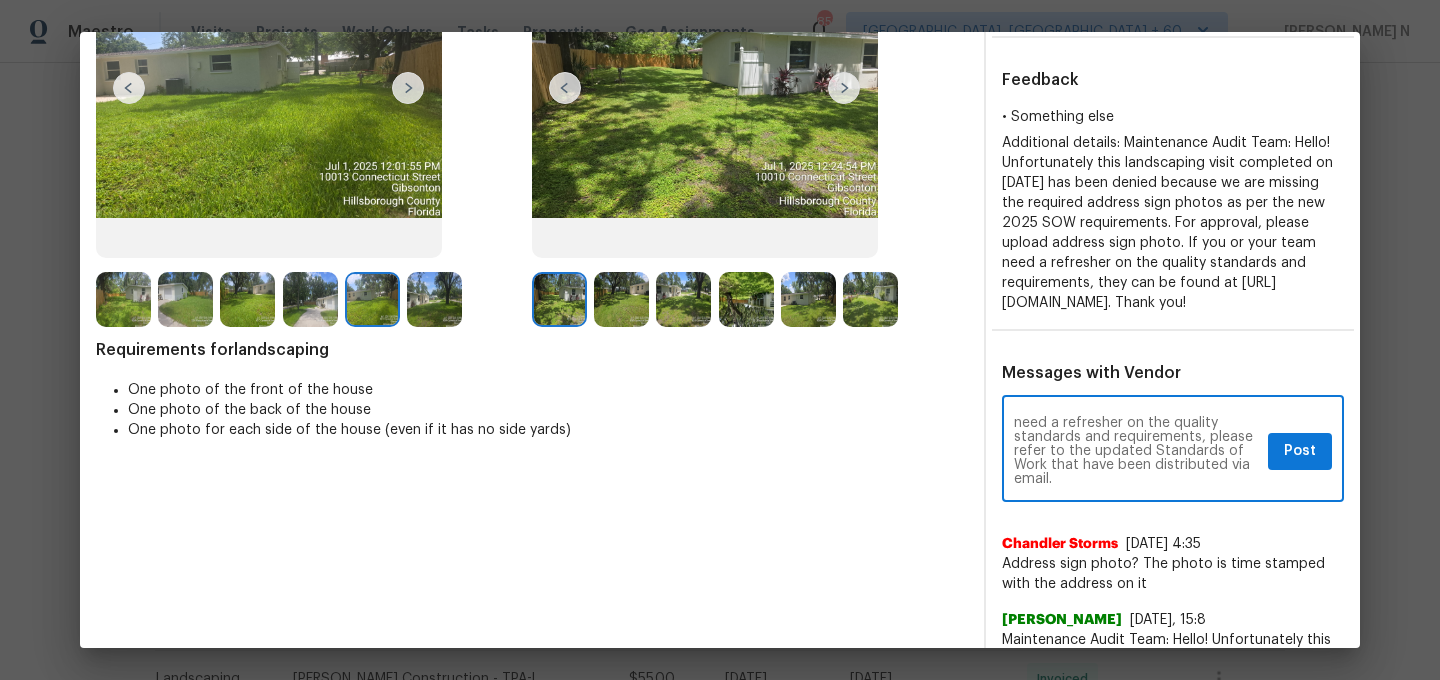 type on "Maintenance Audit Team: Hello! As per our updated SWO address sign photo is required for approval. The photos must be uploaded within 48 hours of the original visit date. If the required photos were not taken on the day of the visit, the denial will remain in place. If you or your team need a refresher on the quality standards and requirements, please refer to the updated Standards of Work that have been distributed via email." 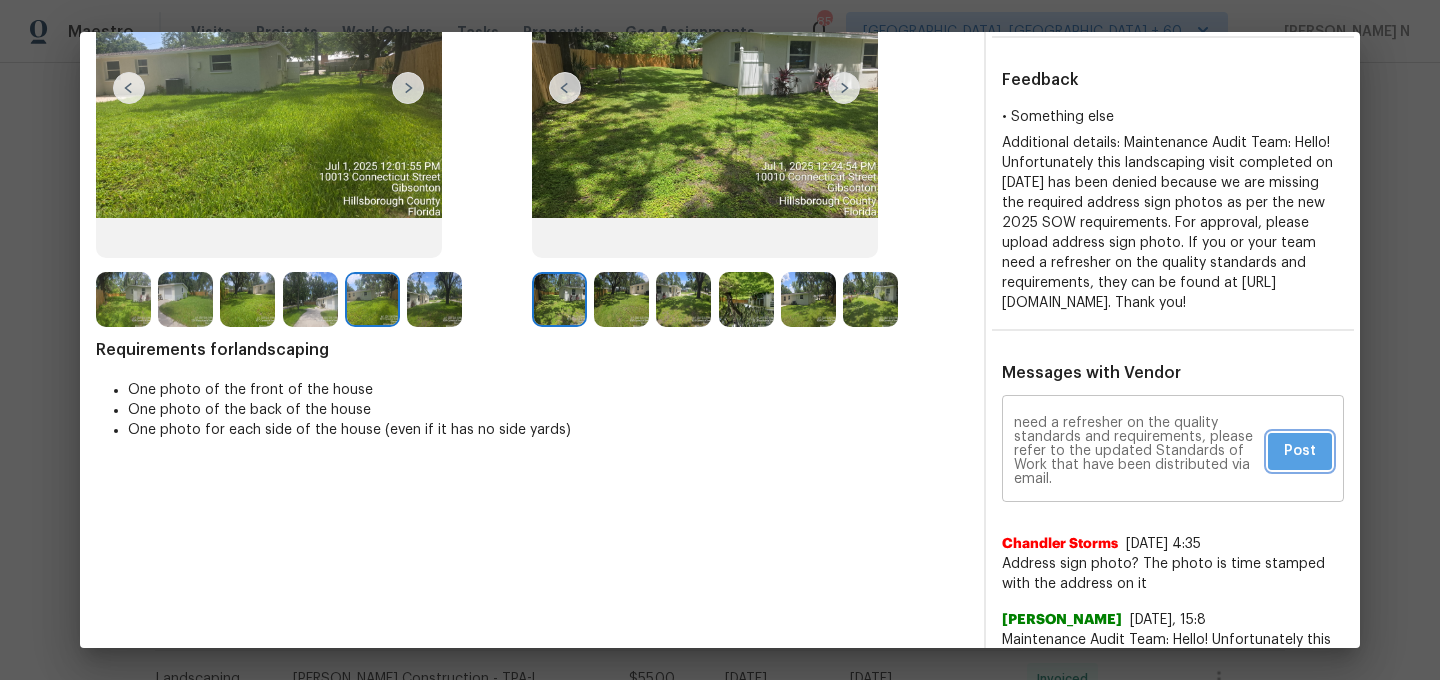click on "Post" at bounding box center (1300, 451) 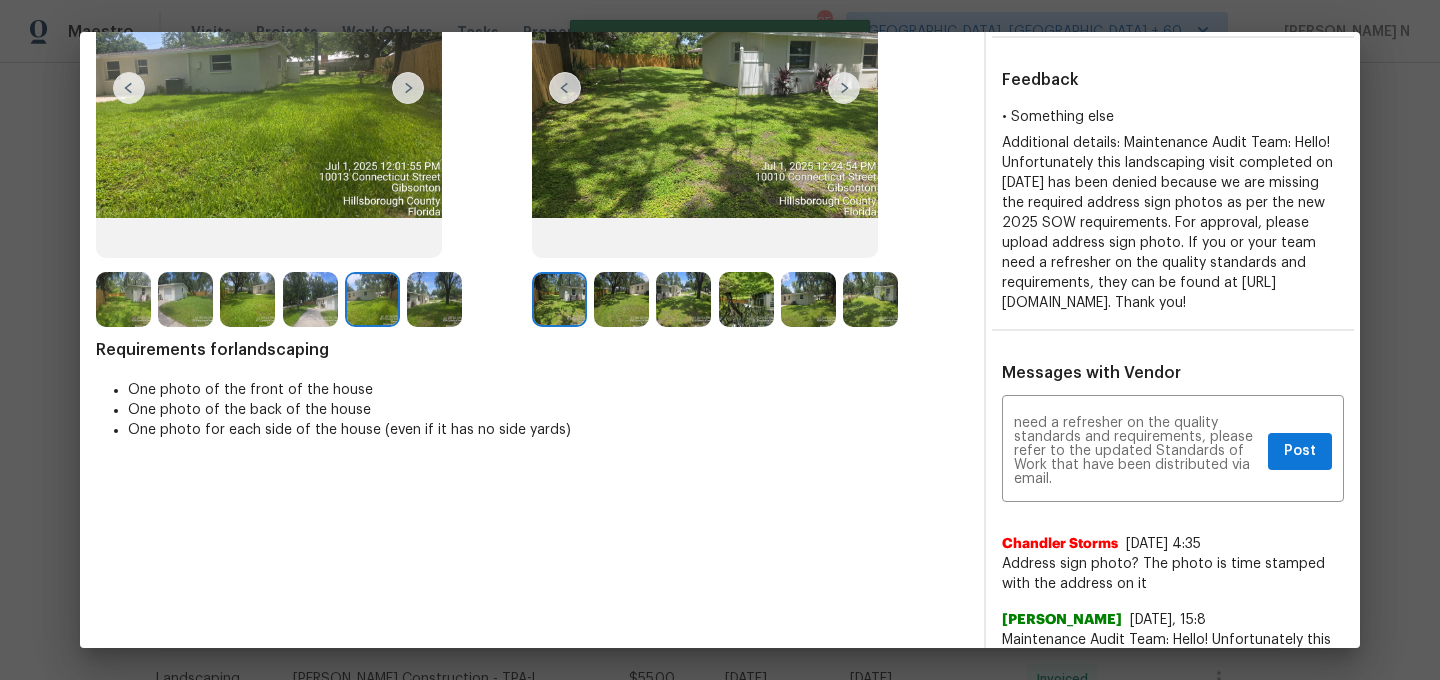 scroll, scrollTop: 0, scrollLeft: 0, axis: both 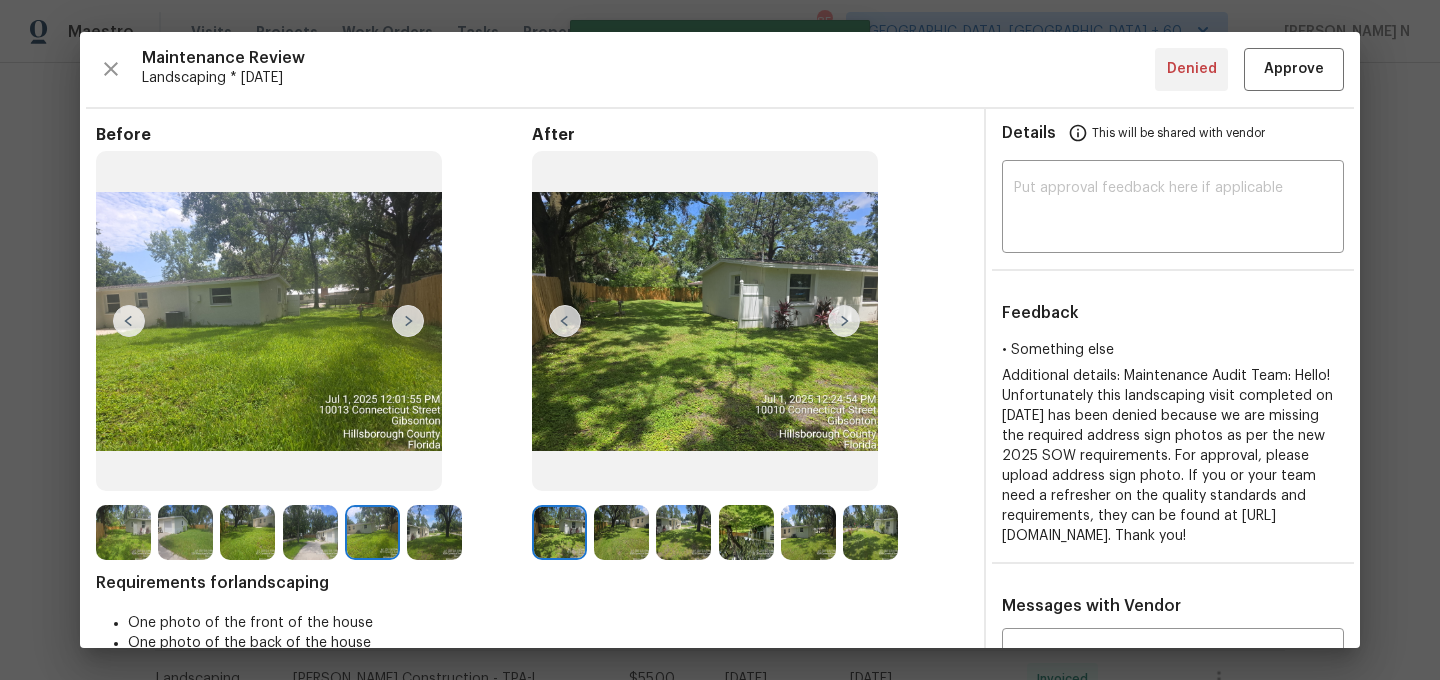 type 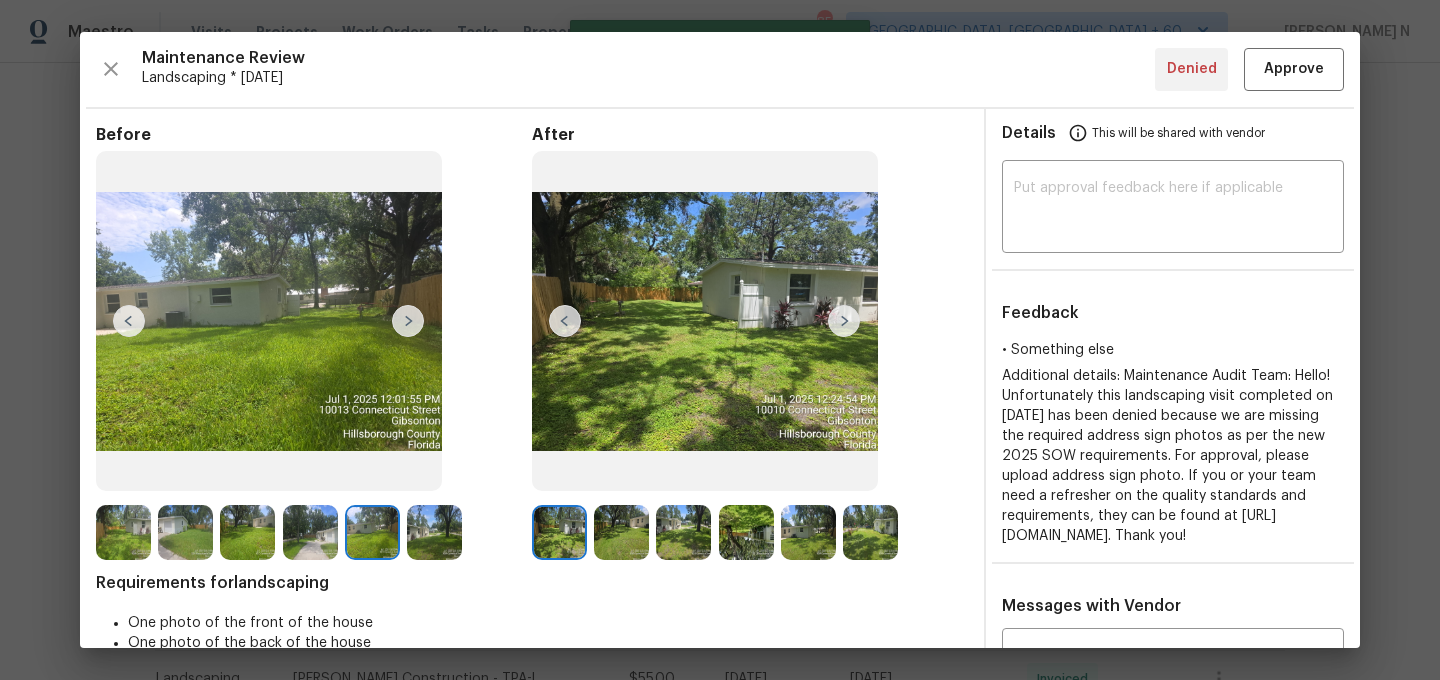 scroll, scrollTop: 0, scrollLeft: 0, axis: both 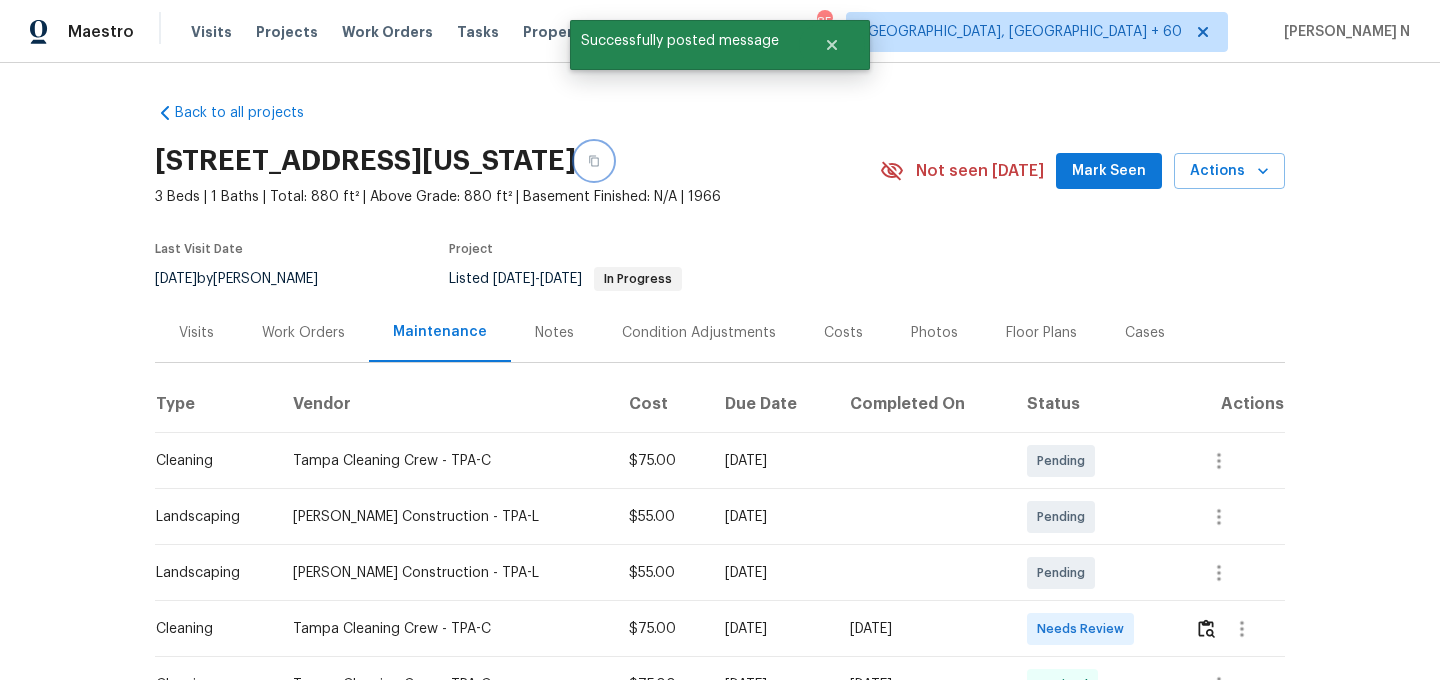 click 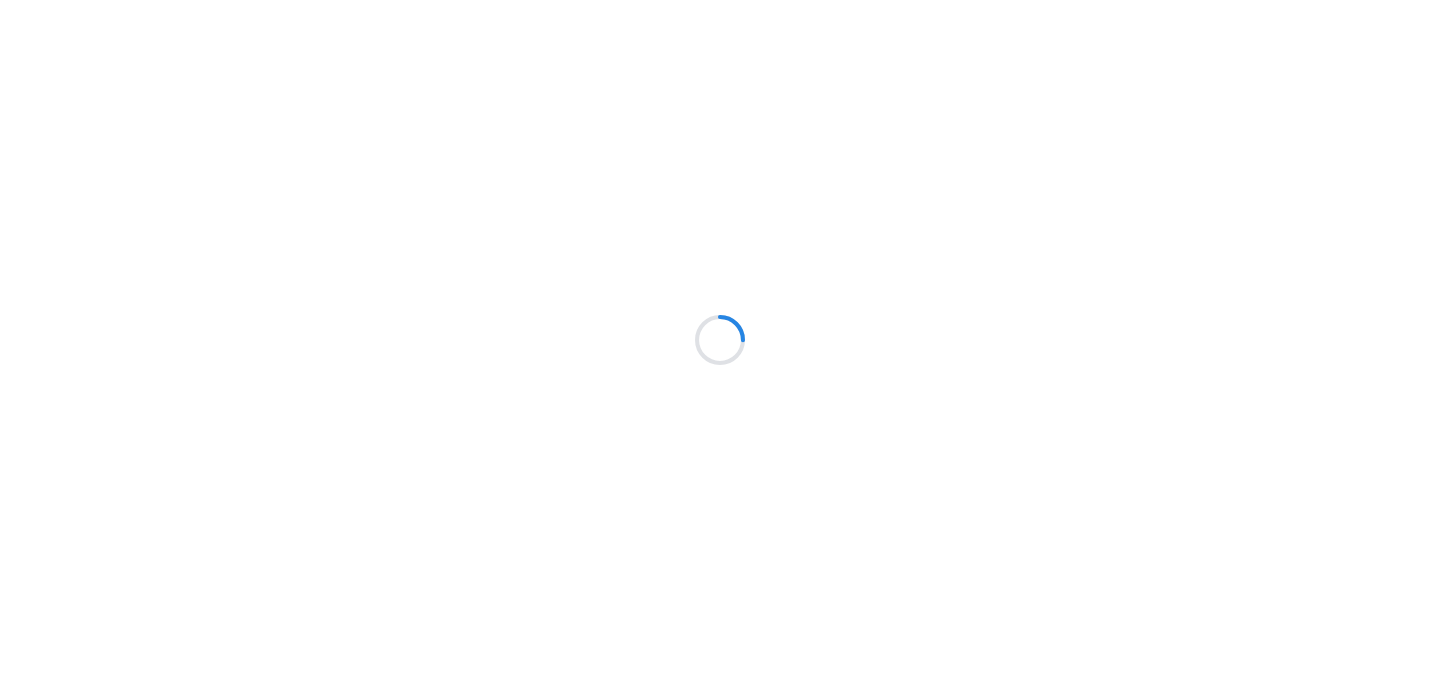 scroll, scrollTop: 0, scrollLeft: 0, axis: both 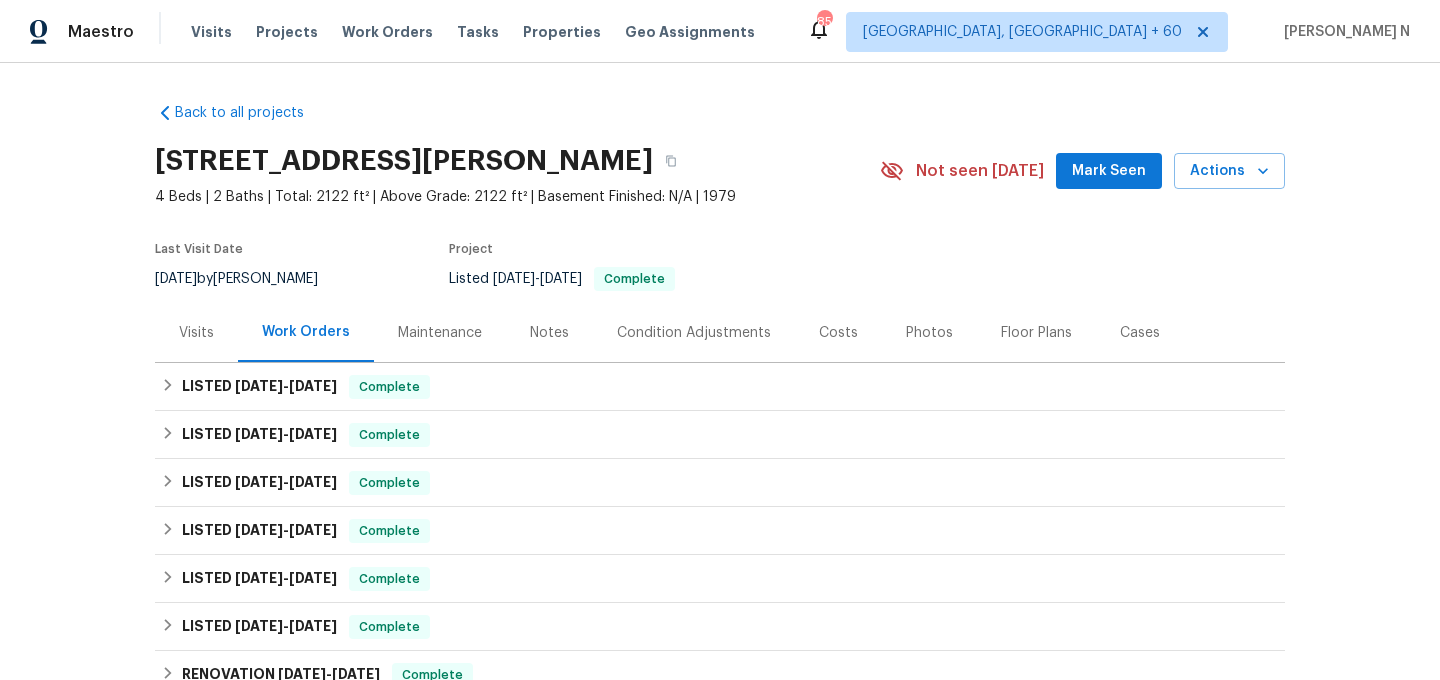 click on "Maintenance" at bounding box center [440, 333] 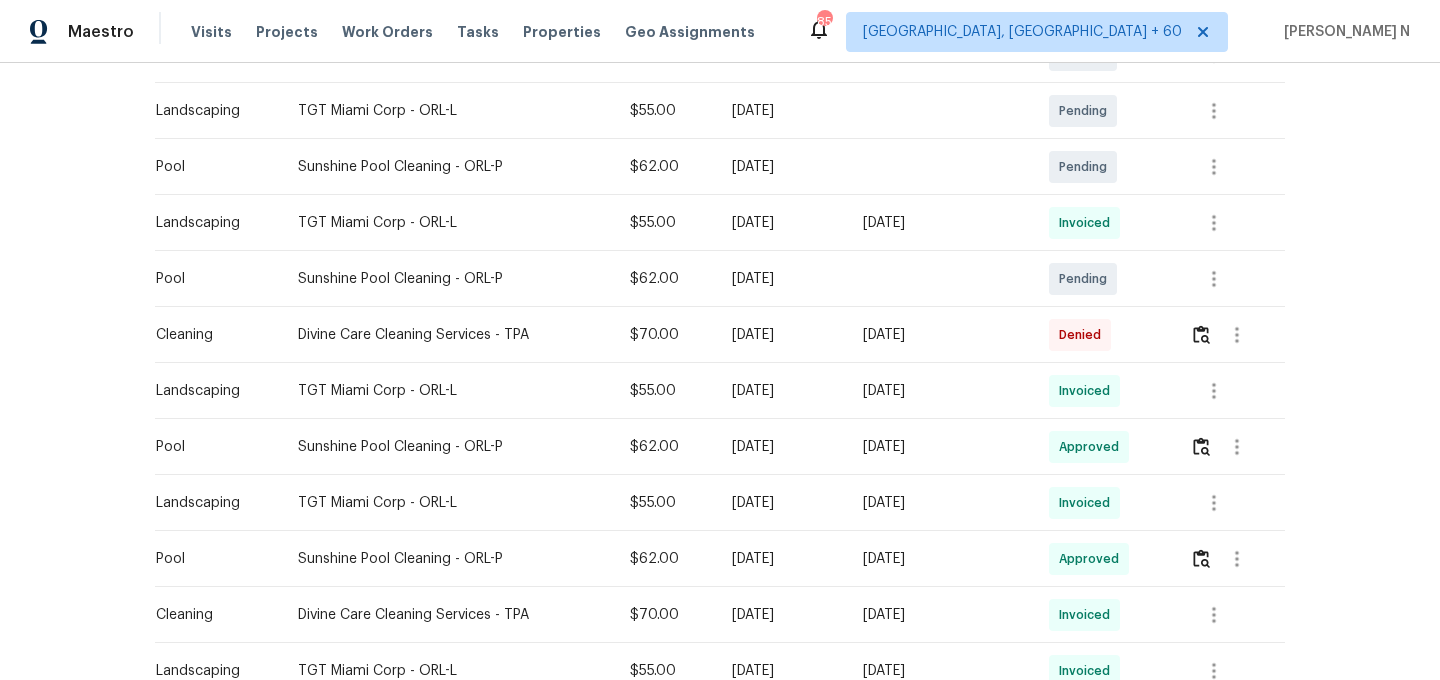 scroll, scrollTop: 527, scrollLeft: 0, axis: vertical 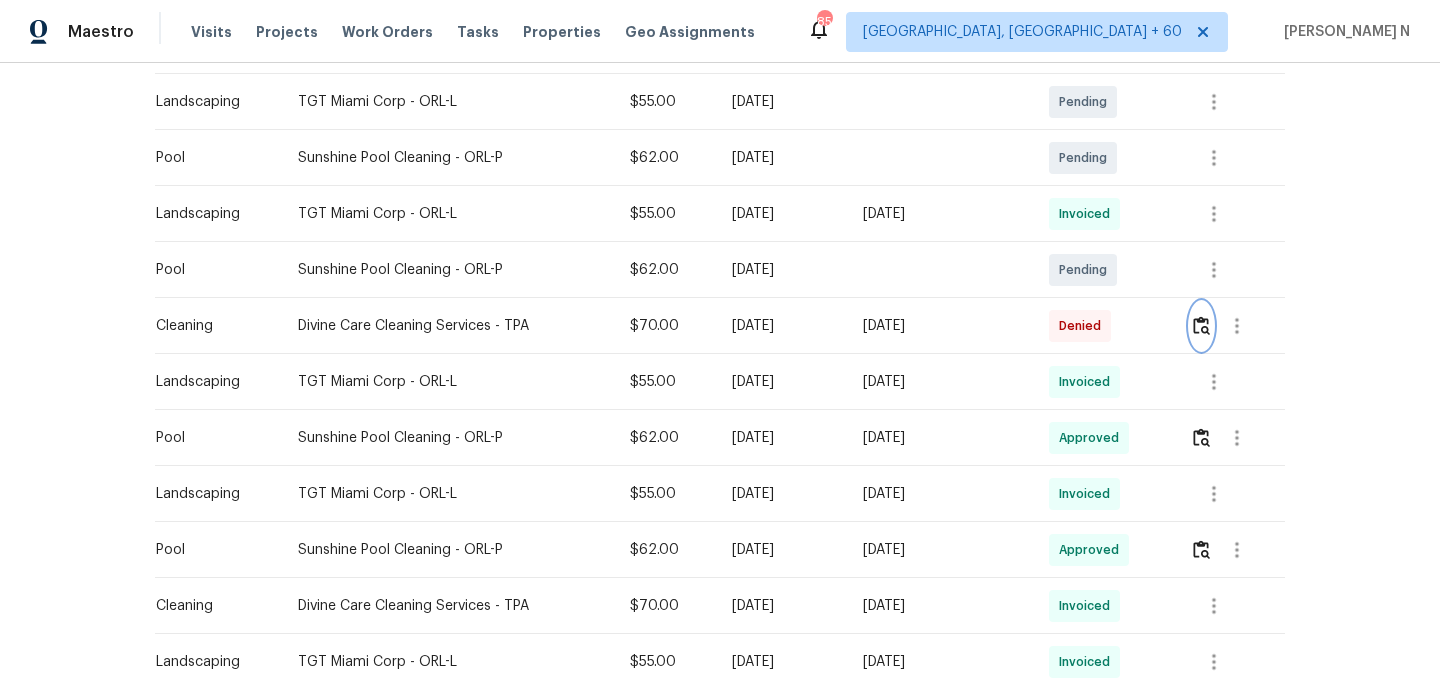 click at bounding box center [1201, 326] 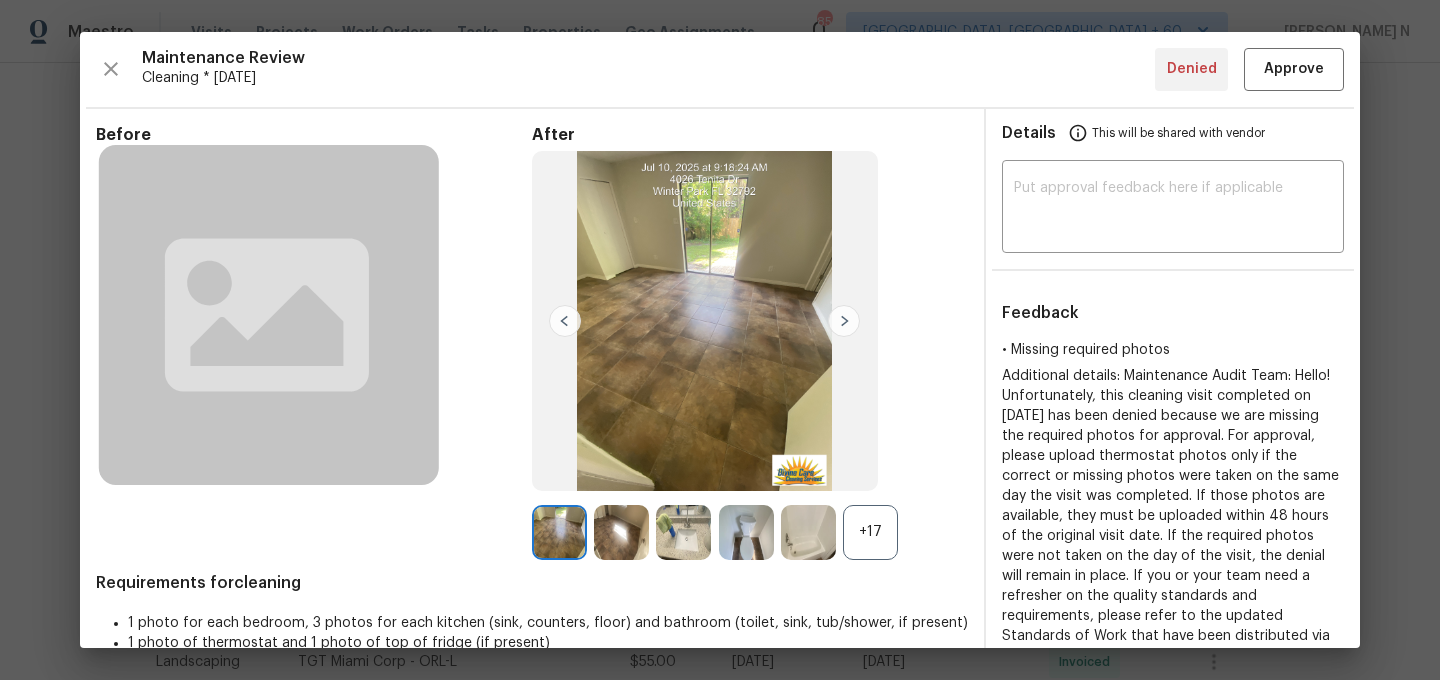 click on "+17" at bounding box center (870, 532) 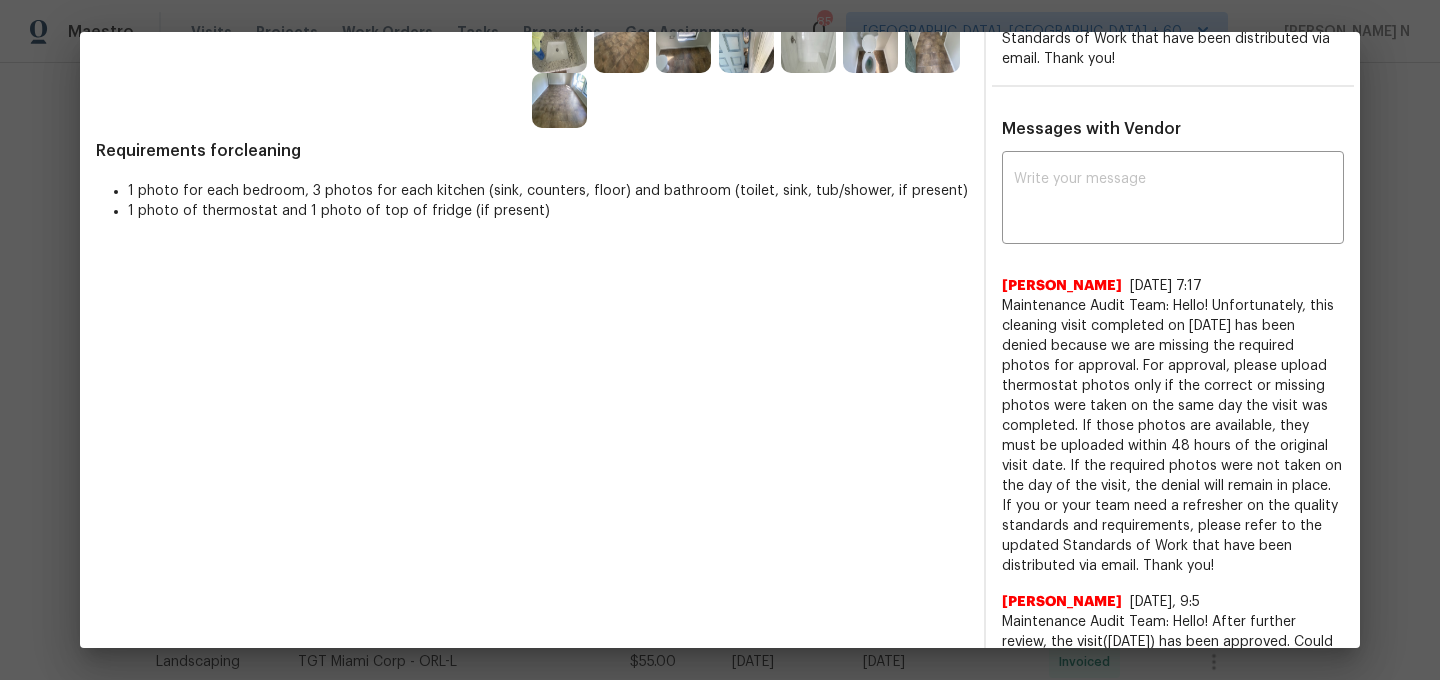 scroll, scrollTop: 685, scrollLeft: 0, axis: vertical 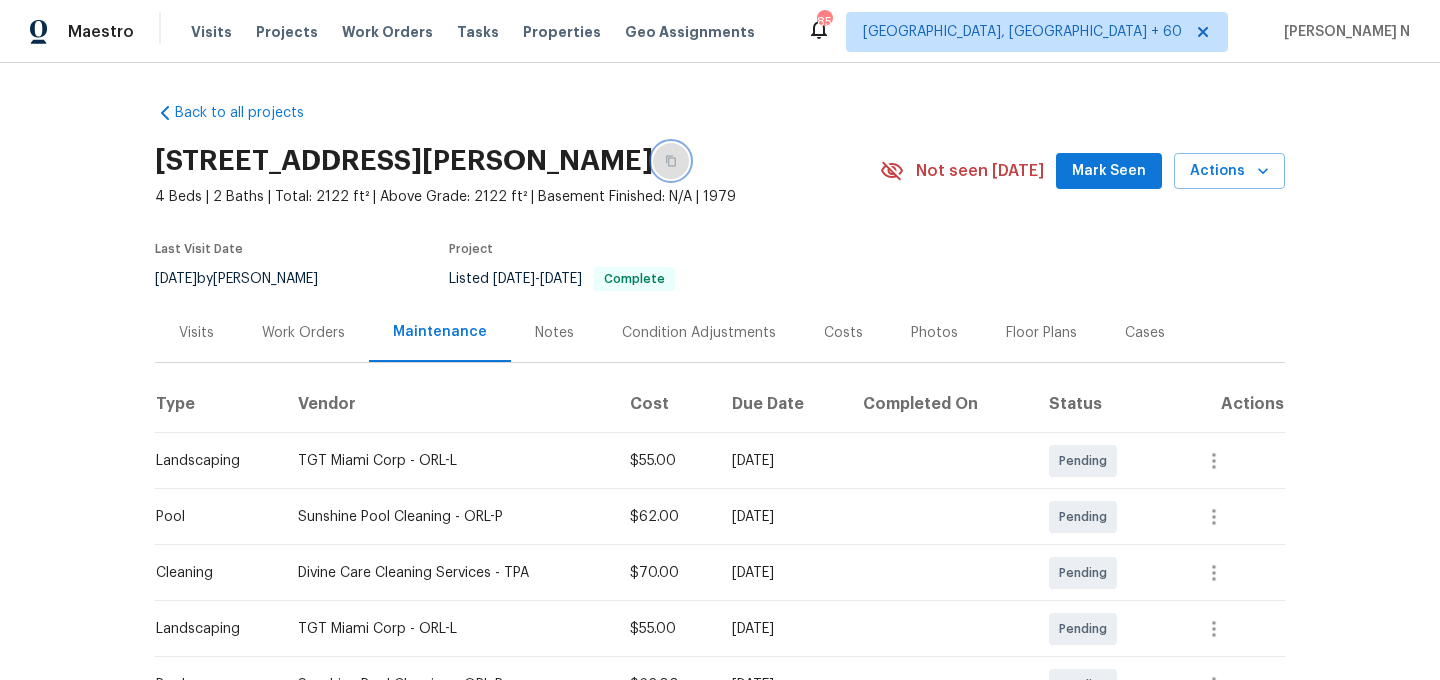 click 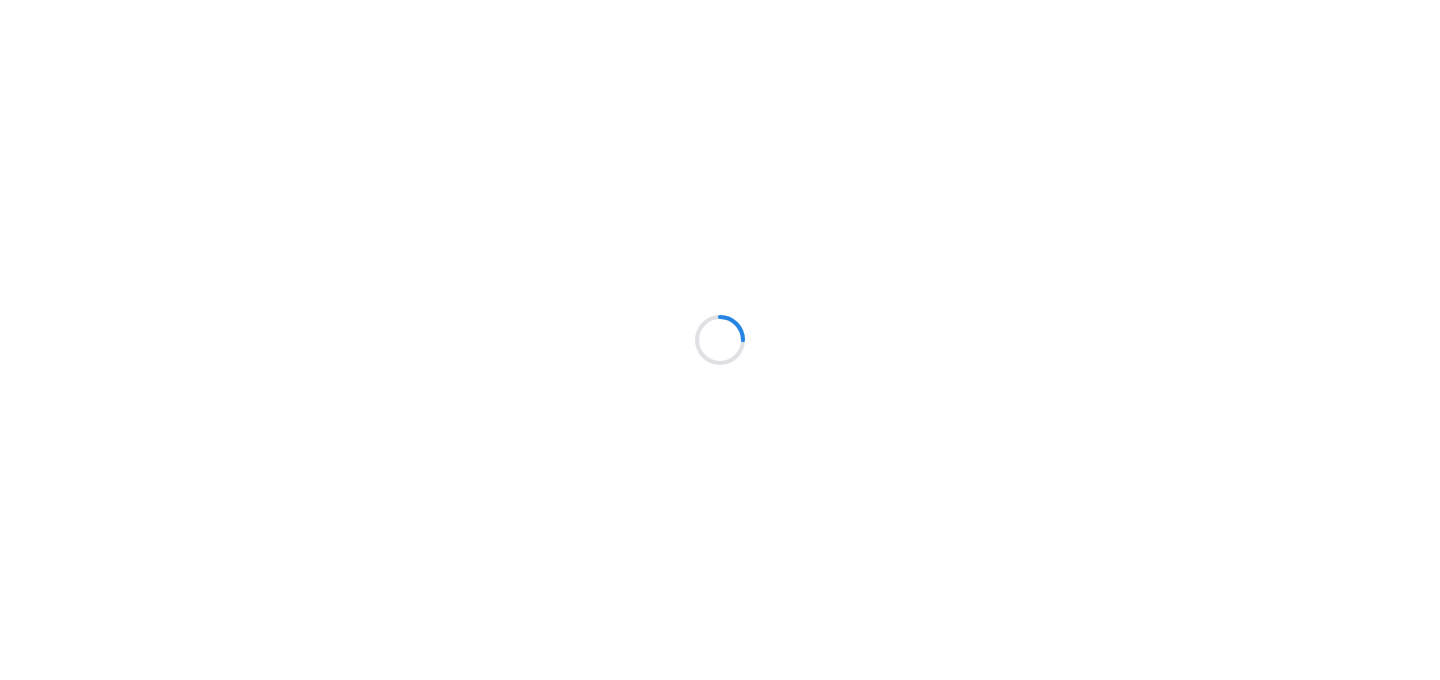 scroll, scrollTop: 0, scrollLeft: 0, axis: both 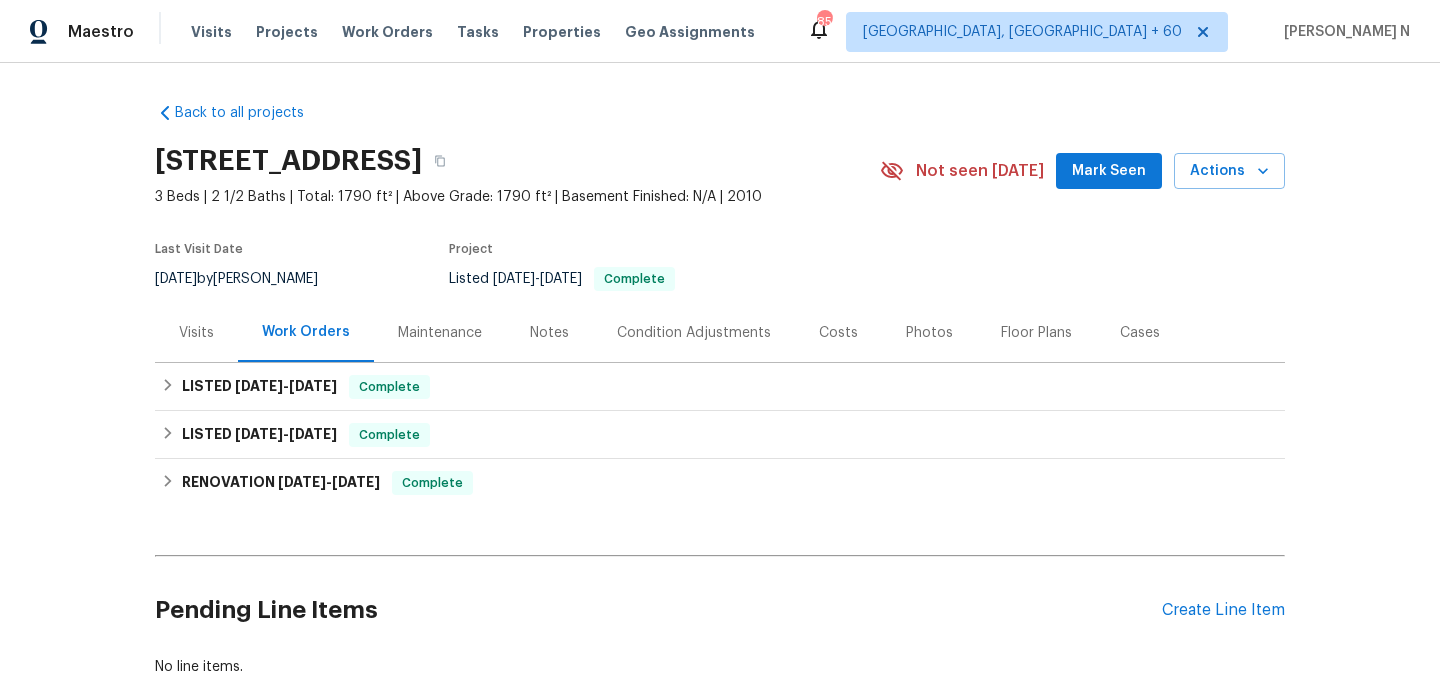 click on "Maintenance" at bounding box center [440, 333] 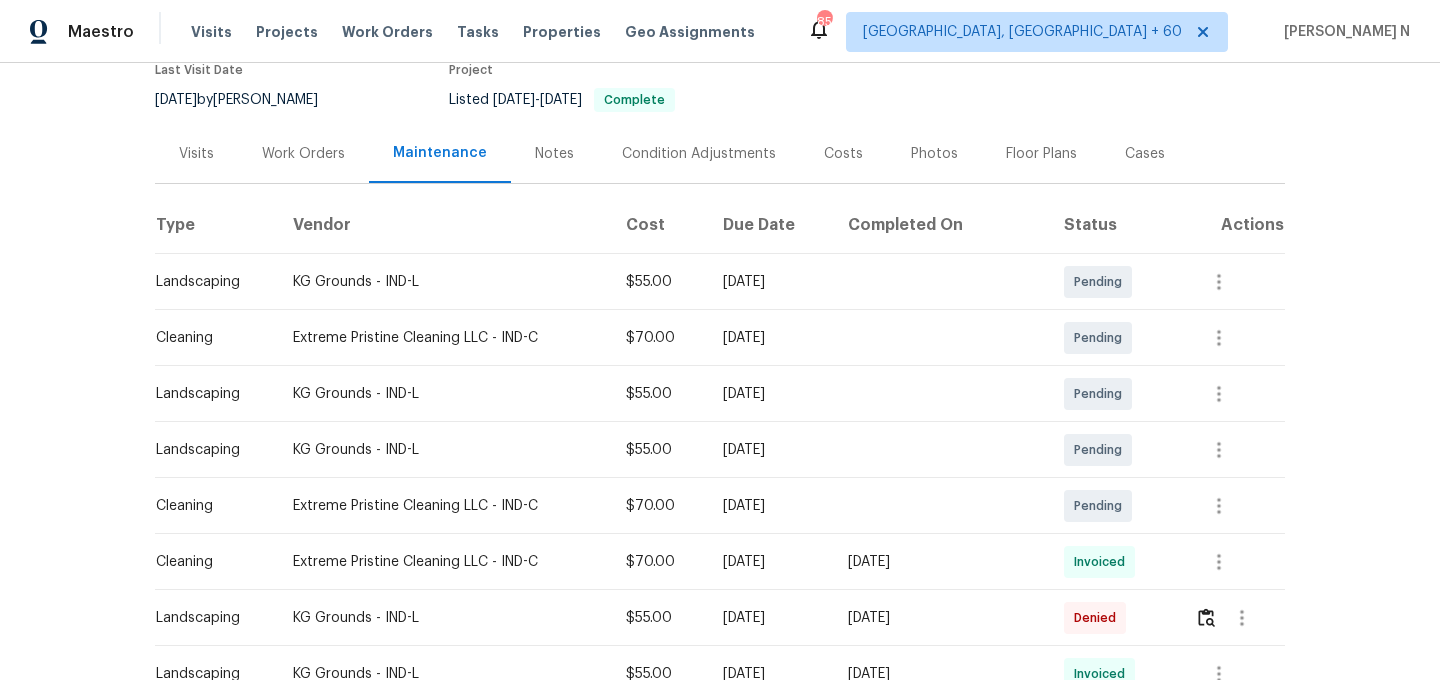 scroll, scrollTop: 408, scrollLeft: 0, axis: vertical 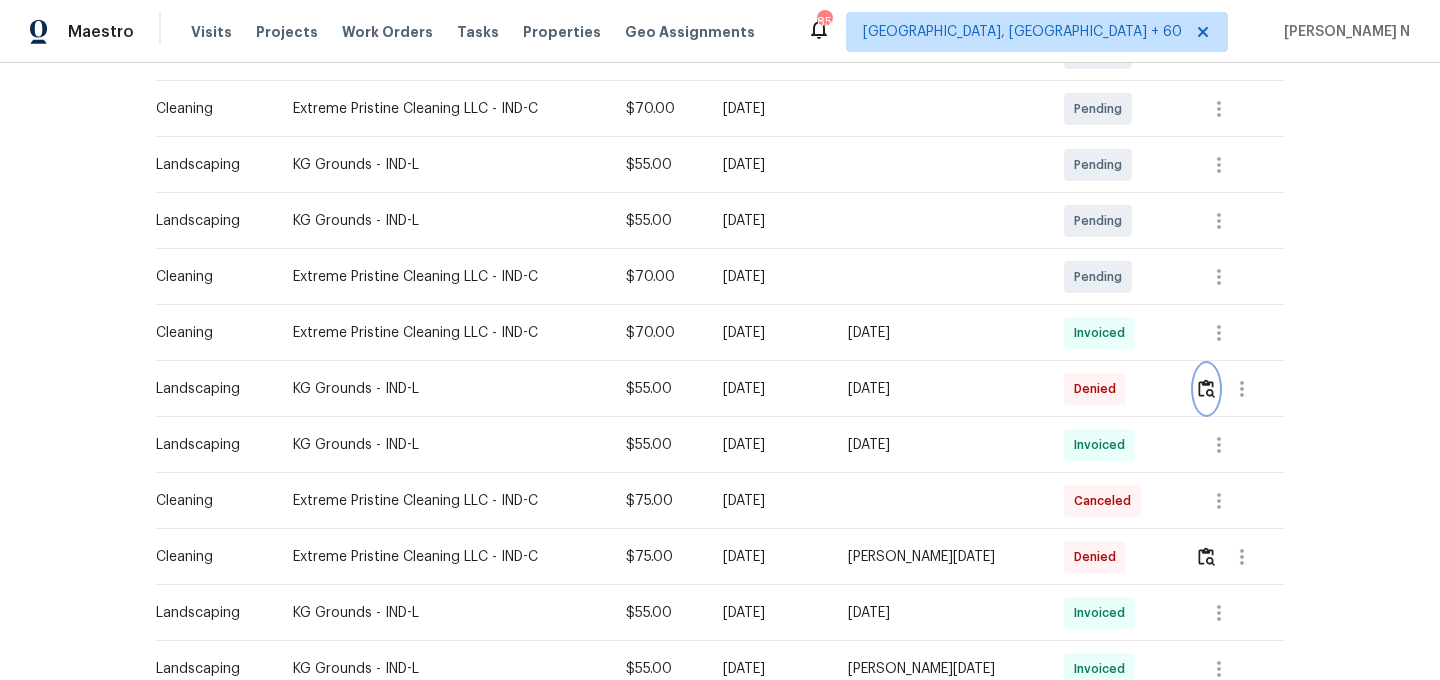 click at bounding box center (1206, 389) 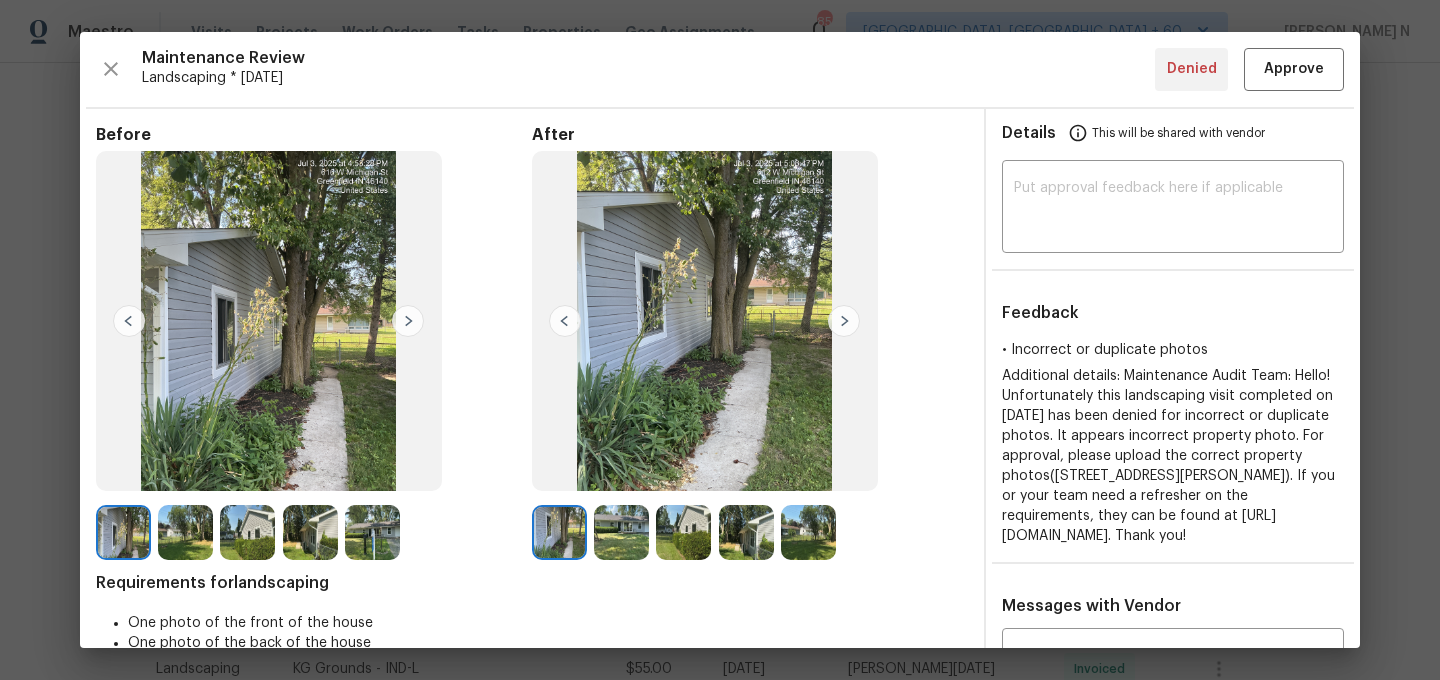 scroll, scrollTop: 327, scrollLeft: 0, axis: vertical 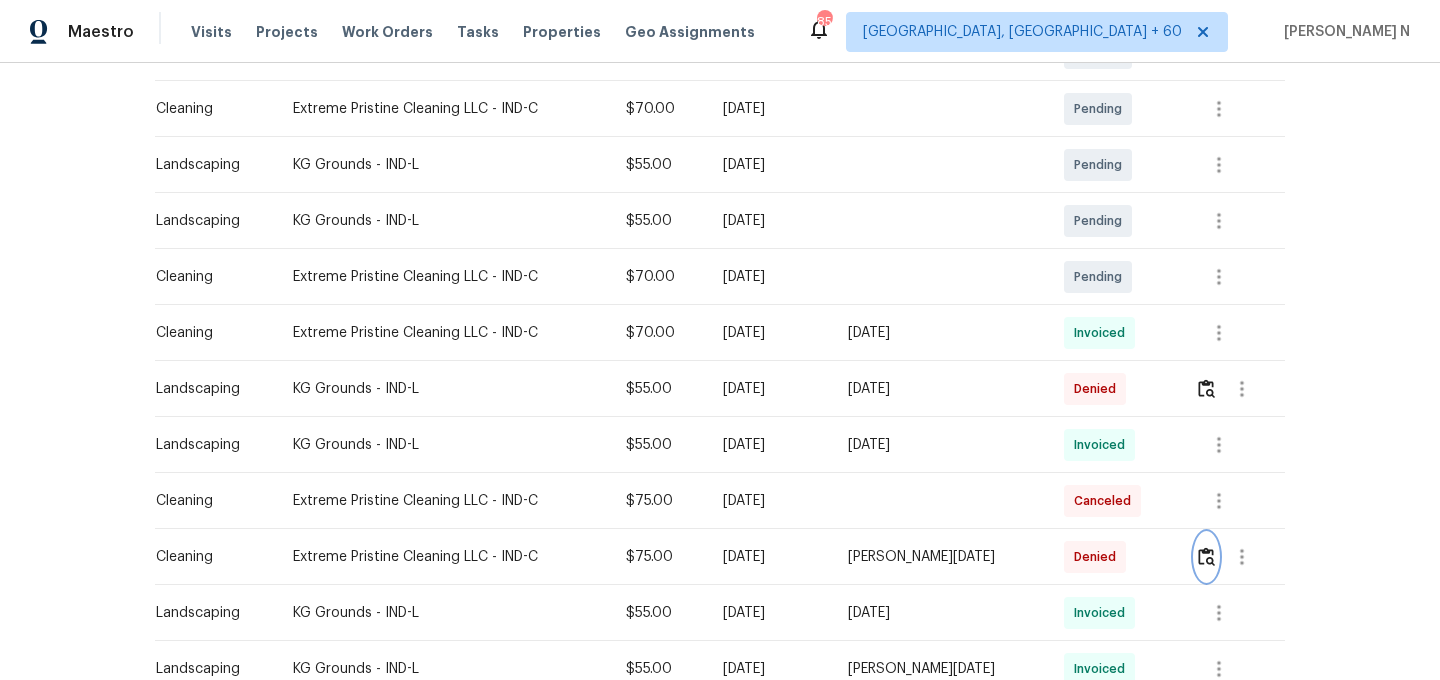click at bounding box center (1206, 556) 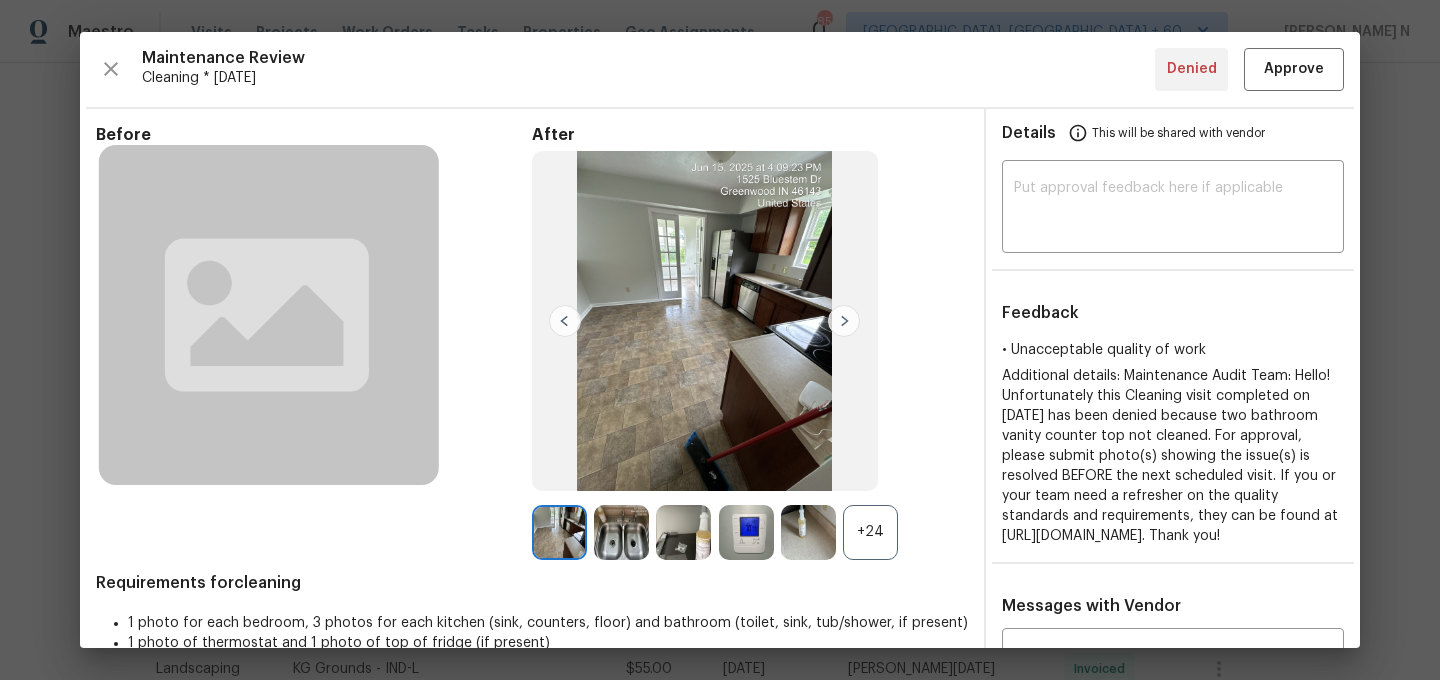 click on "+24" at bounding box center (870, 532) 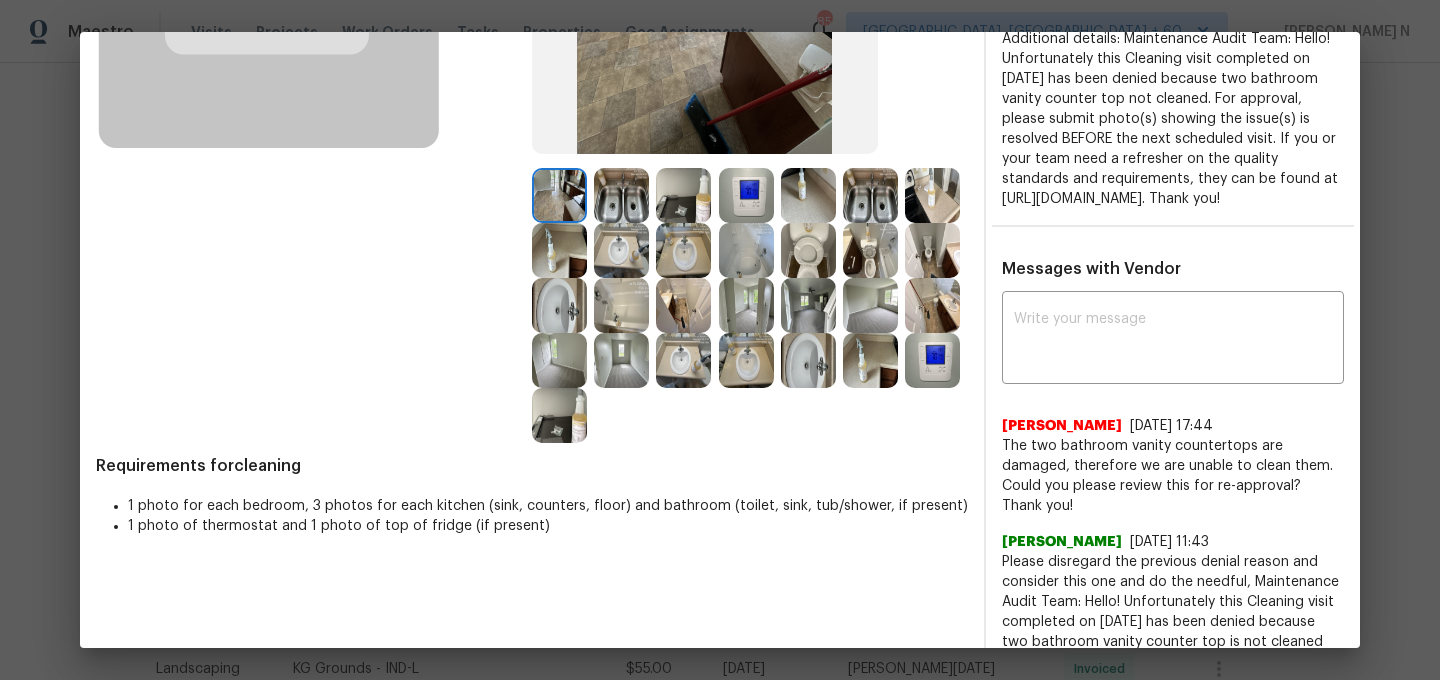 scroll, scrollTop: 265, scrollLeft: 0, axis: vertical 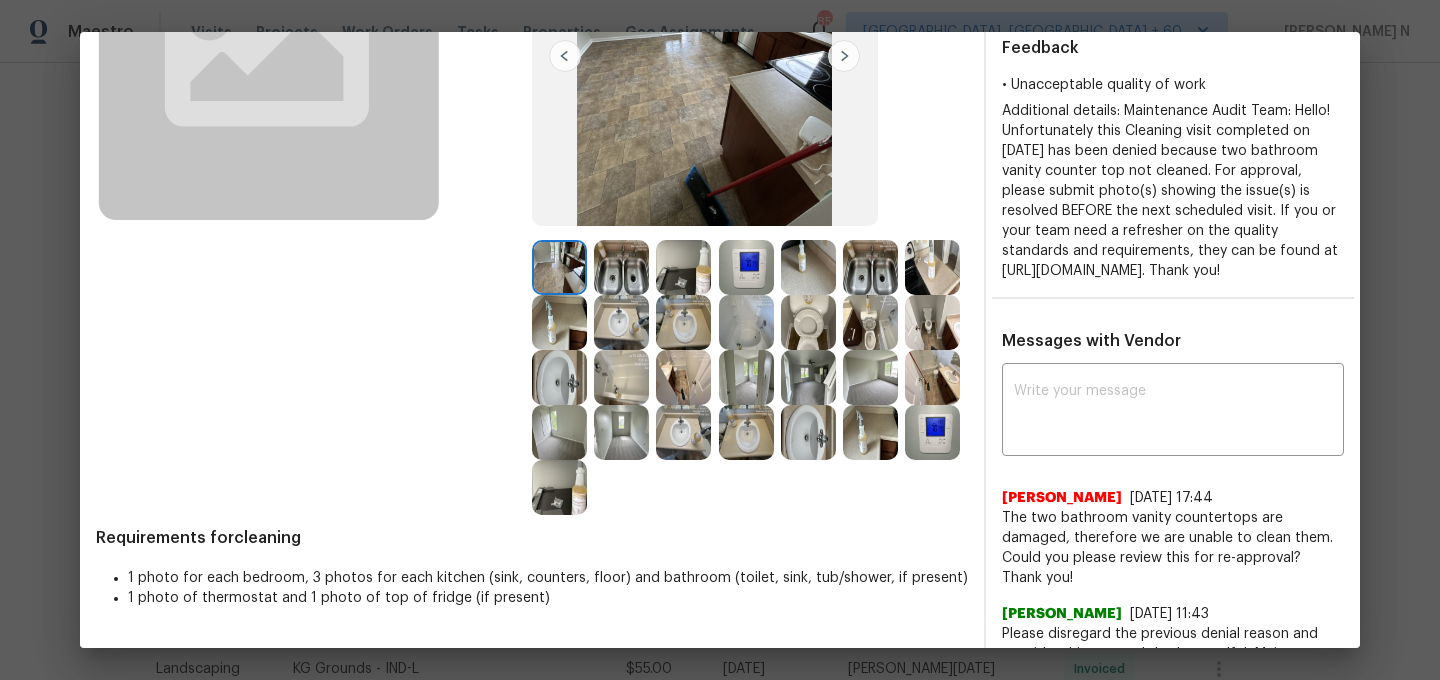 click at bounding box center (808, 322) 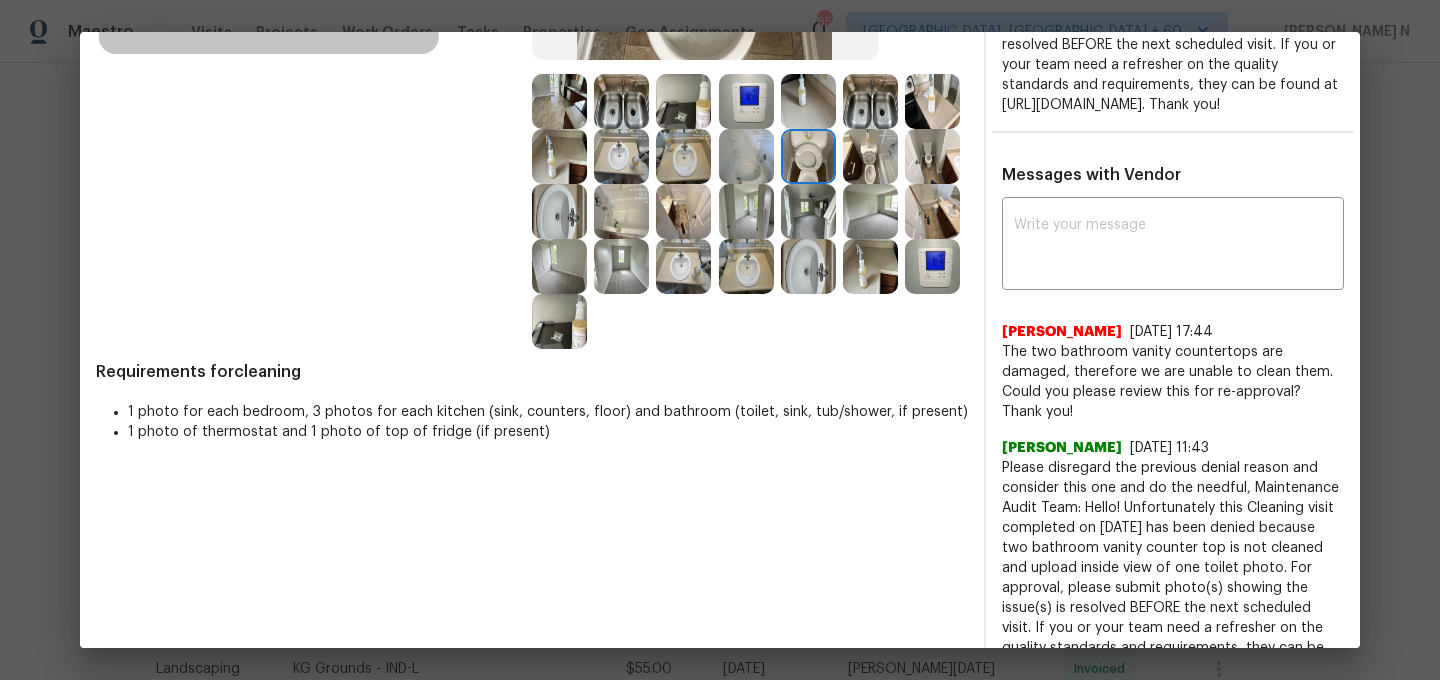 scroll, scrollTop: 445, scrollLeft: 0, axis: vertical 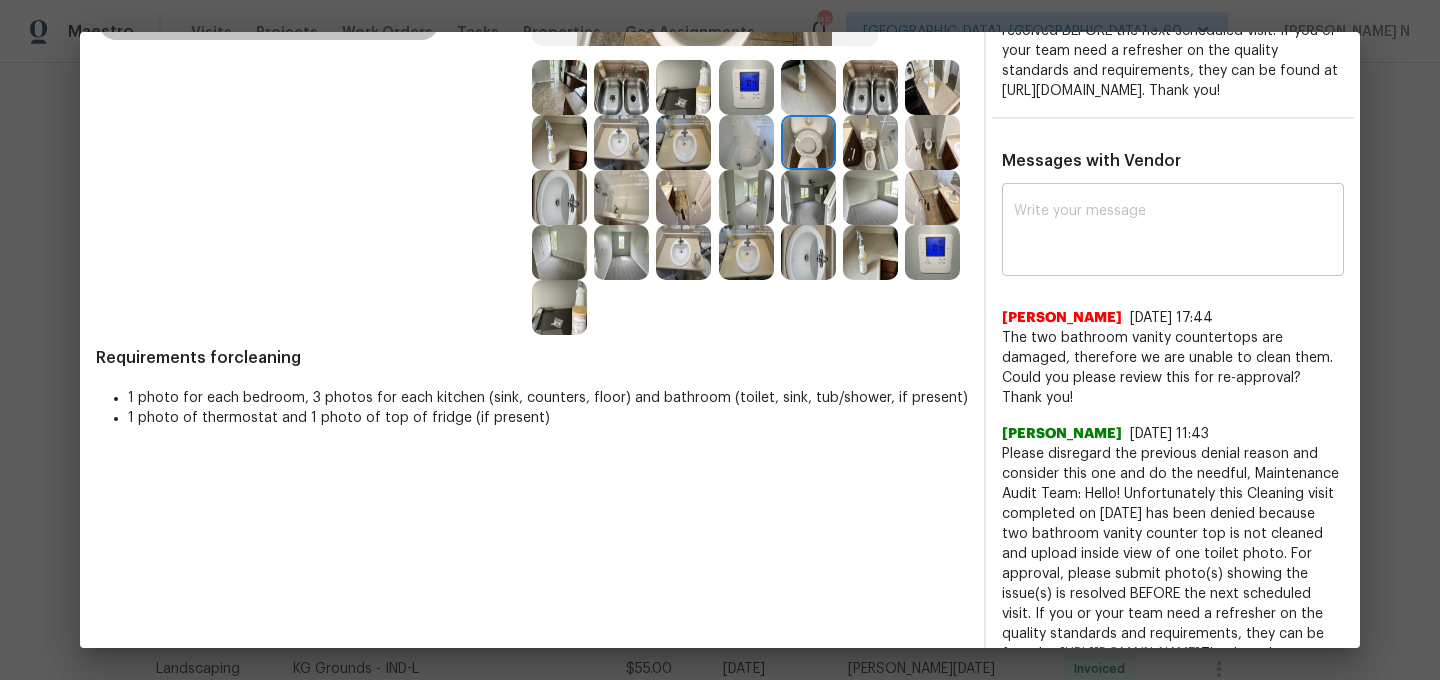 click at bounding box center (1173, 232) 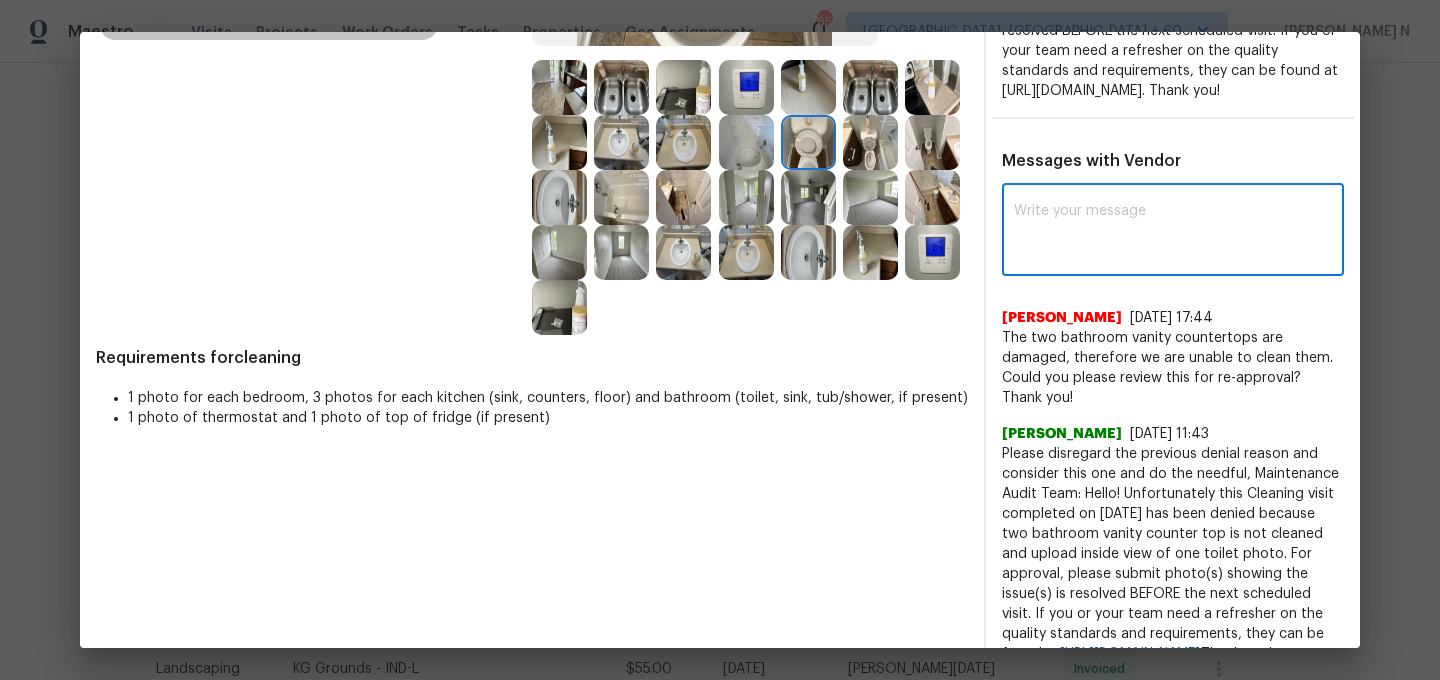 paste on "Maintenance Audit Team: Hello! Thank you for the feedback after further review this visit was approved." 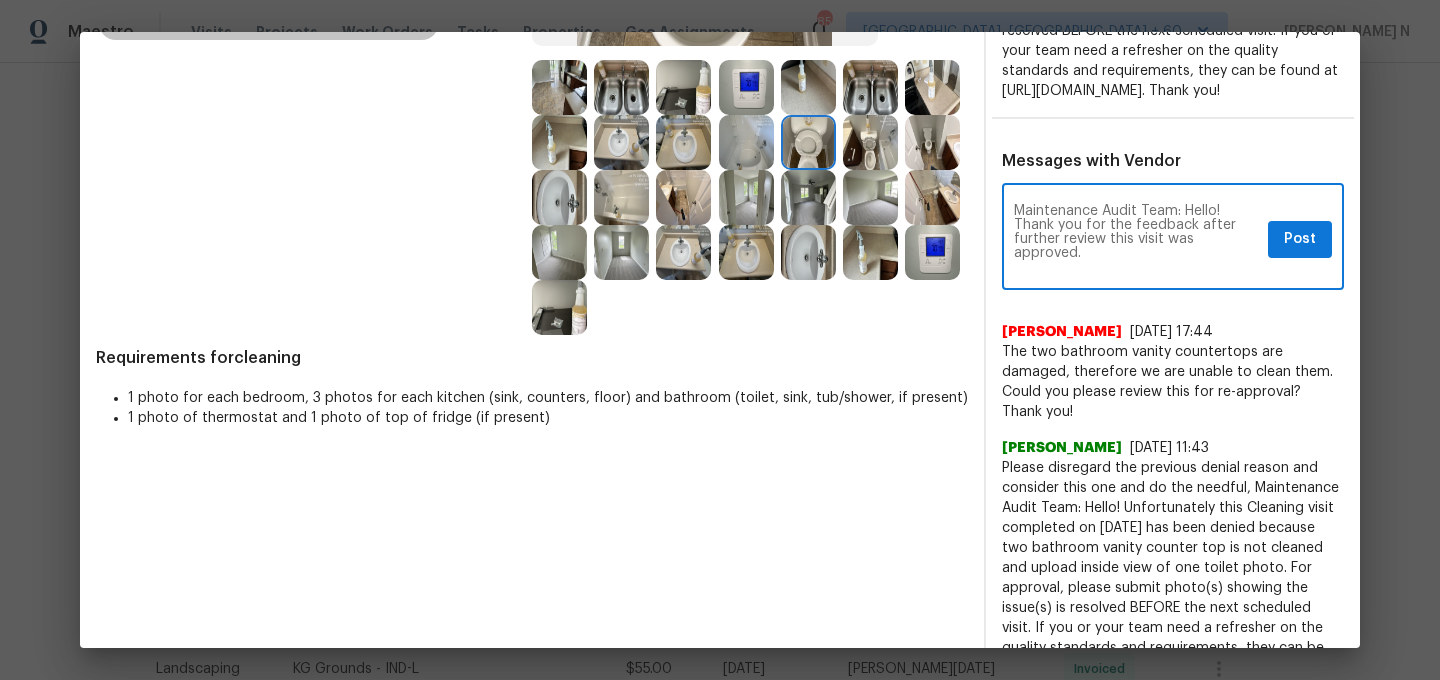 scroll, scrollTop: 0, scrollLeft: 0, axis: both 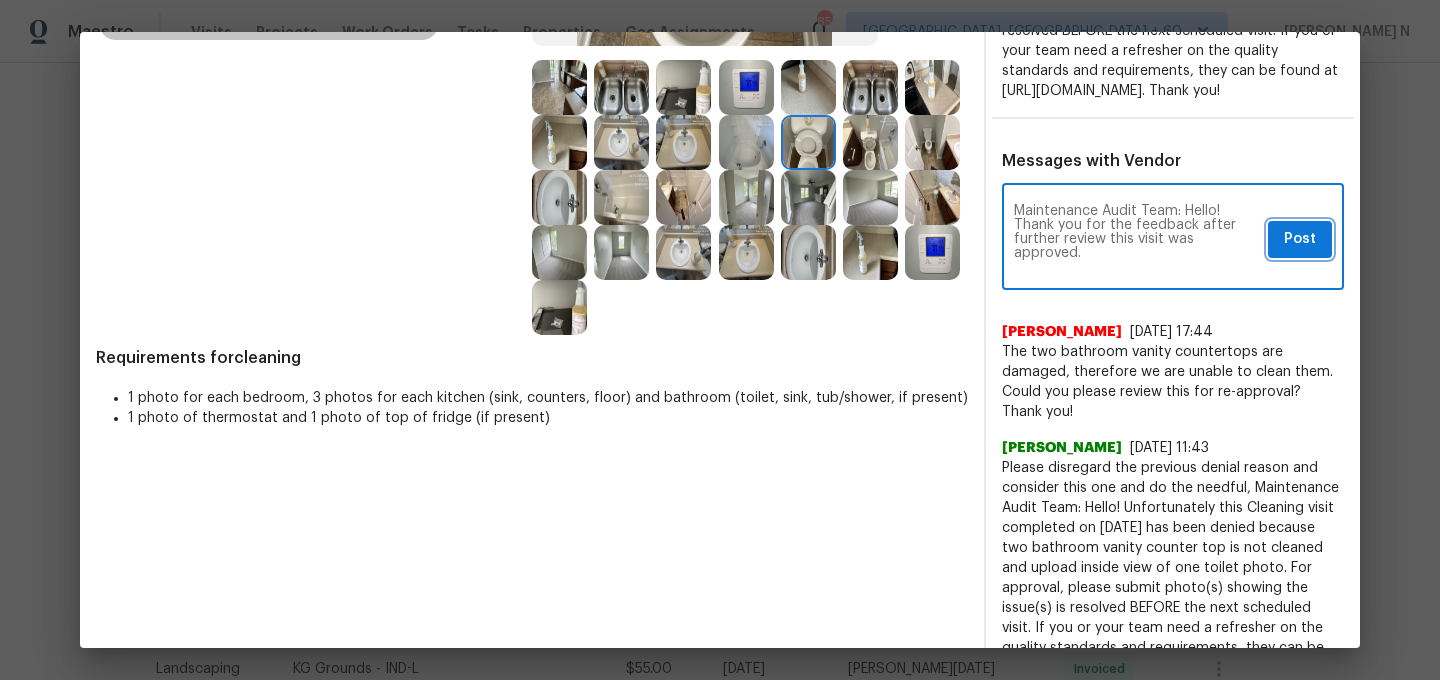 click on "Post" at bounding box center [1300, 239] 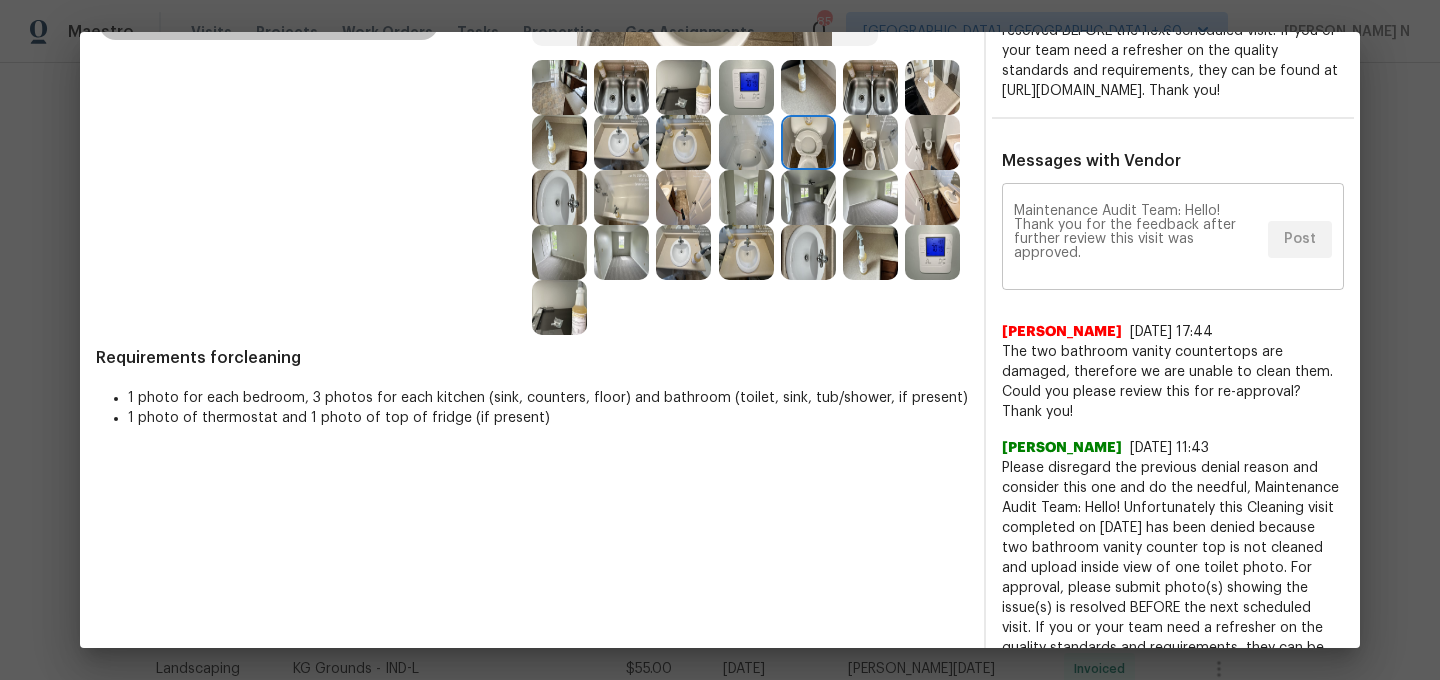 scroll, scrollTop: 0, scrollLeft: 0, axis: both 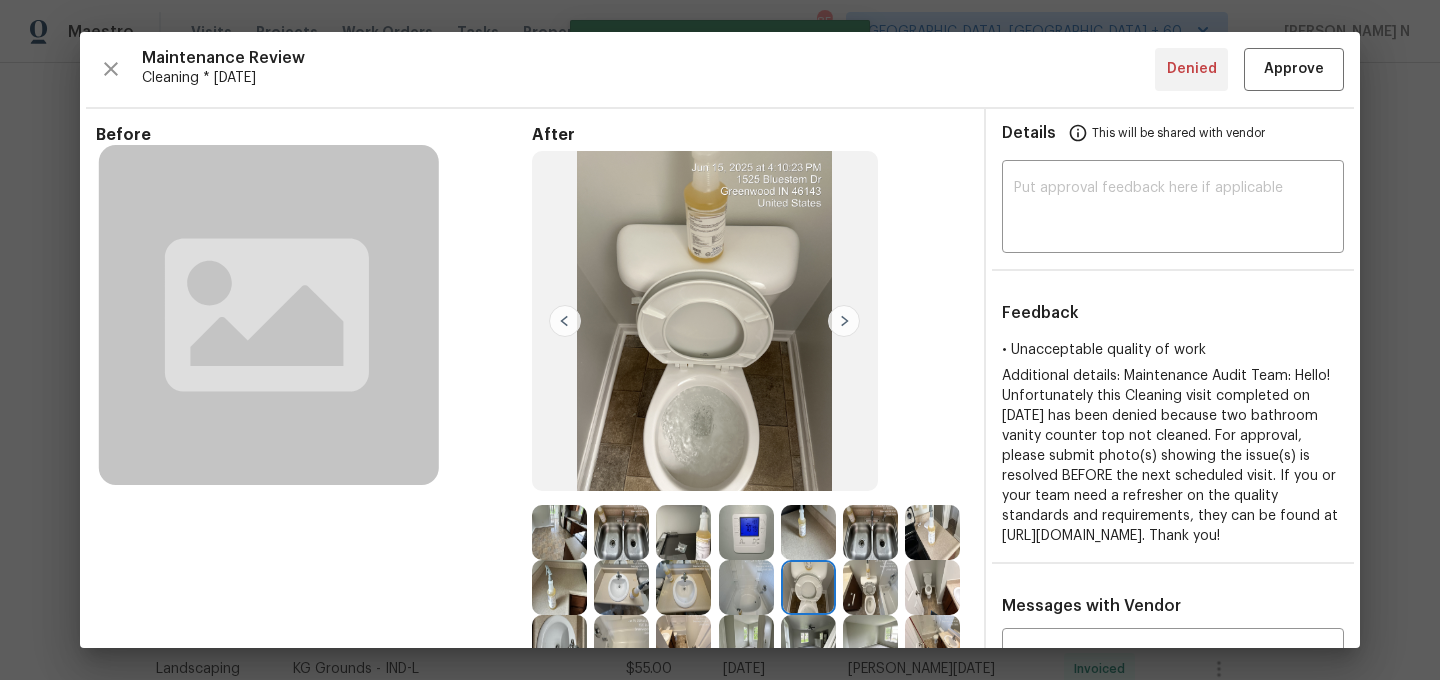 type 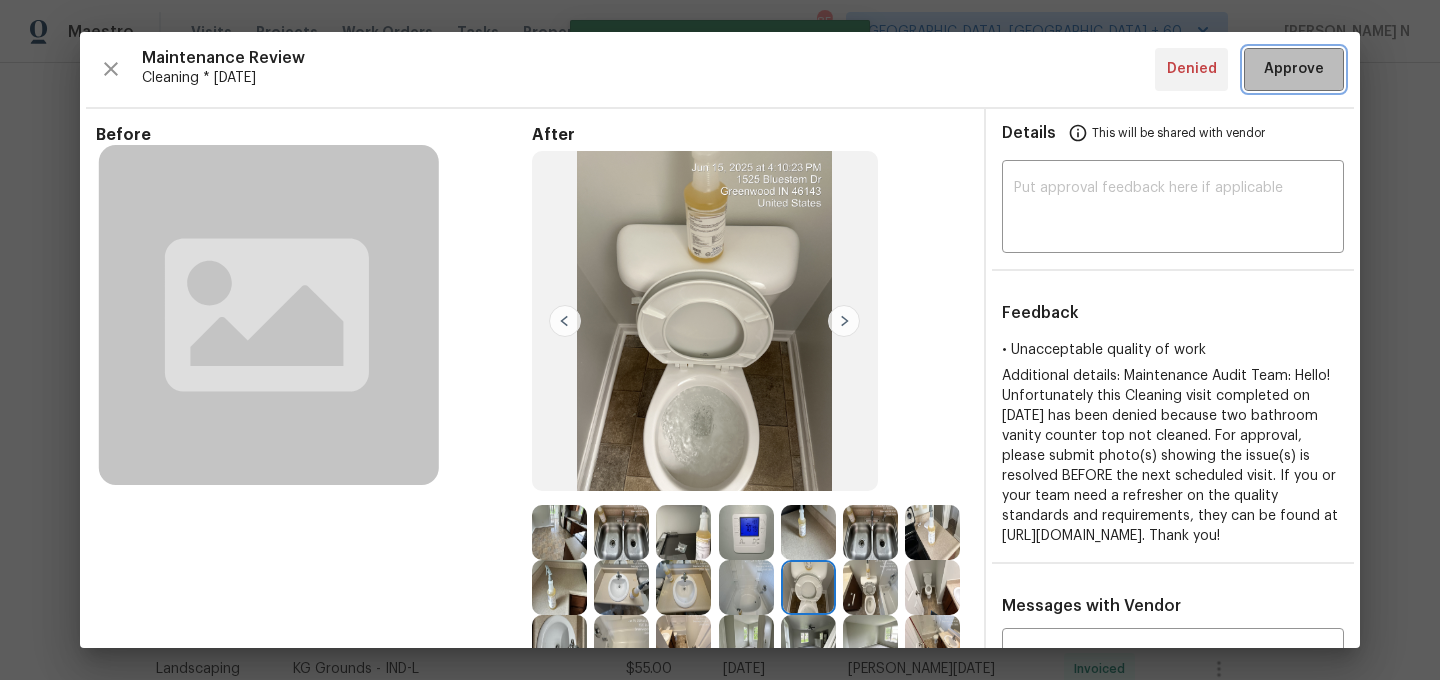 click on "Approve" at bounding box center [1294, 69] 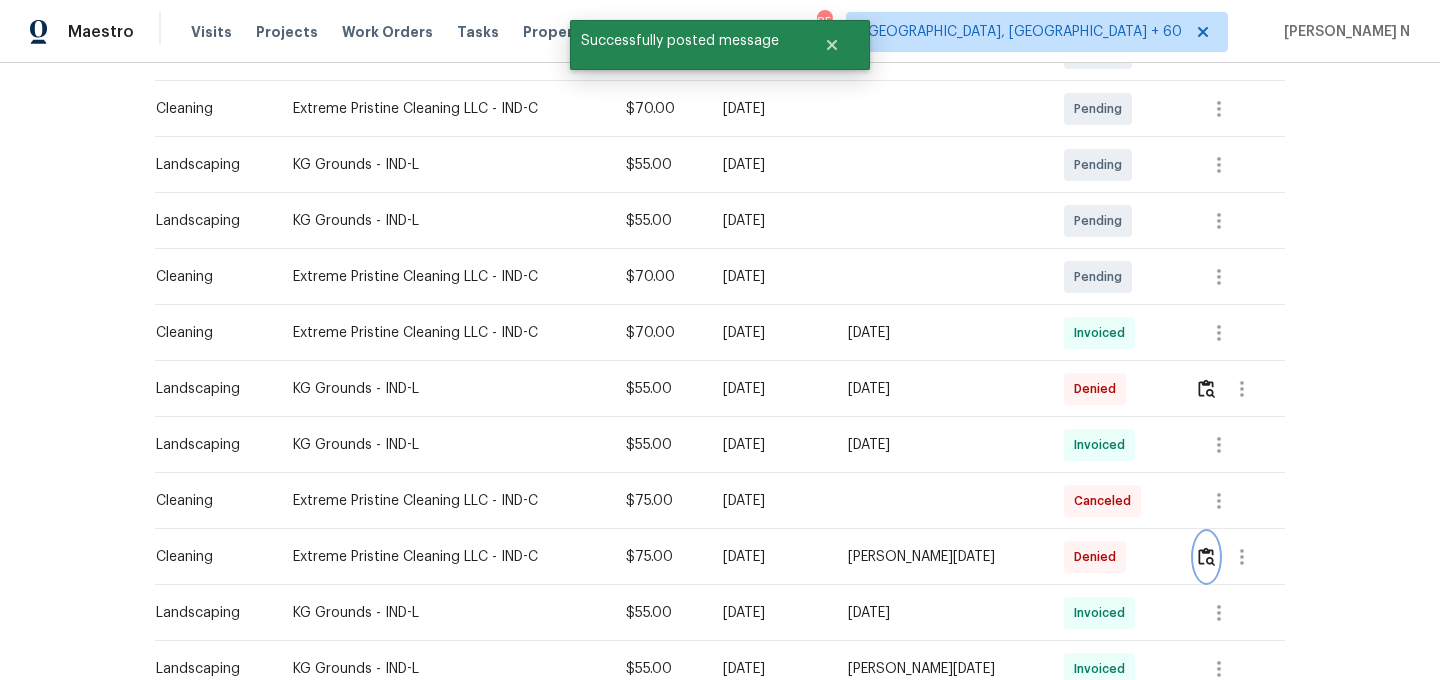 scroll, scrollTop: 0, scrollLeft: 0, axis: both 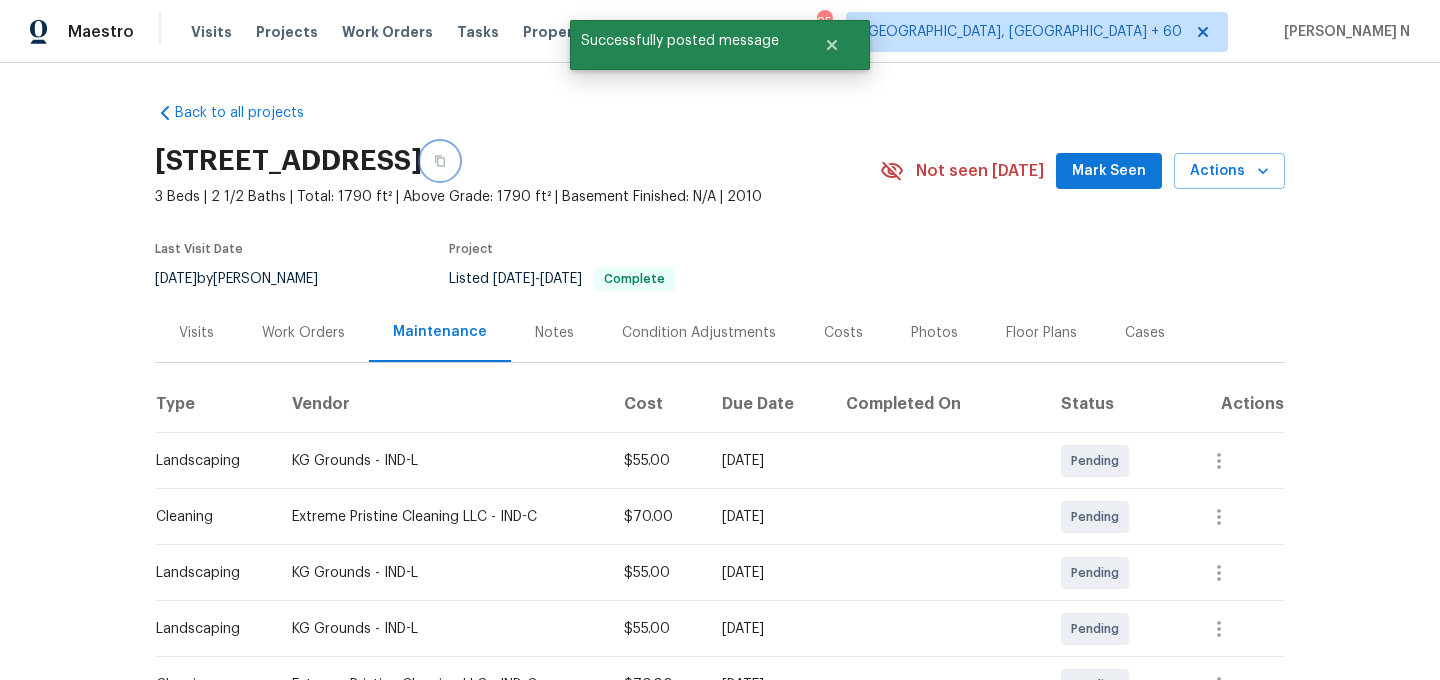 click at bounding box center (440, 161) 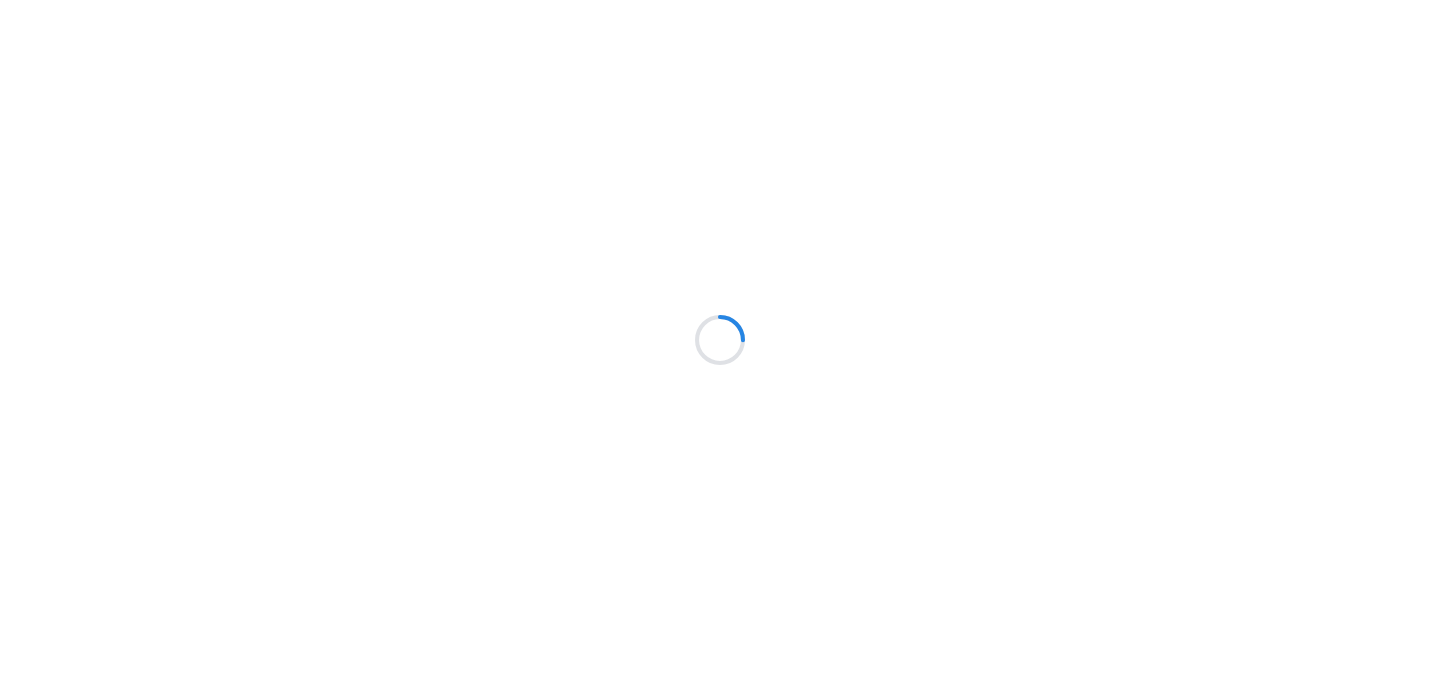 scroll, scrollTop: 0, scrollLeft: 0, axis: both 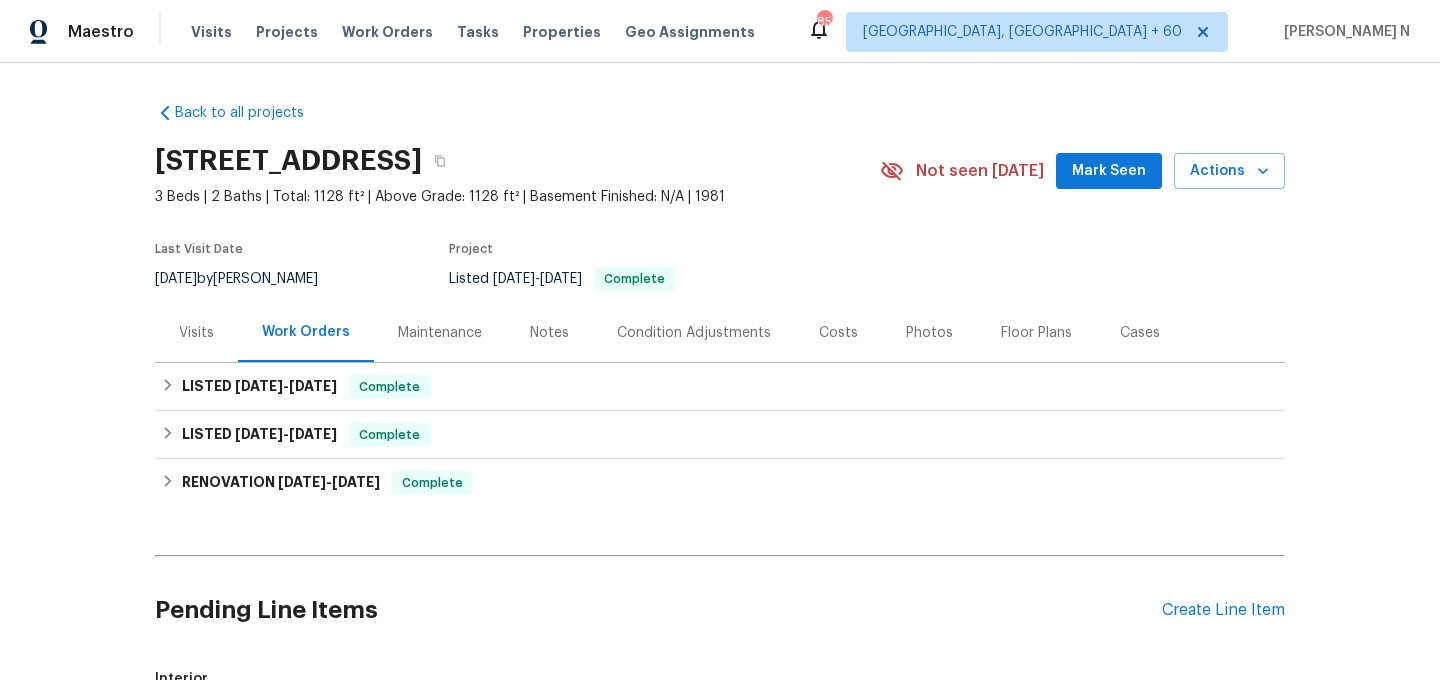 click on "Maintenance" at bounding box center (440, 333) 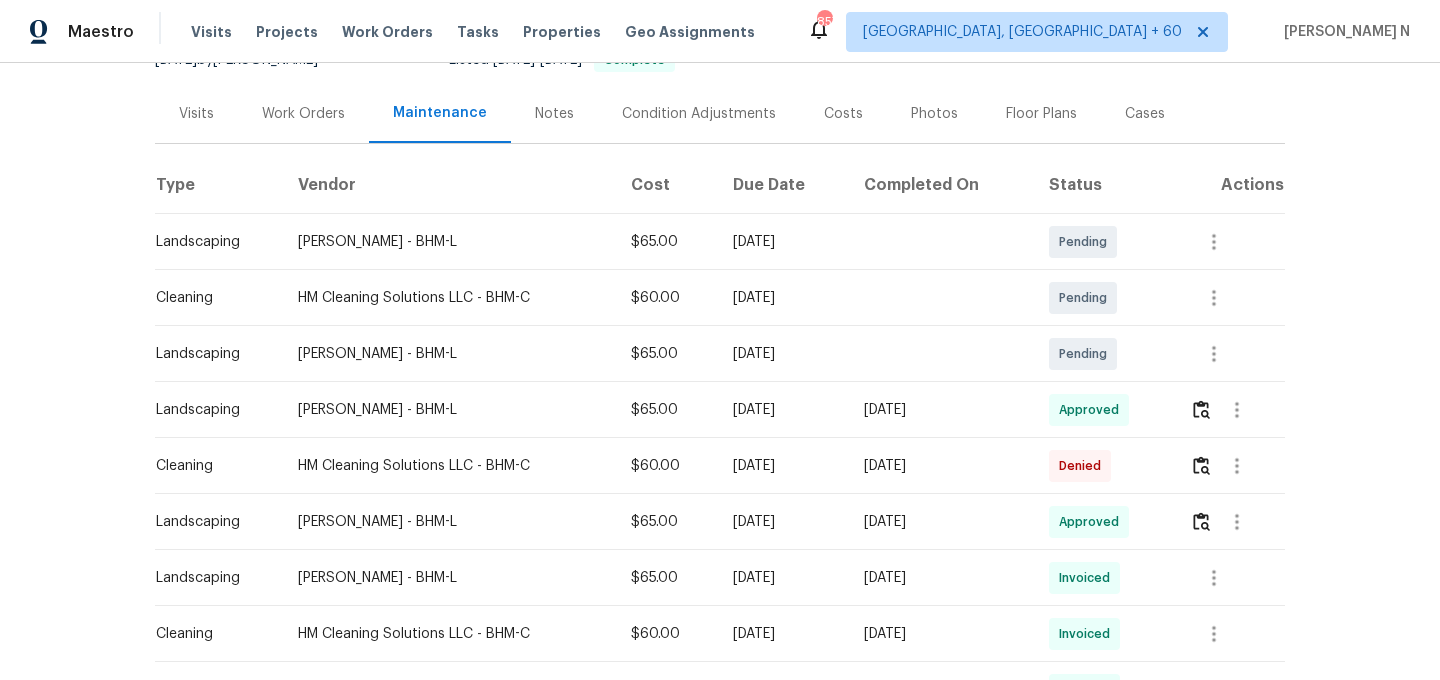 scroll, scrollTop: 258, scrollLeft: 0, axis: vertical 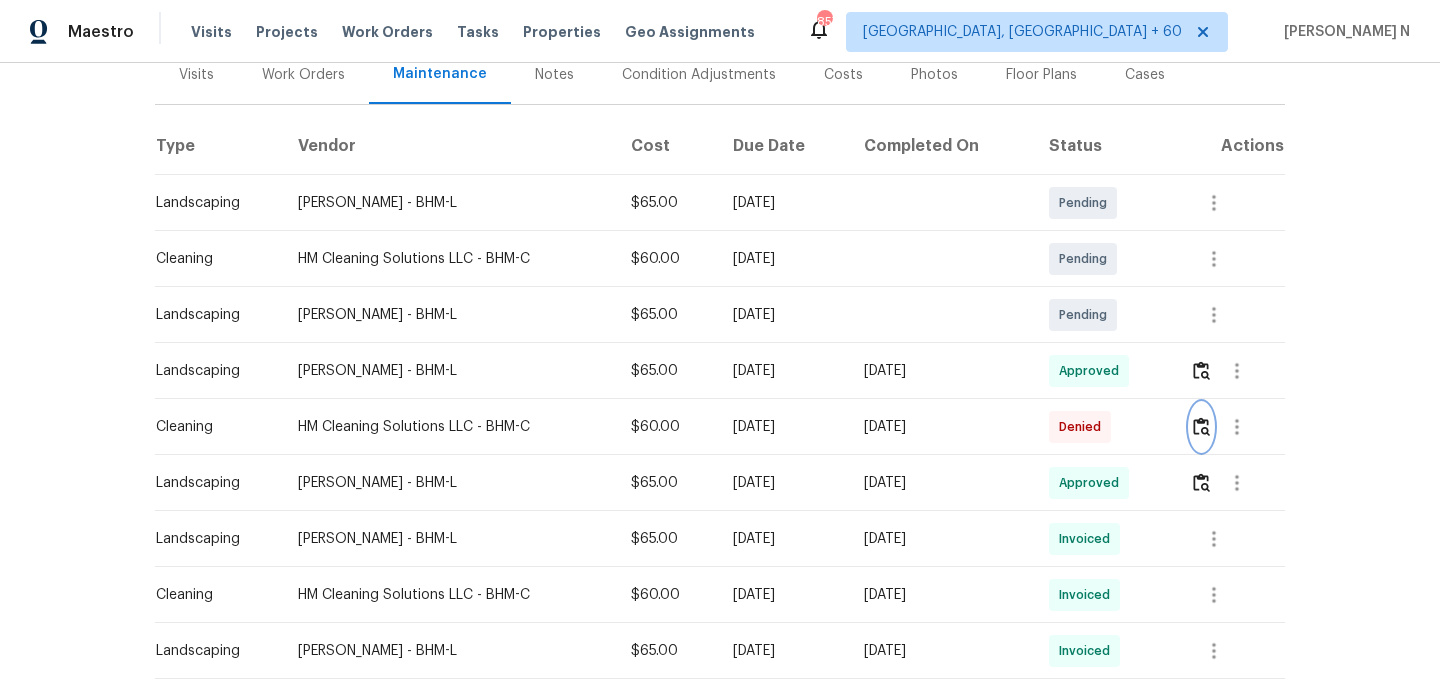 click at bounding box center [1201, 426] 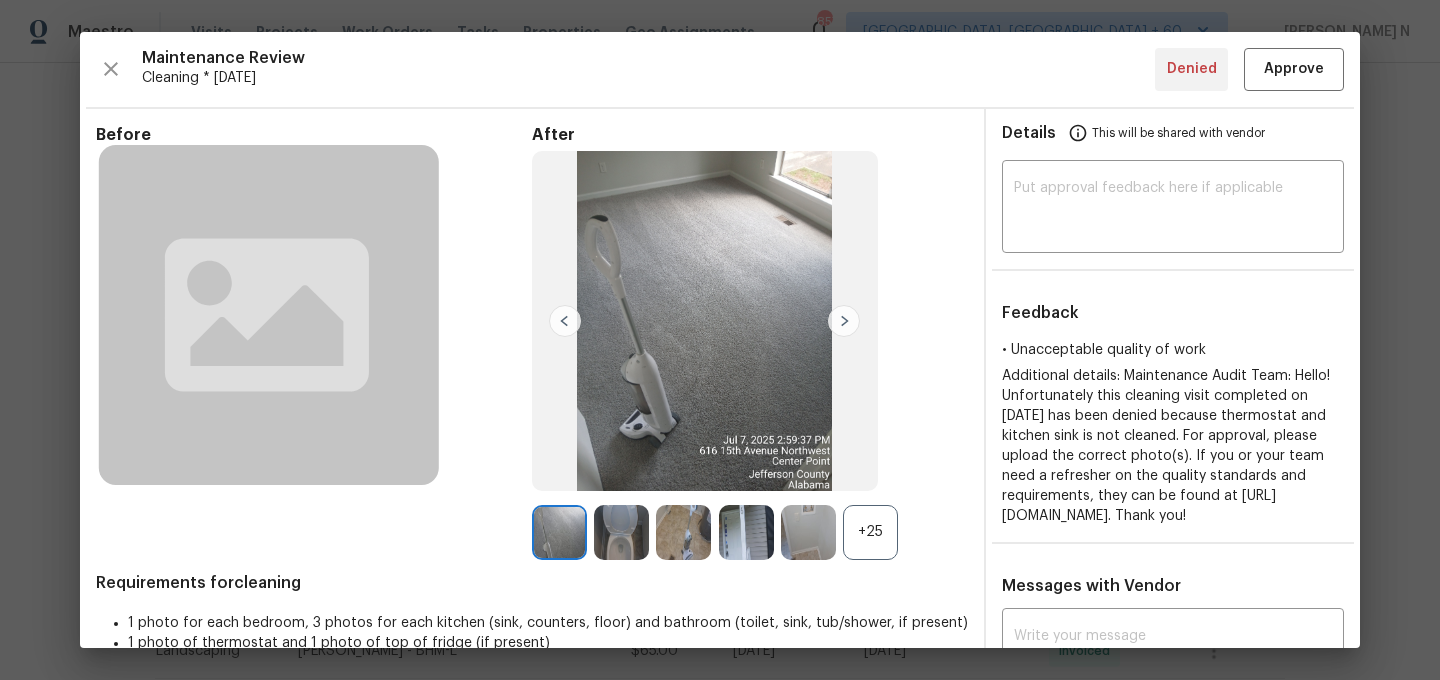 click on "+25" at bounding box center (870, 532) 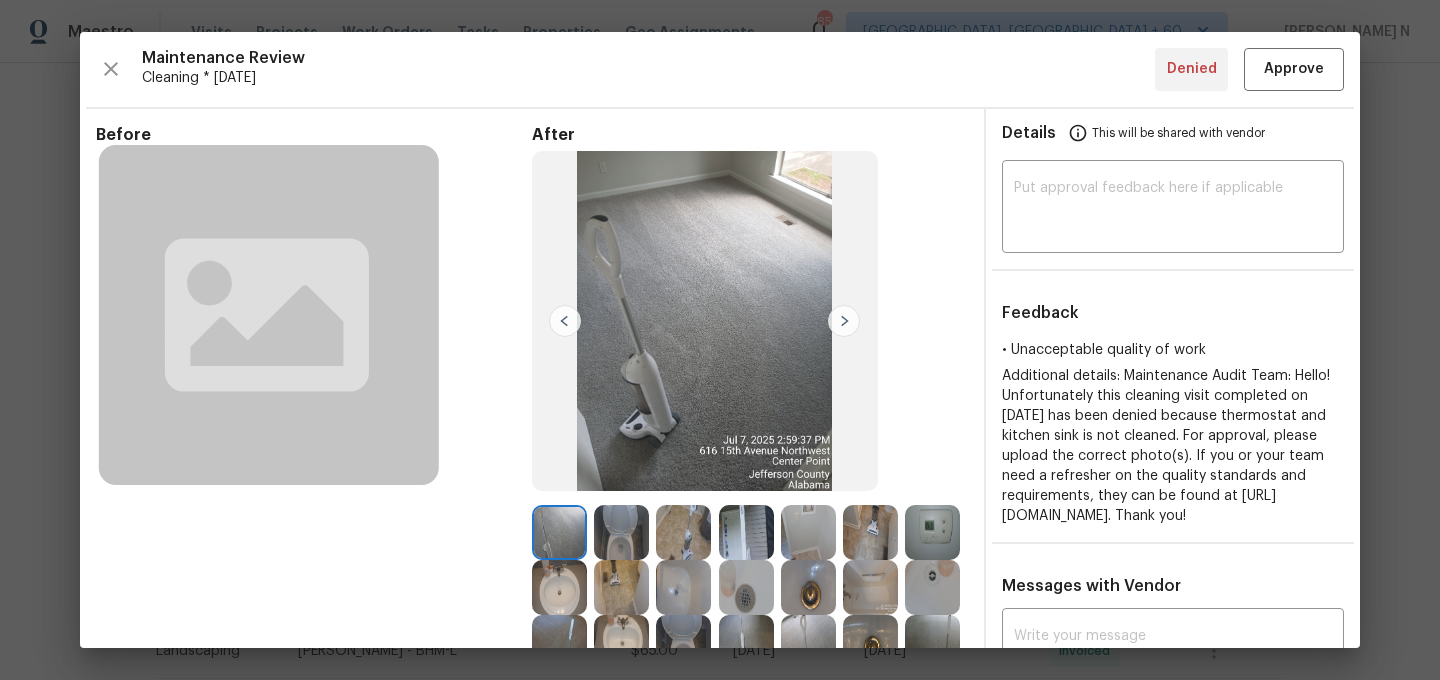 type 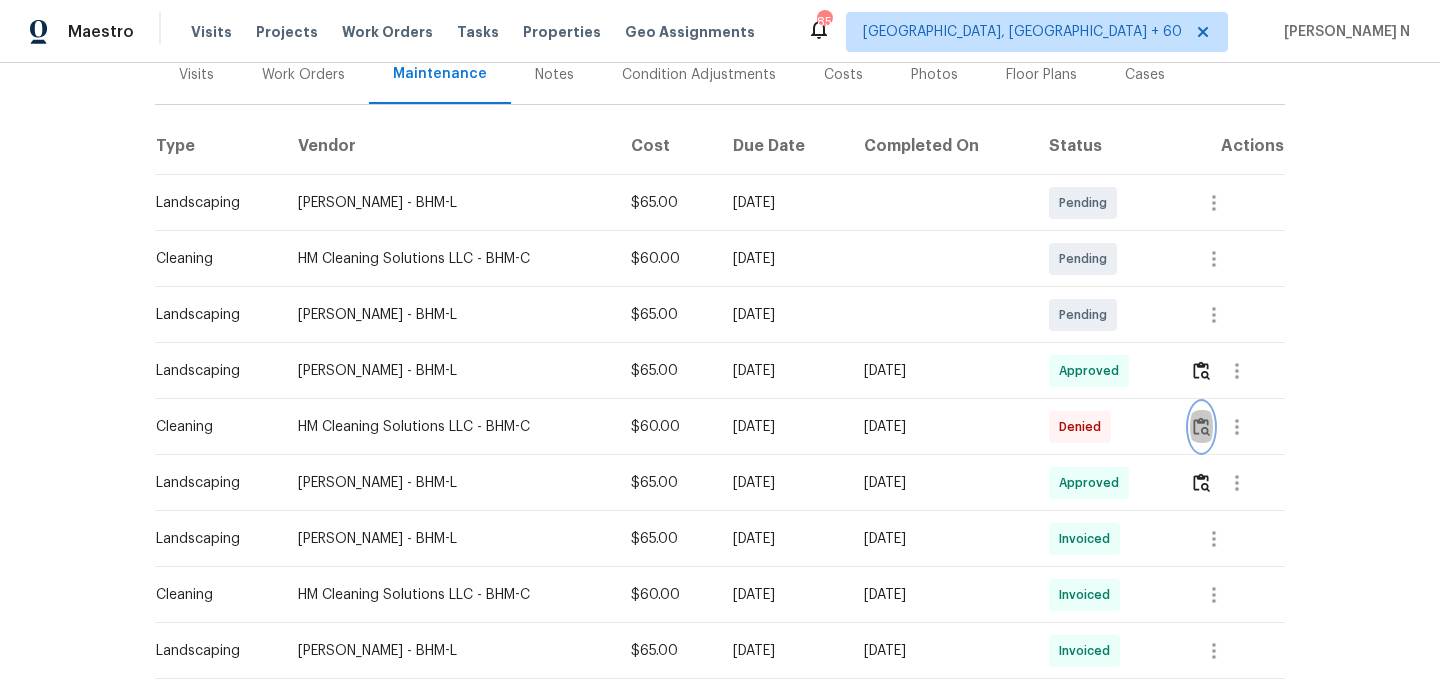 click at bounding box center [1201, 426] 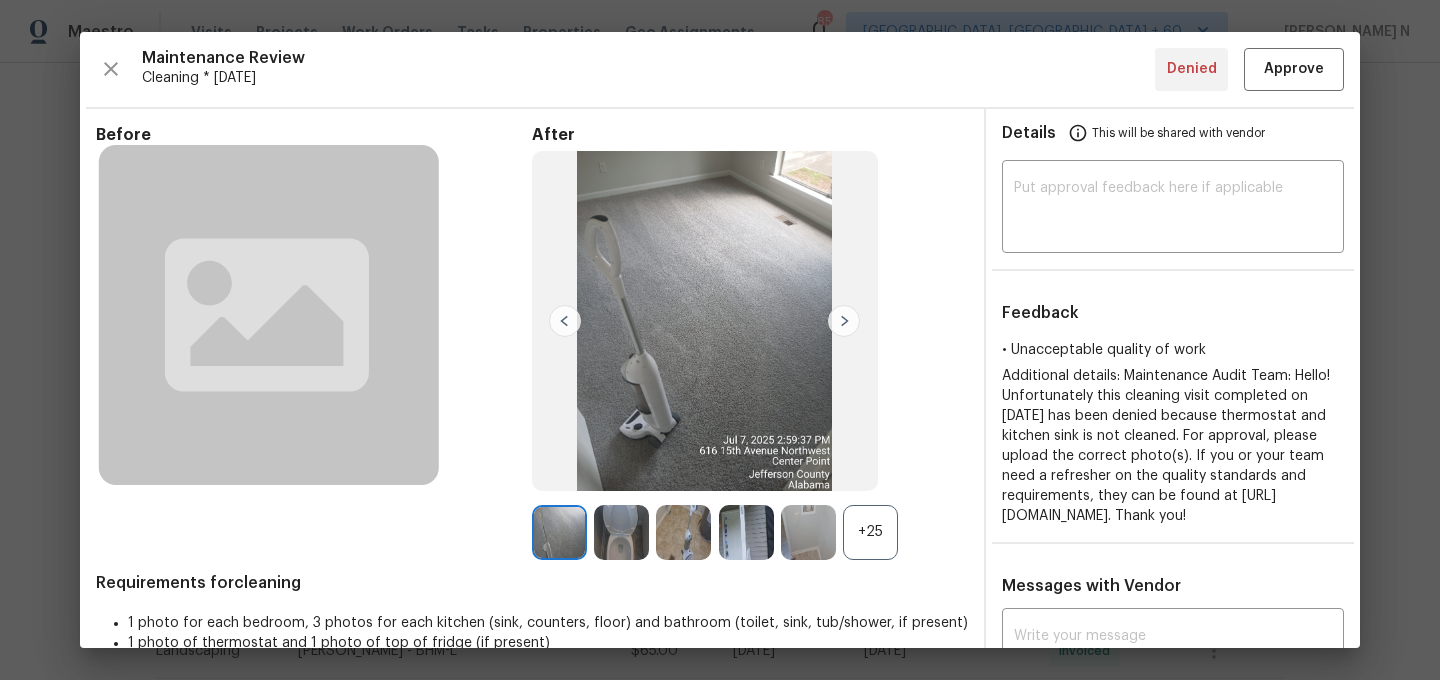 click on "+25" at bounding box center (870, 532) 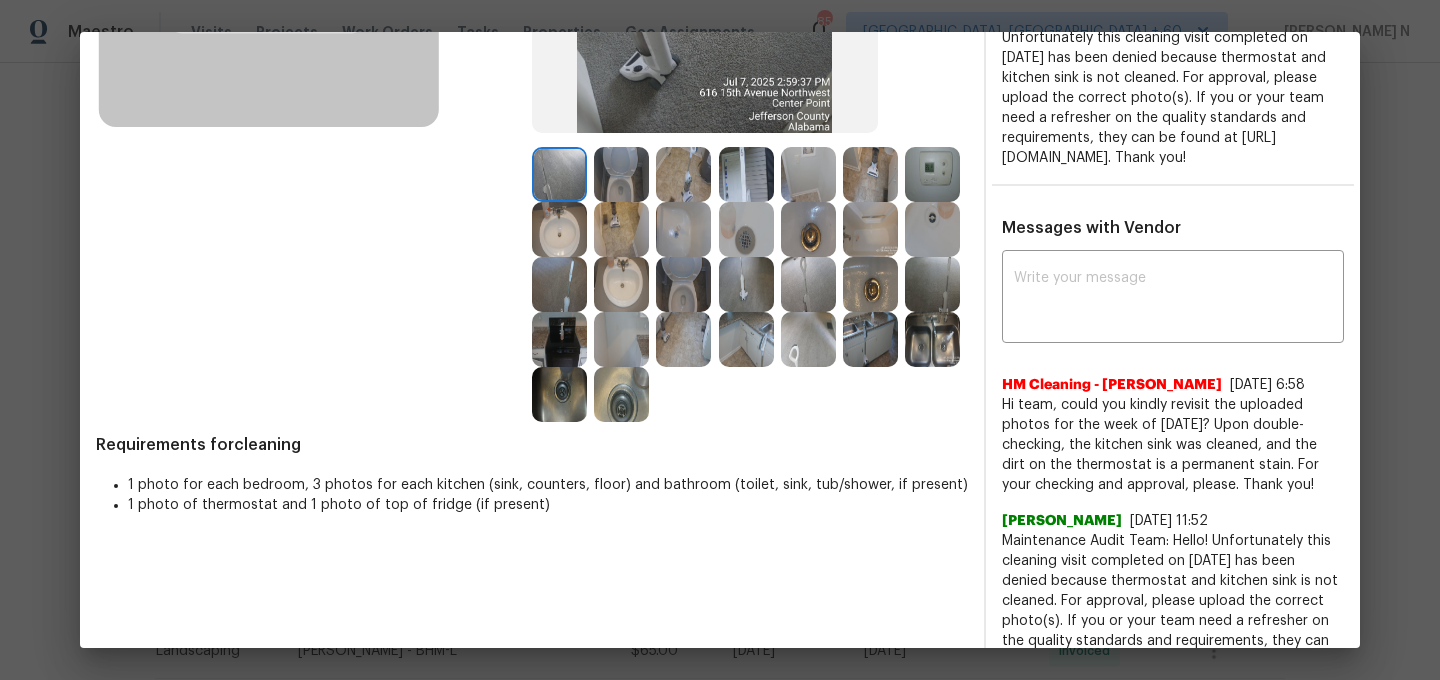 scroll, scrollTop: 381, scrollLeft: 0, axis: vertical 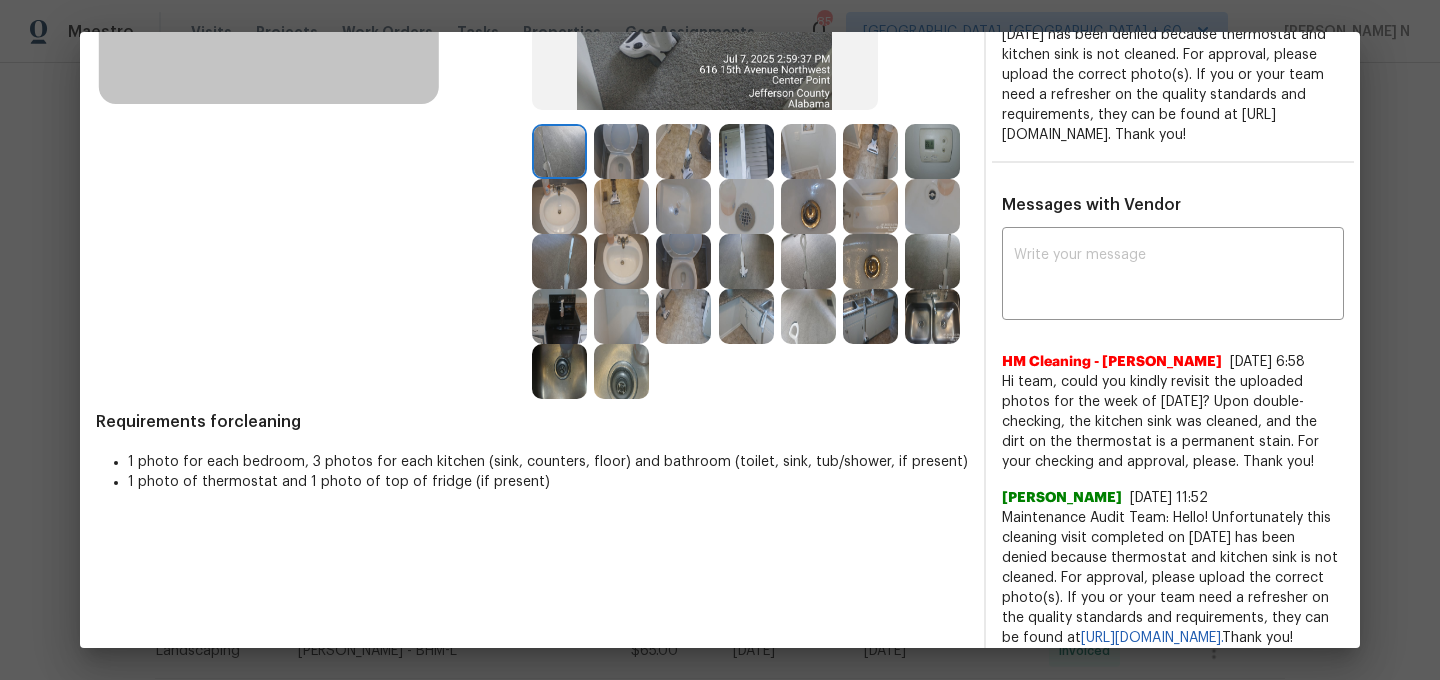click at bounding box center [932, 316] 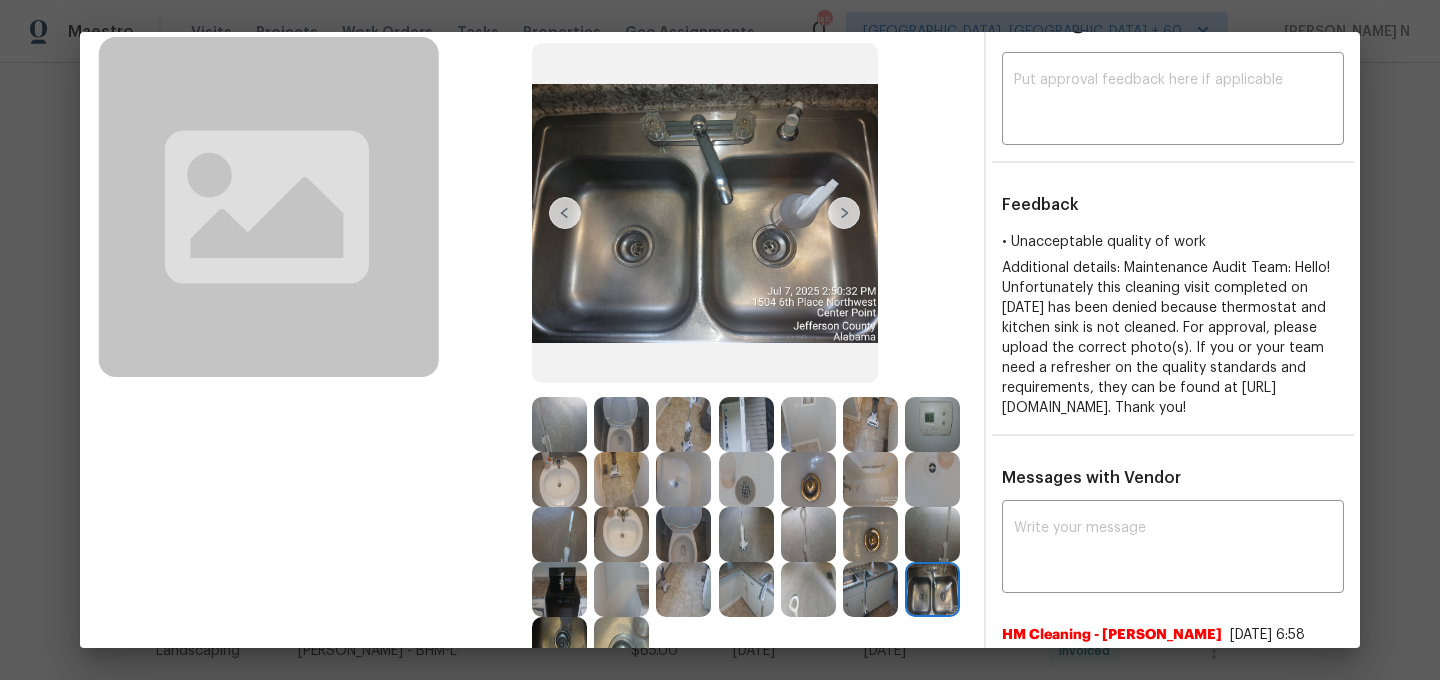 scroll, scrollTop: 158, scrollLeft: 0, axis: vertical 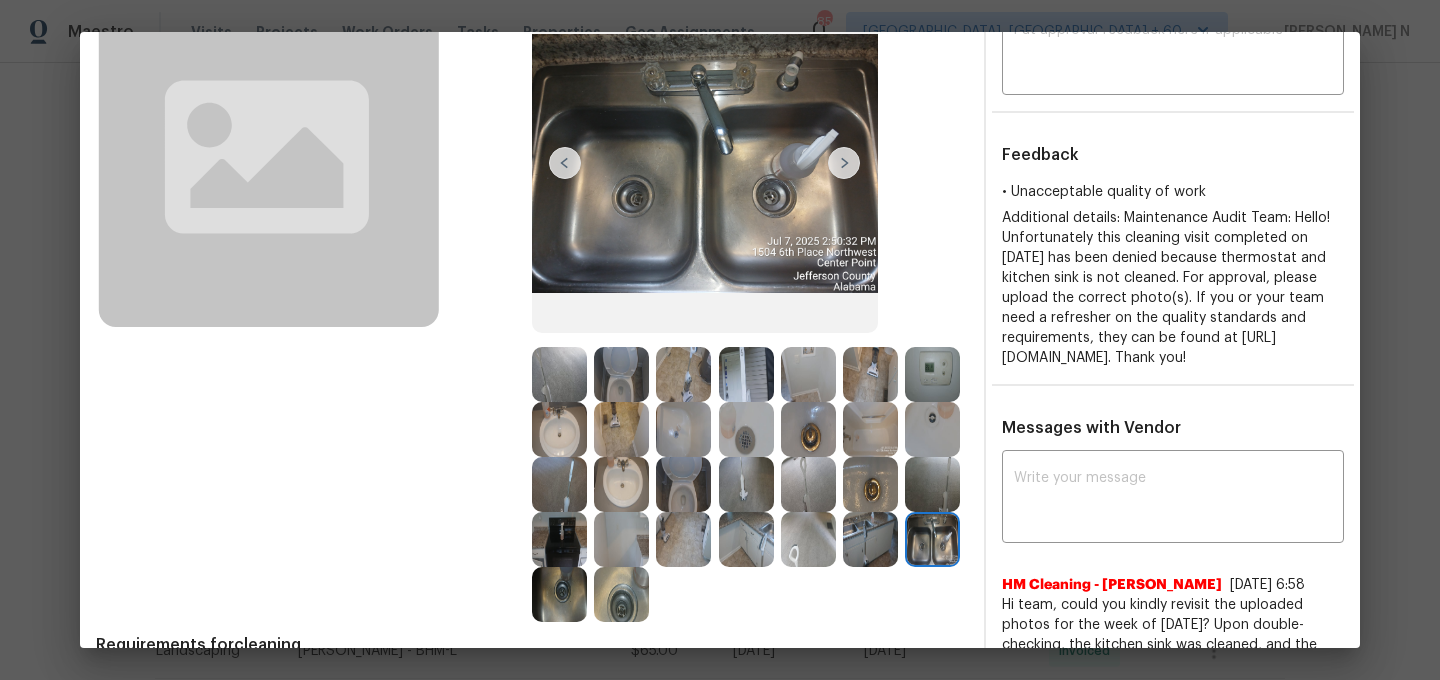click at bounding box center (932, 374) 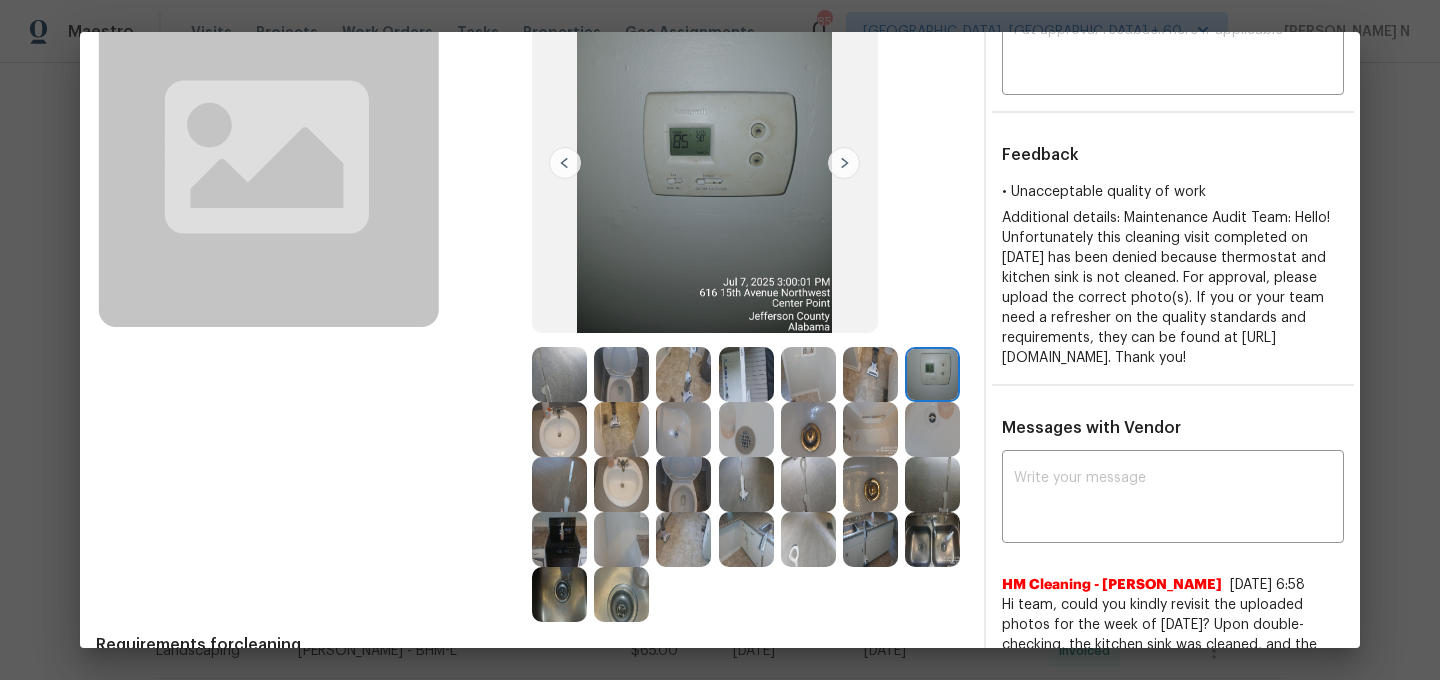 scroll, scrollTop: 0, scrollLeft: 0, axis: both 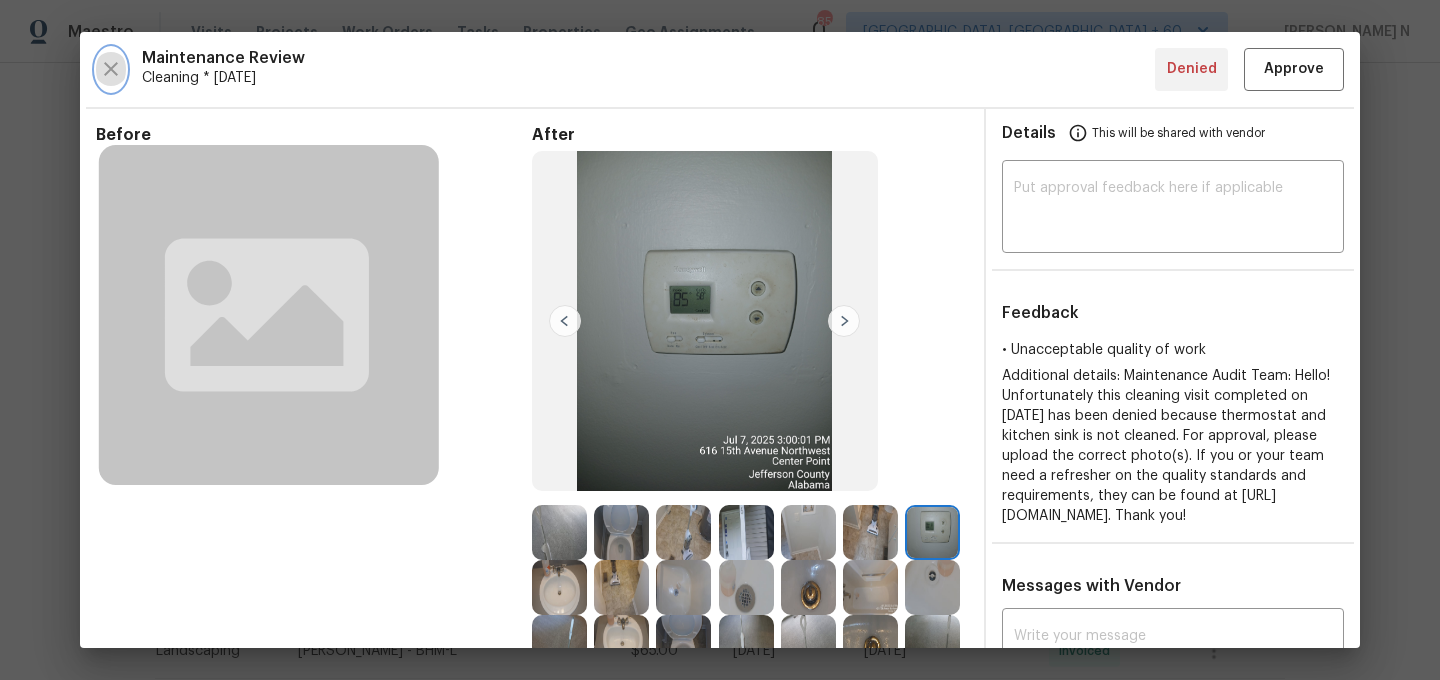 type 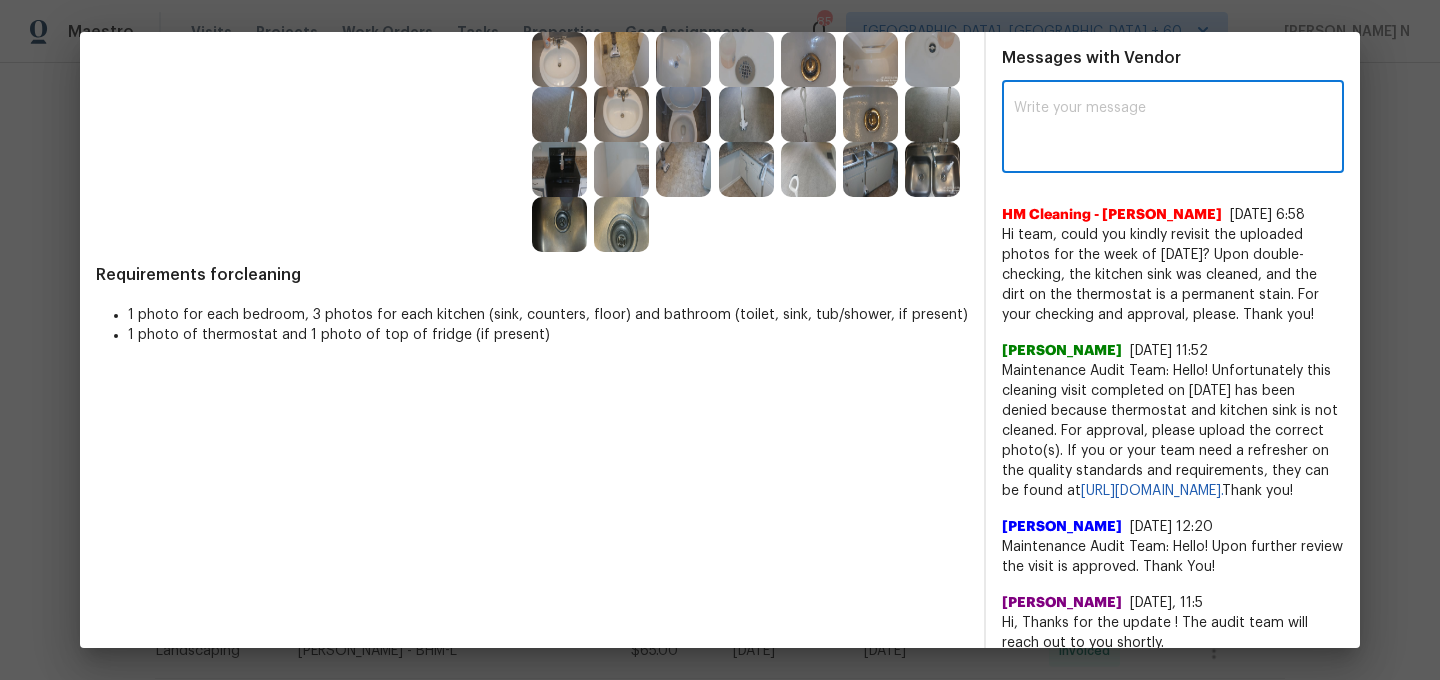 click at bounding box center [1173, 129] 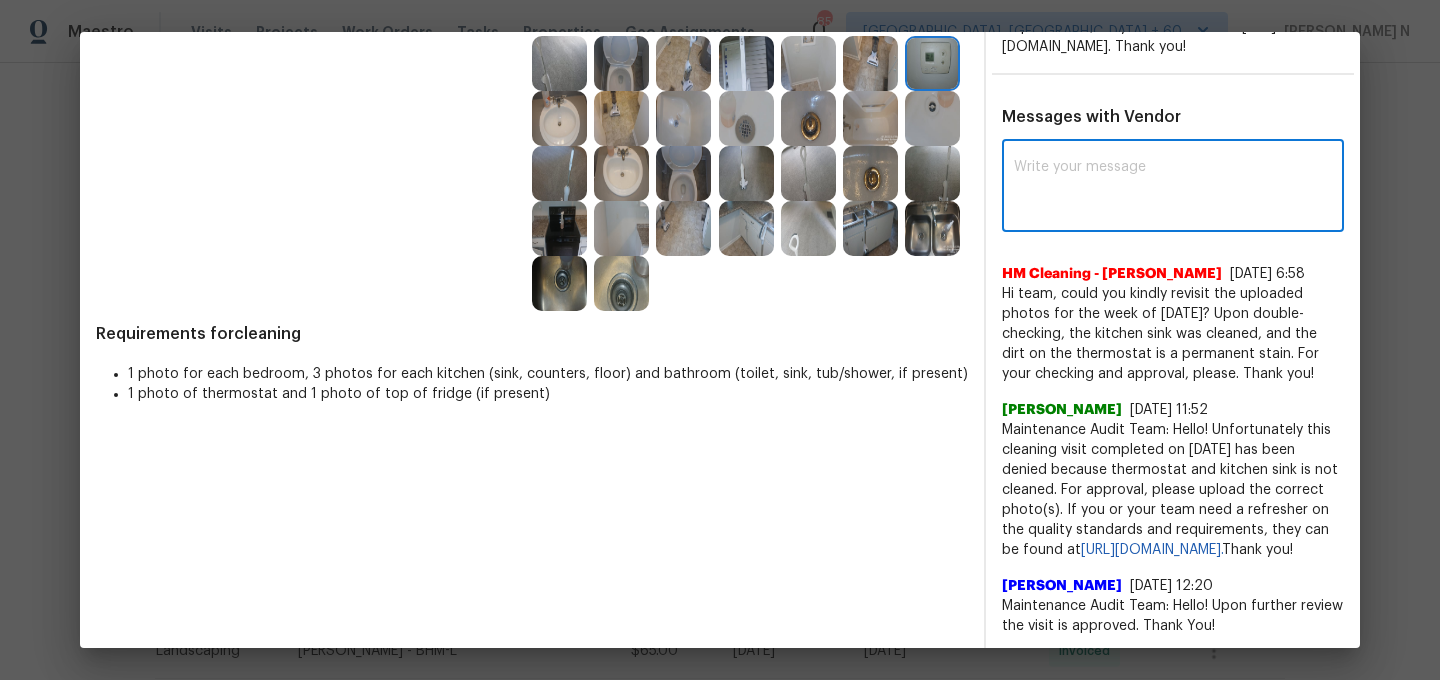 paste on "Maintenance Audit Team: Hello! Thank you for the feedback after further review this visit was approved." 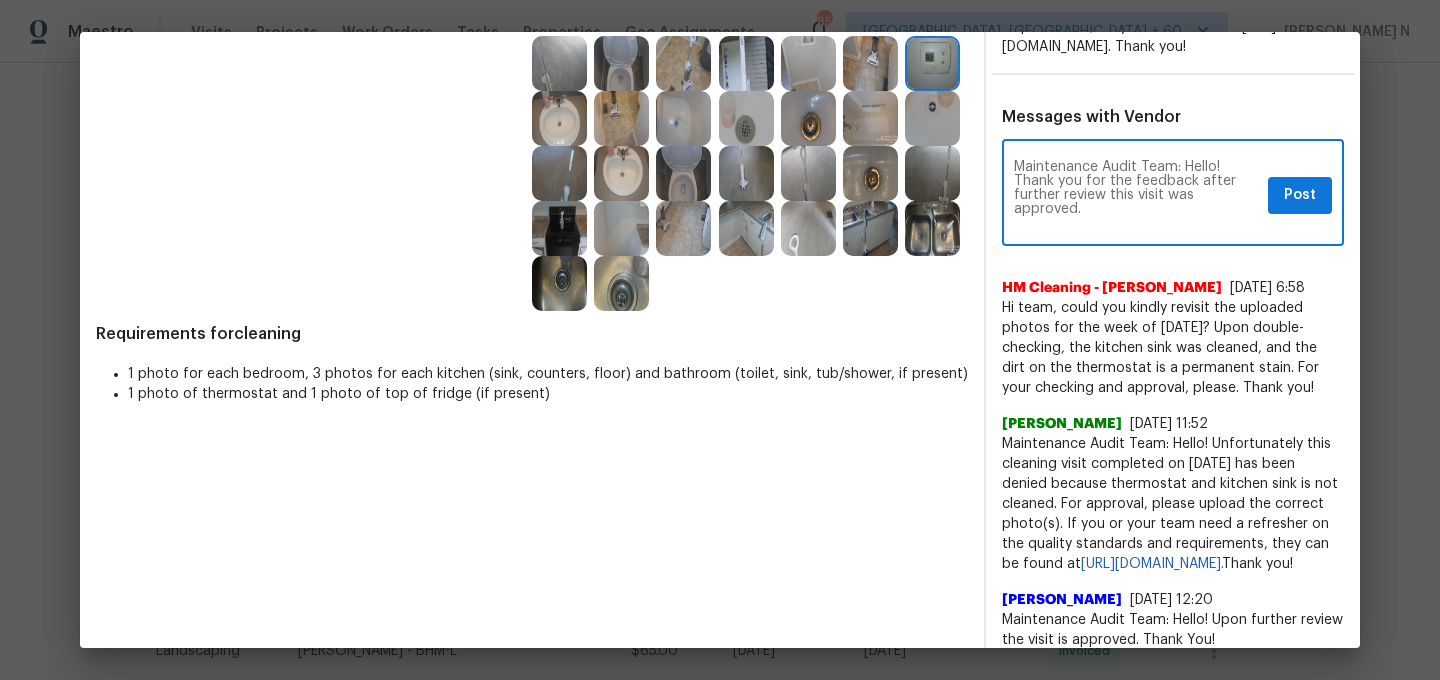 scroll, scrollTop: 0, scrollLeft: 0, axis: both 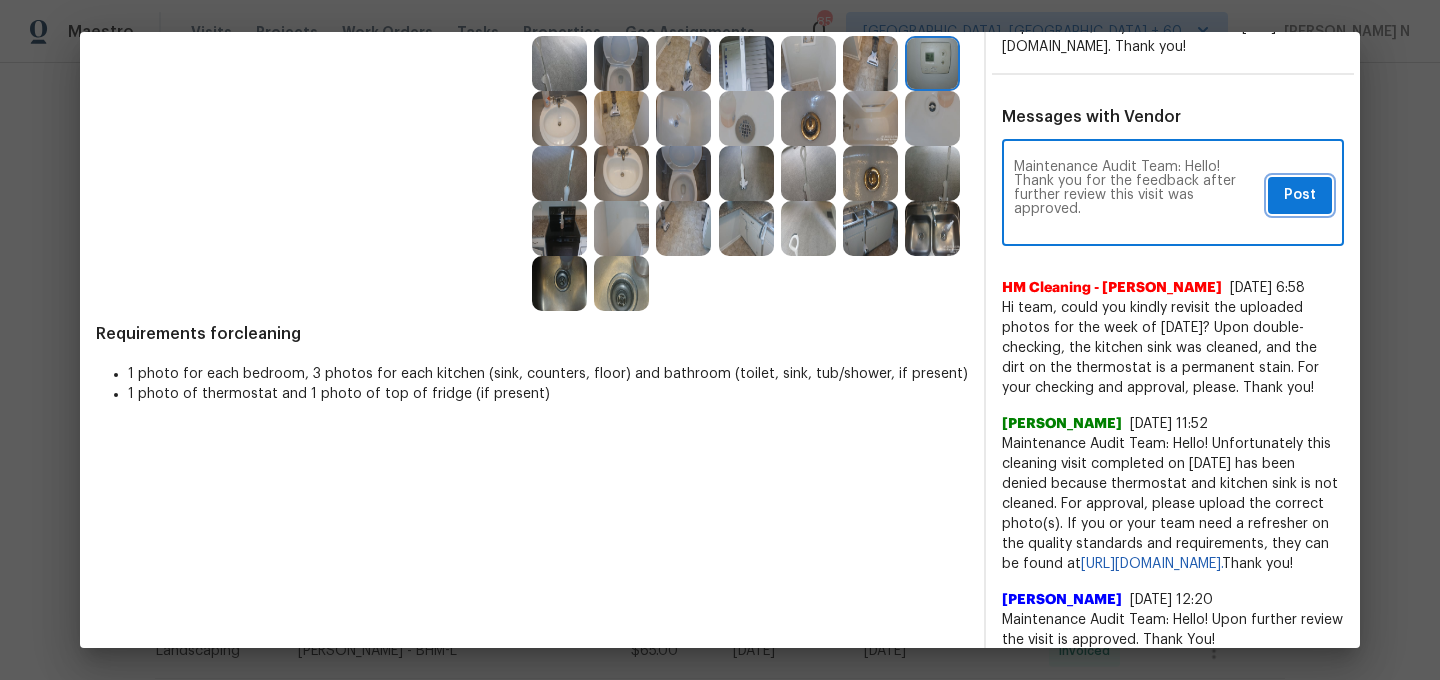 click on "Post" at bounding box center [1300, 195] 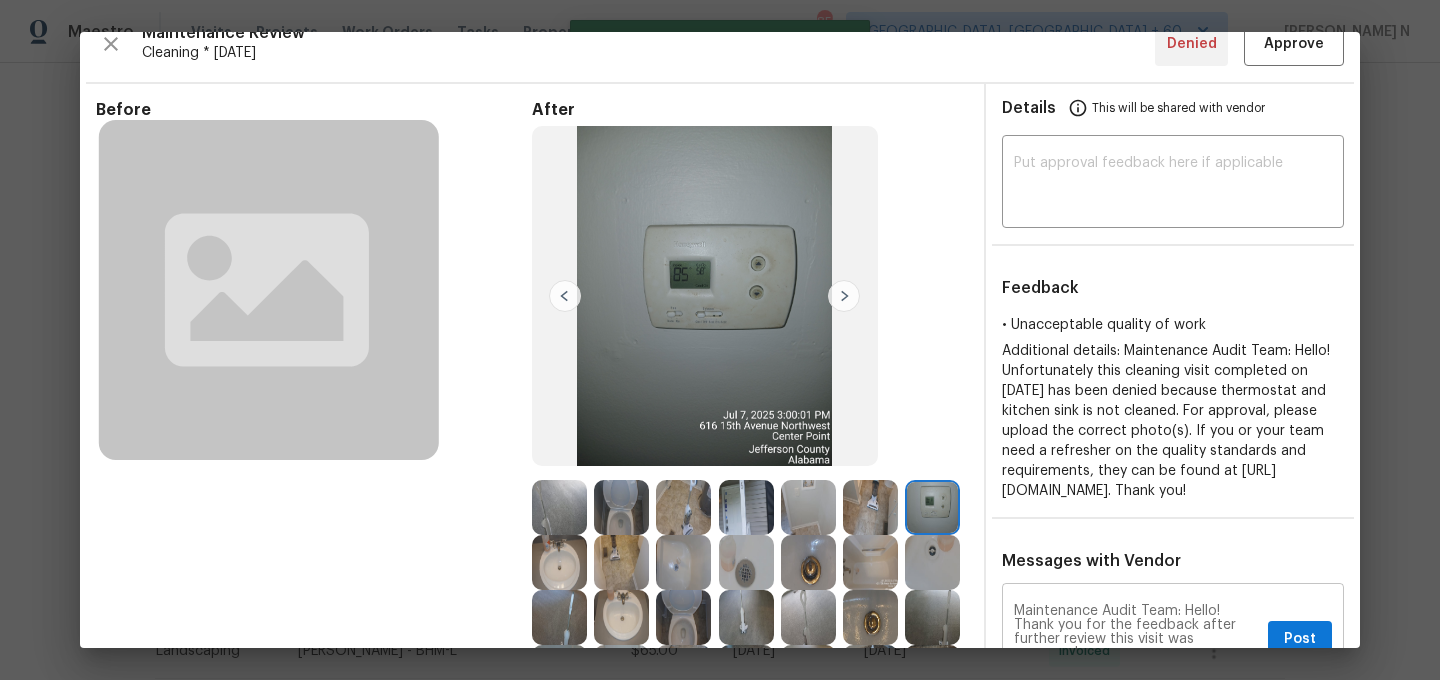 scroll, scrollTop: 0, scrollLeft: 0, axis: both 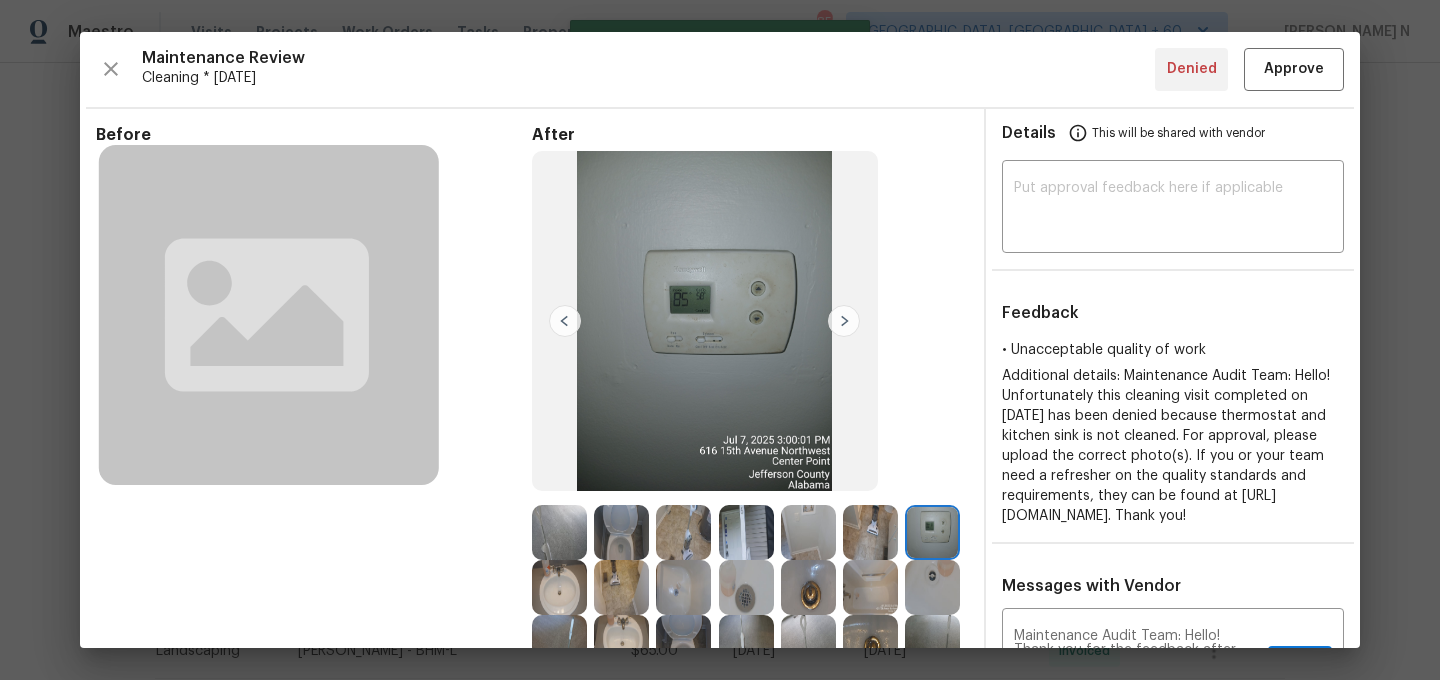 type 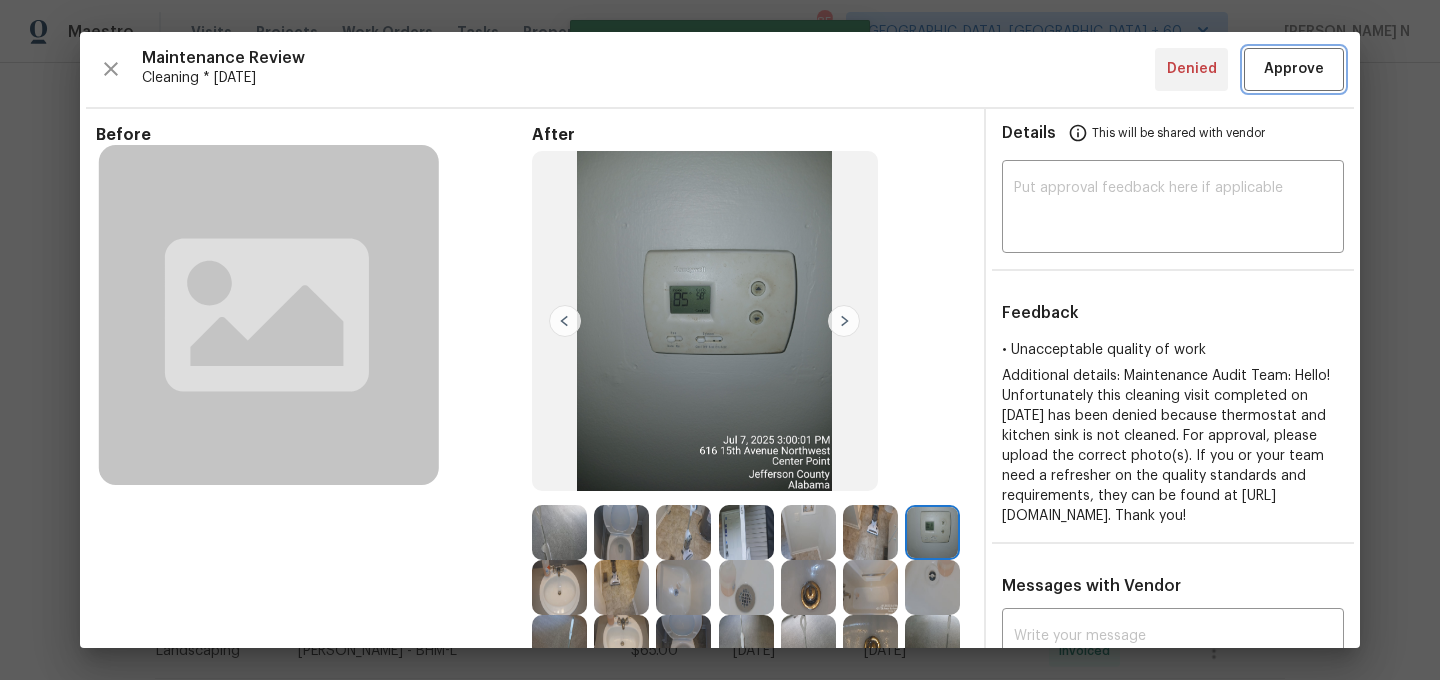 click on "Approve" at bounding box center [1294, 69] 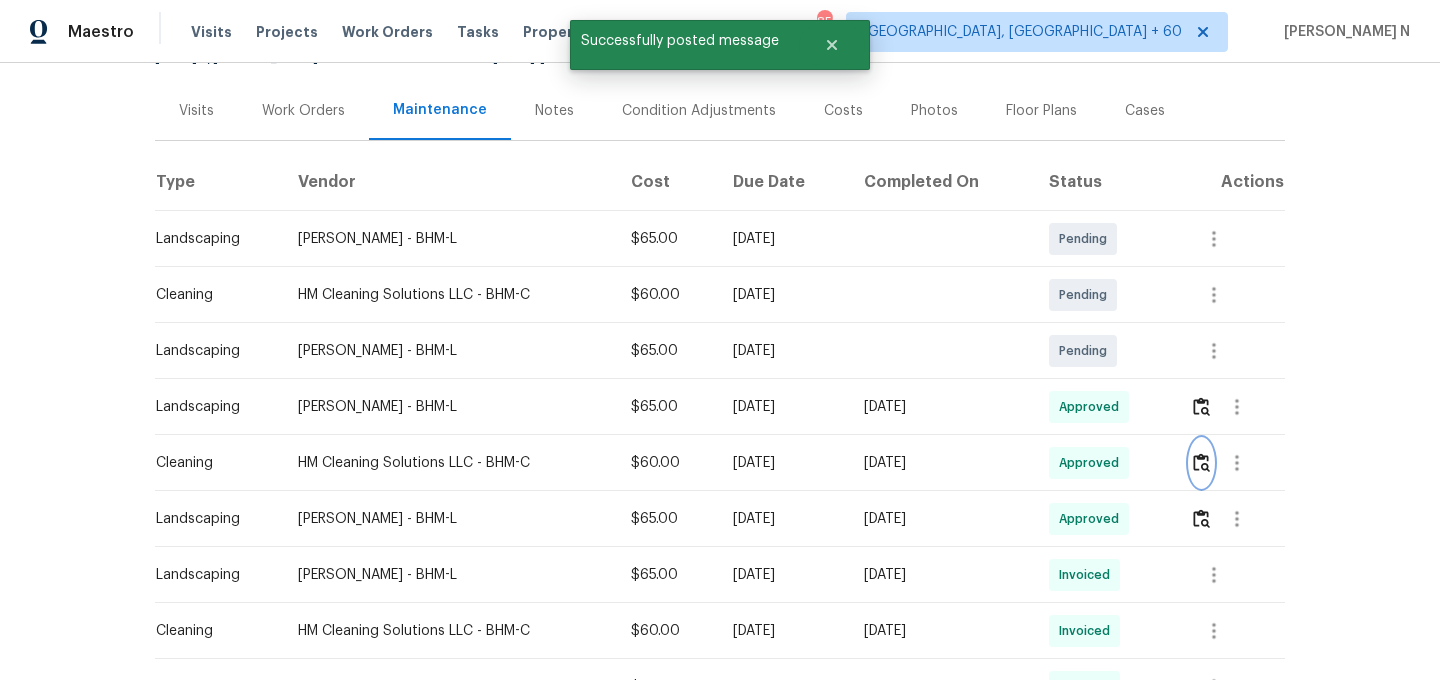 scroll, scrollTop: 0, scrollLeft: 0, axis: both 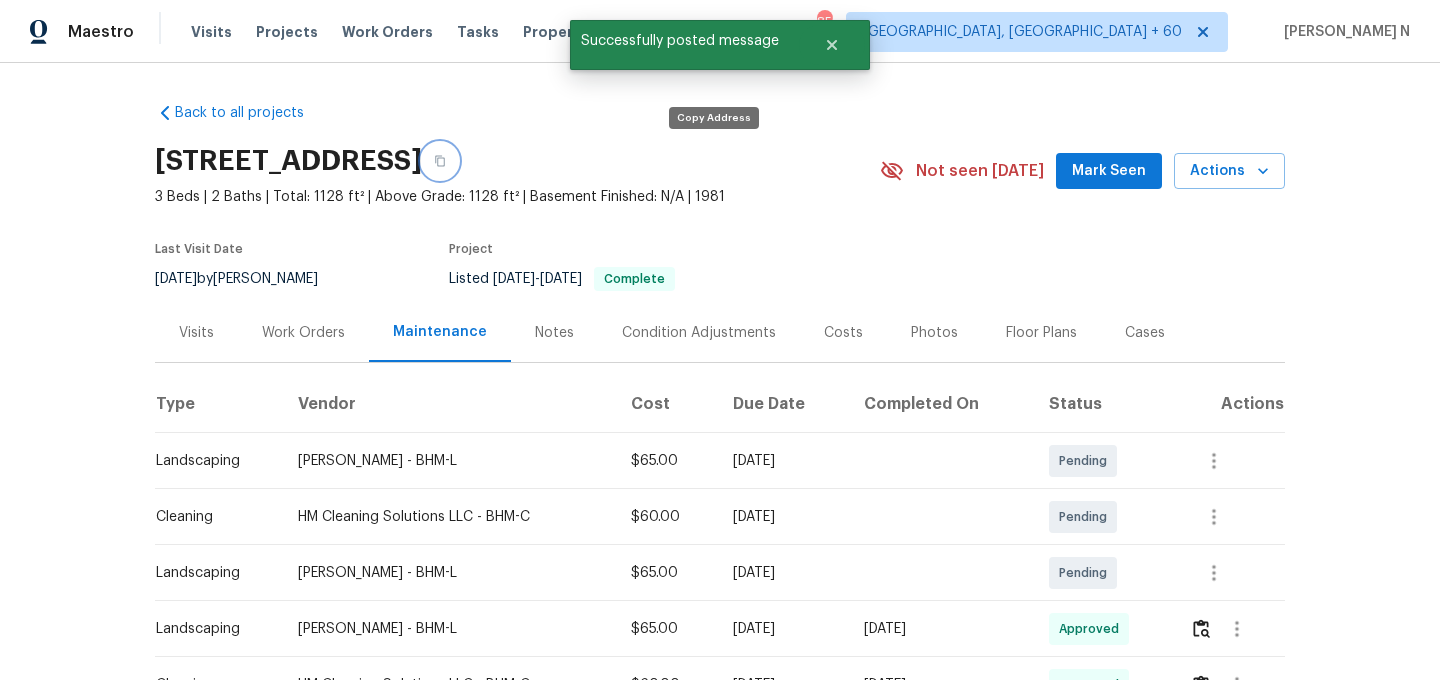 click at bounding box center (440, 161) 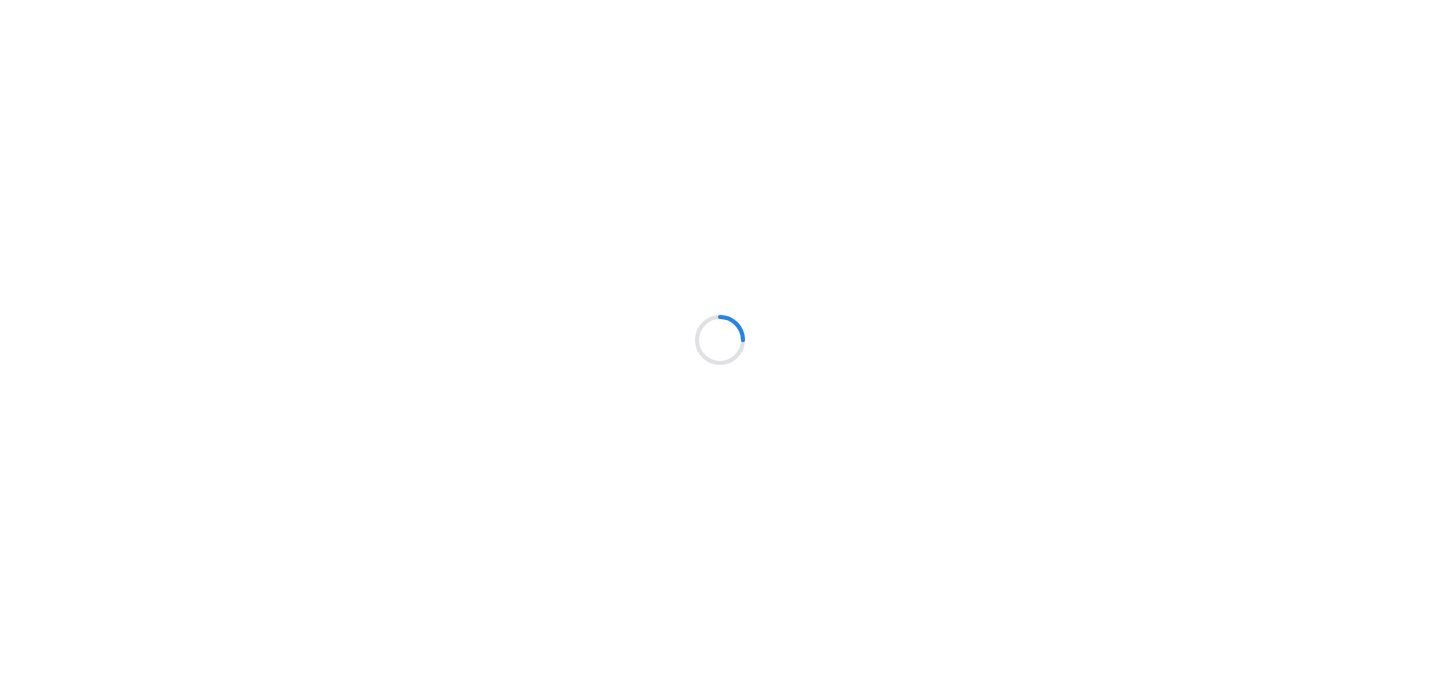 scroll, scrollTop: 0, scrollLeft: 0, axis: both 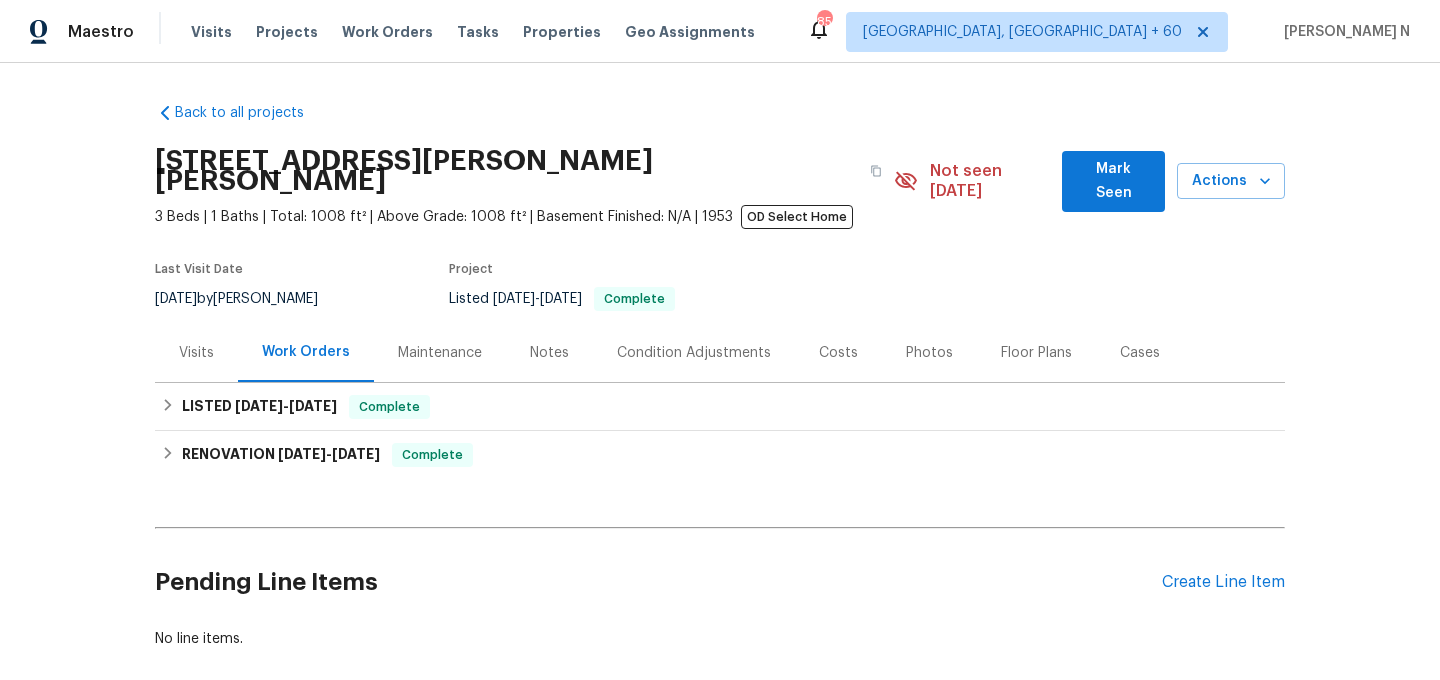 click on "Maintenance" at bounding box center (440, 352) 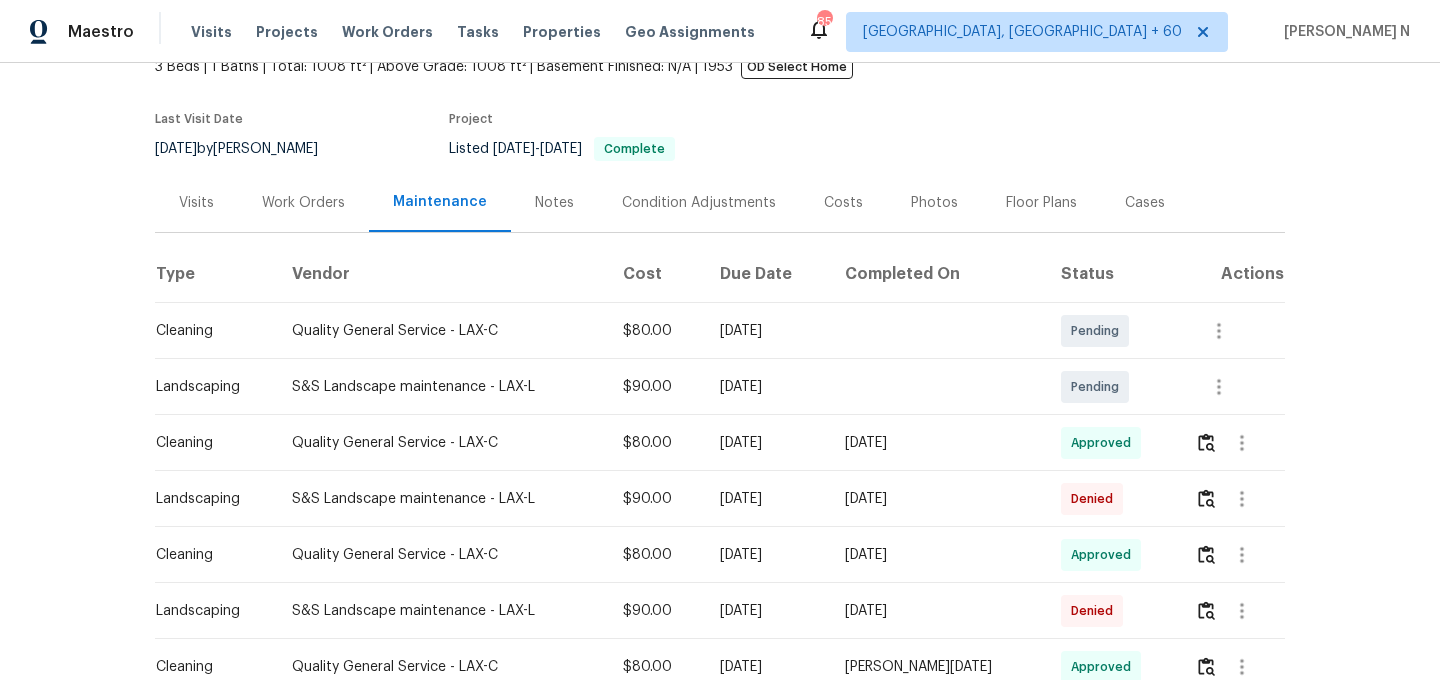 scroll, scrollTop: 212, scrollLeft: 0, axis: vertical 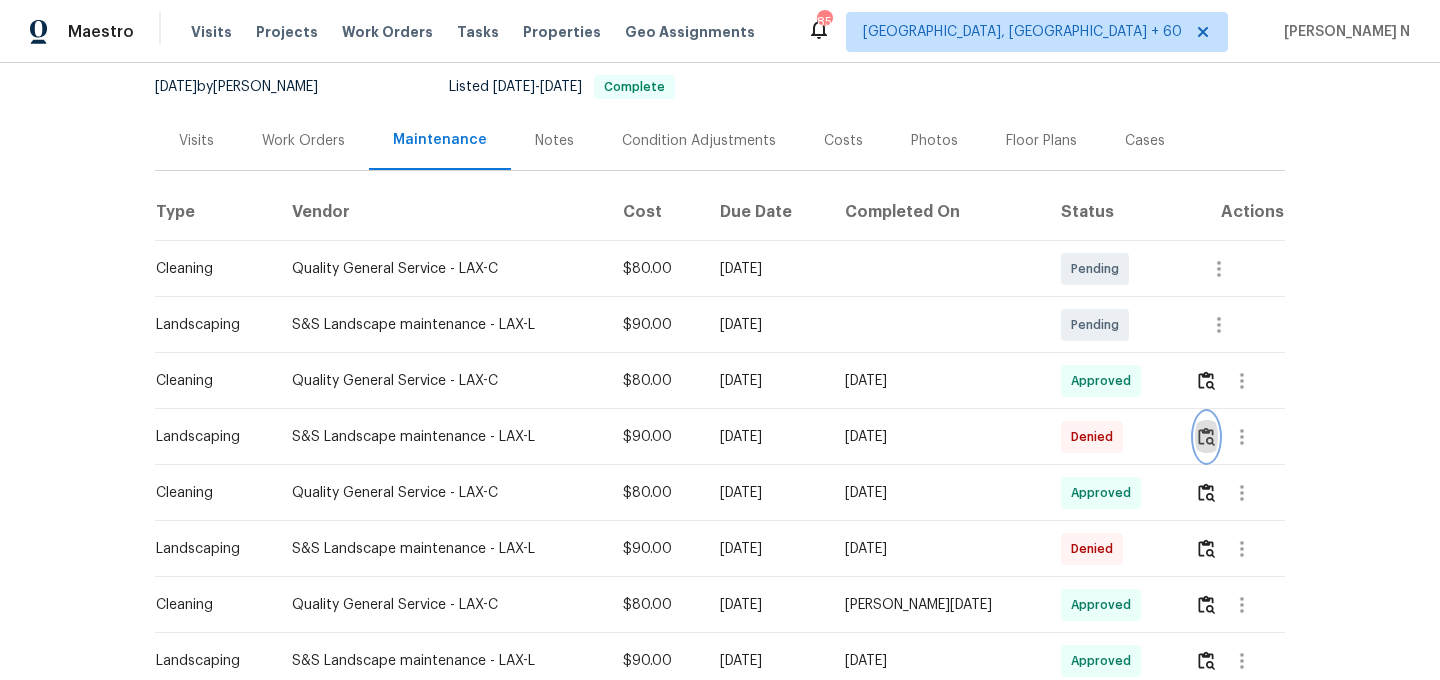 click at bounding box center [1206, 436] 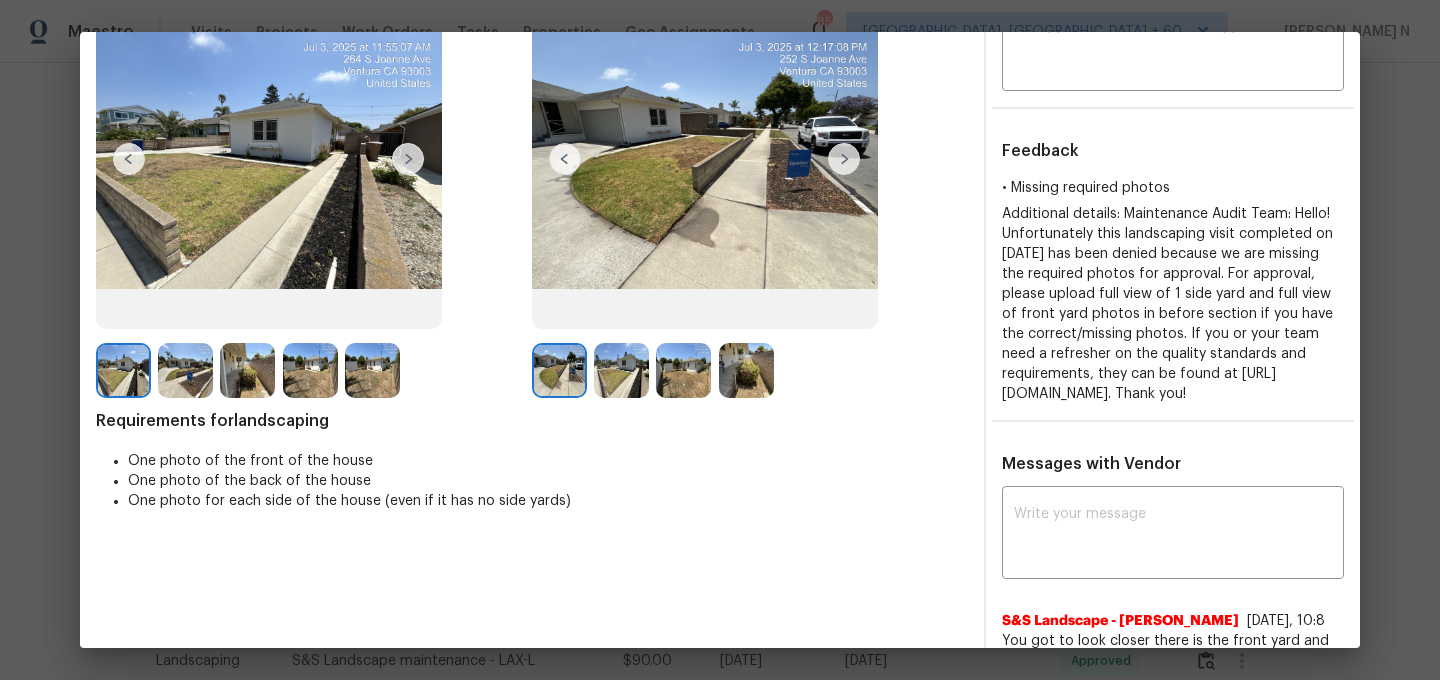 scroll, scrollTop: 153, scrollLeft: 0, axis: vertical 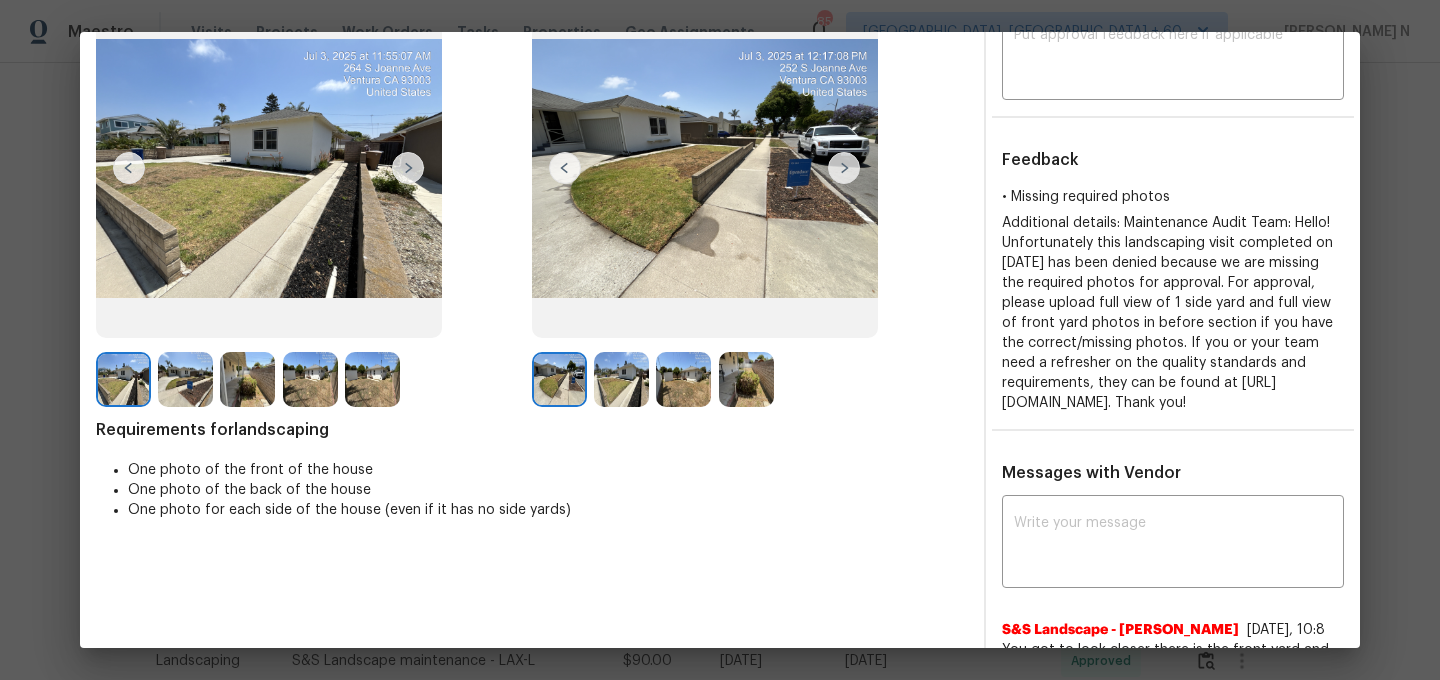 click on "x ​ S&S Landscape - [PERSON_NAME] [DATE], 10:8 You got to look closer there is the front yard and side yards and back yard on the 4 pictures wake up [PERSON_NAME] [DATE], 16:4 Maintenance Audit Team: Hello! Unfortunately this landscaping visit completed on [DATE] has been denied because we are missing the required photos for approval. For approval, please upload full view of 1 side yard and full view of front yard photos in before section if you have the correct/missing photos. If you or your team need a refresher on the quality standards and requirements, they can be found at  [URL][DOMAIN_NAME].  Thank you! [PERSON_NAME] [DATE] 15:47 Maintenance Audit Team: Hello! Unfortunately this landscaping visit completed on [DATE] has been denied for incorrect photos. It appears previous visit photos have been uploaded. For approval, please upload the correct photo(s). If you or your team need a refresher on the requirements, they can be found at   Thank you! [DATE] 12:10" at bounding box center [1173, 864] 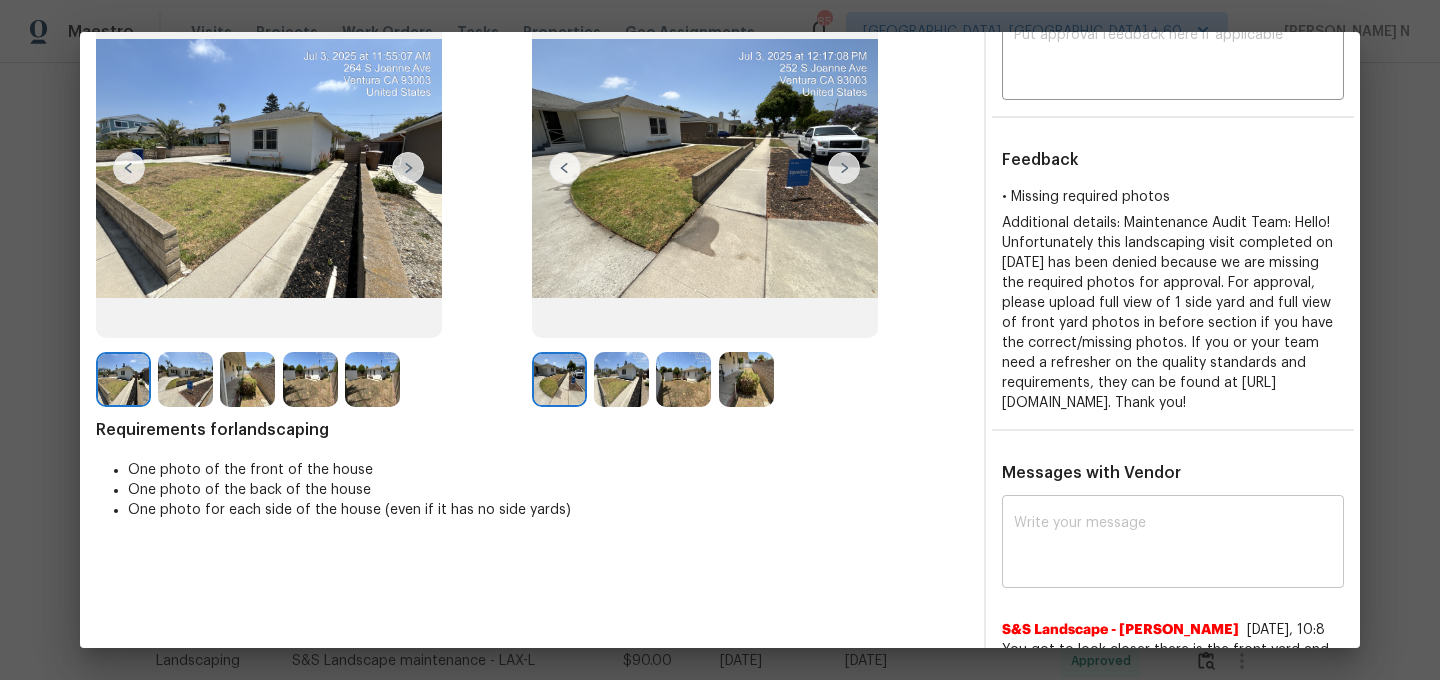 click at bounding box center [1173, 544] 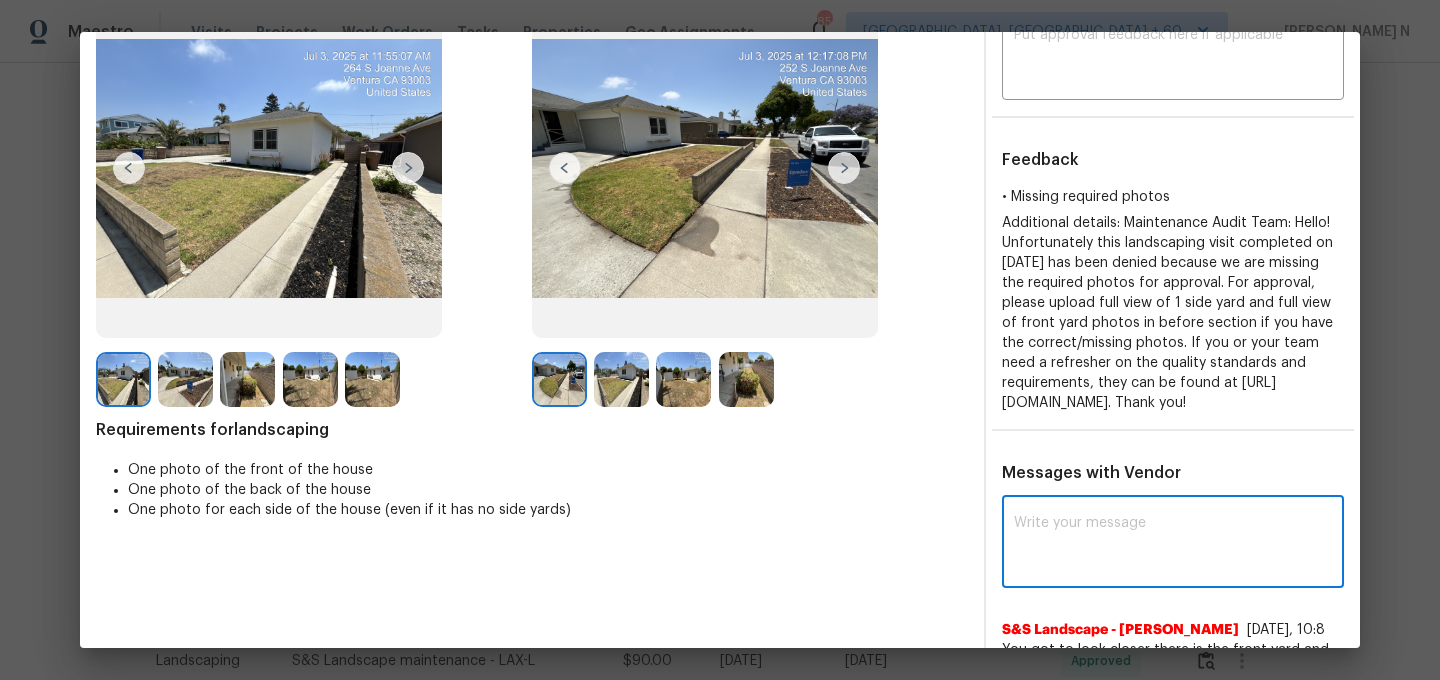 paste on "Maintenance Audit Team: Hello! Thank you for the feedback after further review this visit was approved." 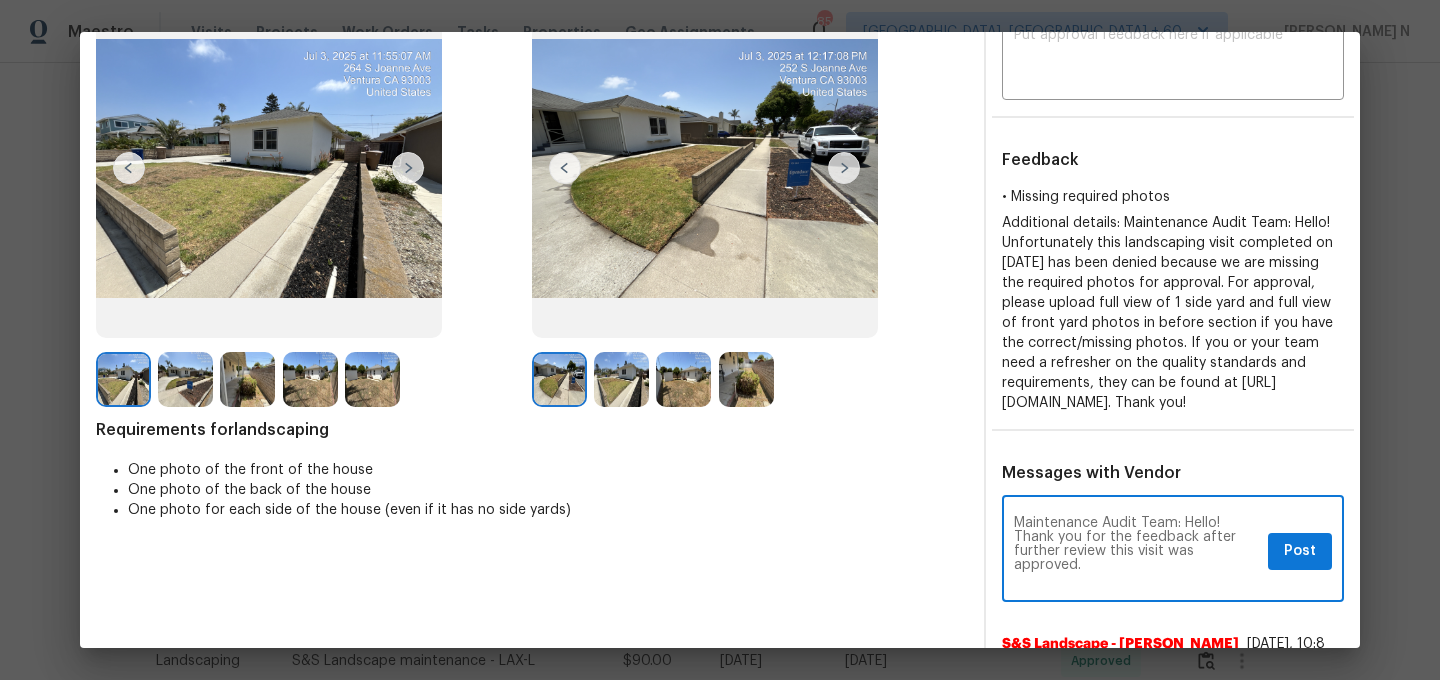 scroll, scrollTop: 0, scrollLeft: 0, axis: both 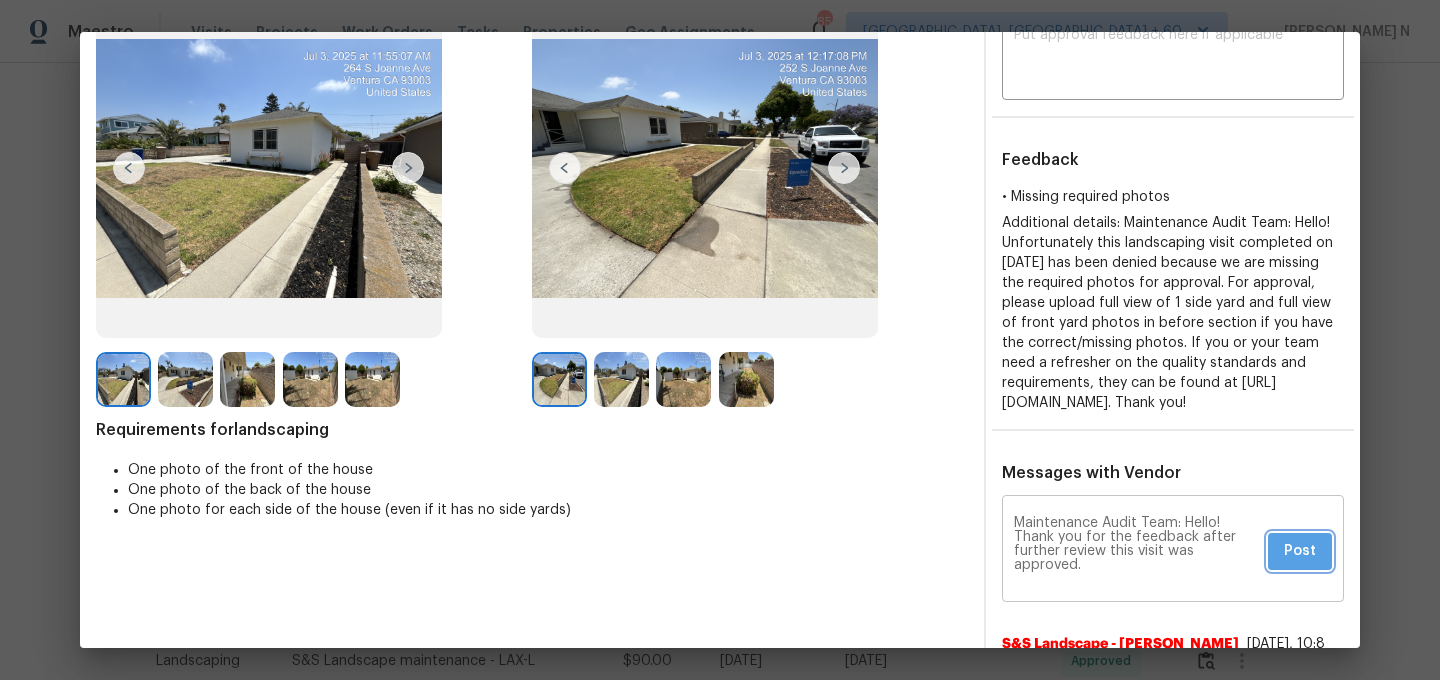 click on "Post" at bounding box center [1300, 551] 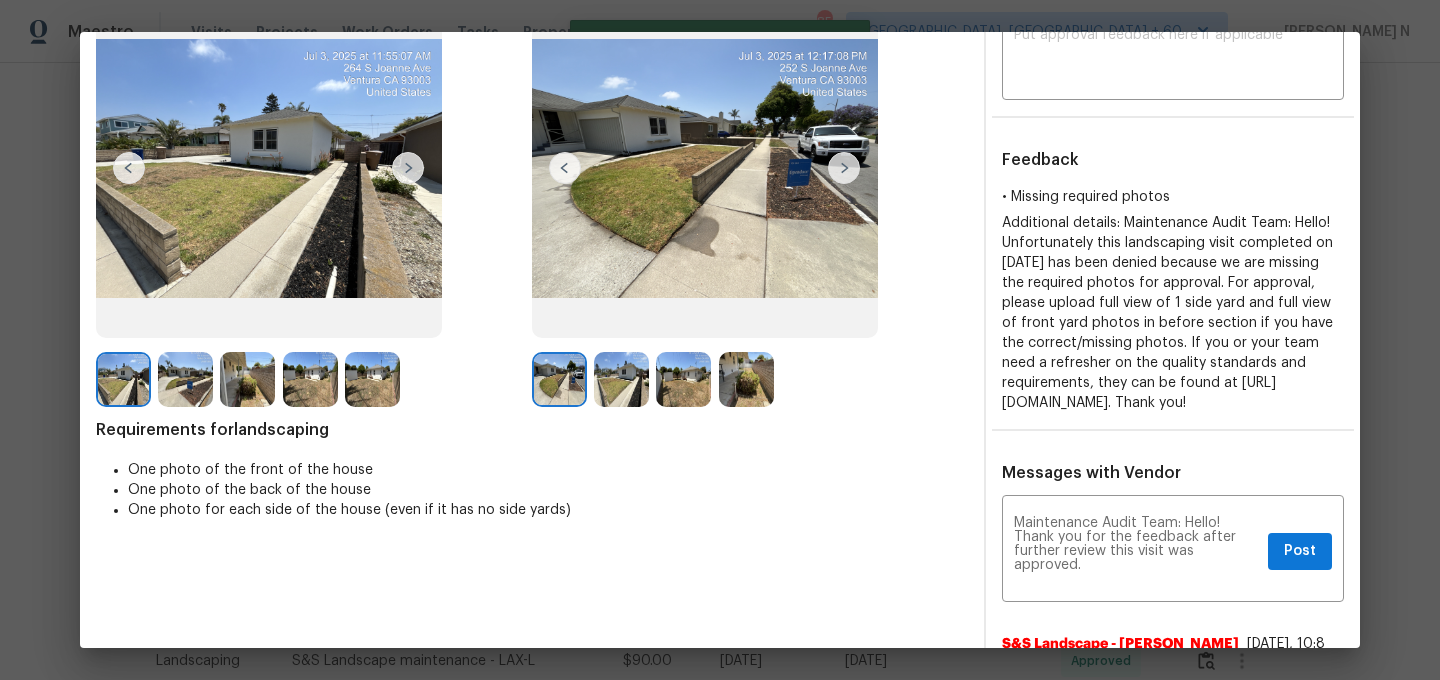 scroll, scrollTop: 0, scrollLeft: 0, axis: both 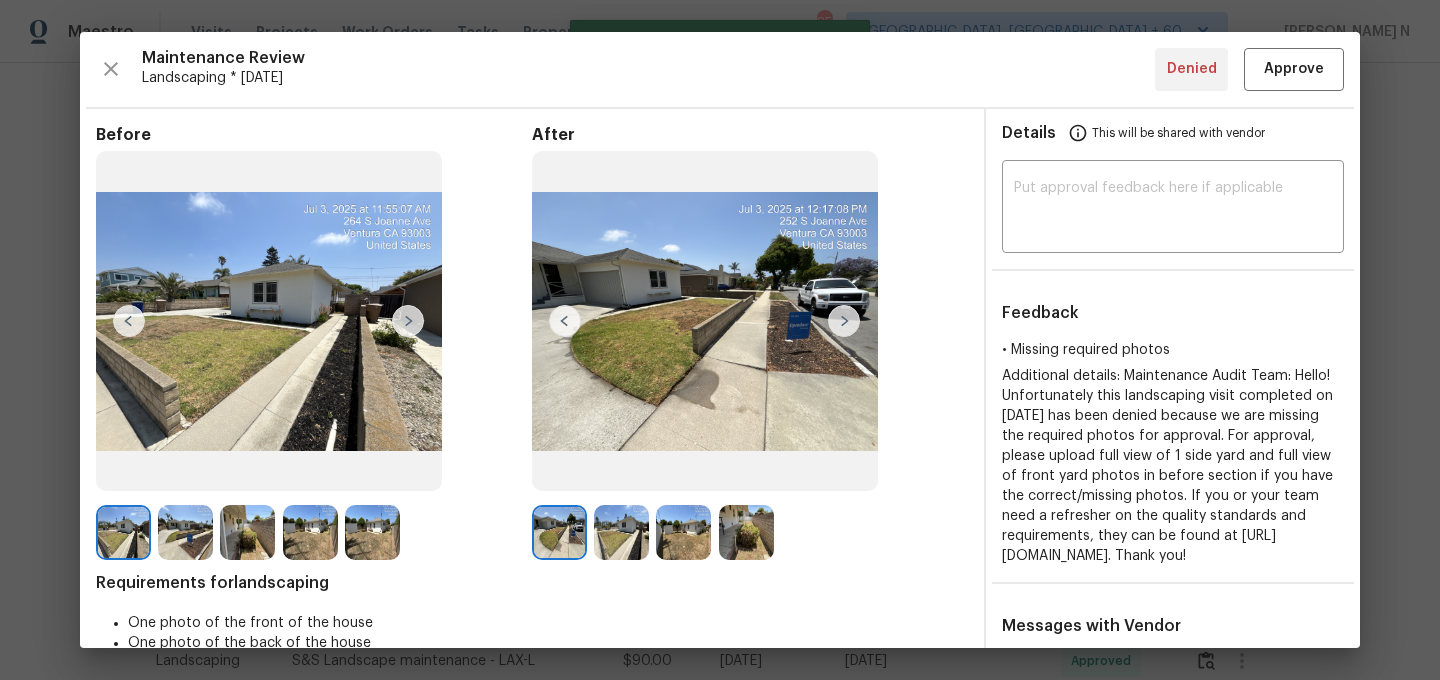 type 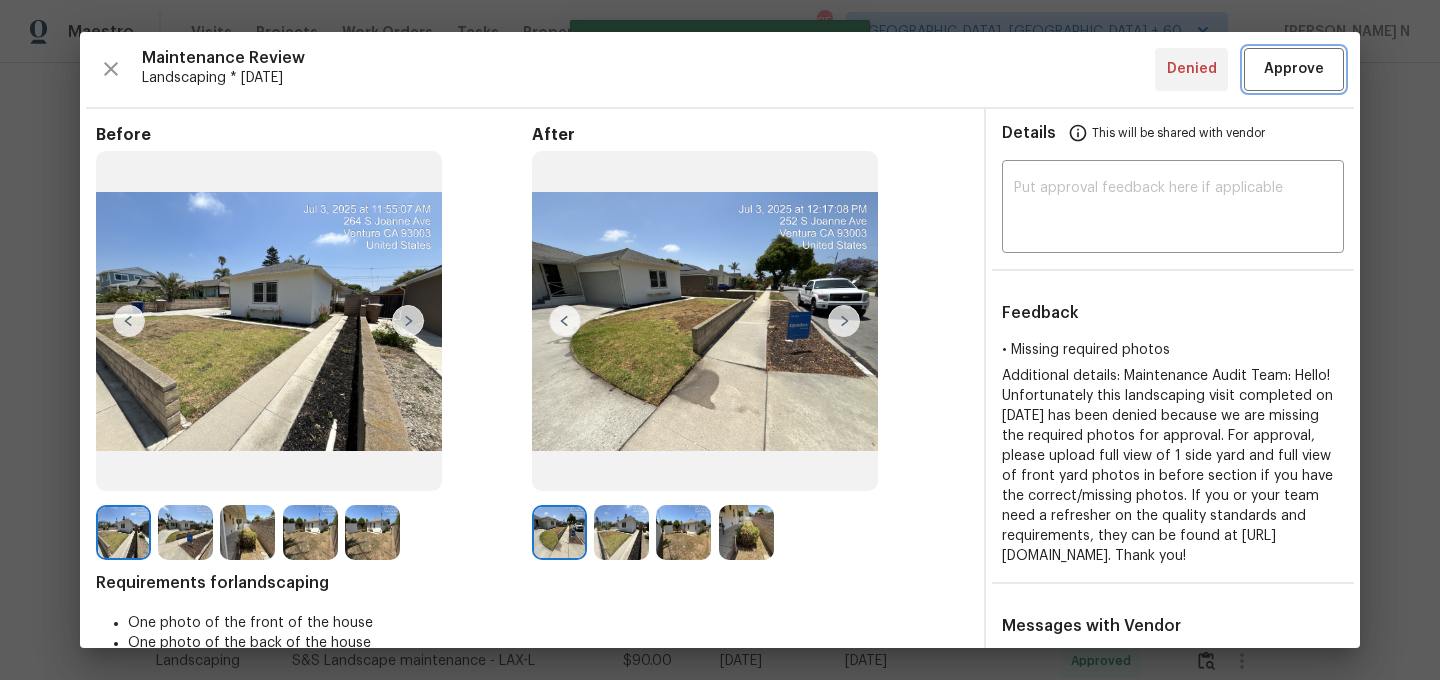 click on "Approve" at bounding box center [1294, 69] 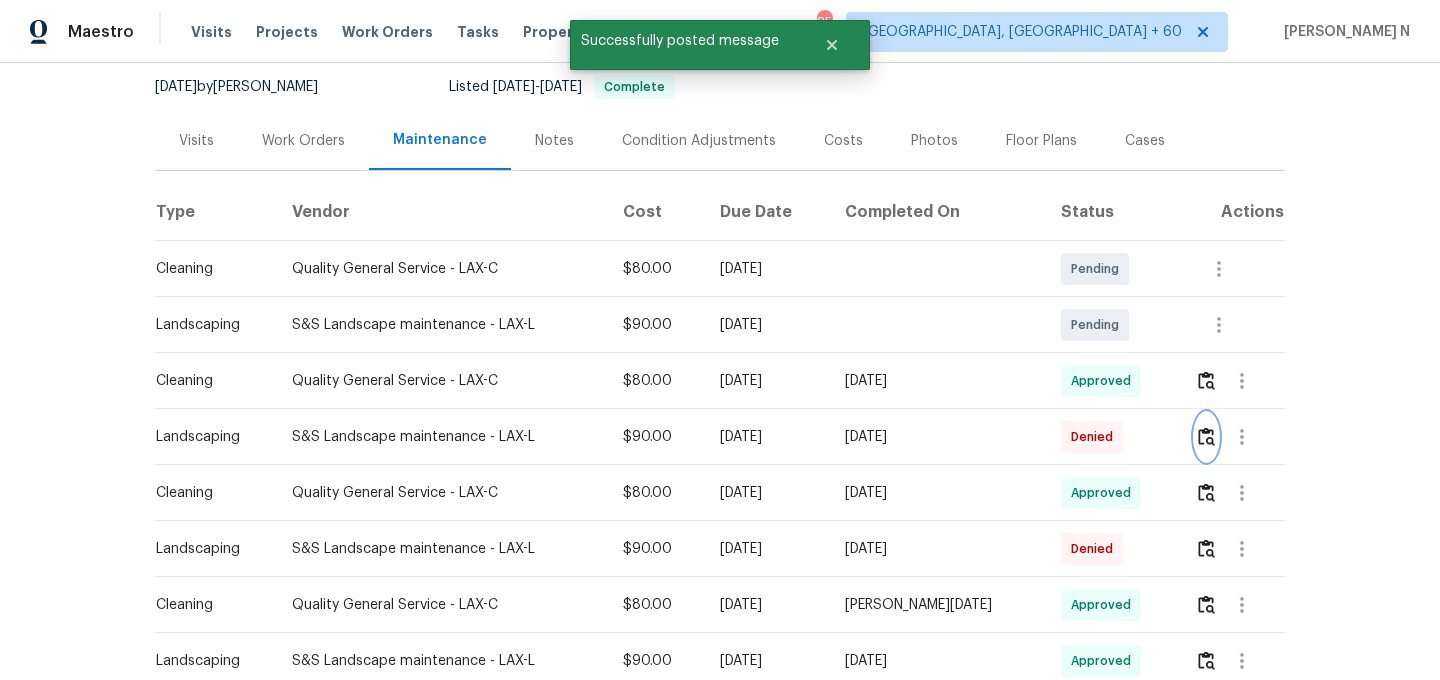 scroll, scrollTop: 0, scrollLeft: 0, axis: both 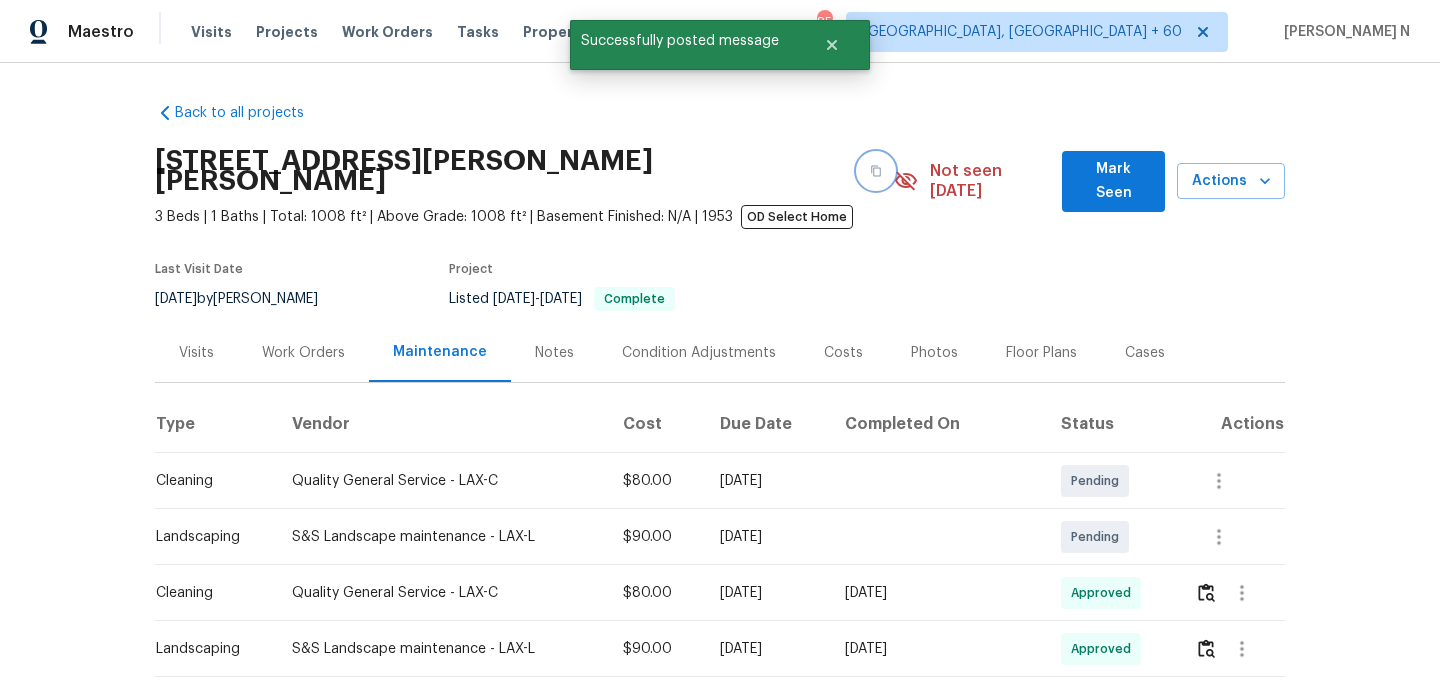 click at bounding box center (876, 171) 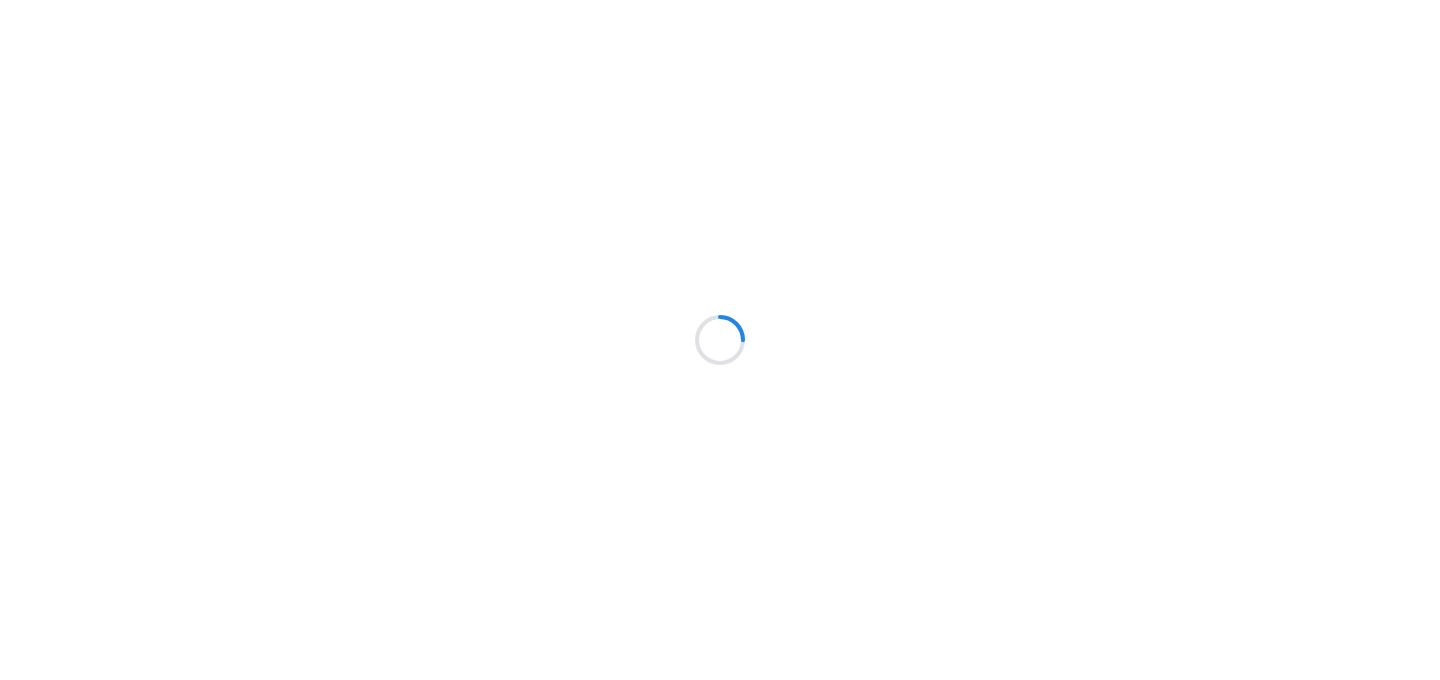 scroll, scrollTop: 0, scrollLeft: 0, axis: both 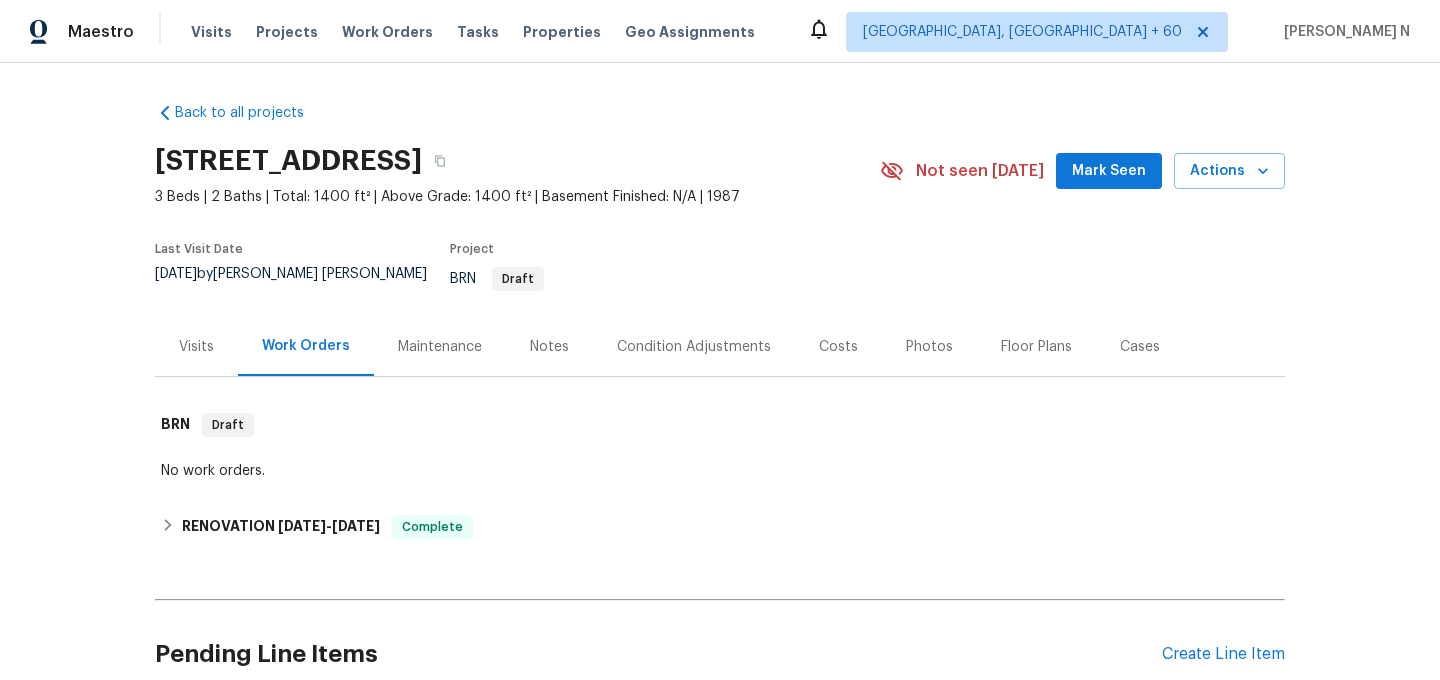 click on "Maintenance" at bounding box center (440, 347) 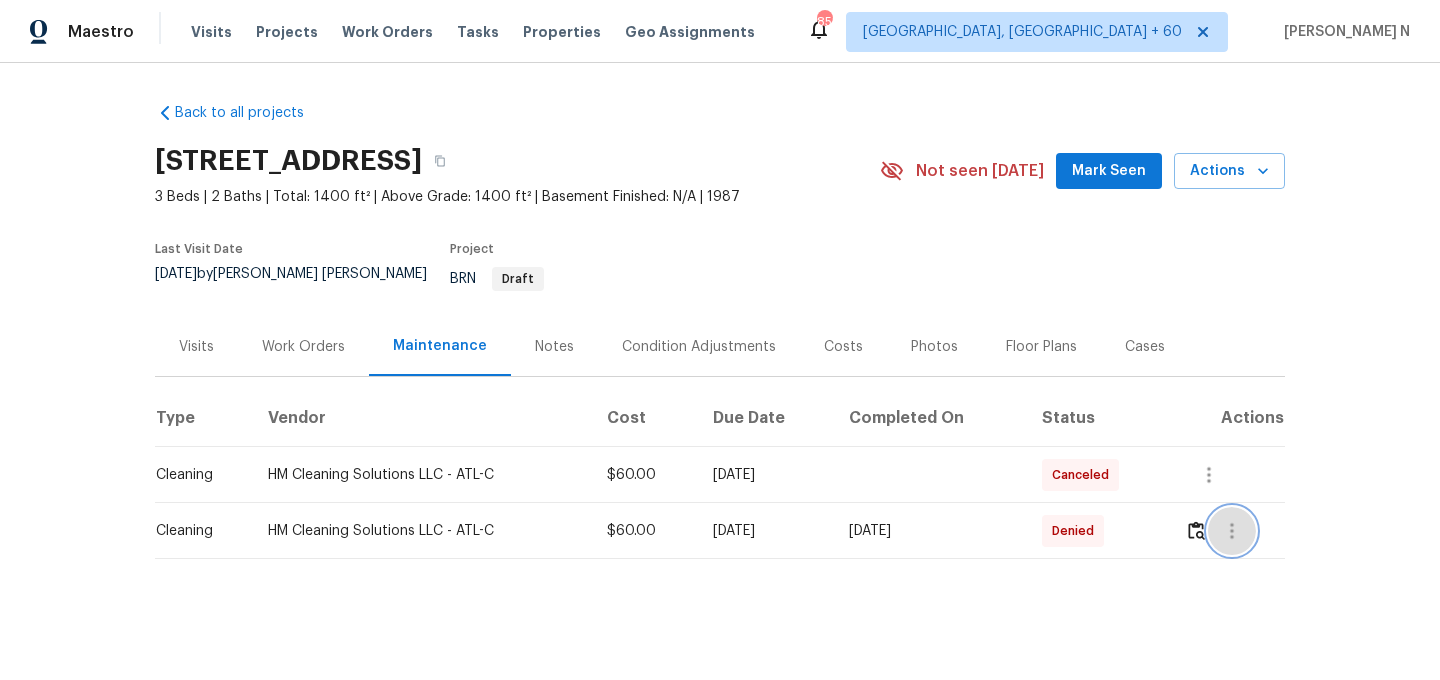 click 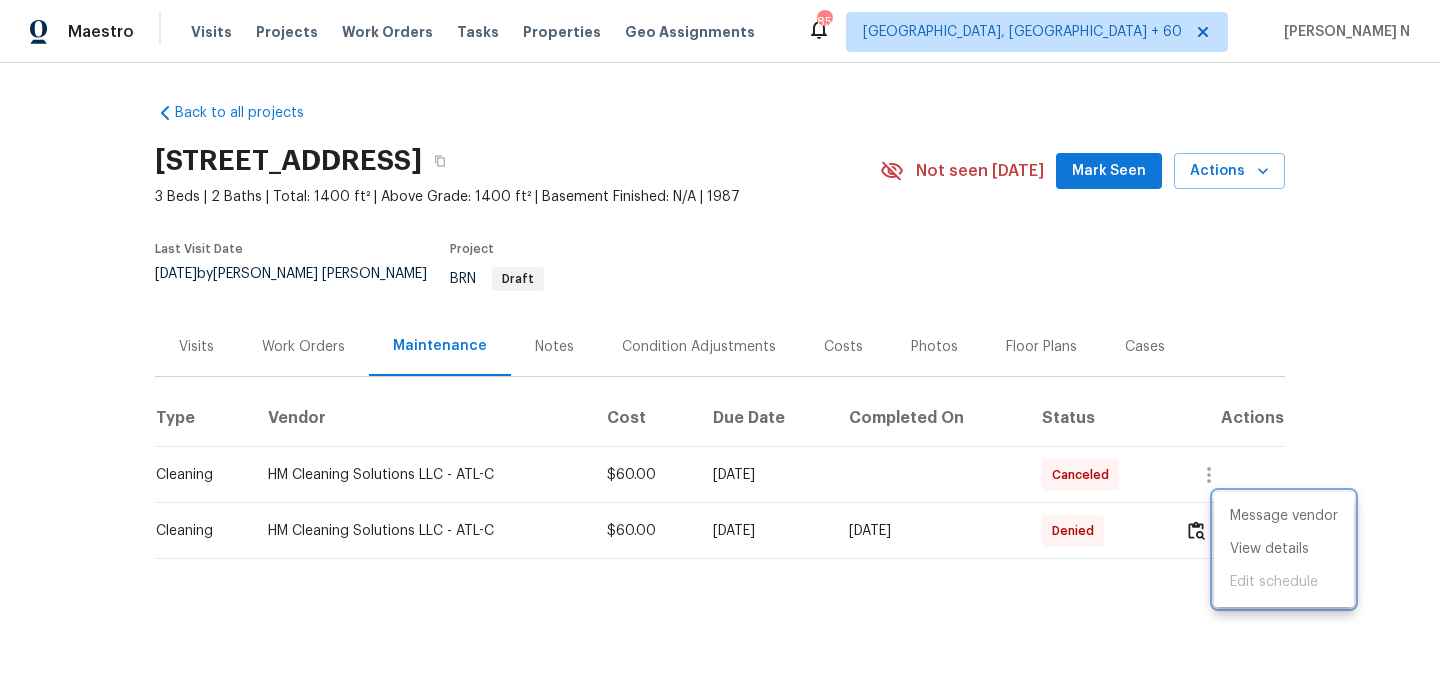 click at bounding box center (720, 340) 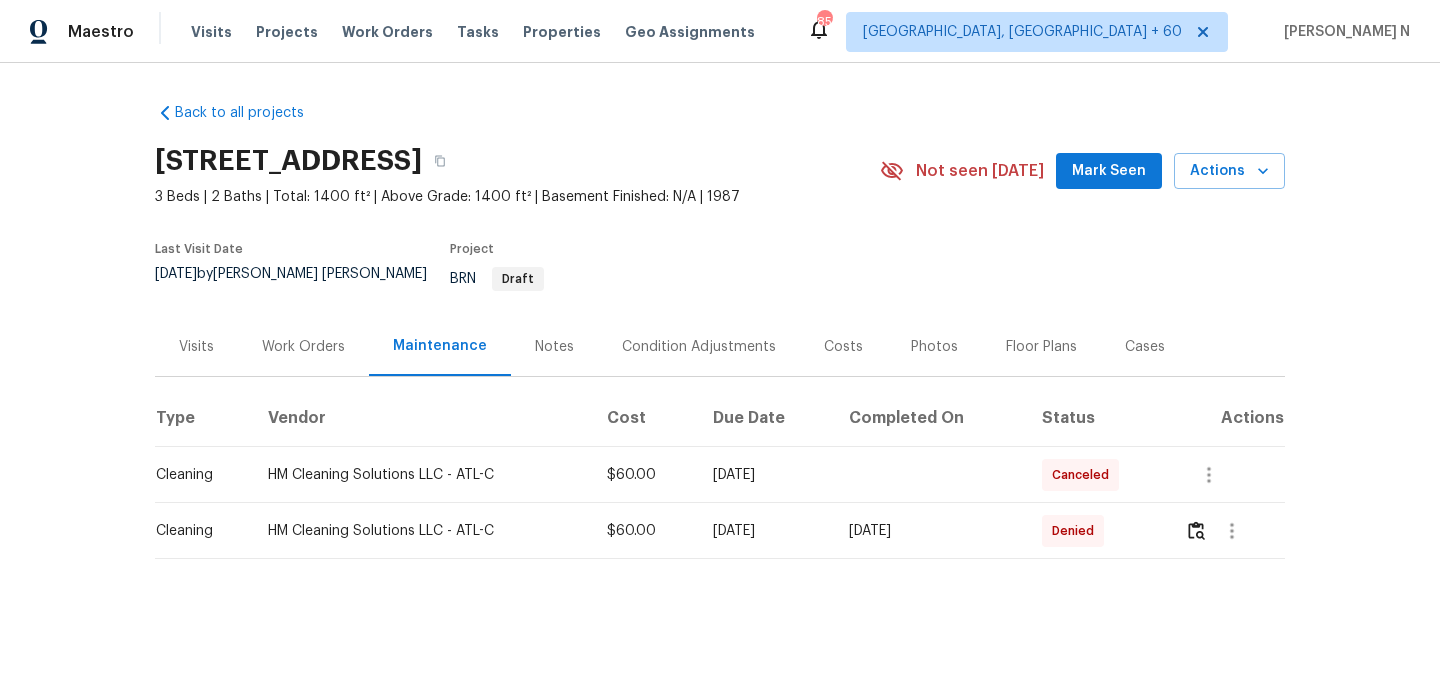 click on "Message vendor View details Edit schedule" at bounding box center (720, 340) 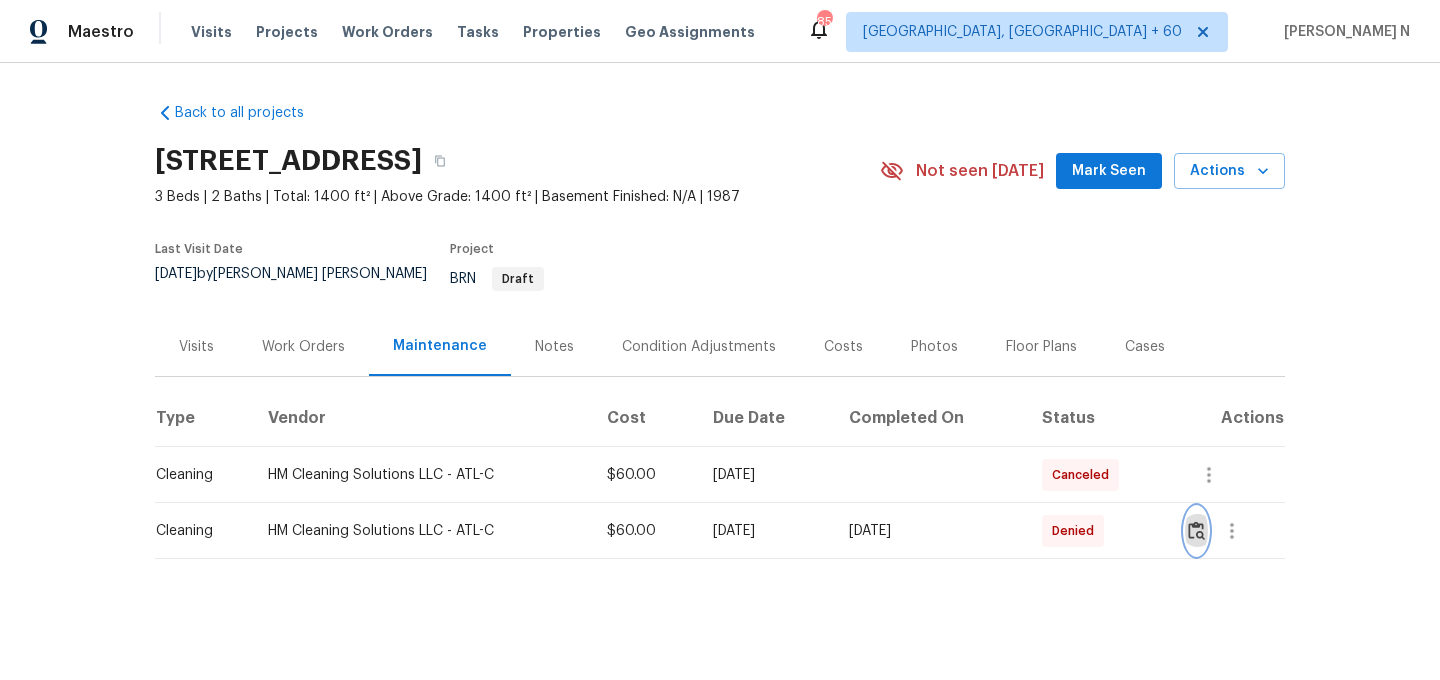 click at bounding box center (1196, 530) 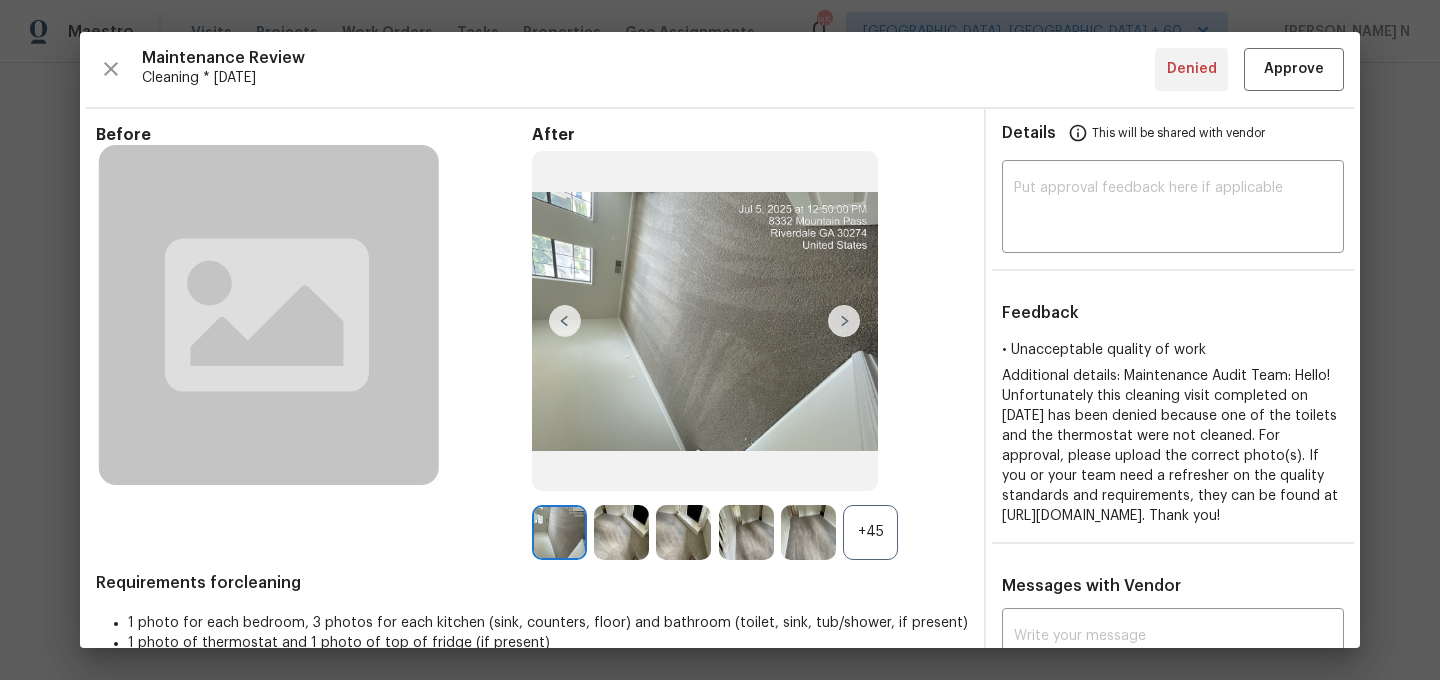 click on "+45" at bounding box center [870, 532] 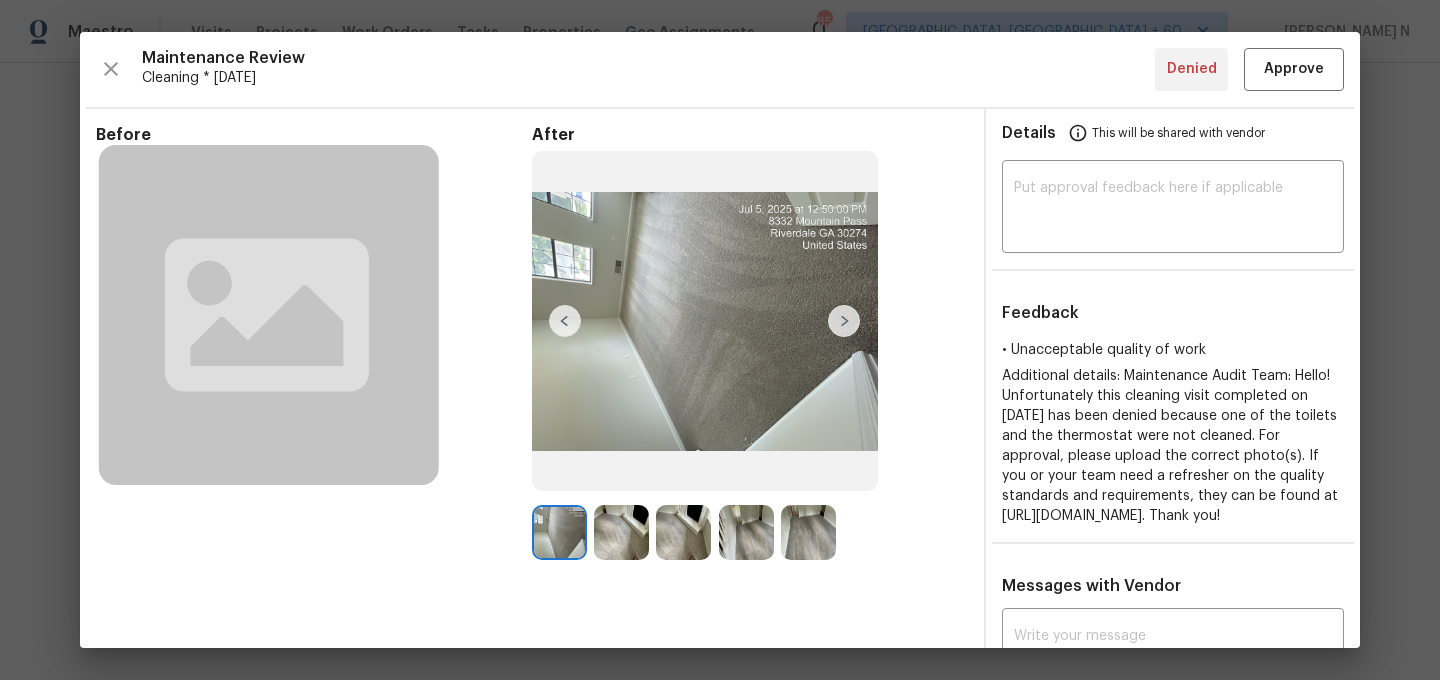 scroll, scrollTop: 351, scrollLeft: 0, axis: vertical 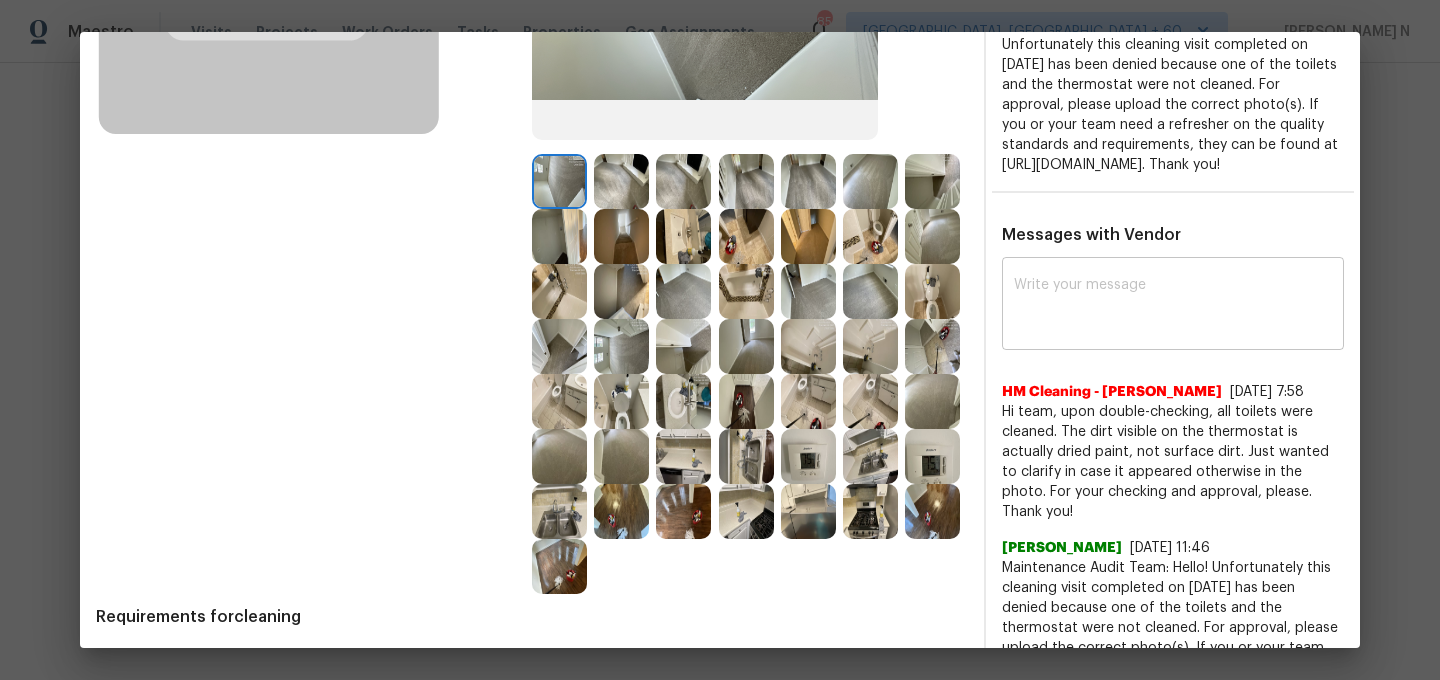 click at bounding box center (1173, 306) 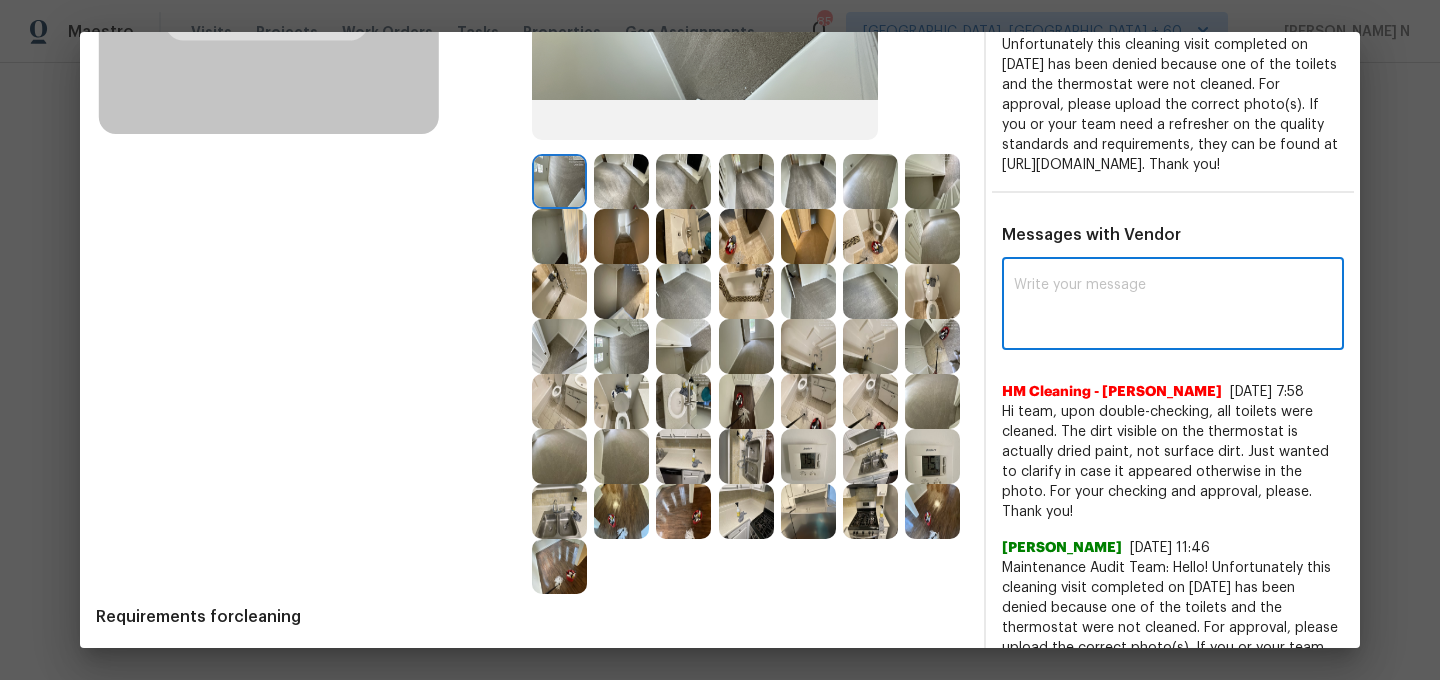 paste on "Maintenance Audit Team: Hello! Thank you for the feedback after further review this visit was approved." 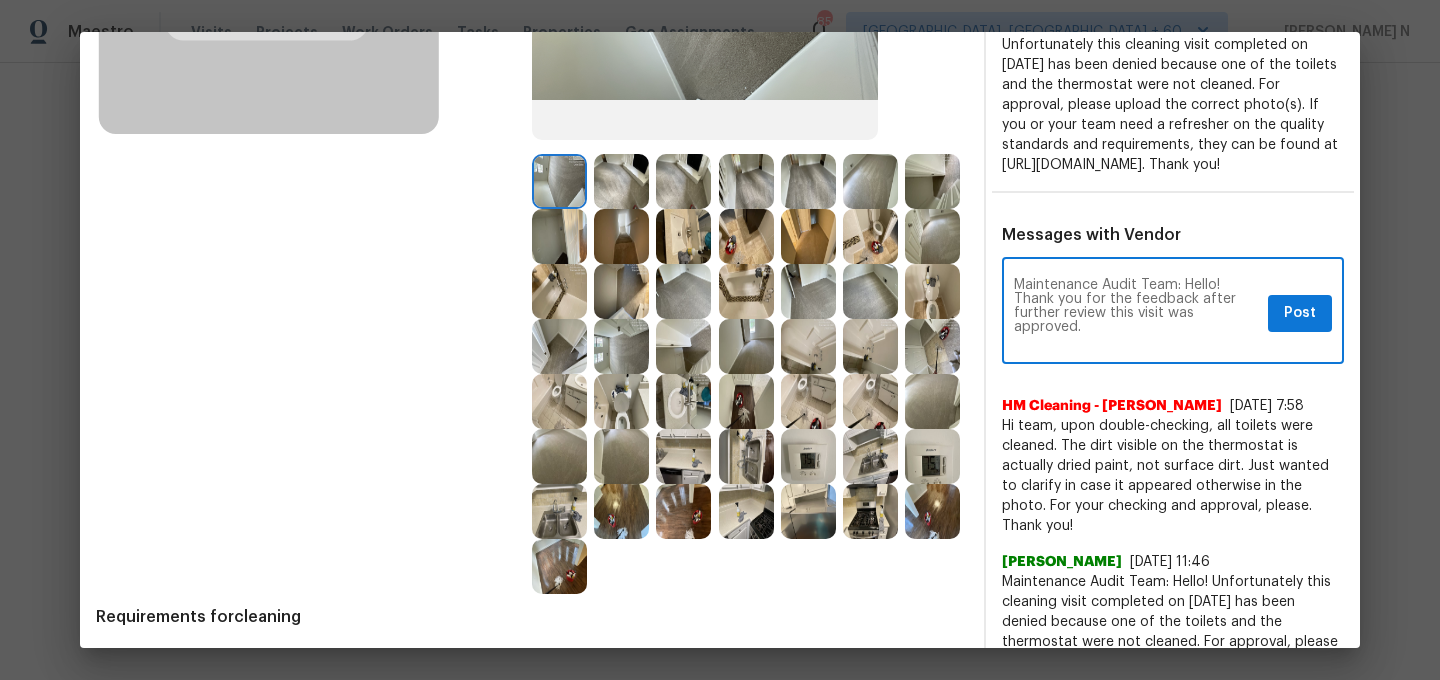 scroll, scrollTop: 0, scrollLeft: 0, axis: both 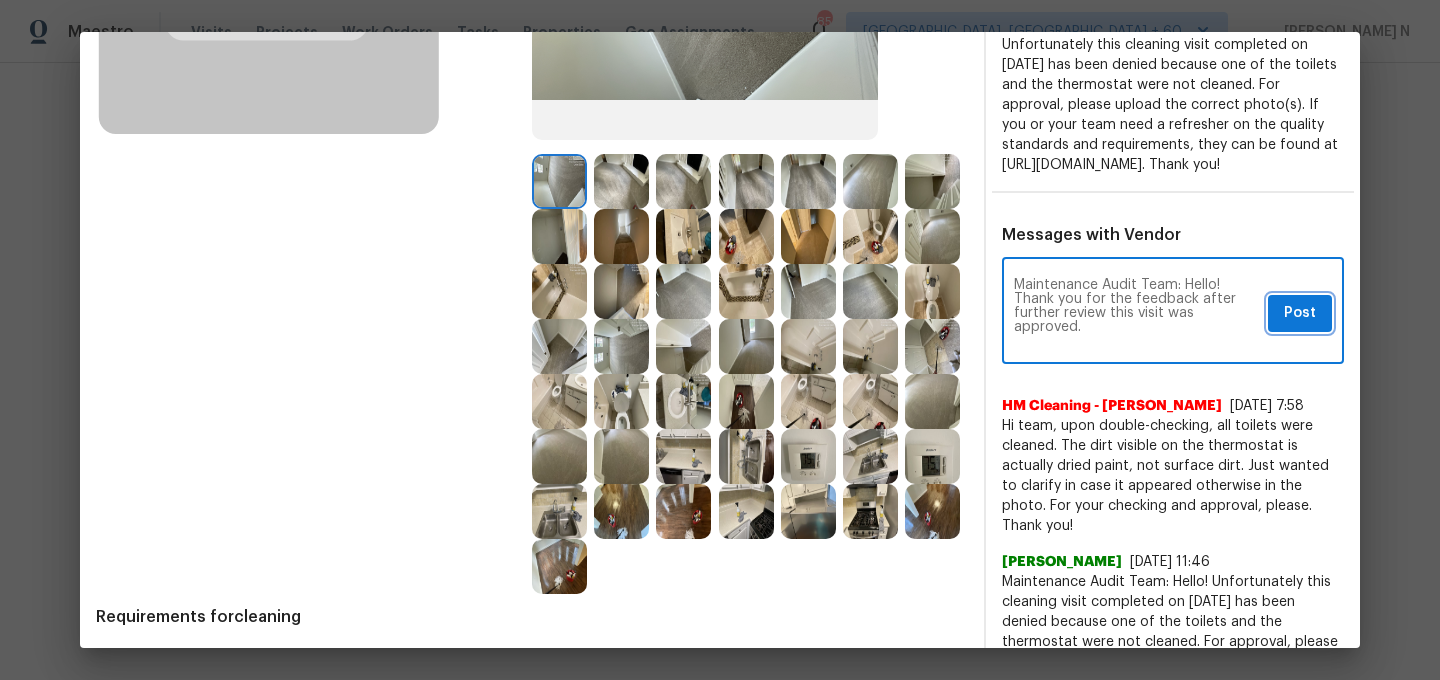 click on "Post" at bounding box center [1300, 313] 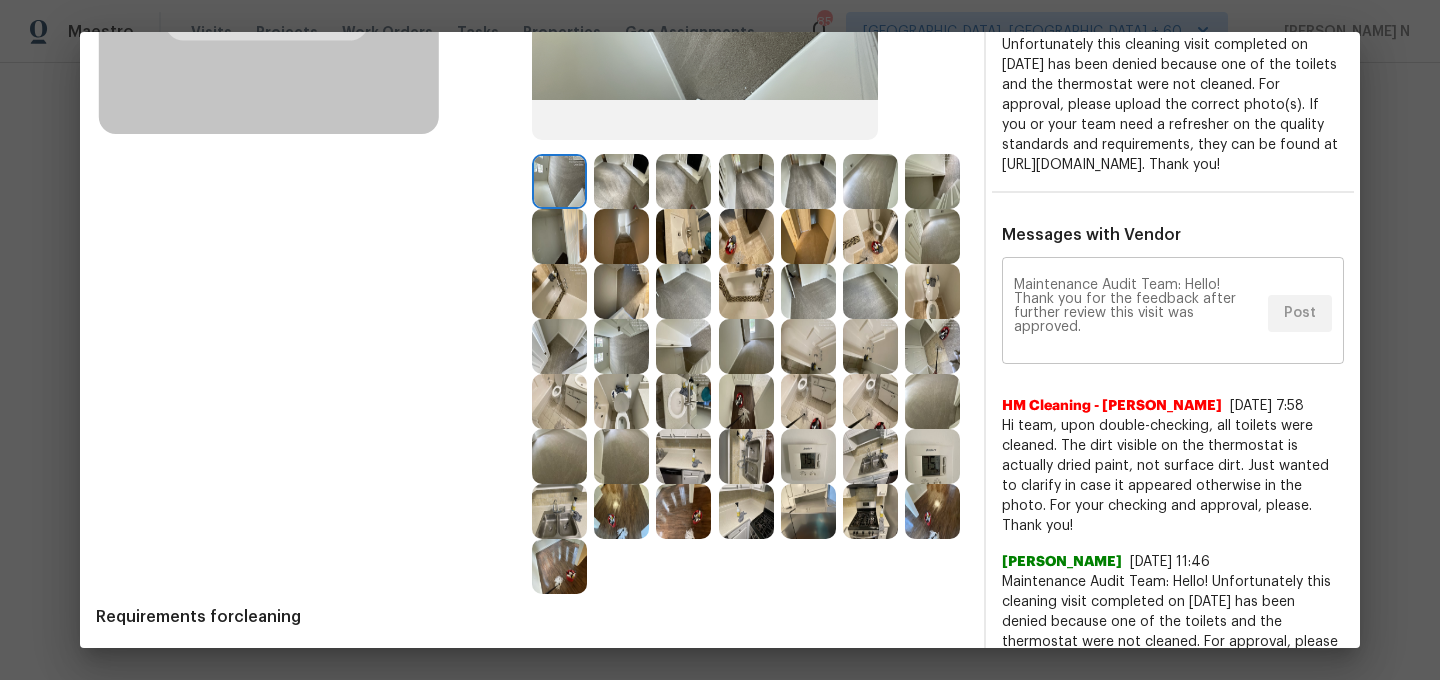scroll, scrollTop: 0, scrollLeft: 0, axis: both 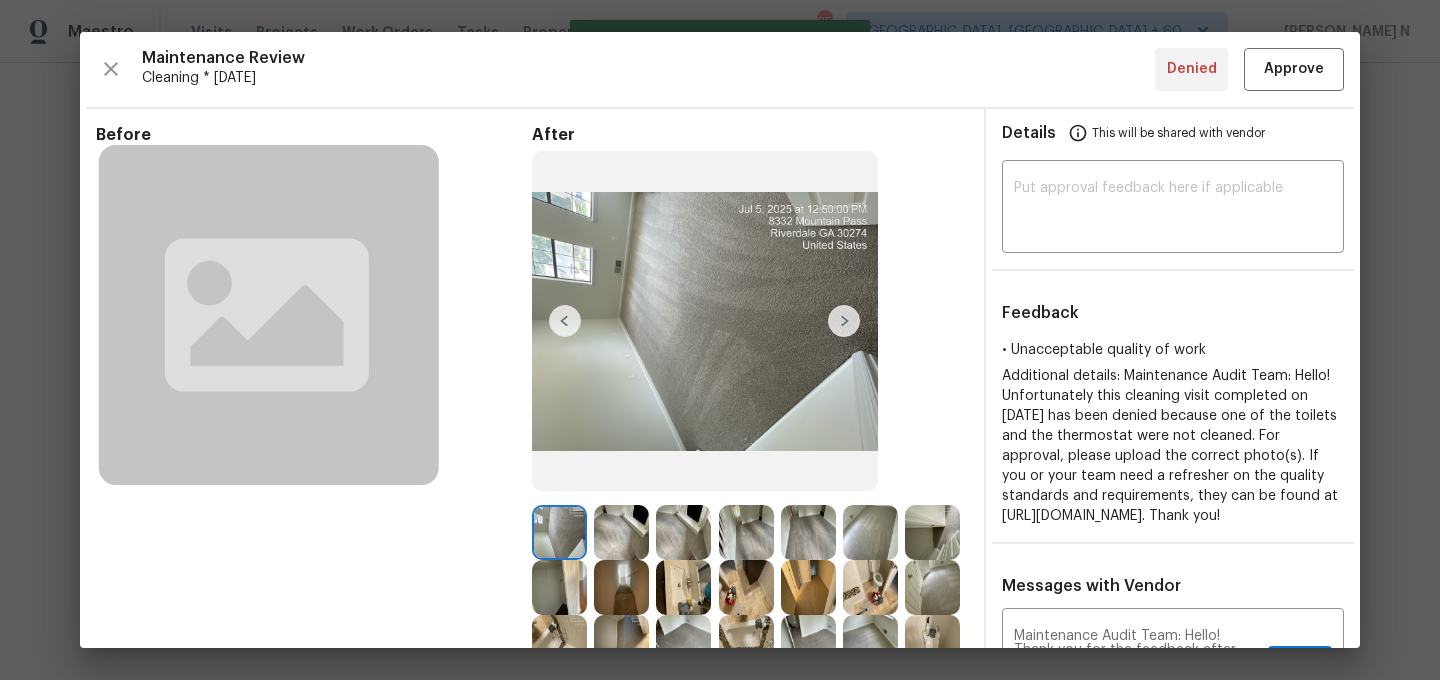 type 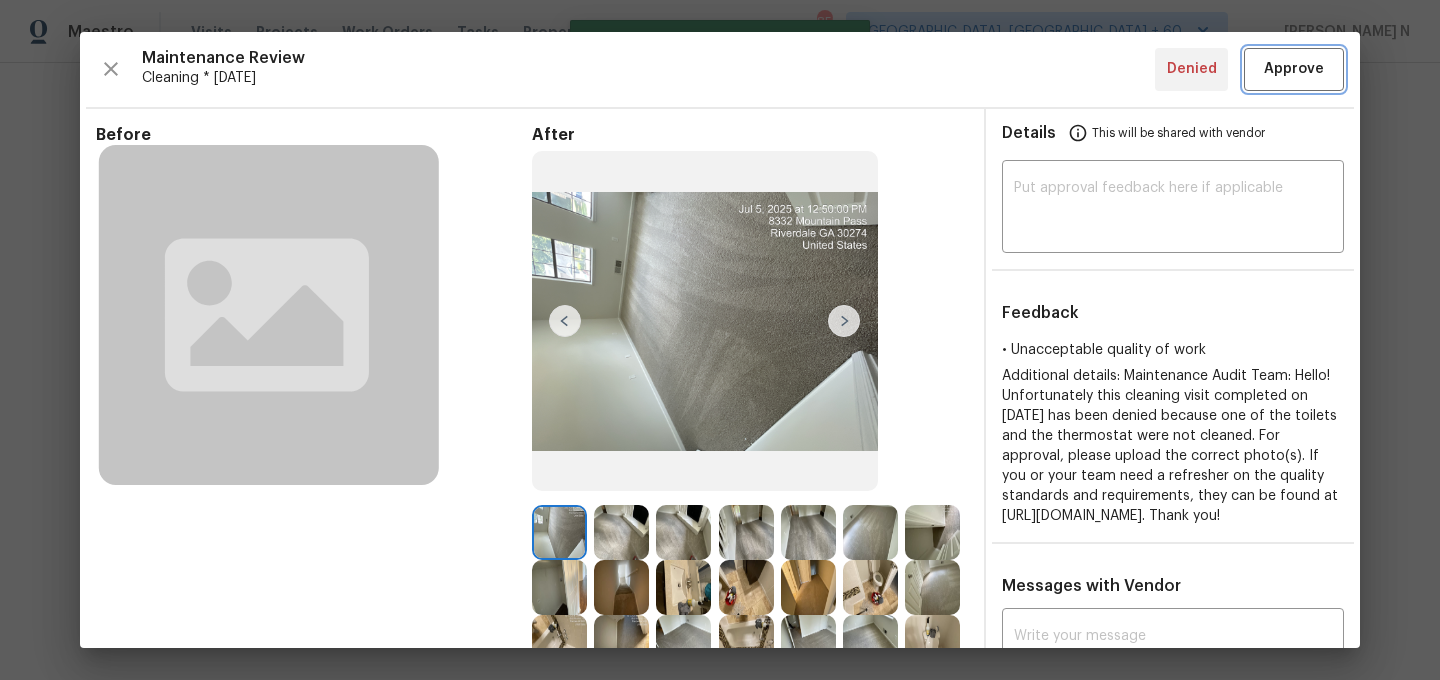 click on "Approve" at bounding box center [1294, 69] 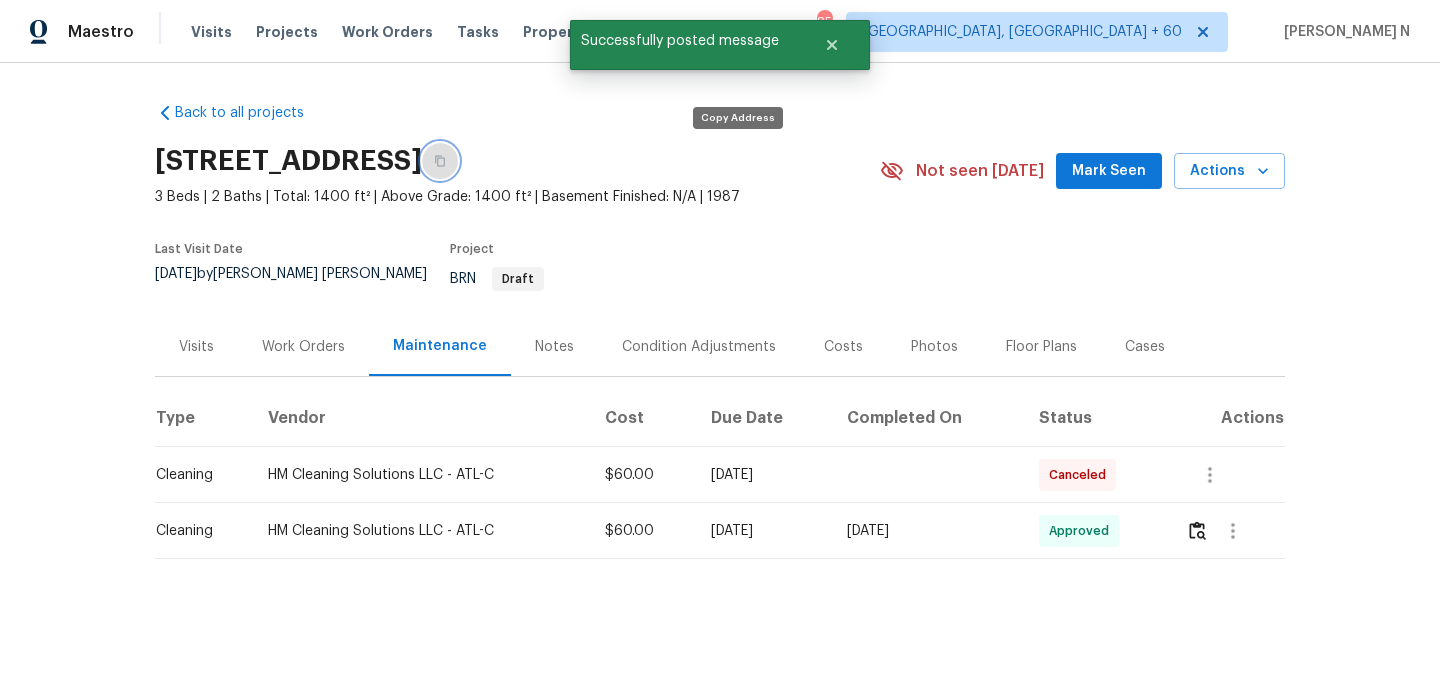 click at bounding box center [440, 161] 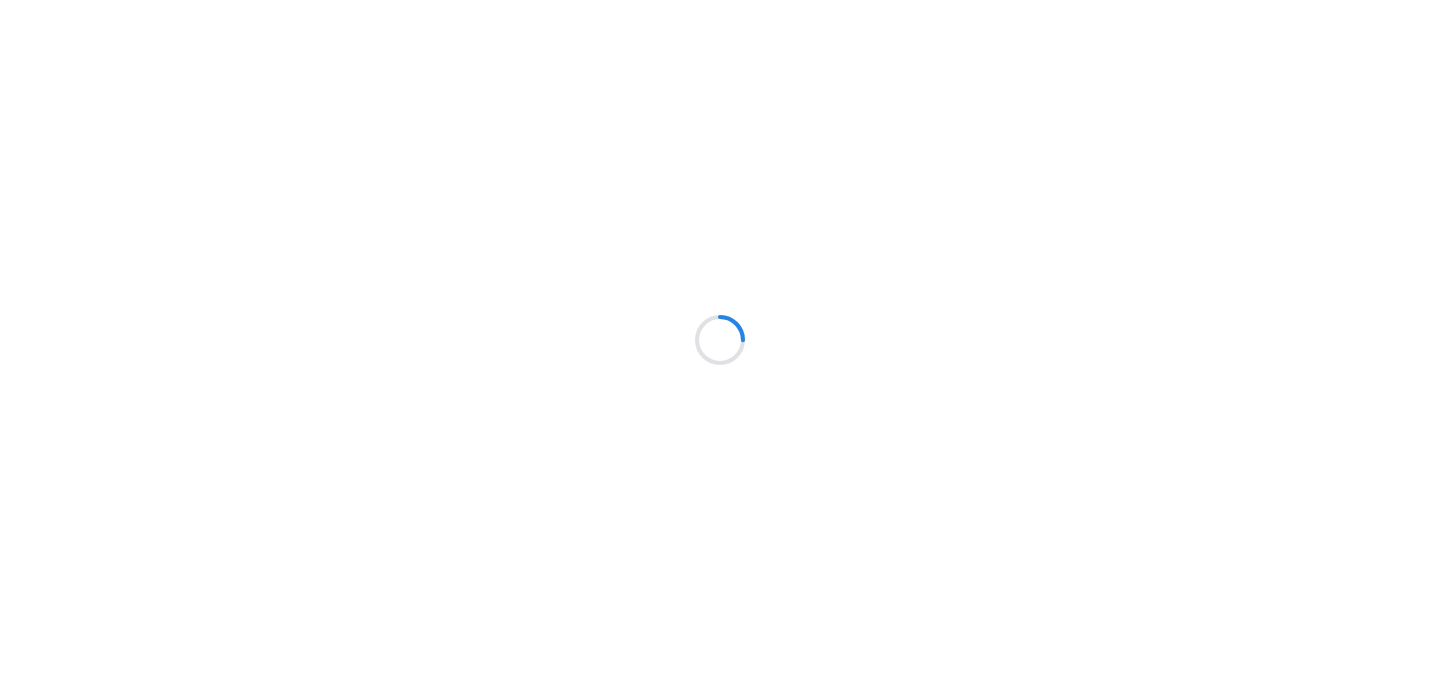 scroll, scrollTop: 0, scrollLeft: 0, axis: both 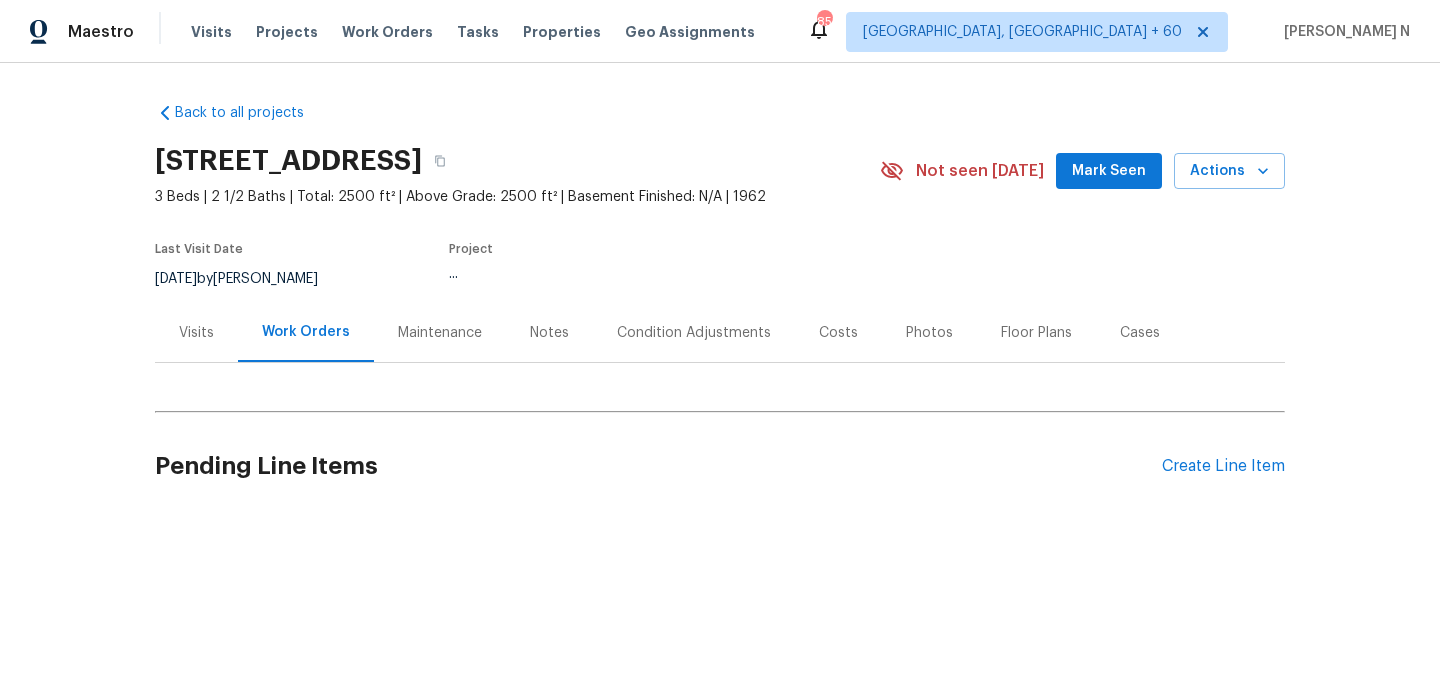 click on "Maintenance" at bounding box center [440, 332] 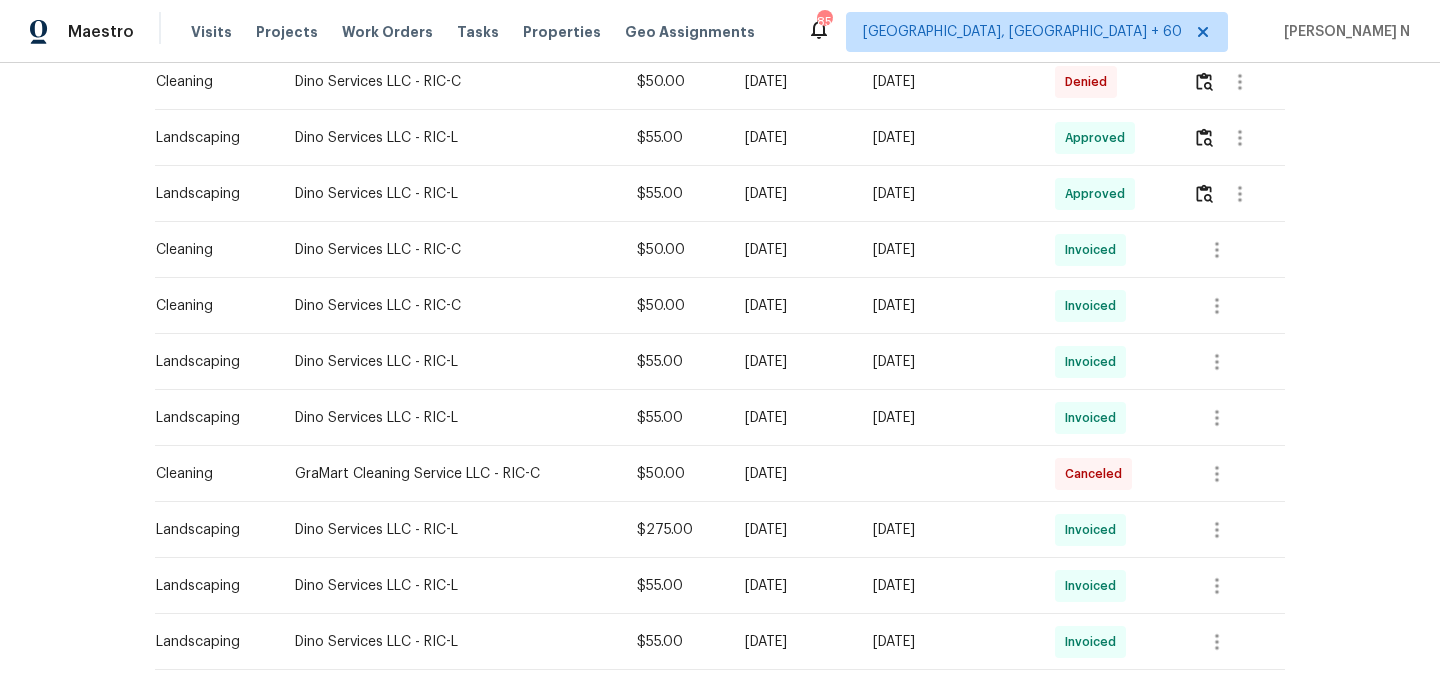 scroll, scrollTop: 476, scrollLeft: 0, axis: vertical 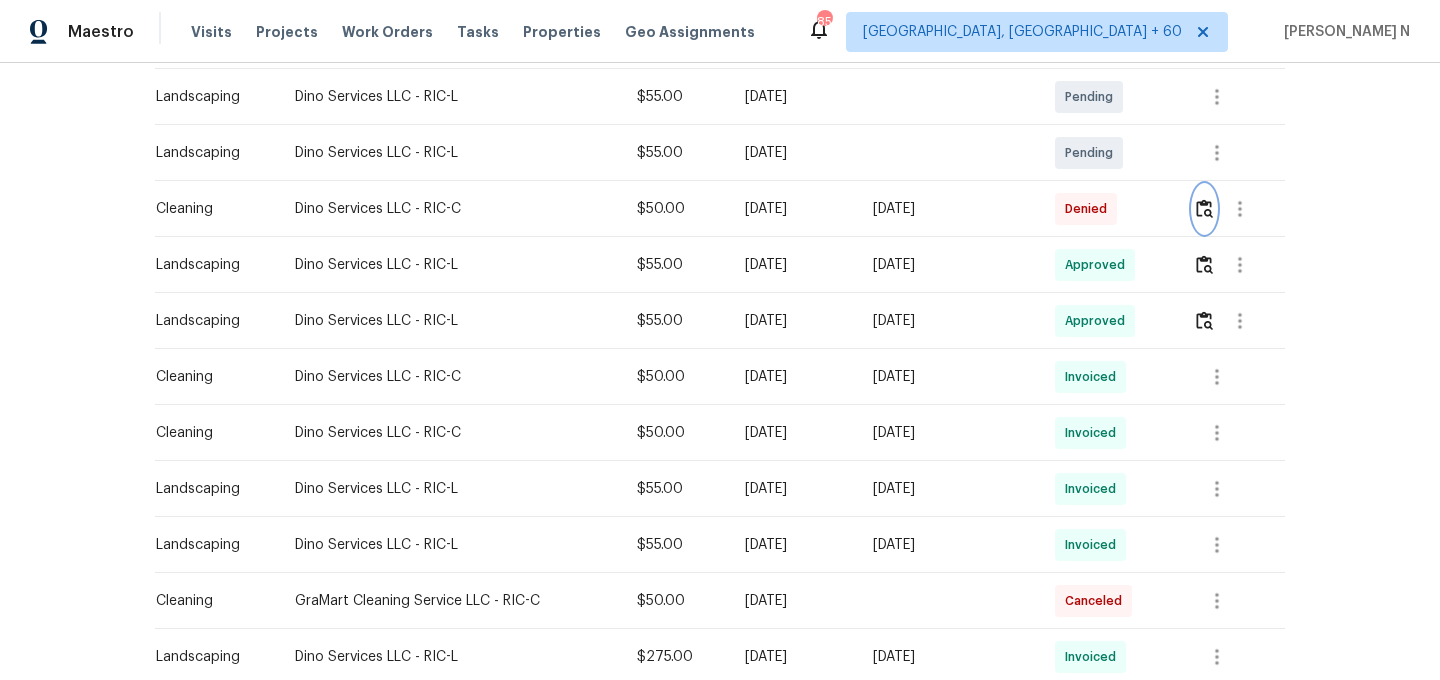 click at bounding box center [1204, 208] 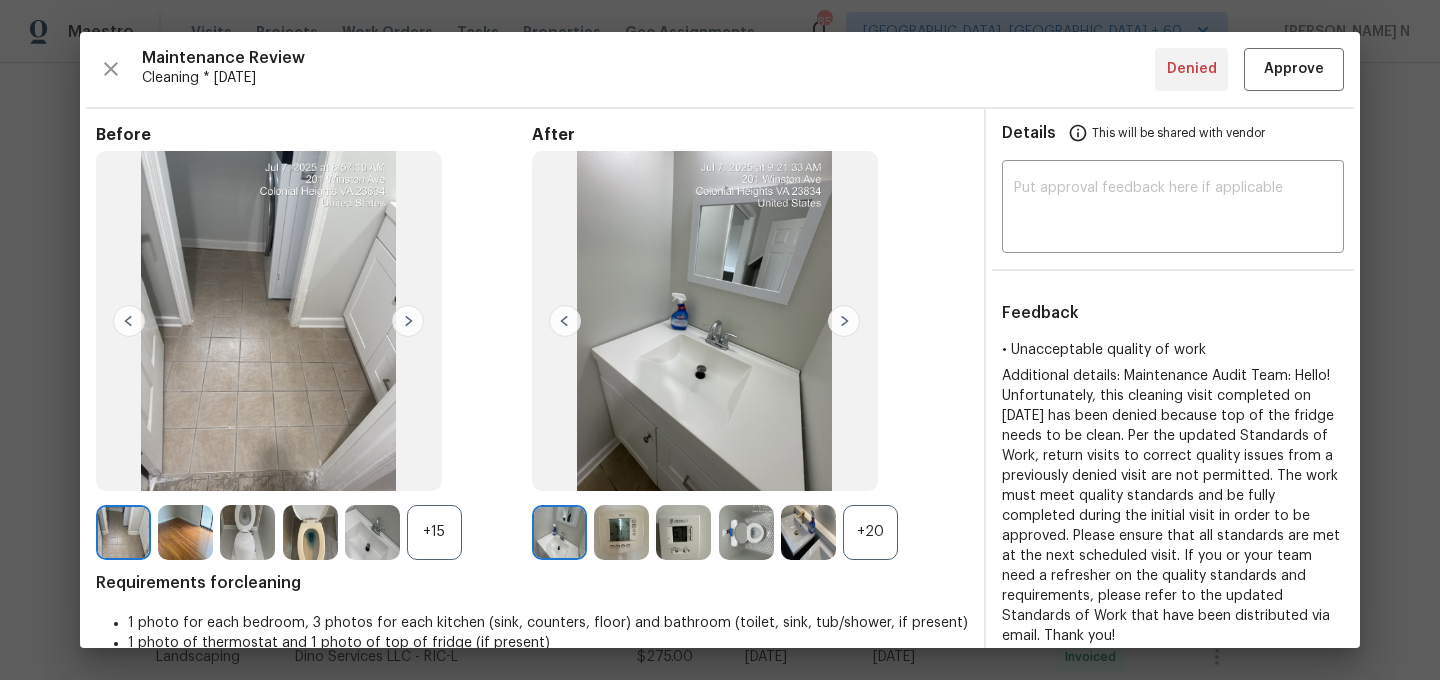 click on "+20" at bounding box center (750, 532) 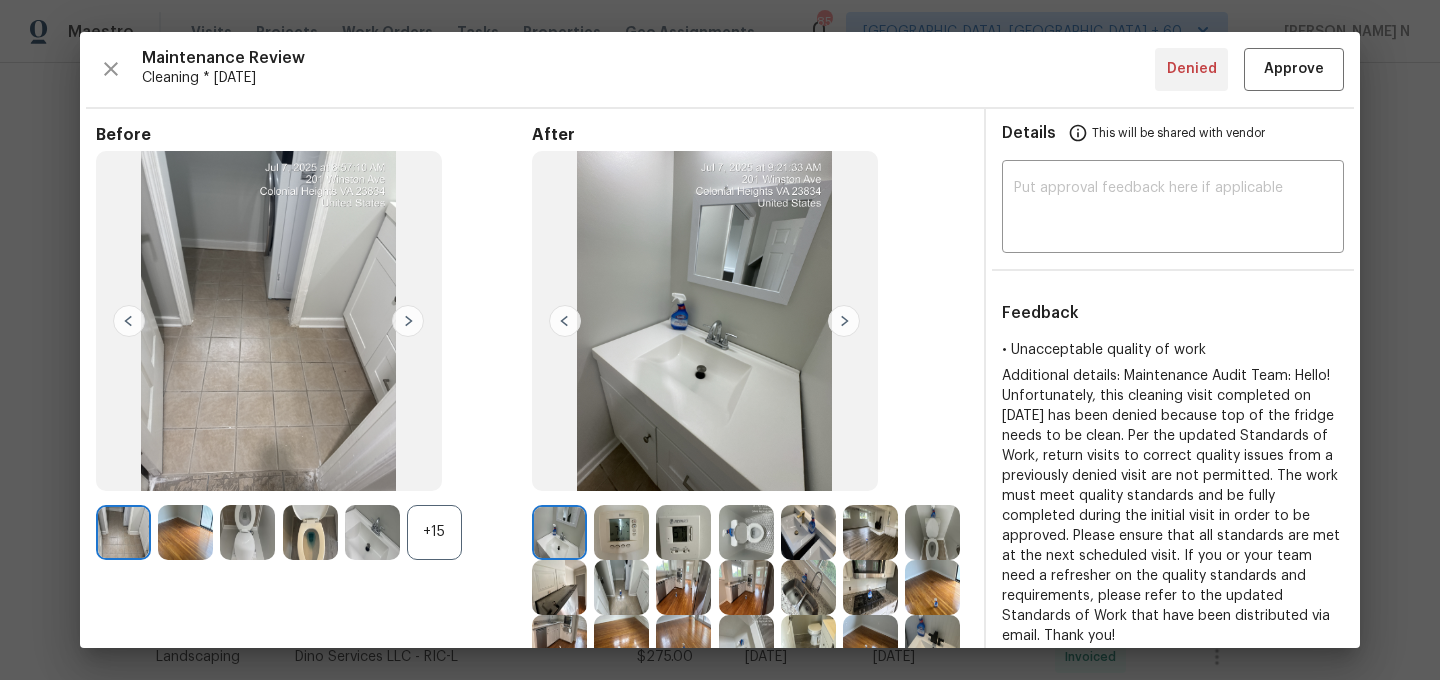 click on "+15" at bounding box center (434, 532) 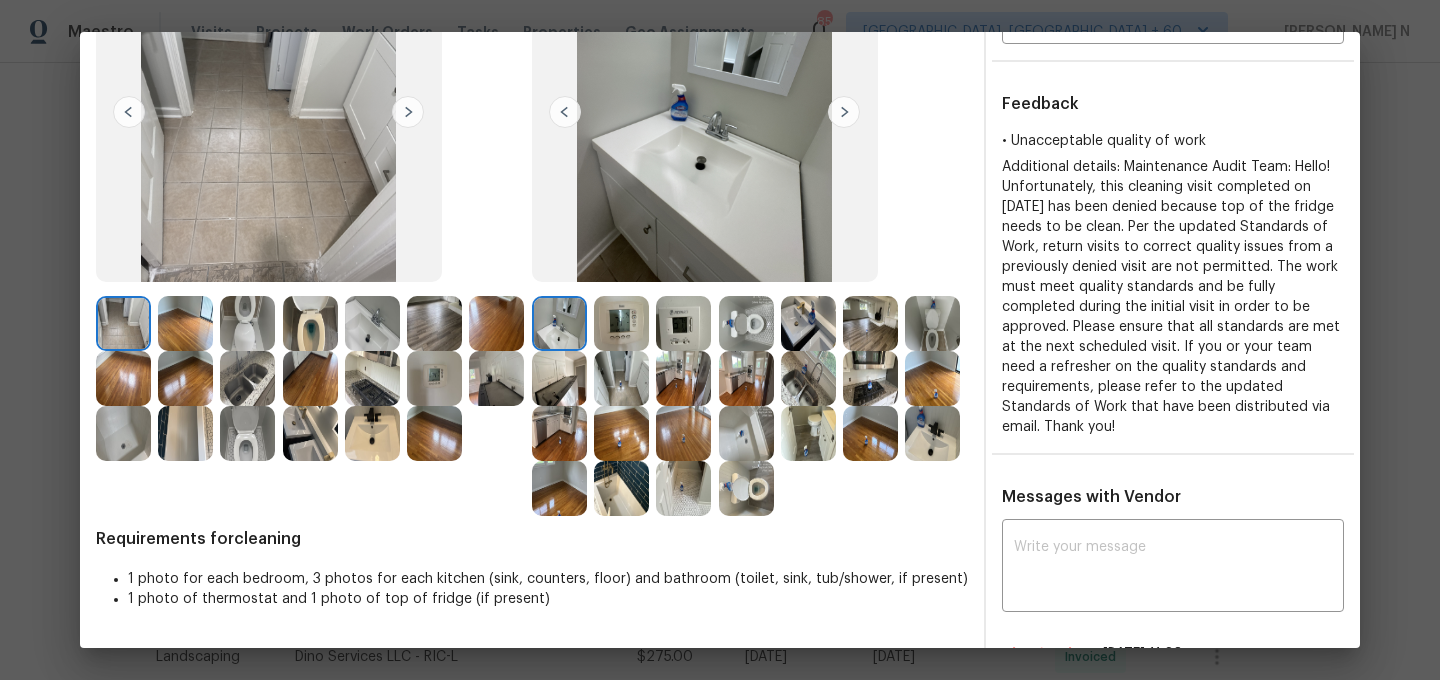 scroll, scrollTop: 159, scrollLeft: 0, axis: vertical 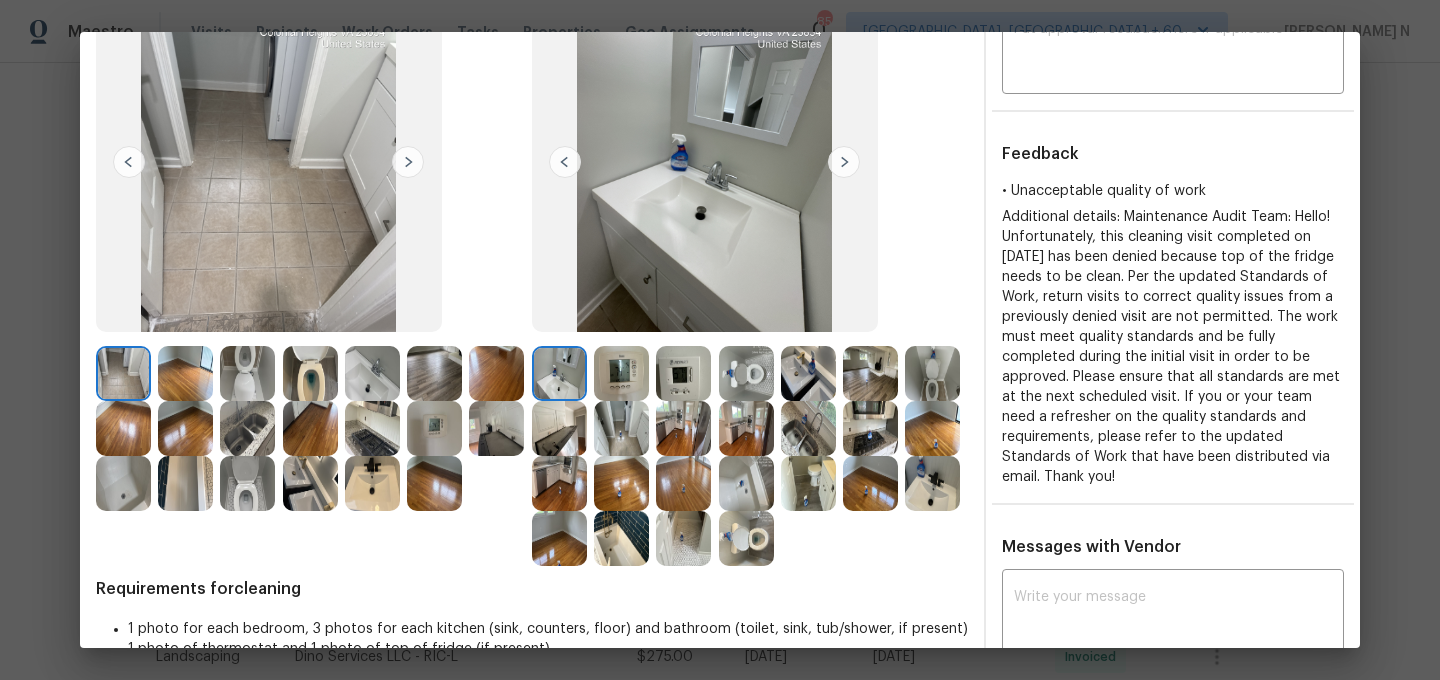 click at bounding box center (563, 428) 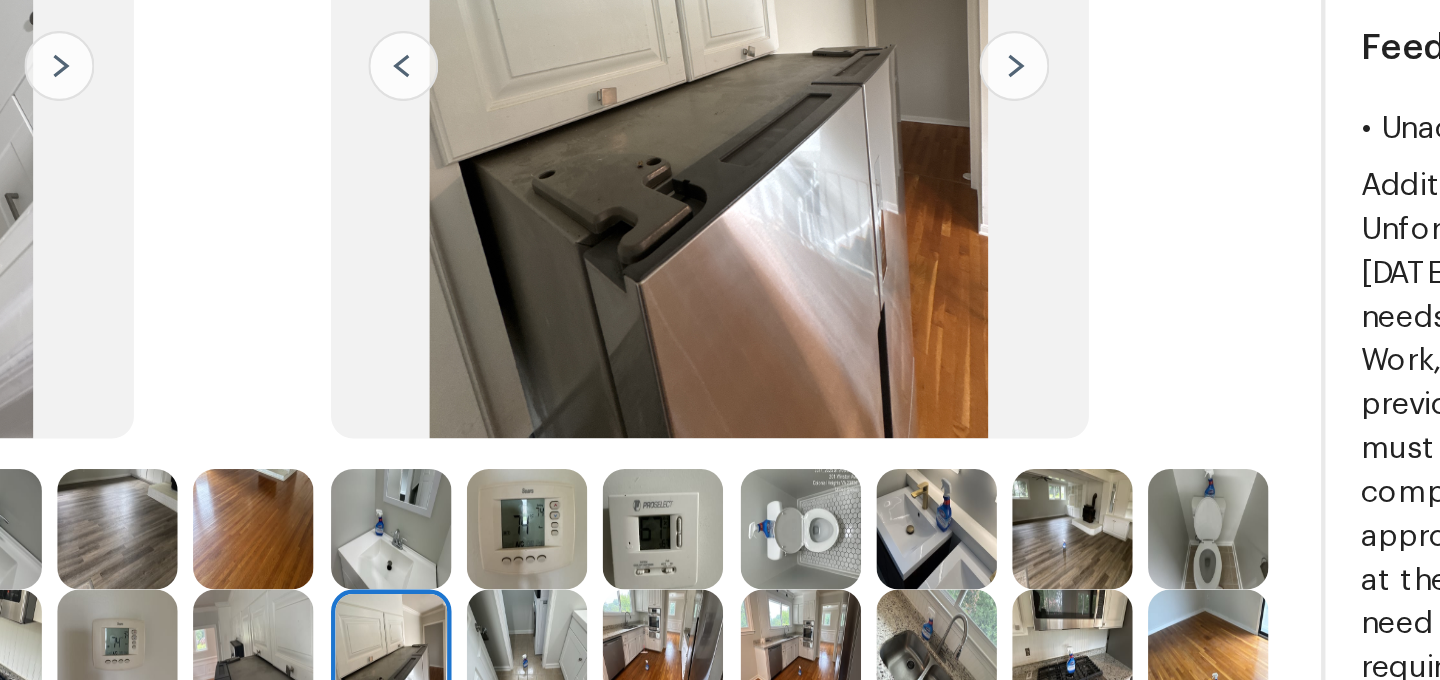scroll, scrollTop: 69, scrollLeft: 0, axis: vertical 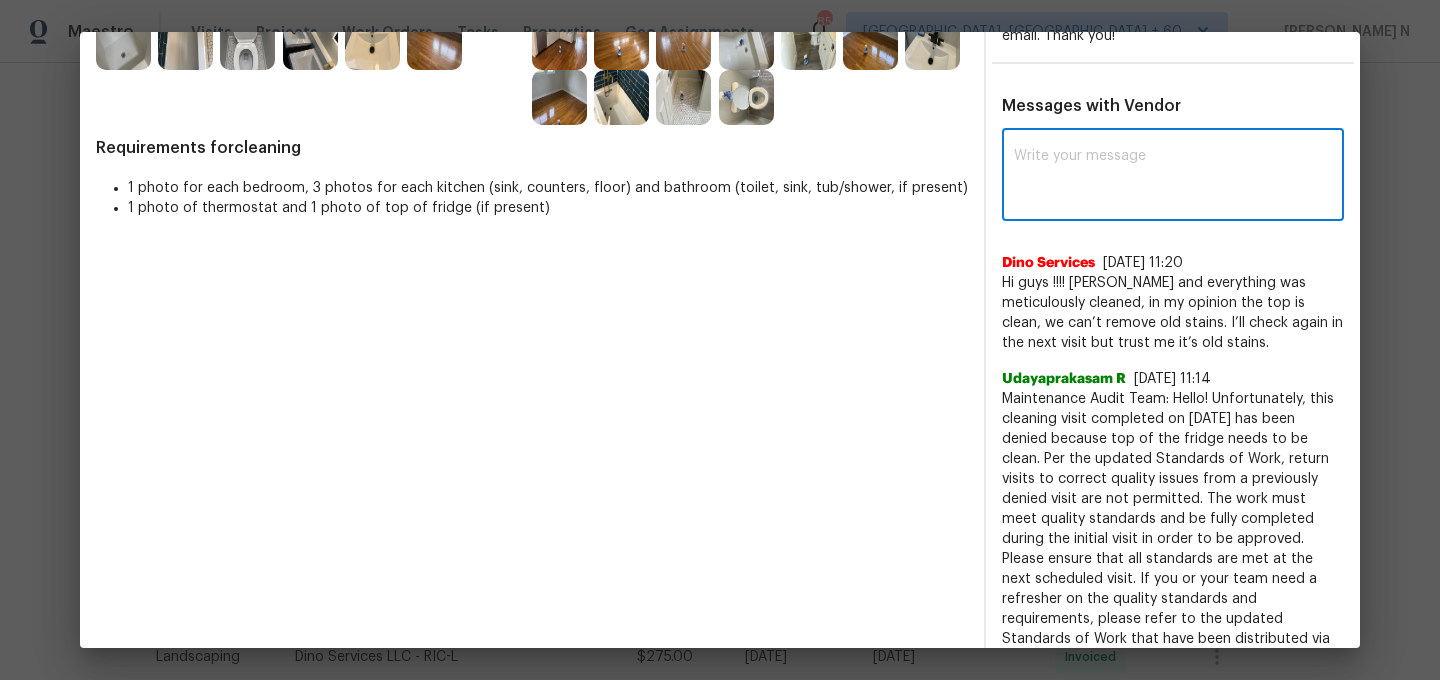 click at bounding box center (1173, 177) 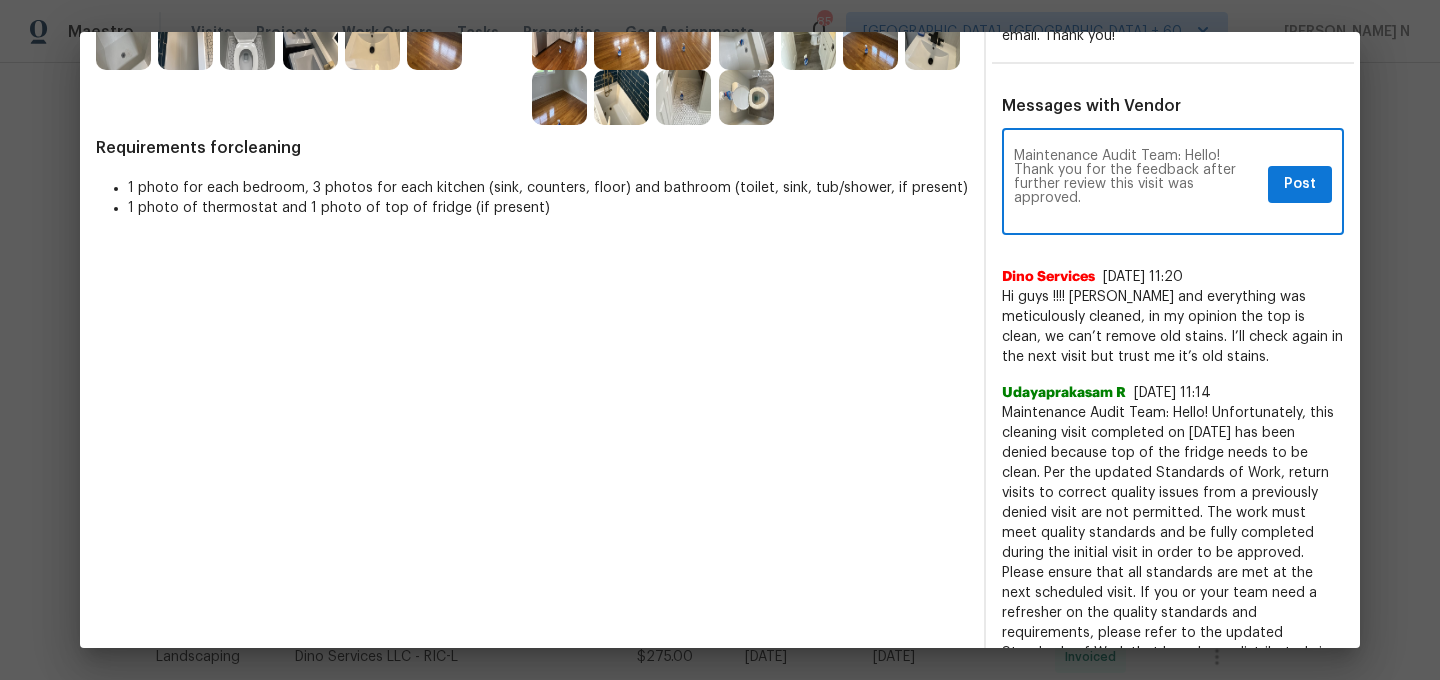 scroll, scrollTop: 0, scrollLeft: 0, axis: both 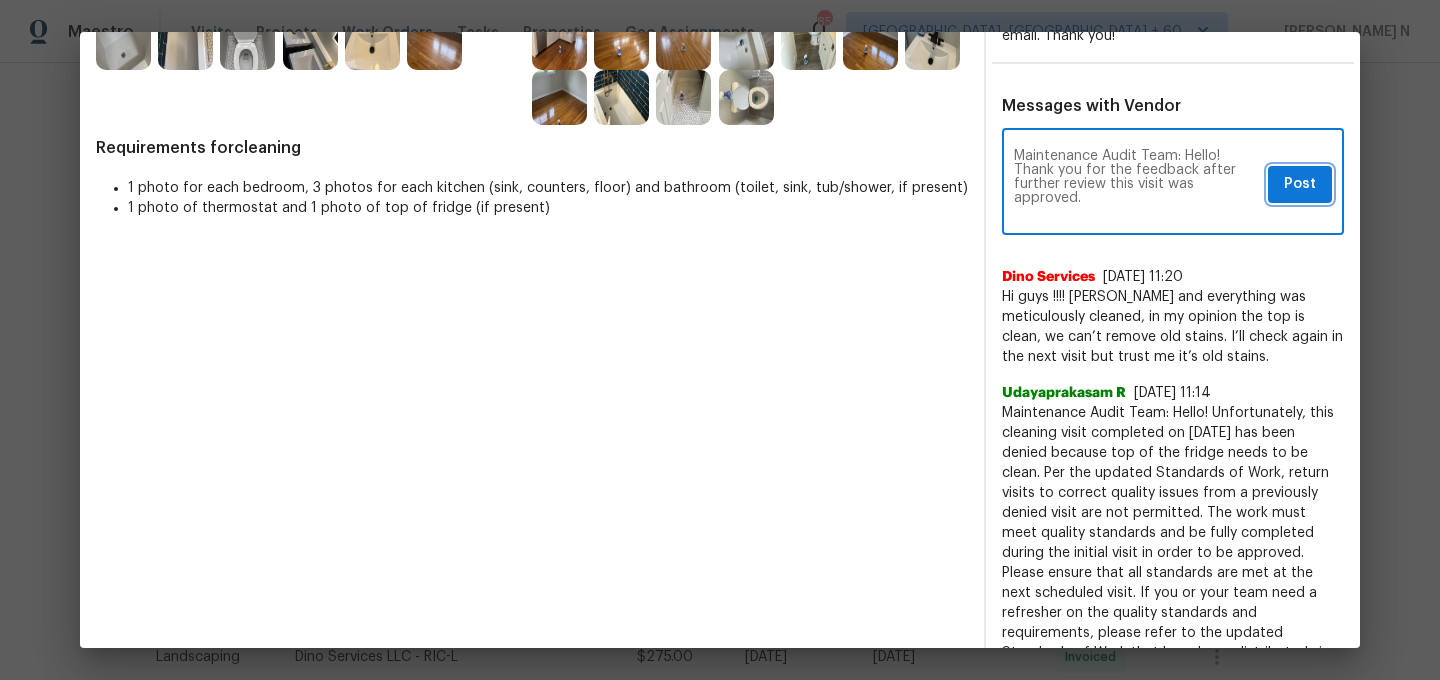 click on "Post" at bounding box center [1300, 184] 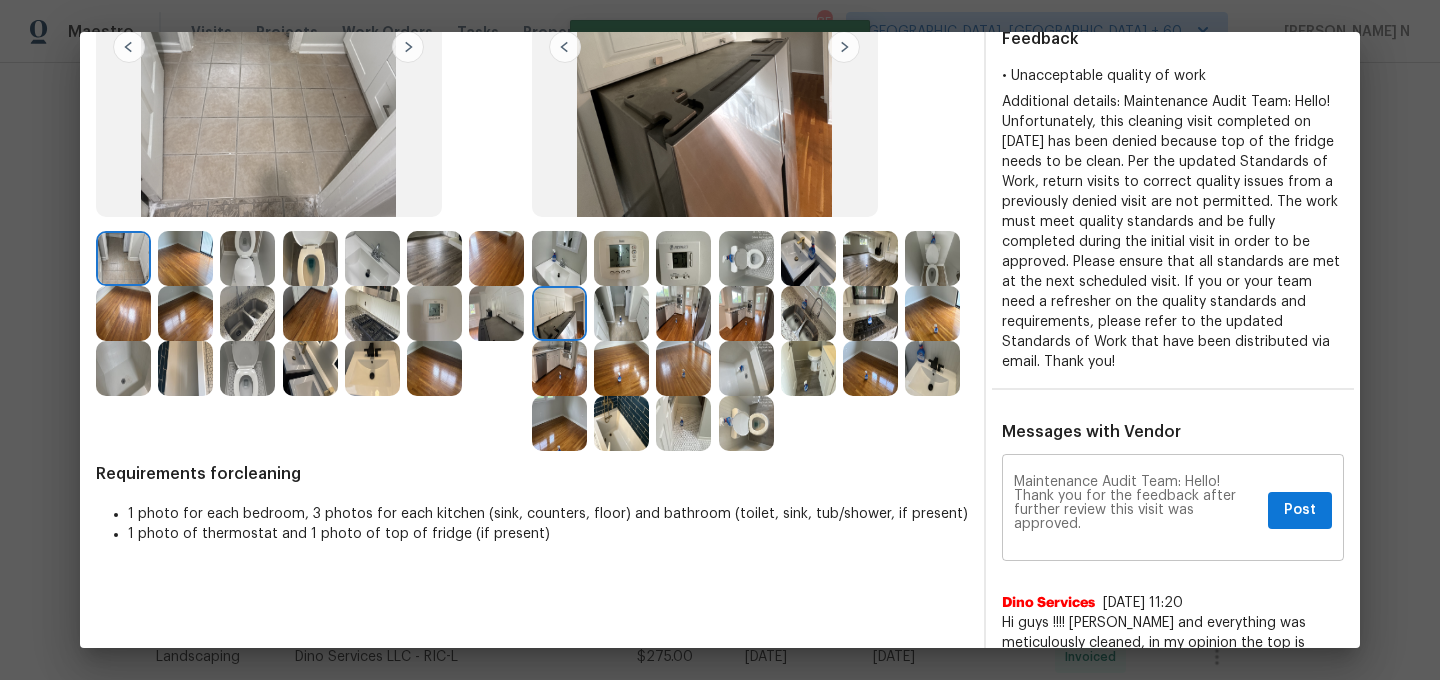 scroll, scrollTop: 0, scrollLeft: 0, axis: both 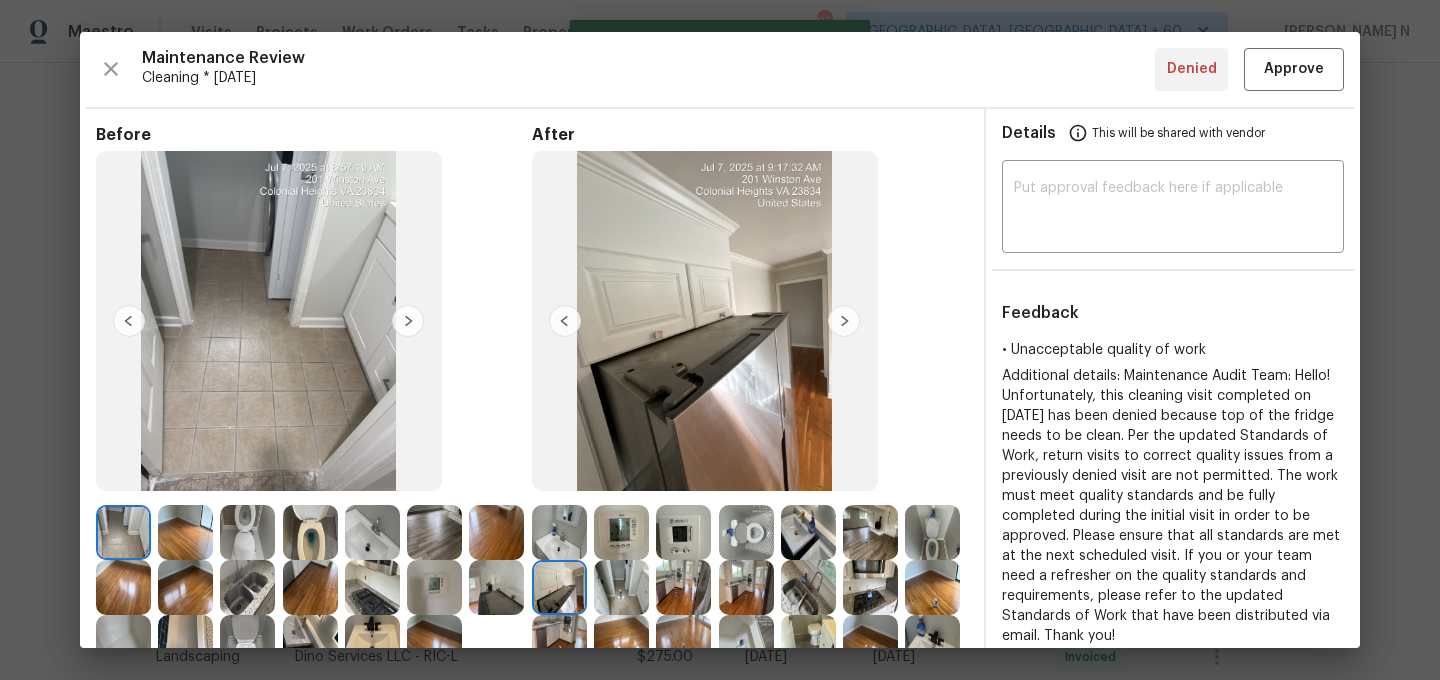 type 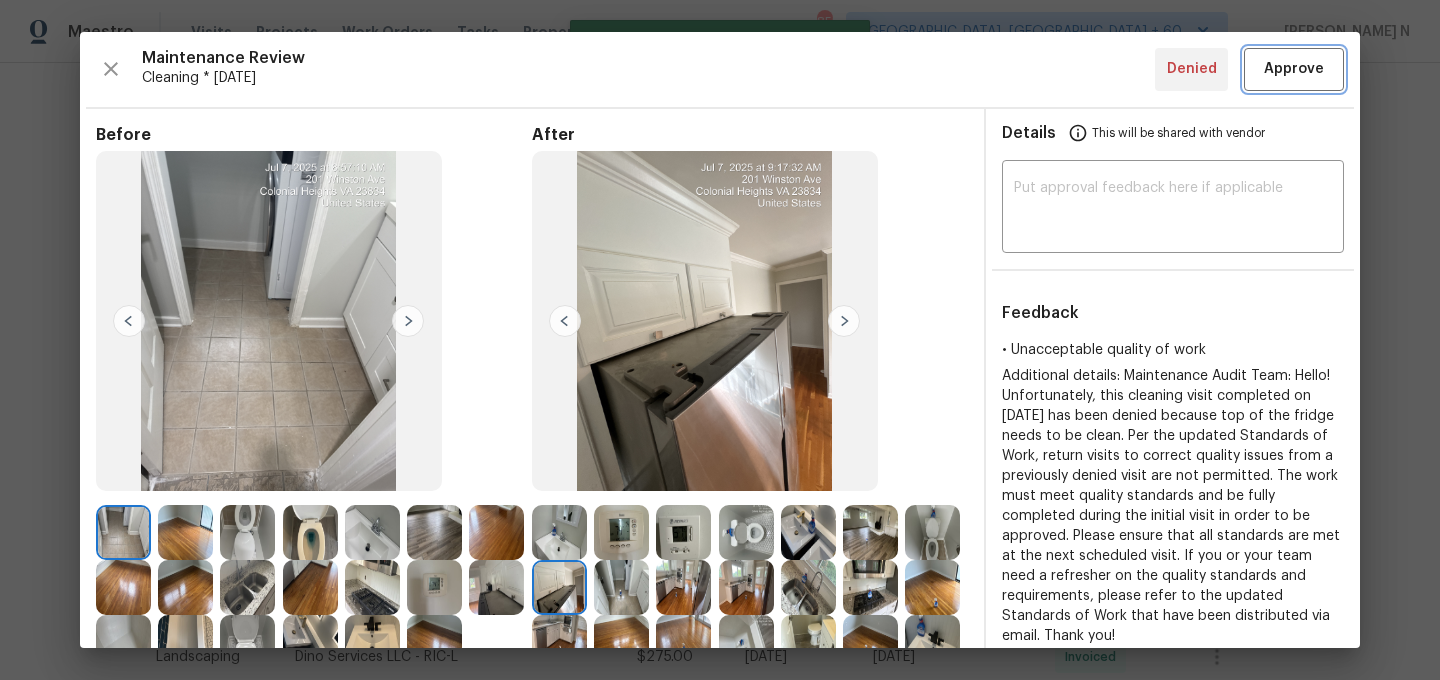 click on "Approve" at bounding box center [1294, 69] 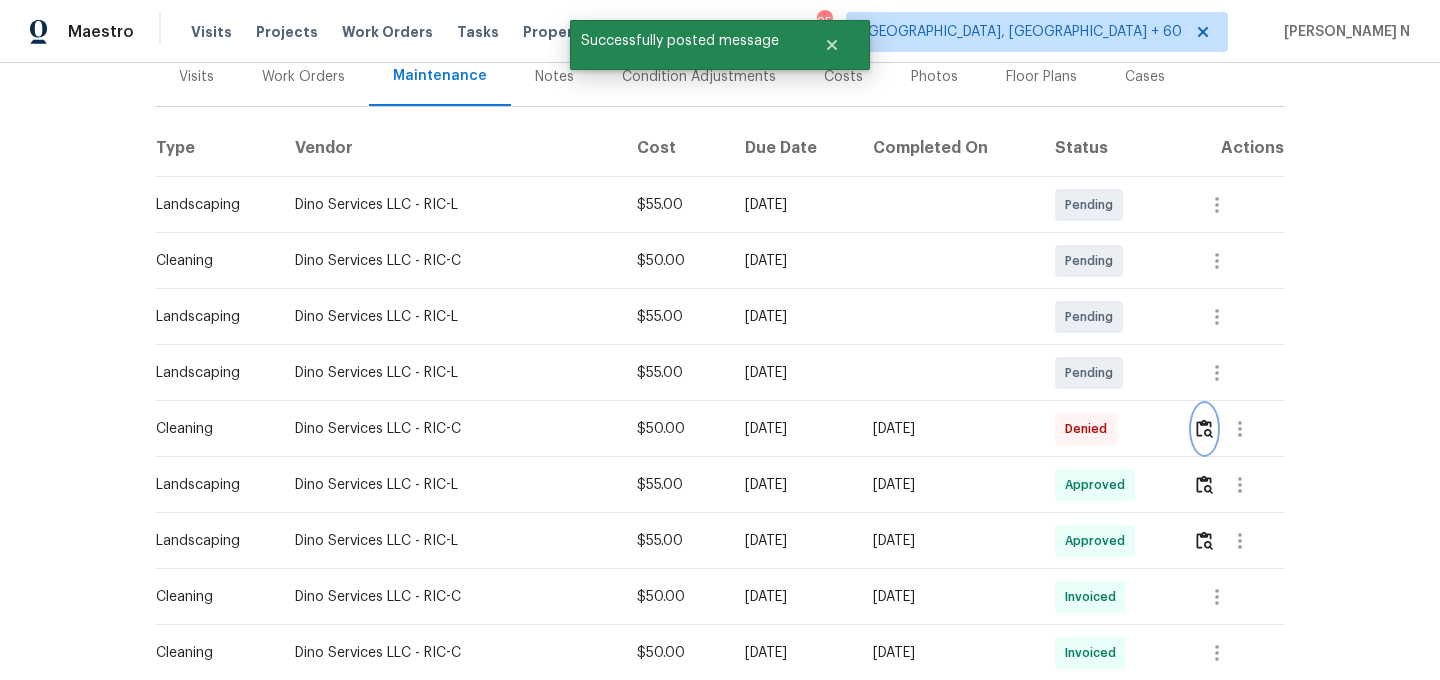 scroll, scrollTop: 0, scrollLeft: 0, axis: both 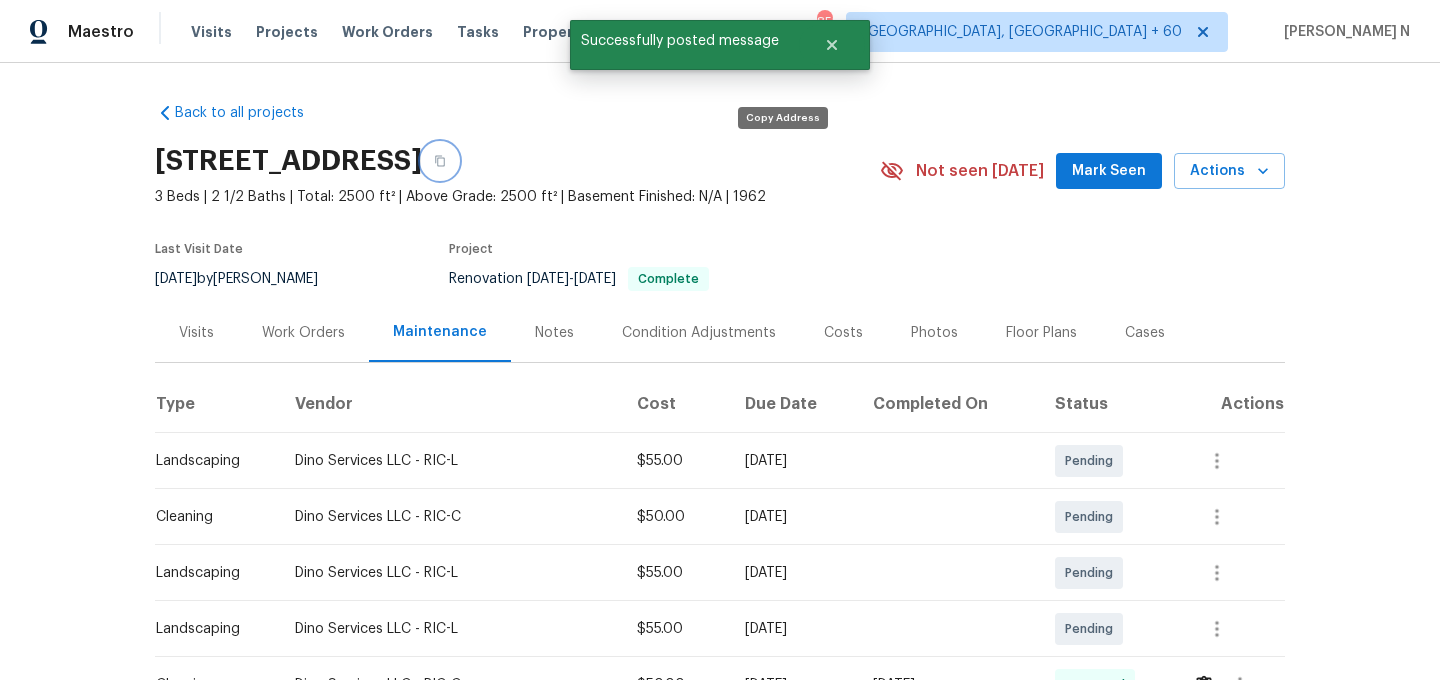 click at bounding box center (440, 161) 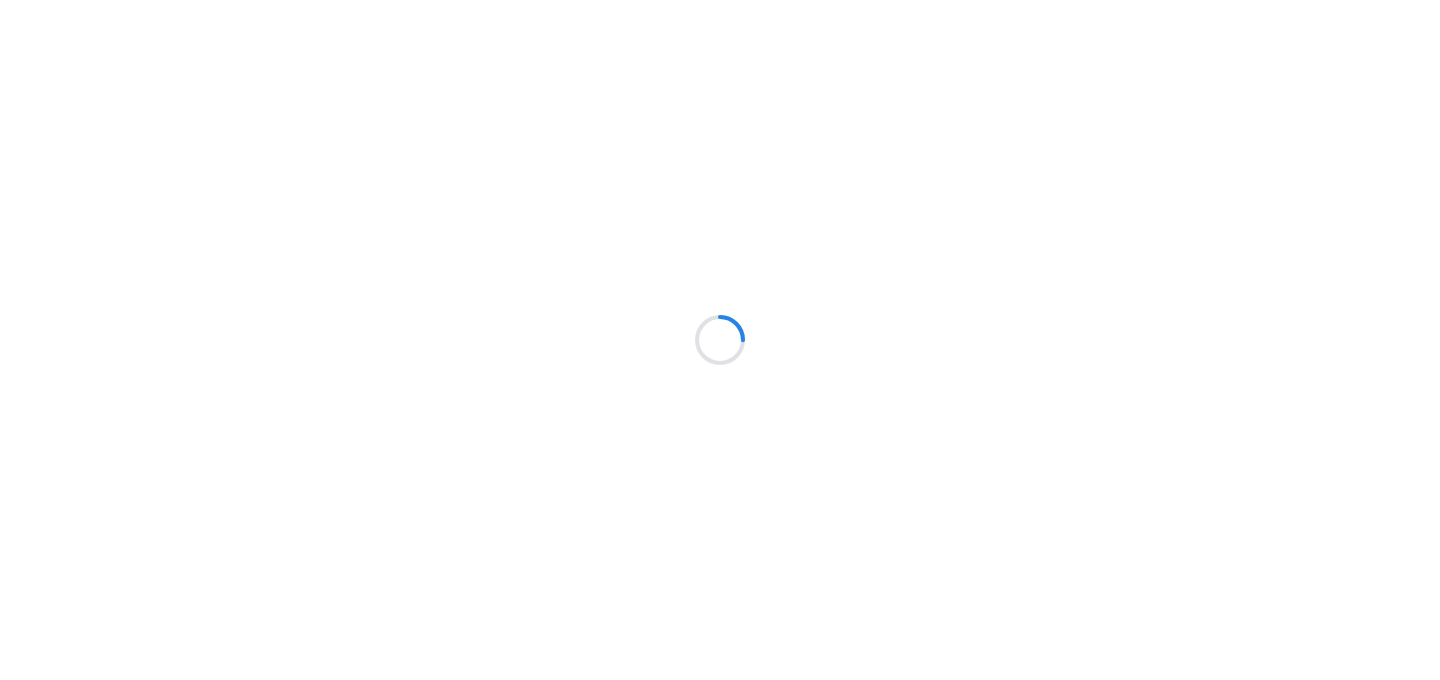 scroll, scrollTop: 0, scrollLeft: 0, axis: both 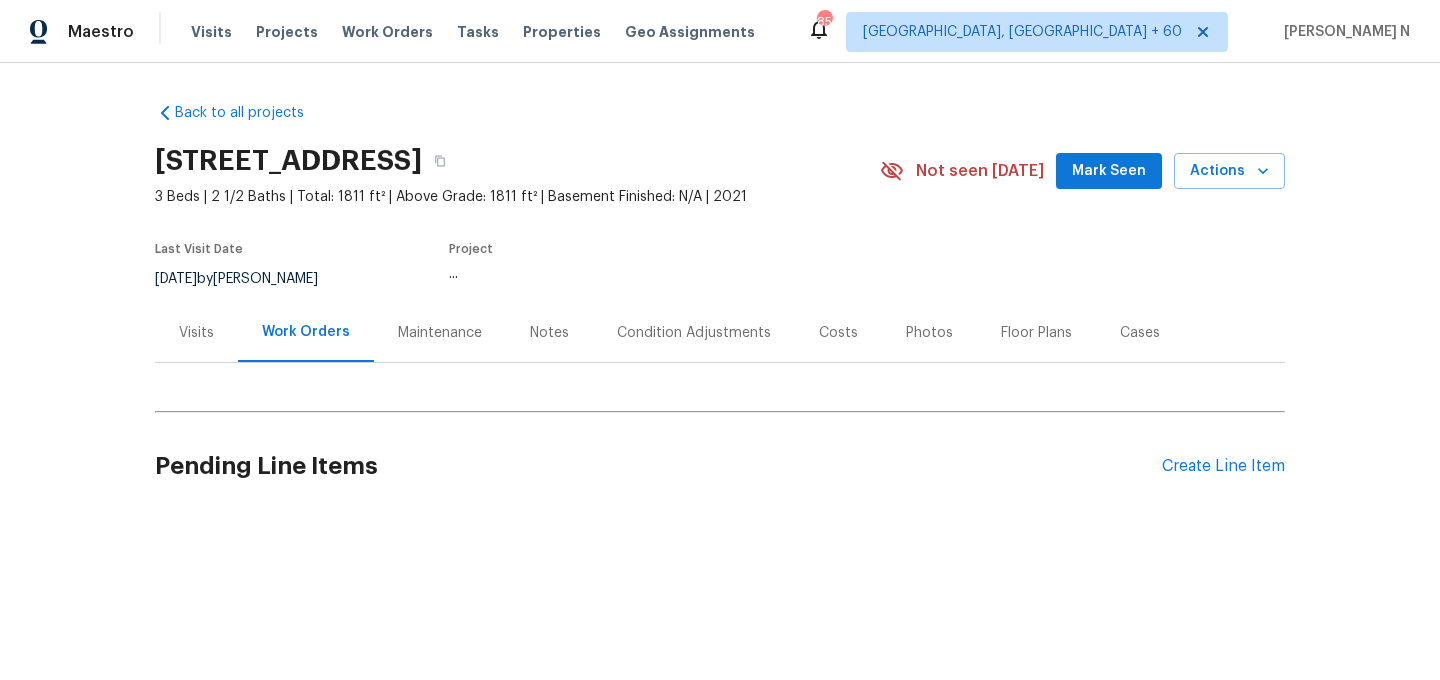 click on "Maintenance" at bounding box center (440, 332) 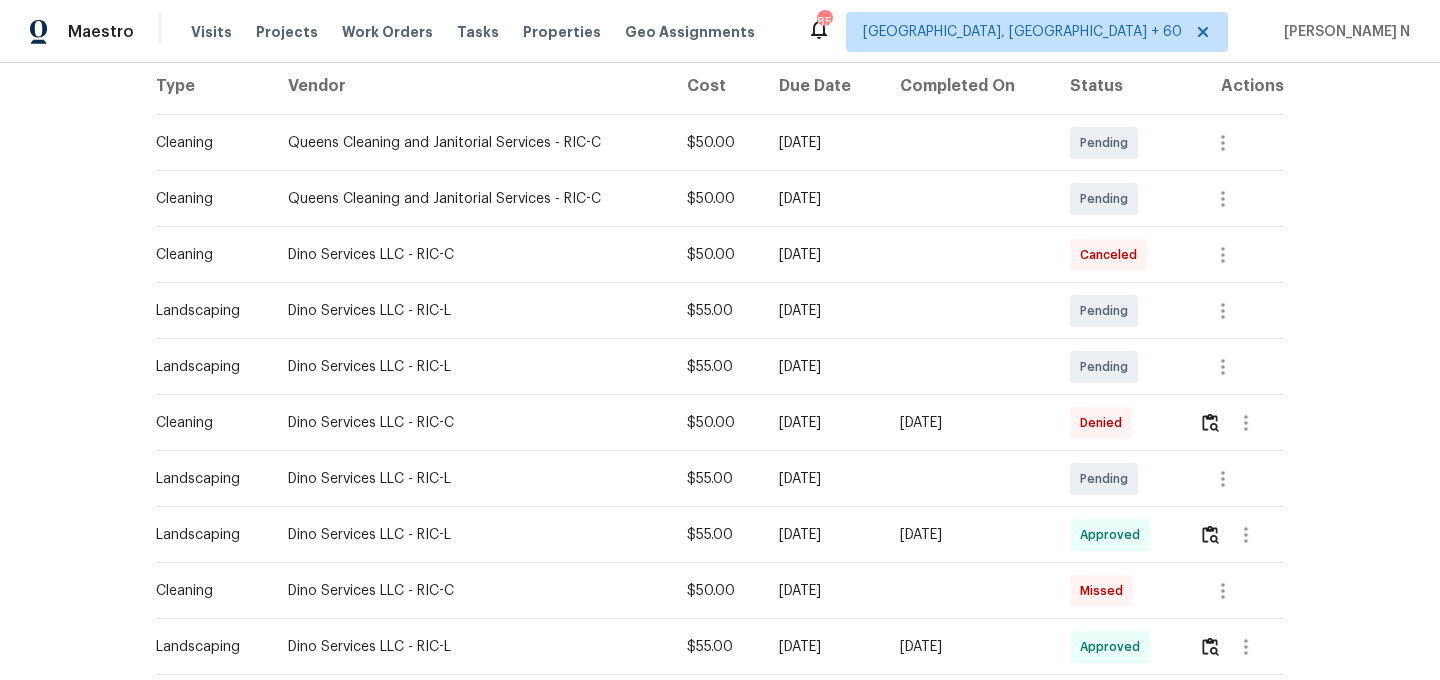 scroll, scrollTop: 338, scrollLeft: 0, axis: vertical 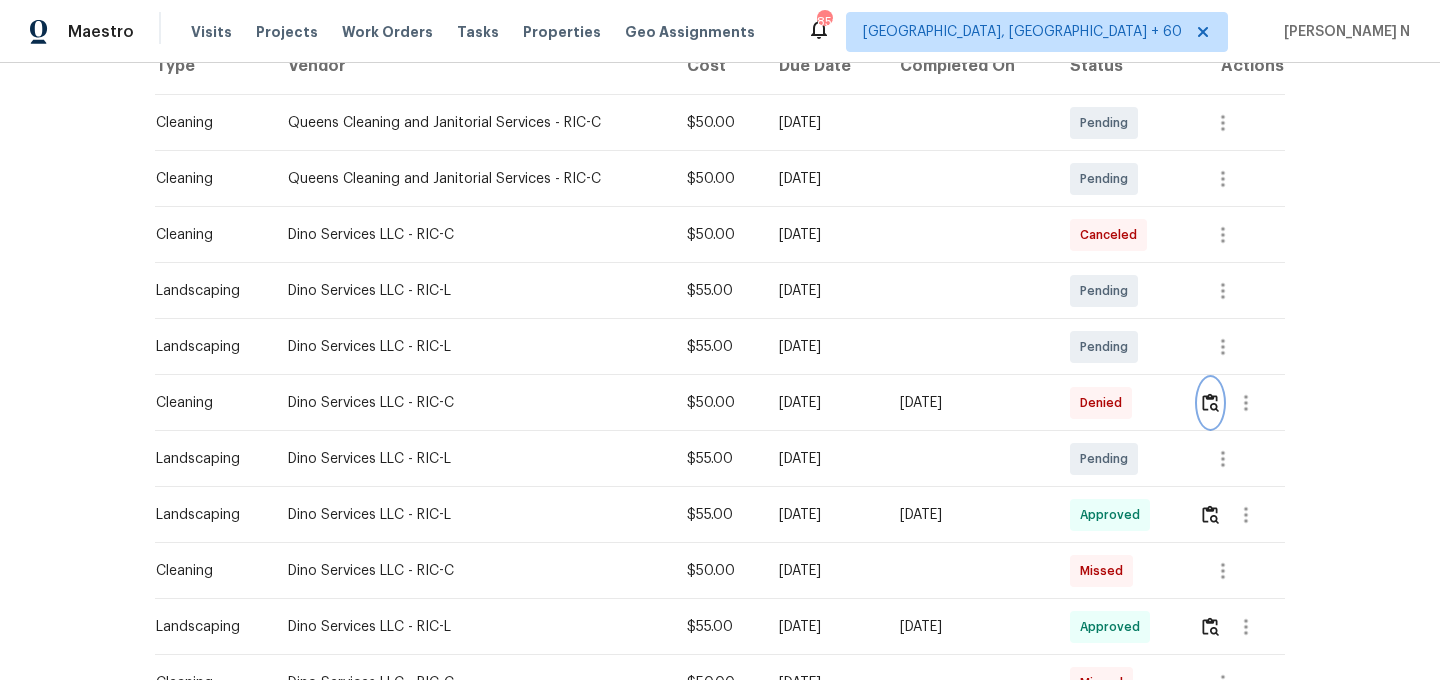 click at bounding box center (1210, 402) 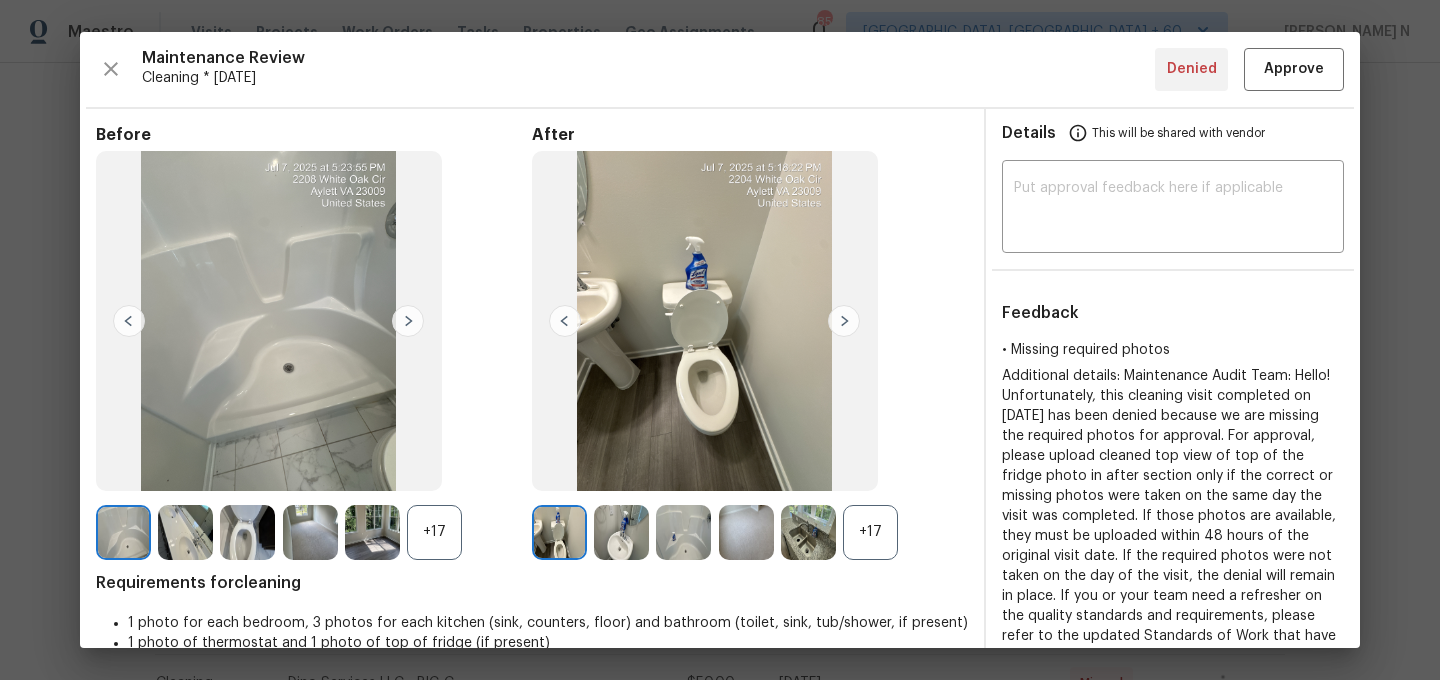 click on "+17" at bounding box center (870, 532) 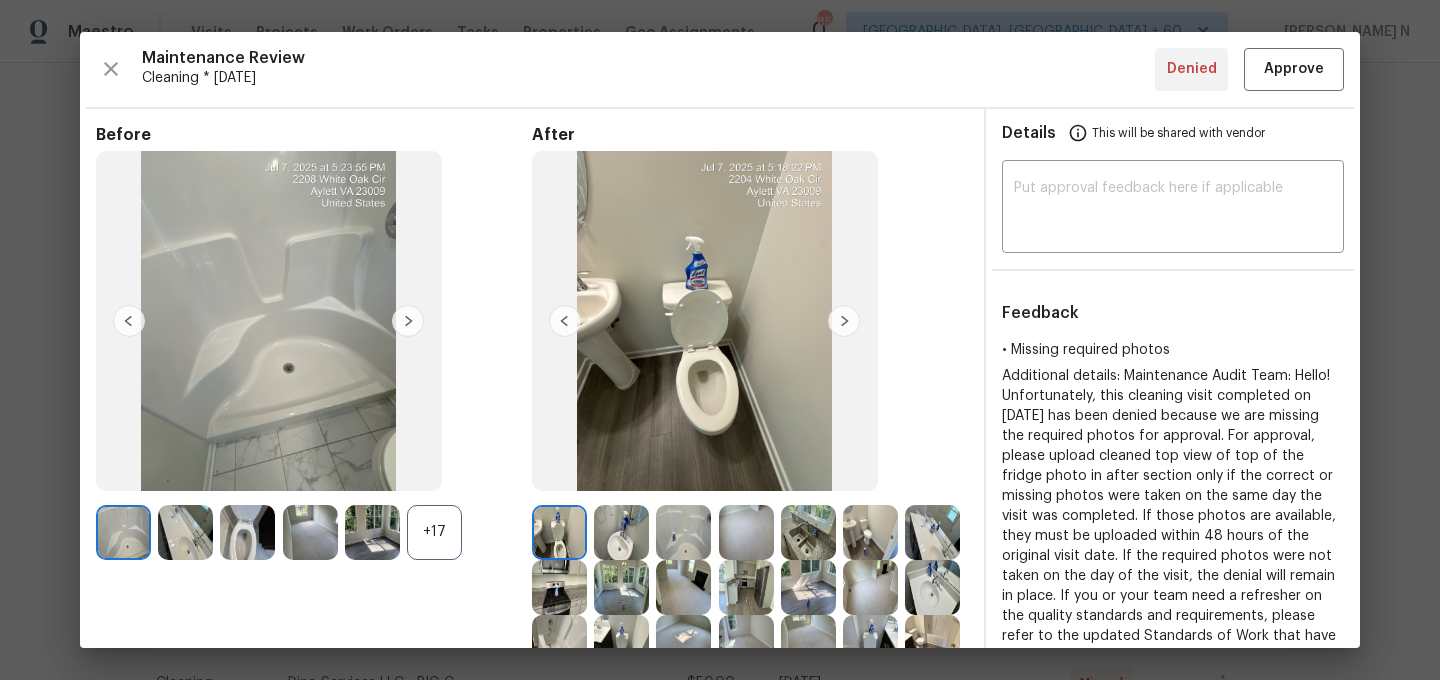 click on "+17" at bounding box center [434, 532] 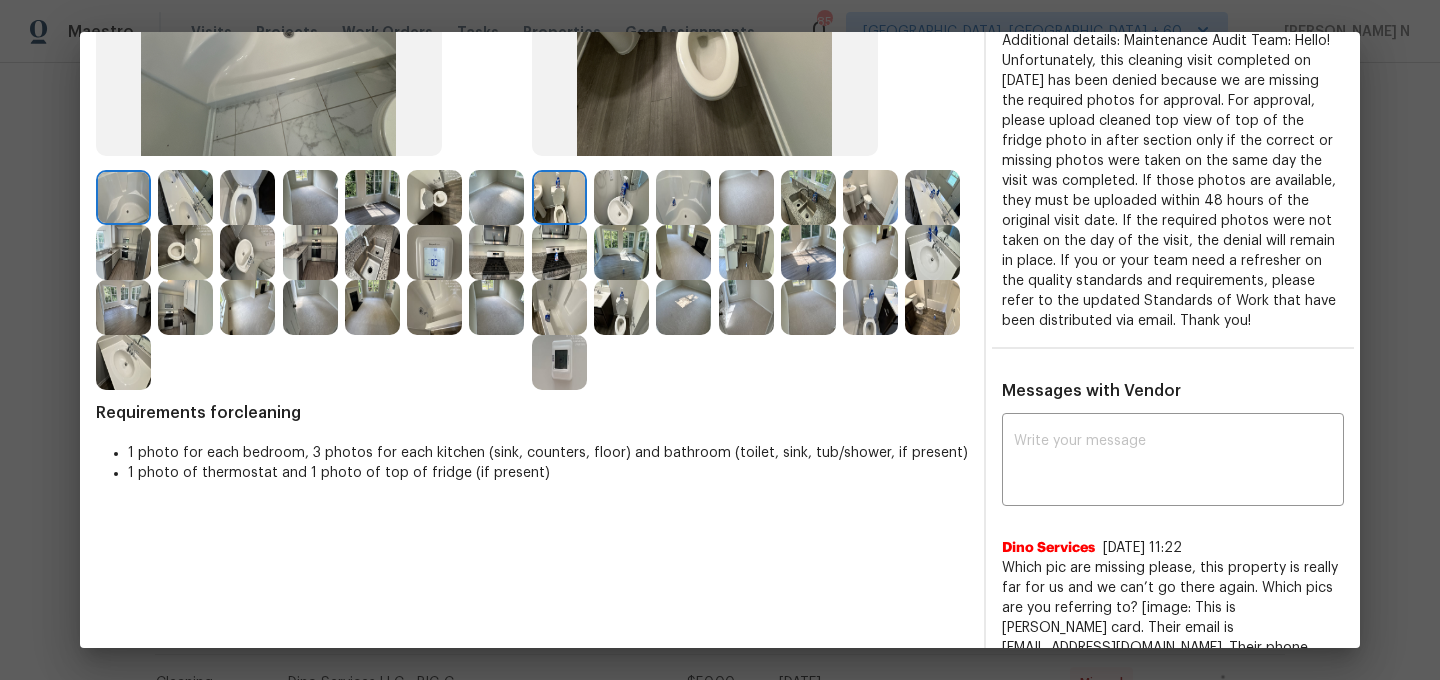 scroll, scrollTop: 321, scrollLeft: 0, axis: vertical 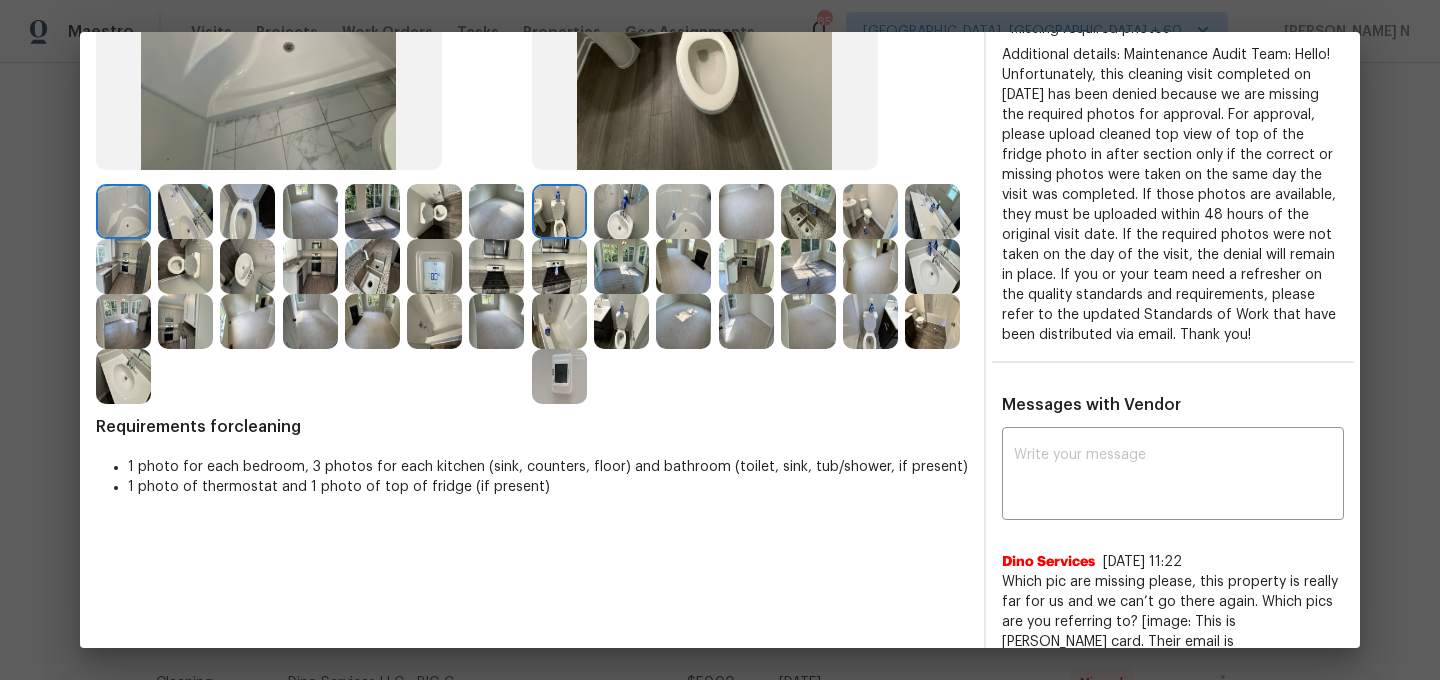 click at bounding box center [185, 321] 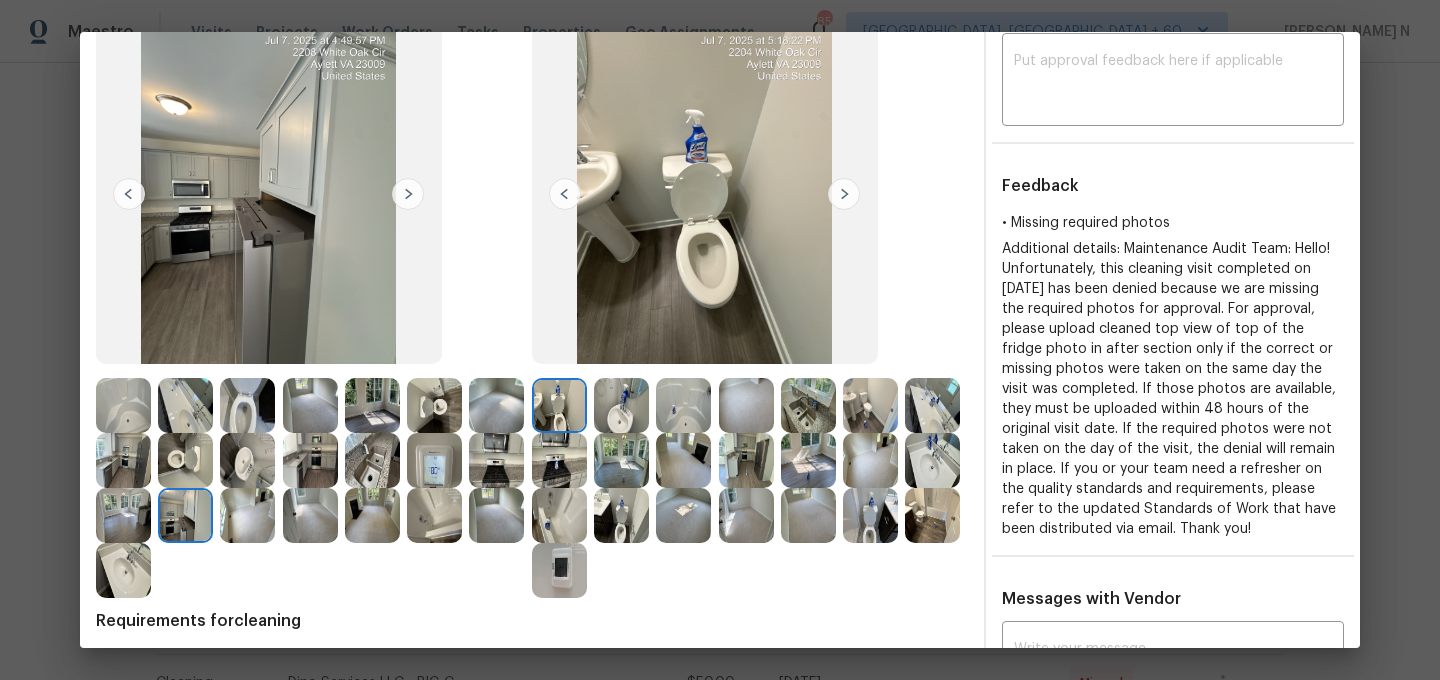 scroll, scrollTop: 81, scrollLeft: 0, axis: vertical 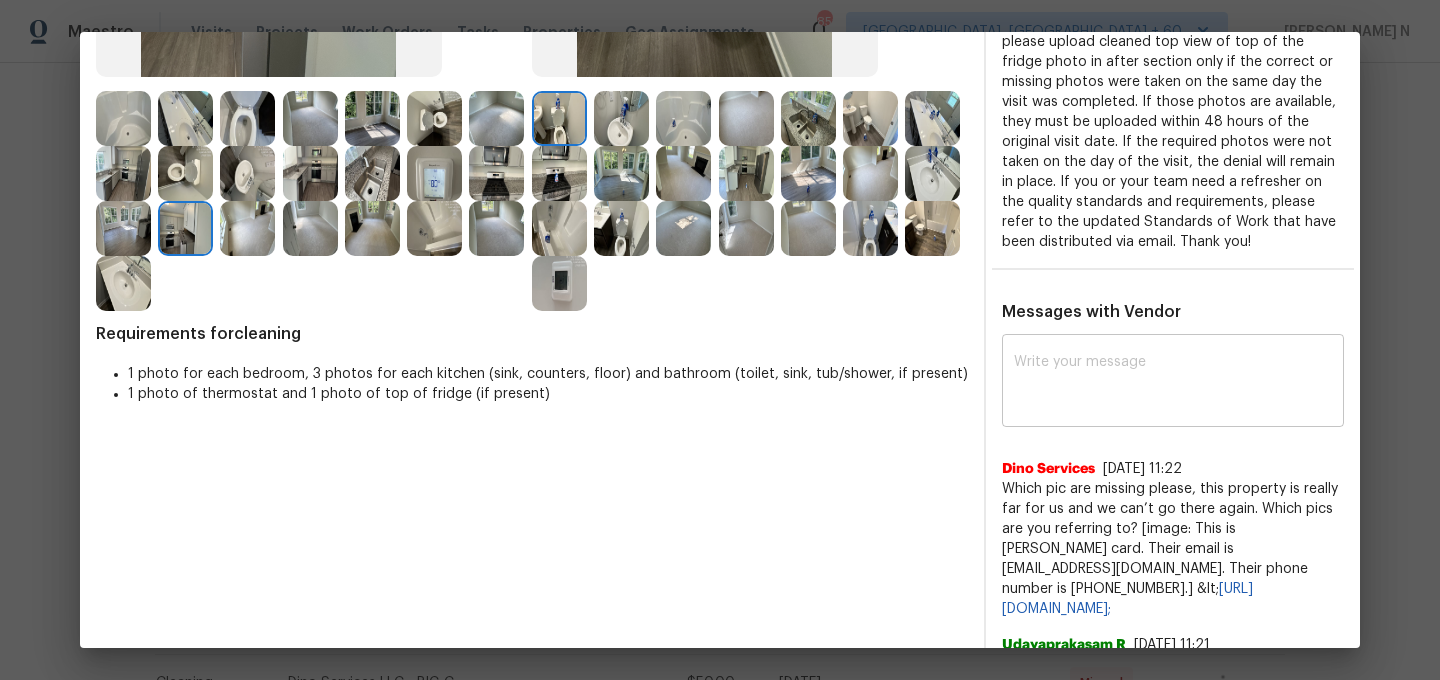 click at bounding box center (1173, 383) 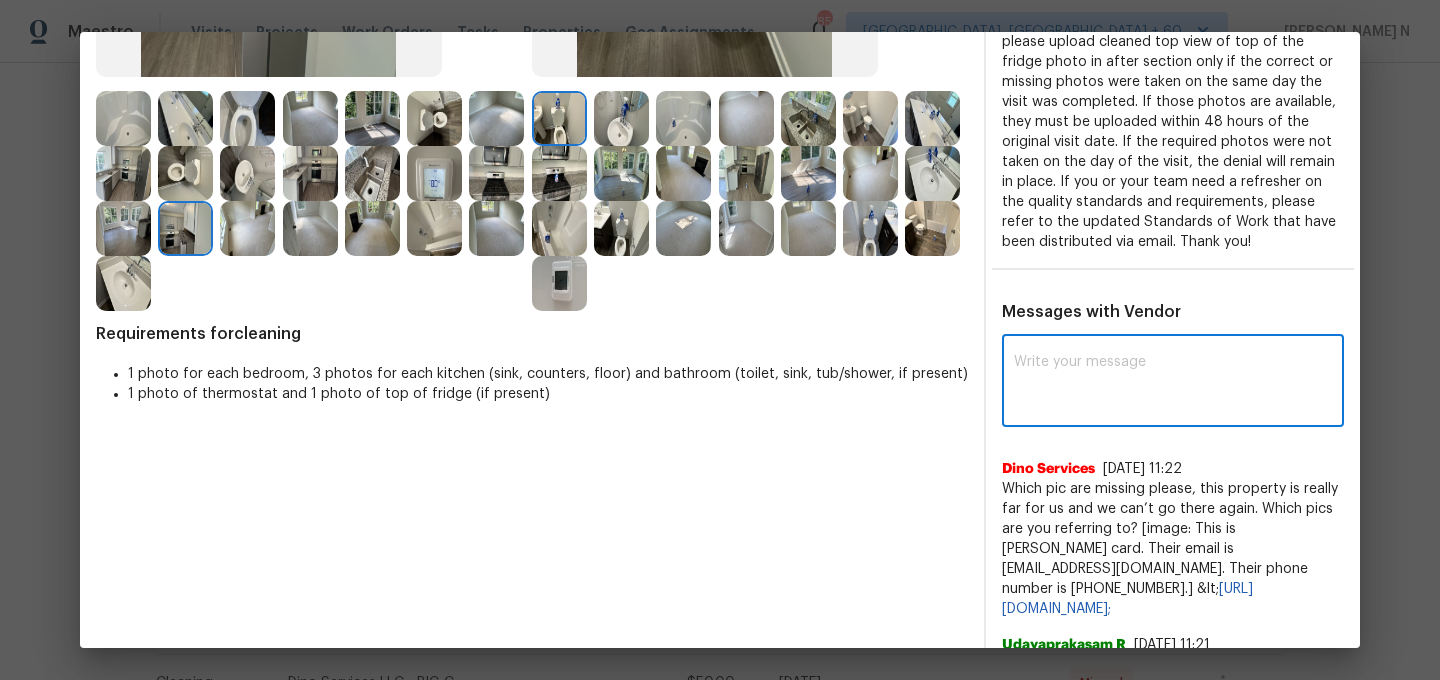 paste on "Maintenance Audit Team: Hello! Thank you for the feedback after further review this visit was approved." 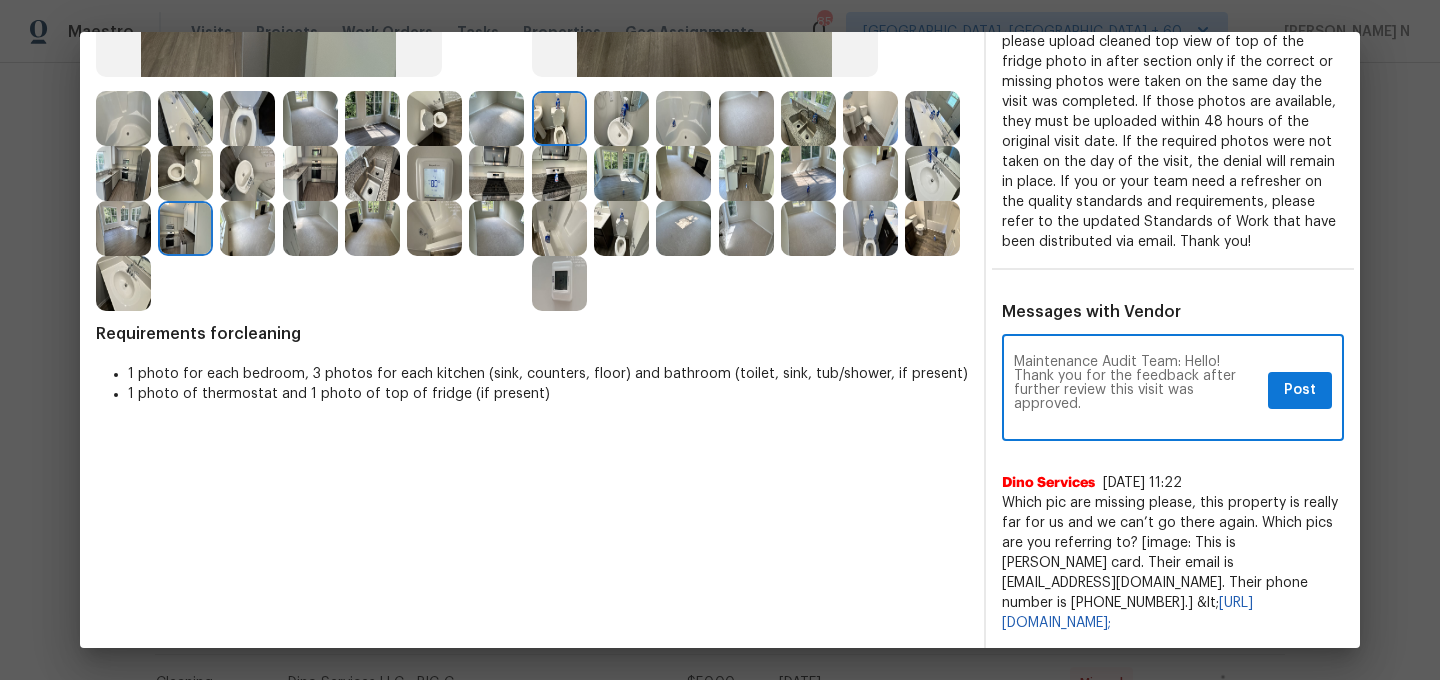 scroll, scrollTop: 0, scrollLeft: 0, axis: both 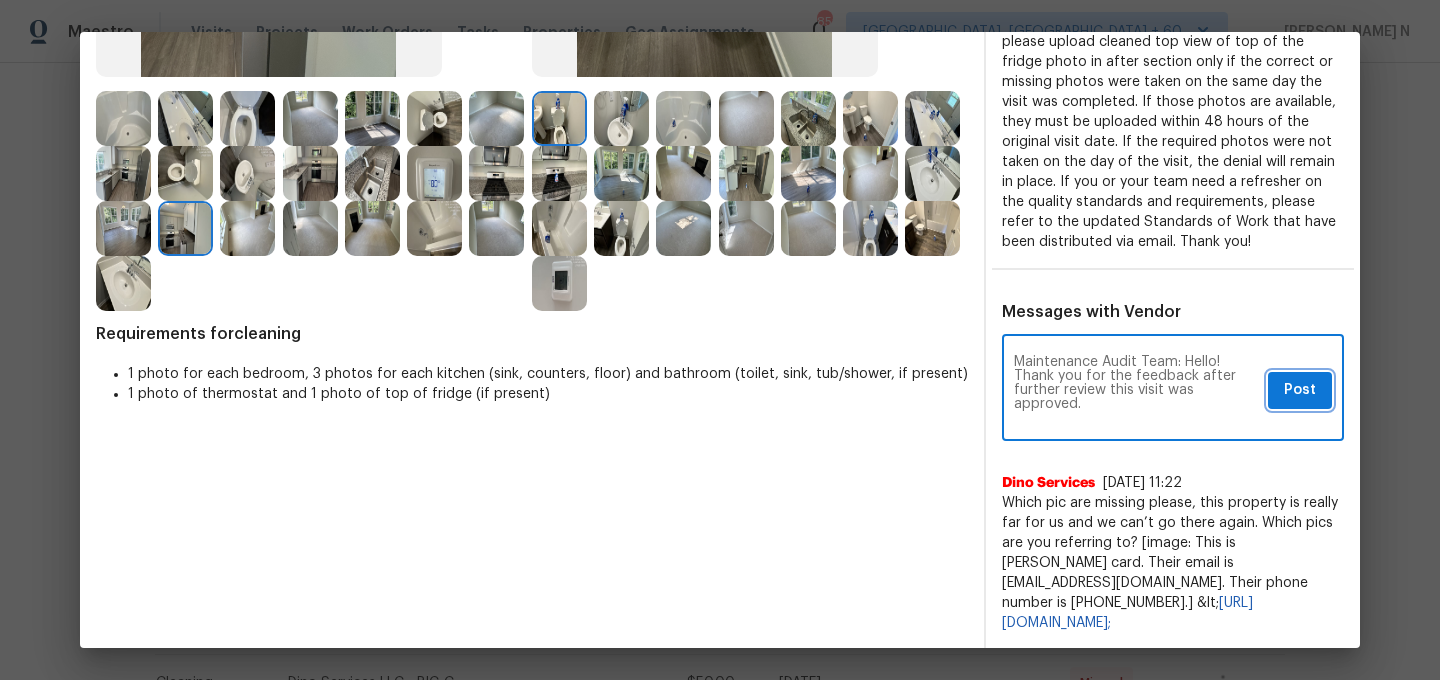 click on "Post" at bounding box center (1300, 390) 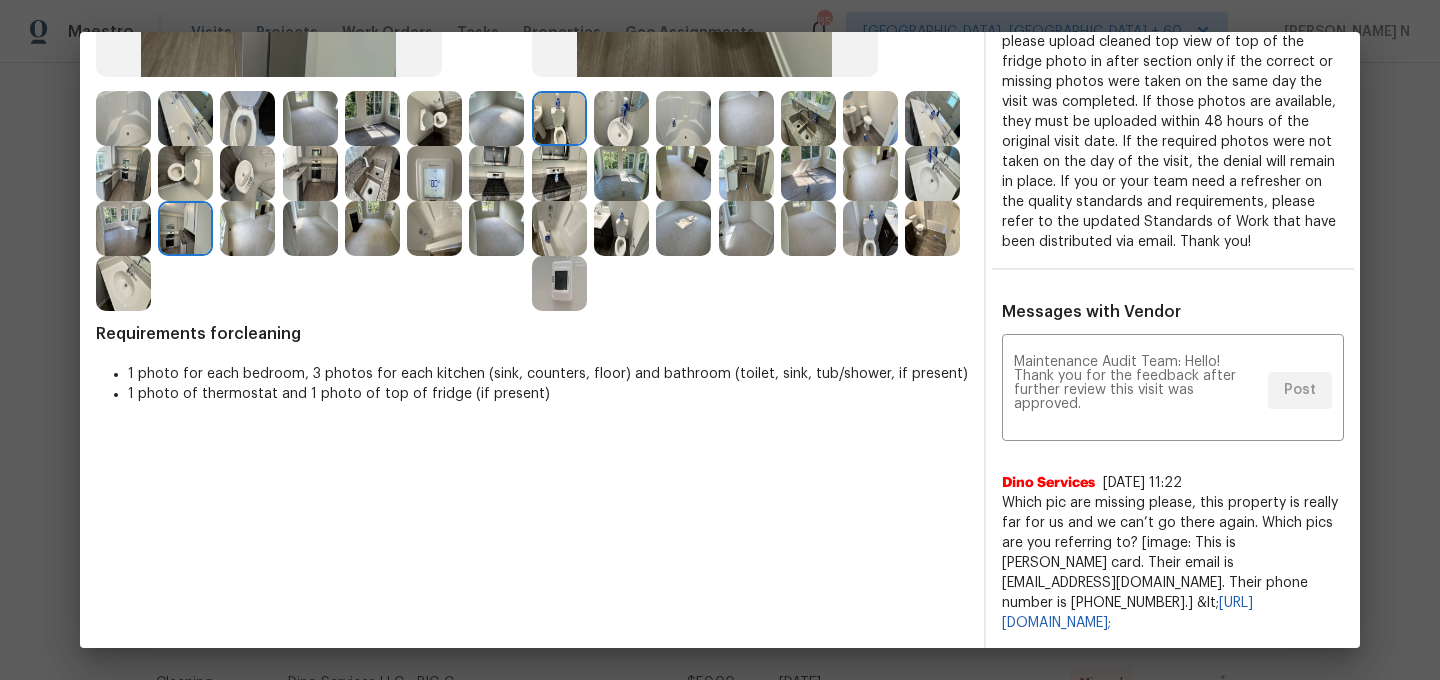 scroll, scrollTop: 0, scrollLeft: 0, axis: both 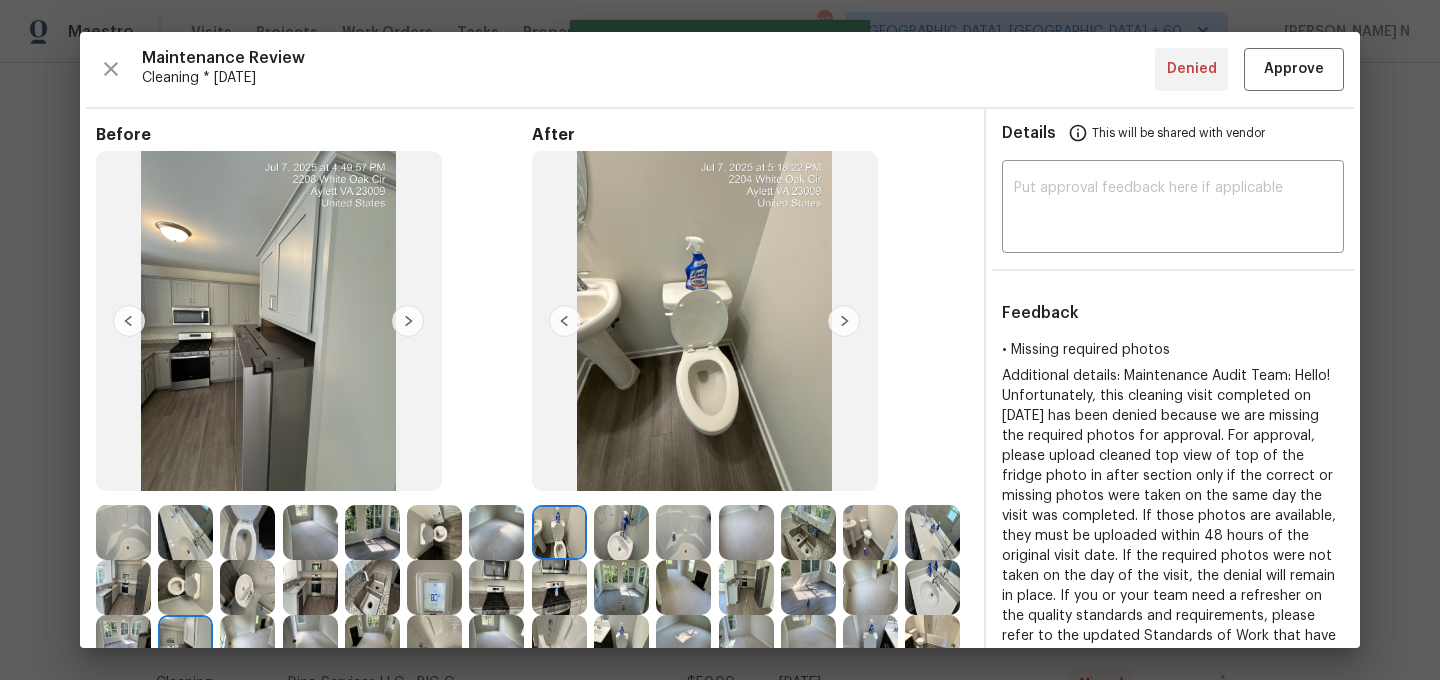 type 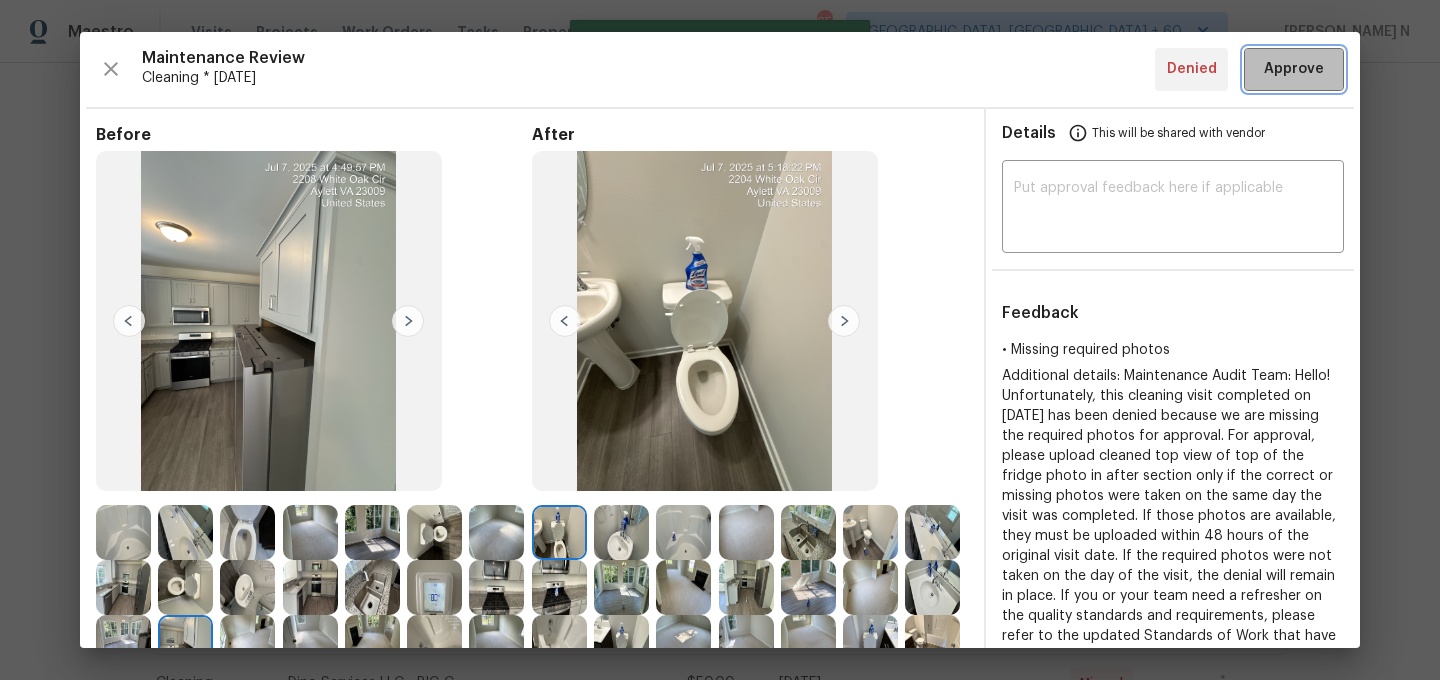 click on "Approve" at bounding box center (1294, 69) 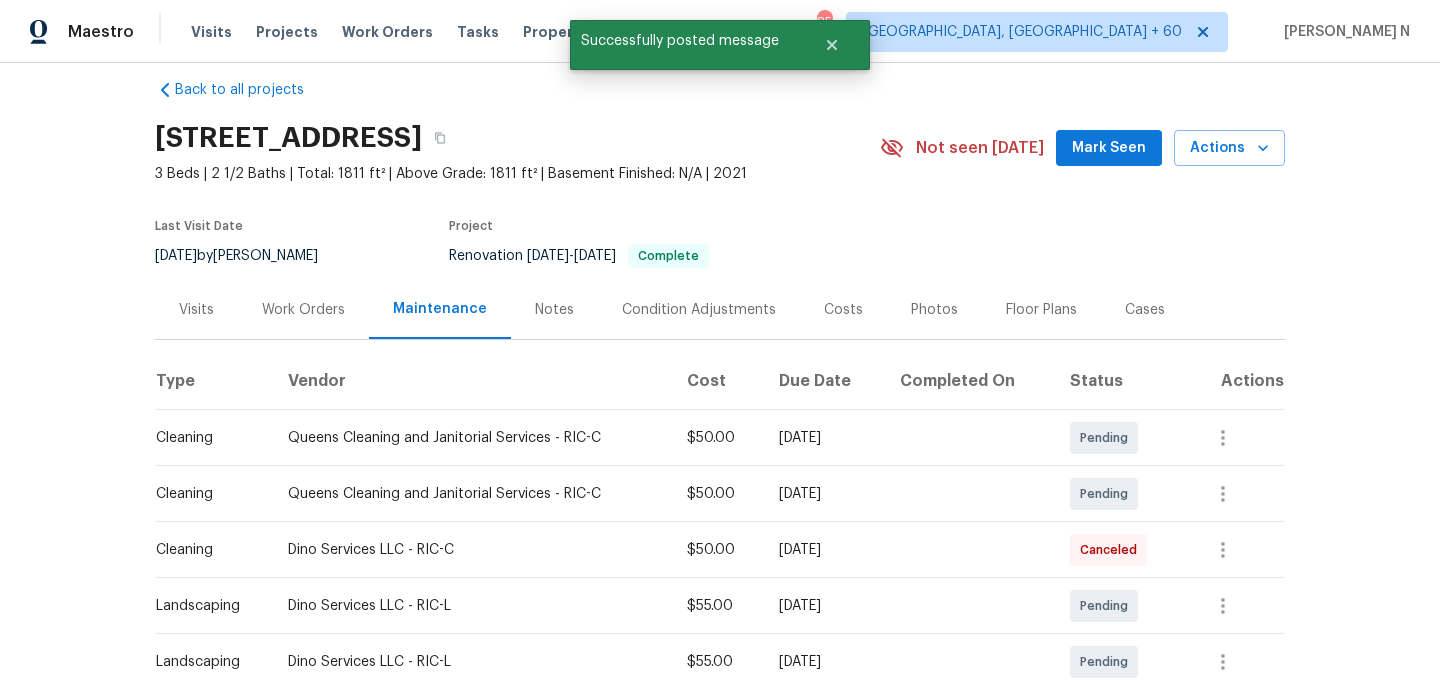 scroll, scrollTop: 0, scrollLeft: 0, axis: both 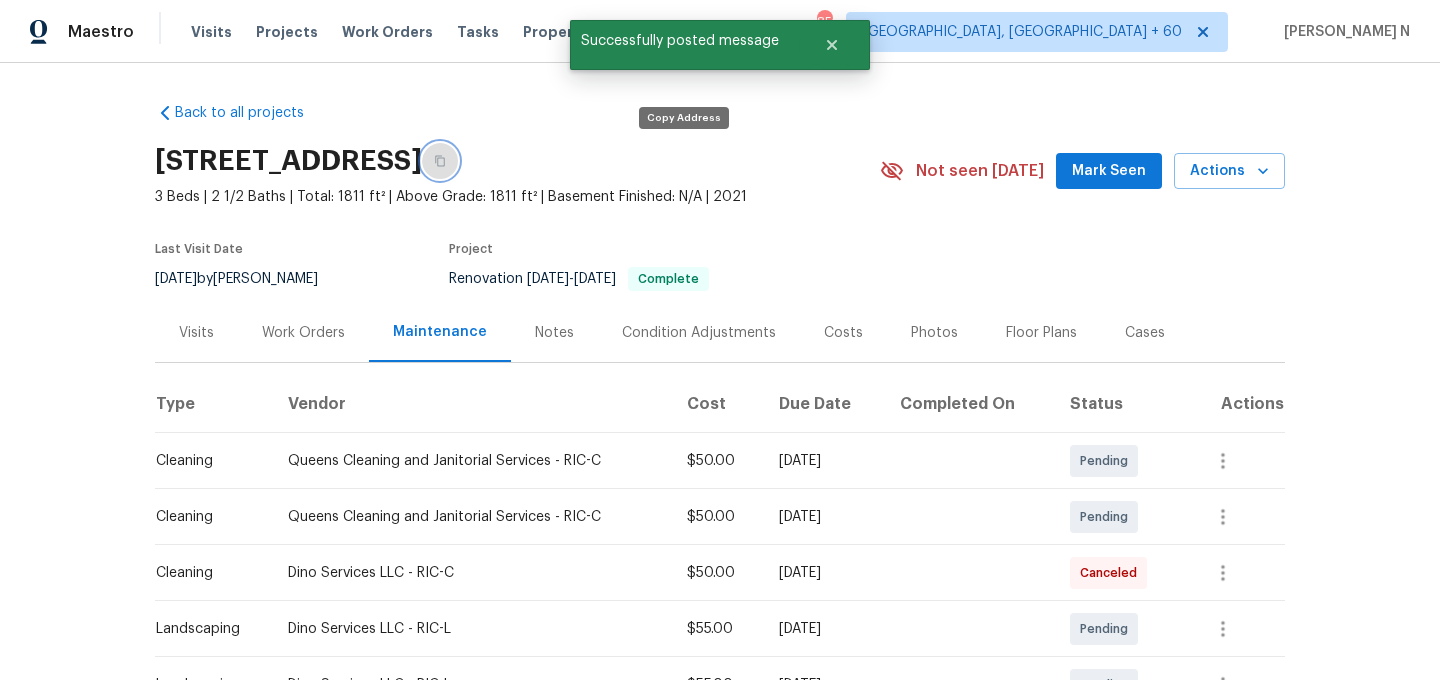 click at bounding box center (440, 161) 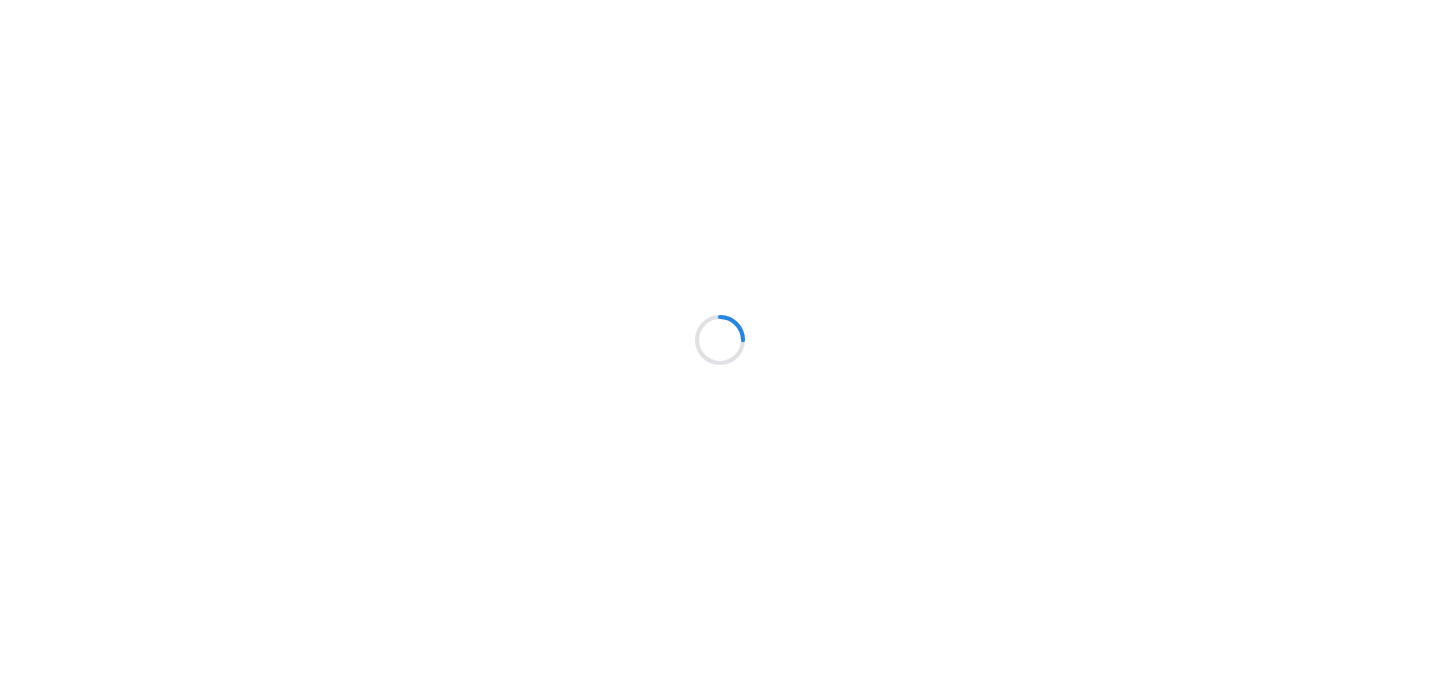 scroll, scrollTop: 0, scrollLeft: 0, axis: both 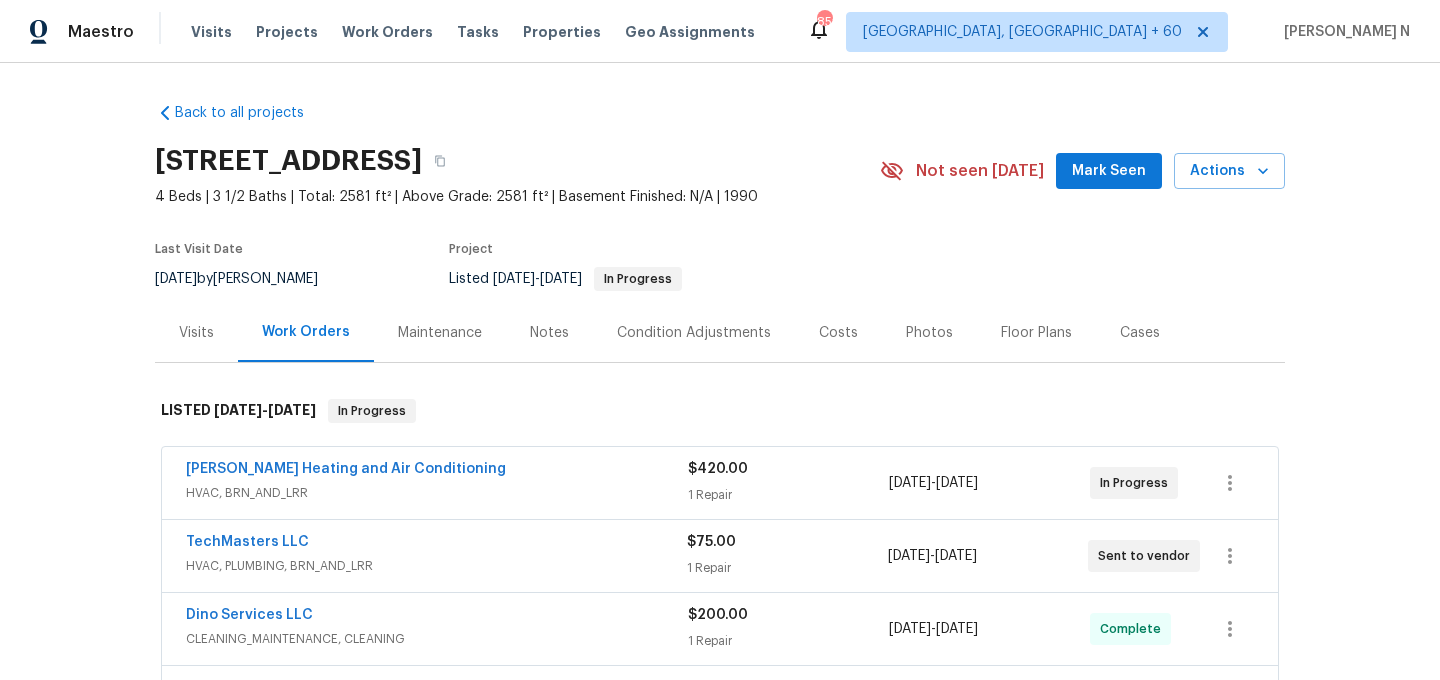click on "Maintenance" at bounding box center [440, 333] 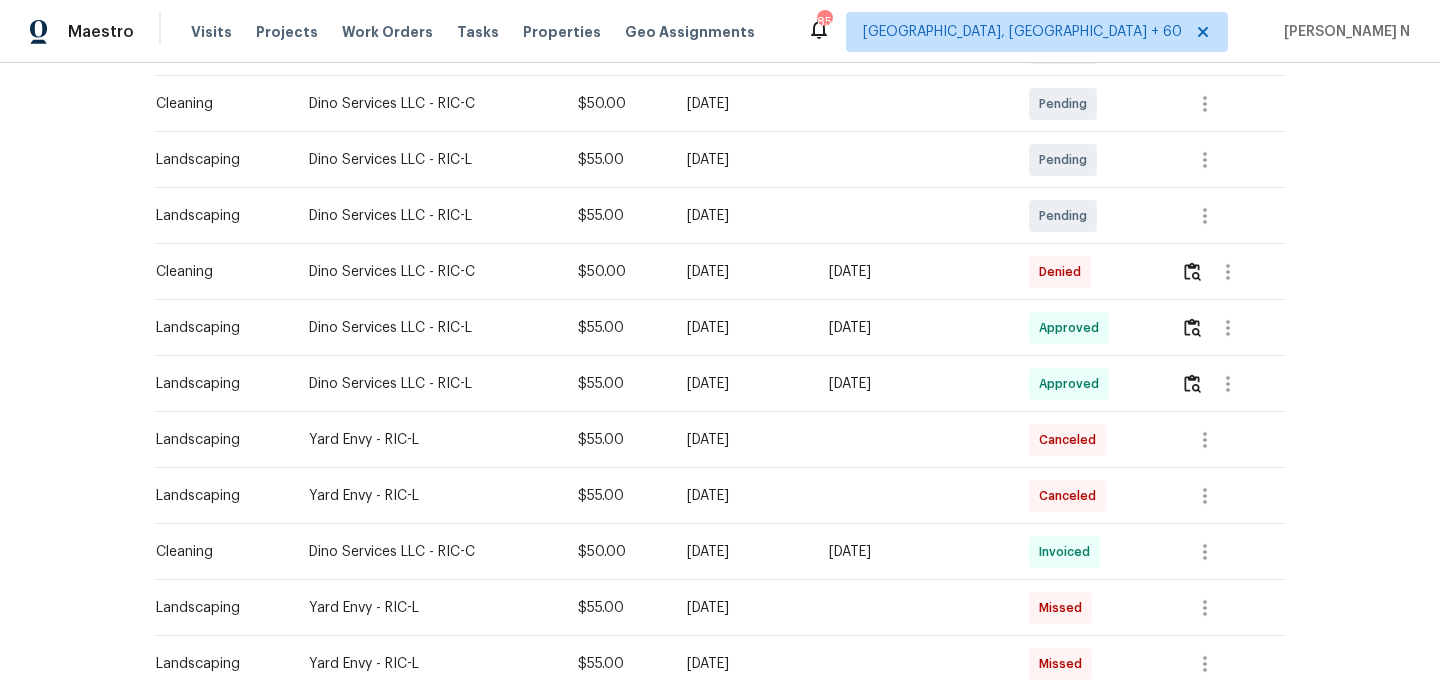 scroll, scrollTop: 437, scrollLeft: 0, axis: vertical 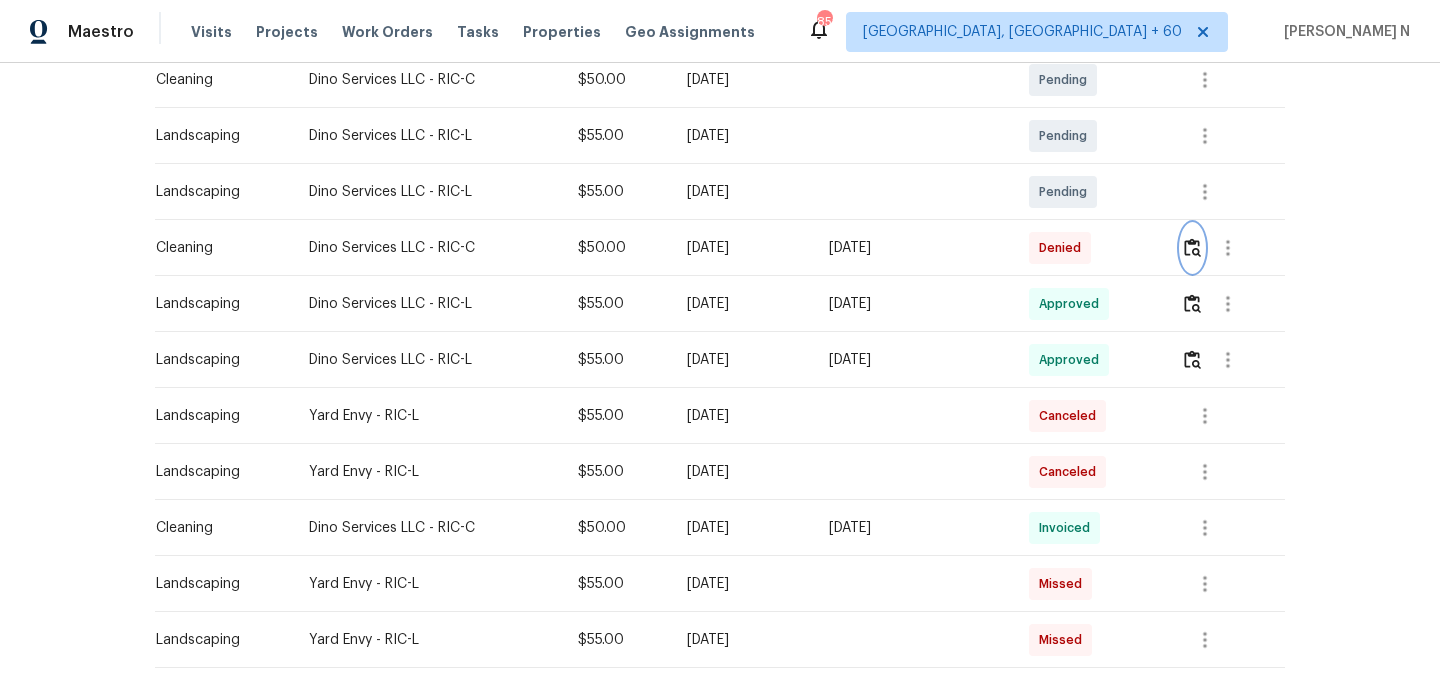 click at bounding box center [1192, 248] 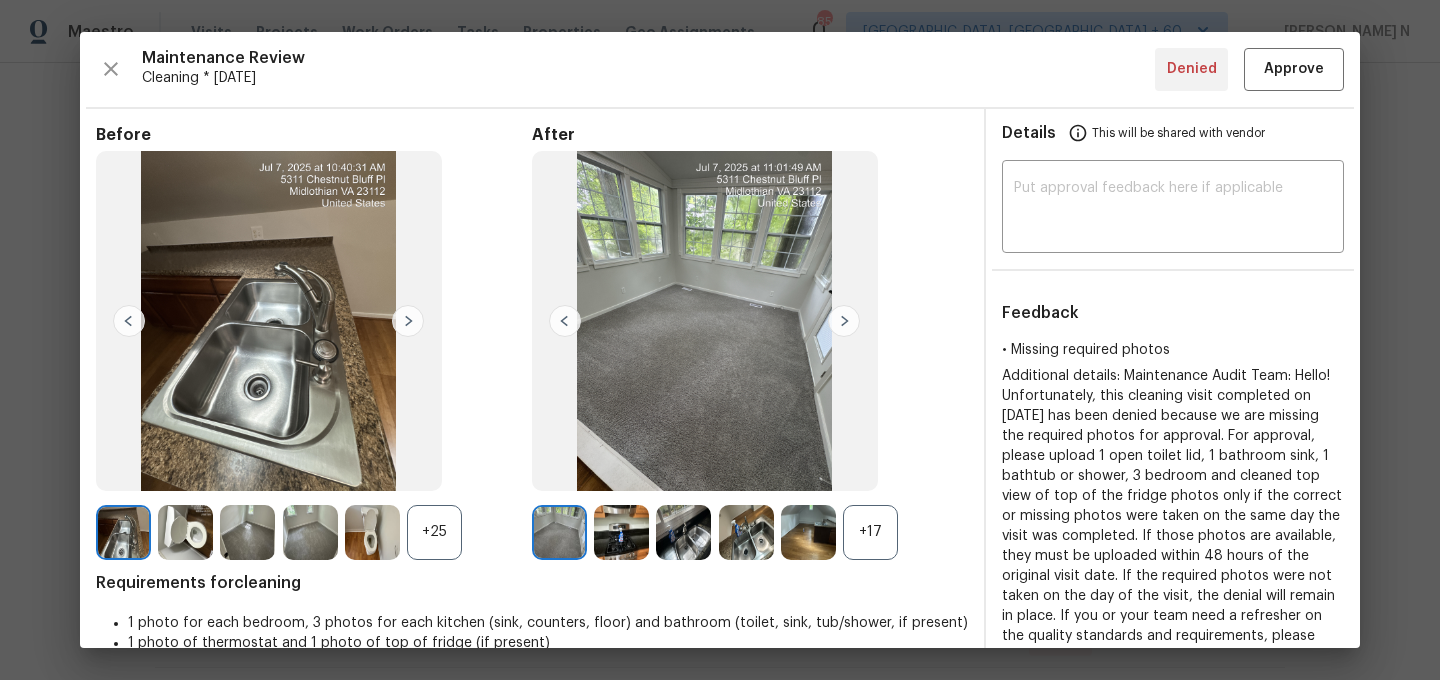 click on "+17" at bounding box center [870, 532] 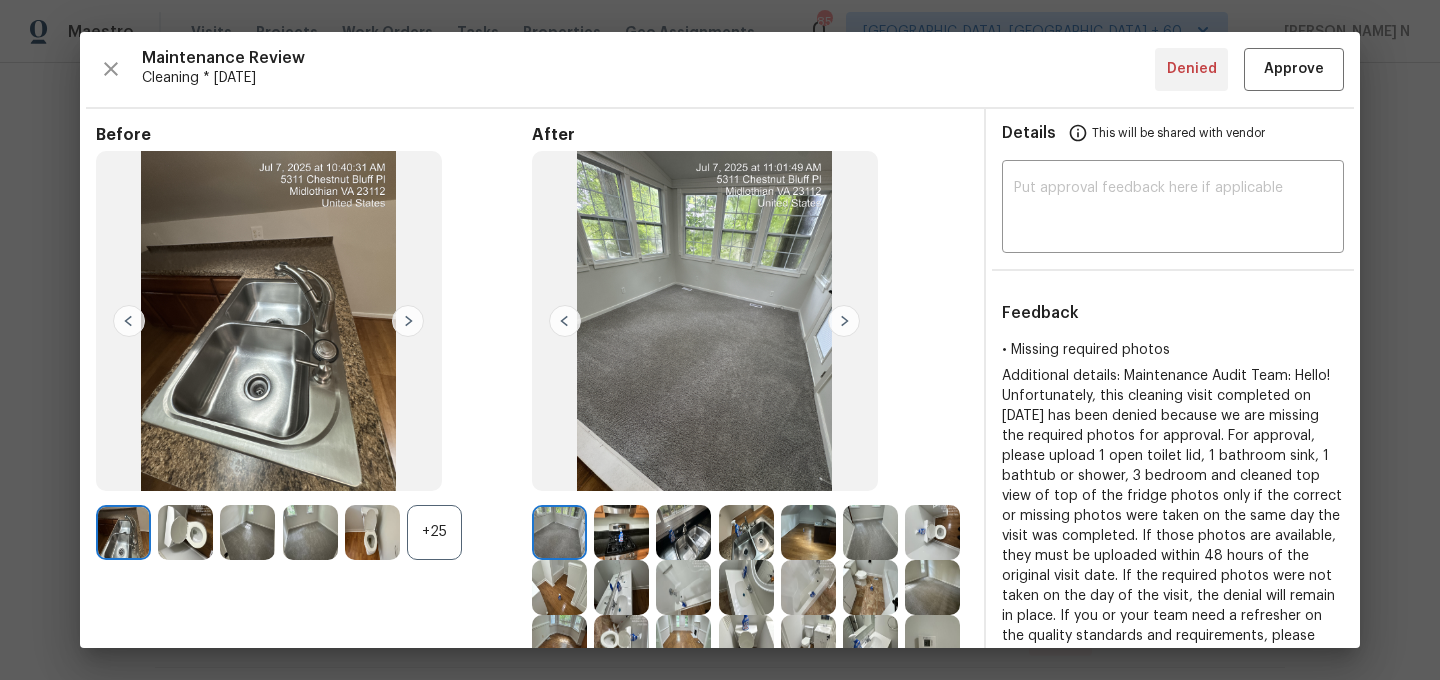 click on "+25" at bounding box center (434, 532) 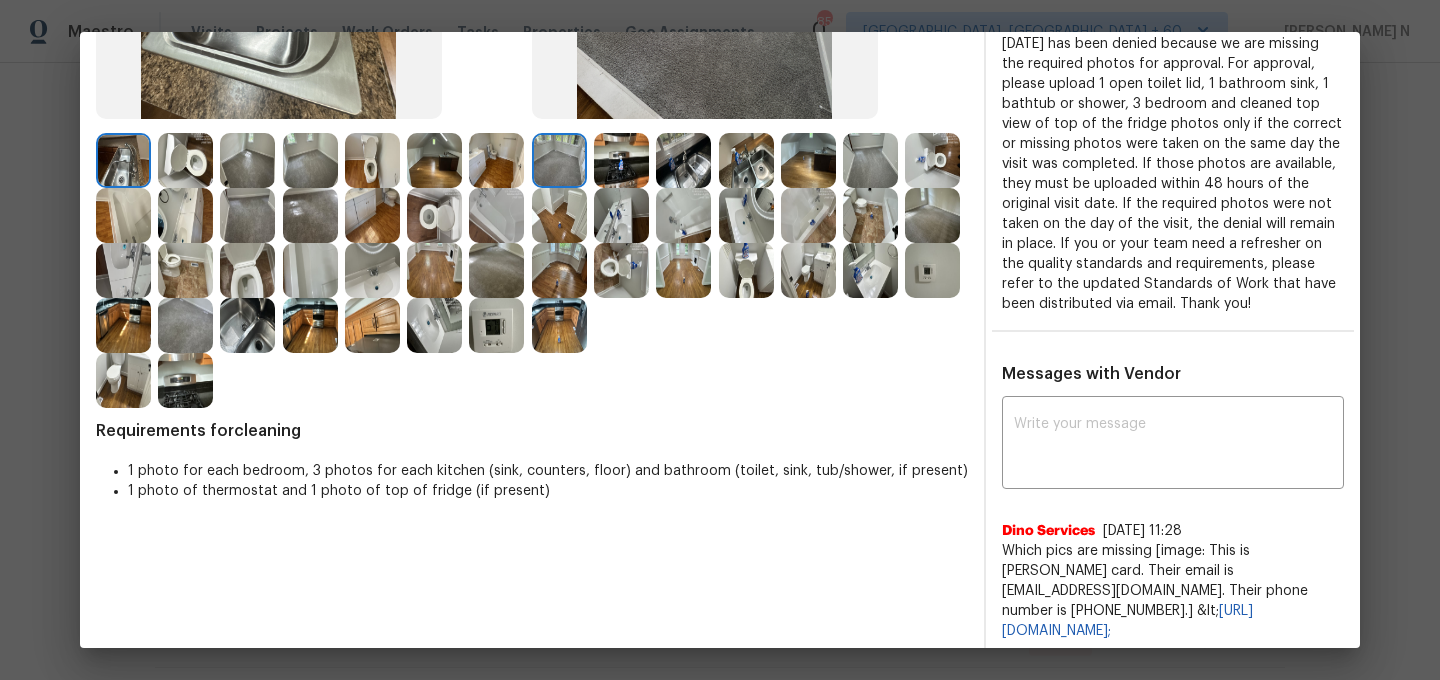 scroll, scrollTop: 385, scrollLeft: 0, axis: vertical 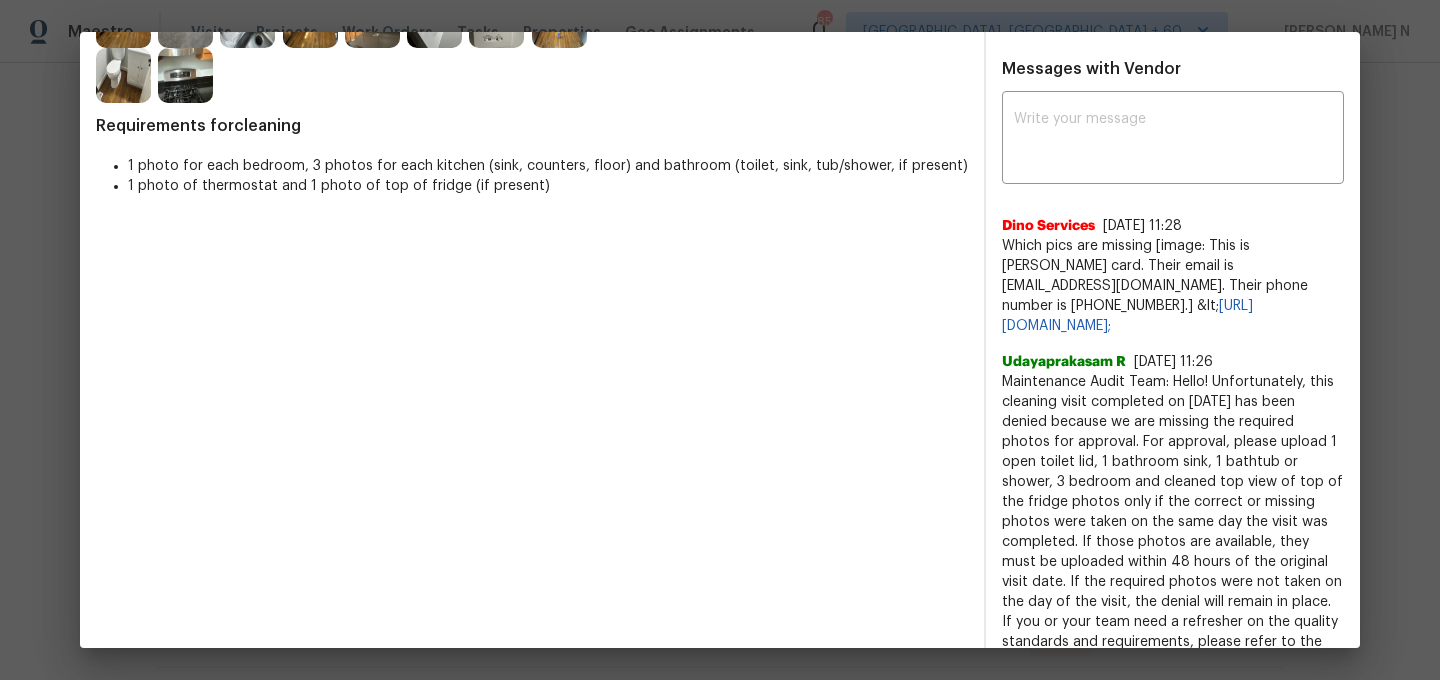click on "Maintenance Audit Team: Hello! Unfortunately, this cleaning visit completed on 07/08/2025 has been denied because we are missing the required photos for approval. For approval, please upload 1 open toilet lid, 1 bathroom sink, 1 bathtub or shower, 3 bedroom and cleaned top view of top of the fridge photos only if the correct or missing photos were taken on the same day the visit was completed. If those photos are available, they must be uploaded within 48 hours of the original visit date. If the required photos were not taken on the day of the visit, the denial will remain in place. If you or your team need a refresher on the quality standards and requirements, please refer to the updated Standards of Work that have been distributed via email. Thank you!" at bounding box center [1173, 532] 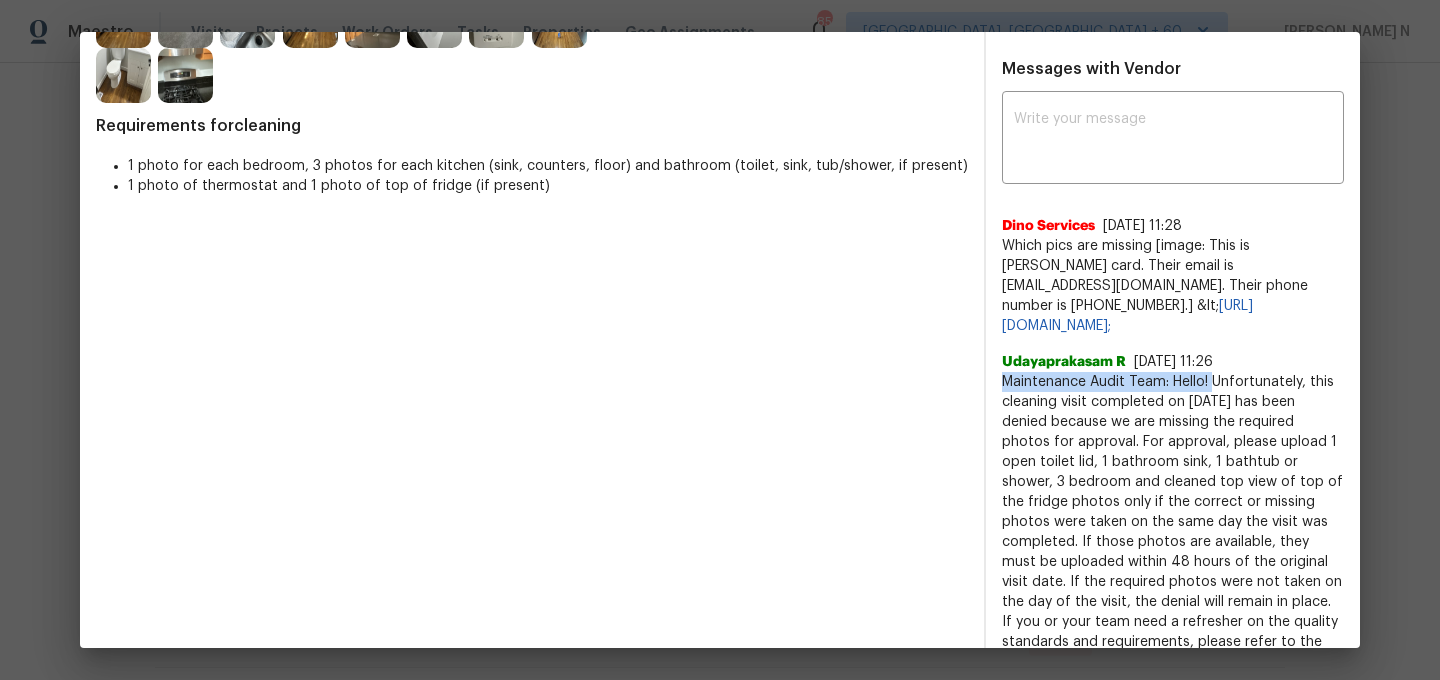 drag, startPoint x: 1063, startPoint y: 420, endPoint x: 1208, endPoint y: 419, distance: 145.00345 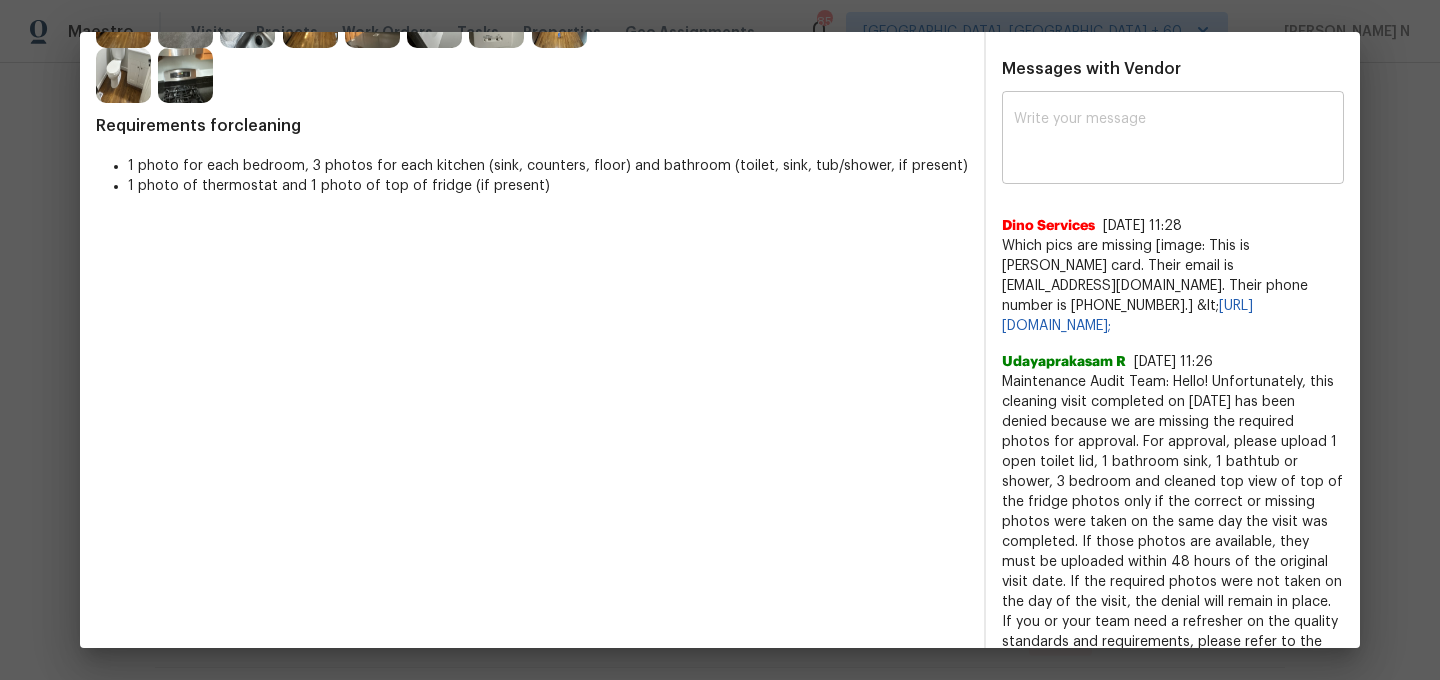 click at bounding box center (1173, 140) 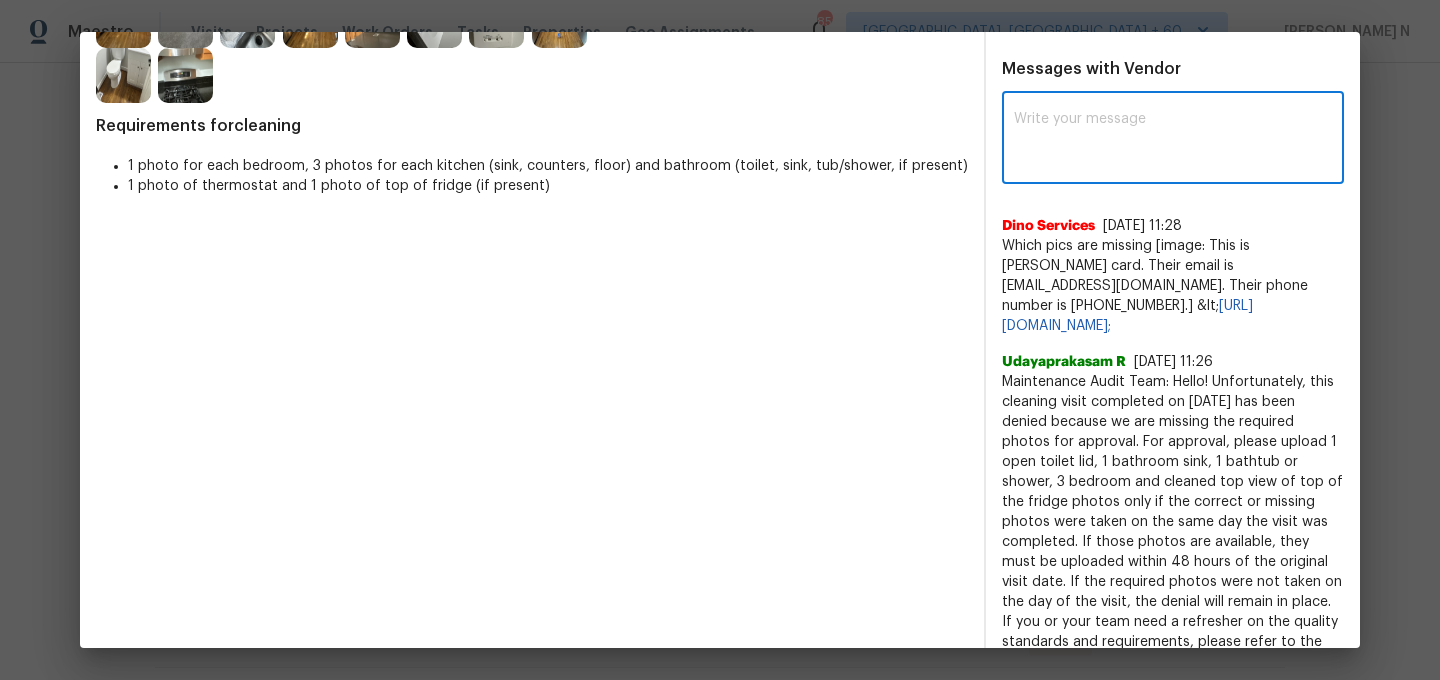 paste on "Maintenance Audit Team: Hello!" 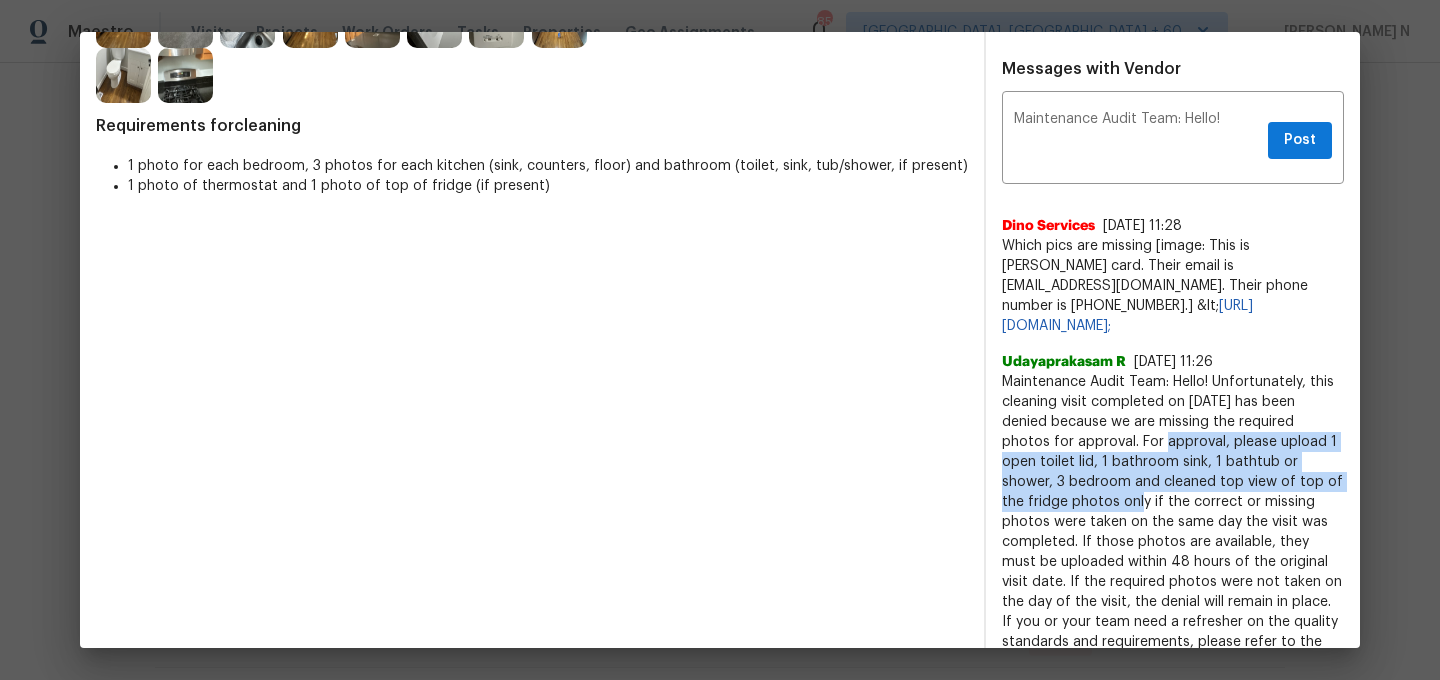 drag, startPoint x: 1087, startPoint y: 480, endPoint x: 1047, endPoint y: 535, distance: 68.007355 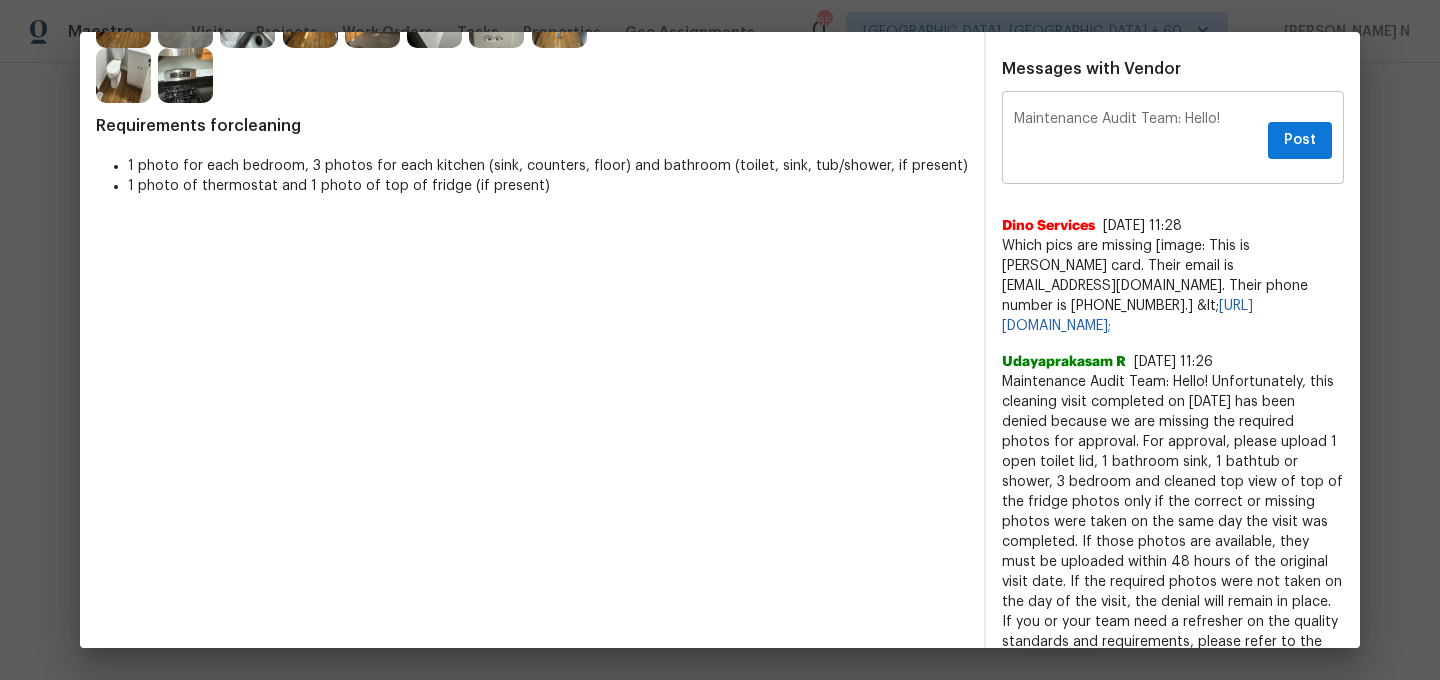 click on "Maintenance Audit Team: Hello!" at bounding box center (1137, 140) 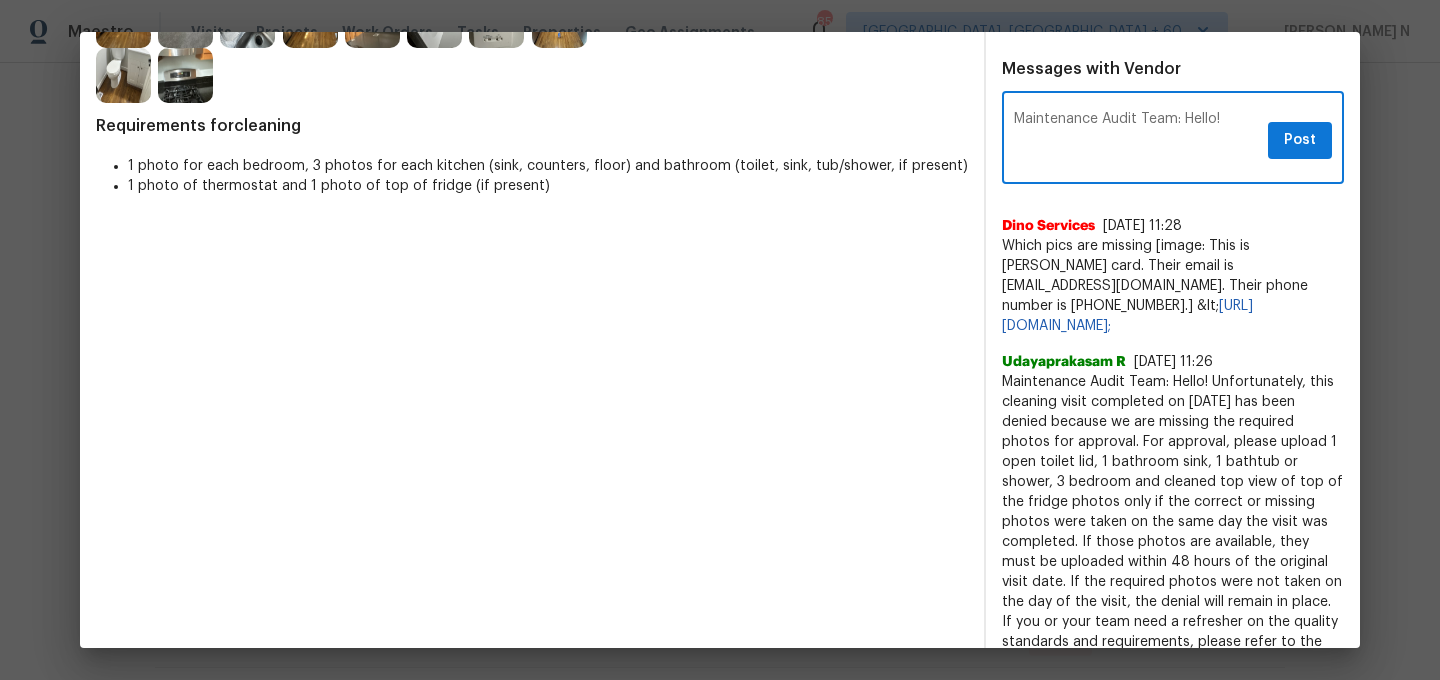 paste on "For approval, please upload 1 open toilet lid, 1 bathroom sink, 1 bathtub or shower, 3 bedroom and cleaned top view of top of the fridge photos" 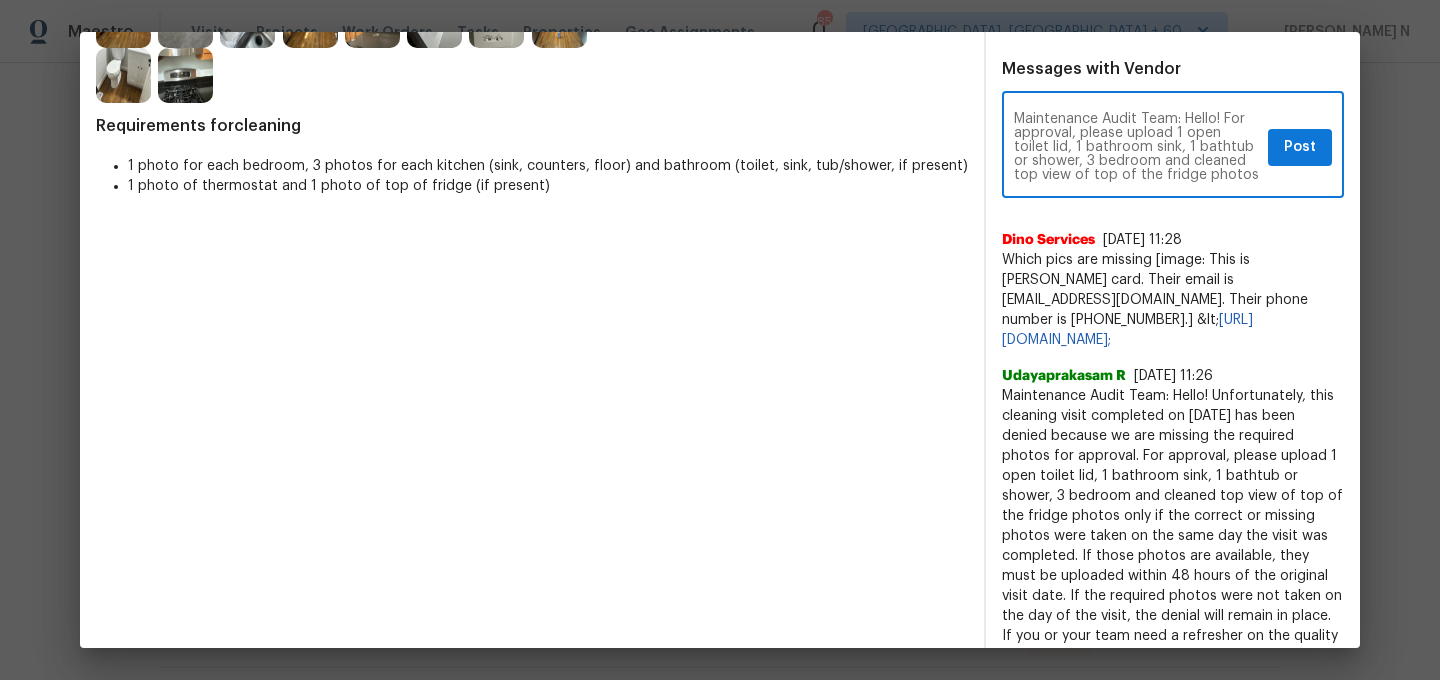 click on "Maintenance Audit Team: Hello! For approval, please upload 1 open toilet lid, 1 bathroom sink, 1 bathtub or shower, 3 bedroom and cleaned top view of top of the fridge photos" at bounding box center (1137, 147) 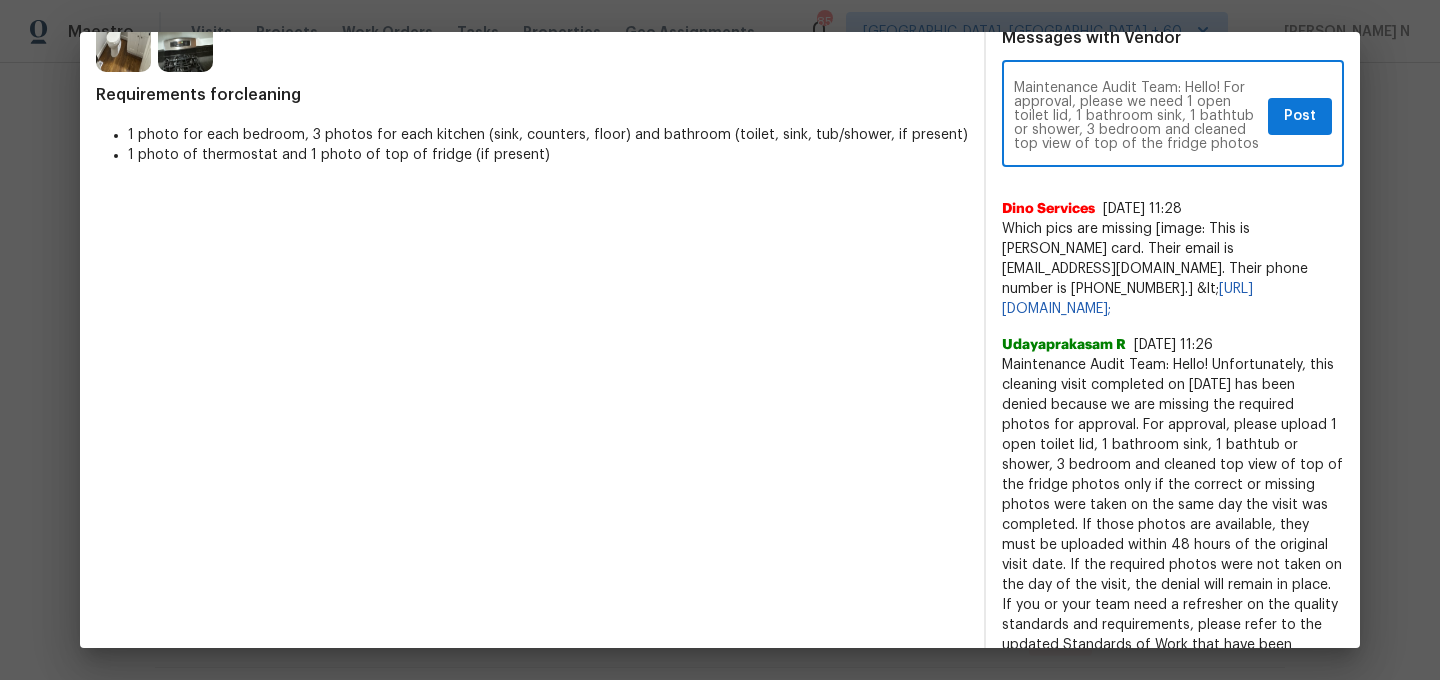 scroll, scrollTop: 709, scrollLeft: 0, axis: vertical 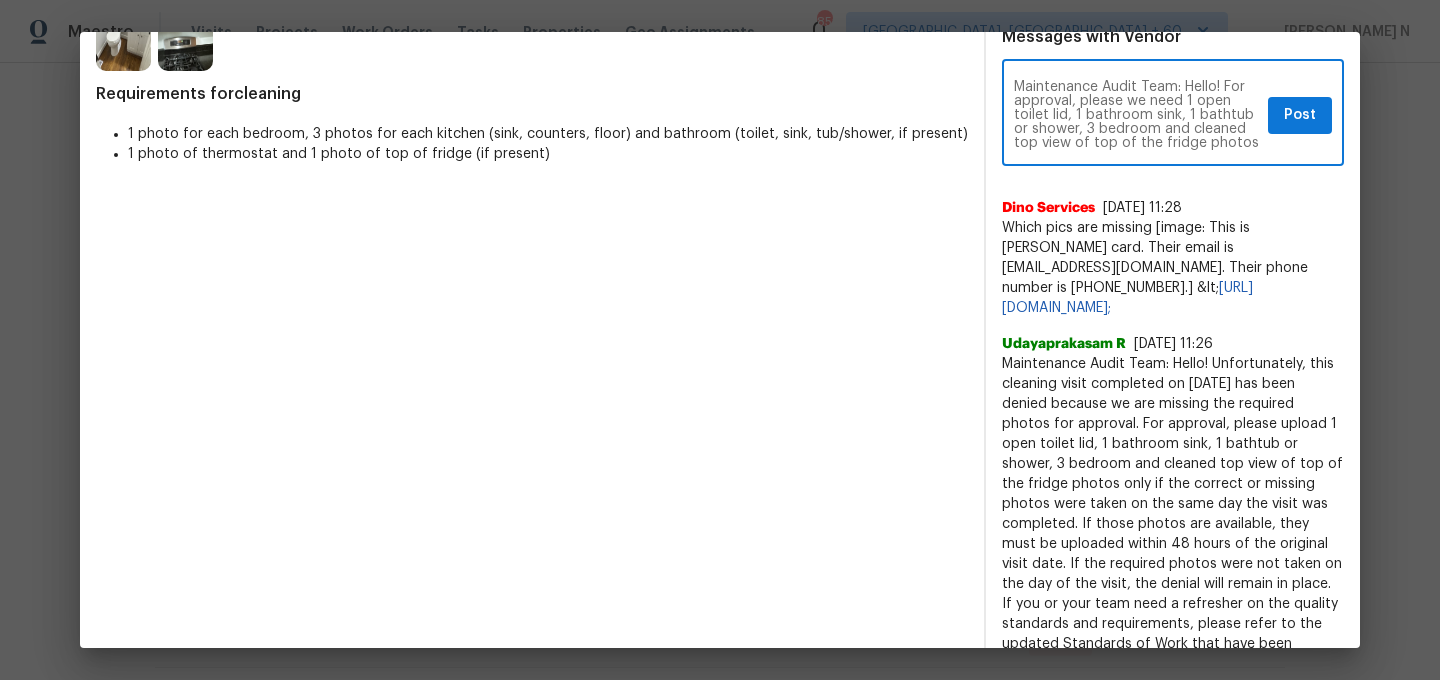 click on "Maintenance Audit Team: Hello! For approval, please we need 1 open toilet lid, 1 bathroom sink, 1 bathtub or shower, 3 bedroom and cleaned top view of top of the fridge photos" at bounding box center (1137, 115) 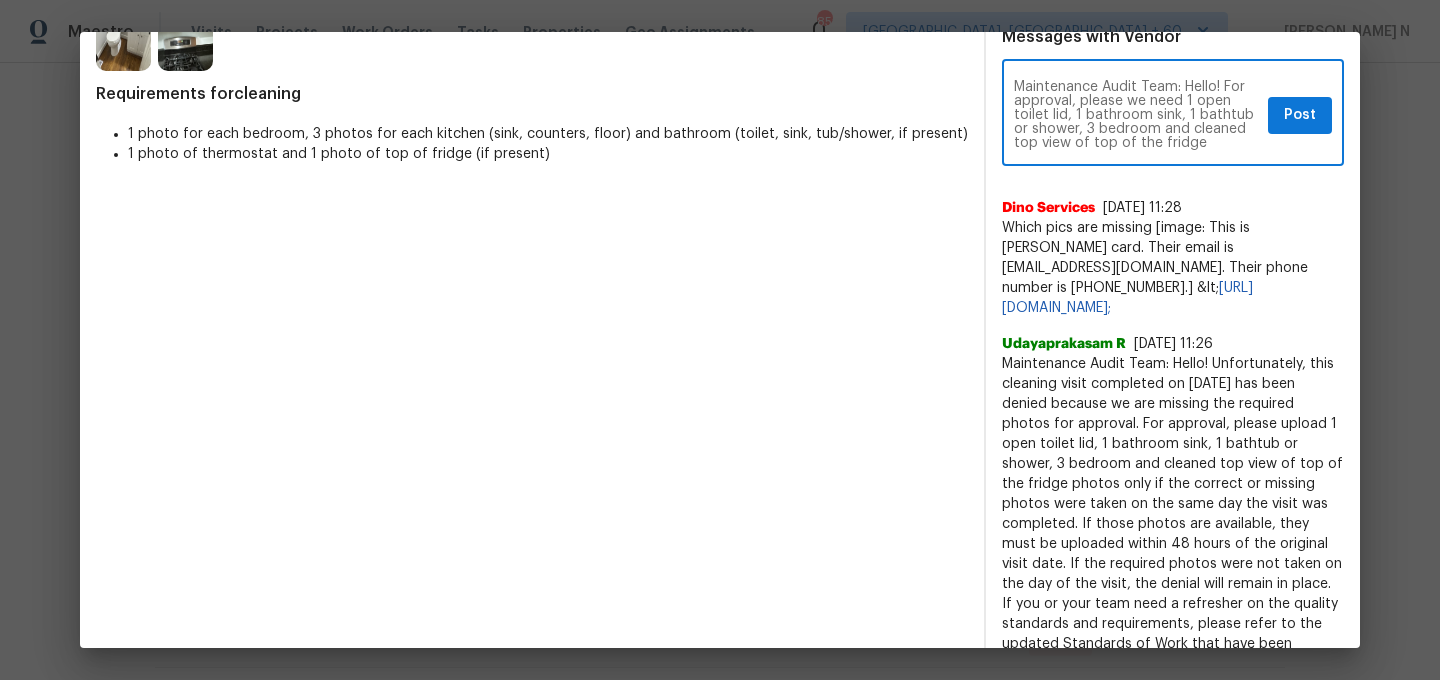 paste on "As per our updated SWO the photos must be uploaded within 48 hours of the original visit date. If the required photos were not taken on the day of the visit, the denial will remain in place. If you or your team need a refresher on the quality standards and requirements, please refer to the updated Standards of Work that have been distributed via email." 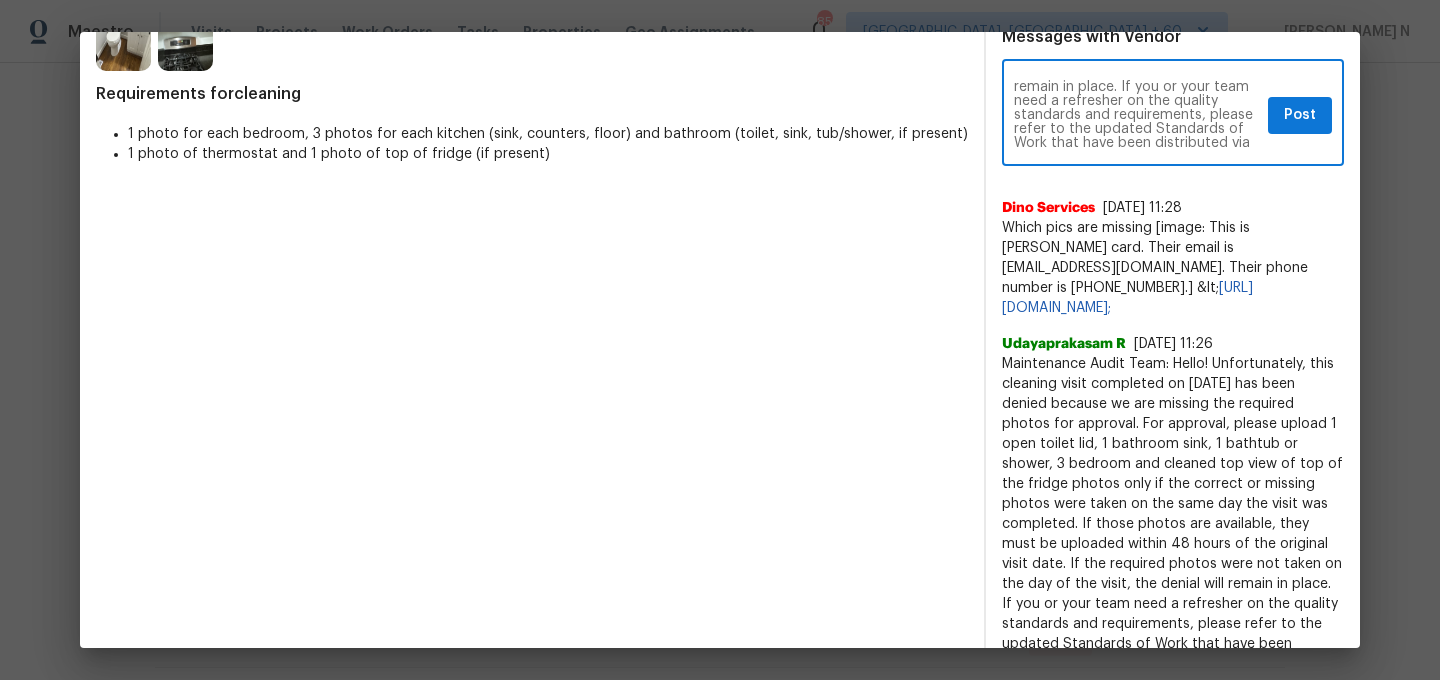 type on "Maintenance Audit Team: Hello! For approval, please we need 1 open toilet lid, 1 bathroom sink, 1 bathtub or shower, 3 bedroom and cleaned top view of top of the fridge photos. As per our updated SWO the photos must be uploaded within 48 hours of the original visit date. If the required photos were not taken on the day of the visit, the denial will remain in place. If you or your team need a refresher on the quality standards and requirements, please refer to the updated Standards of Work that have been distributed via email." 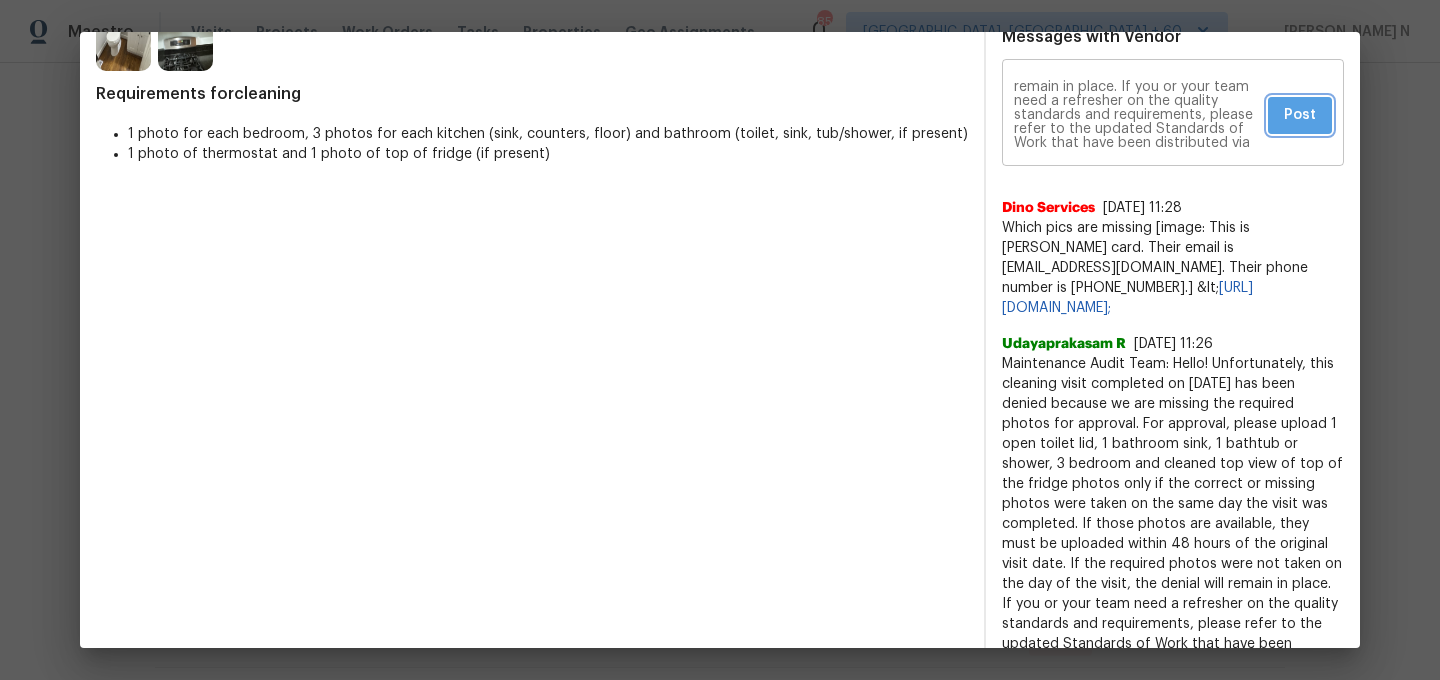 click on "Post" at bounding box center (1300, 115) 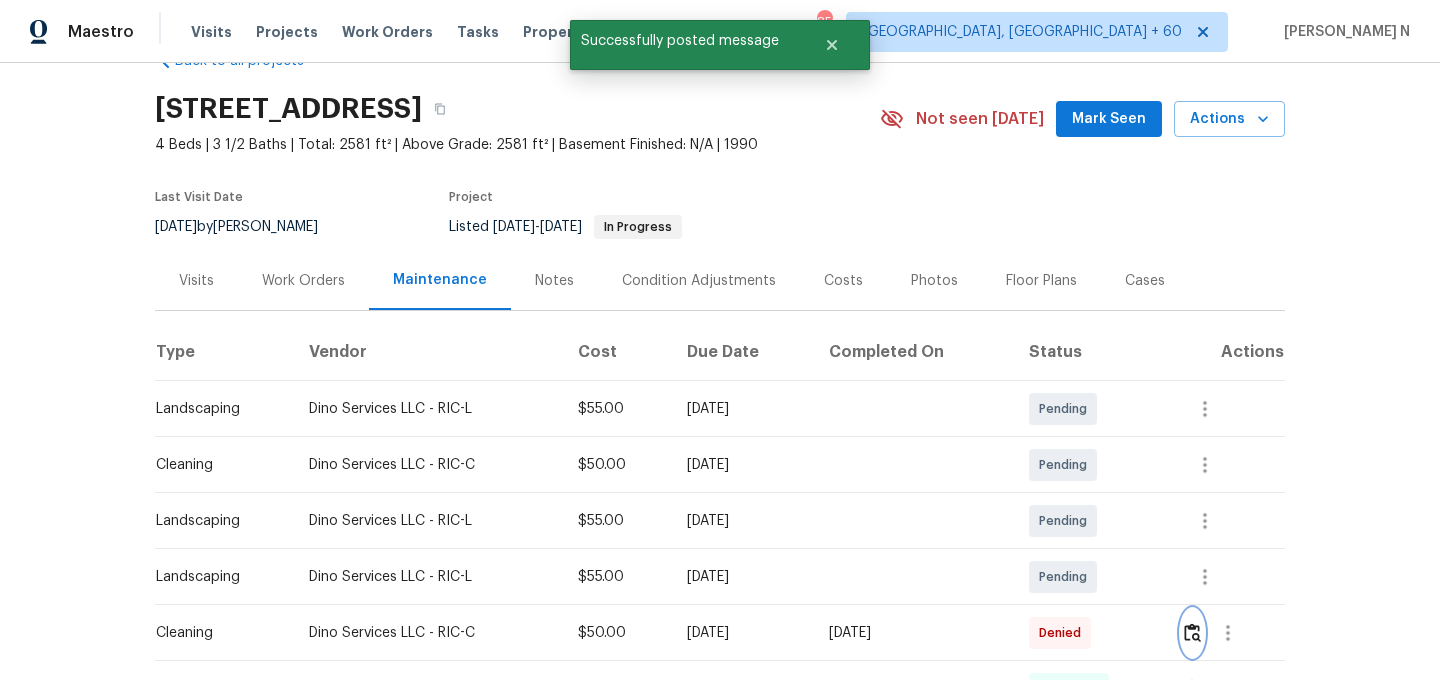 scroll, scrollTop: 0, scrollLeft: 0, axis: both 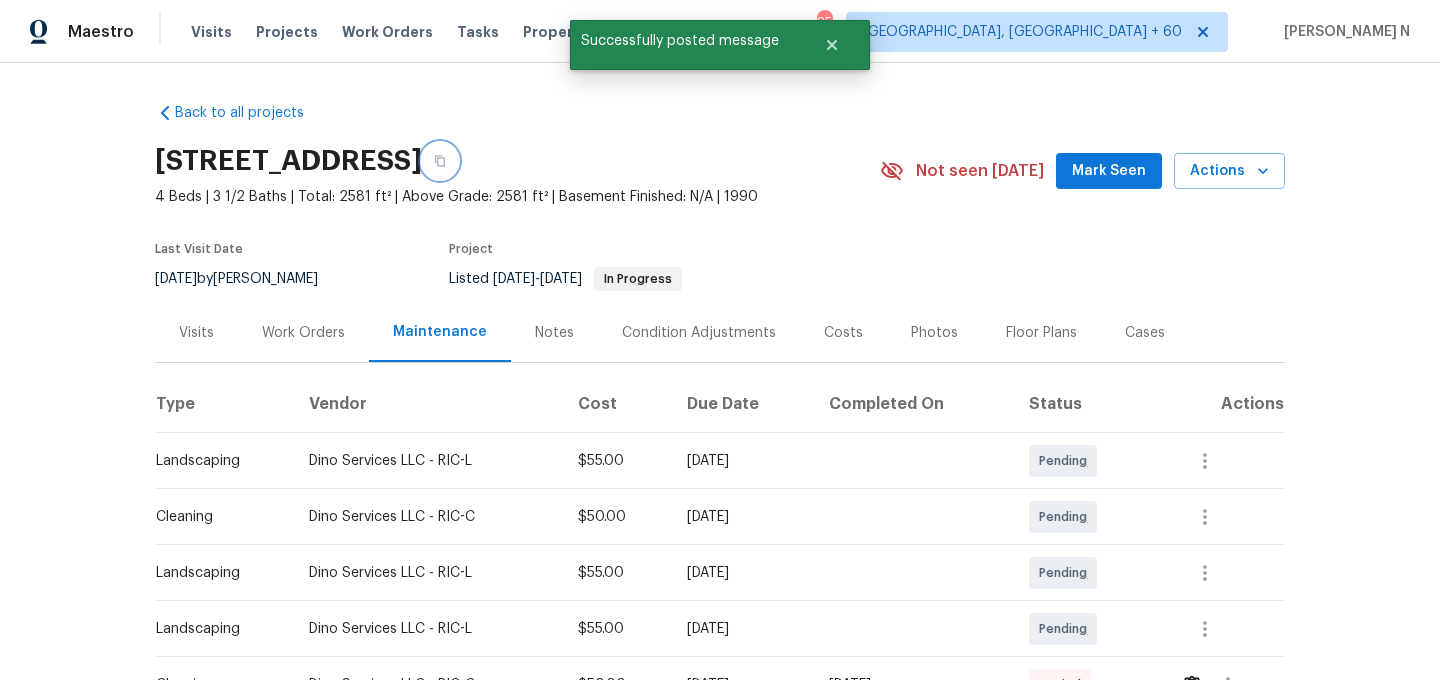 click at bounding box center (440, 161) 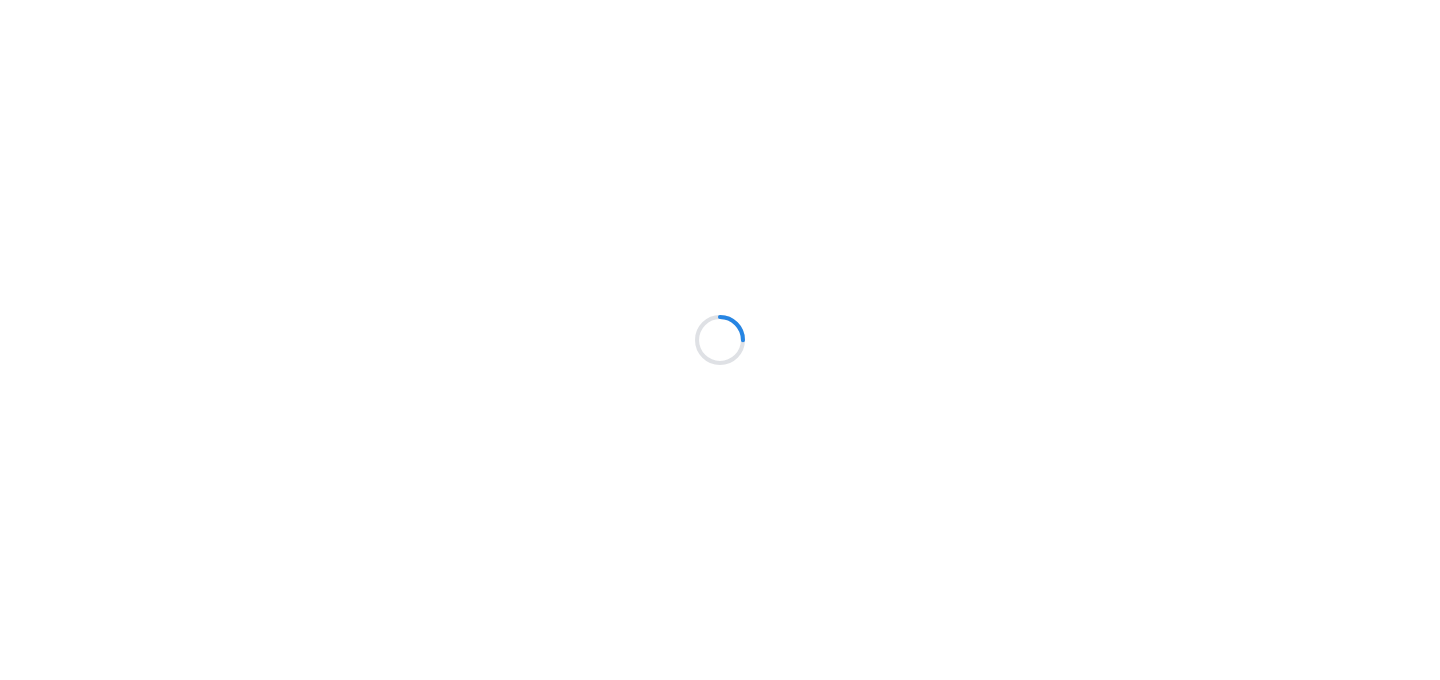 scroll, scrollTop: 0, scrollLeft: 0, axis: both 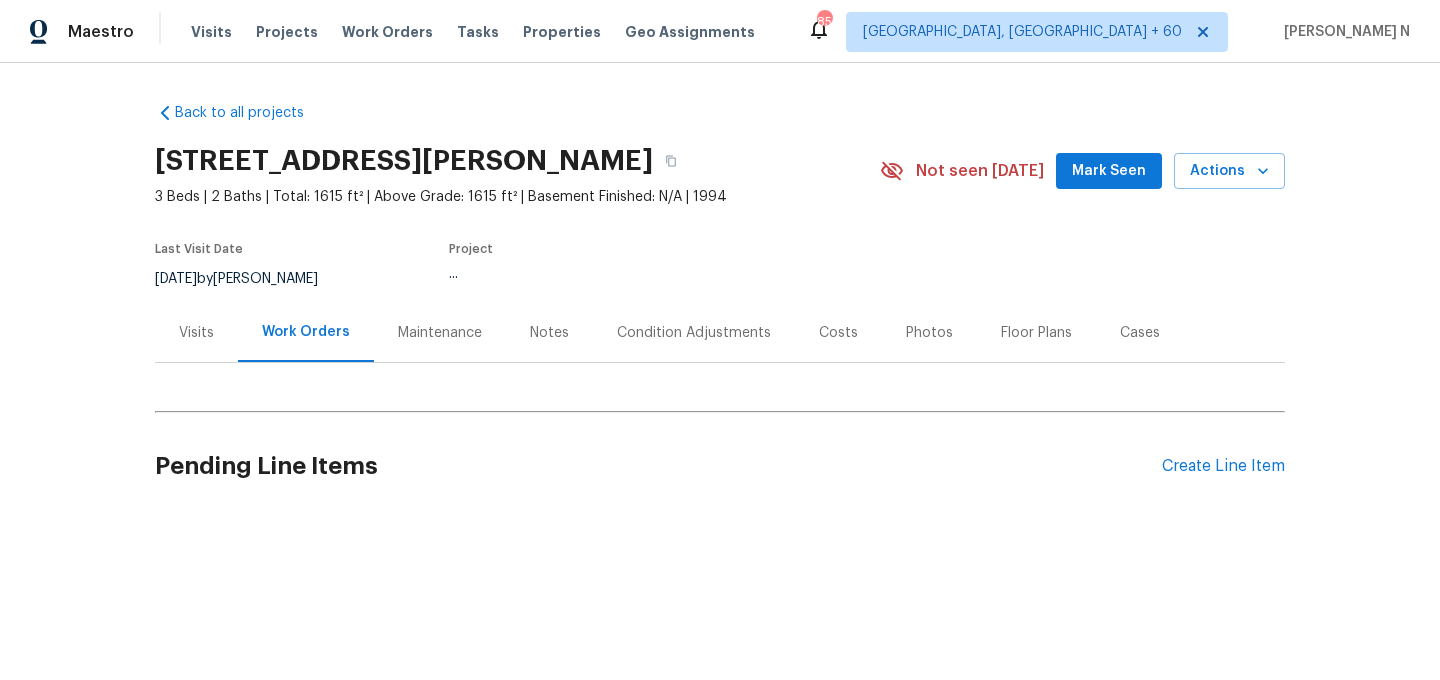 click on "Maintenance" at bounding box center (440, 332) 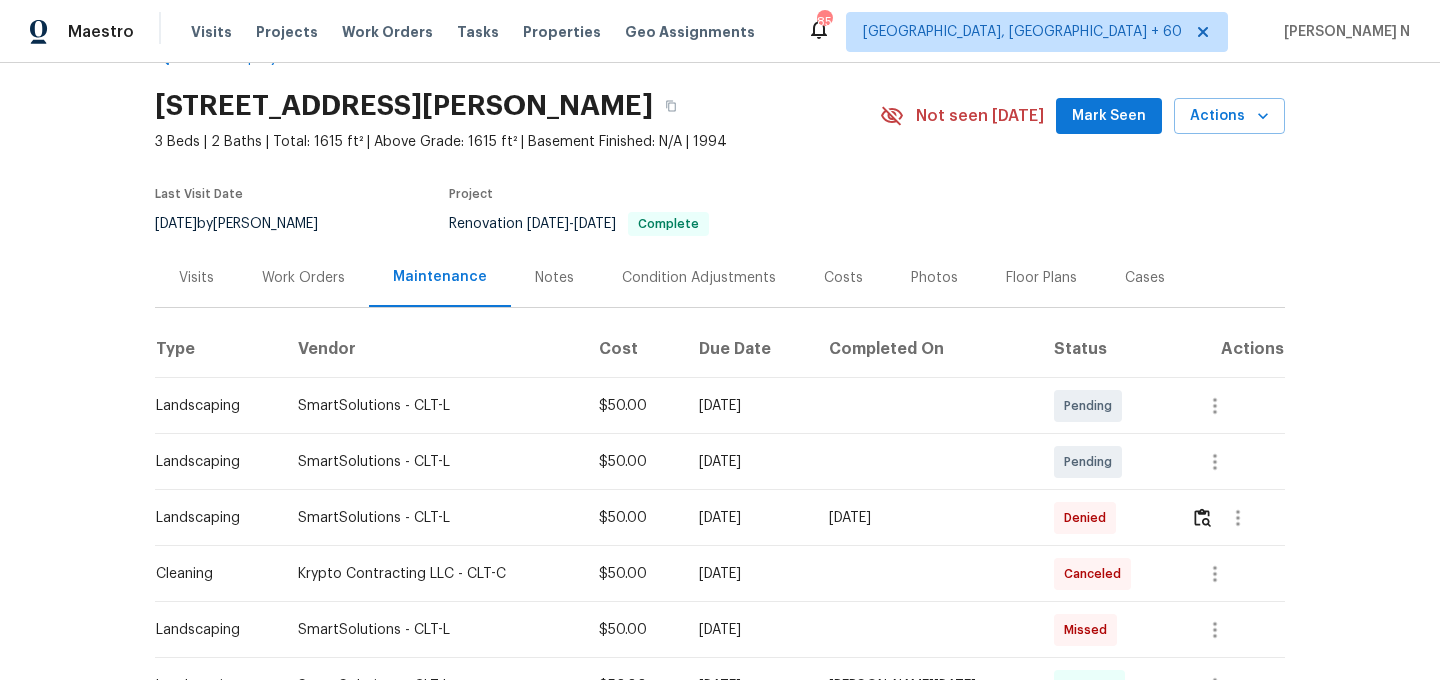 scroll, scrollTop: 84, scrollLeft: 0, axis: vertical 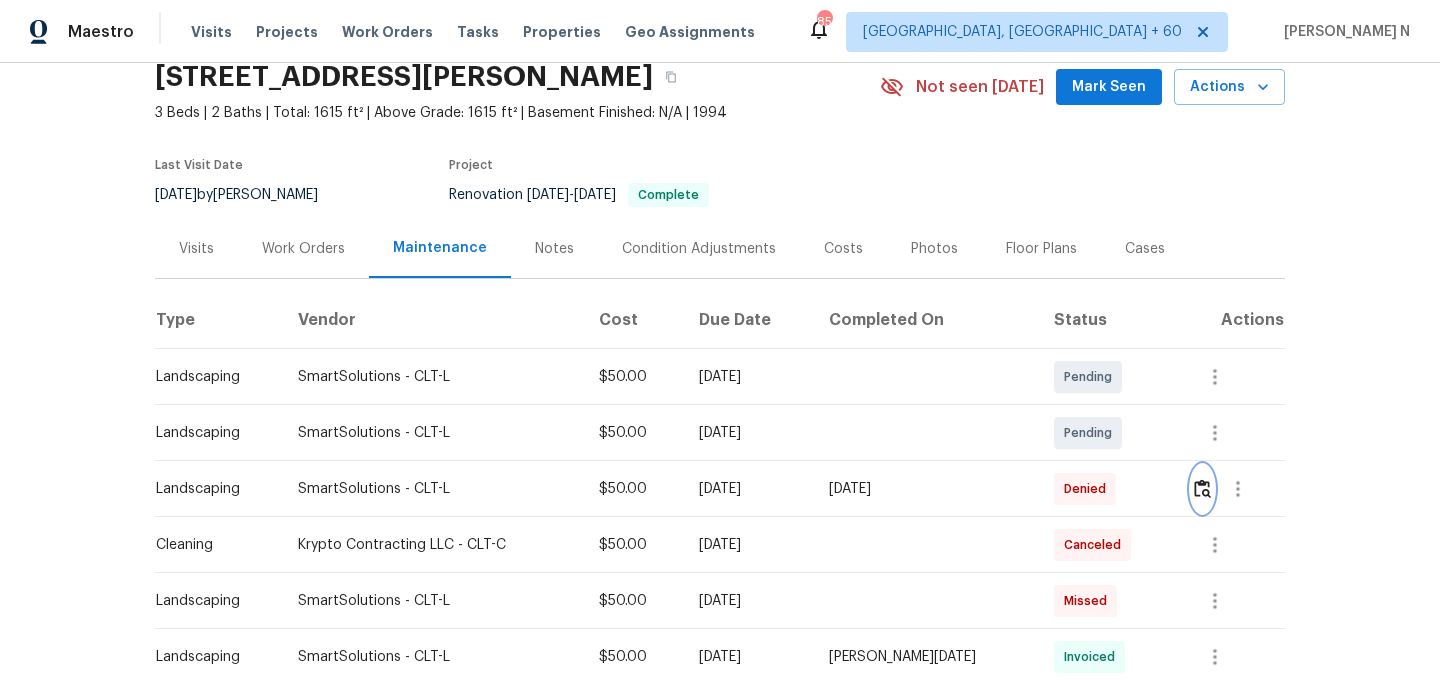 click at bounding box center (1202, 488) 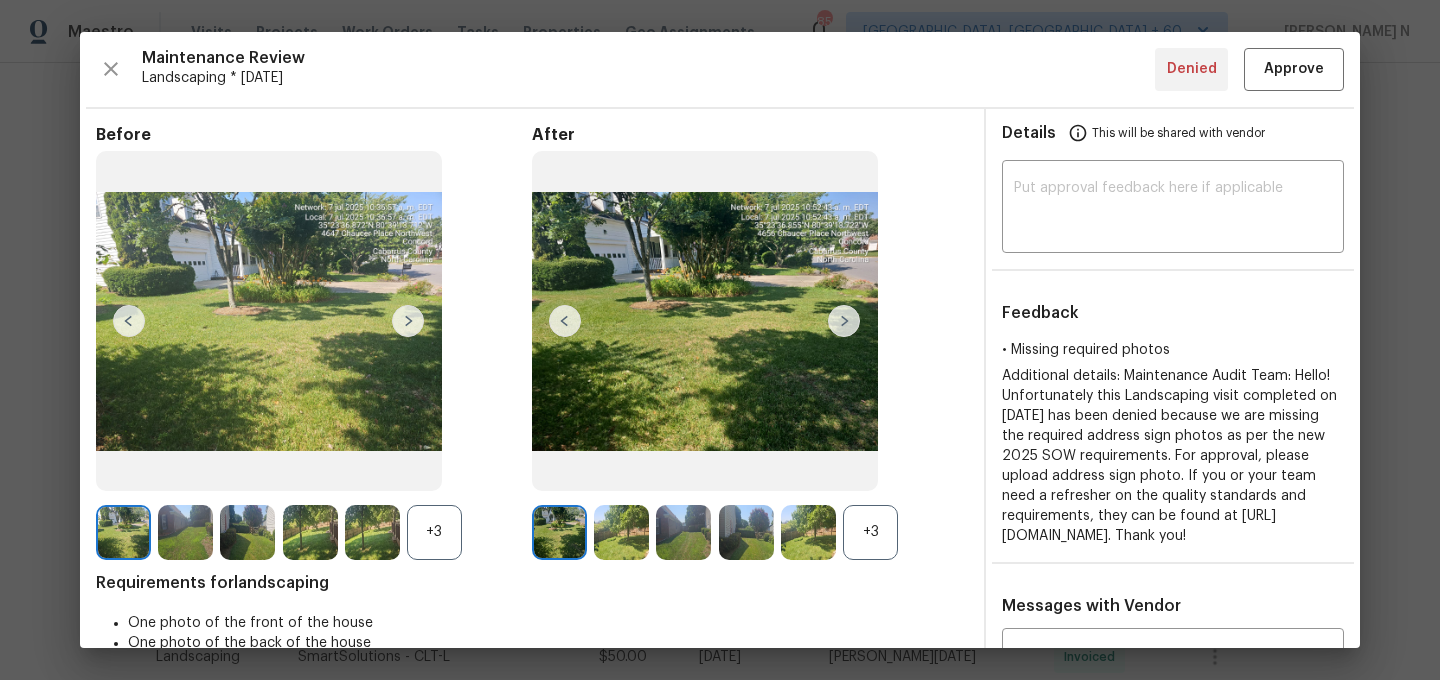 click on "+3" at bounding box center (870, 532) 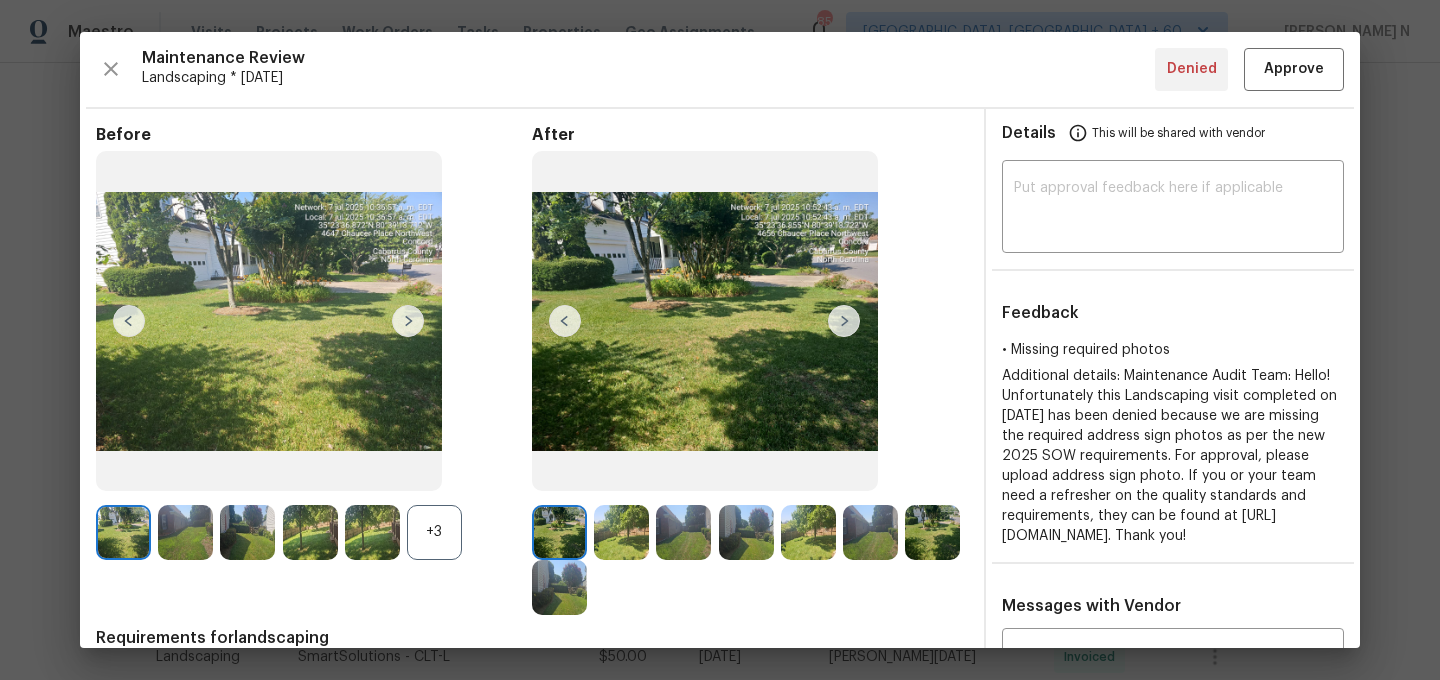 click on "+3" at bounding box center (434, 532) 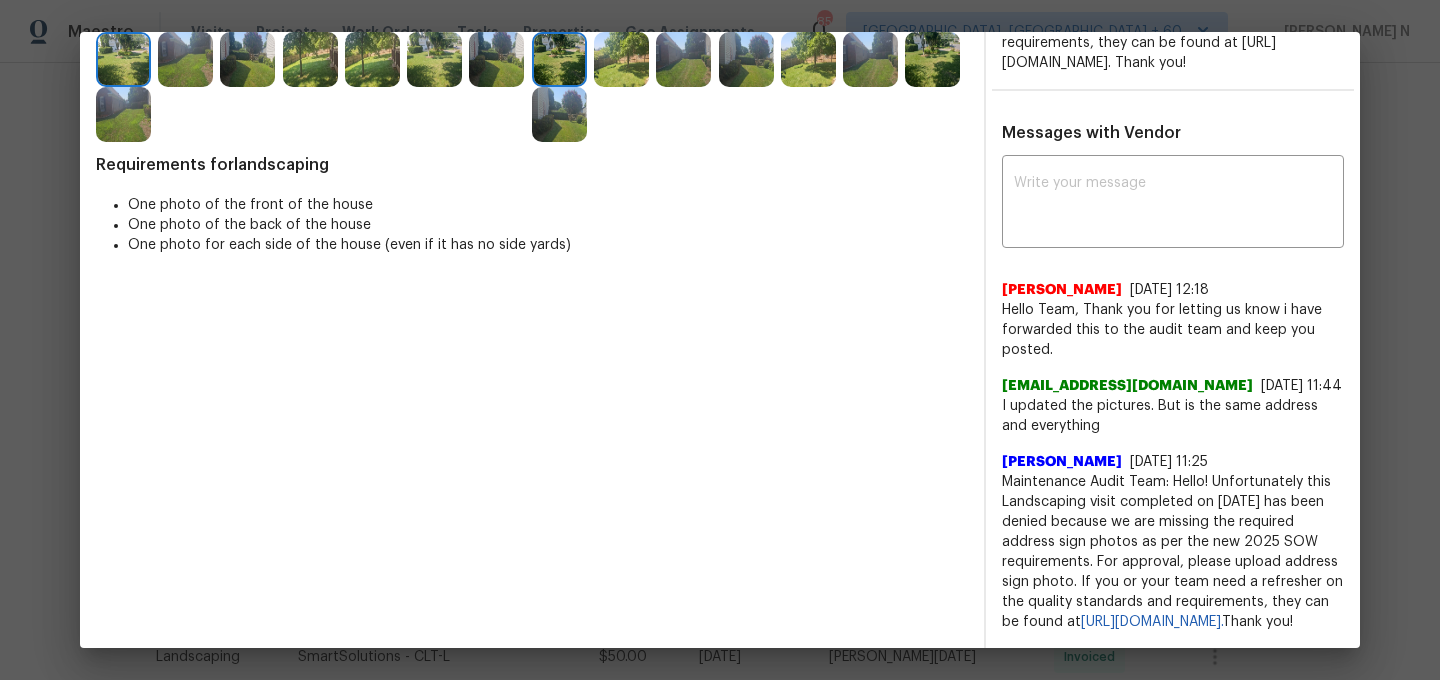 scroll, scrollTop: 41, scrollLeft: 0, axis: vertical 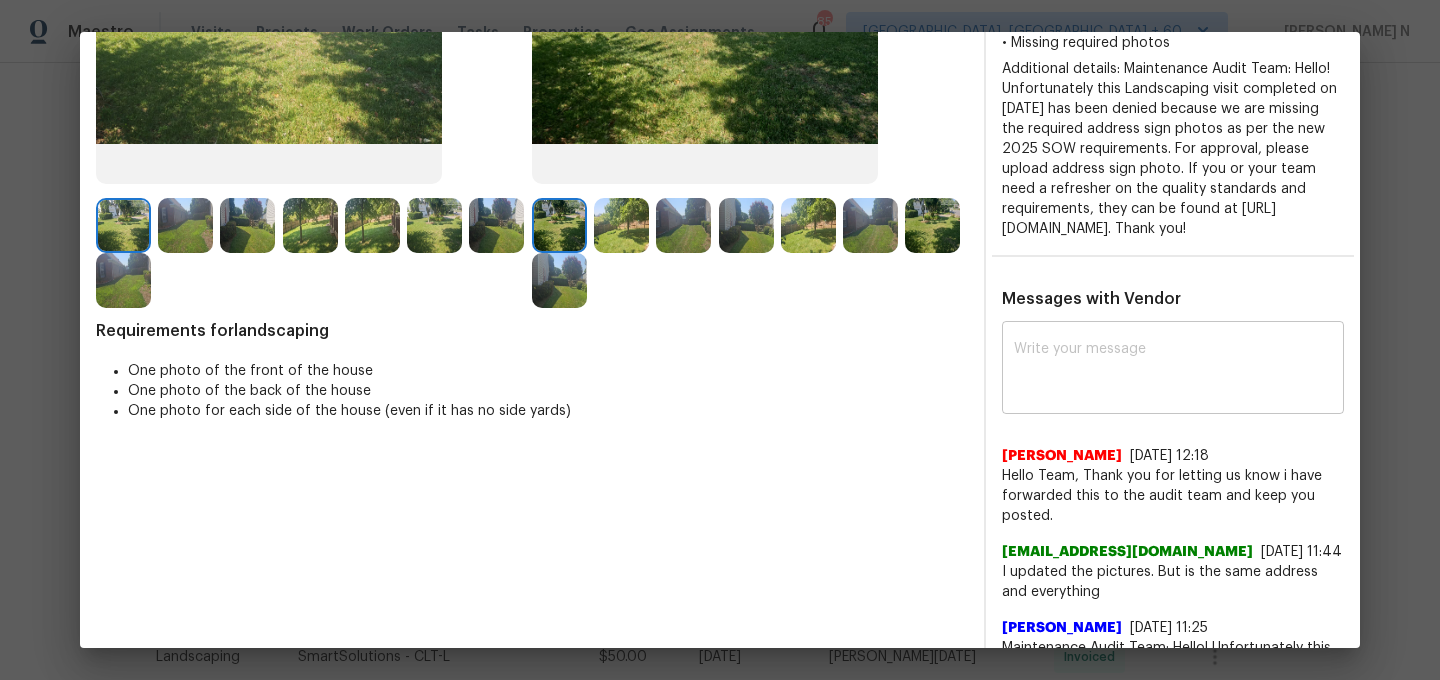 click at bounding box center [1173, 370] 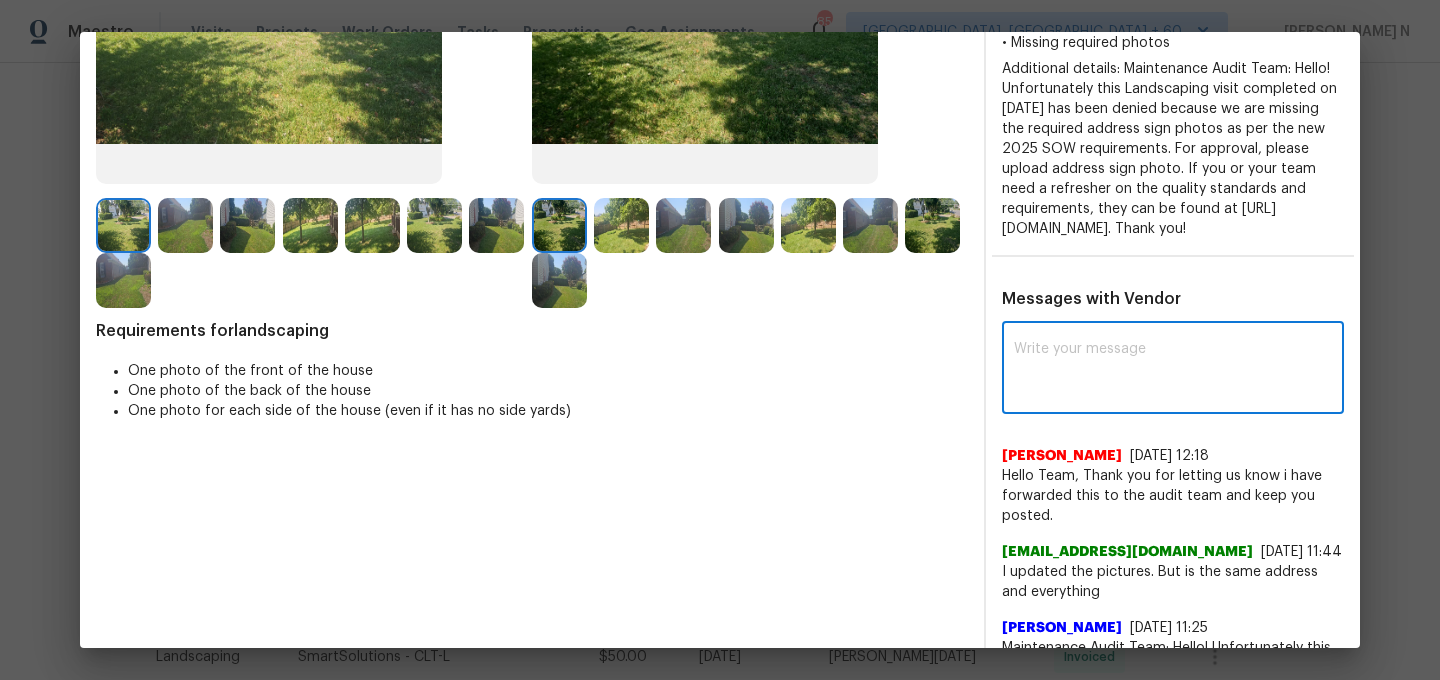paste on "Maintenance Audit Team: Hello! As per our updated SWO address sign photo is required for approval. The photos must be uploaded within 48 hours of the original visit date. If the required photos were not taken on the day of the visit, the denial will remain in place. If you or your team need a refresher on the quality standards and requirements, please refer to the updated Standards of Work that have been distributed via email. (edited)" 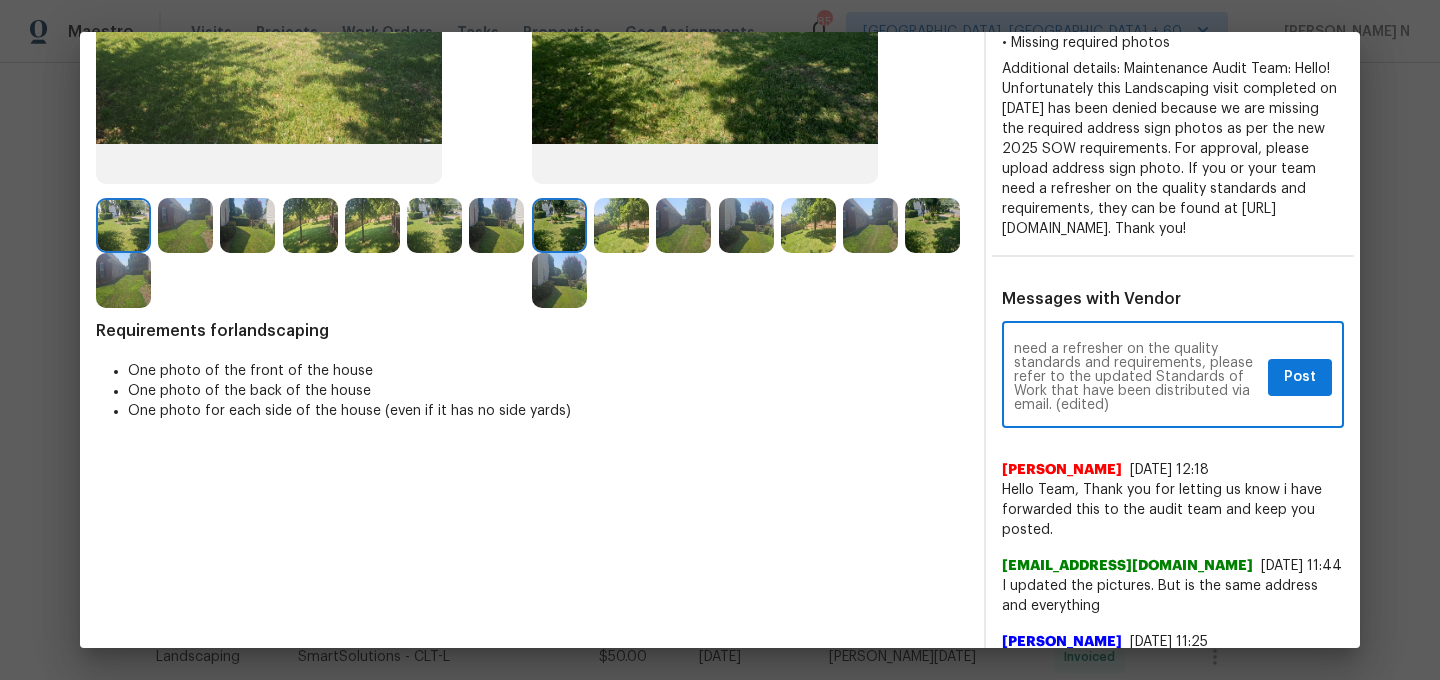 scroll, scrollTop: 110, scrollLeft: 0, axis: vertical 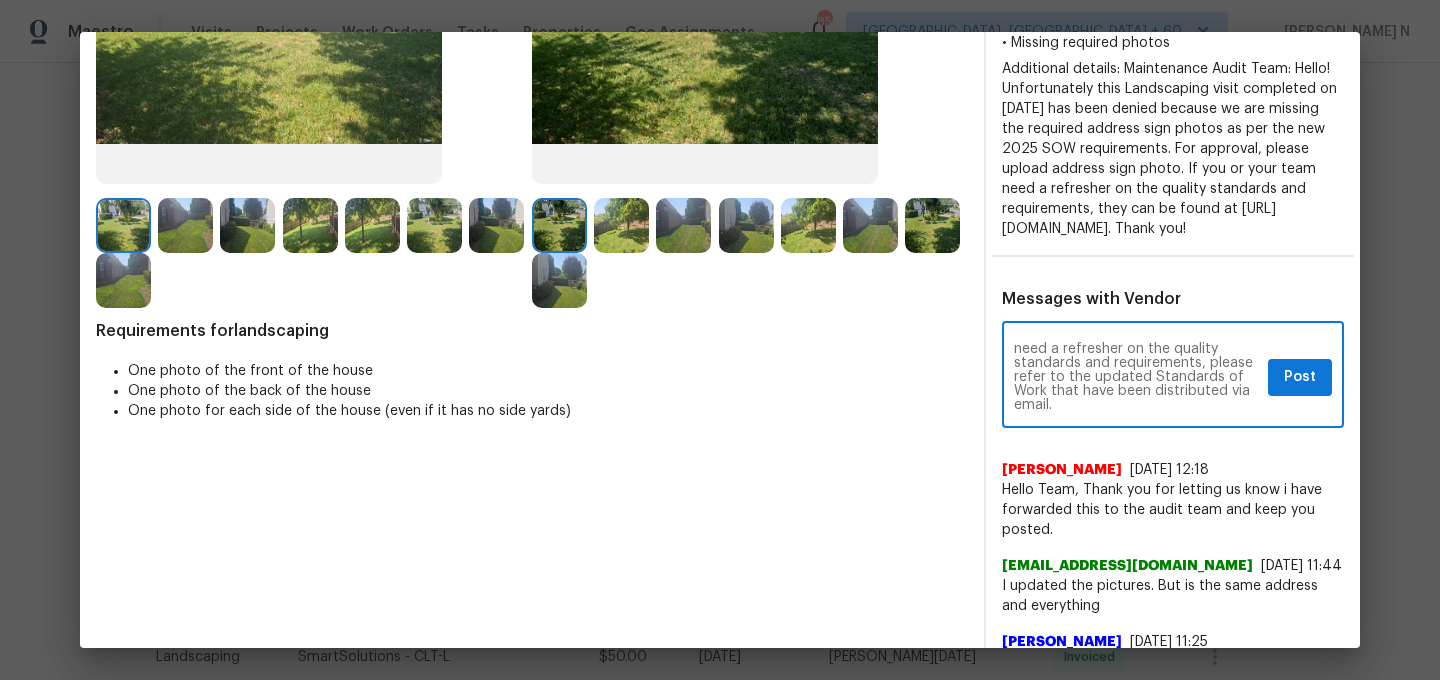 type on "Maintenance Audit Team: Hello! As per our updated SWO address sign photo is required for approval. The photos must be uploaded within 48 hours of the original visit date. If the required photos were not taken on the day of the visit, the denial will remain in place. If you or your team need a refresher on the quality standards and requirements, please refer to the updated Standards of Work that have been distributed via email." 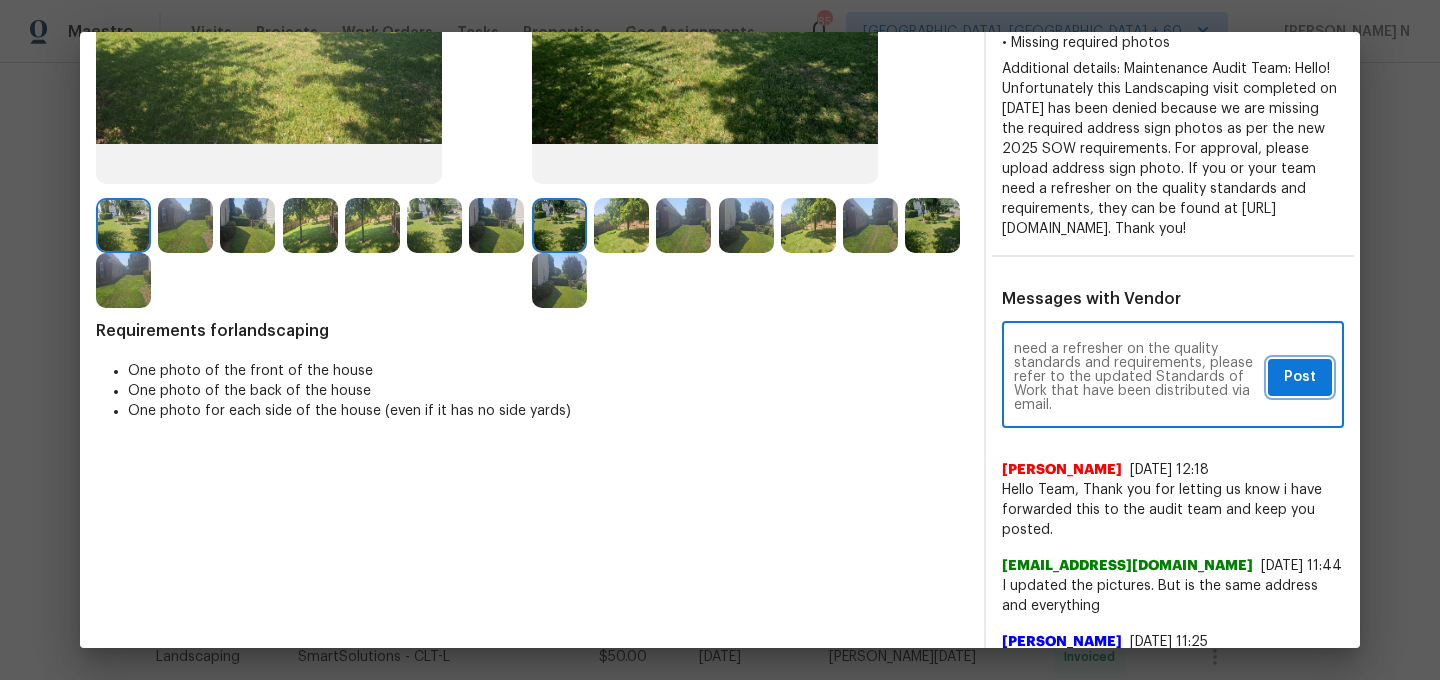 click on "Post" at bounding box center [1300, 377] 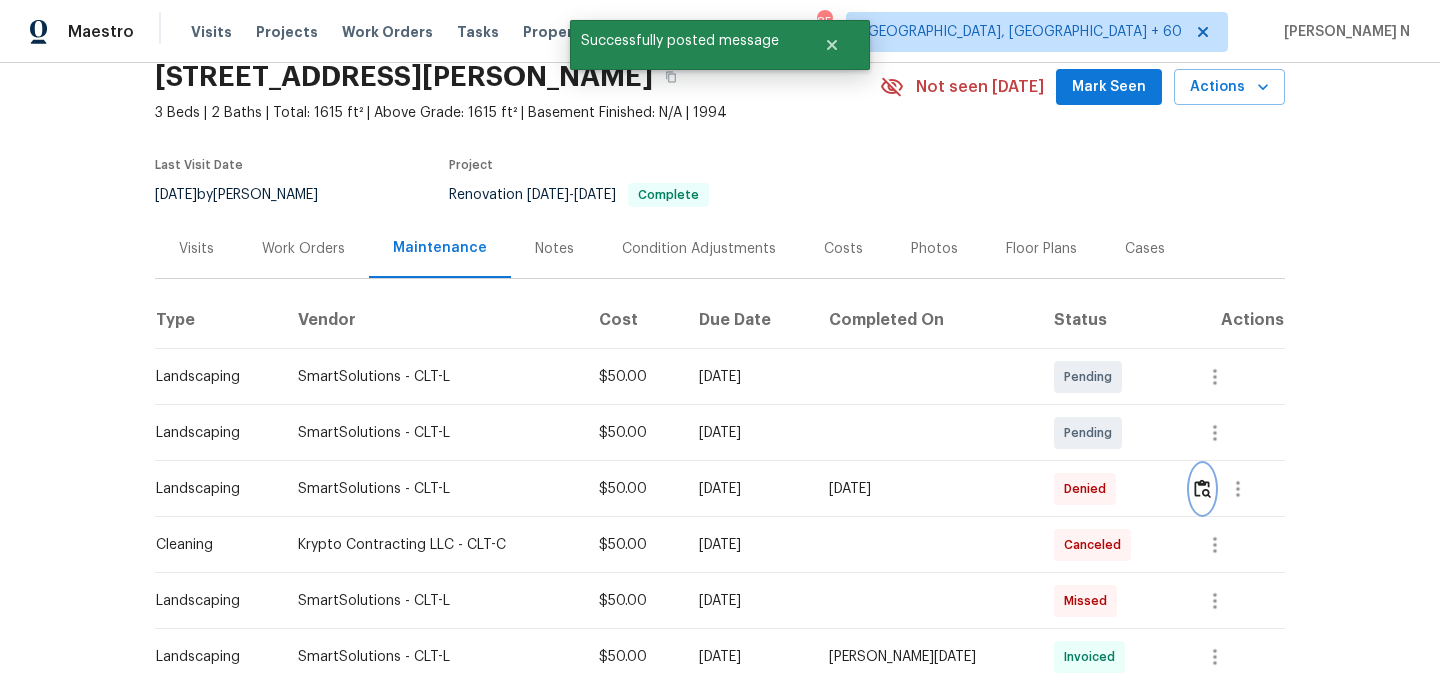 scroll, scrollTop: 0, scrollLeft: 0, axis: both 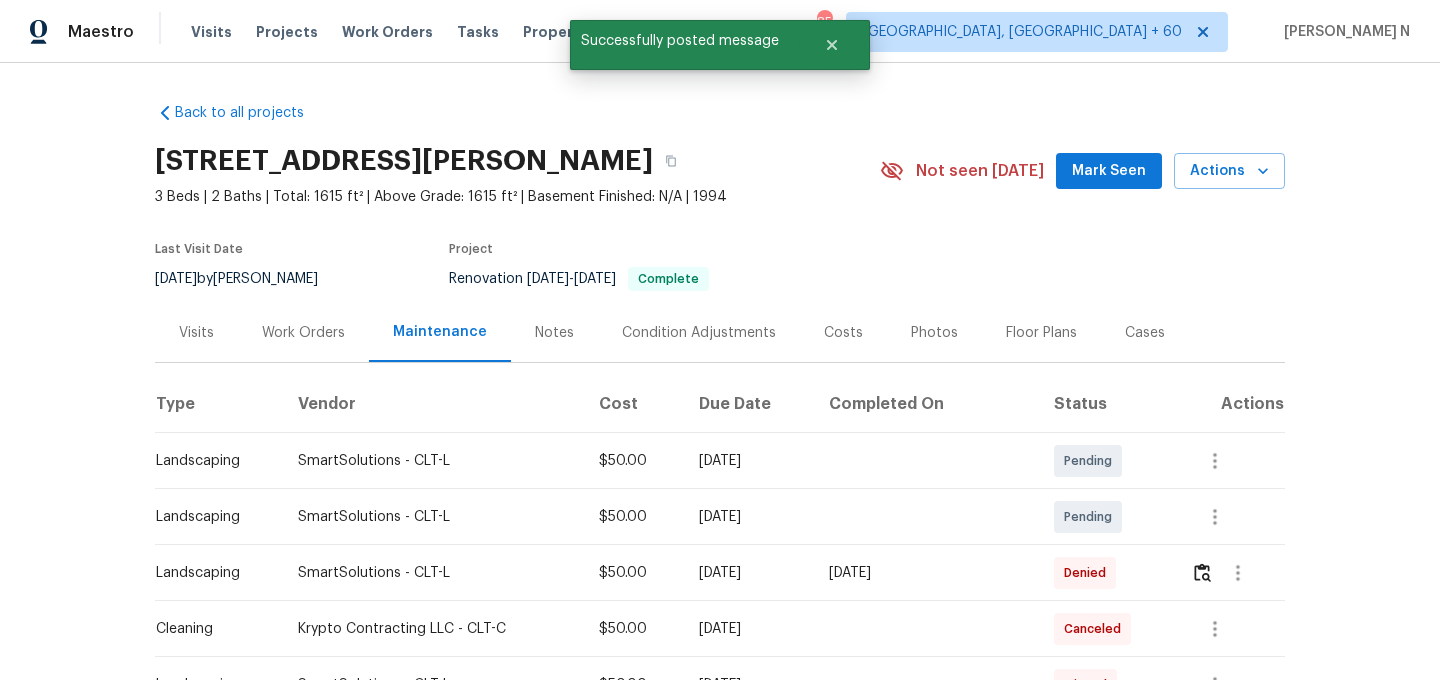 click on "3 Beds | 2 Baths | Total: 1615 ft² | Above Grade: 1615 ft² | Basement Finished: N/A | 1994" at bounding box center [517, 197] 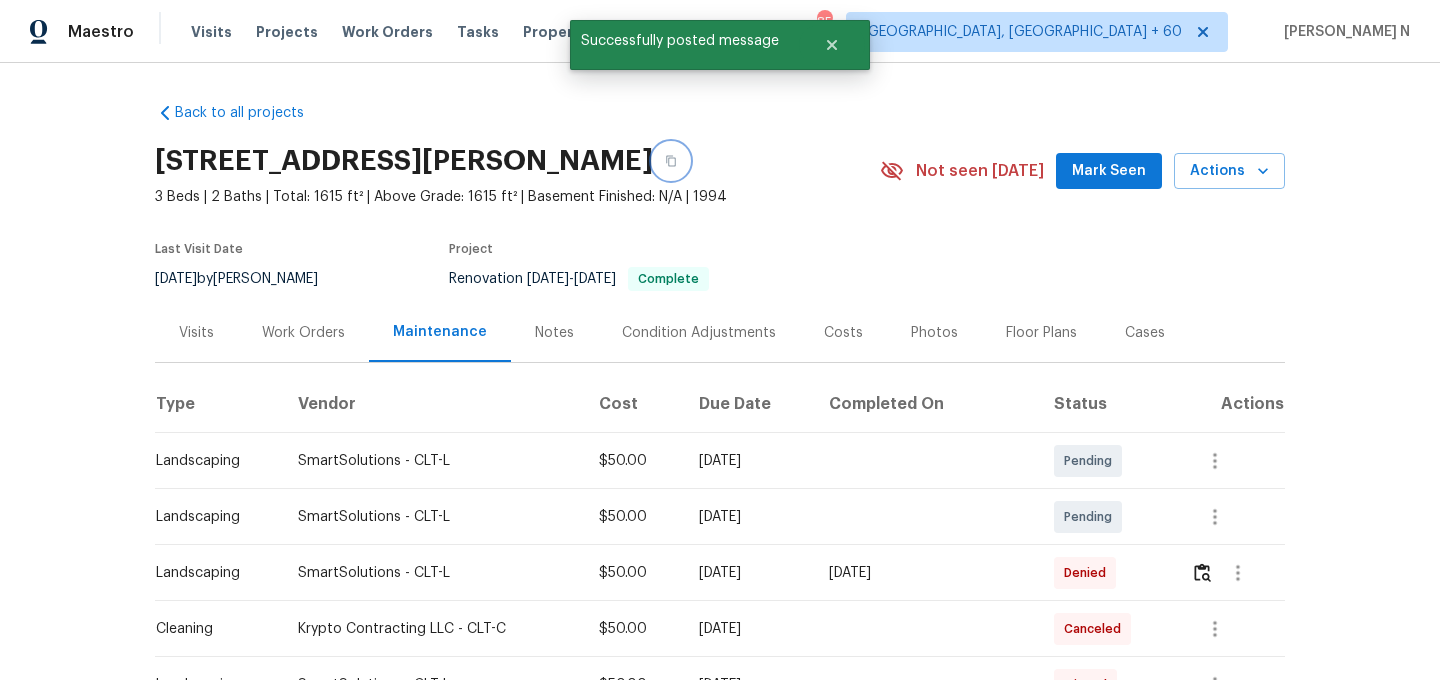 click at bounding box center [671, 161] 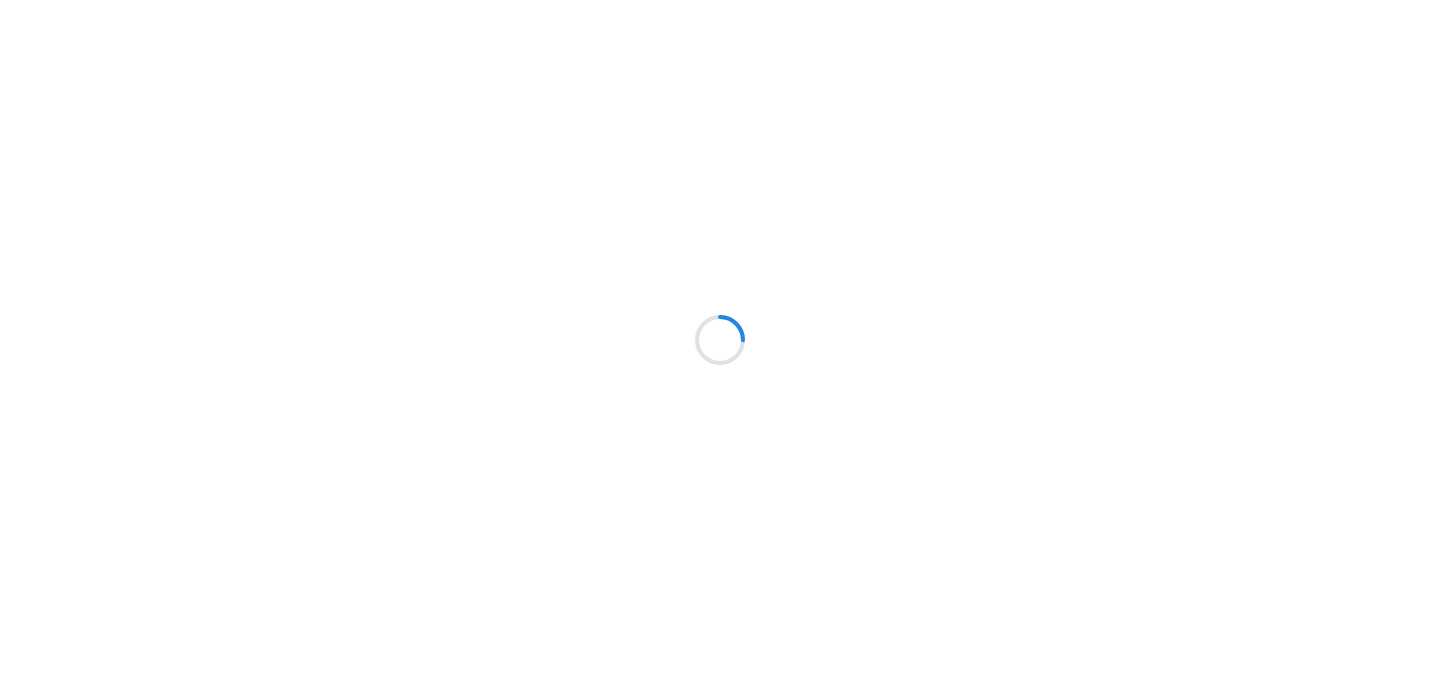 scroll, scrollTop: 0, scrollLeft: 0, axis: both 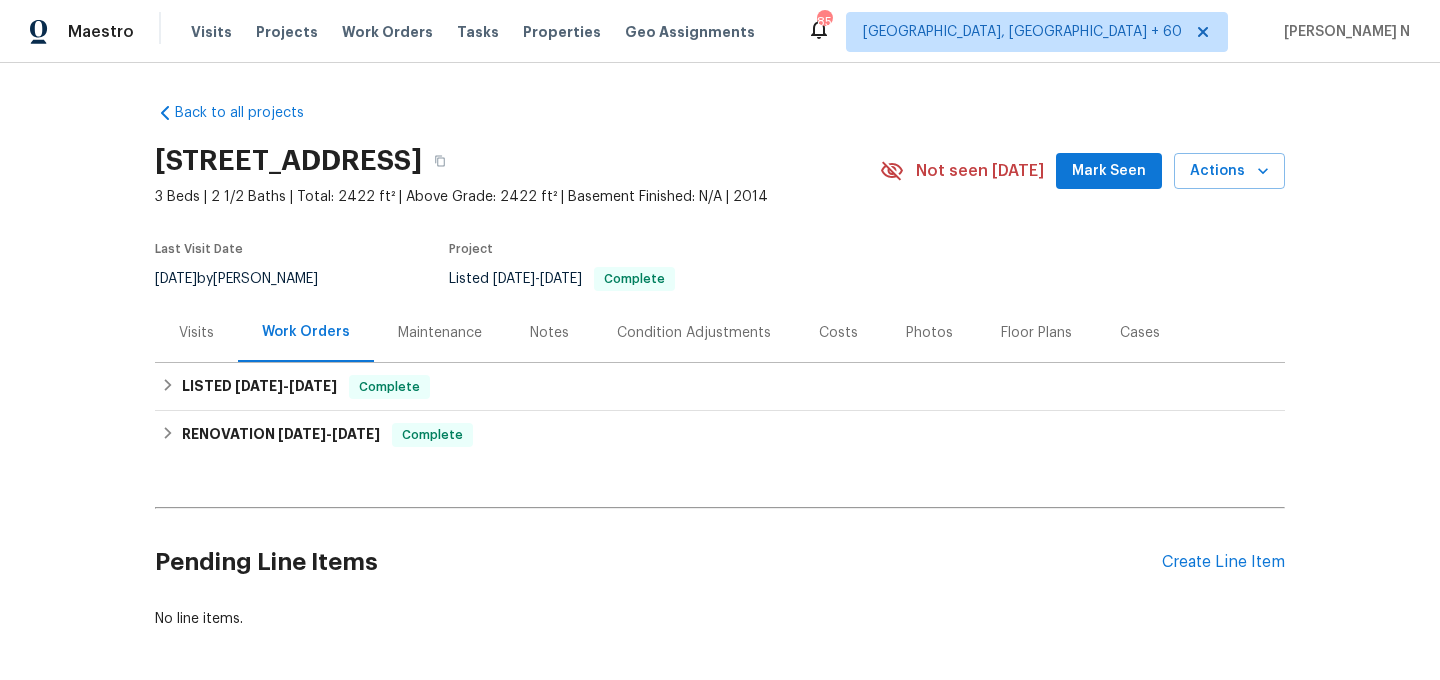 click on "Maintenance" at bounding box center [440, 333] 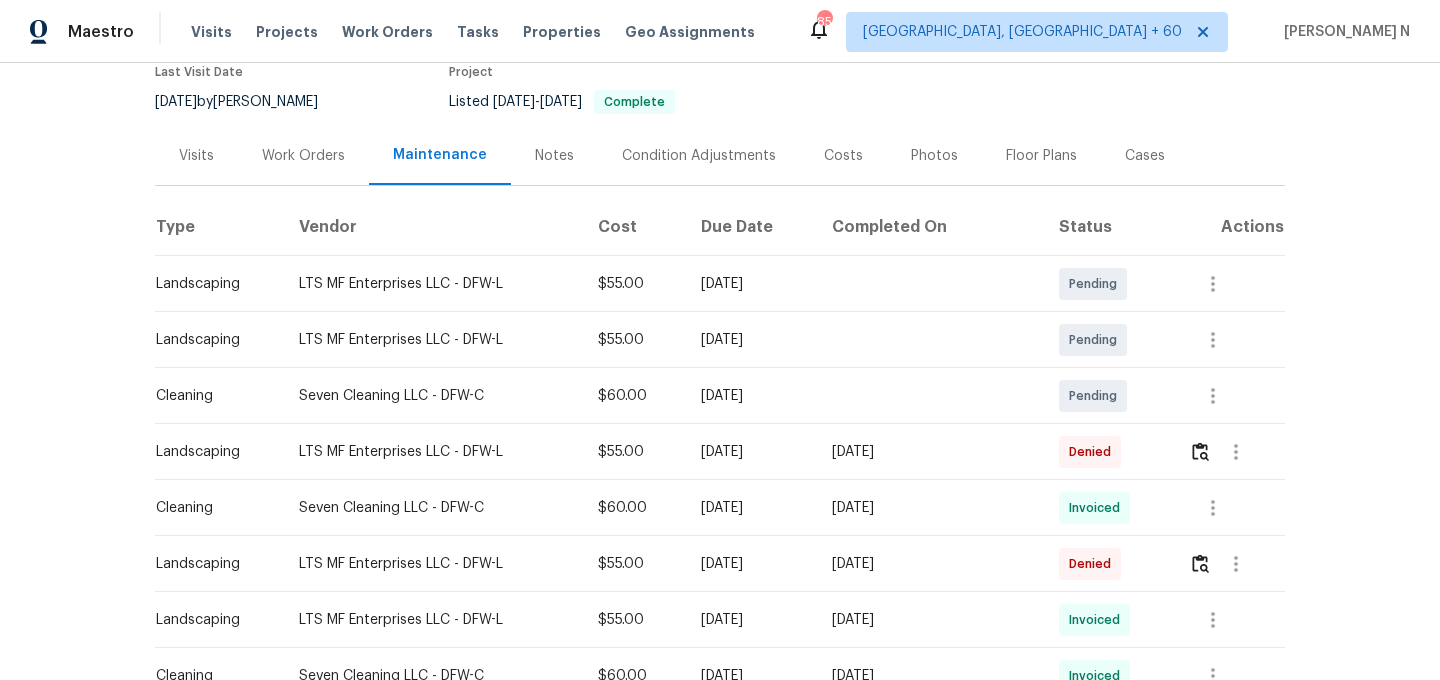 scroll, scrollTop: 235, scrollLeft: 0, axis: vertical 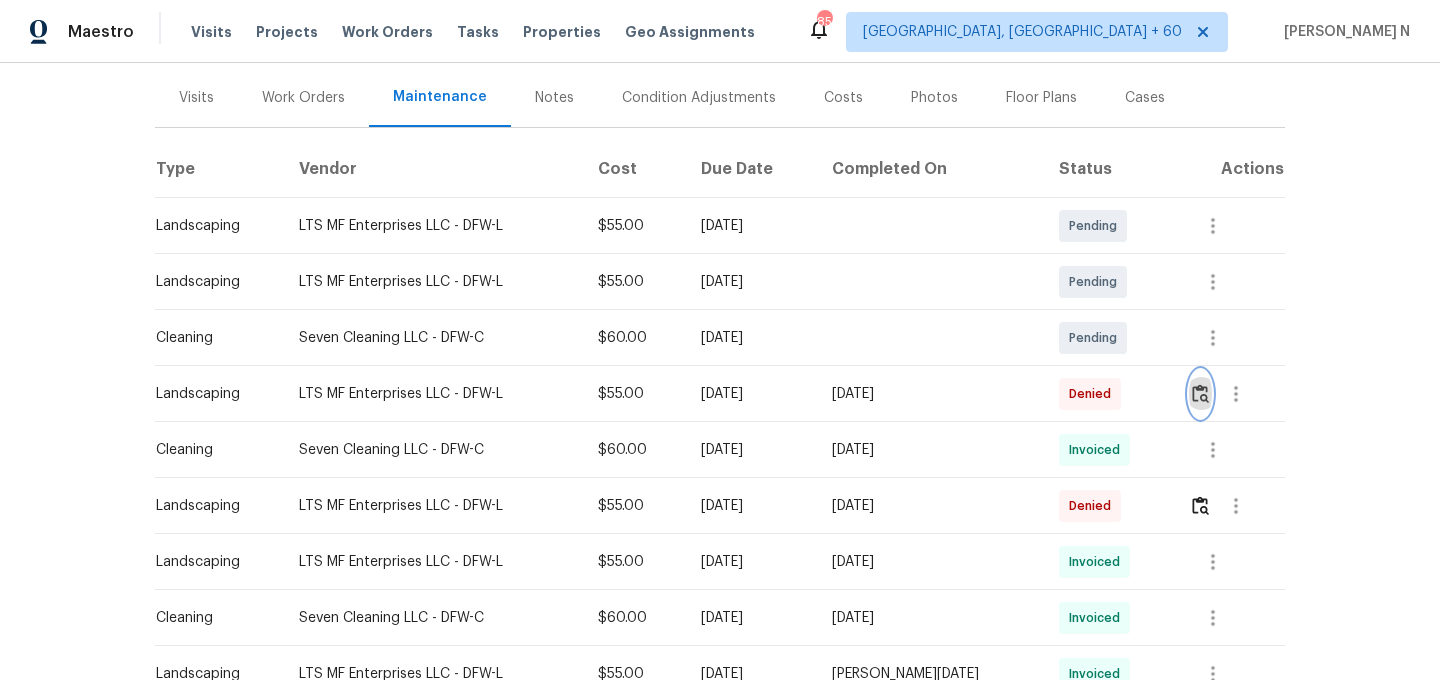 click at bounding box center [1200, 393] 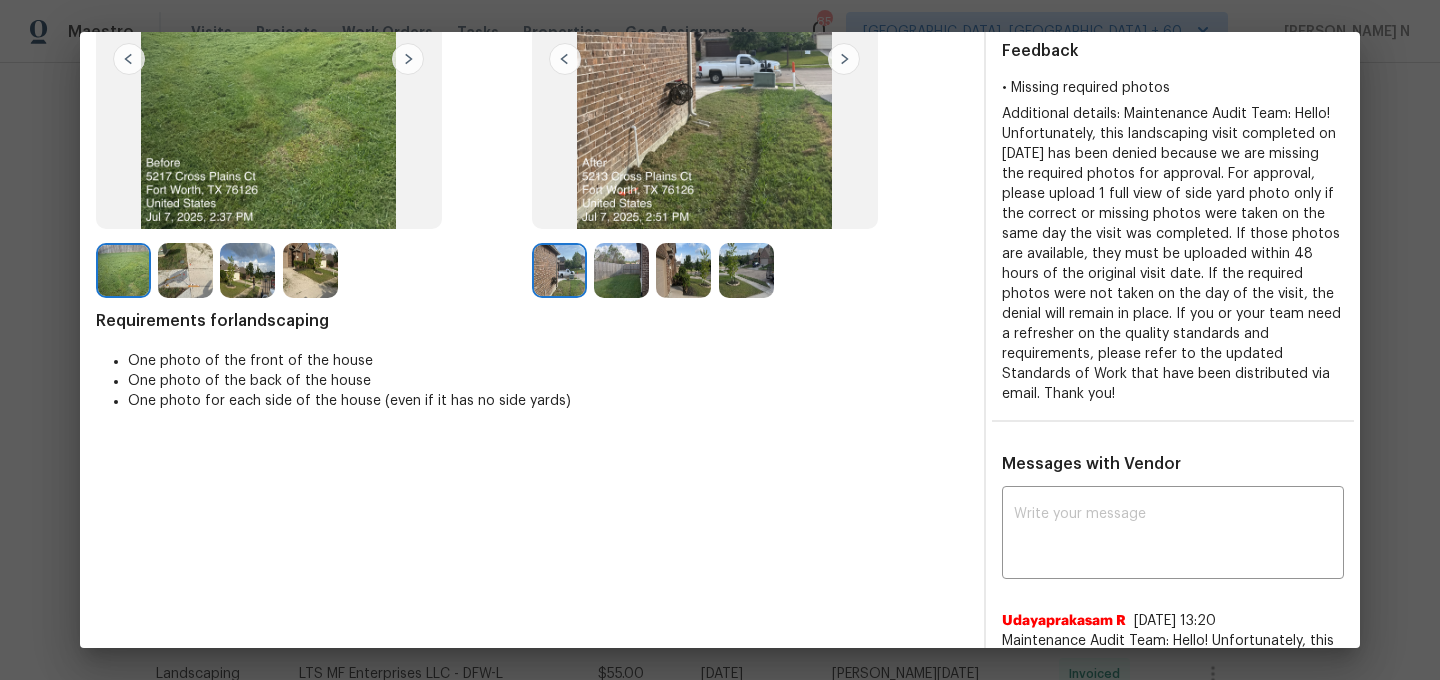 scroll, scrollTop: 266, scrollLeft: 11, axis: both 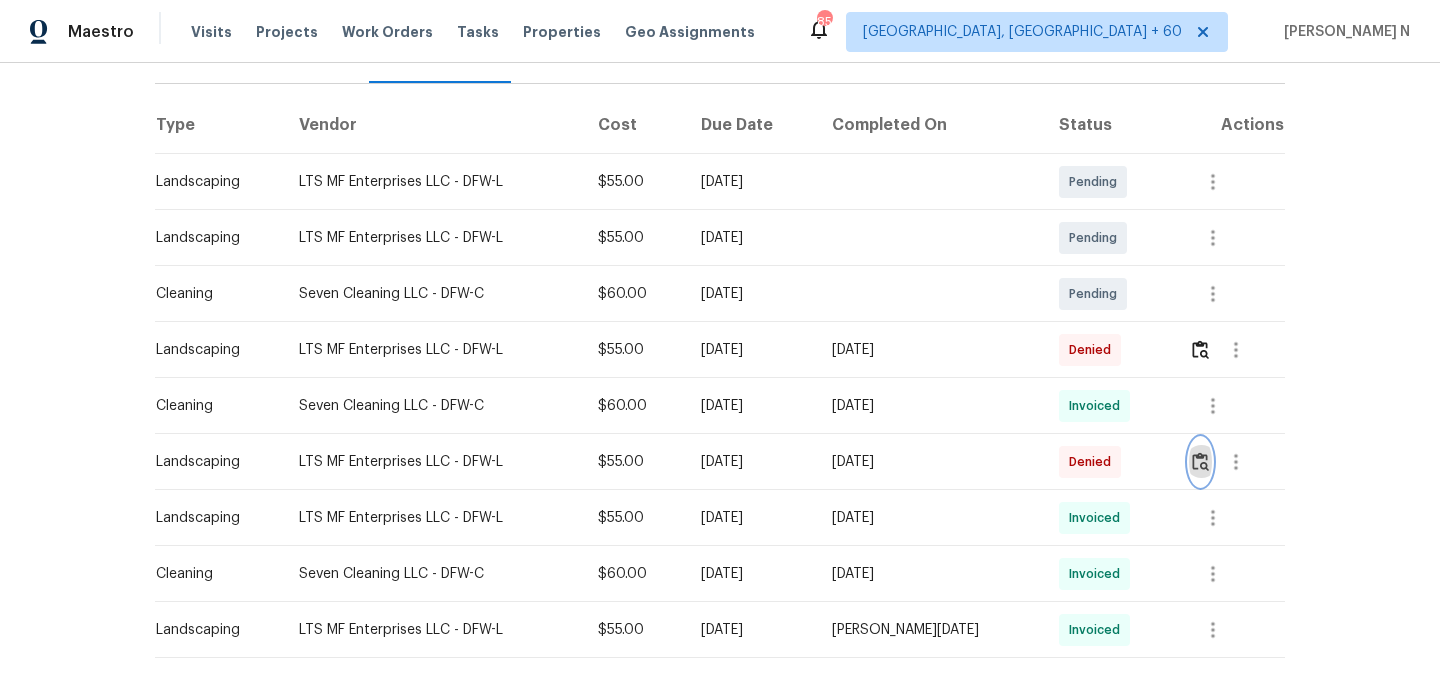 click at bounding box center [1200, 462] 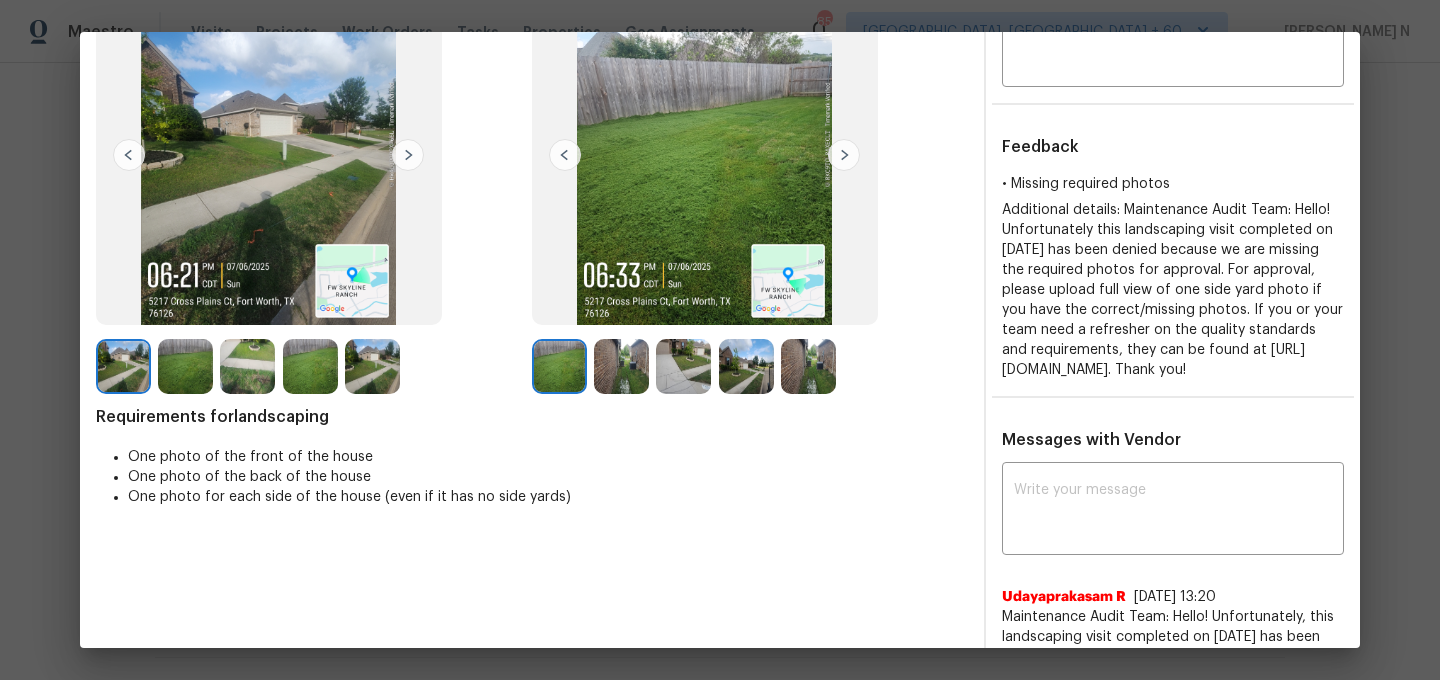scroll, scrollTop: 175, scrollLeft: 3, axis: both 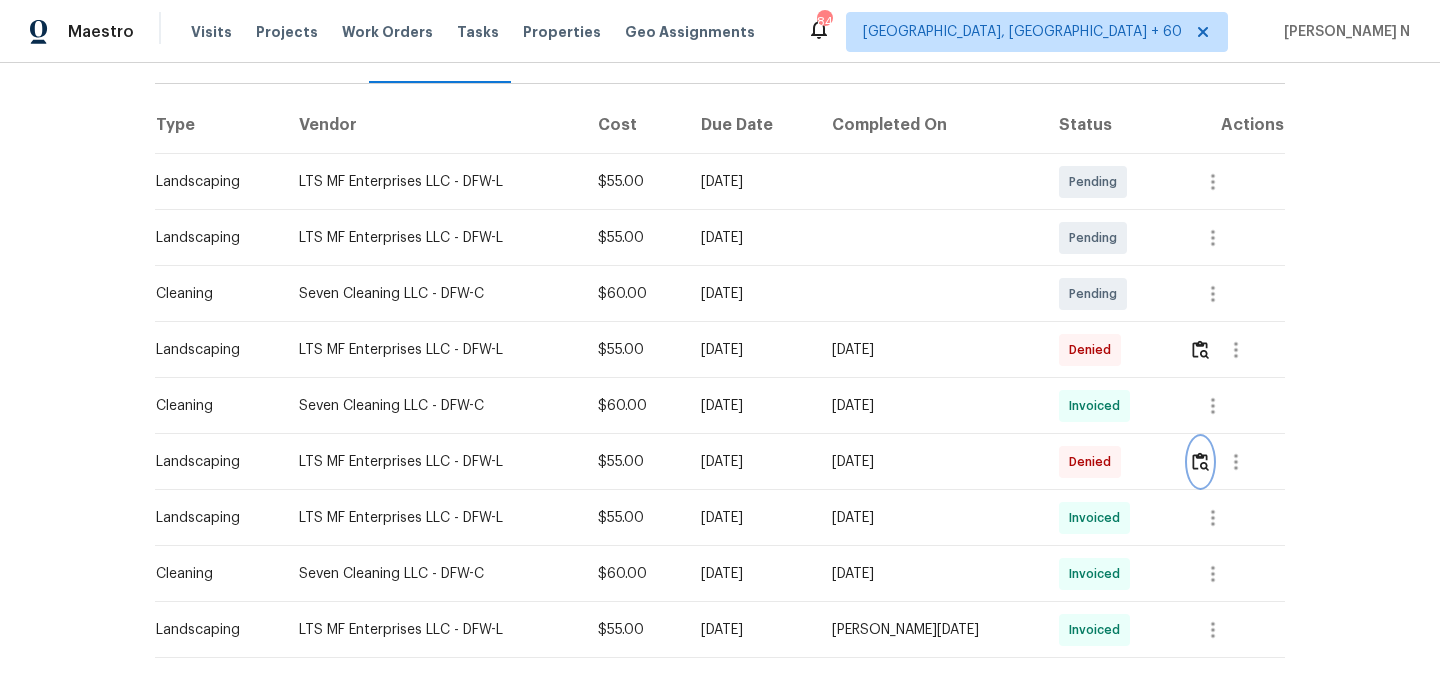 click at bounding box center (1200, 461) 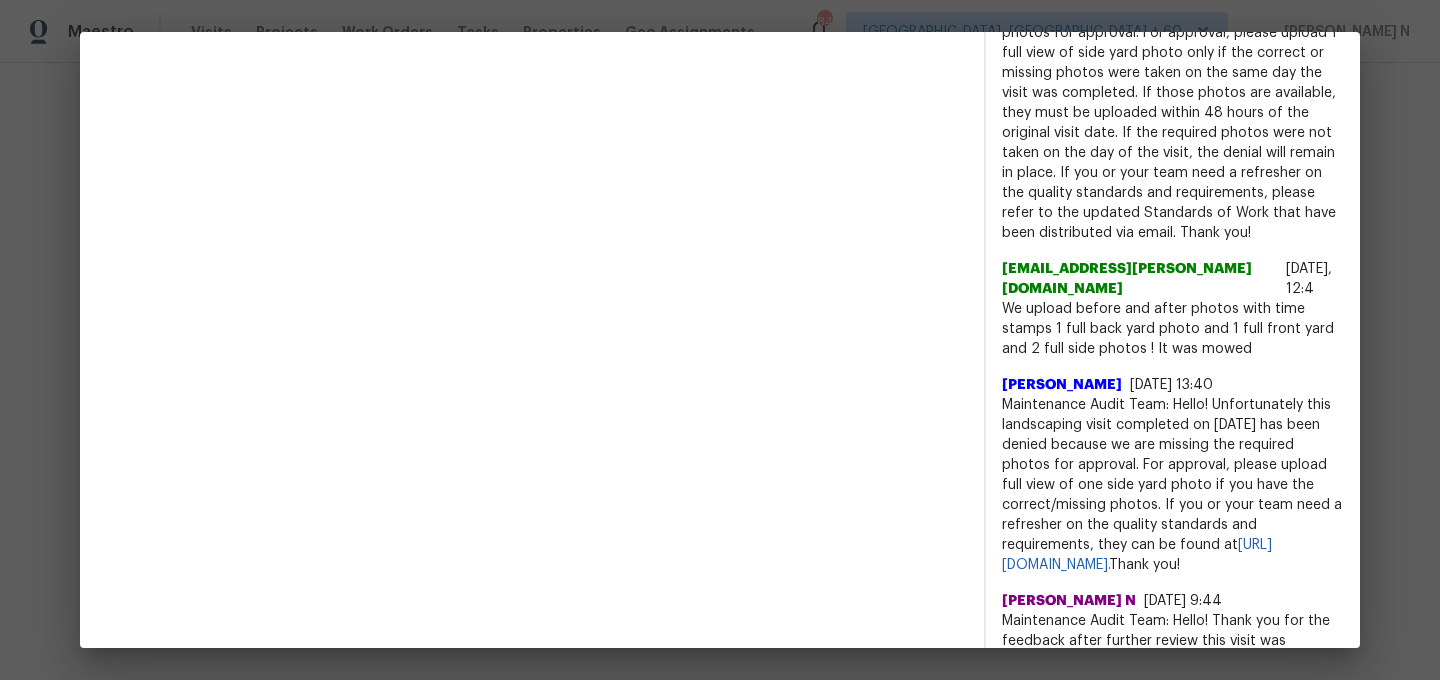 scroll, scrollTop: 914, scrollLeft: 0, axis: vertical 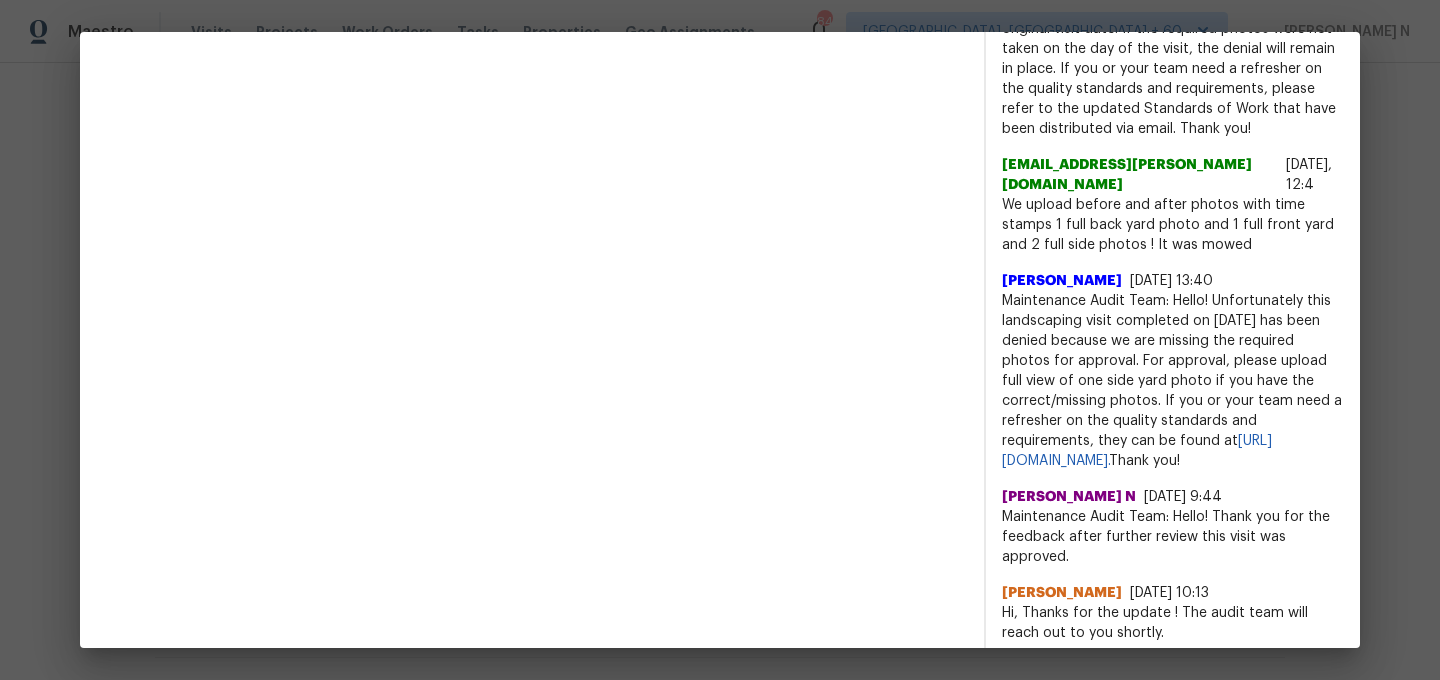 click on "Maintenance Audit Team: Hello! Unfortunately this landscaping visit completed on [DATE] has been denied because we are missing the required photos for approval. For approval, please upload full view of one side yard photo if you have the correct/missing photos. If you or your team need a refresher on the quality standards and requirements, they can be found at  [URL][DOMAIN_NAME].  Thank you!" at bounding box center [1173, 381] 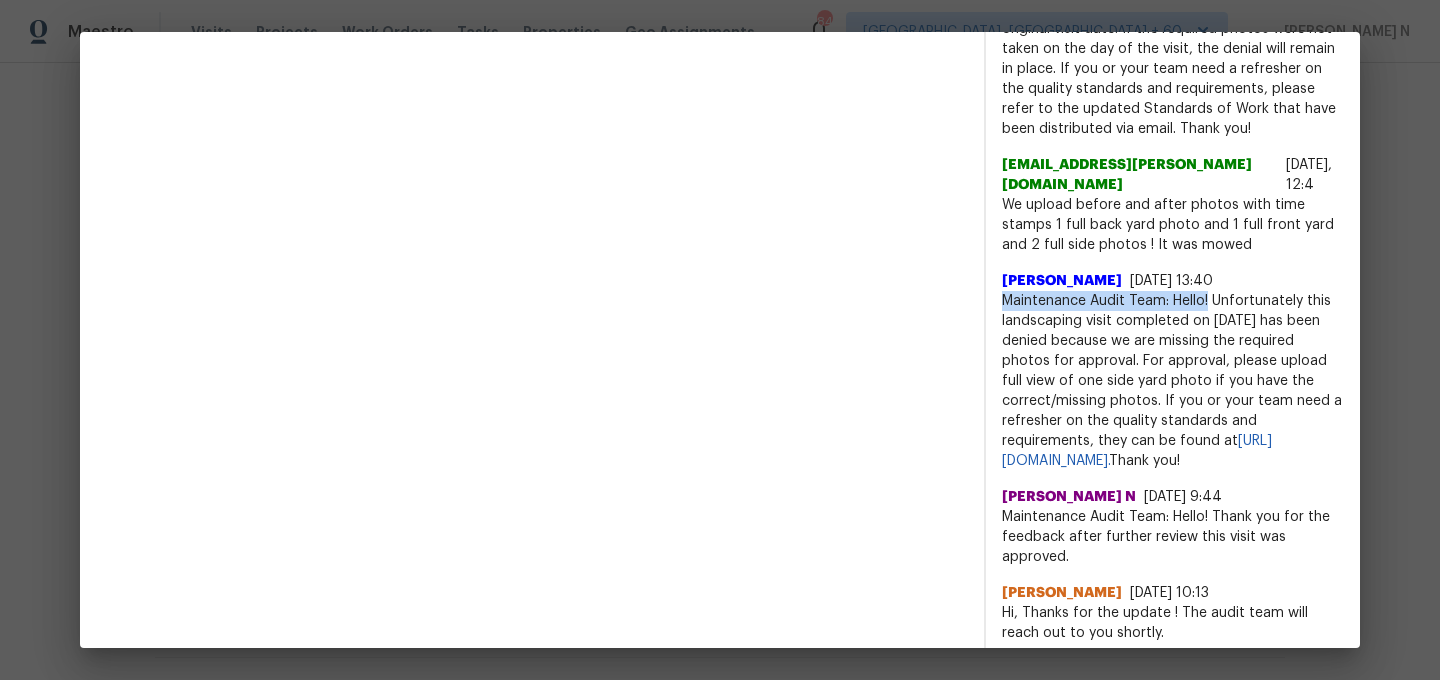 drag, startPoint x: 1054, startPoint y: 323, endPoint x: 1195, endPoint y: 322, distance: 141.00354 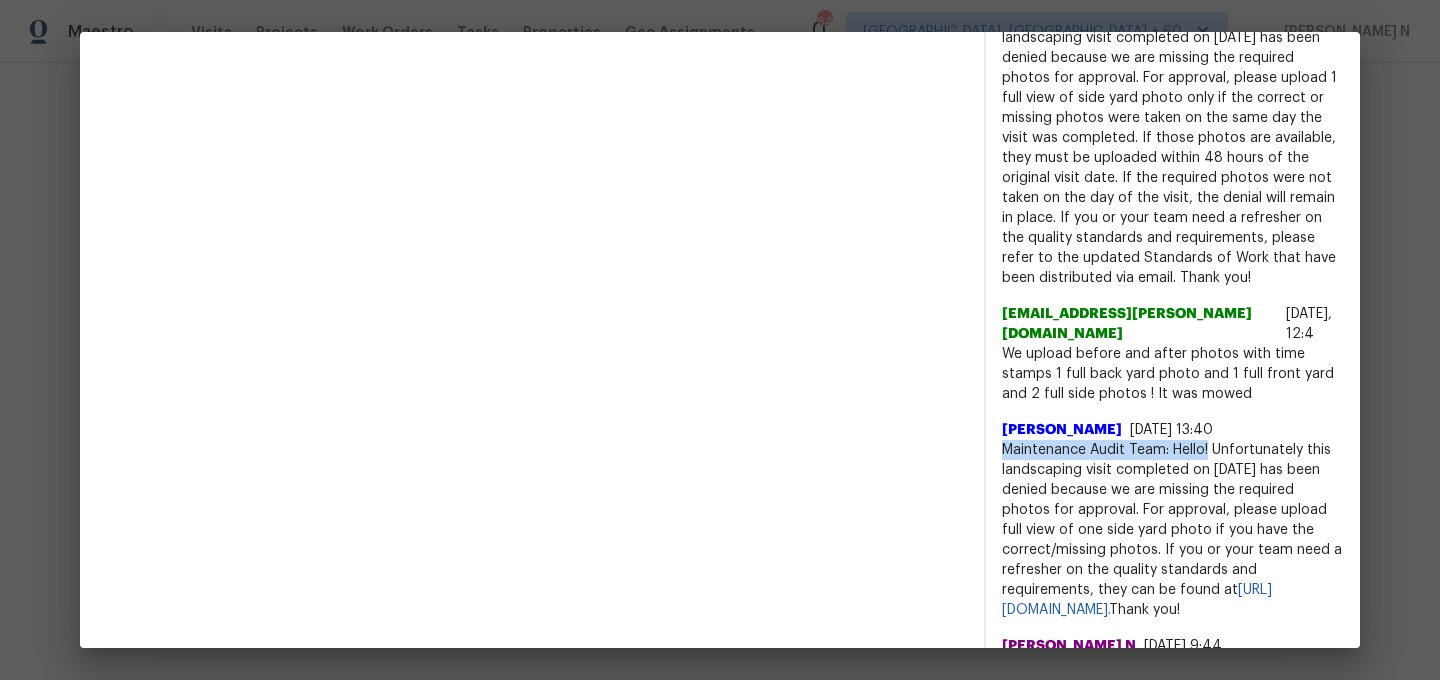 scroll, scrollTop: 613, scrollLeft: 0, axis: vertical 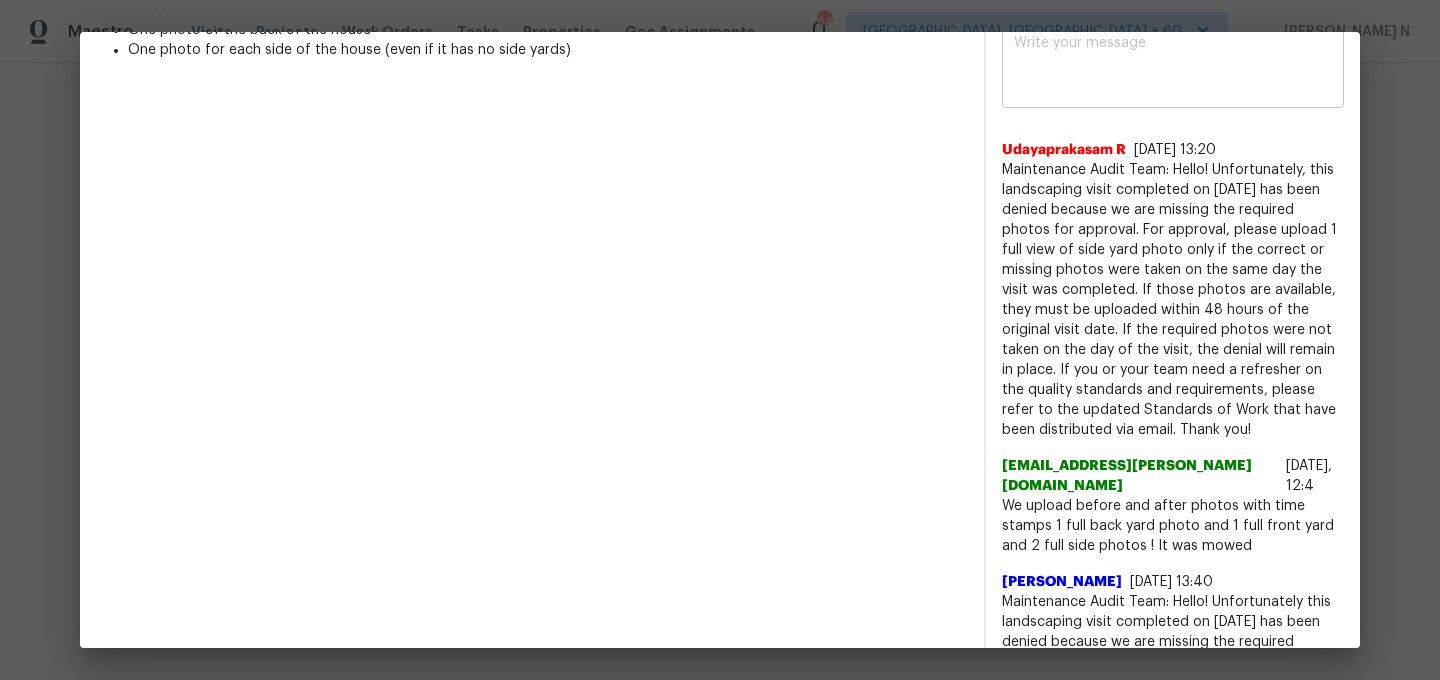click on "x ​" at bounding box center (1173, 64) 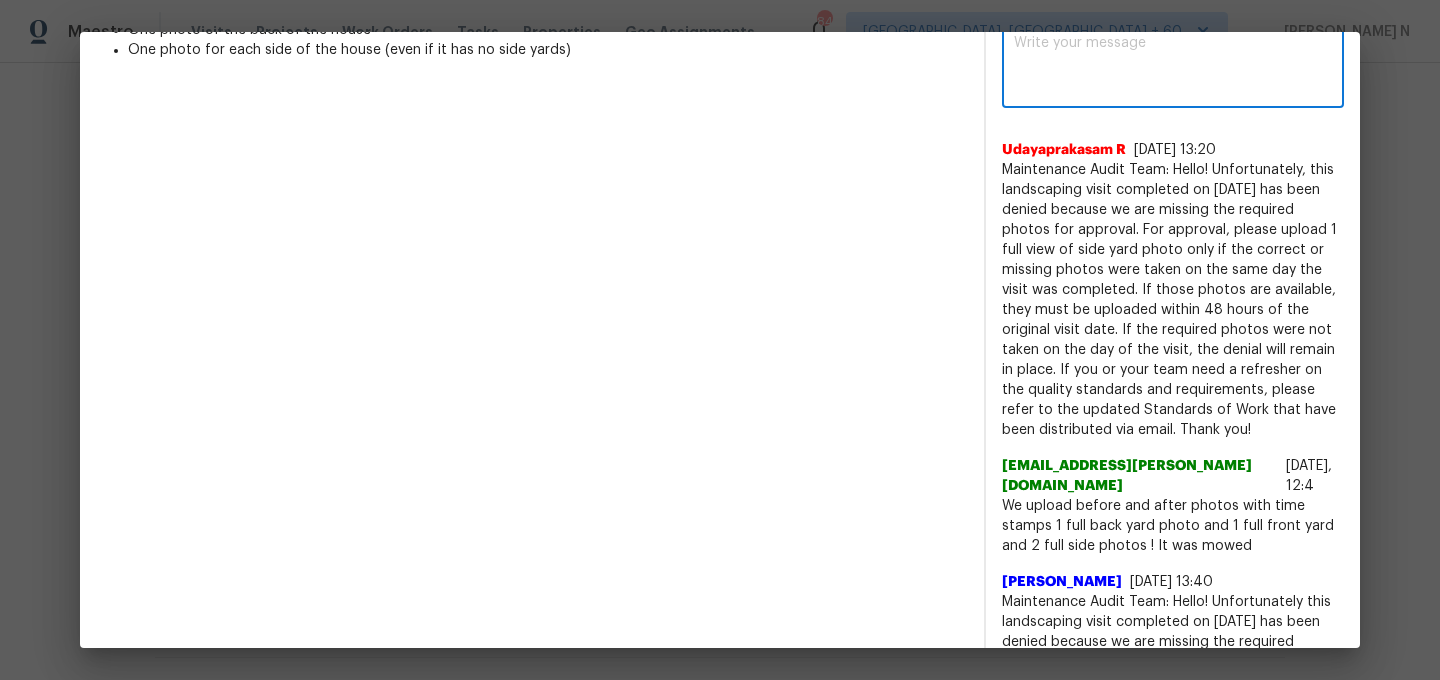 paste on "Maintenance Audit Team: Hello!" 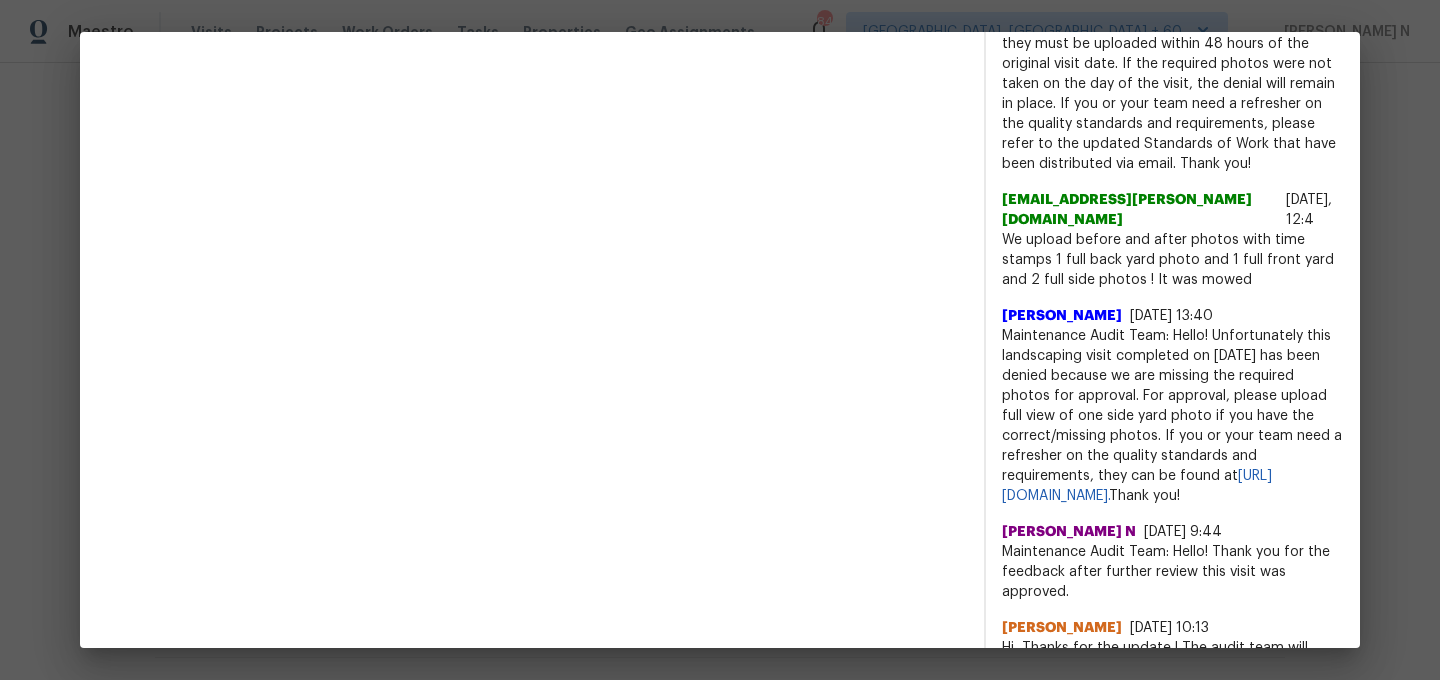 scroll, scrollTop: 940, scrollLeft: 0, axis: vertical 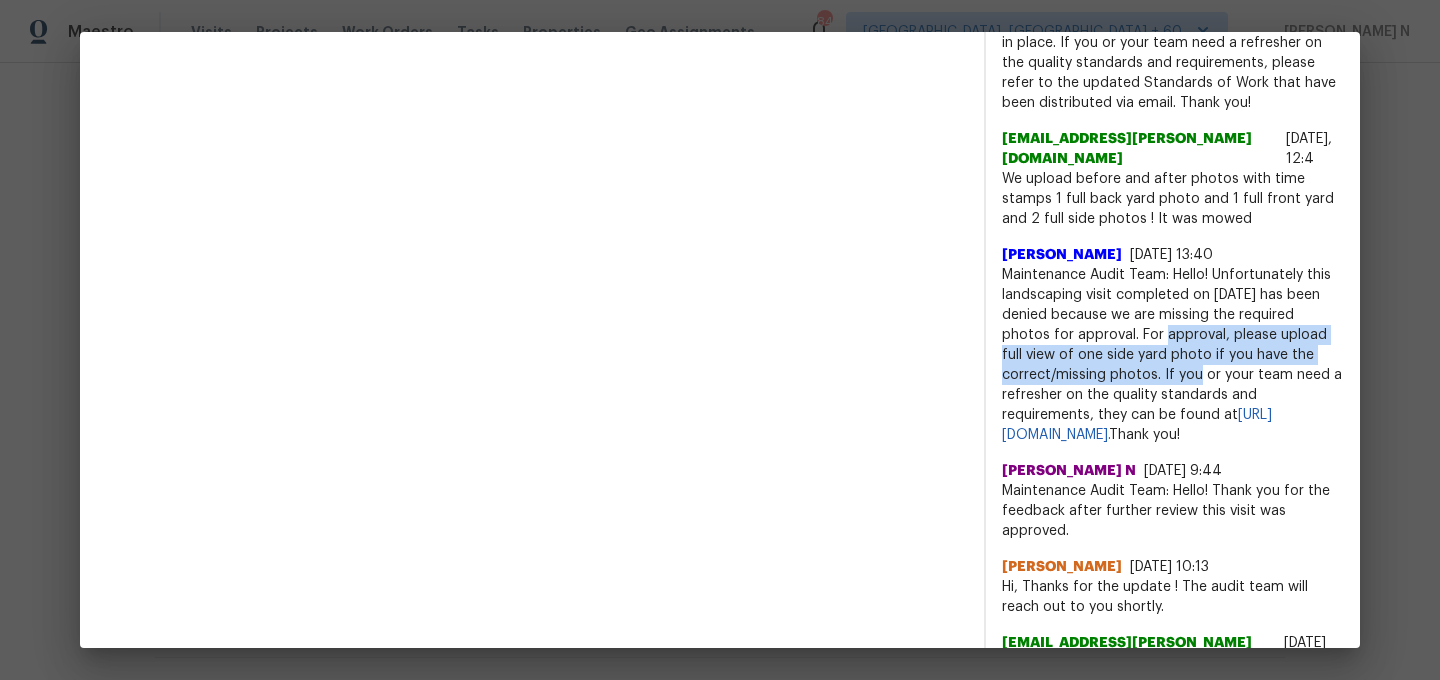 drag, startPoint x: 1079, startPoint y: 356, endPoint x: 1052, endPoint y: 387, distance: 41.109608 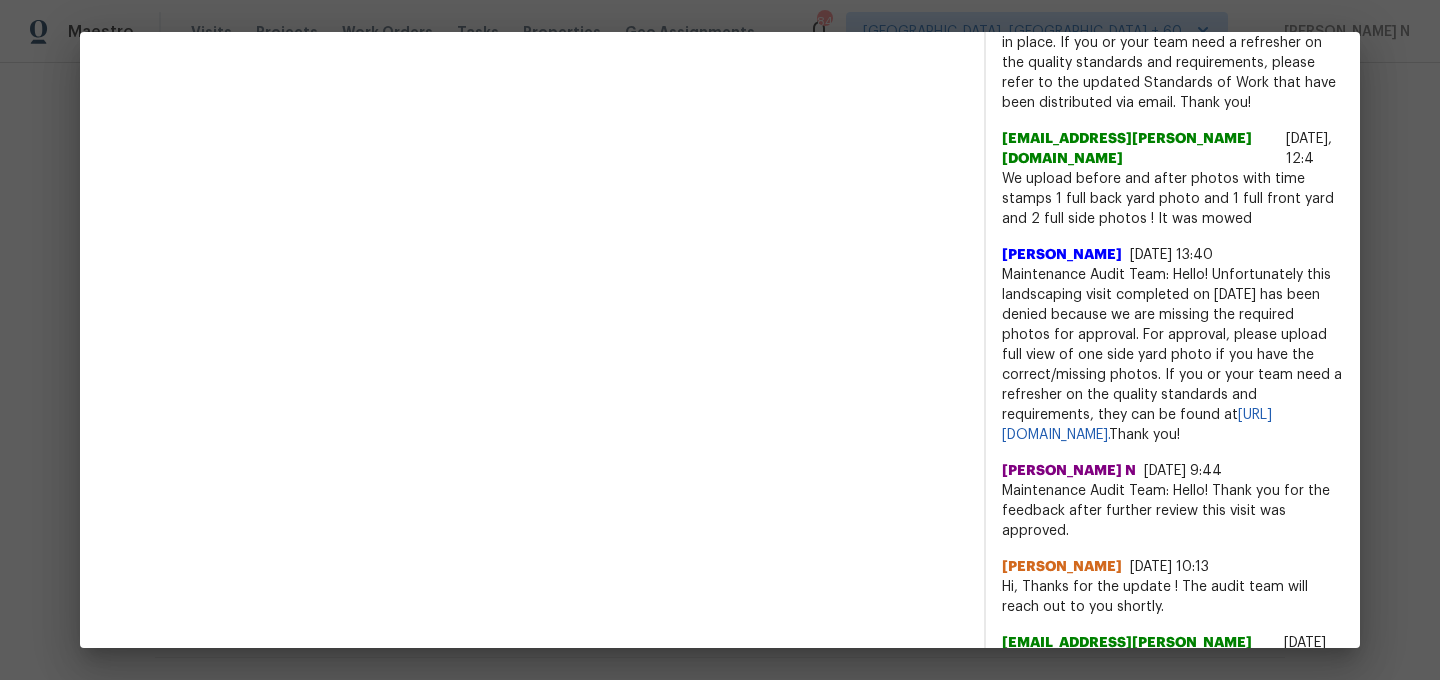 click on "Before After Requirements for  landscaping One photo of the front of the house One photo of the back of the house One photo for each side of the house (even if it has no side yards) Details This will be shared with vendor ​ Feedback • Missing required photos Additional details: Maintenance Audit Team: Hello! Unfortunately this landscaping visit completed on [DATE] has been denied because we are missing the required photos for approval. For approval, please upload full view of one side yard photo if you have the correct/missing photos. If you or your team need a refresher on the quality standards and requirements, they can be found at [URL][DOMAIN_NAME]. Thank you!   Messages with Vendor   Maintenance Audit Team: Hello! x Post ​ Udayaprakasam R [DATE] 13:20 [EMAIL_ADDRESS][PERSON_NAME][DOMAIN_NAME] [DATE], 12:4 We upload before and after photos with time stamps 1 full back yard photo and 1 full front yard and 2 full side photos ! It was mowed" at bounding box center [720, 67] 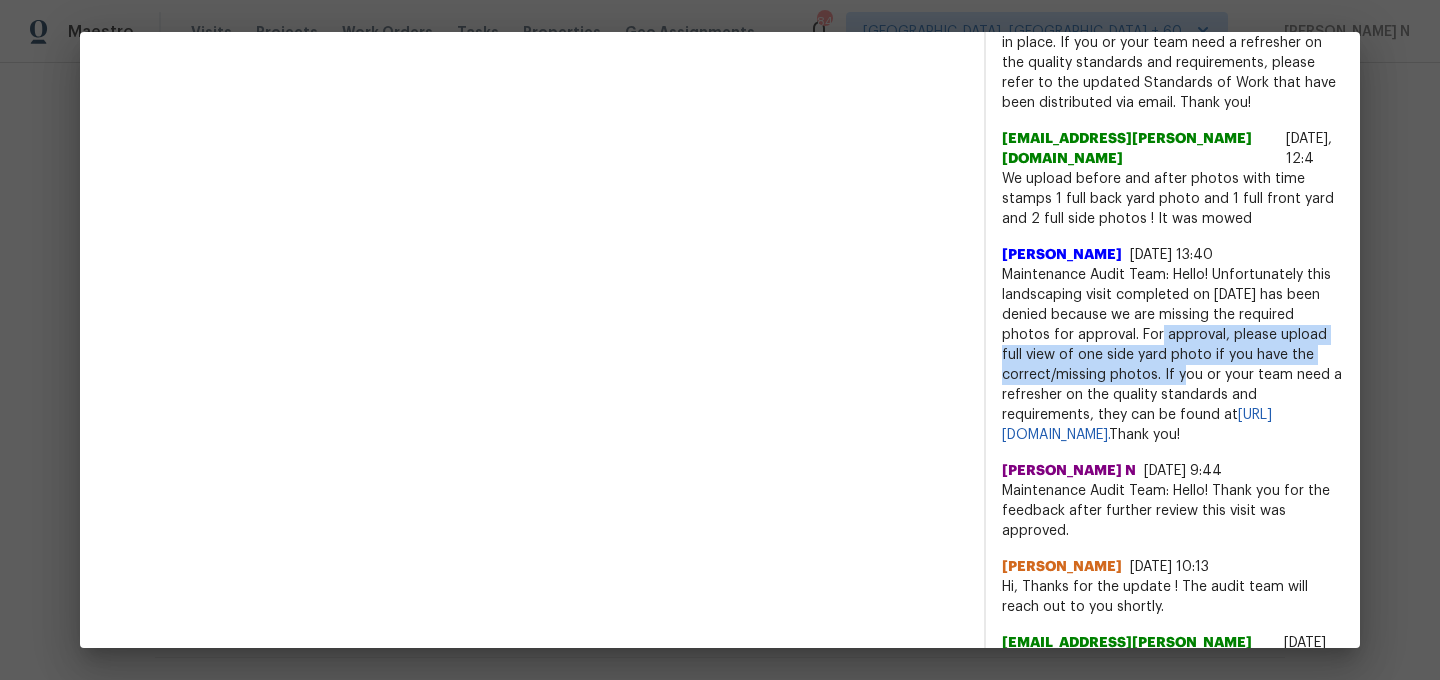 drag, startPoint x: 1076, startPoint y: 350, endPoint x: 1046, endPoint y: 402, distance: 60.033325 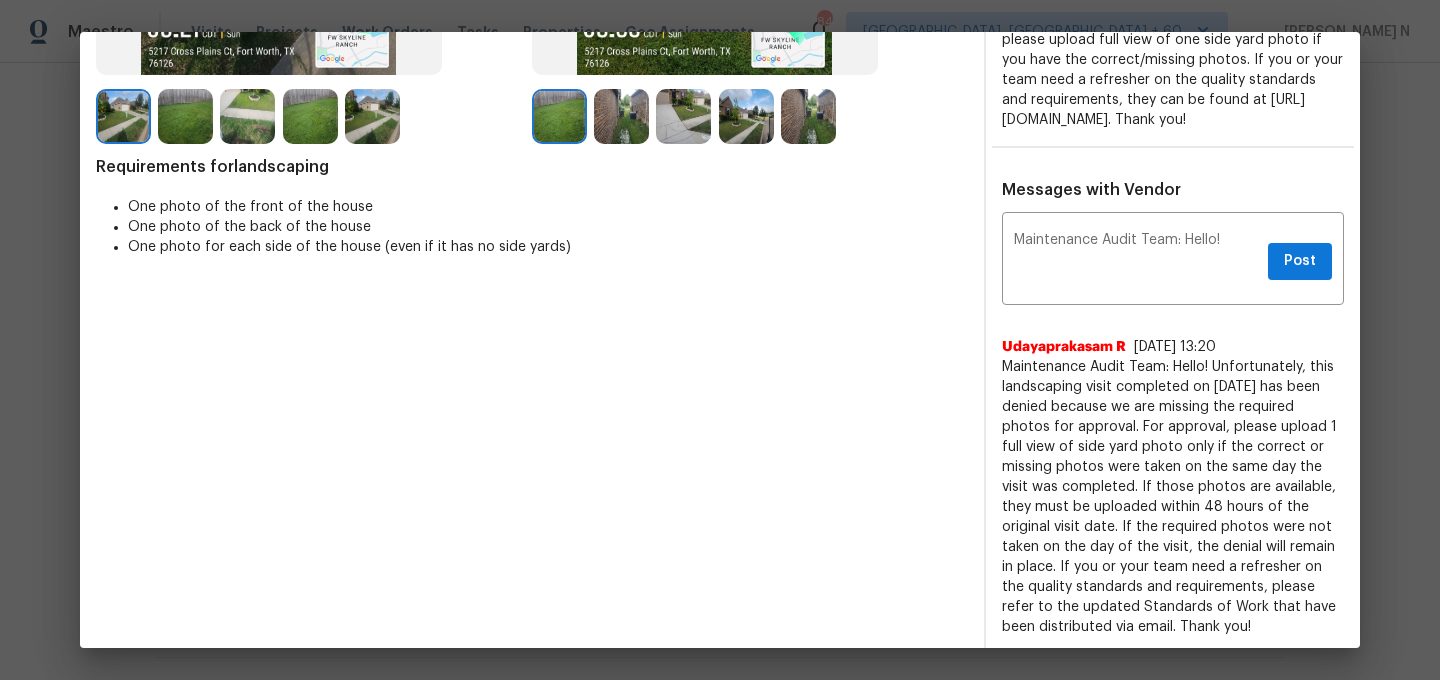 scroll, scrollTop: 383, scrollLeft: 0, axis: vertical 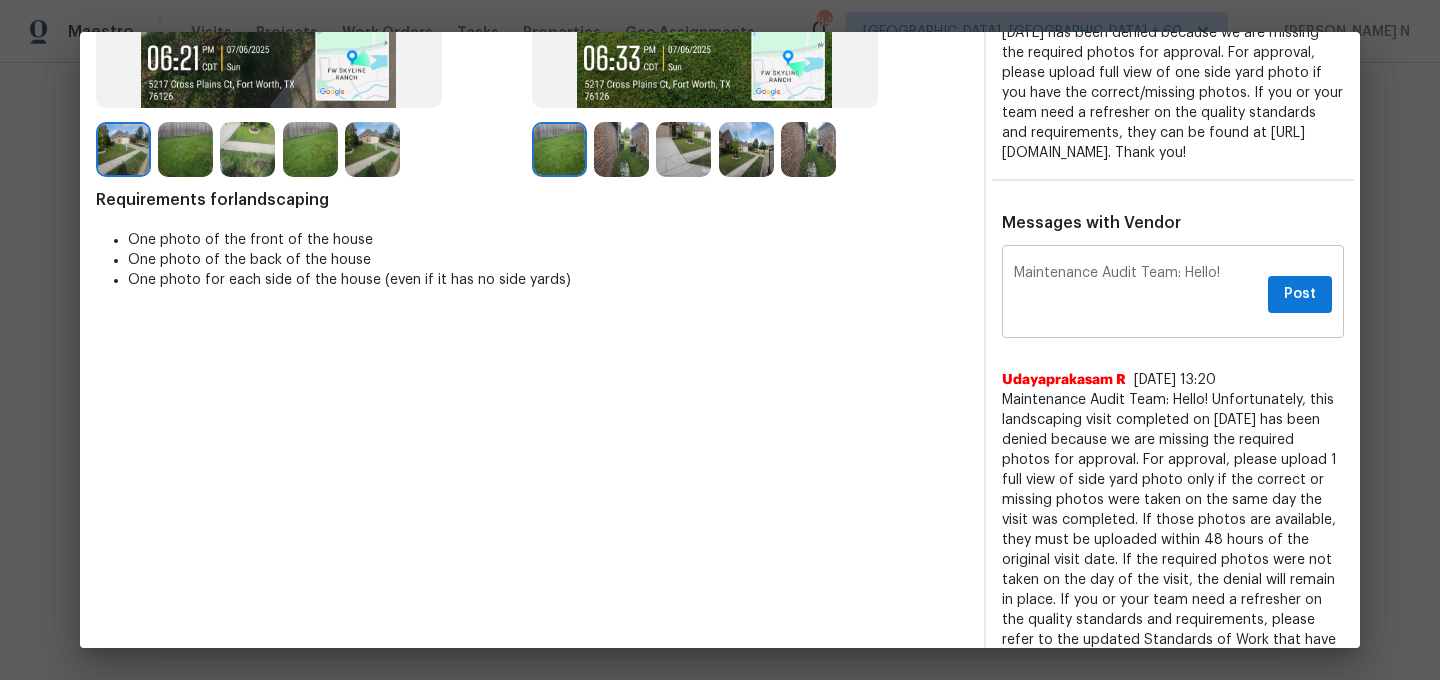 click on "Maintenance Audit Team: Hello! x Post ​" at bounding box center [1173, 294] 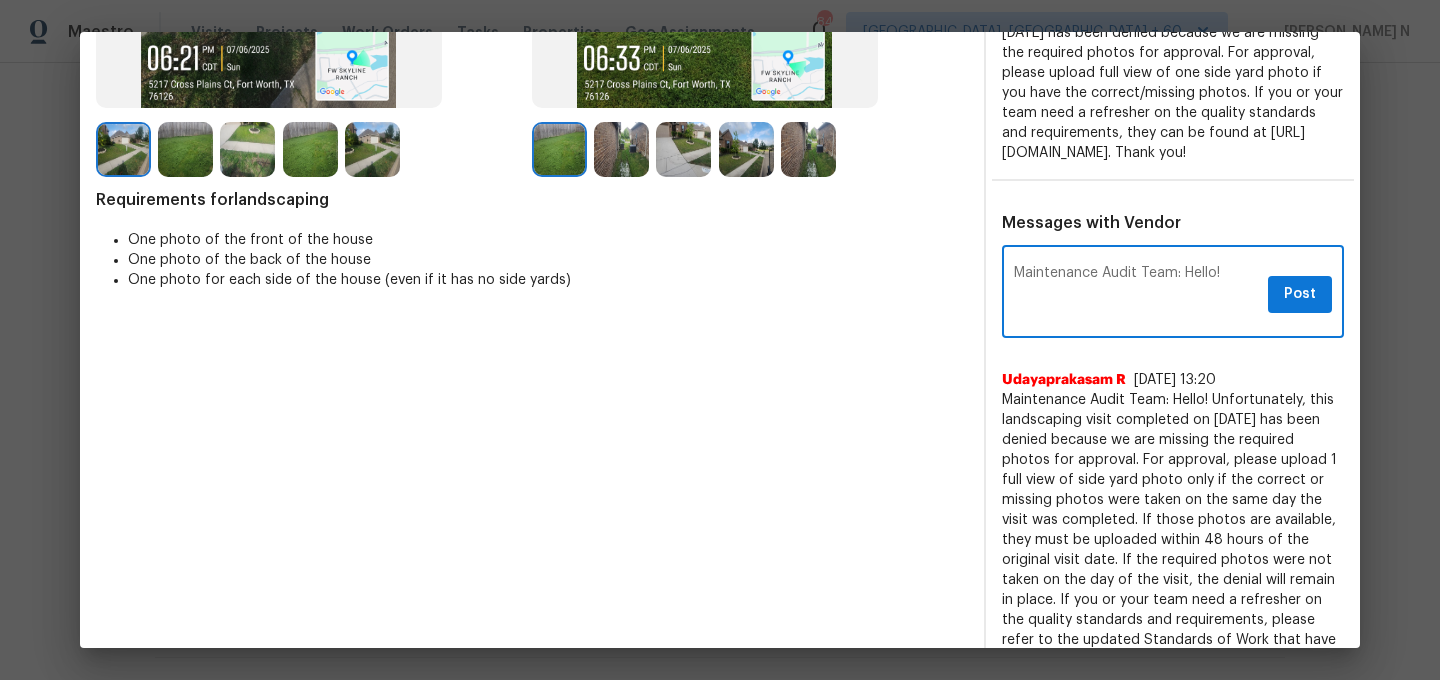 paste on "For approval, please upload full view of one side yard photo if you have the correct/missing photos." 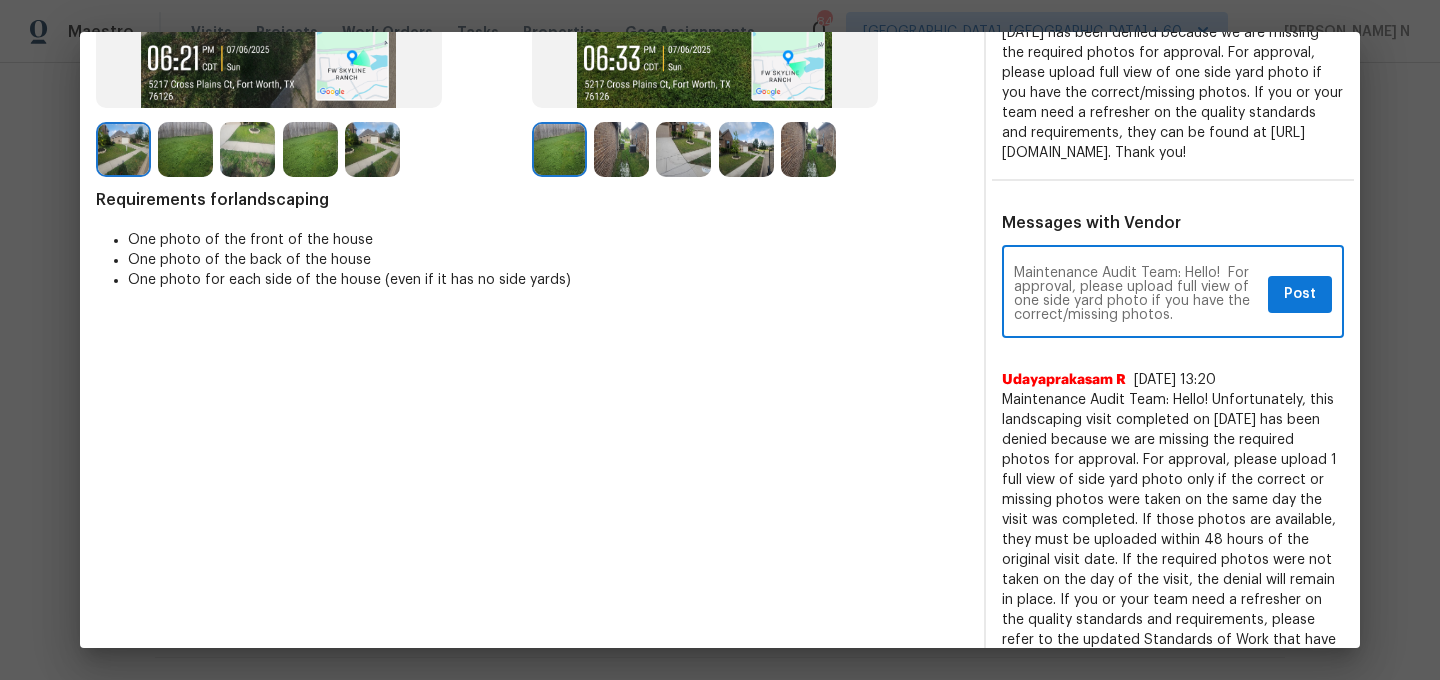 click on "Maintenance Audit Team: Hello!  For approval, please upload full view of one side yard photo if you have the correct/missing photos." at bounding box center [1137, 294] 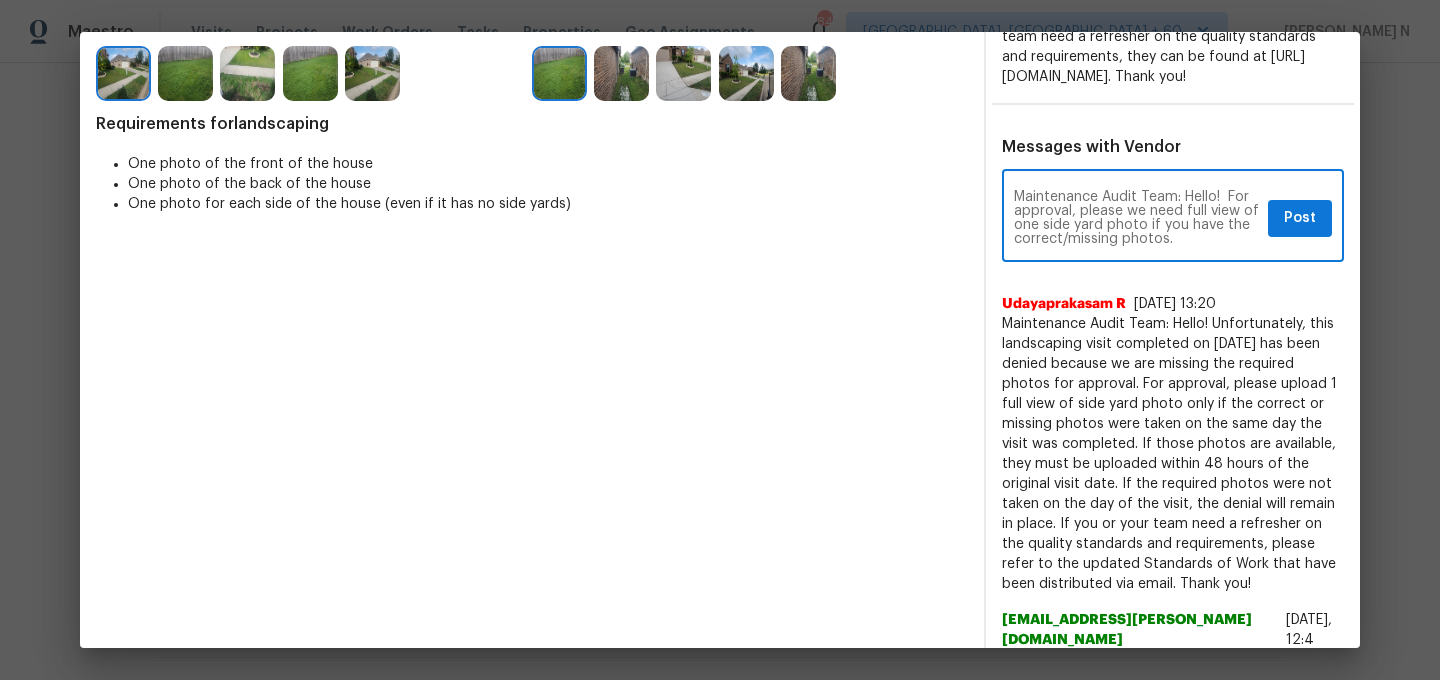 scroll, scrollTop: 474, scrollLeft: 0, axis: vertical 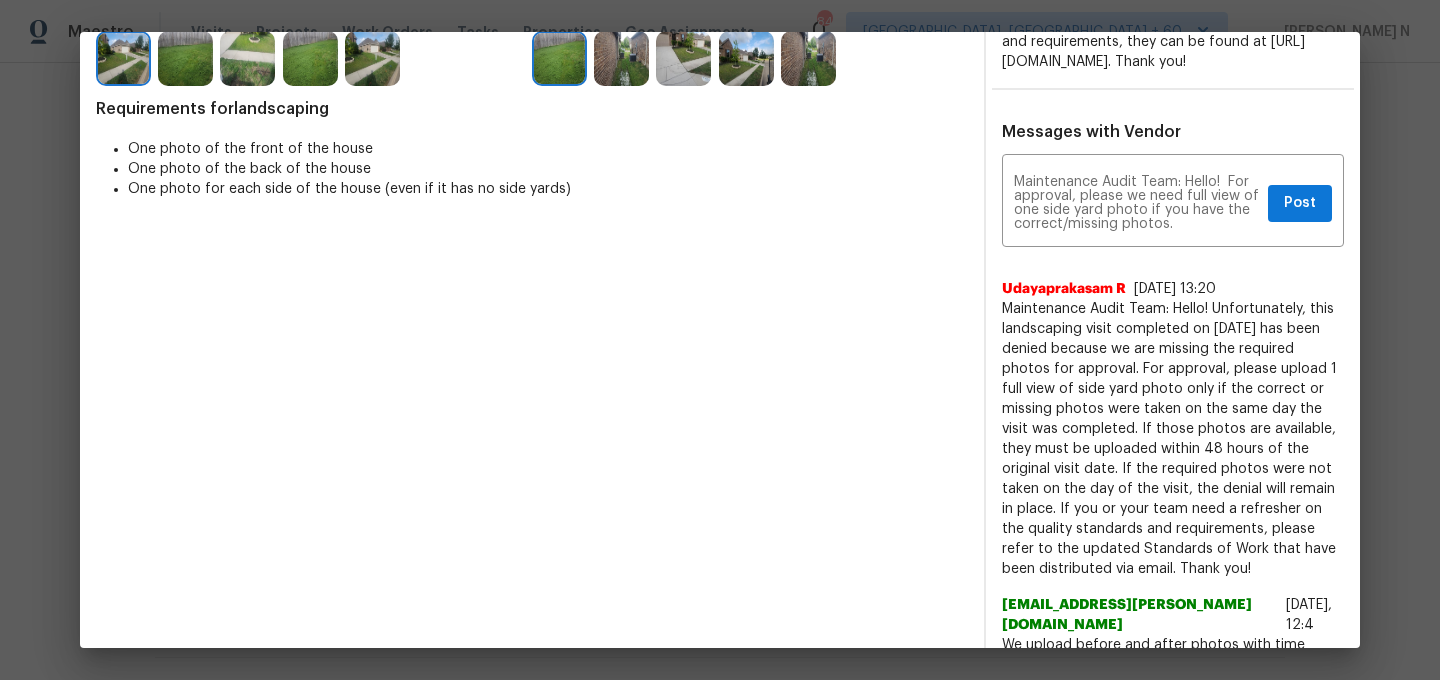 drag, startPoint x: 989, startPoint y: 447, endPoint x: 1165, endPoint y: 585, distance: 223.65152 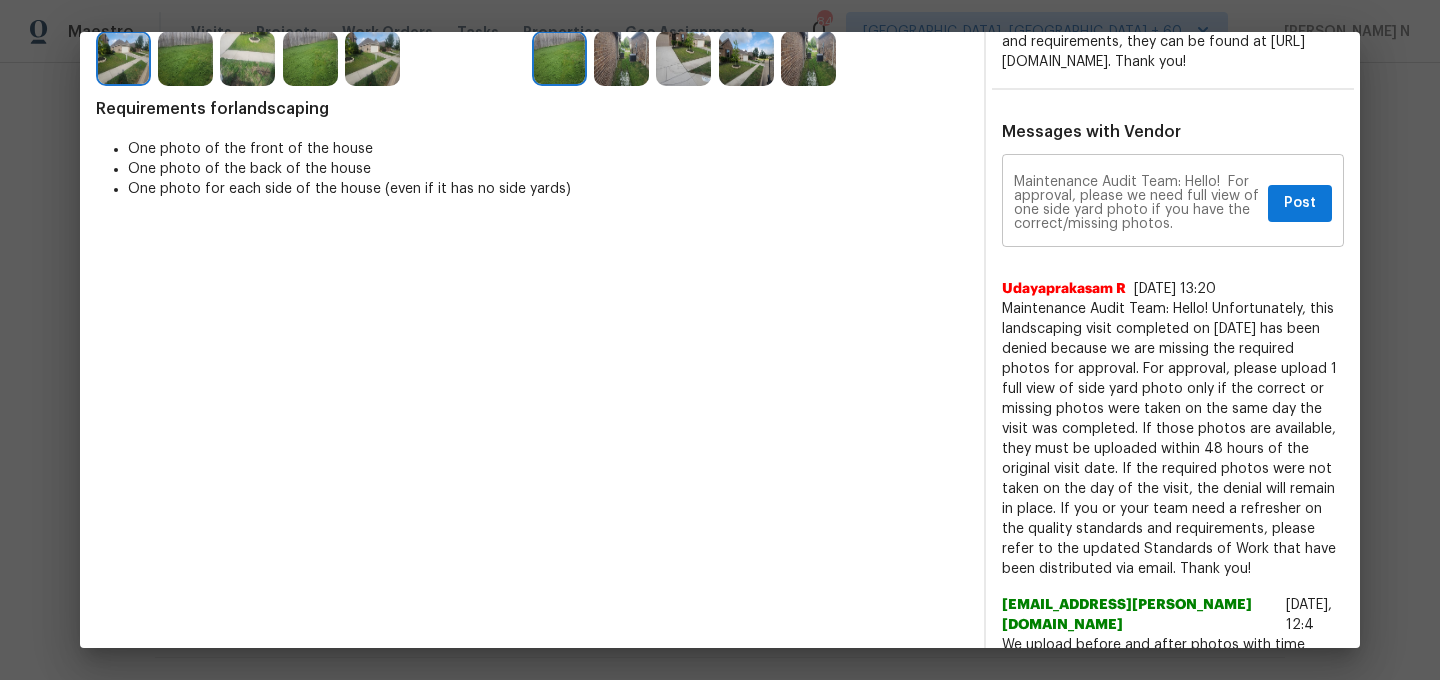 click on "Maintenance Audit Team: Hello!  For approval, please we need full view of one side yard photo if you have the correct/missing photos.  x Post ​" at bounding box center (1173, 203) 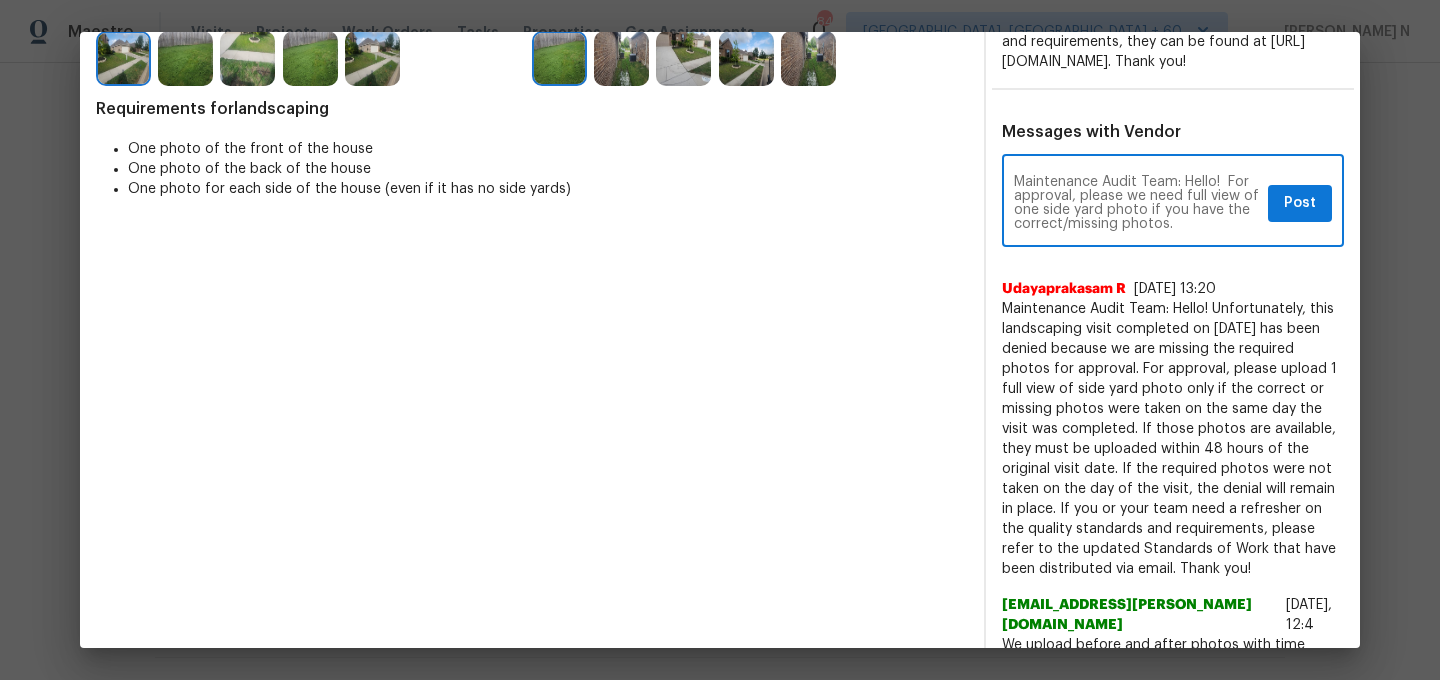 click on "Maintenance Audit Team: Hello!  For approval, please we need full view of one side yard photo if you have the correct/missing photos." at bounding box center [1137, 203] 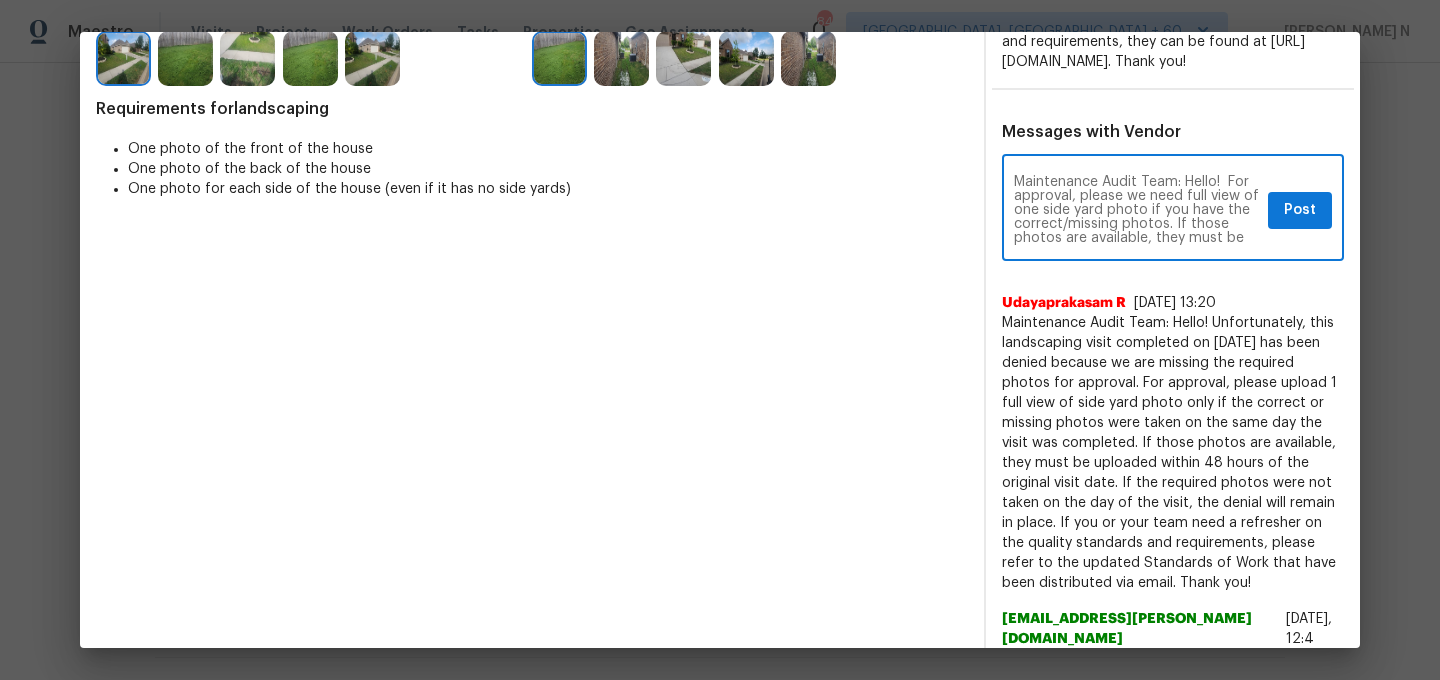 scroll, scrollTop: 126, scrollLeft: 0, axis: vertical 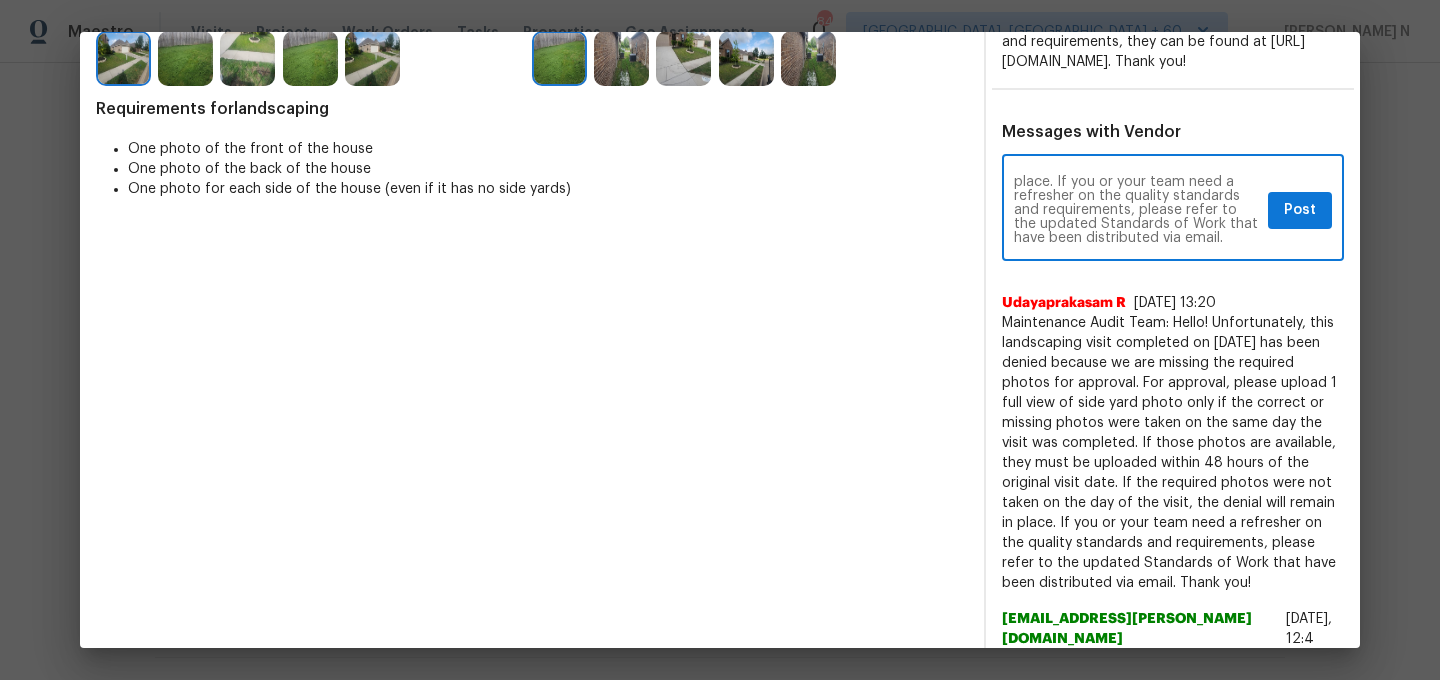 type on "Maintenance Audit Team: Hello!  For approval, please we need full view of one side yard photo if you have the correct/missing photos. If those photos are available, they must be uploaded within 48 hours of the original visit date. If the required photos were not taken on the day of the visit, the denial will remain in place. If you or your team need a refresher on the quality standards and requirements, please refer to the updated Standards of Work that have been distributed via email. Thank you!" 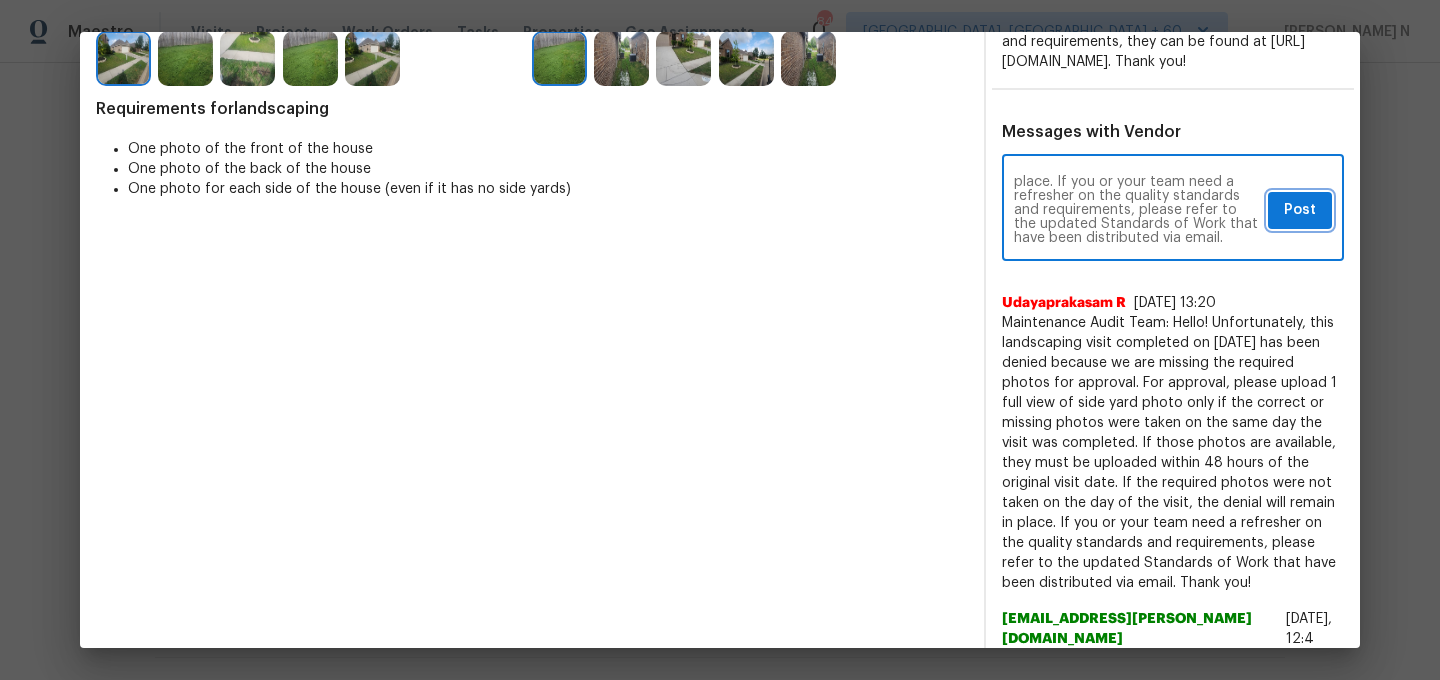 click on "Post" at bounding box center (1300, 210) 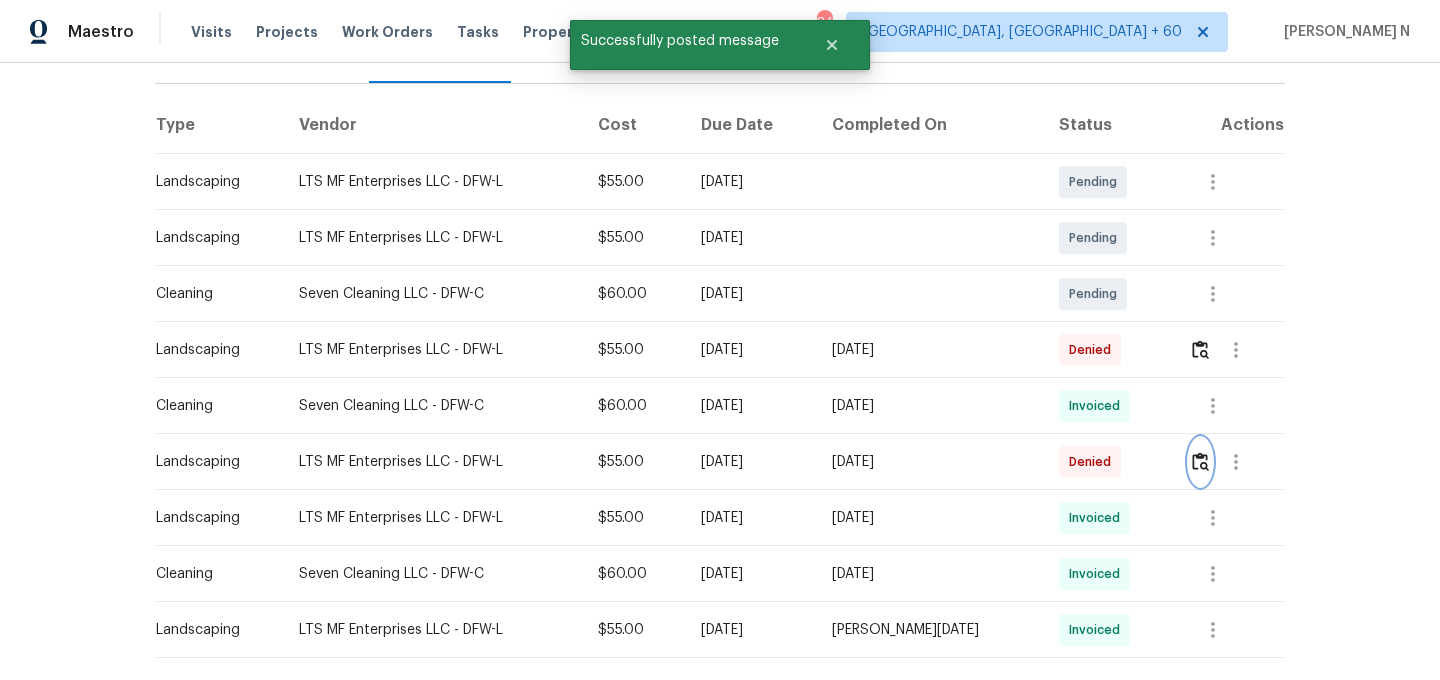 scroll, scrollTop: 0, scrollLeft: 0, axis: both 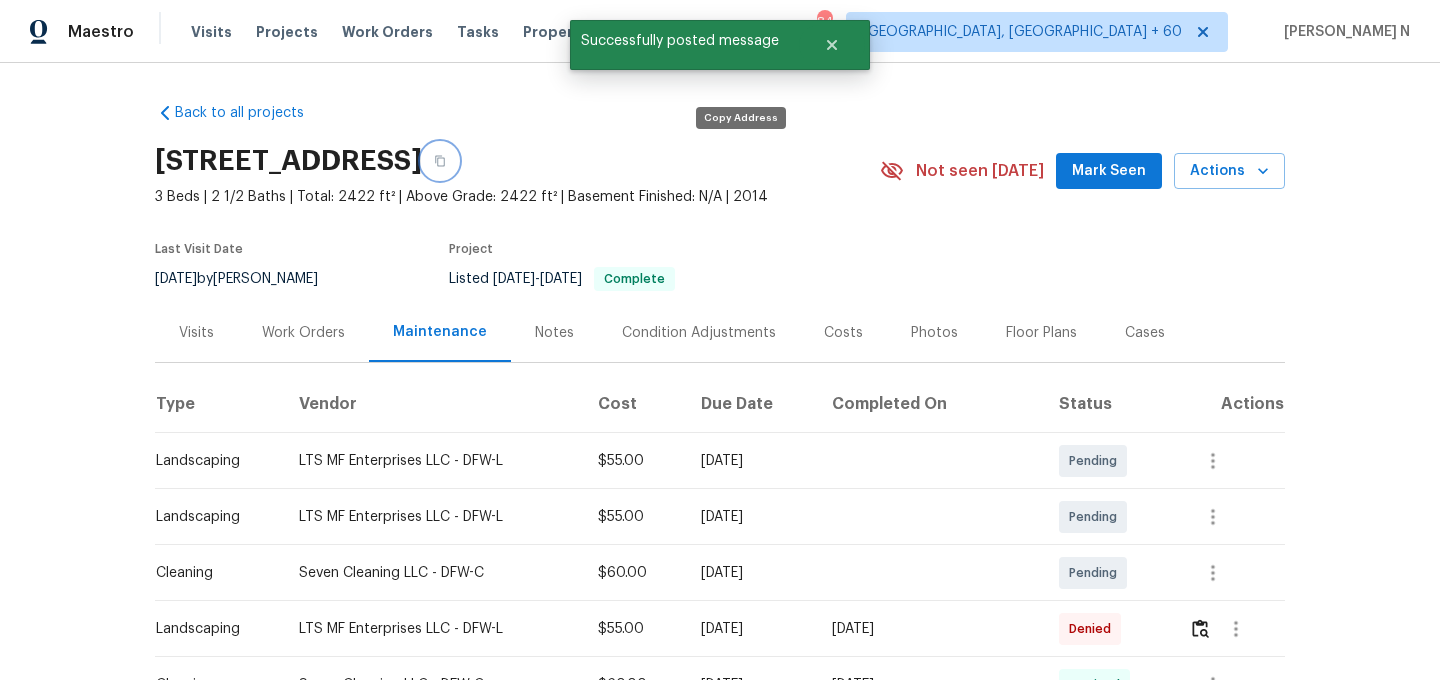 click at bounding box center [440, 161] 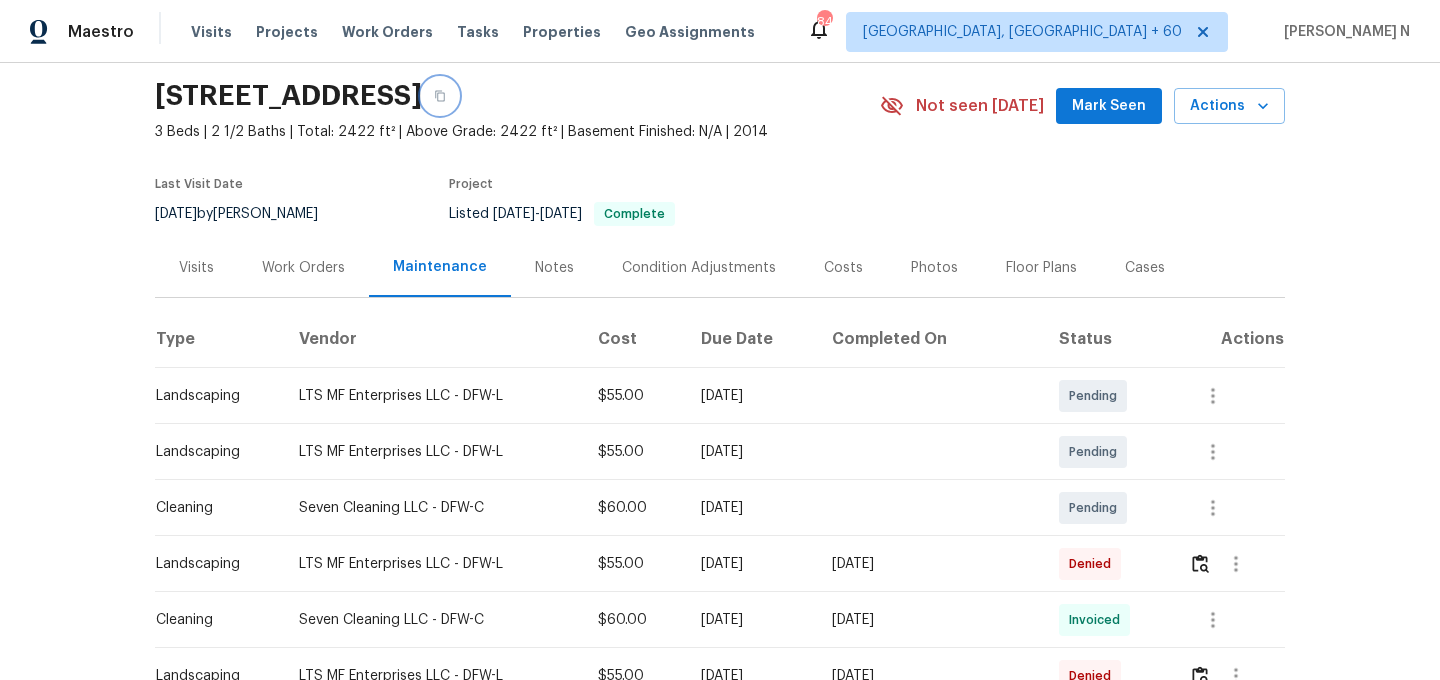 scroll, scrollTop: 9, scrollLeft: 0, axis: vertical 